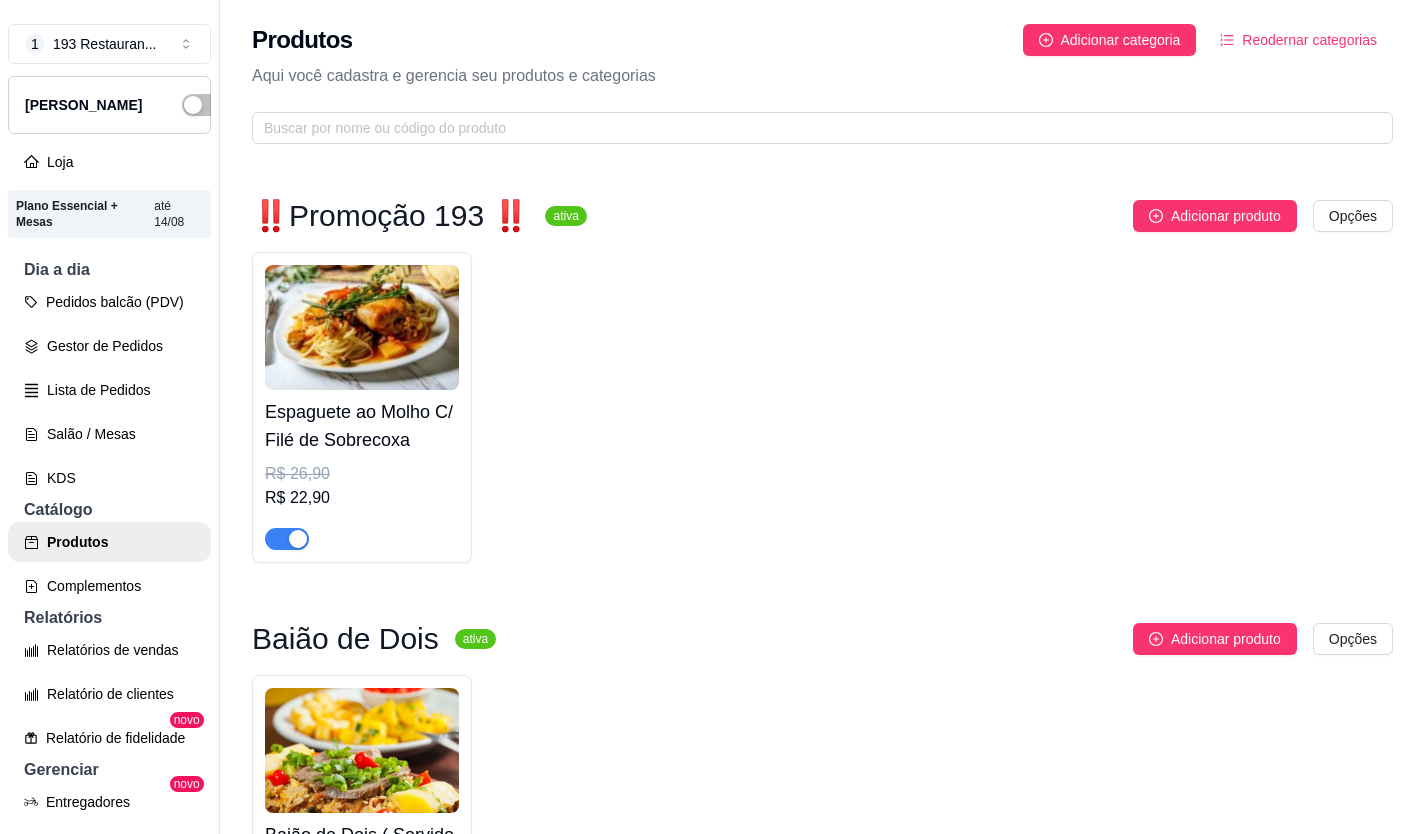 scroll, scrollTop: 0, scrollLeft: 0, axis: both 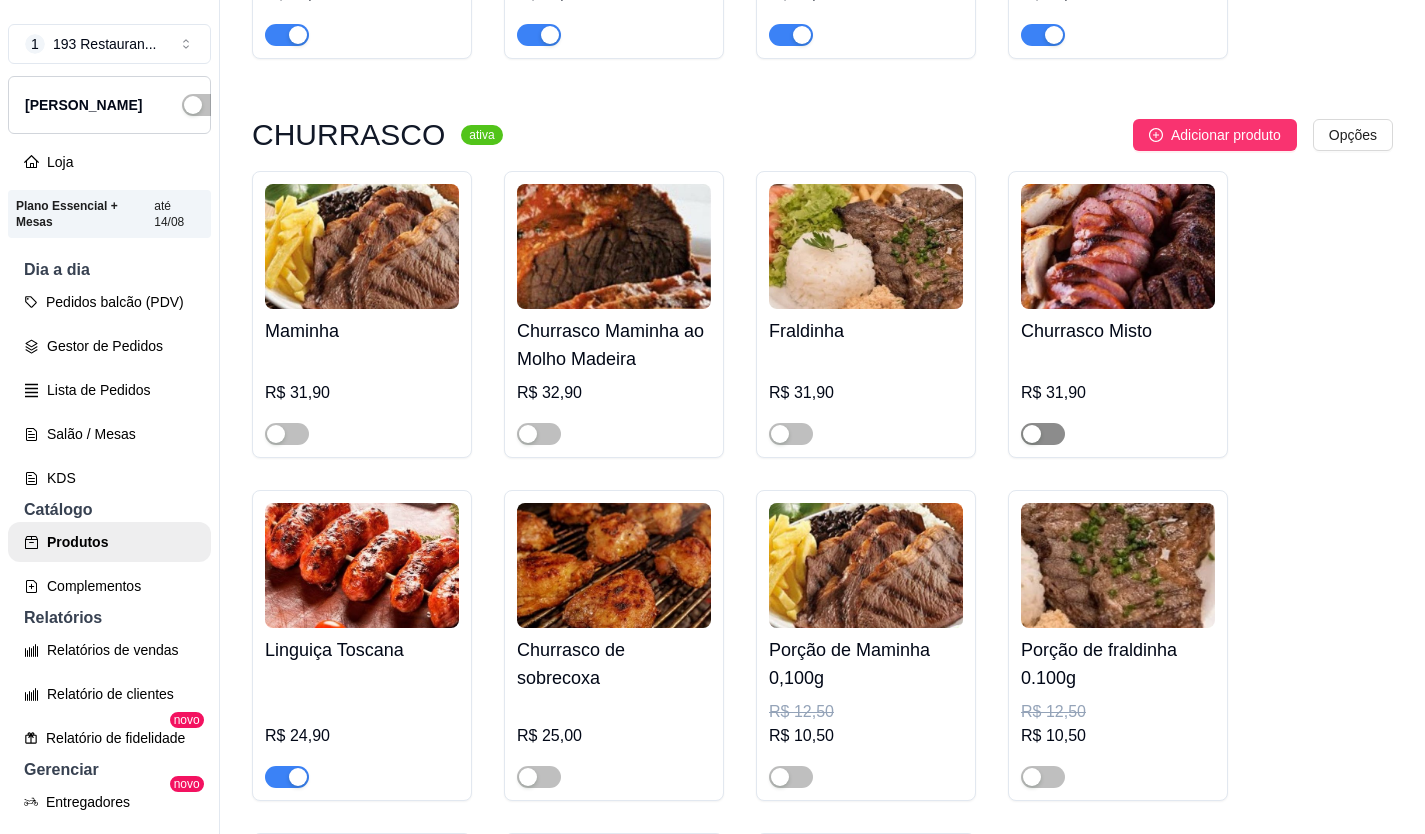 click at bounding box center [1043, 434] 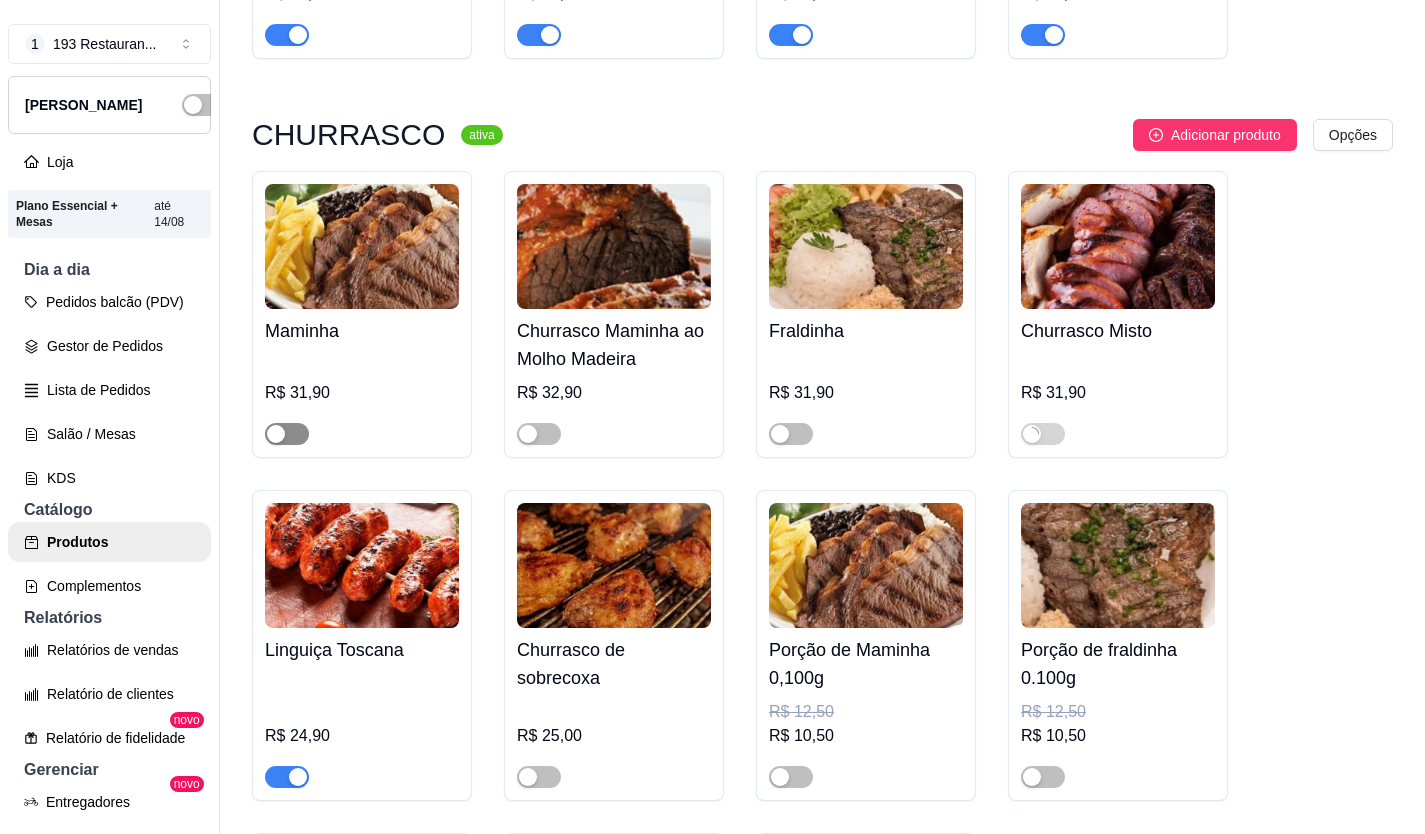 click at bounding box center [287, 434] 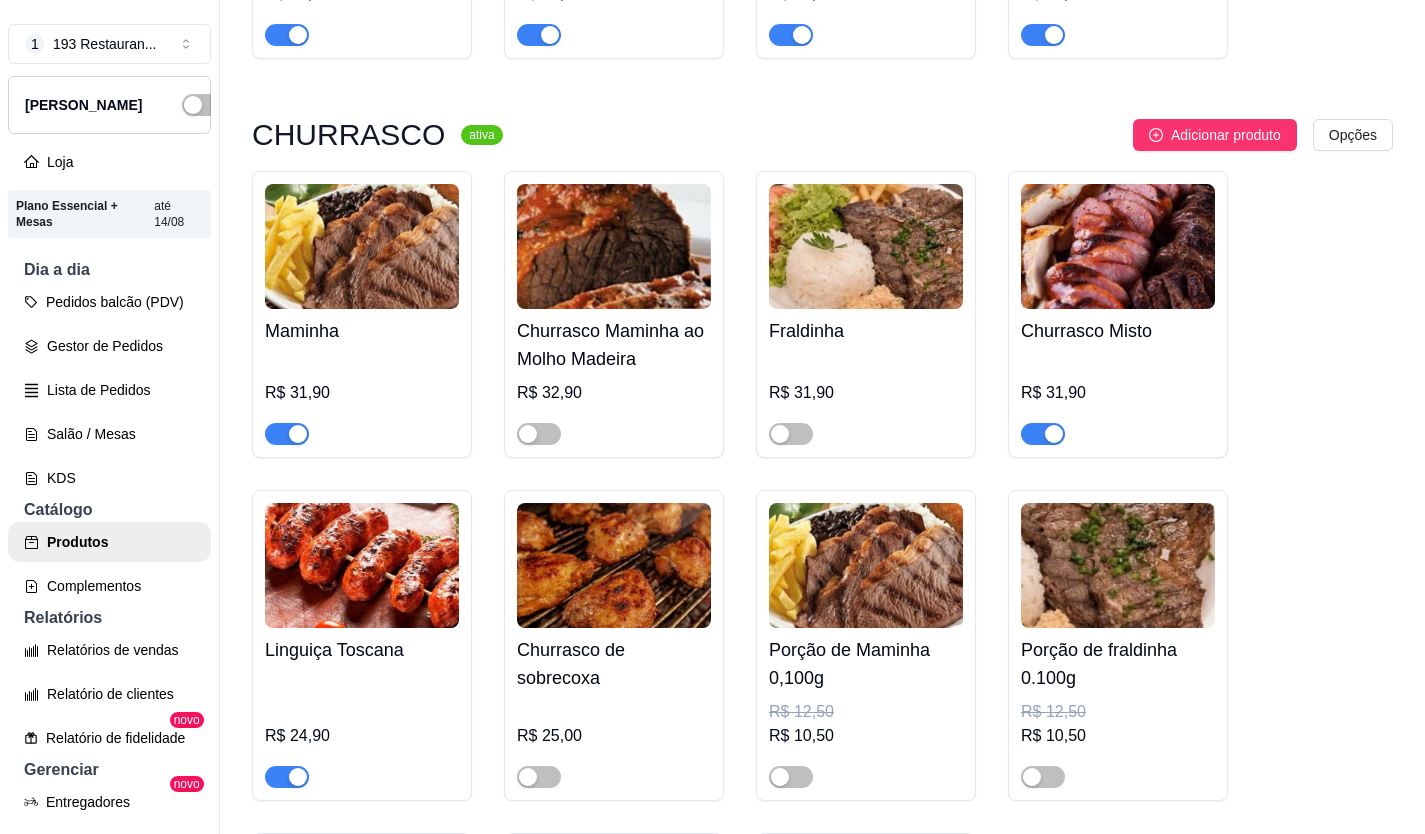 scroll, scrollTop: 4245, scrollLeft: 0, axis: vertical 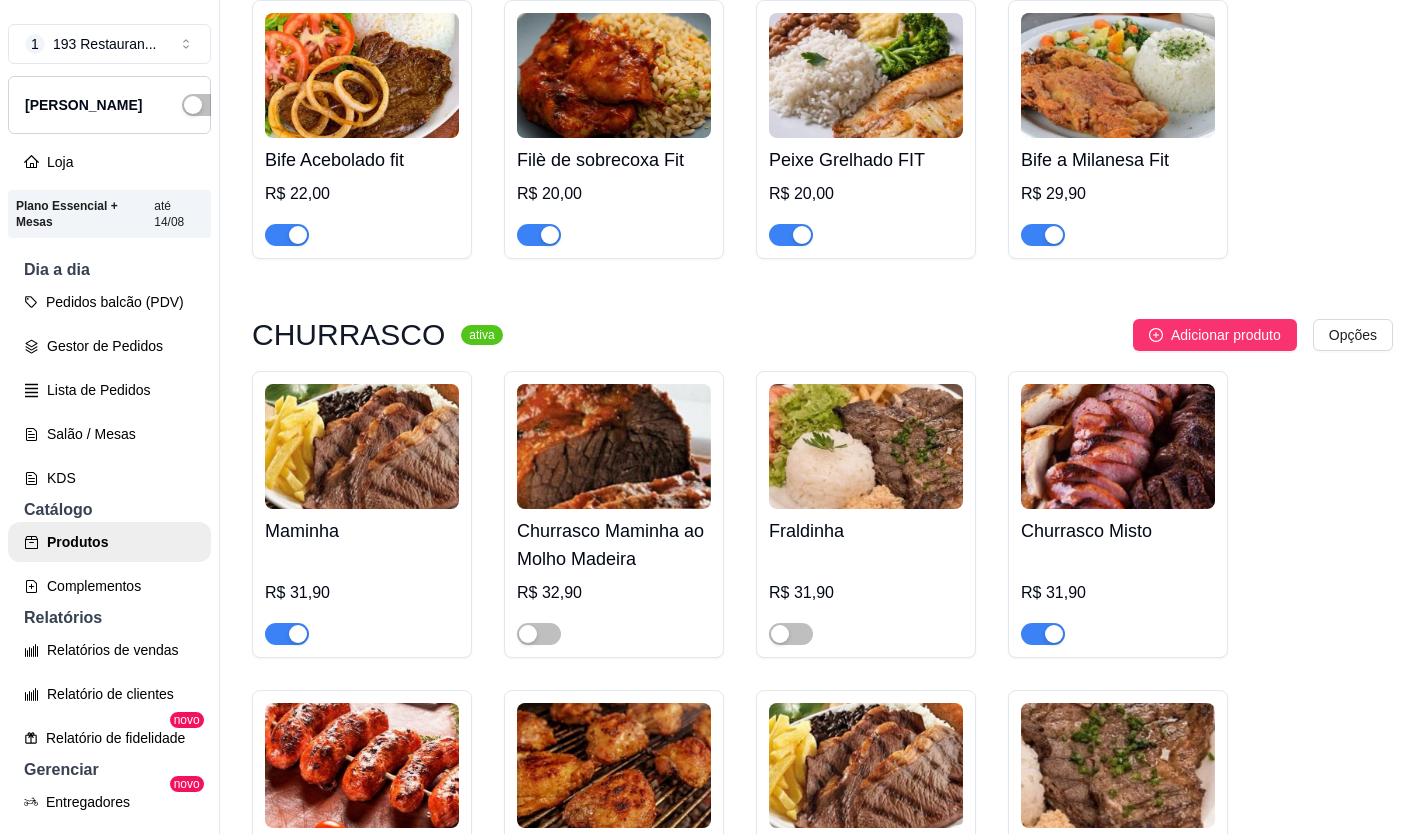 click on "Pedidos balcão (PDV)" at bounding box center [109, 302] 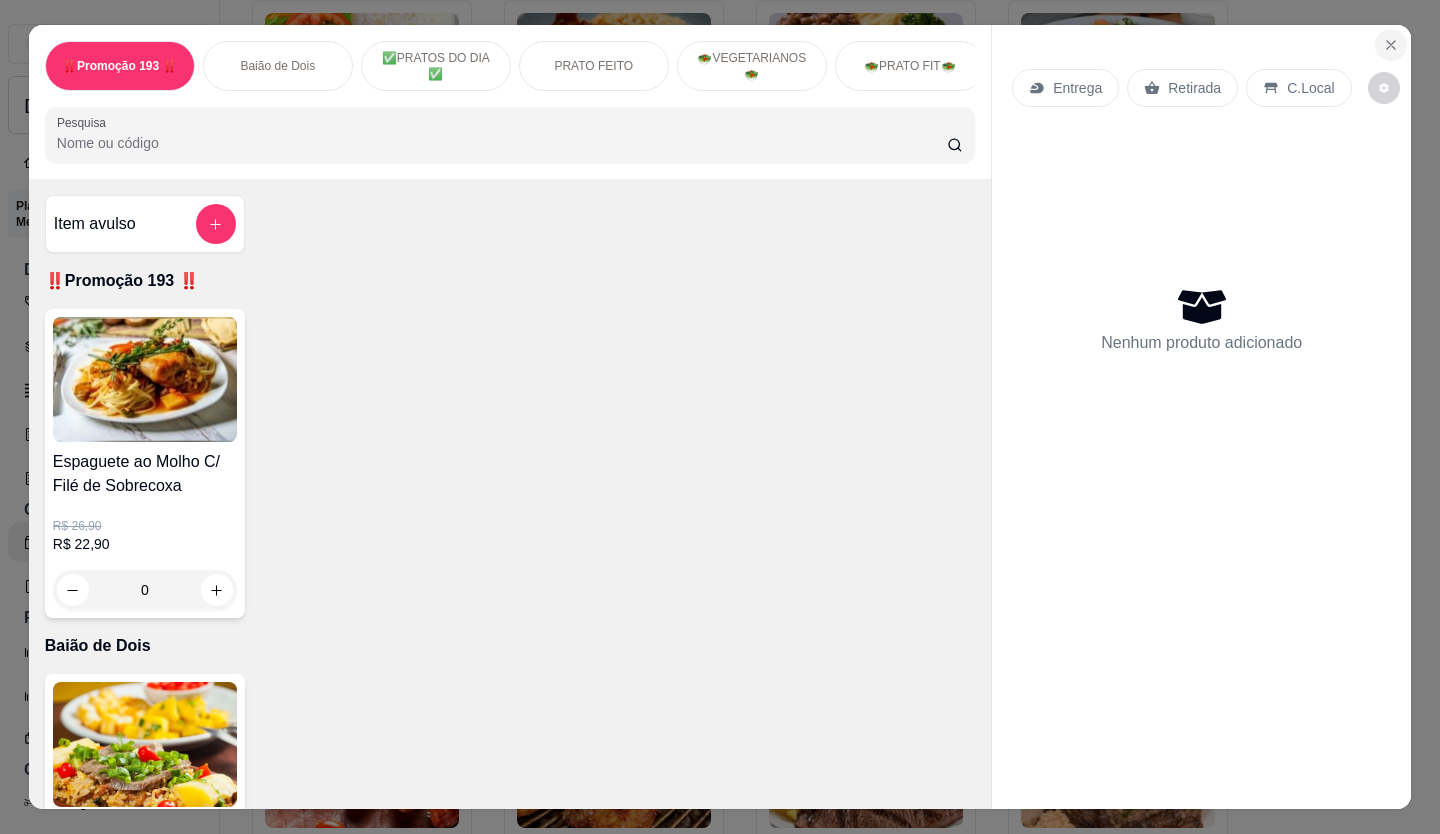 click 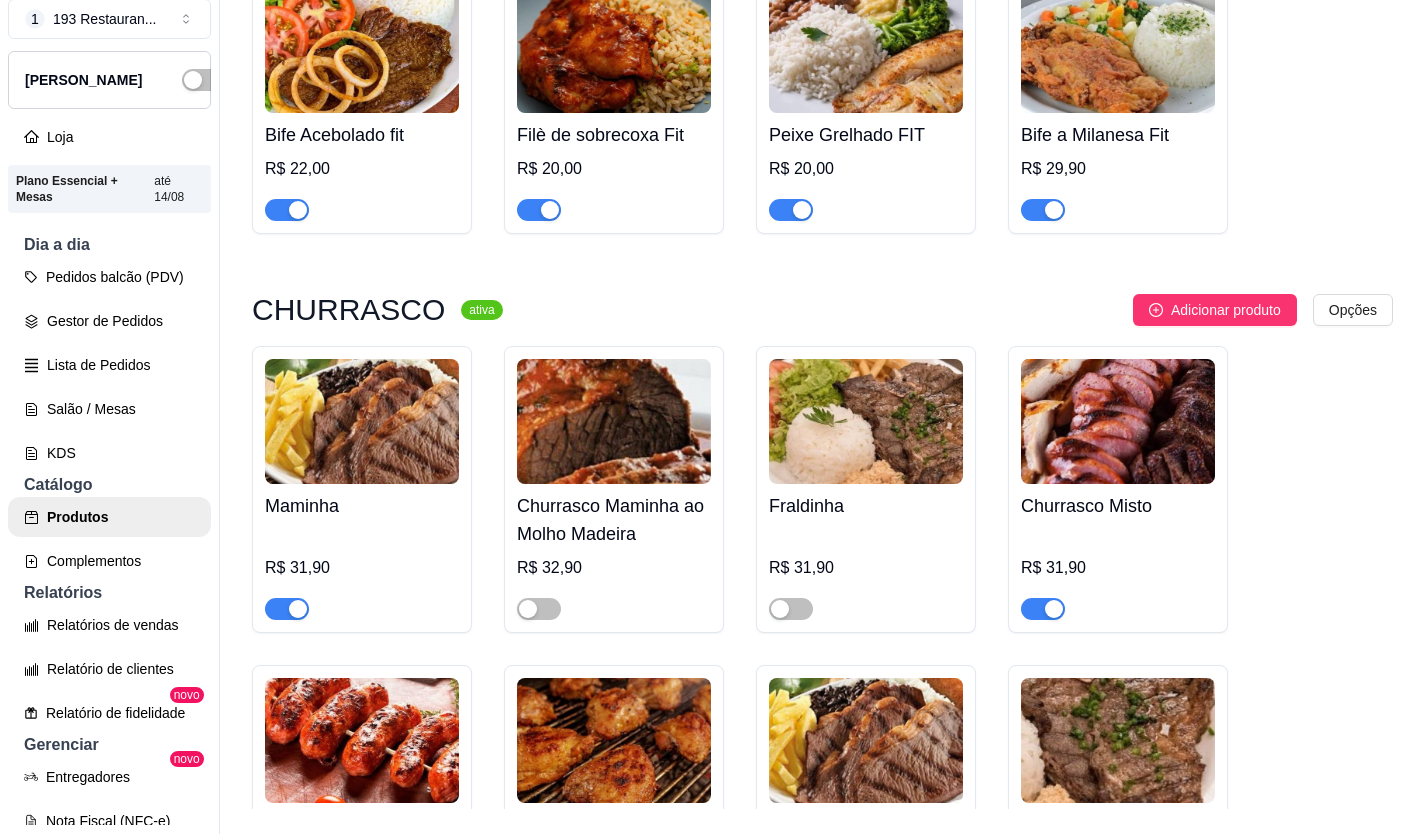 scroll, scrollTop: 32, scrollLeft: 0, axis: vertical 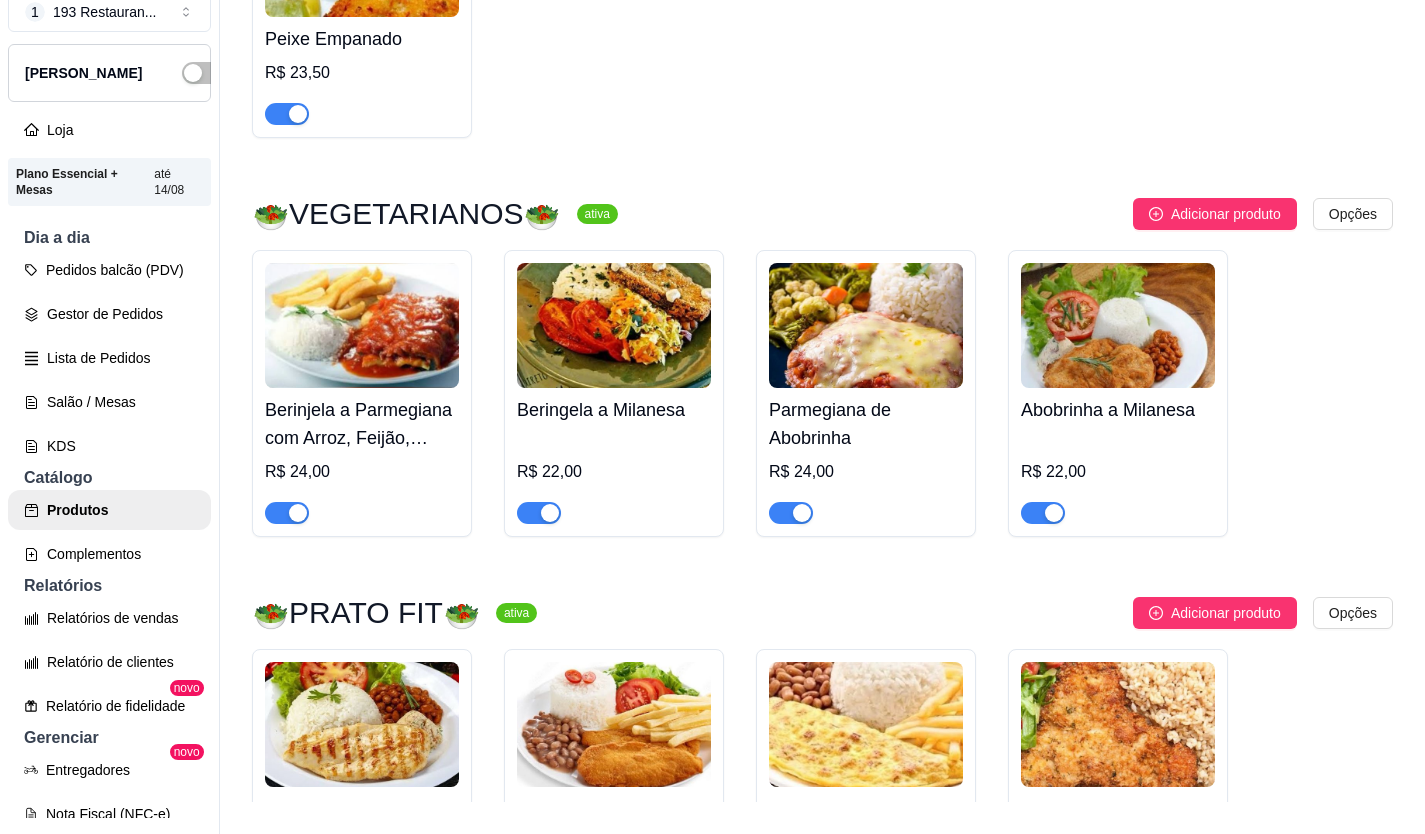 click at bounding box center (298, 513) 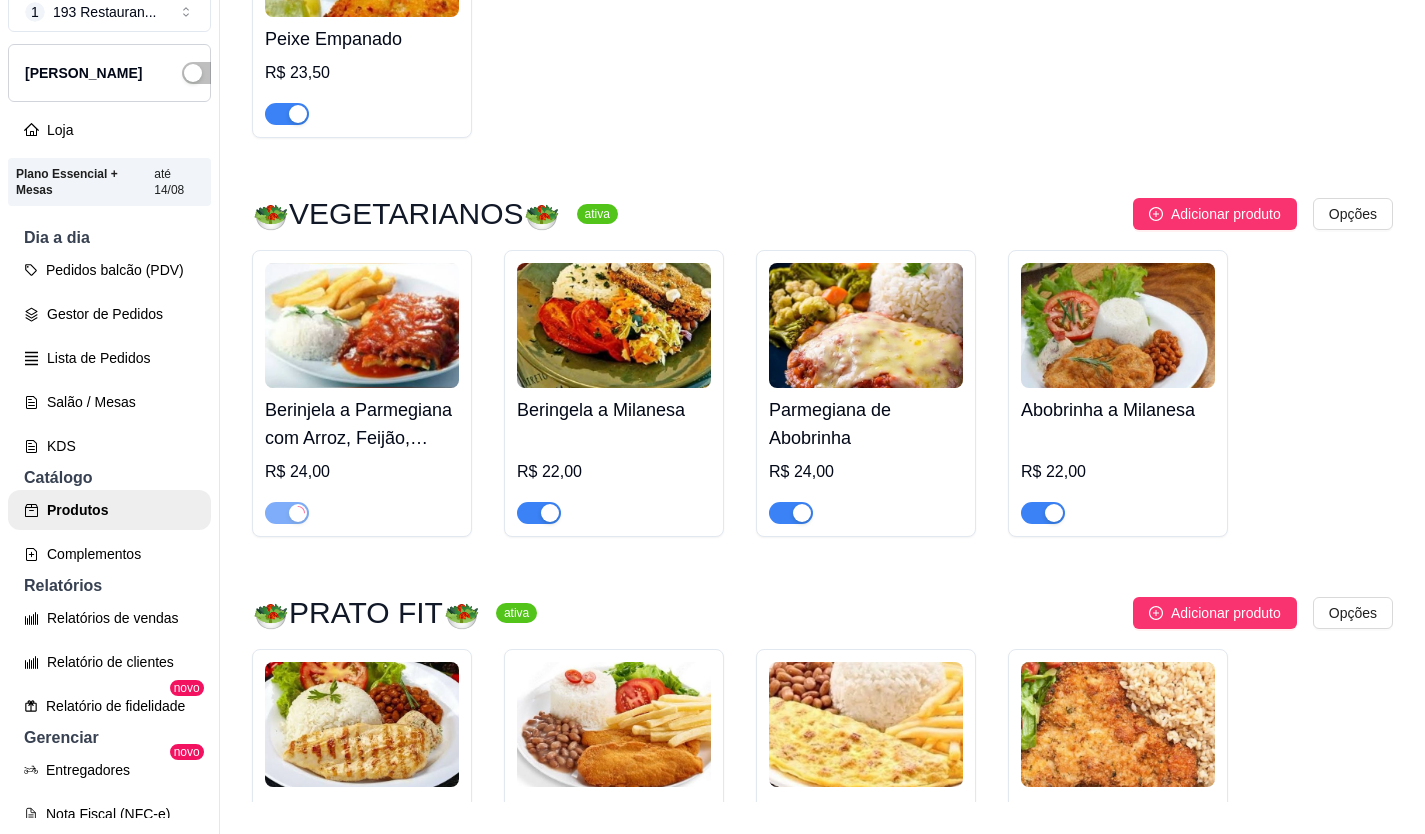 click at bounding box center [539, 513] 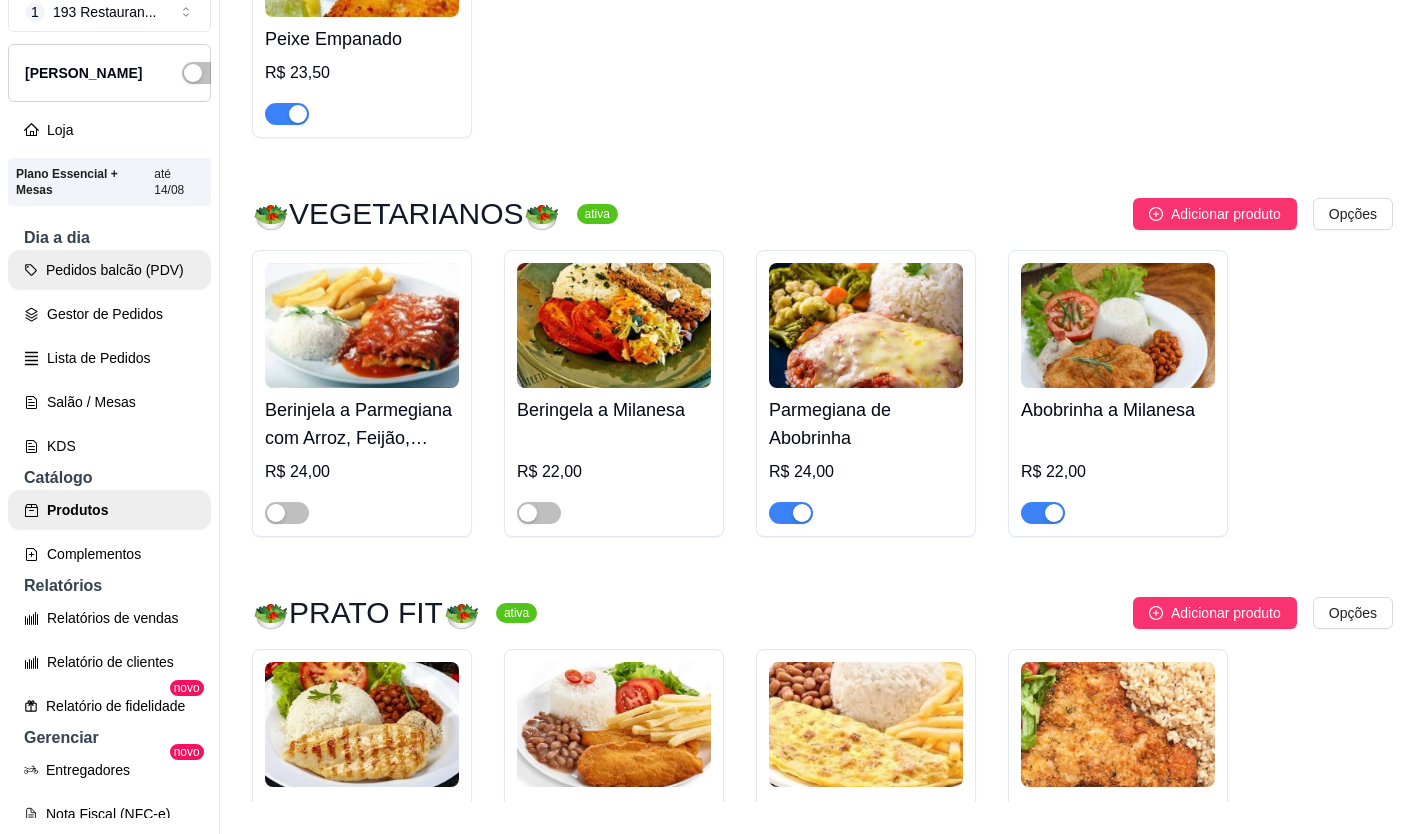 scroll, scrollTop: 0, scrollLeft: 0, axis: both 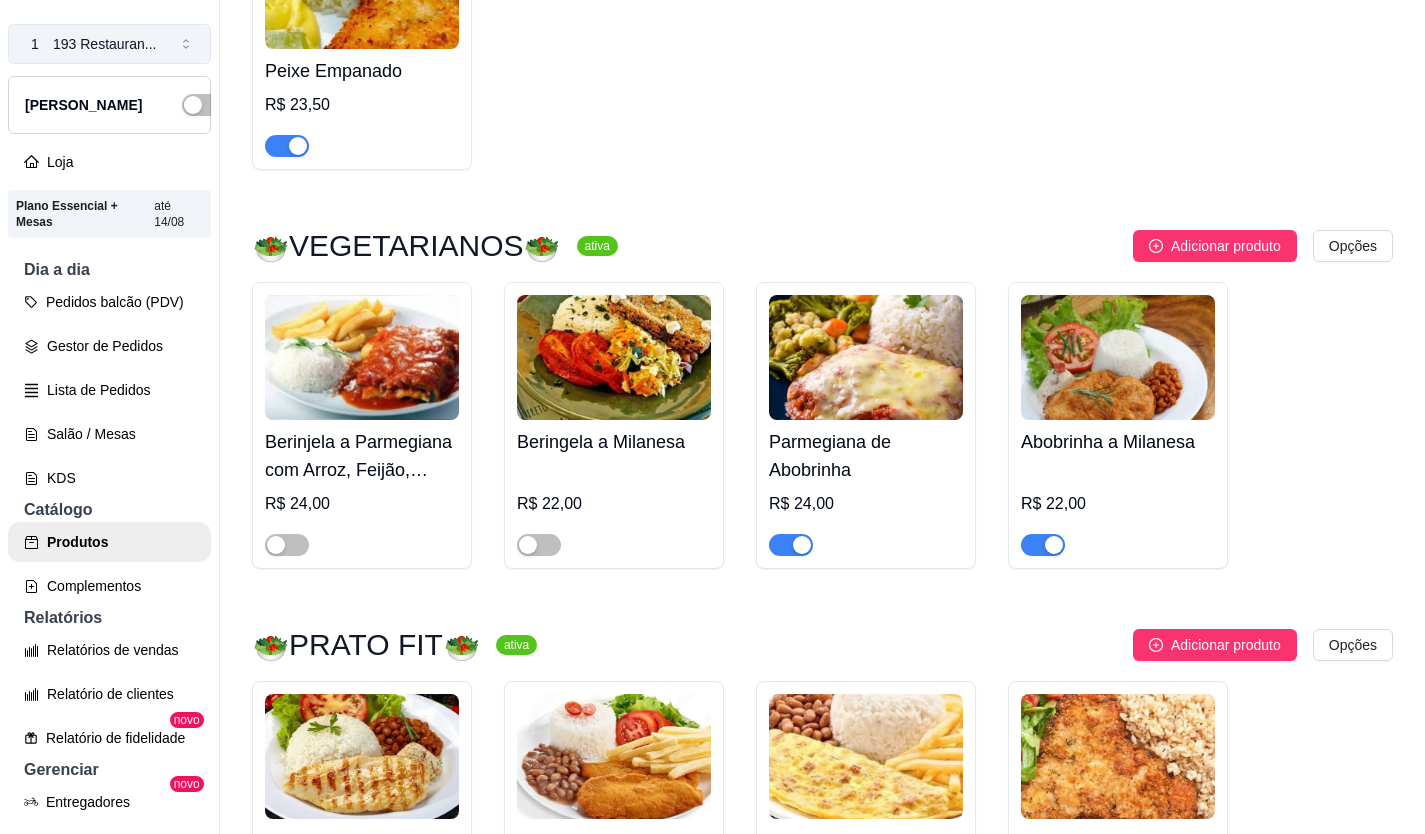 click 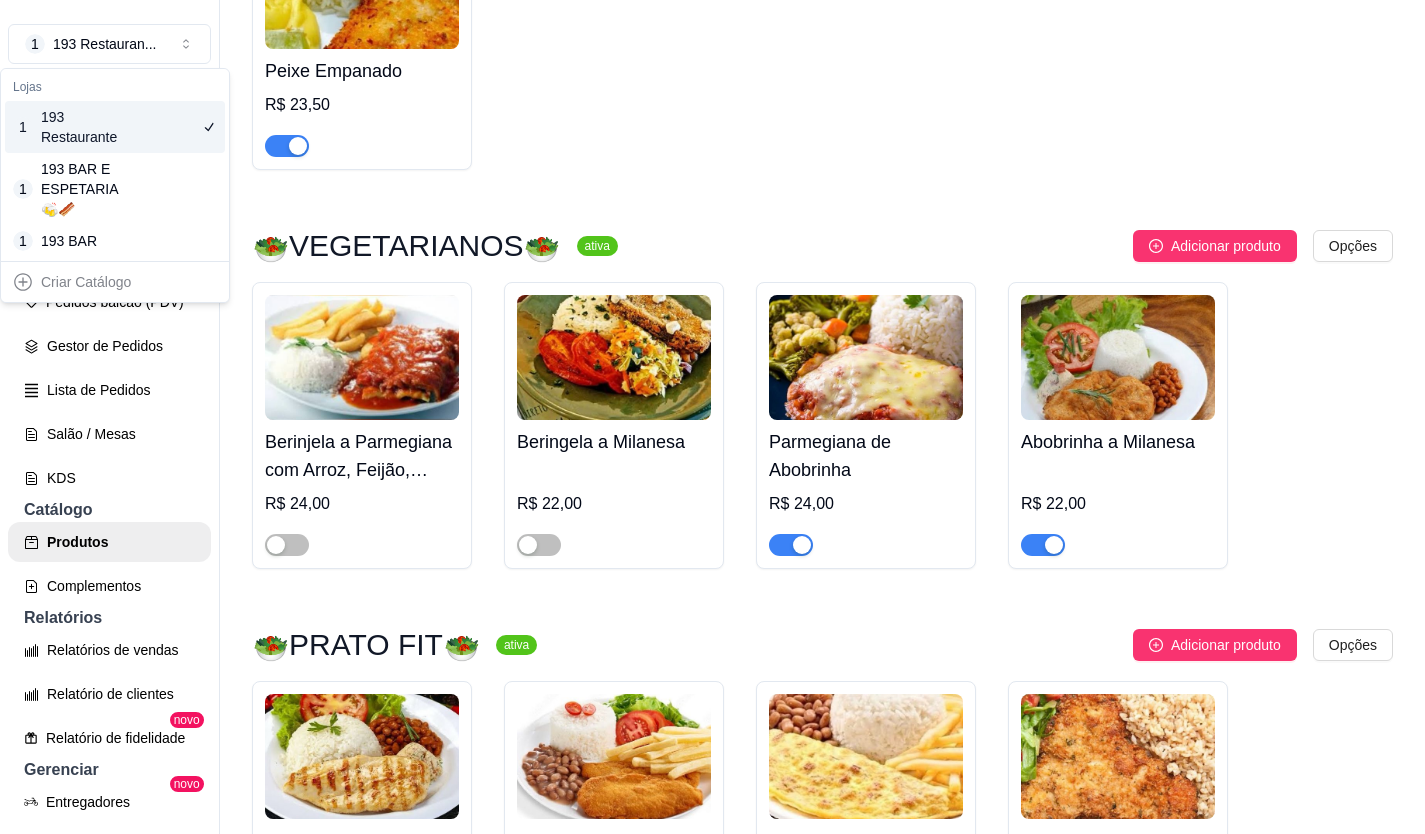 click on "193 Restaurante" at bounding box center (86, 127) 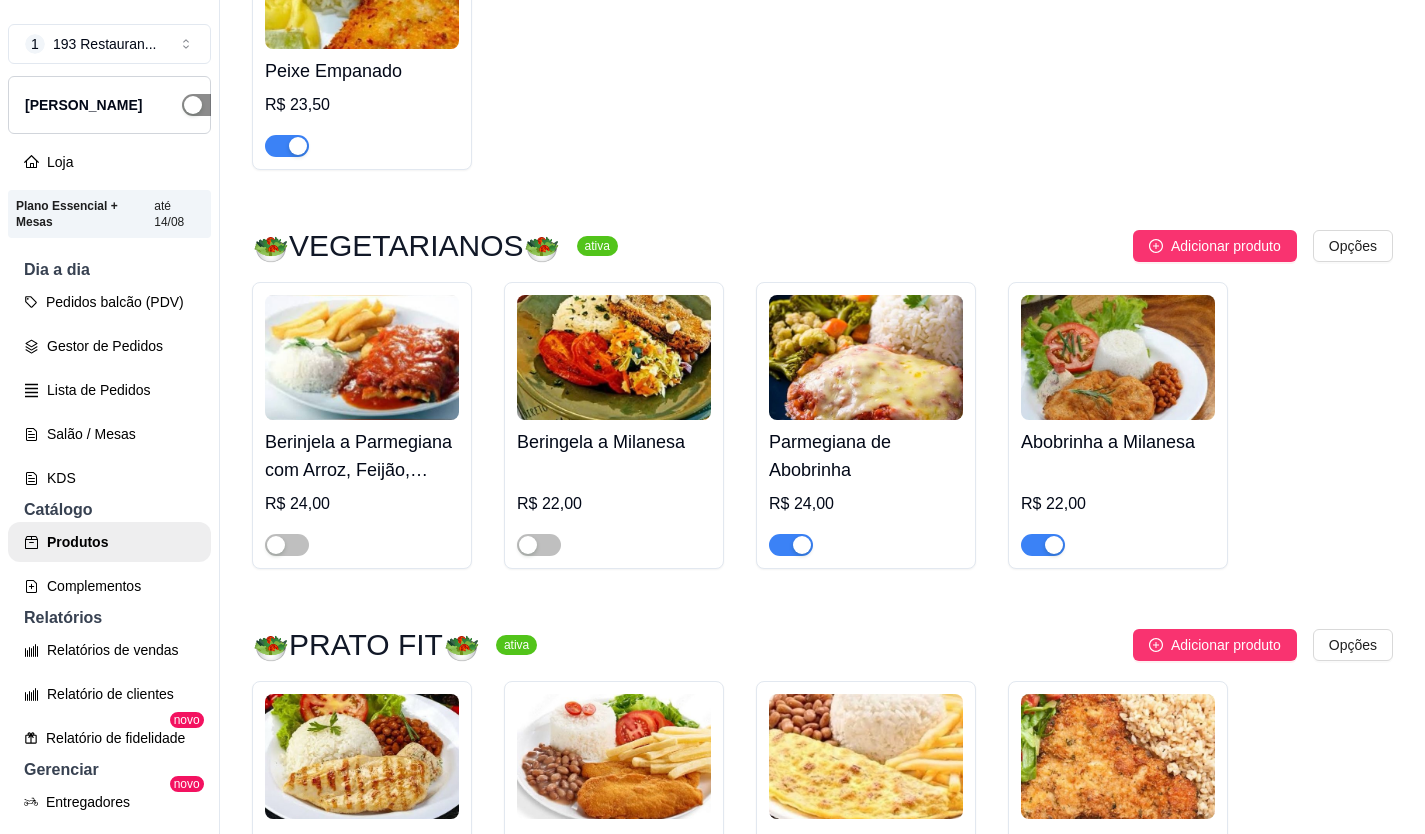 click at bounding box center [193, 105] 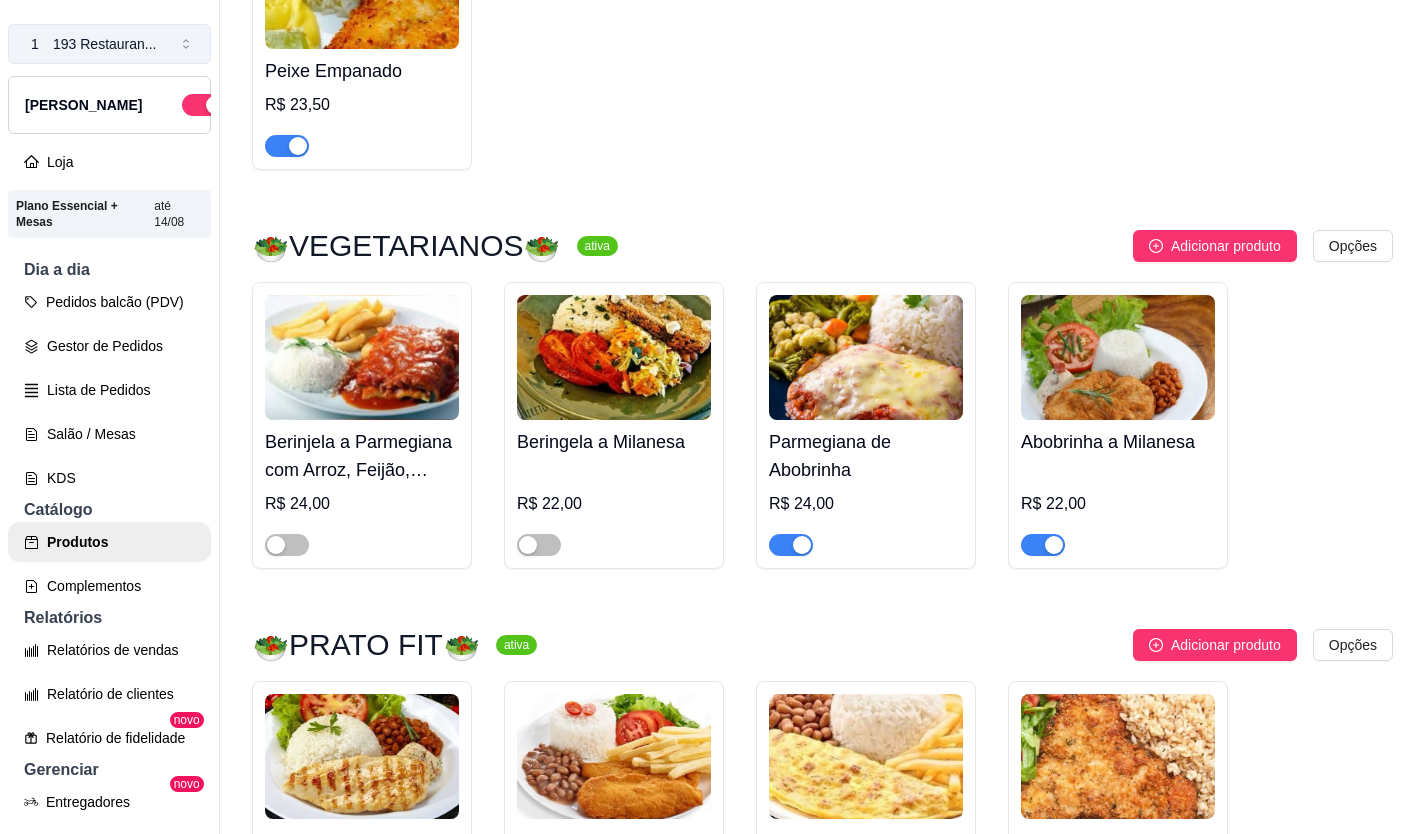 click on "193 Restauran ..." at bounding box center [105, 44] 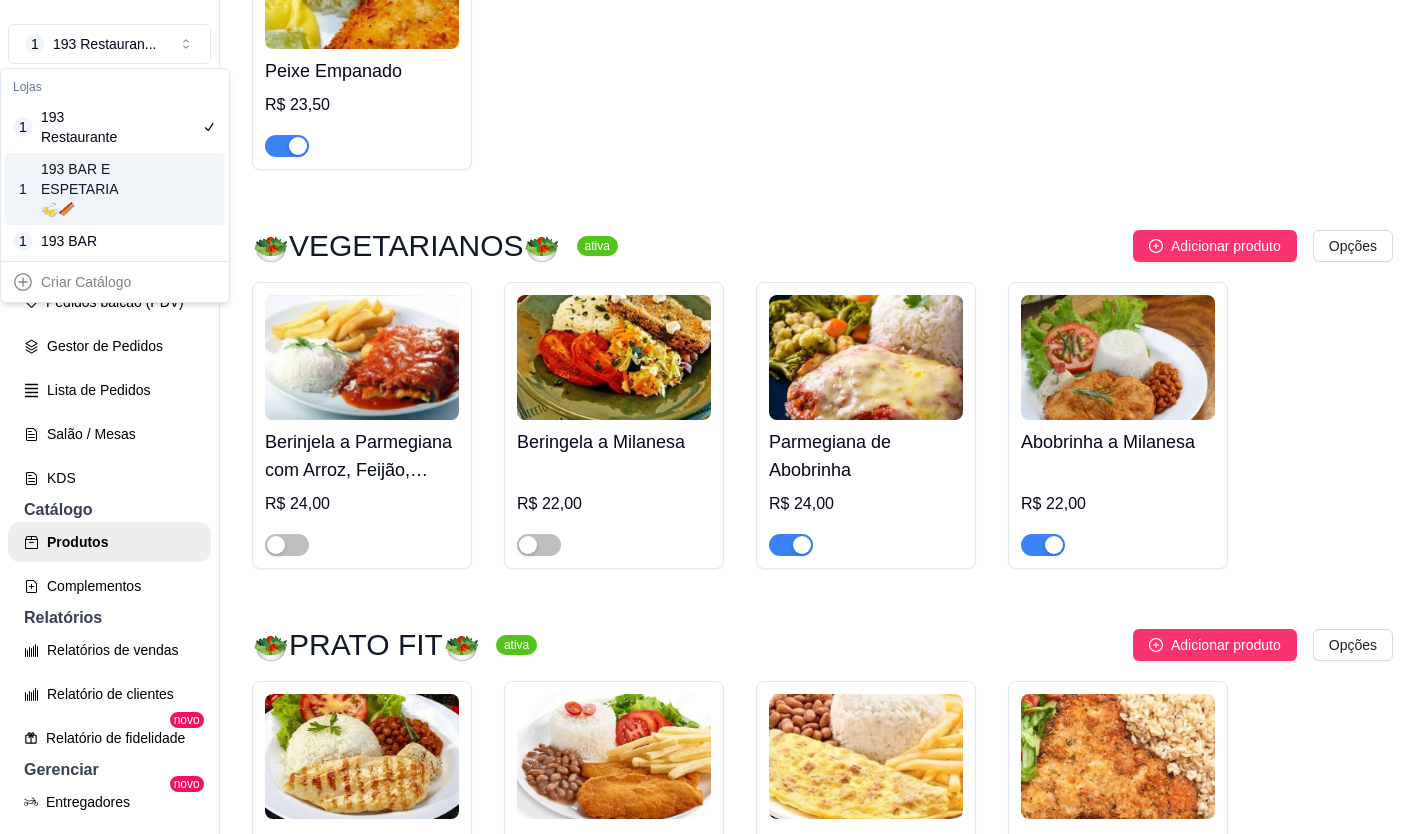 click on "193 BAR E ESPETARIA🍻🥓" at bounding box center [86, 189] 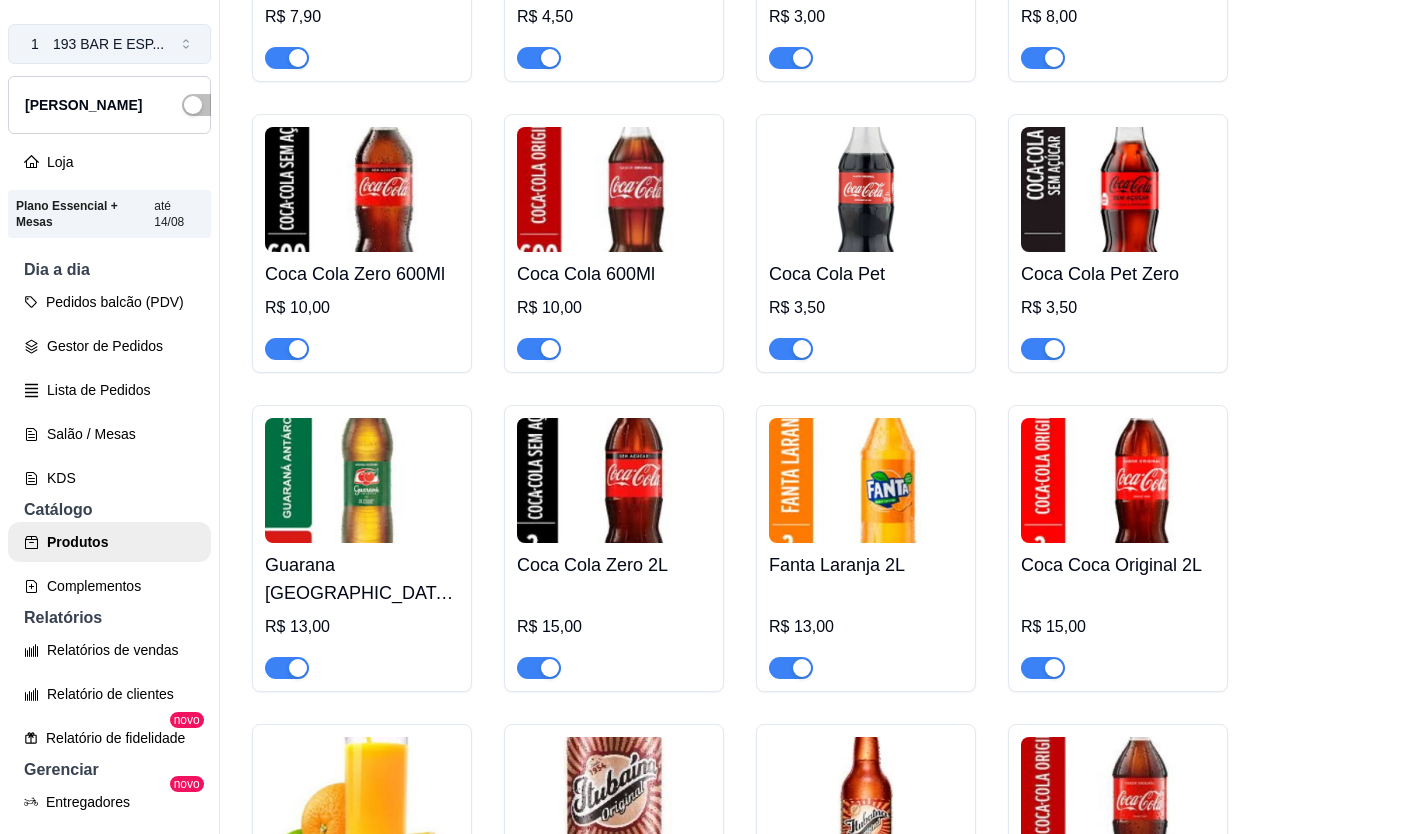 click 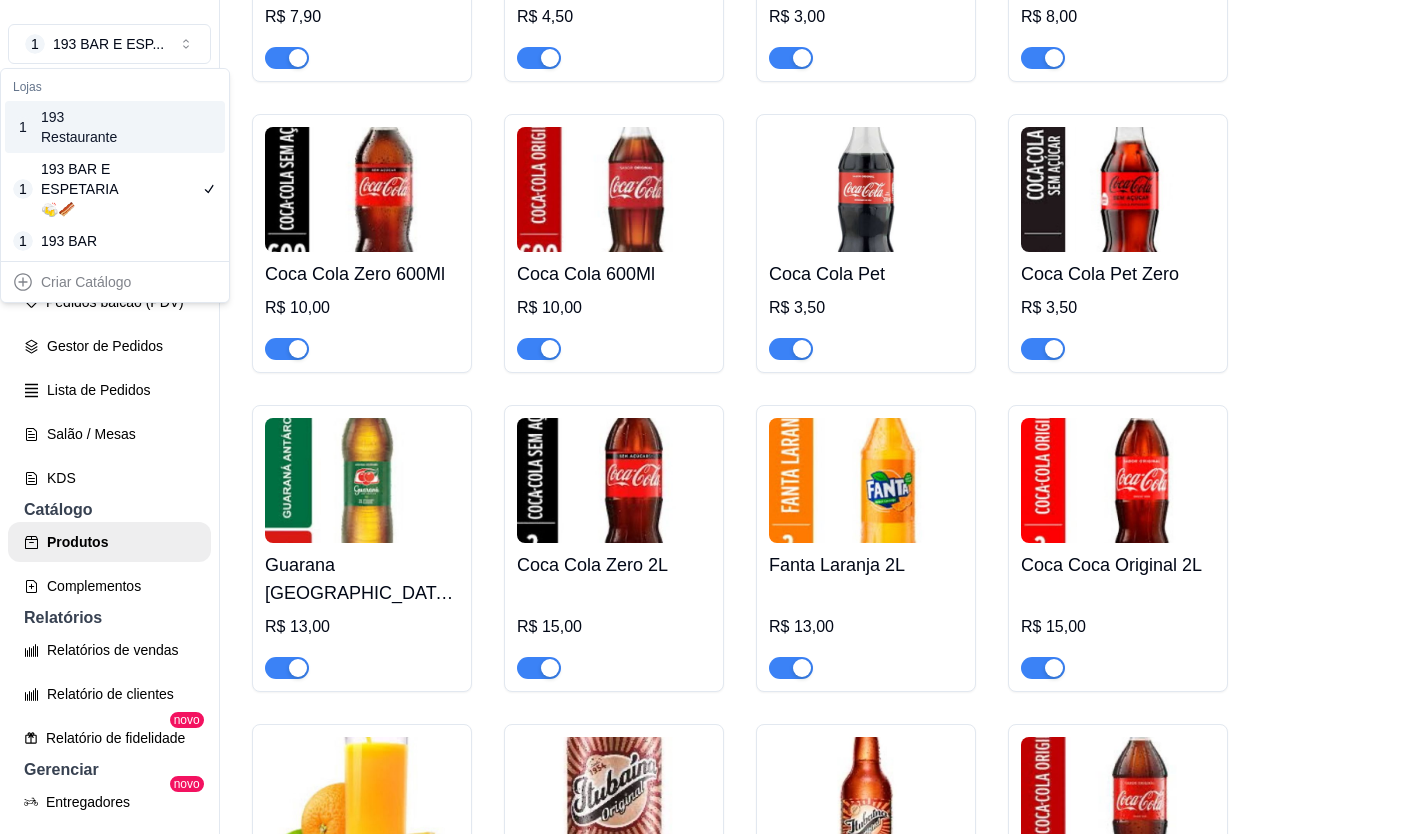 click on "193 Restaurante" at bounding box center [86, 127] 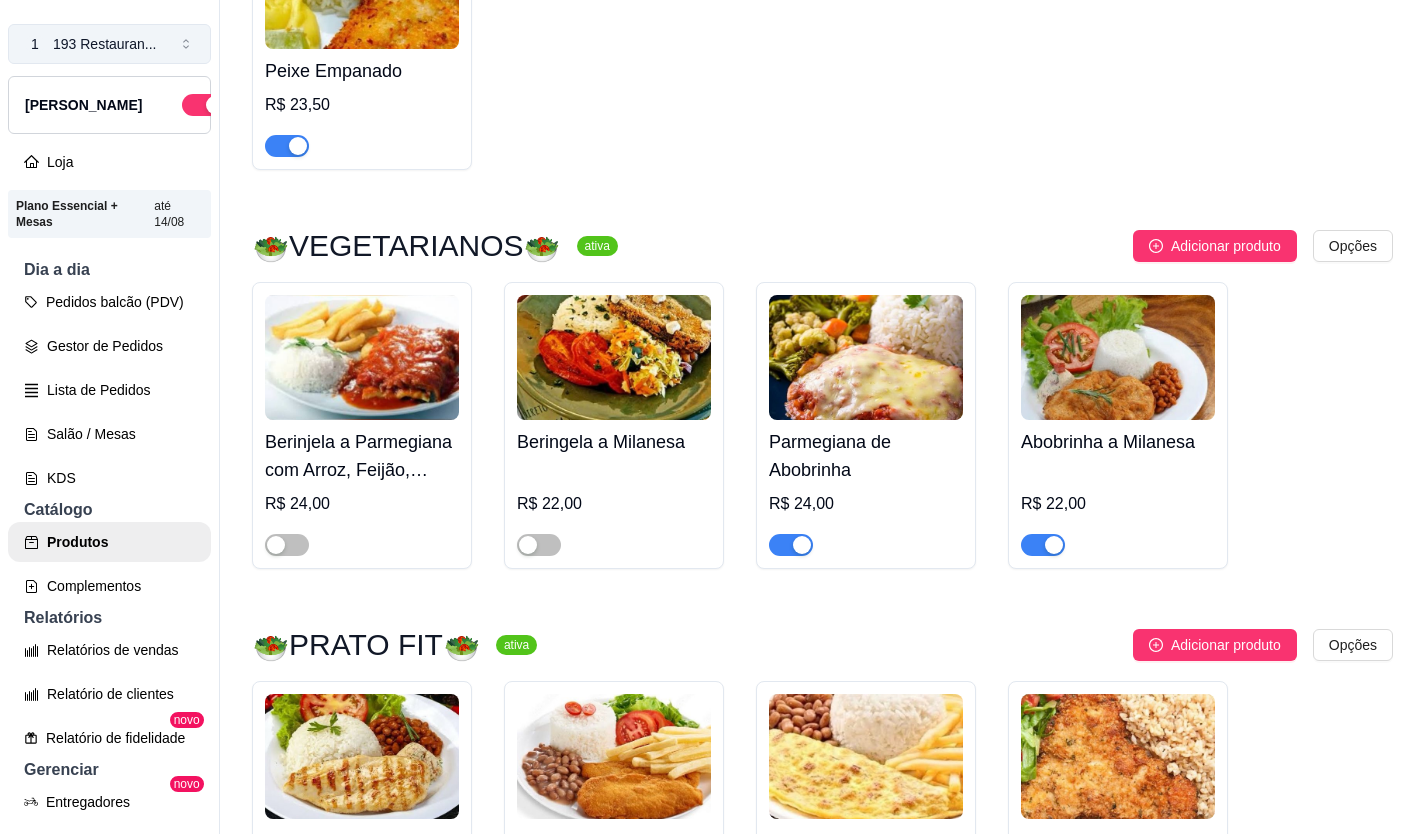 click 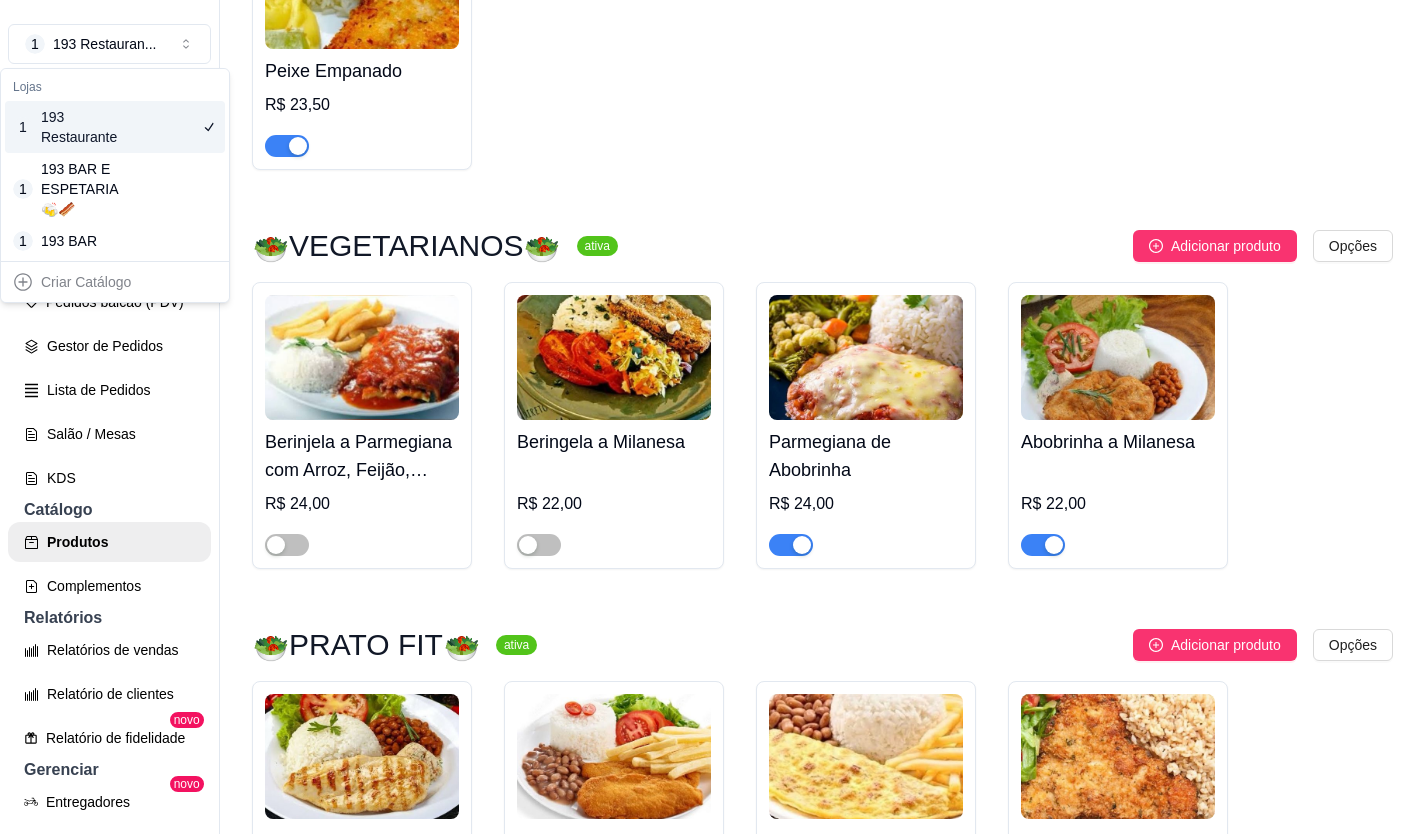 click on "193 Restaurante" at bounding box center [86, 127] 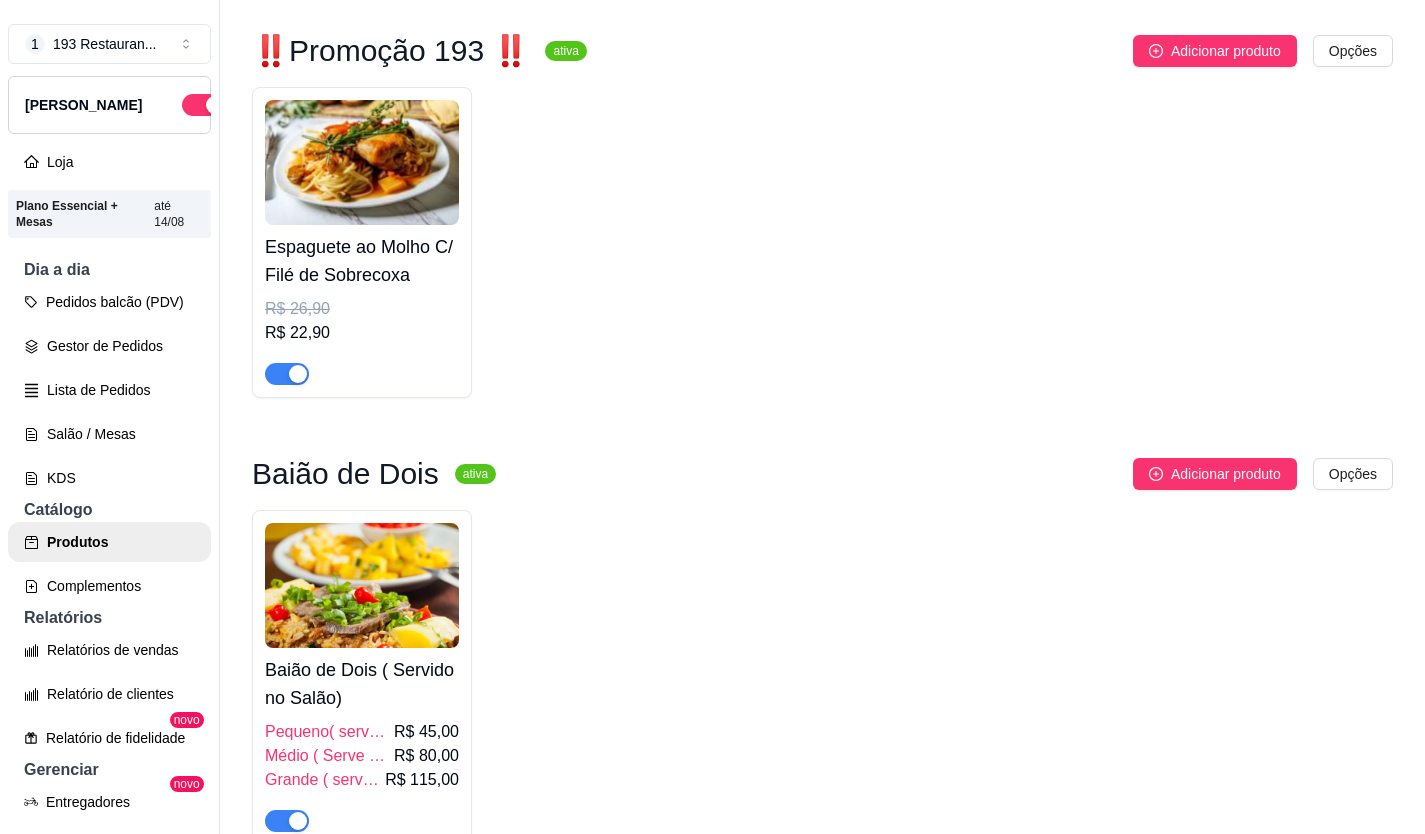 scroll, scrollTop: 0, scrollLeft: 0, axis: both 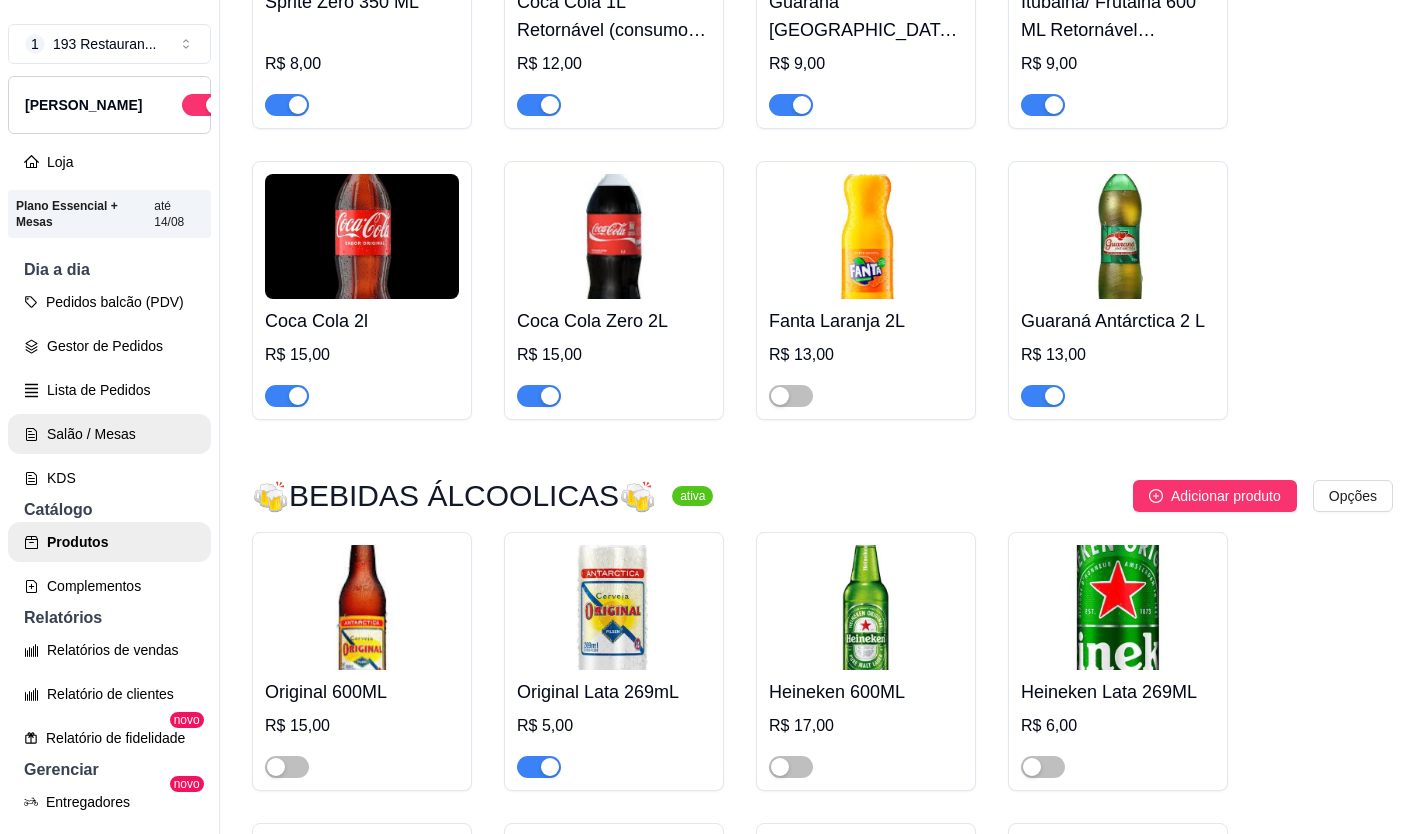 click on "Salão / Mesas" at bounding box center [109, 434] 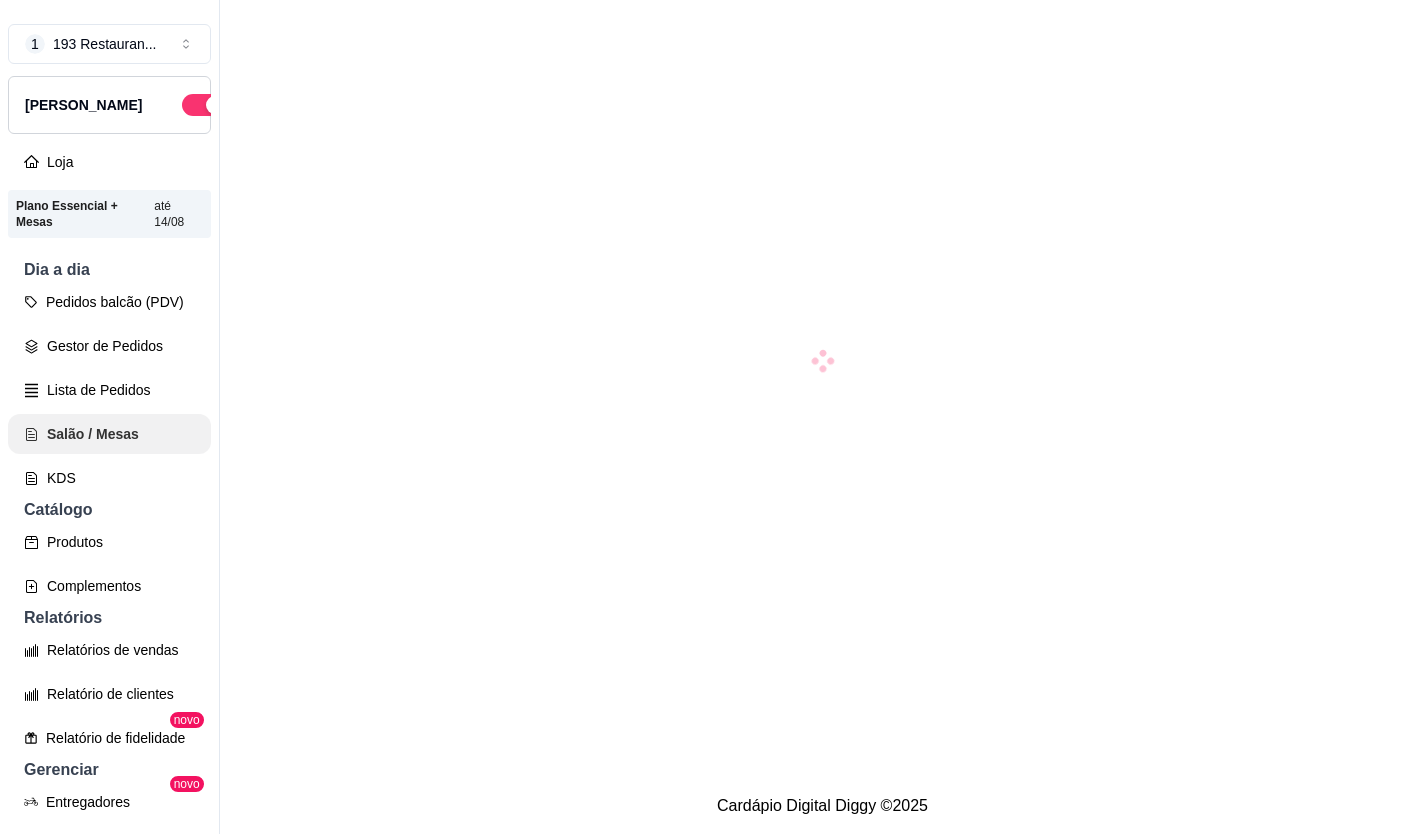 scroll, scrollTop: 0, scrollLeft: 0, axis: both 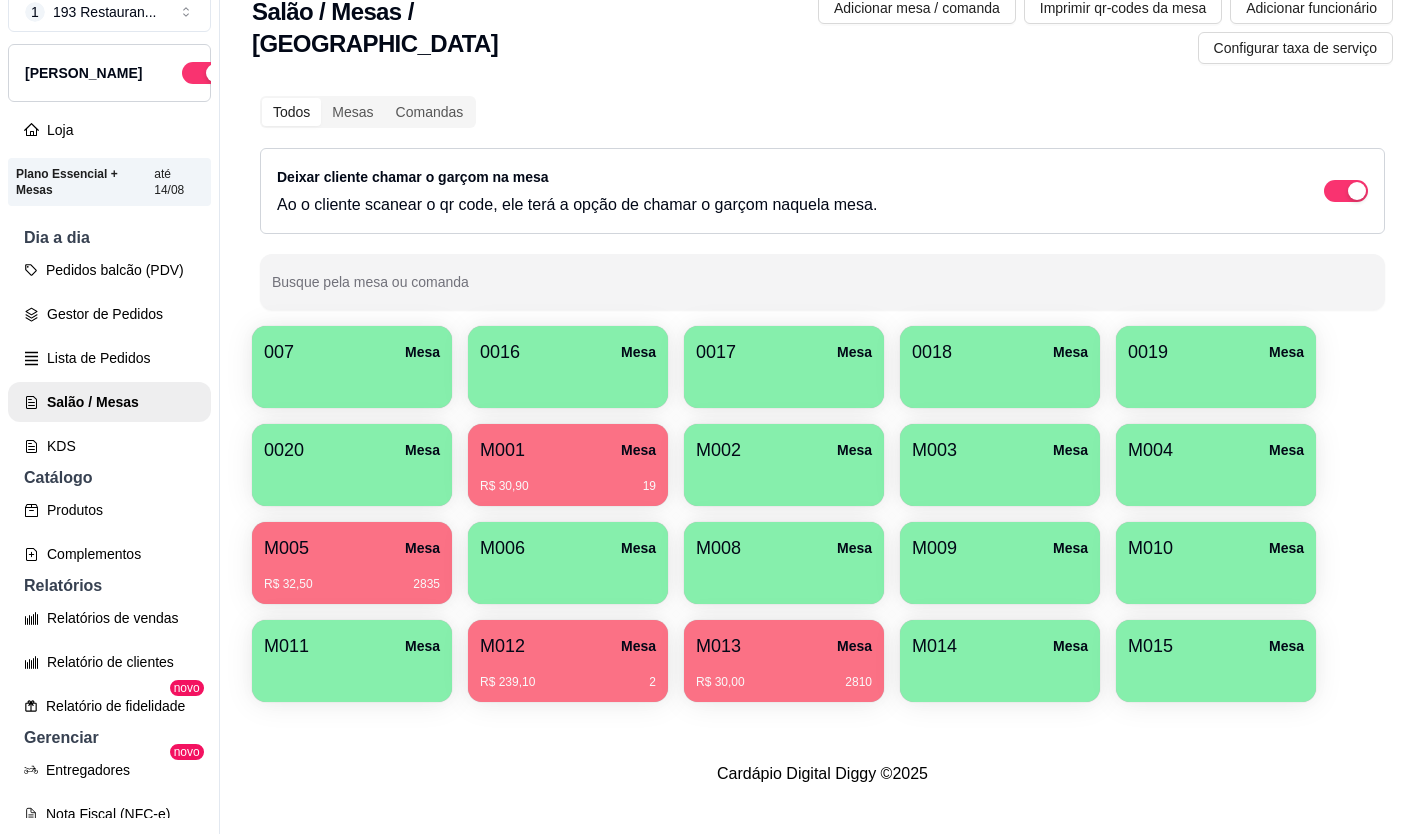 click on "M012 Mesa" at bounding box center [568, 646] 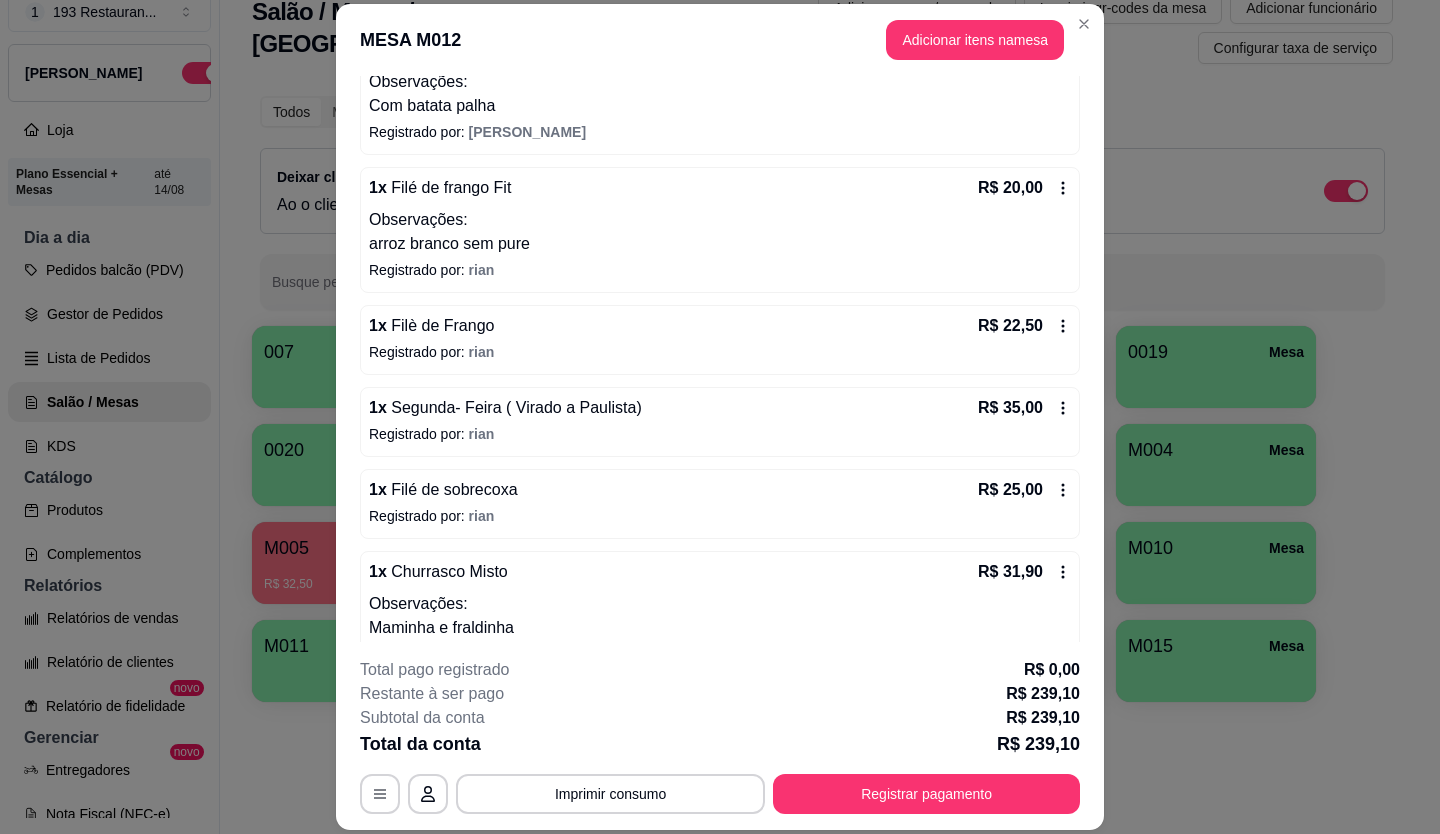 scroll, scrollTop: 581, scrollLeft: 0, axis: vertical 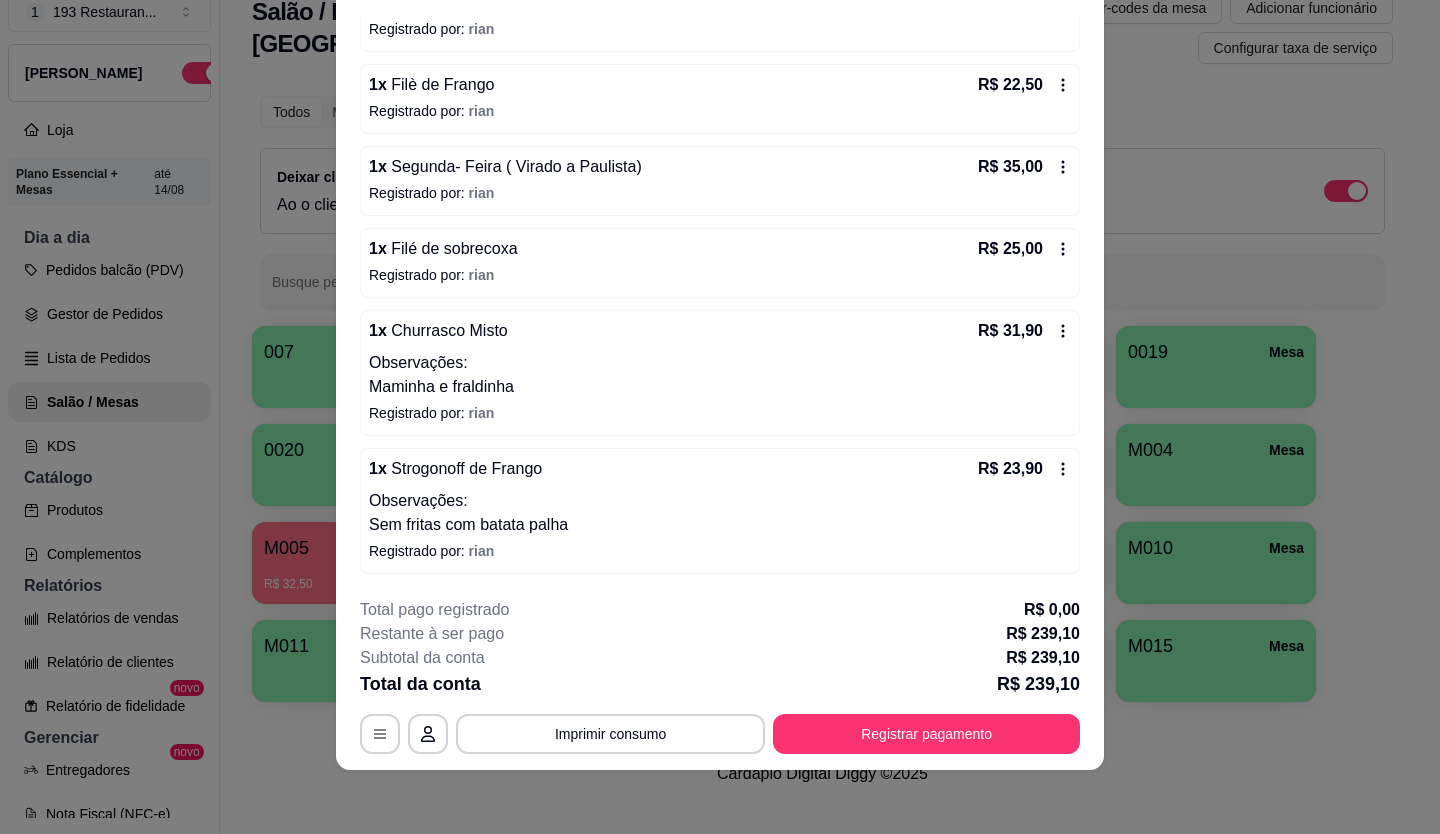 drag, startPoint x: 741, startPoint y: 360, endPoint x: 769, endPoint y: 360, distance: 28 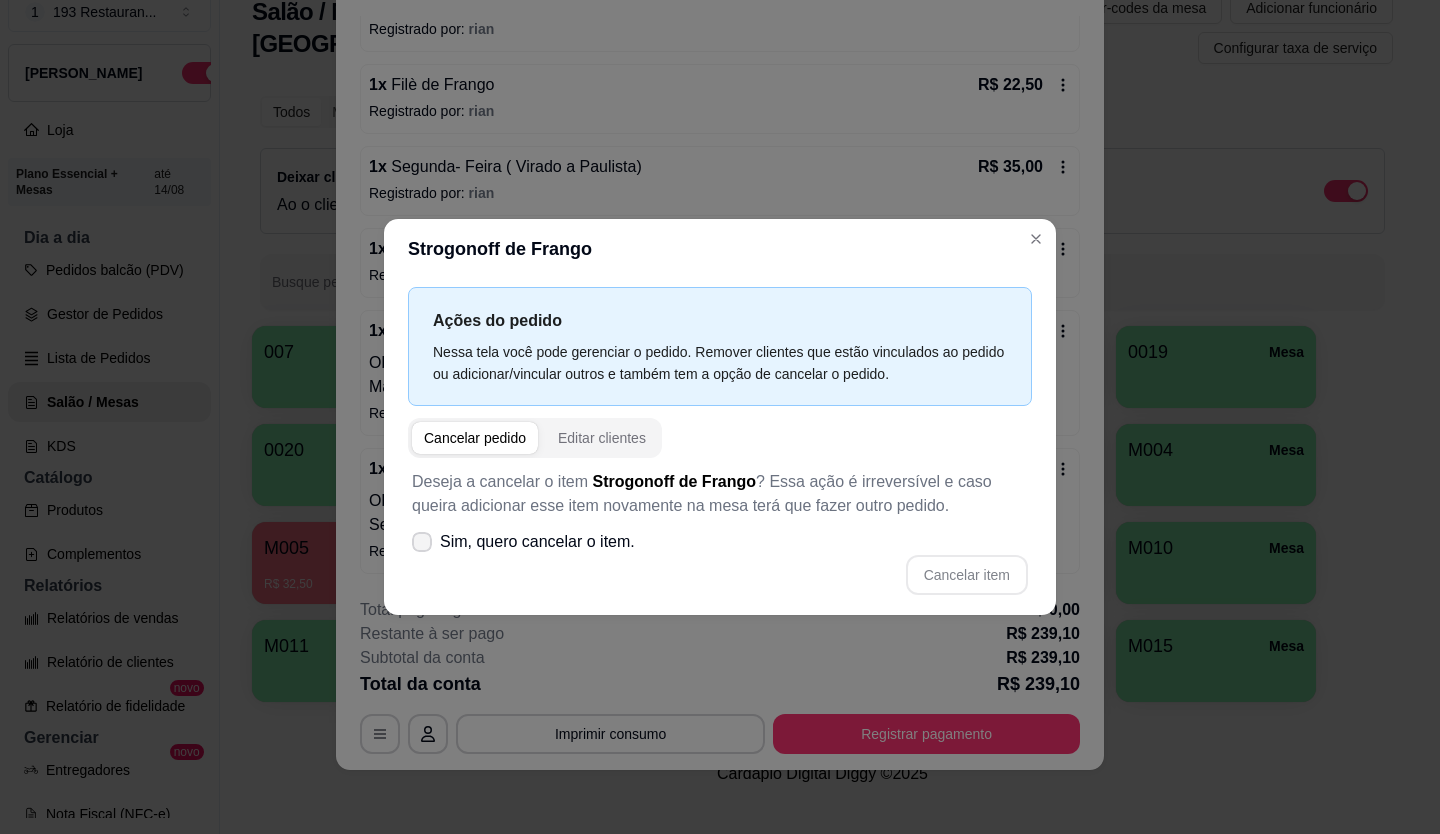 click on "Sim, quero cancelar o item." at bounding box center [537, 542] 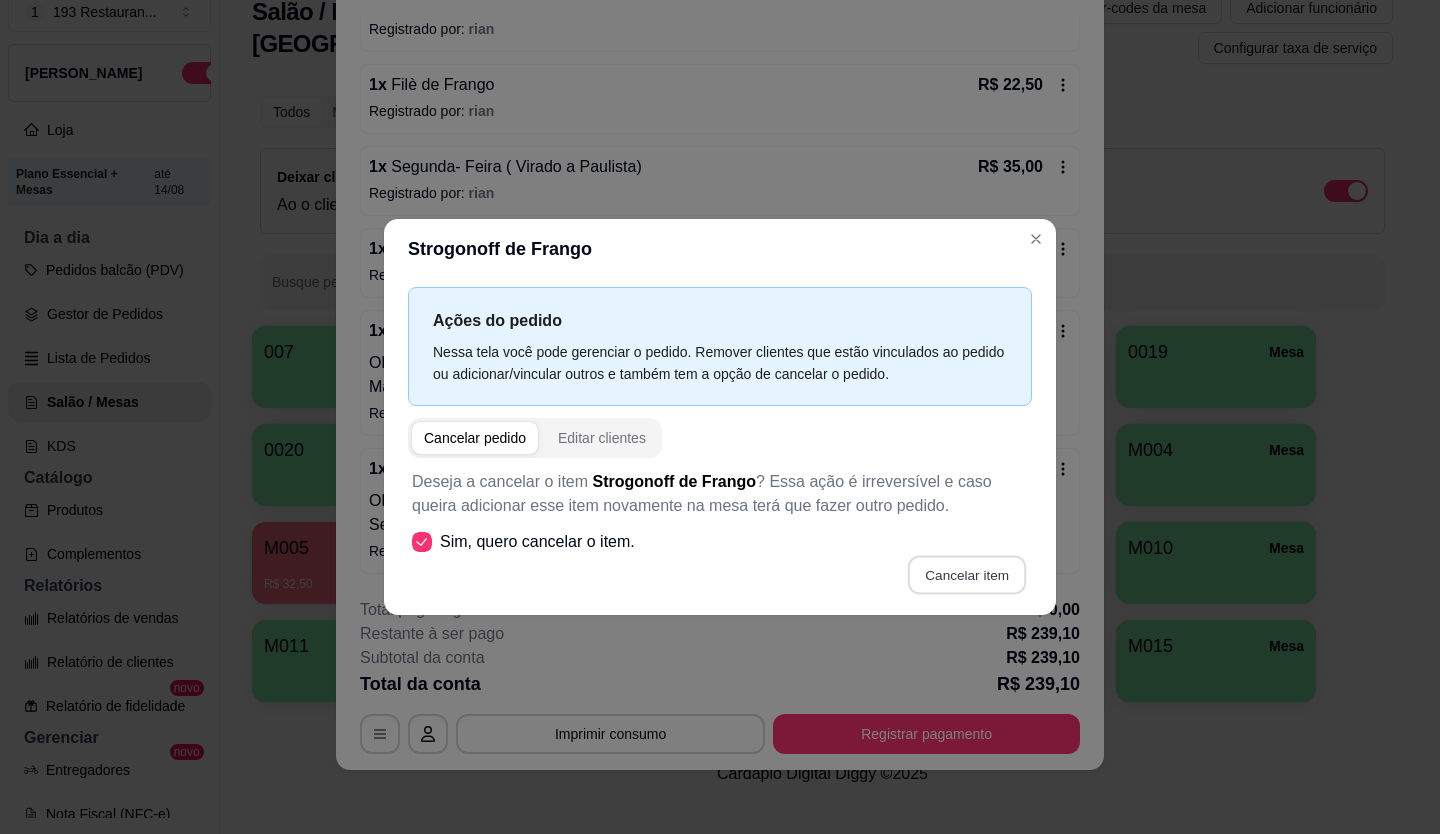 click on "Cancelar item" at bounding box center (966, 575) 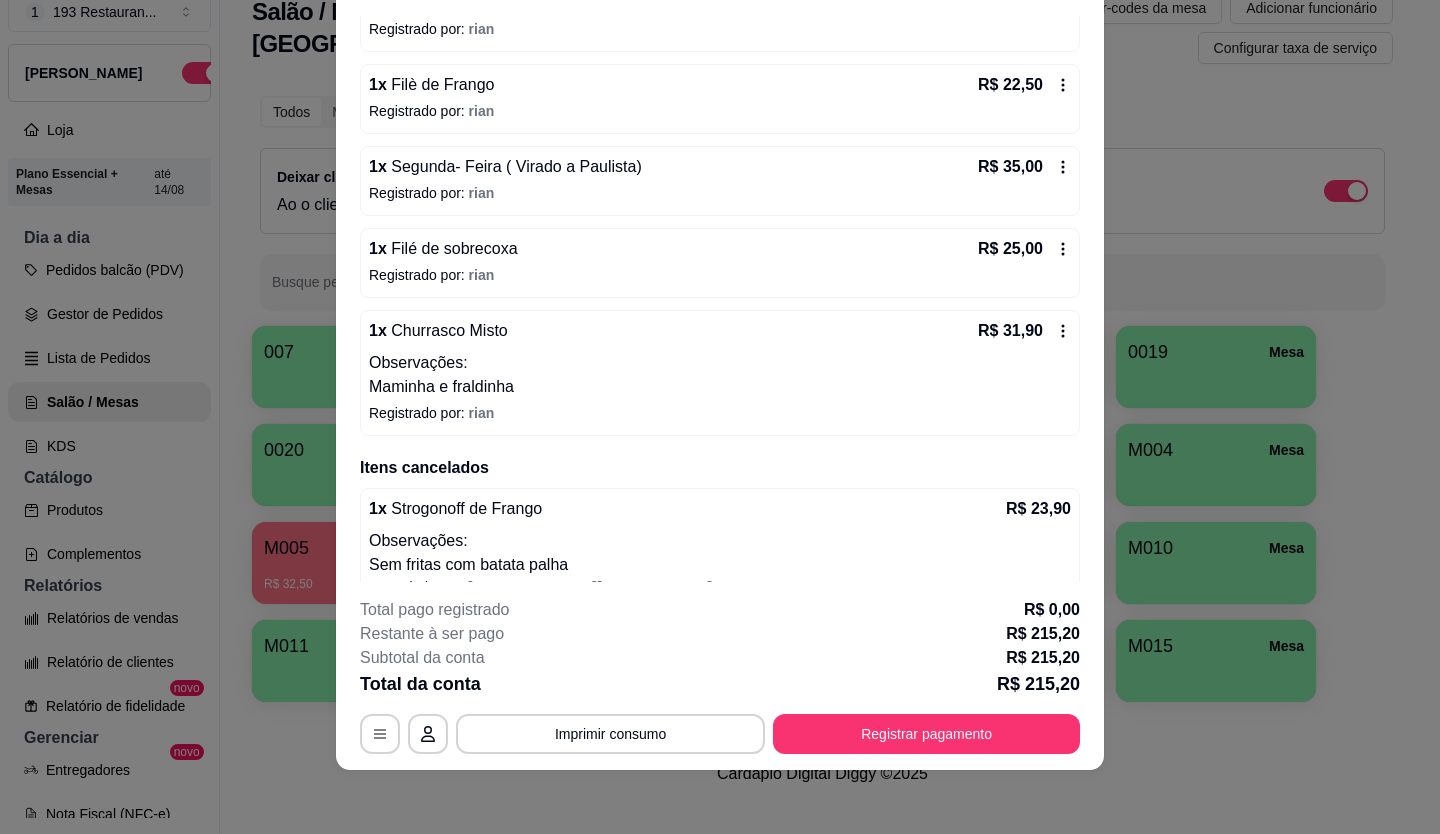 click 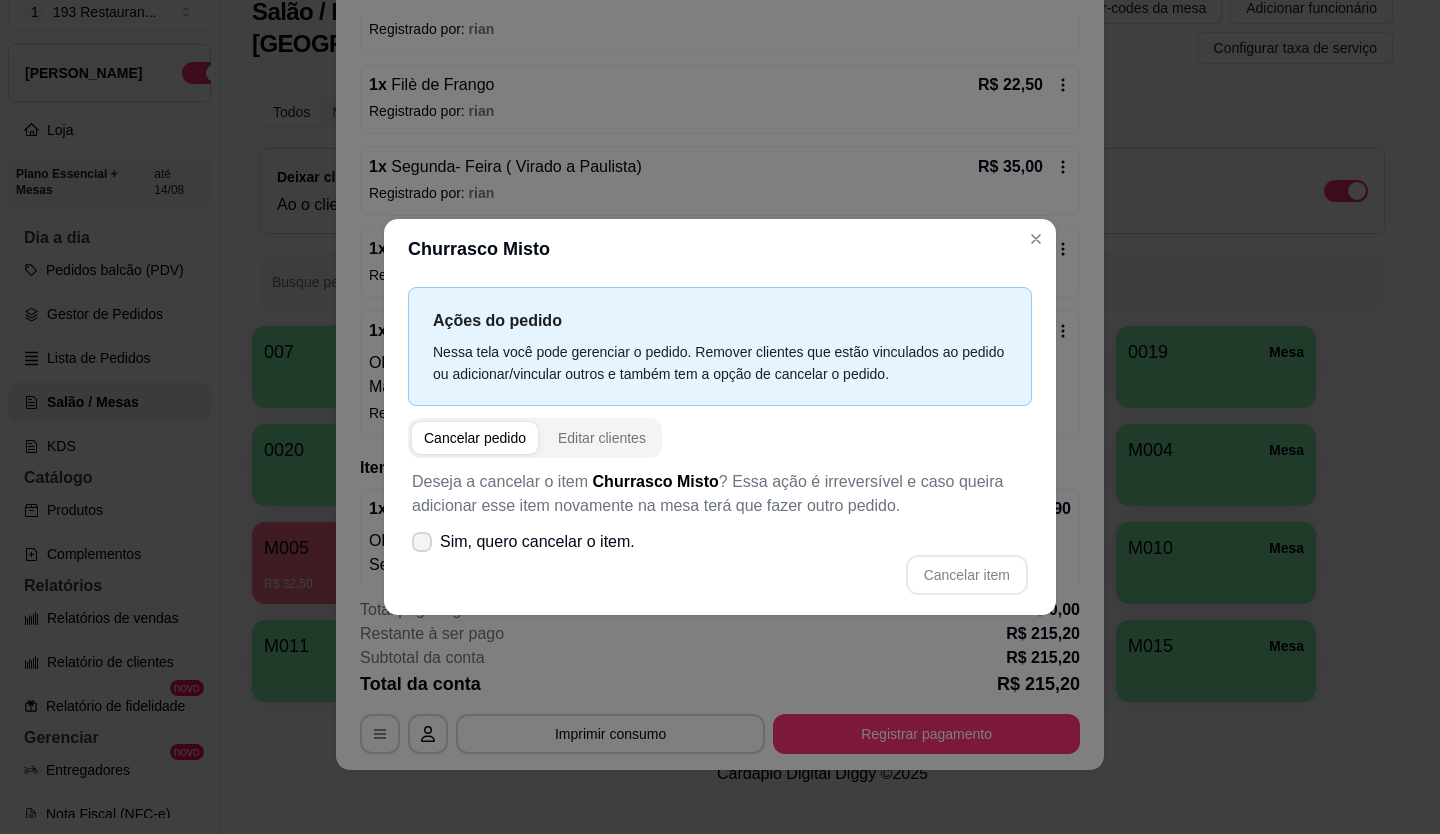 click on "Sim, quero cancelar o item." at bounding box center (523, 542) 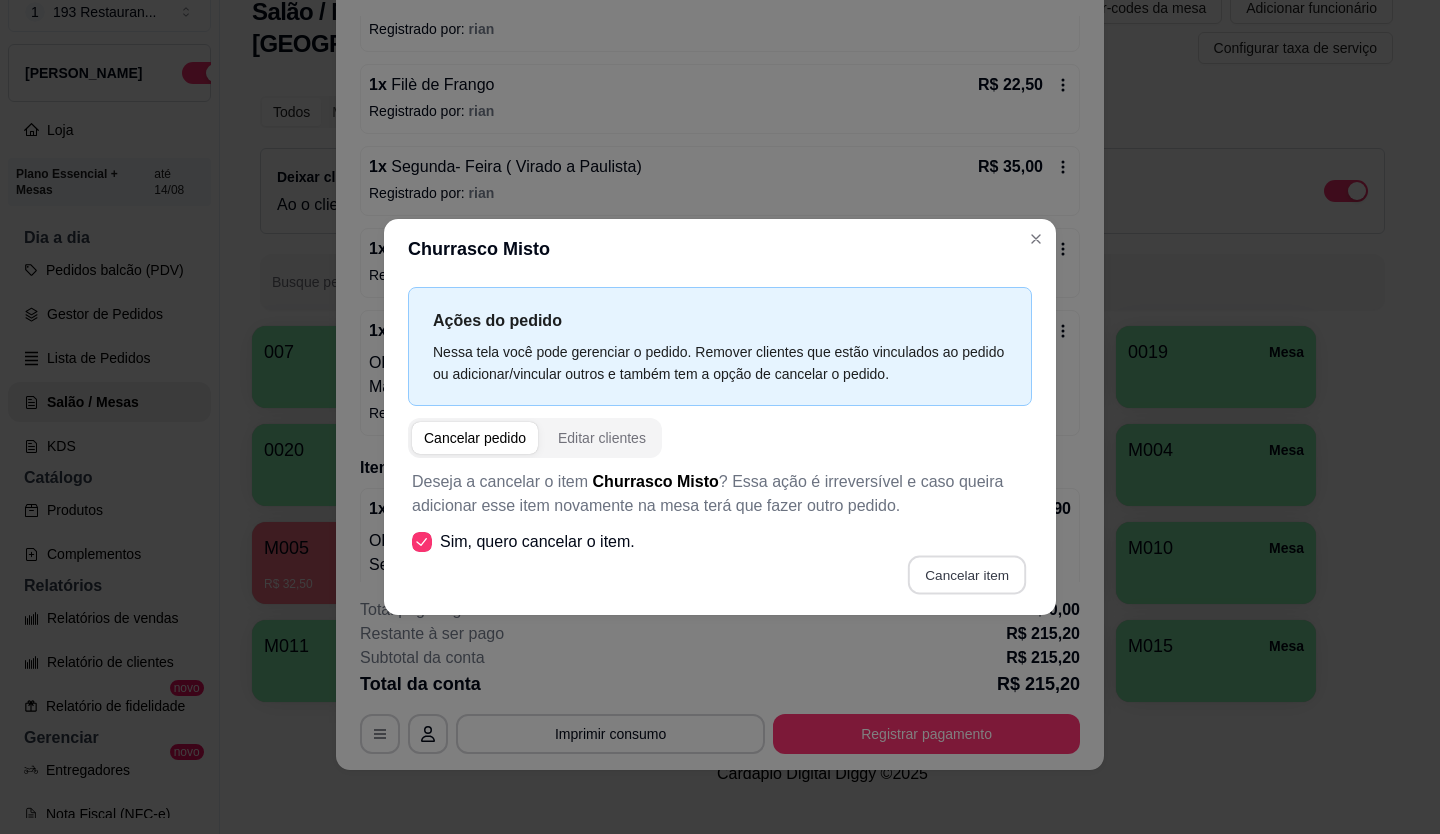 click on "Cancelar item" at bounding box center [966, 575] 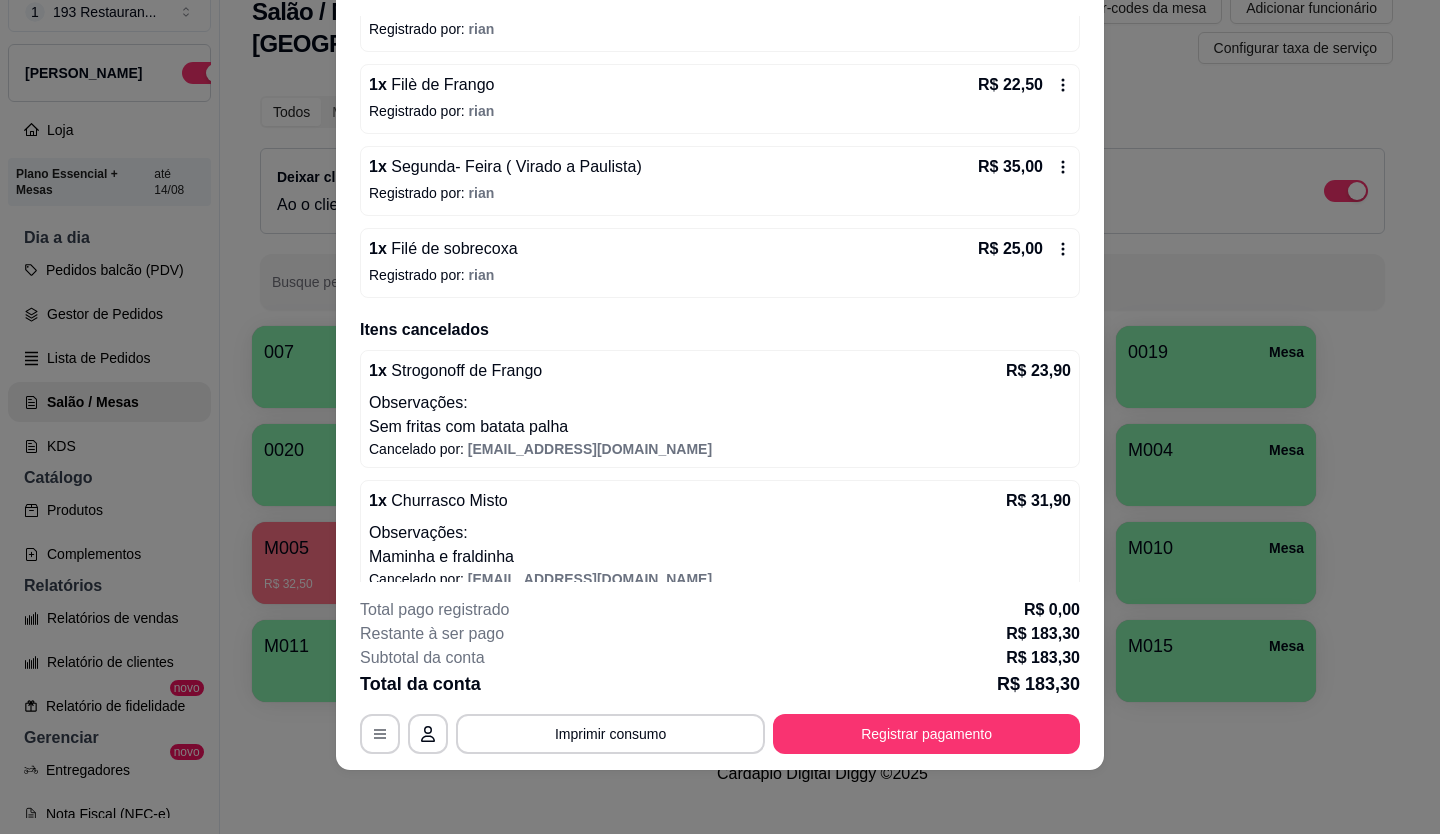click on "1 x   Filé de sobrecoxa  R$ 25,00 Registrado por:   rian" at bounding box center (720, 263) 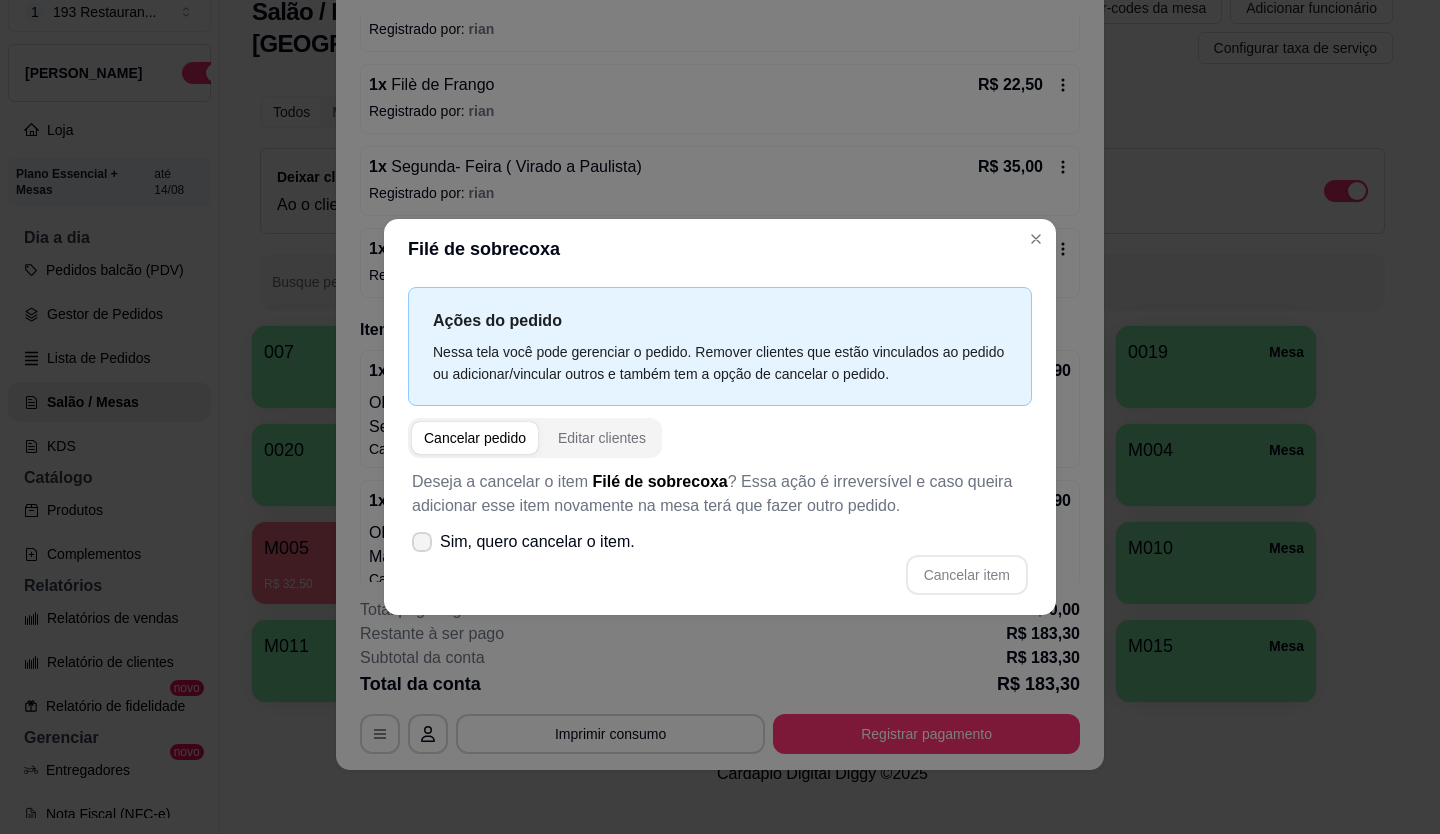 click on "Sim, quero cancelar o item." at bounding box center (537, 542) 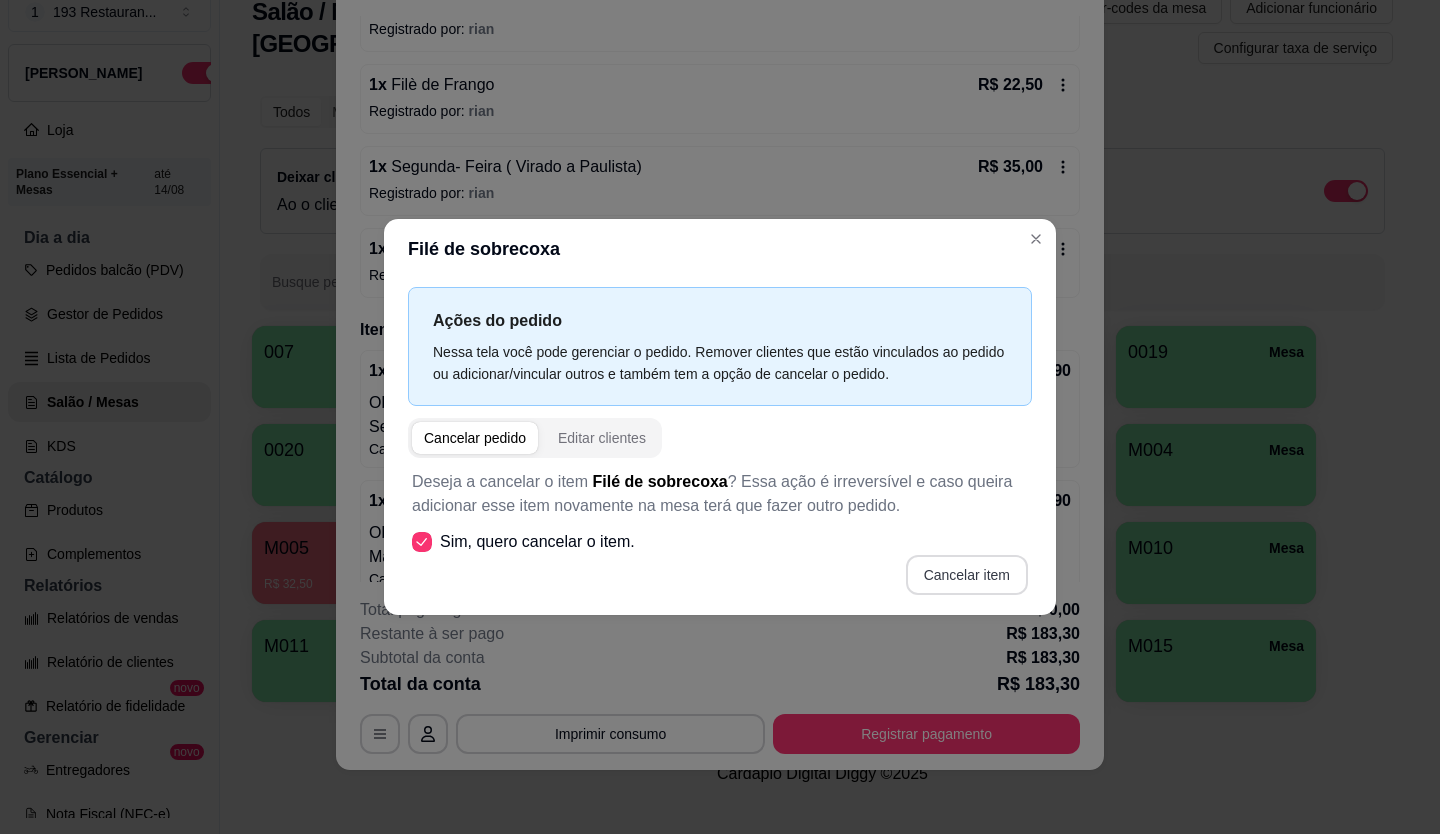 click on "Cancelar item" at bounding box center (967, 575) 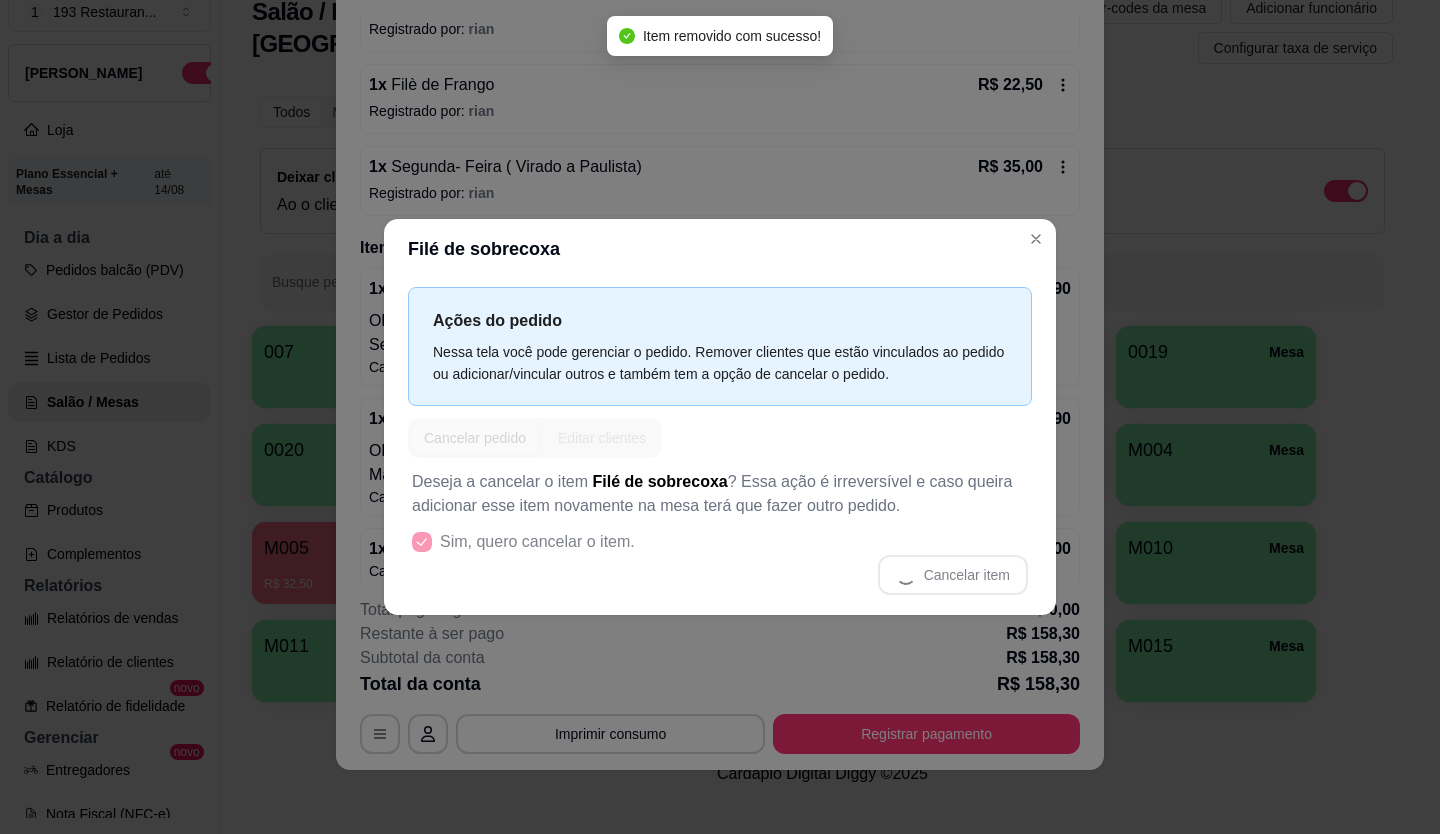 click on "Filé de sobrecoxa  Ações do pedido Nessa tela você pode gerenciar o pedido. Remover clientes que estão vinculados ao pedido ou adicionar/vincular outros e também tem a opção de cancelar o pedido. Cancelar pedido Editar clientes Deseja a cancelar o item   Filé de sobrecoxa  ? Essa ação é irreversível e caso queira adicionar esse item novamente na mesa terá que fazer outro pedido. Sim, quero cancelar o item. Cancelar item" at bounding box center [720, 417] 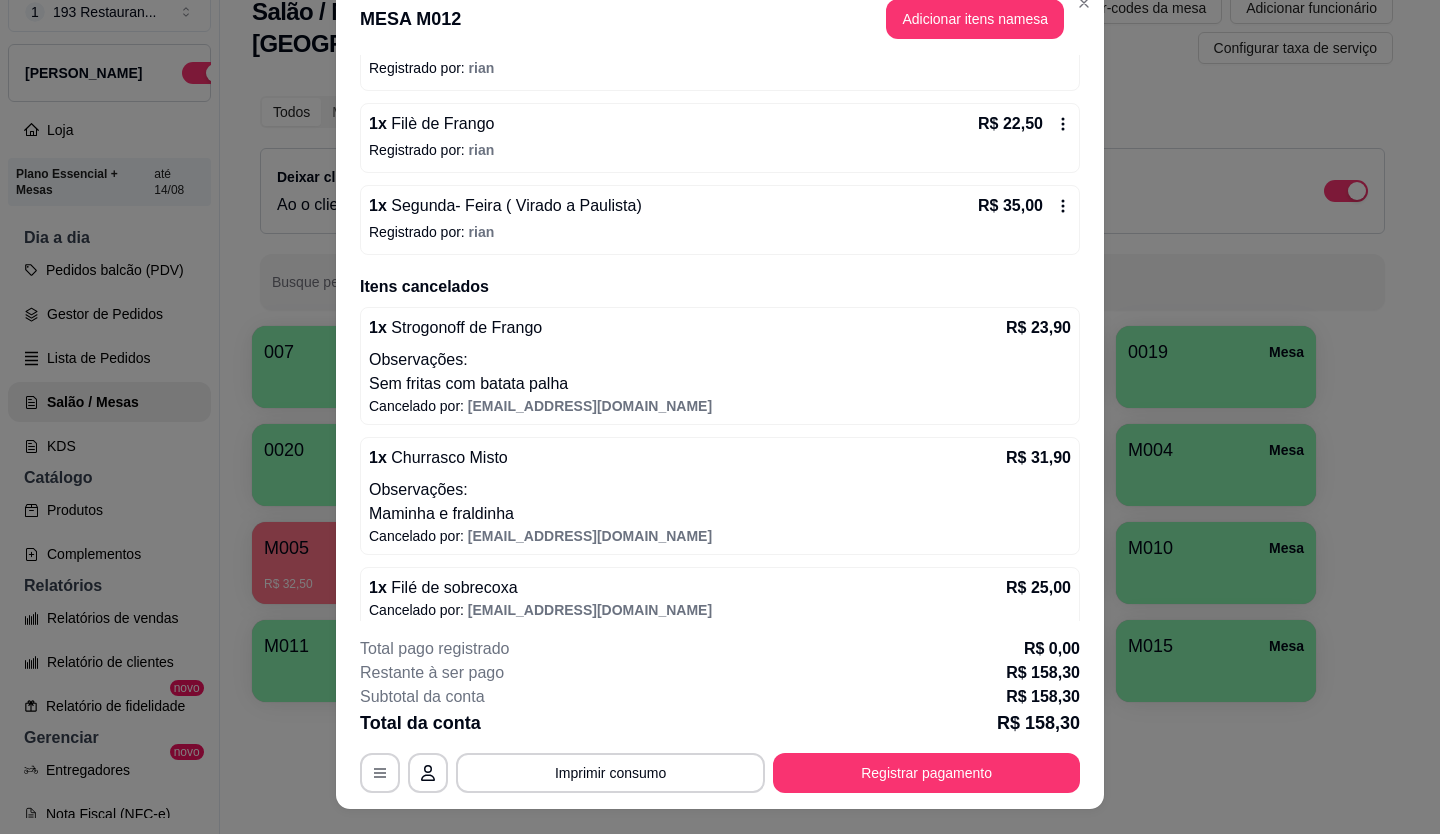scroll, scrollTop: 0, scrollLeft: 0, axis: both 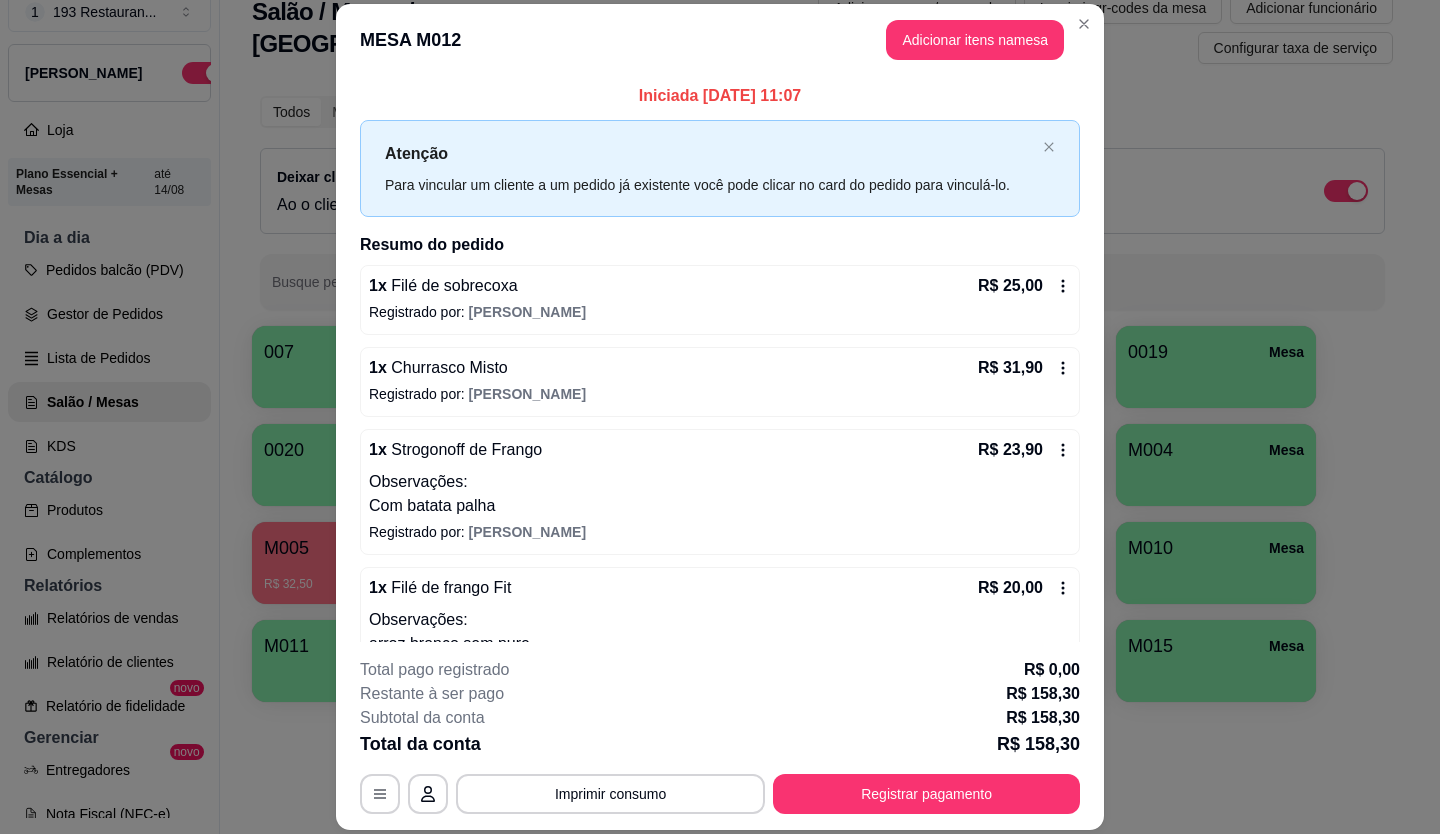 click on "Adicionar itens na  mesa" at bounding box center [975, 40] 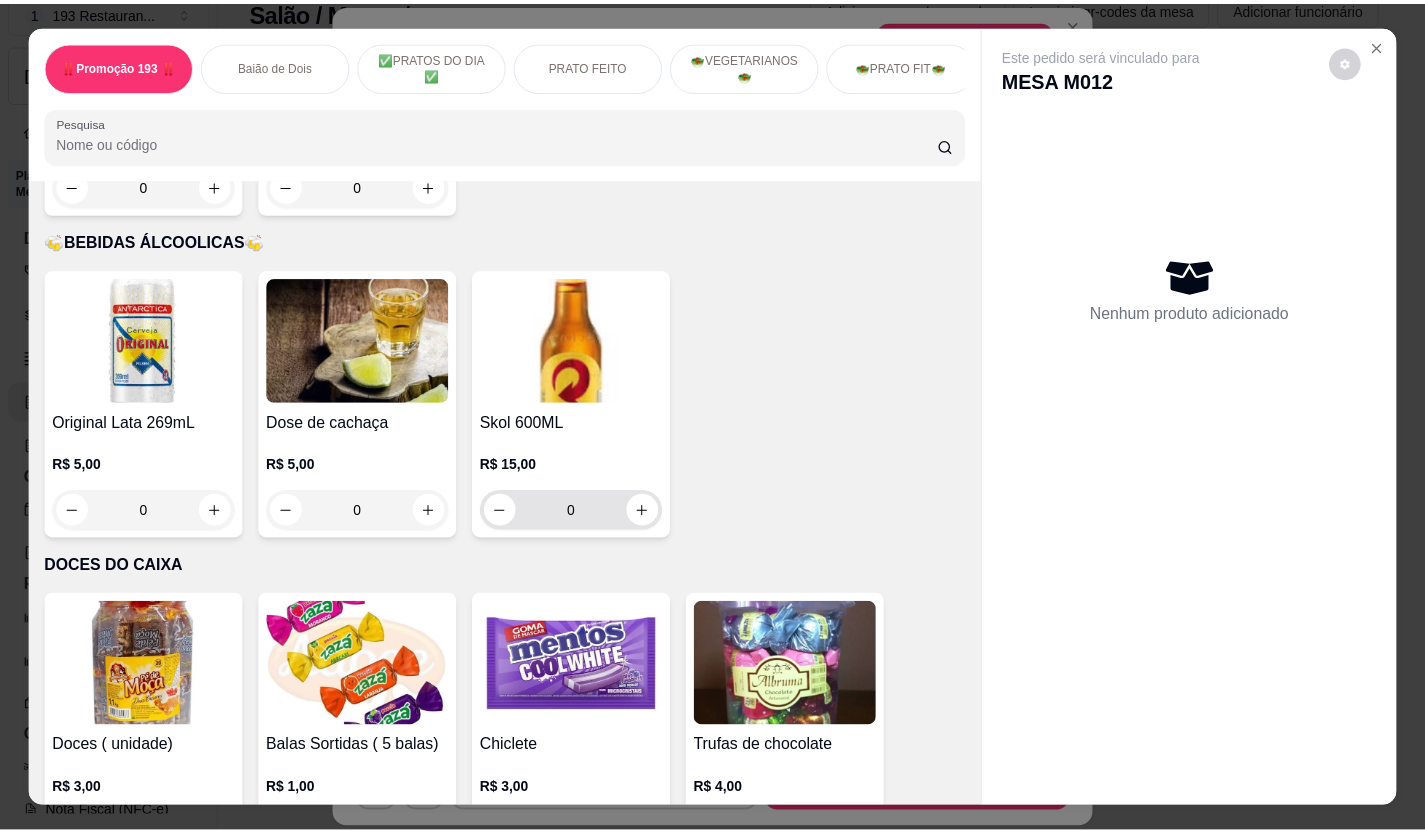 scroll, scrollTop: 6200, scrollLeft: 0, axis: vertical 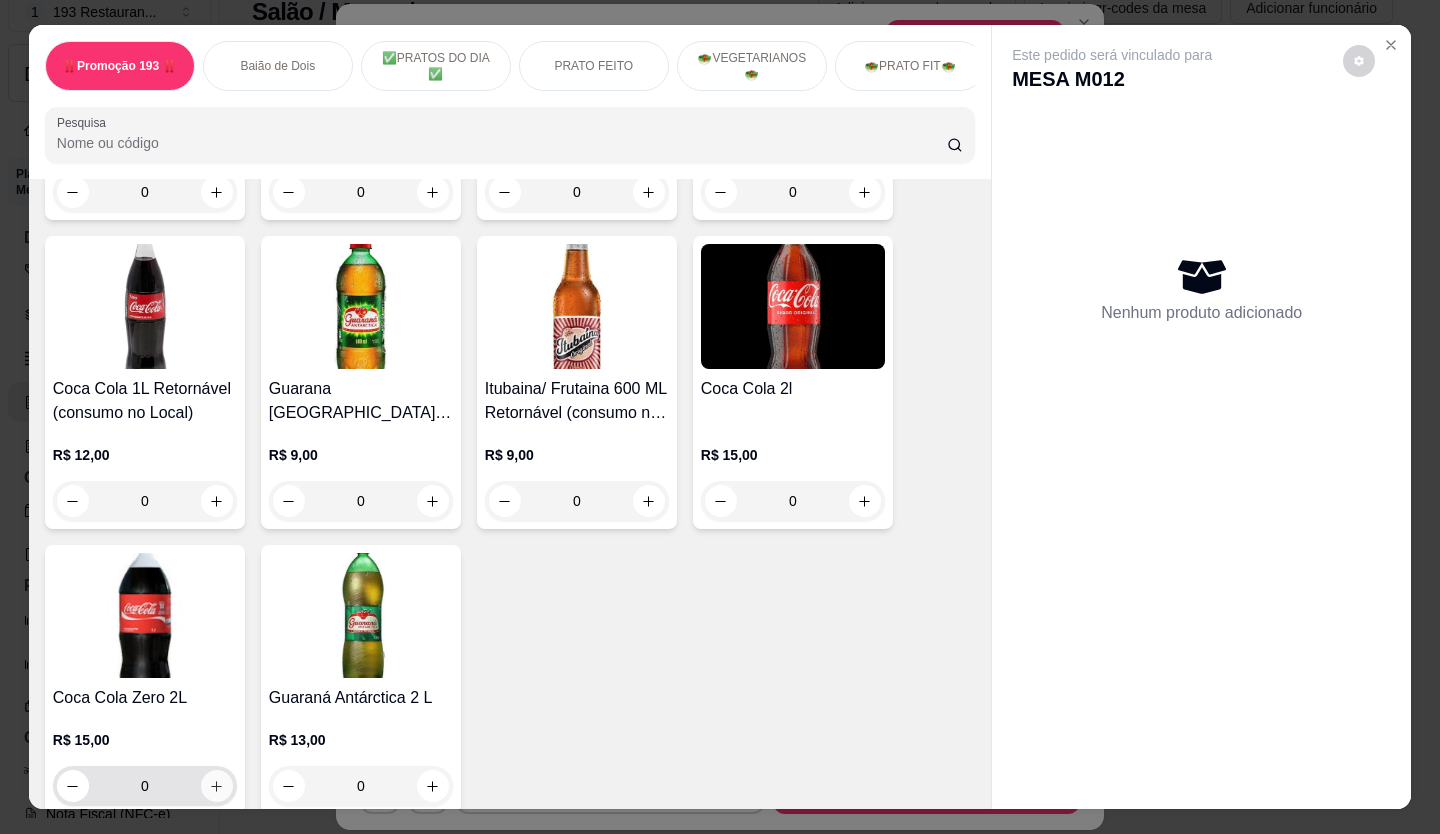 click 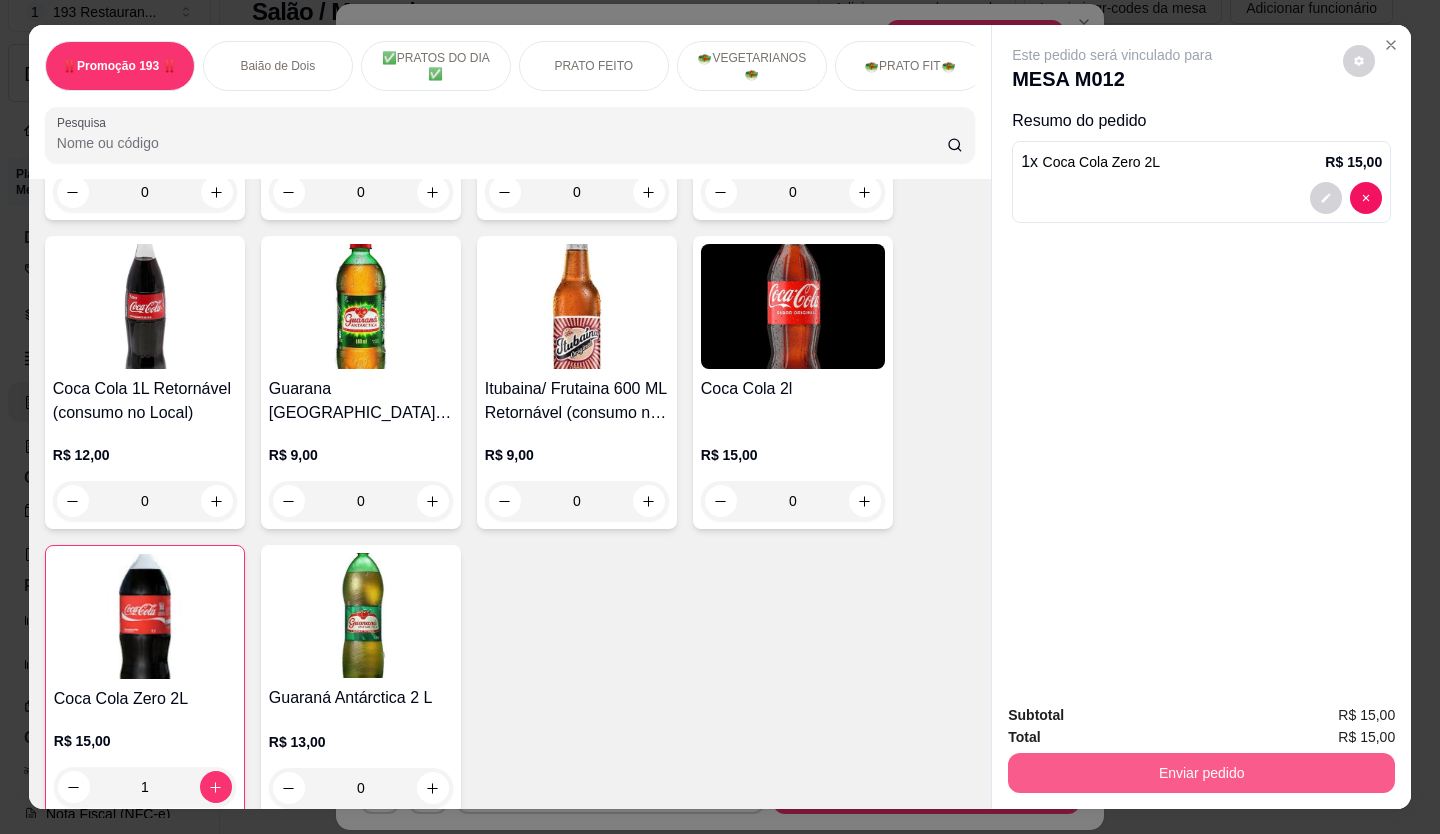 click on "Enviar pedido" at bounding box center [1201, 773] 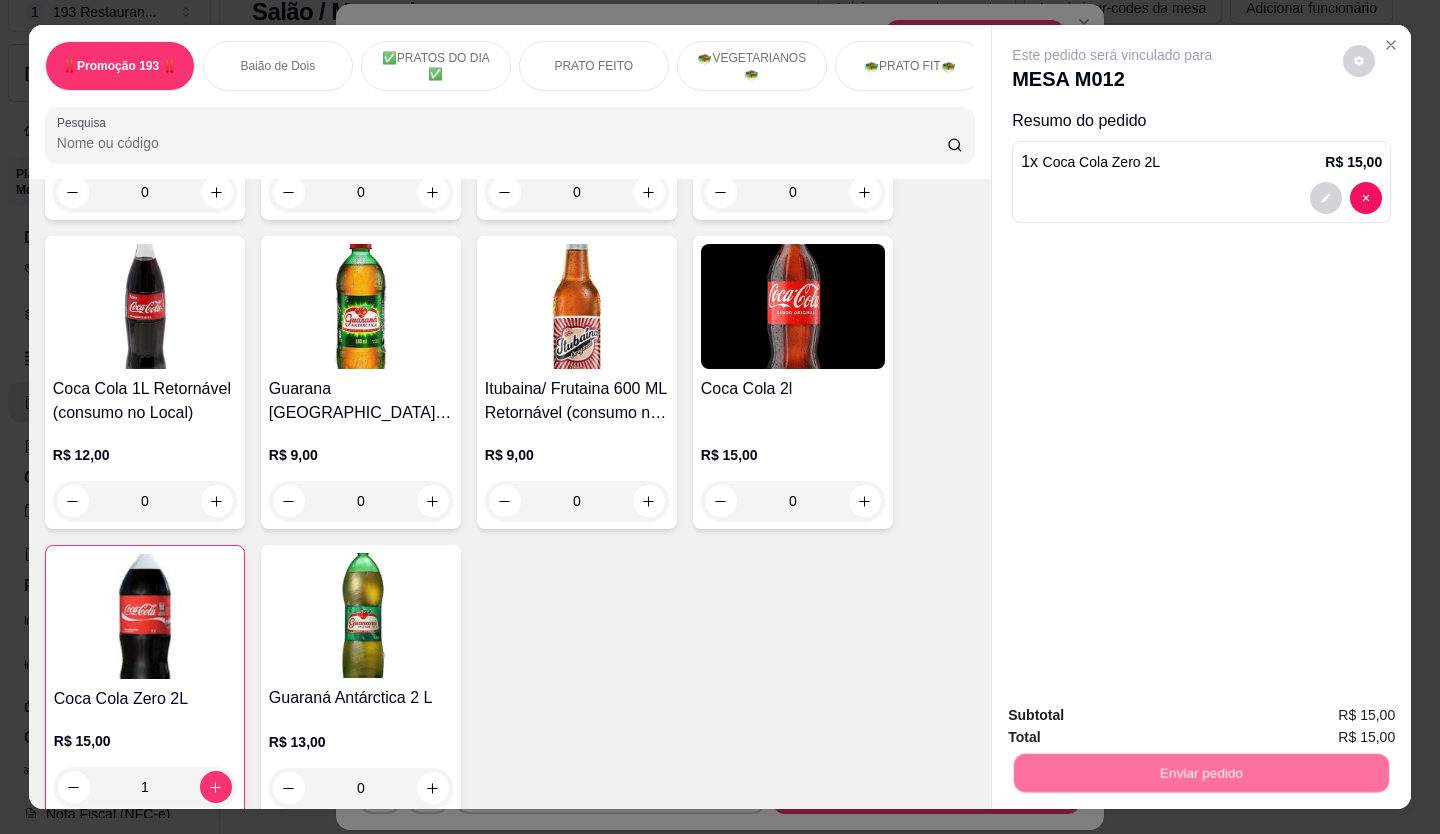 click on "Não registrar e enviar pedido" at bounding box center [1135, 716] 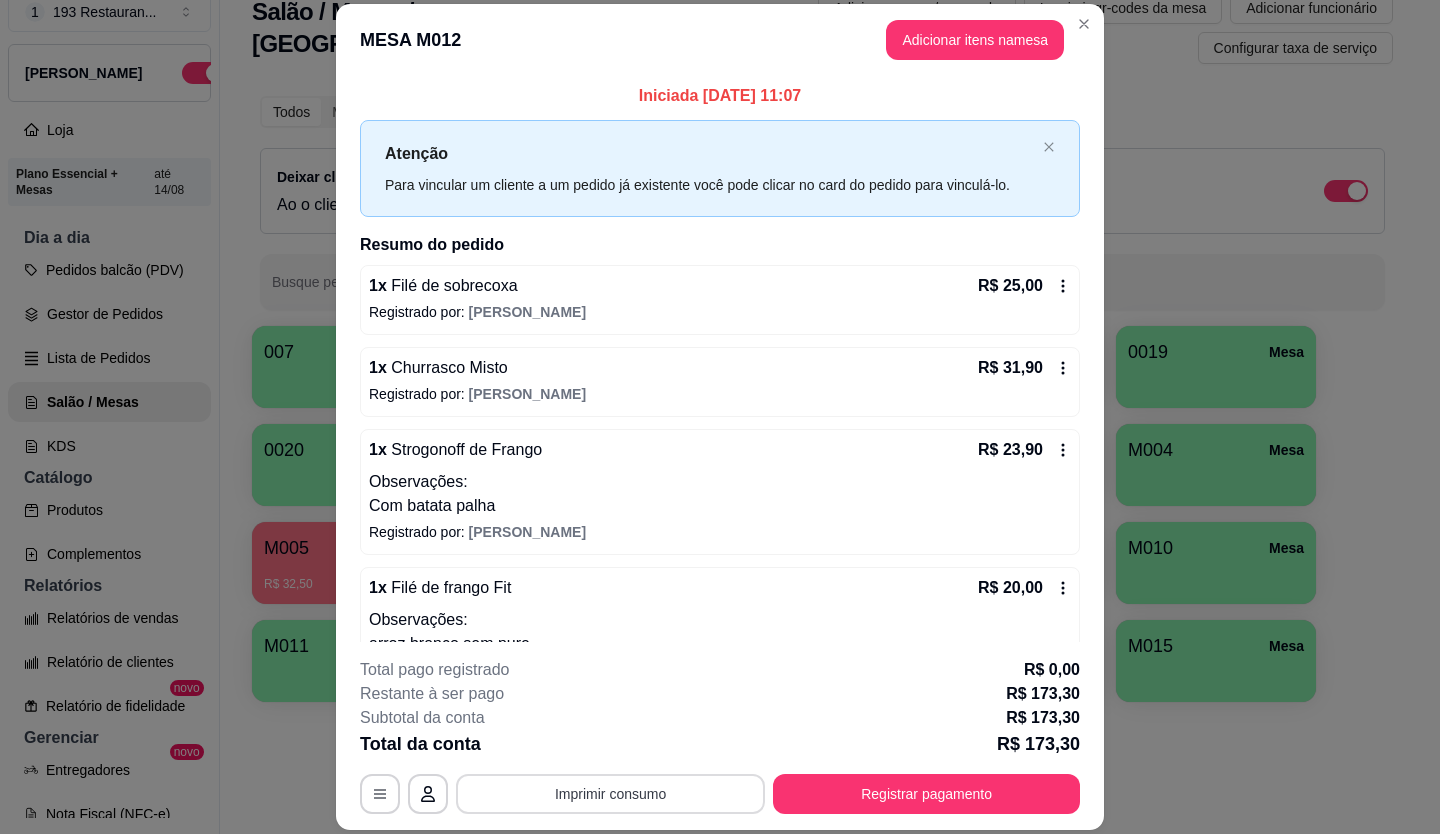 click on "Imprimir consumo" at bounding box center (610, 794) 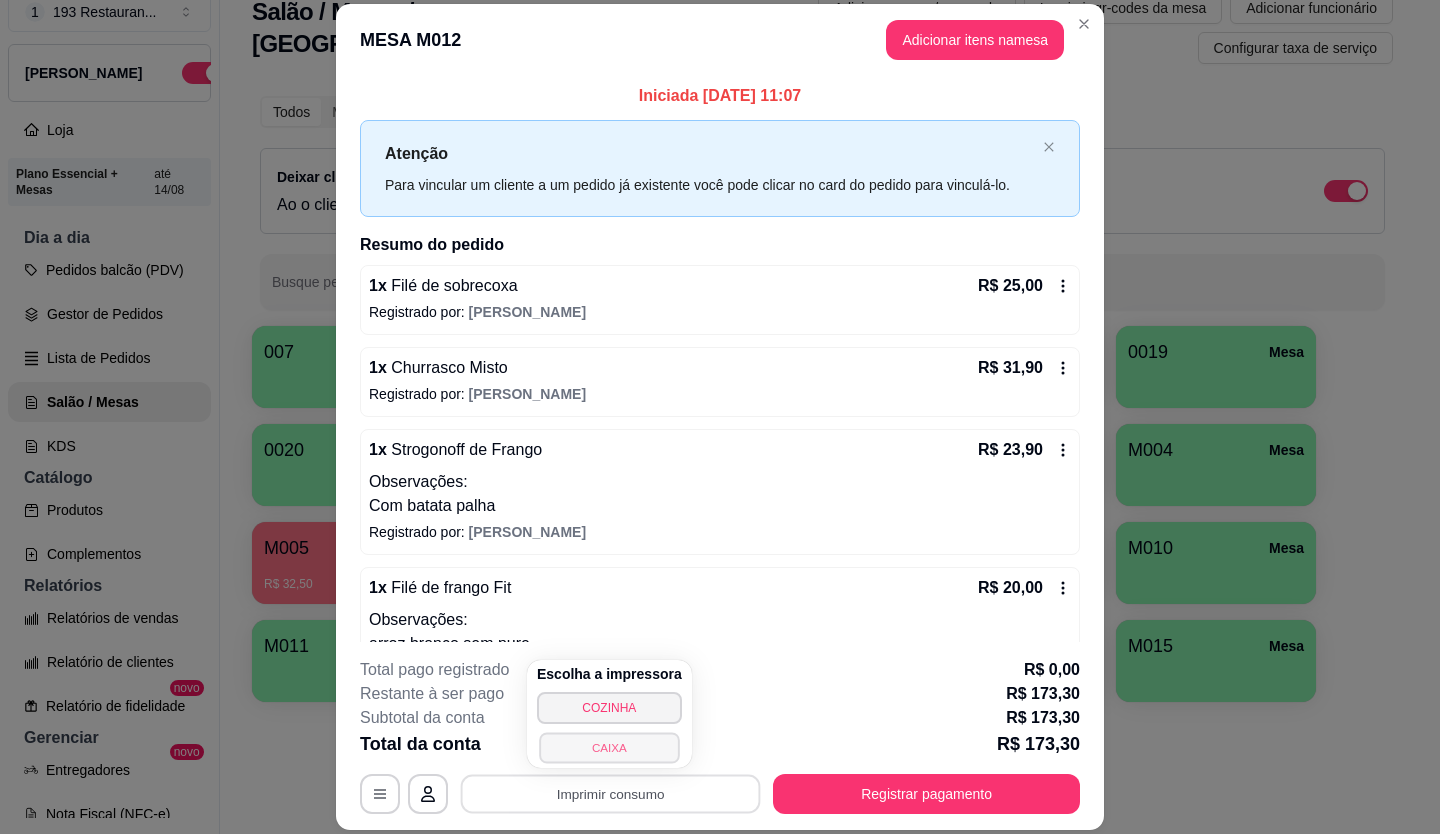 click on "CAIXA" at bounding box center [609, 747] 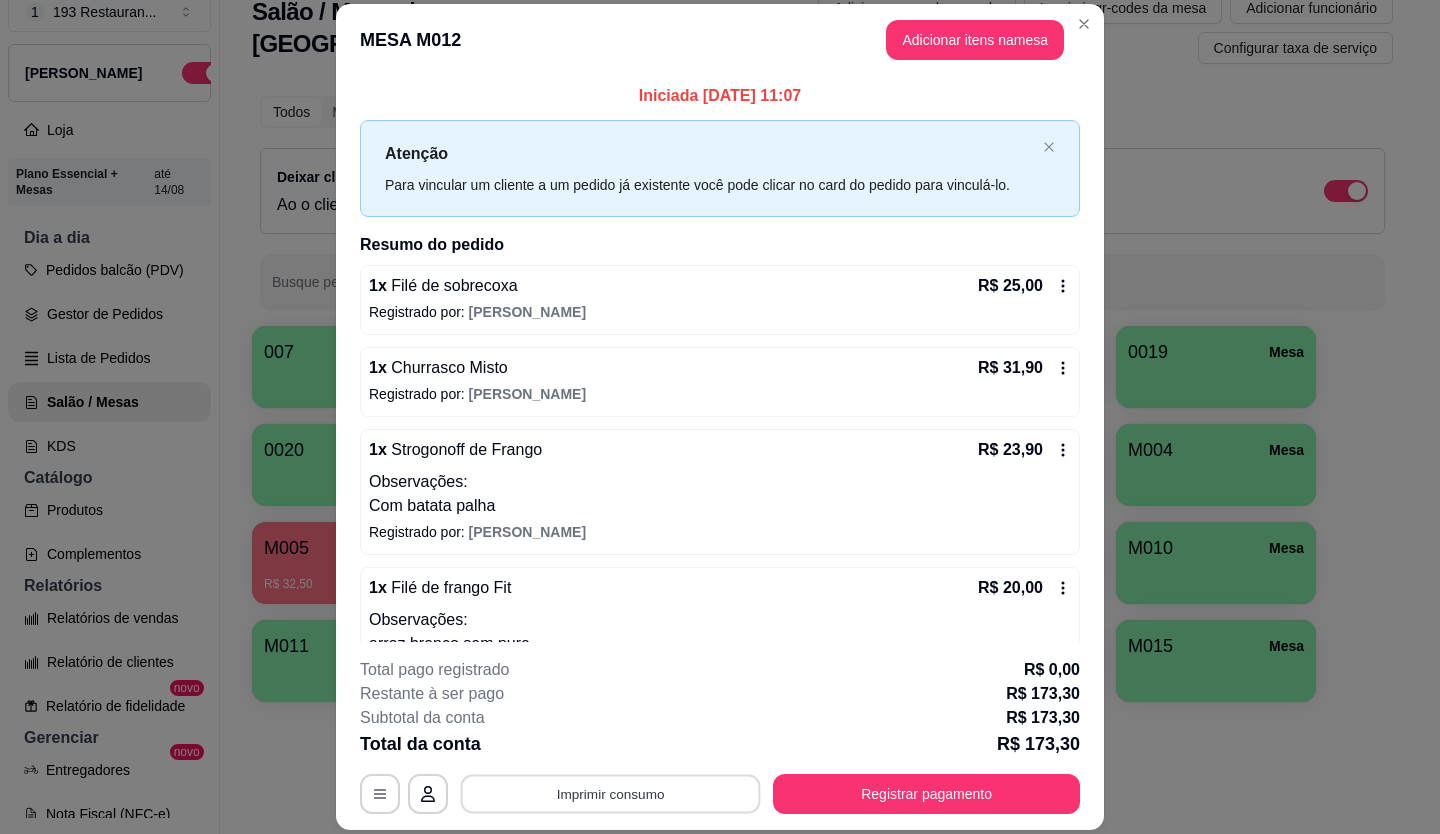 click on "Imprimir consumo" at bounding box center [611, 793] 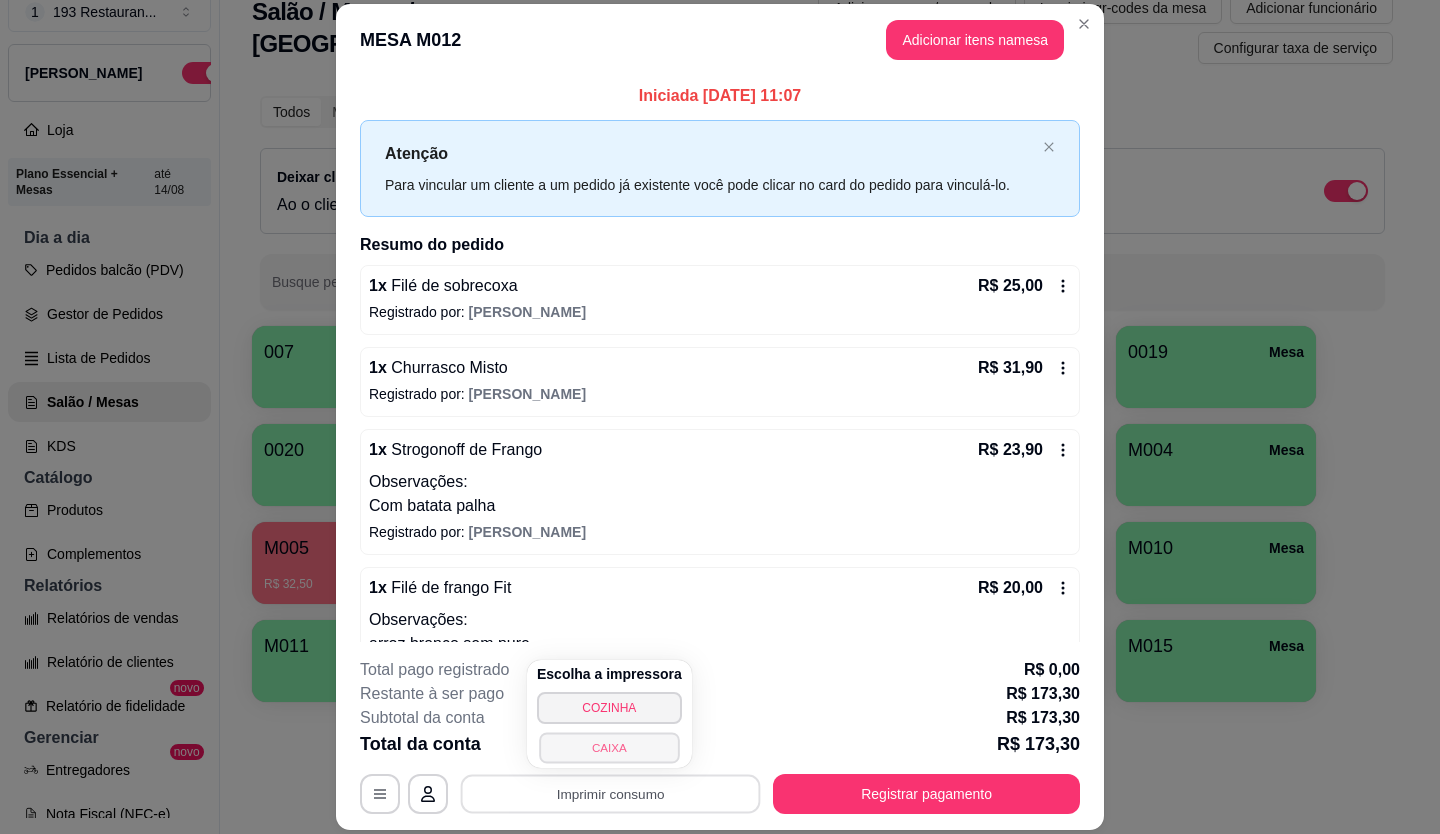 click on "CAIXA" at bounding box center [609, 747] 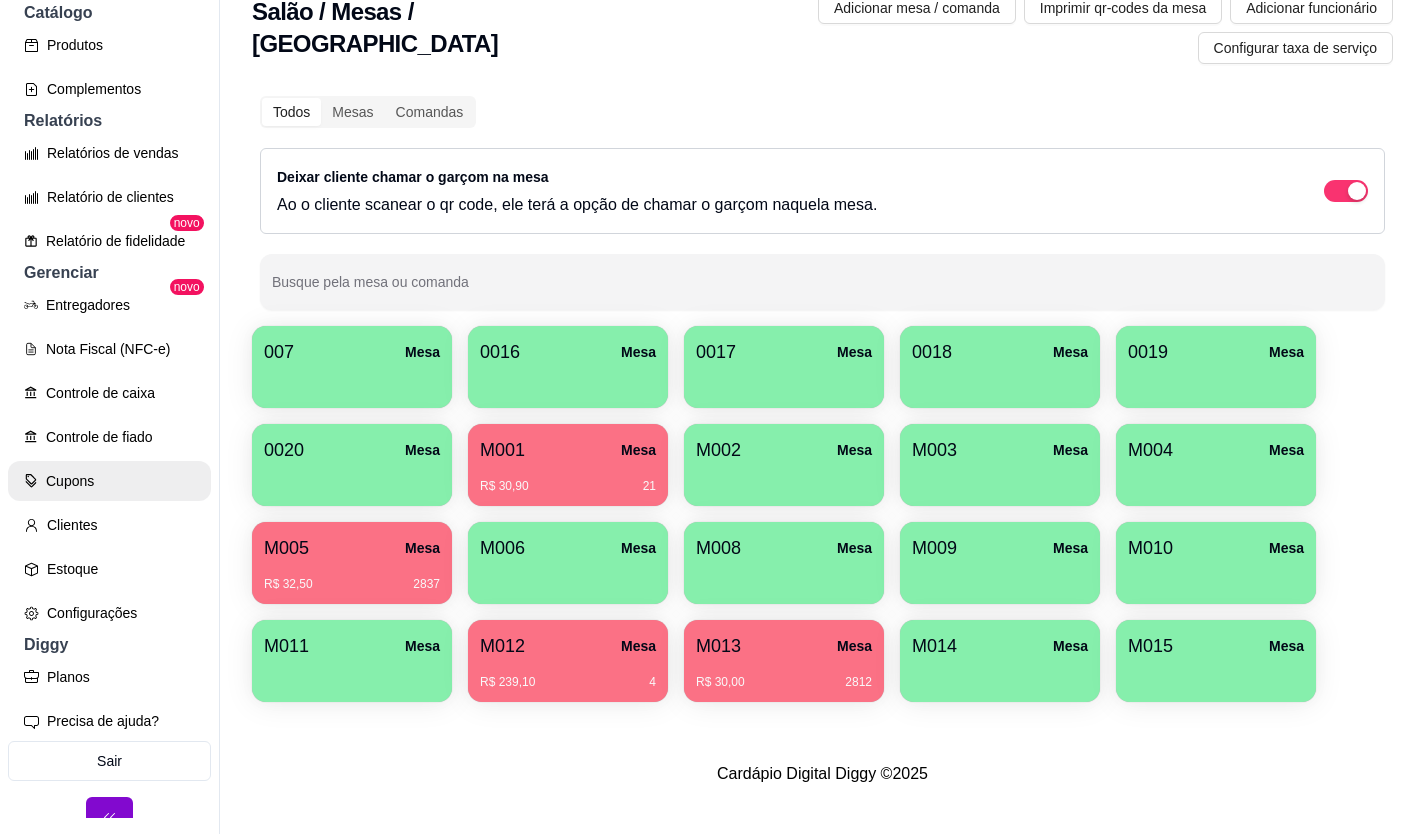 scroll, scrollTop: 508, scrollLeft: 0, axis: vertical 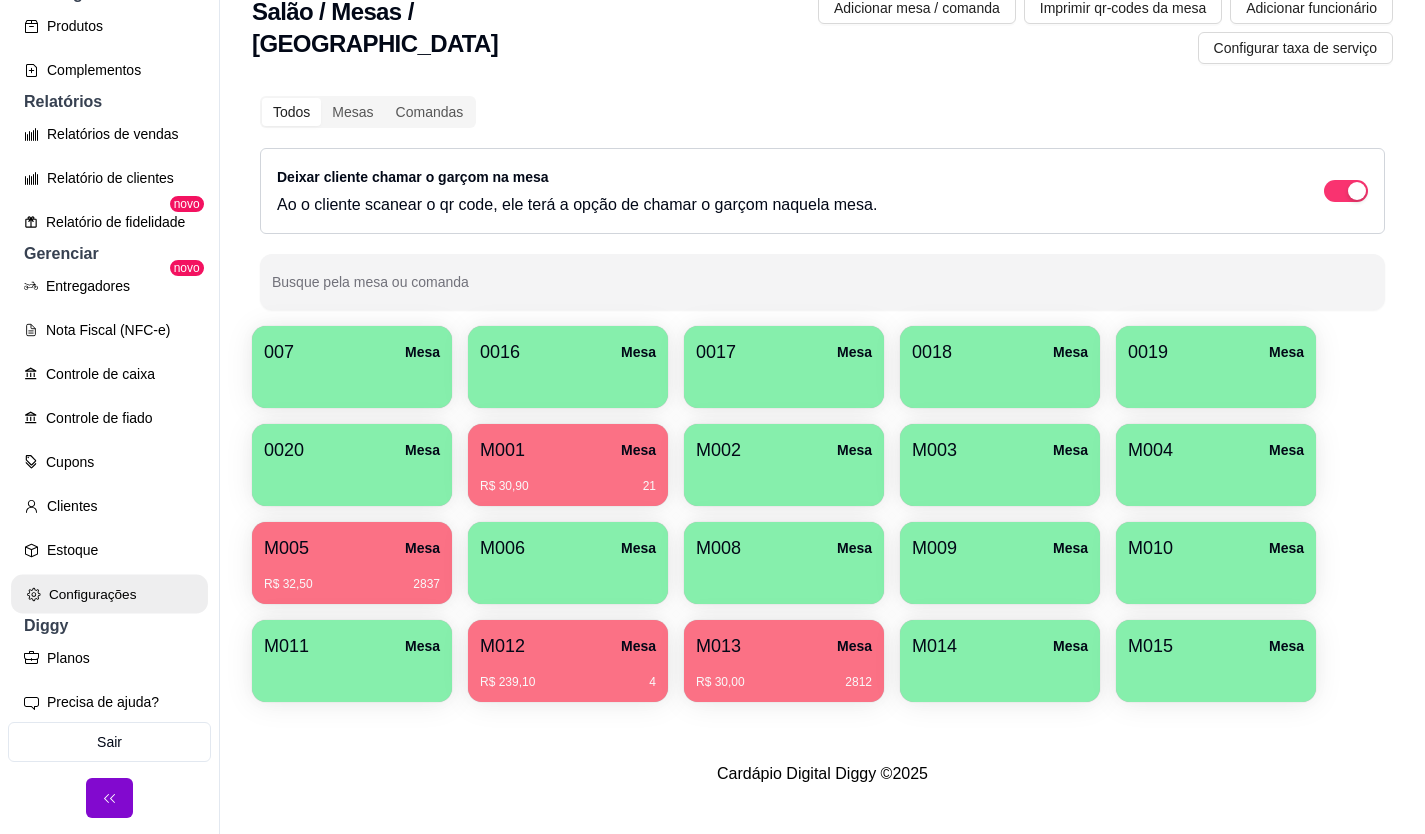 click on "Configurações" at bounding box center [109, 594] 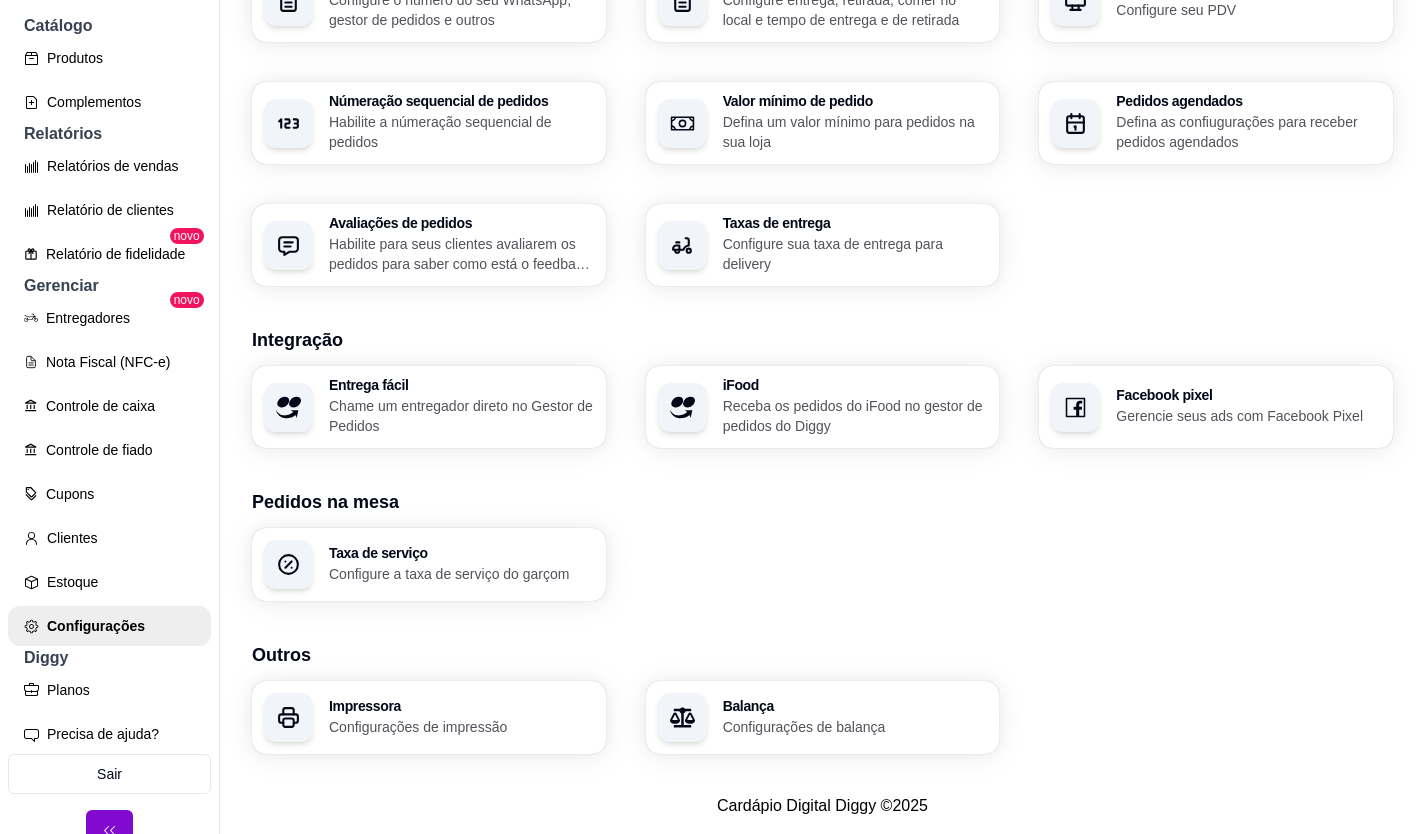 scroll, scrollTop: 581, scrollLeft: 0, axis: vertical 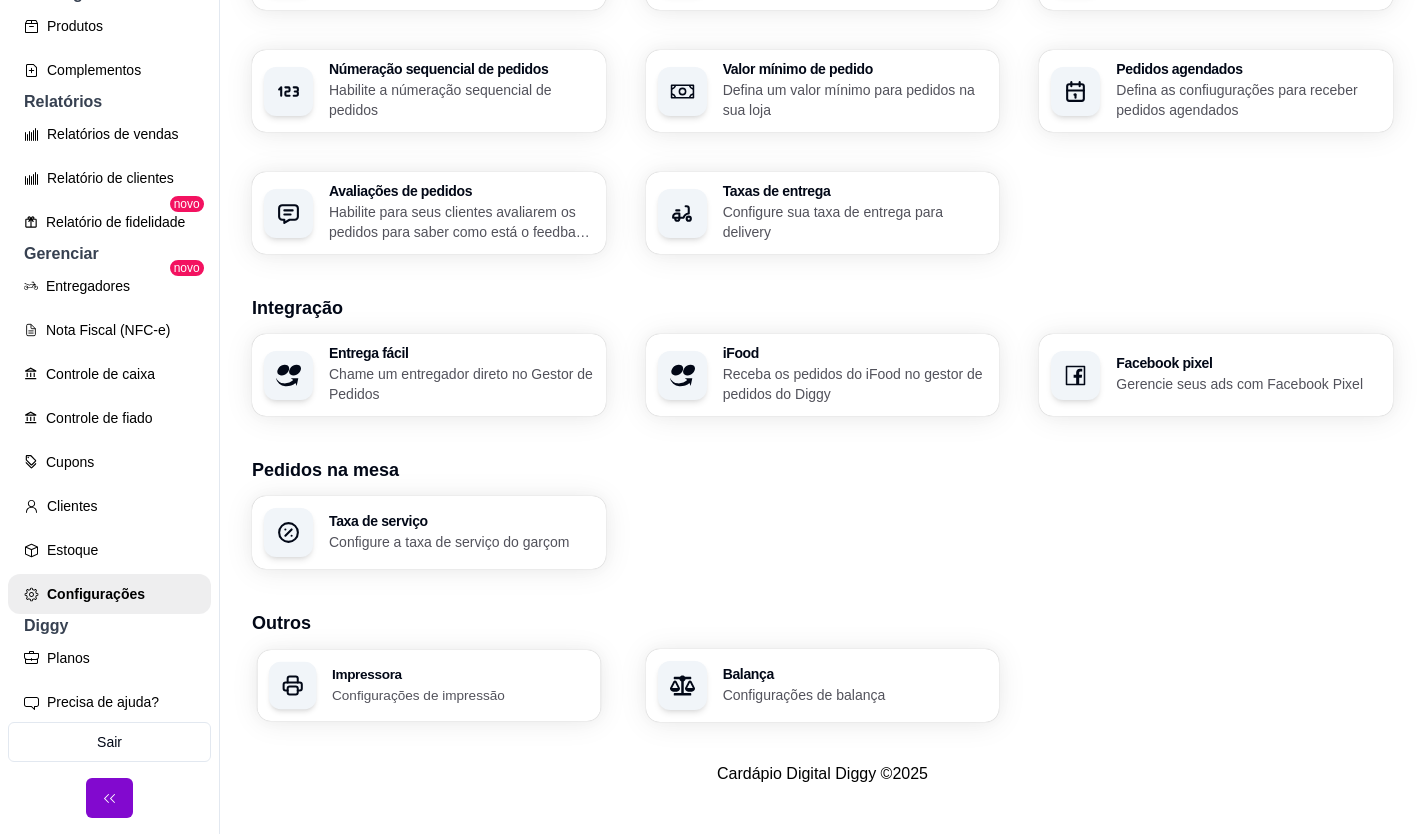 click on "Impressora Configurações de impressão" at bounding box center (428, 685) 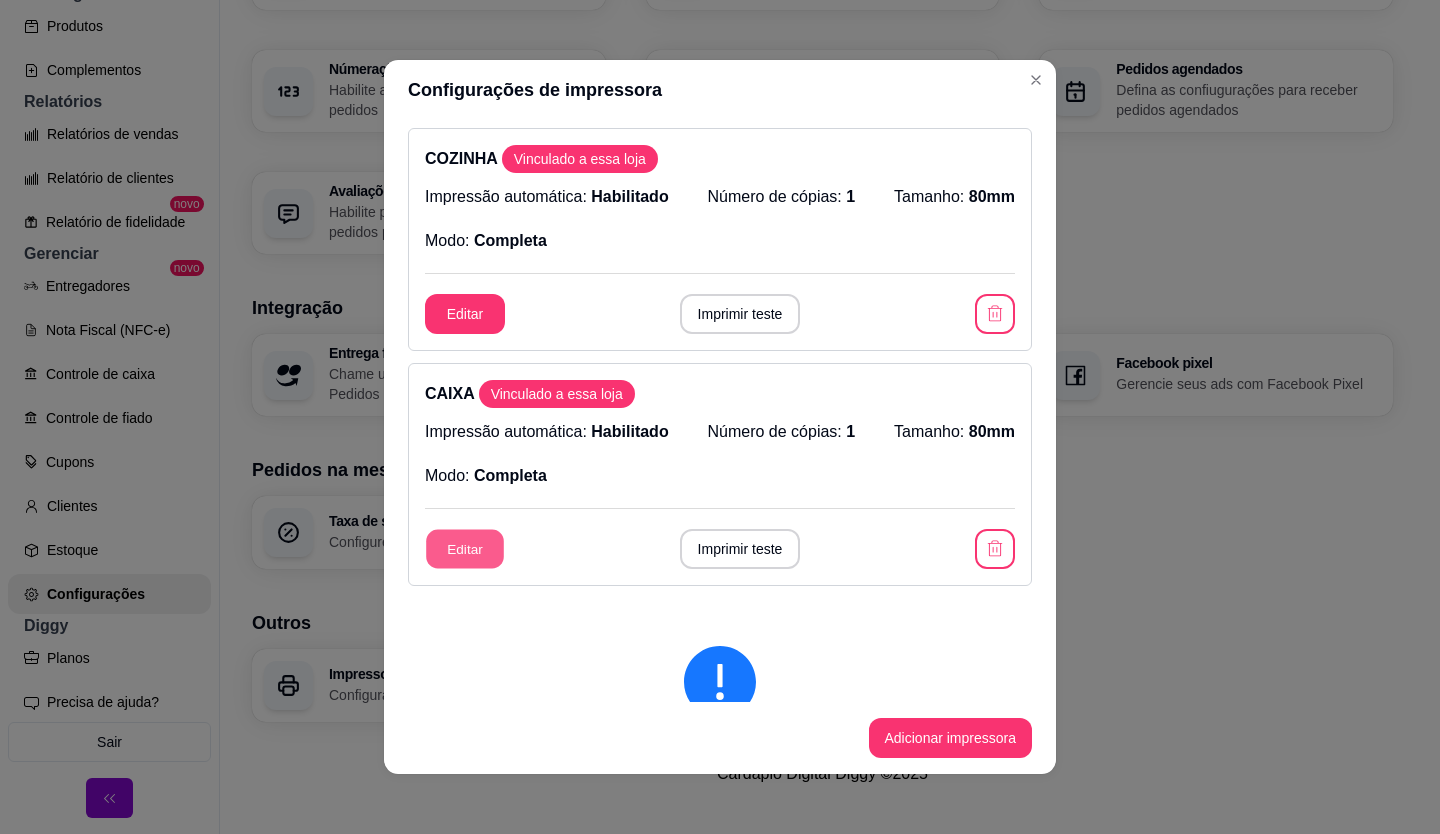 click on "Editar" at bounding box center (465, 549) 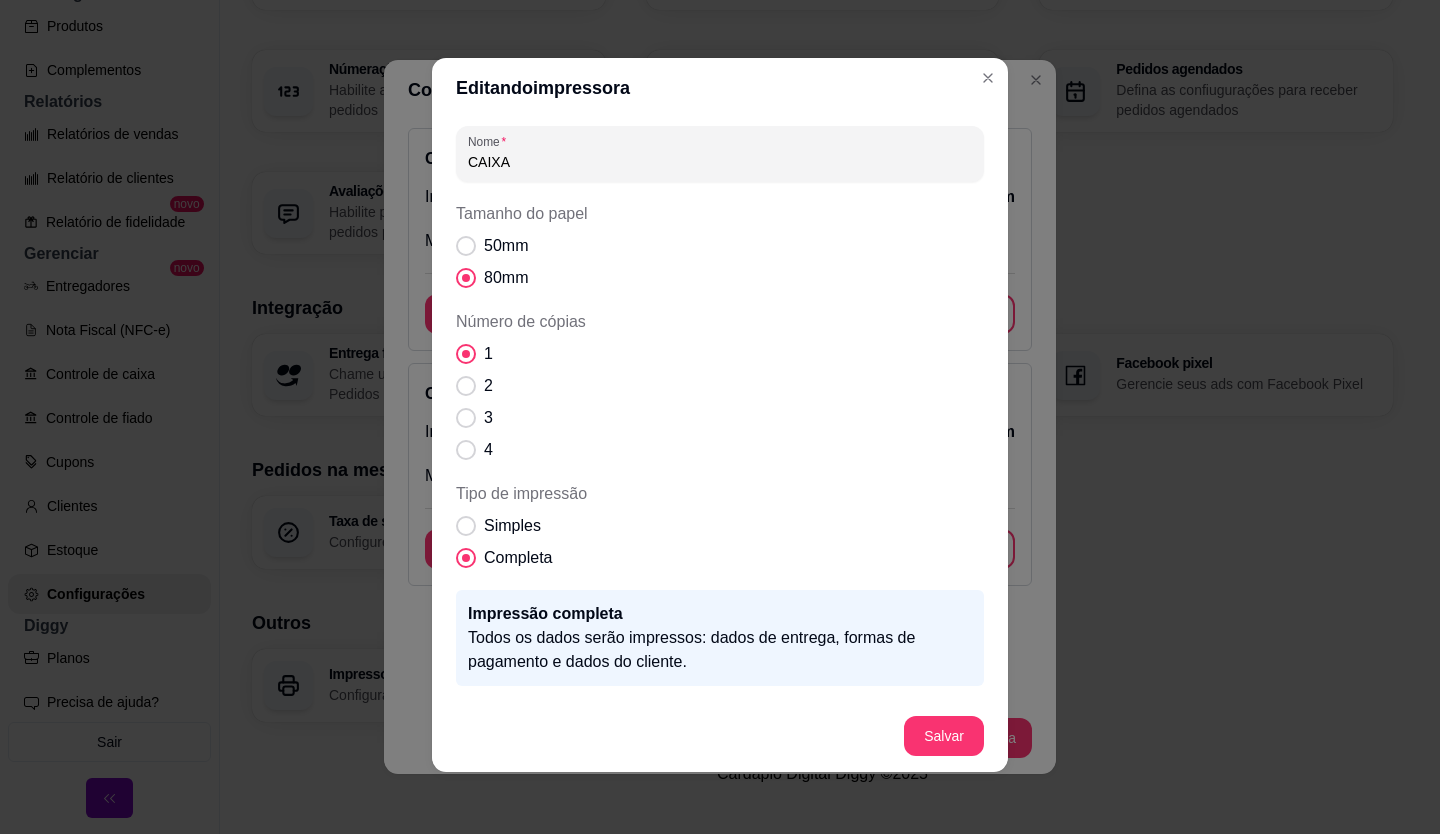 scroll, scrollTop: 4, scrollLeft: 0, axis: vertical 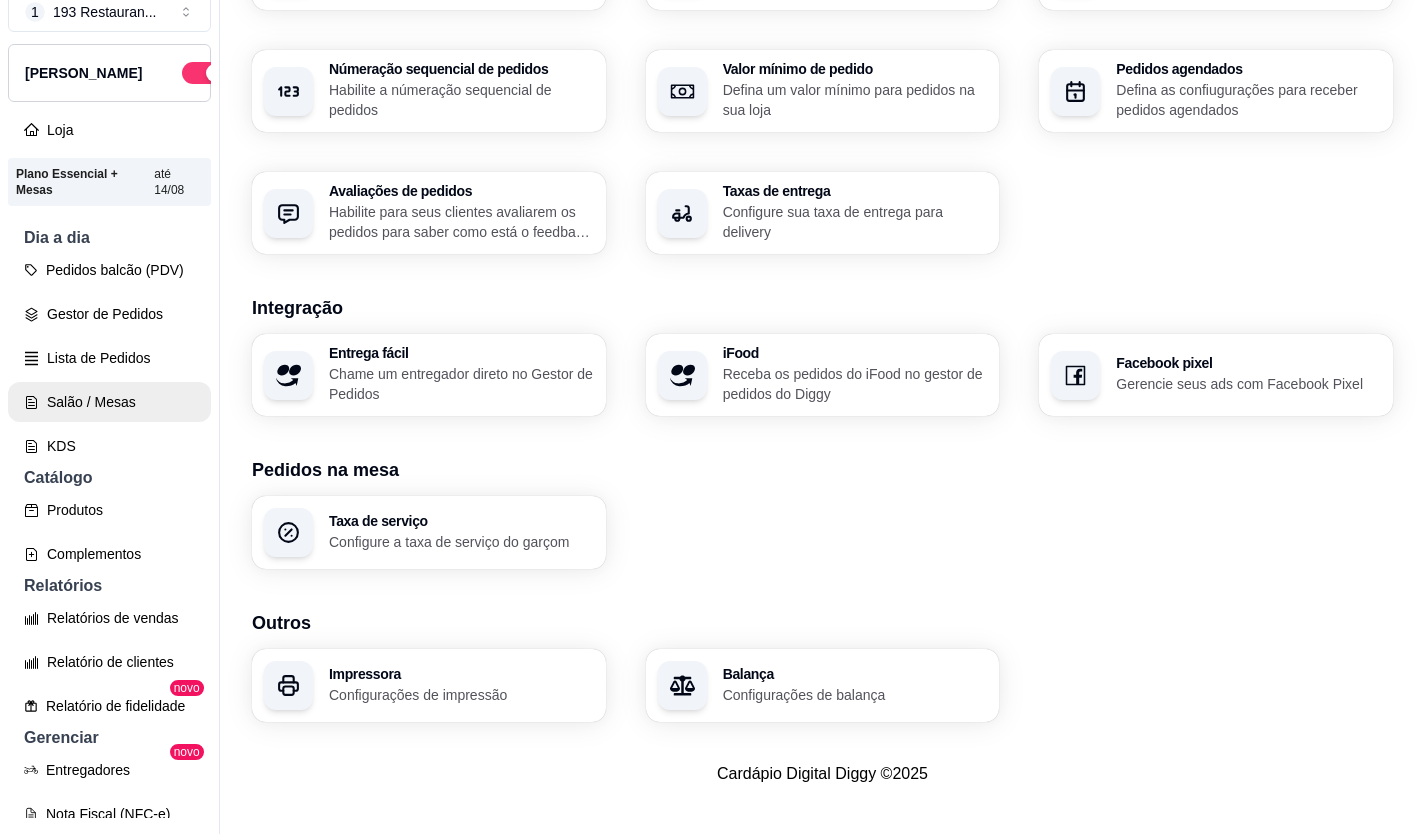 click on "Salão / Mesas" at bounding box center (109, 402) 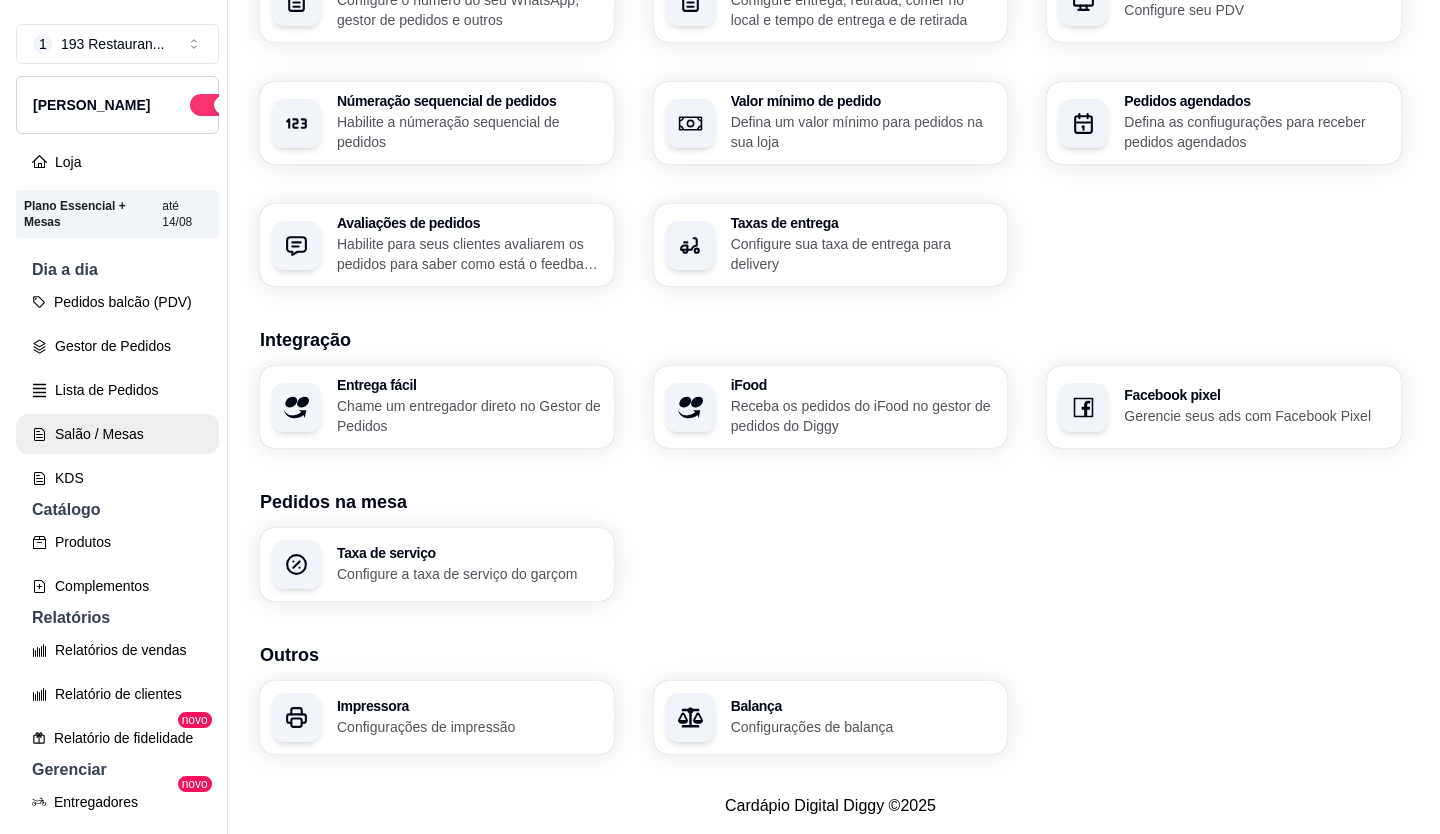 scroll, scrollTop: 0, scrollLeft: 0, axis: both 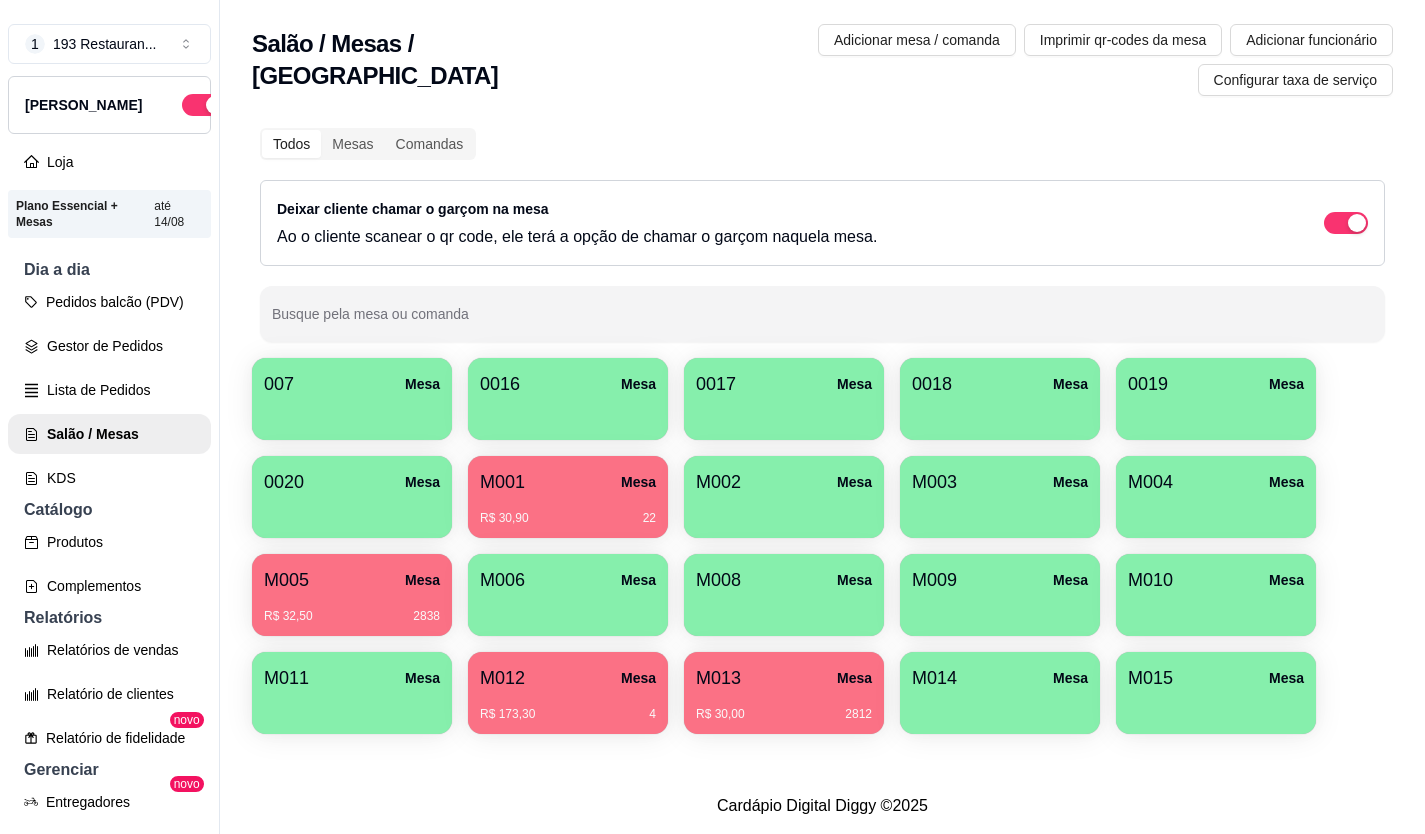 click on "R$ 173,30 4" at bounding box center (568, 707) 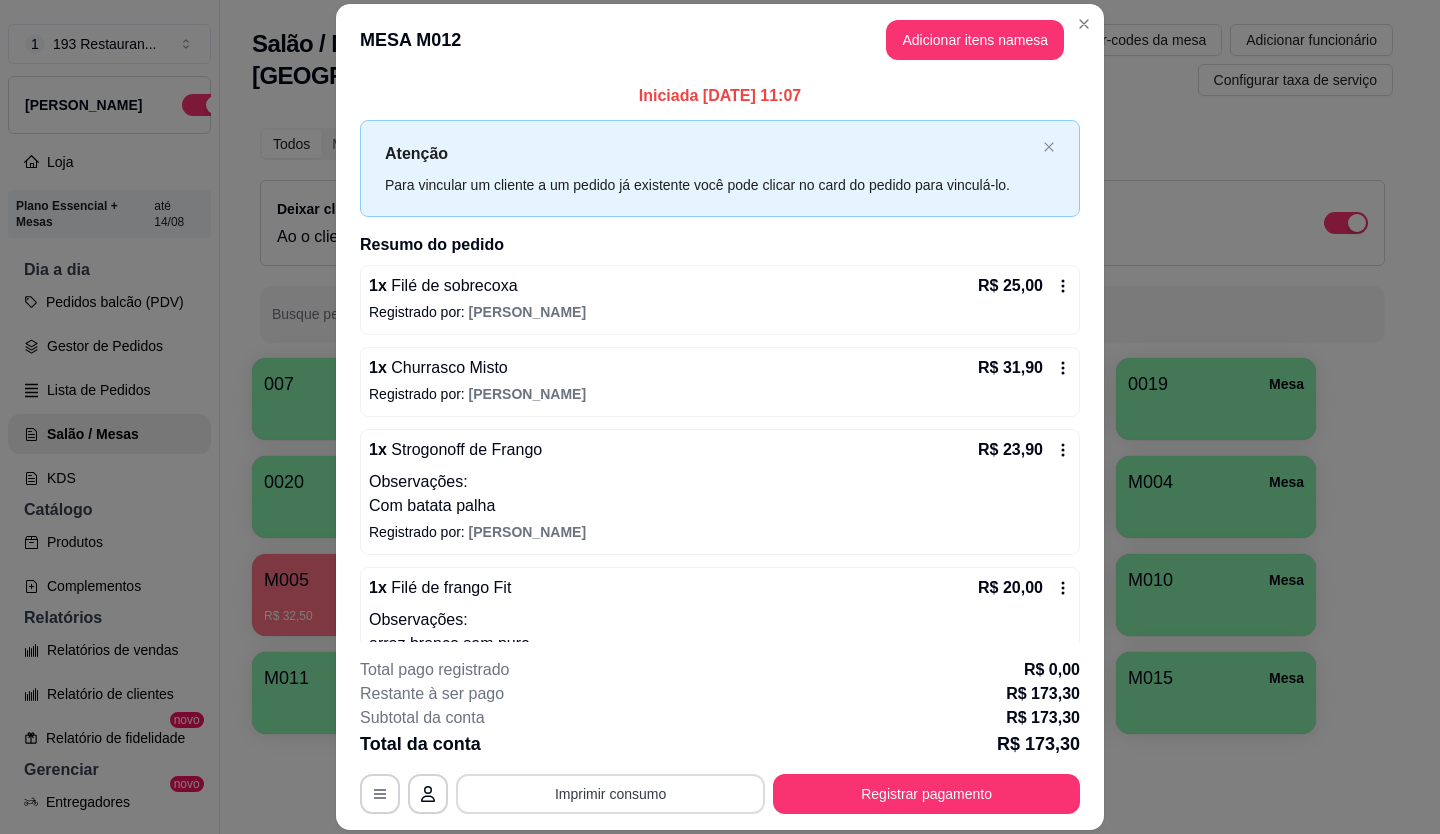 click on "Imprimir consumo" at bounding box center (610, 794) 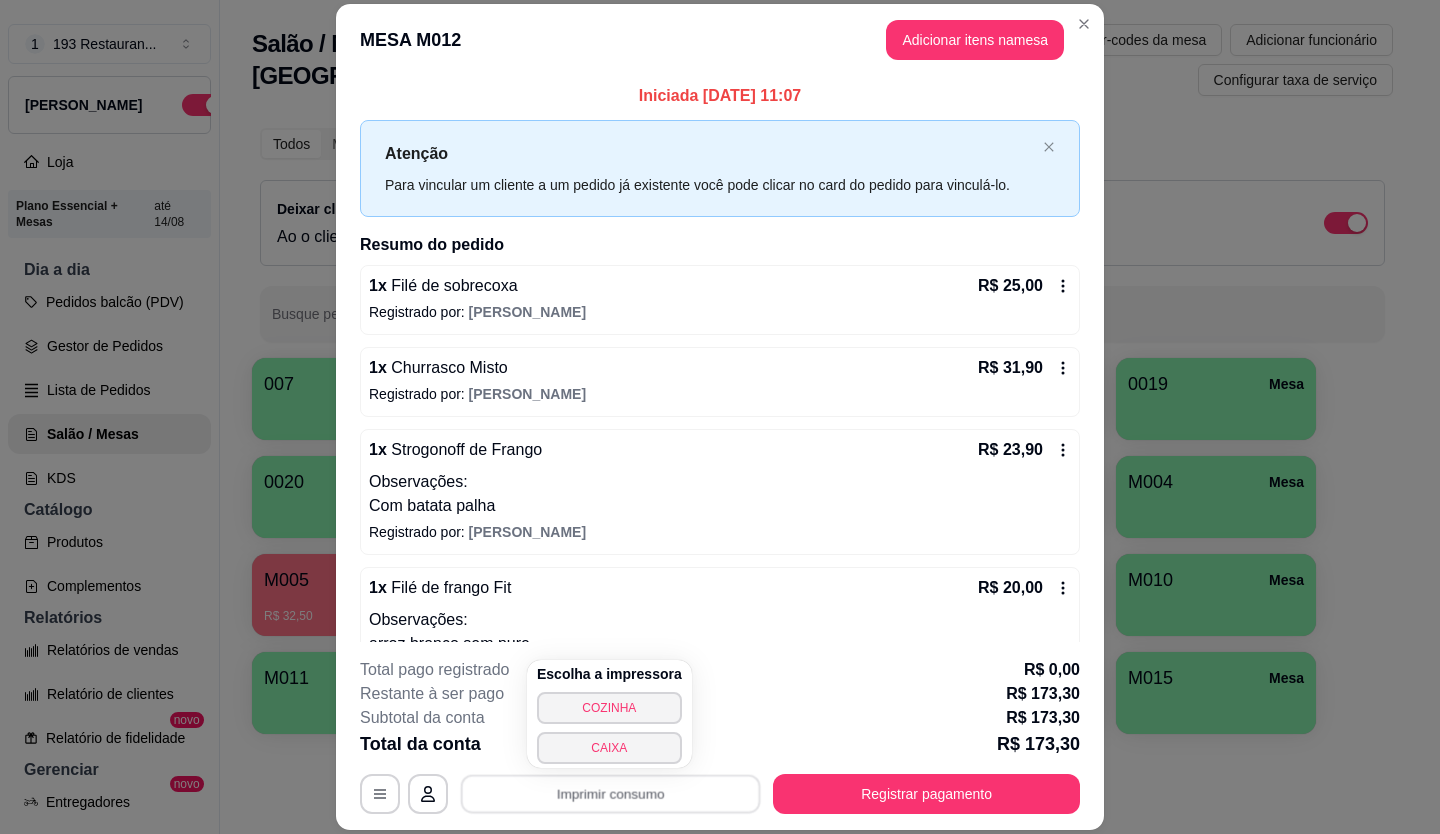 click on "Escolha a impressora COZINHA  CAIXA" at bounding box center (609, 714) 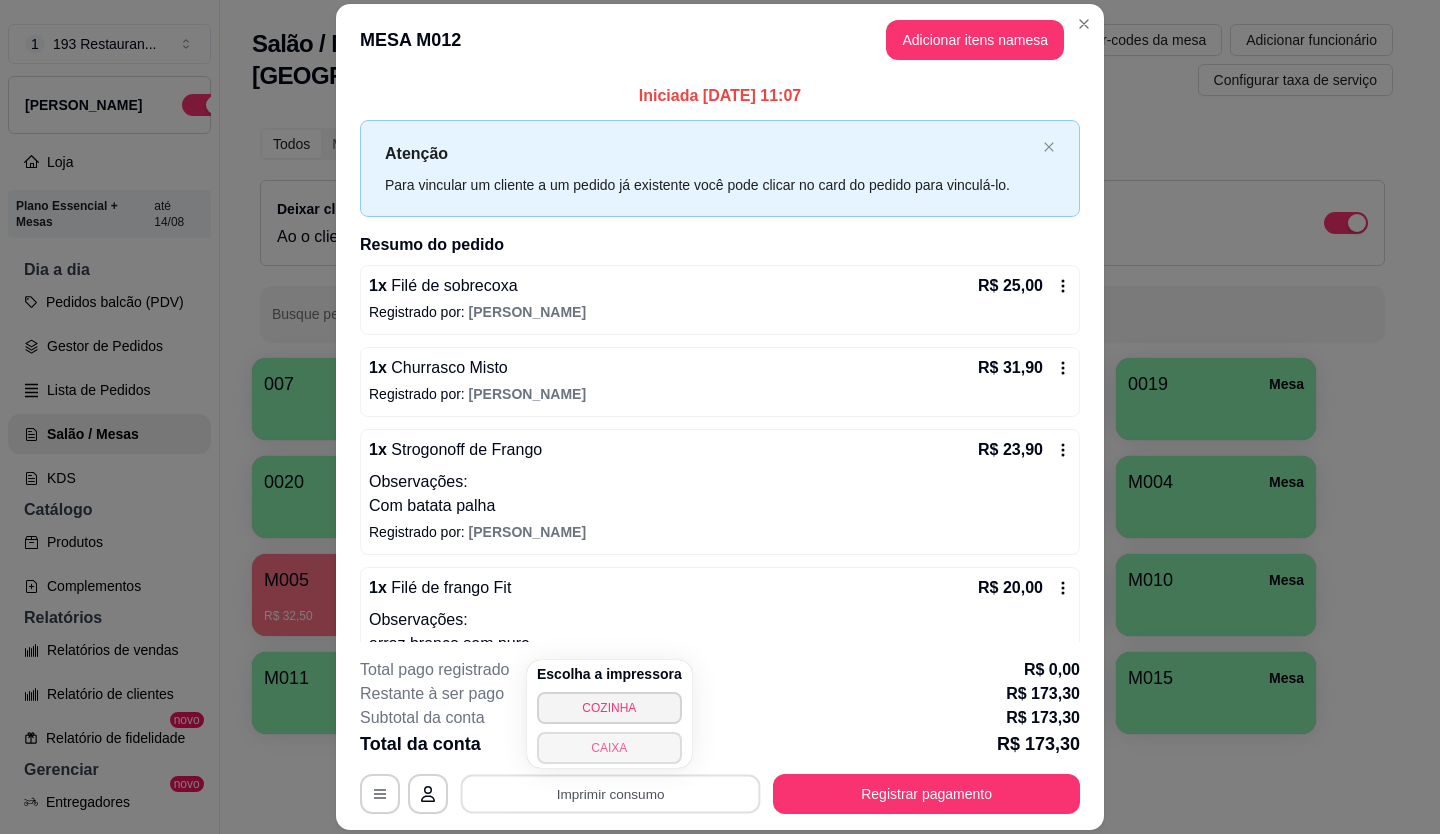 click on "CAIXA" at bounding box center [609, 748] 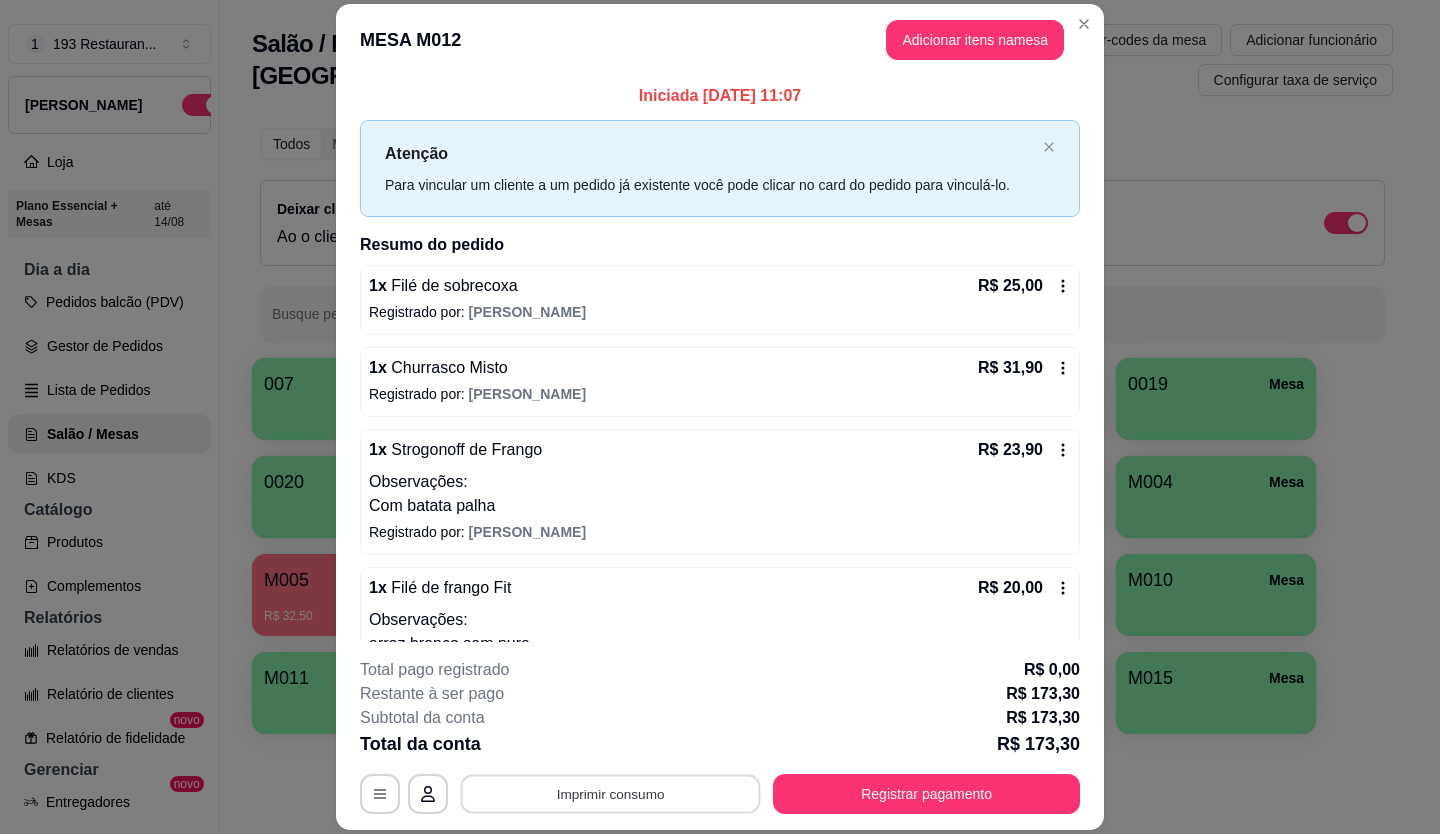 click on "Imprimir consumo" at bounding box center [611, 793] 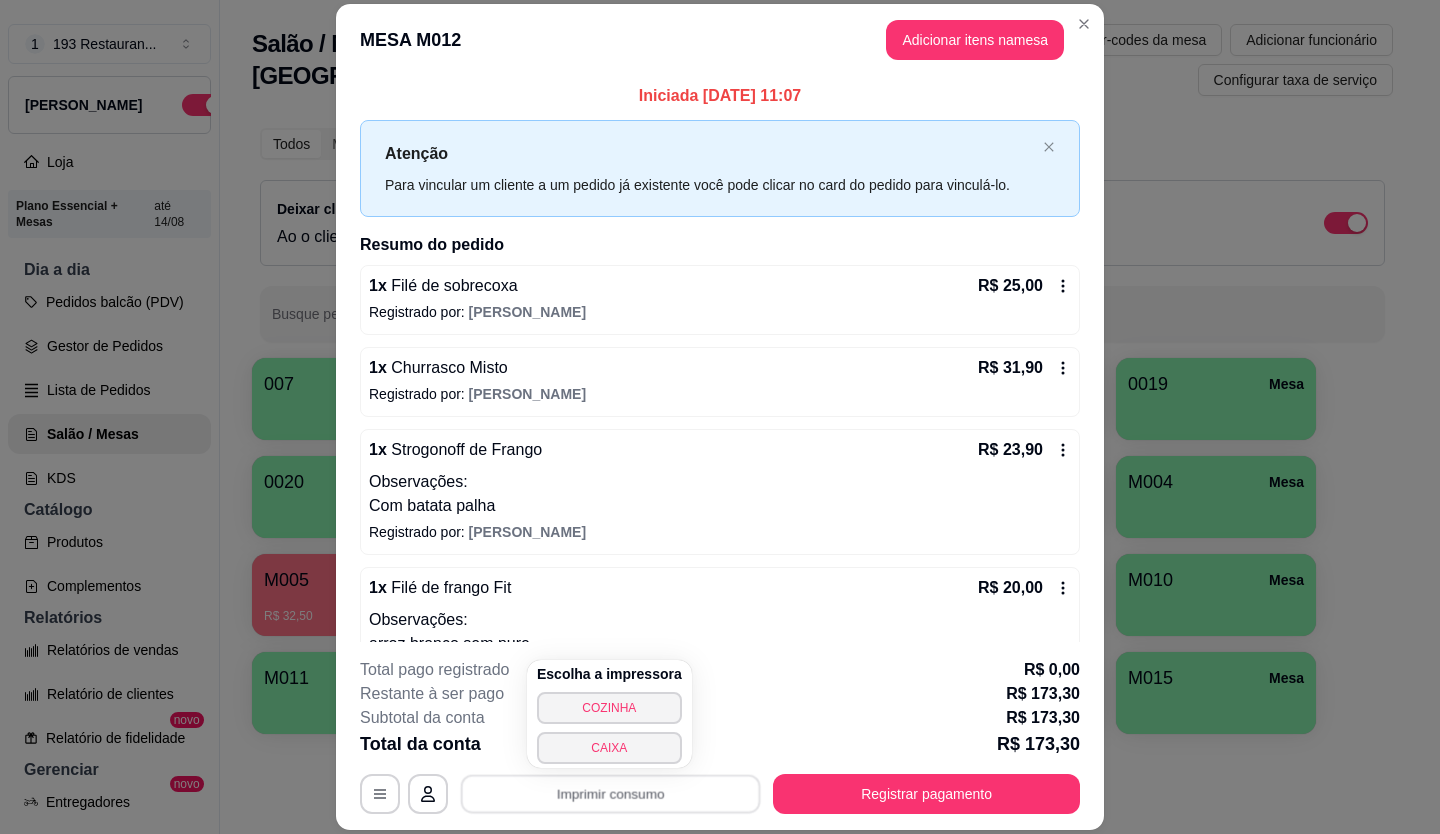 click on "Escolha a impressora COZINHA  CAIXA" at bounding box center [609, 714] 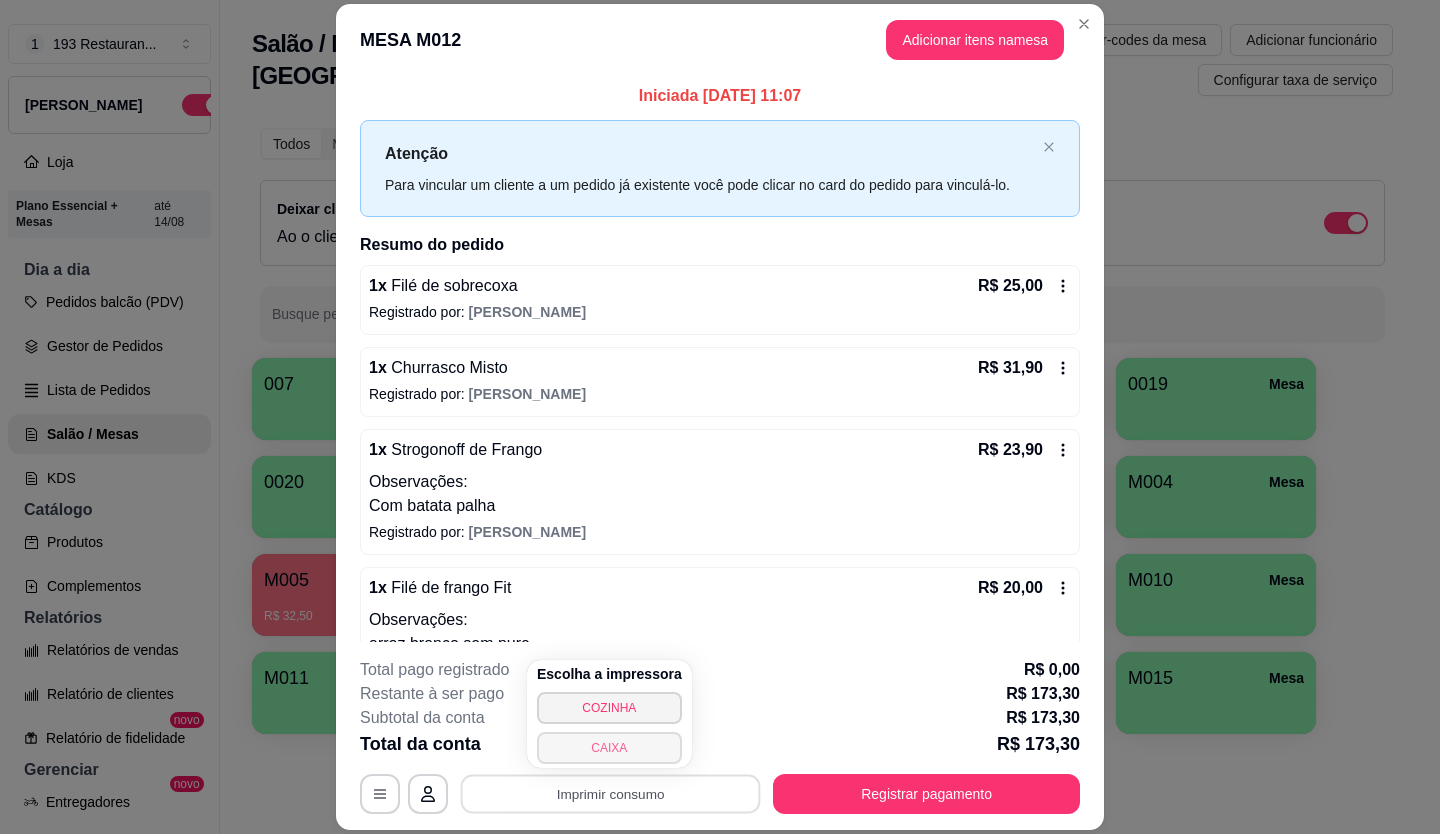 click on "CAIXA" at bounding box center [609, 748] 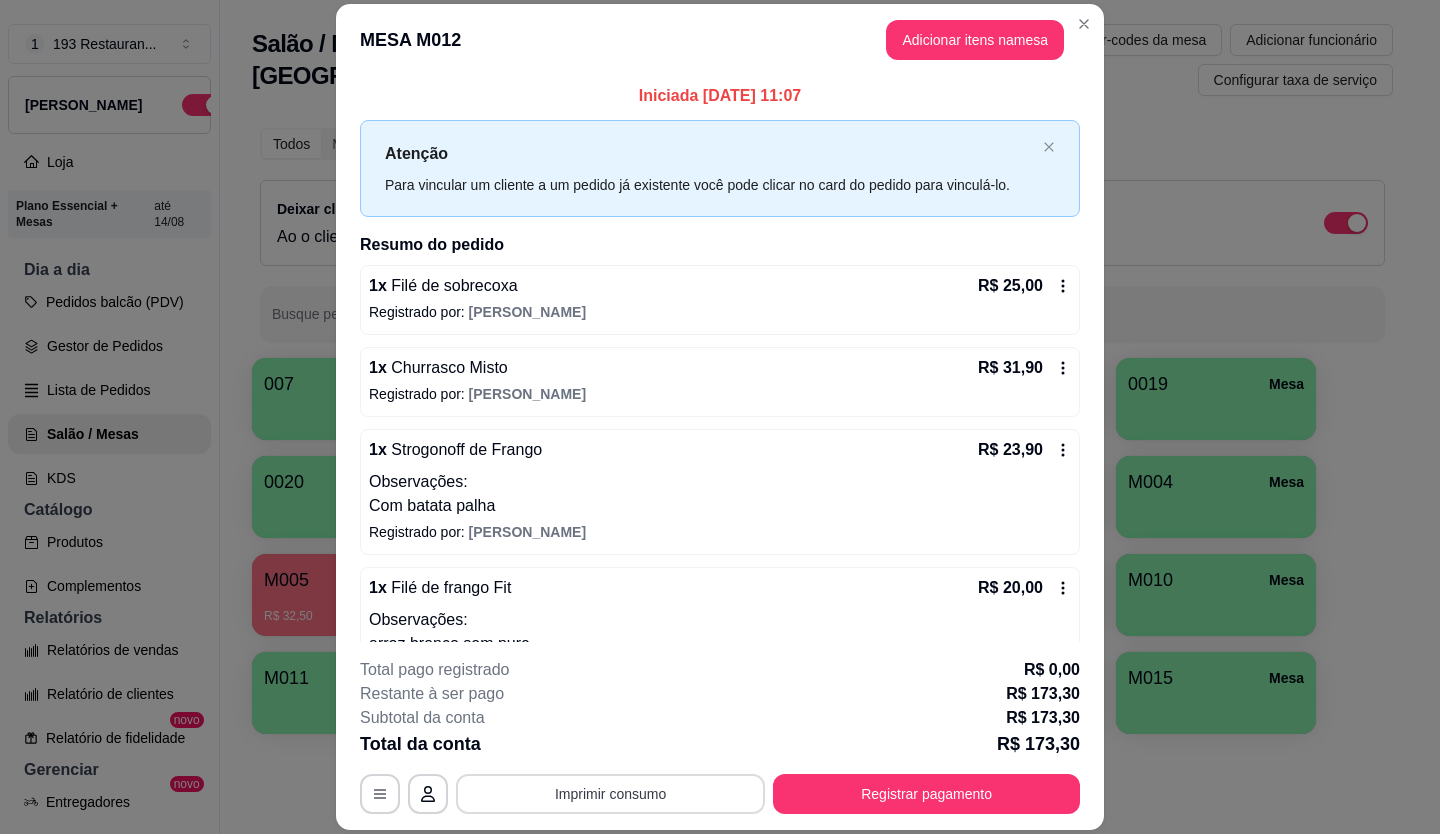 click on "Imprimir consumo" at bounding box center [610, 794] 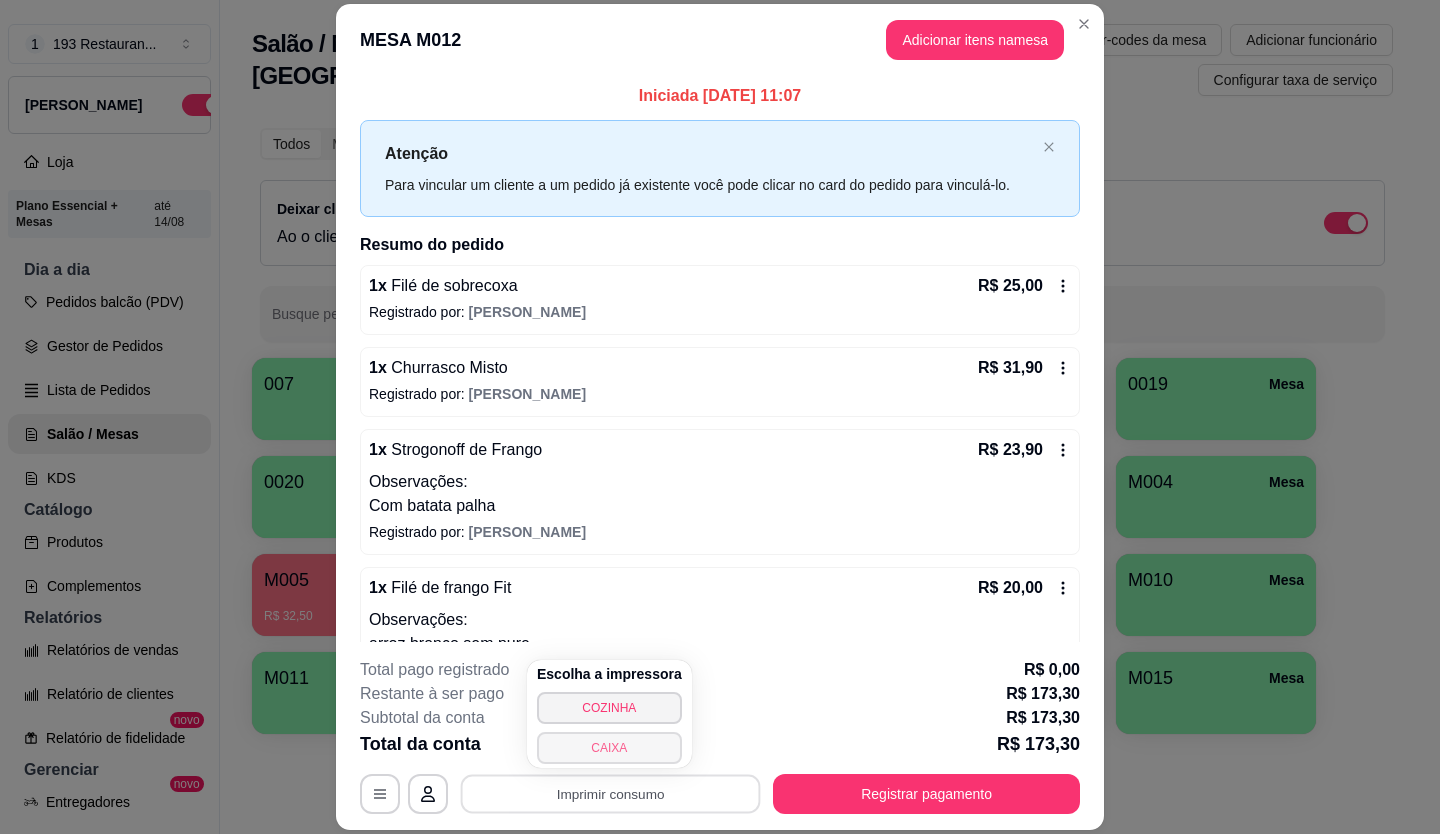 click on "CAIXA" at bounding box center [609, 748] 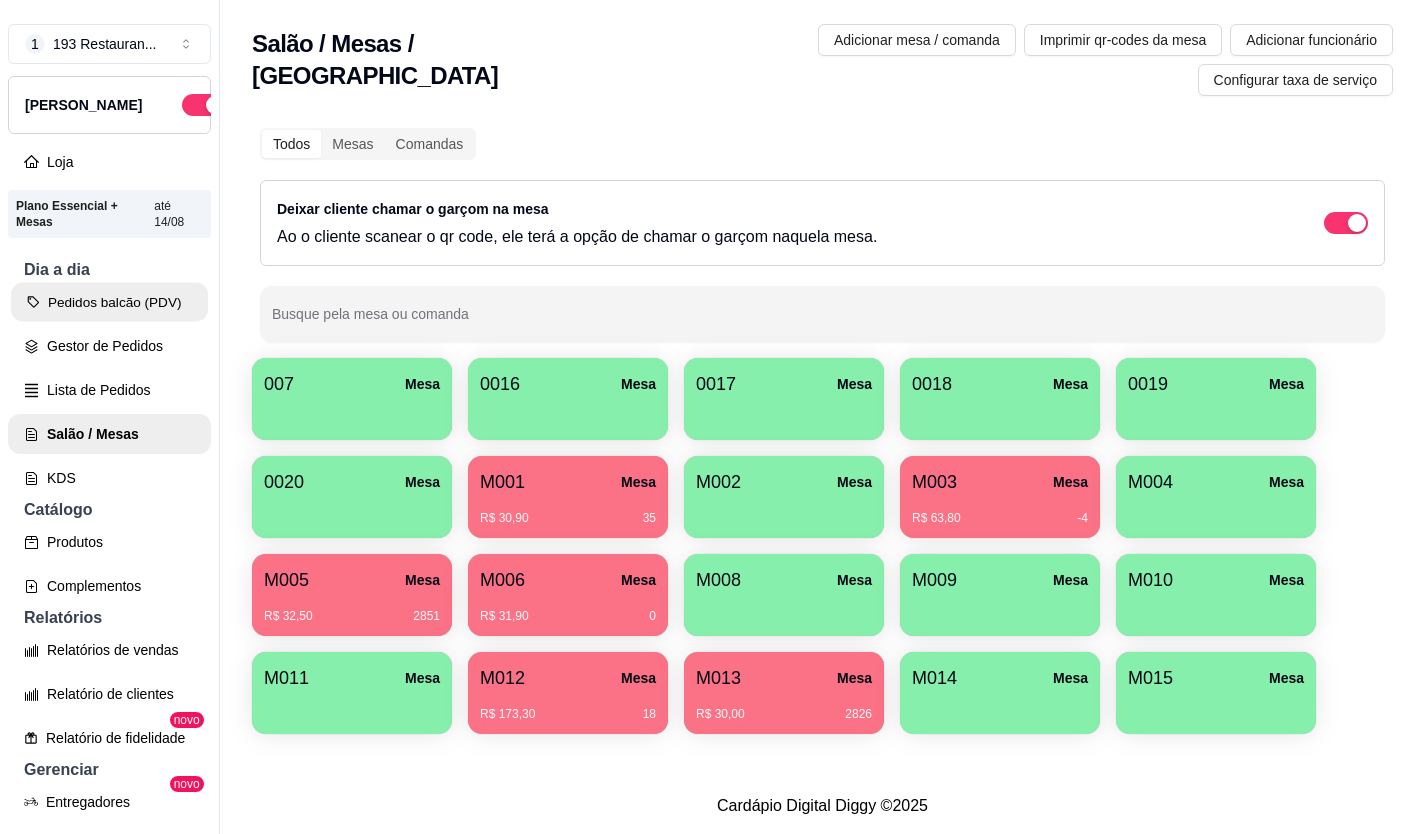 click on "Pedidos balcão (PDV)" at bounding box center [109, 302] 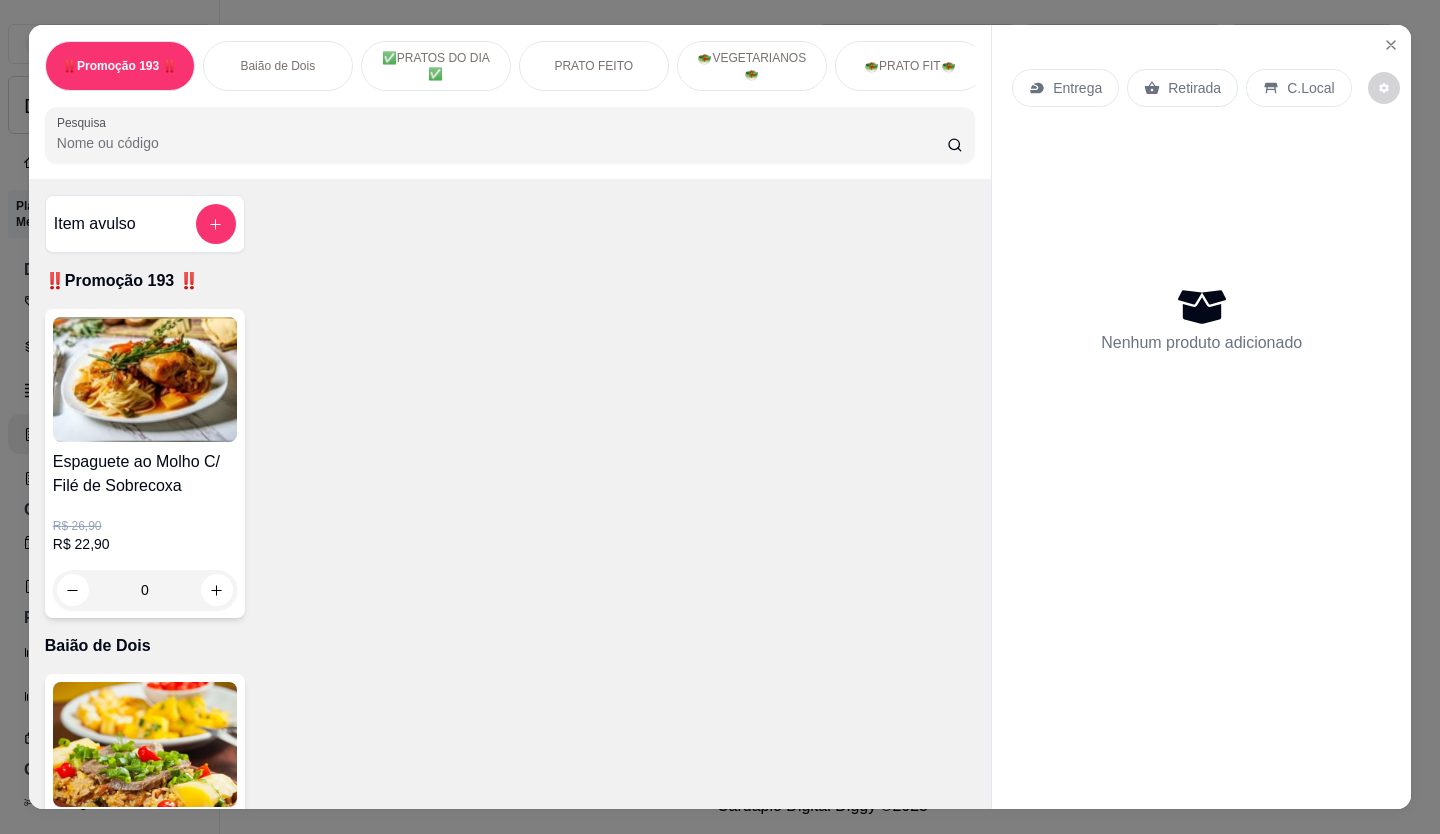 click on "Retirada" at bounding box center [1194, 88] 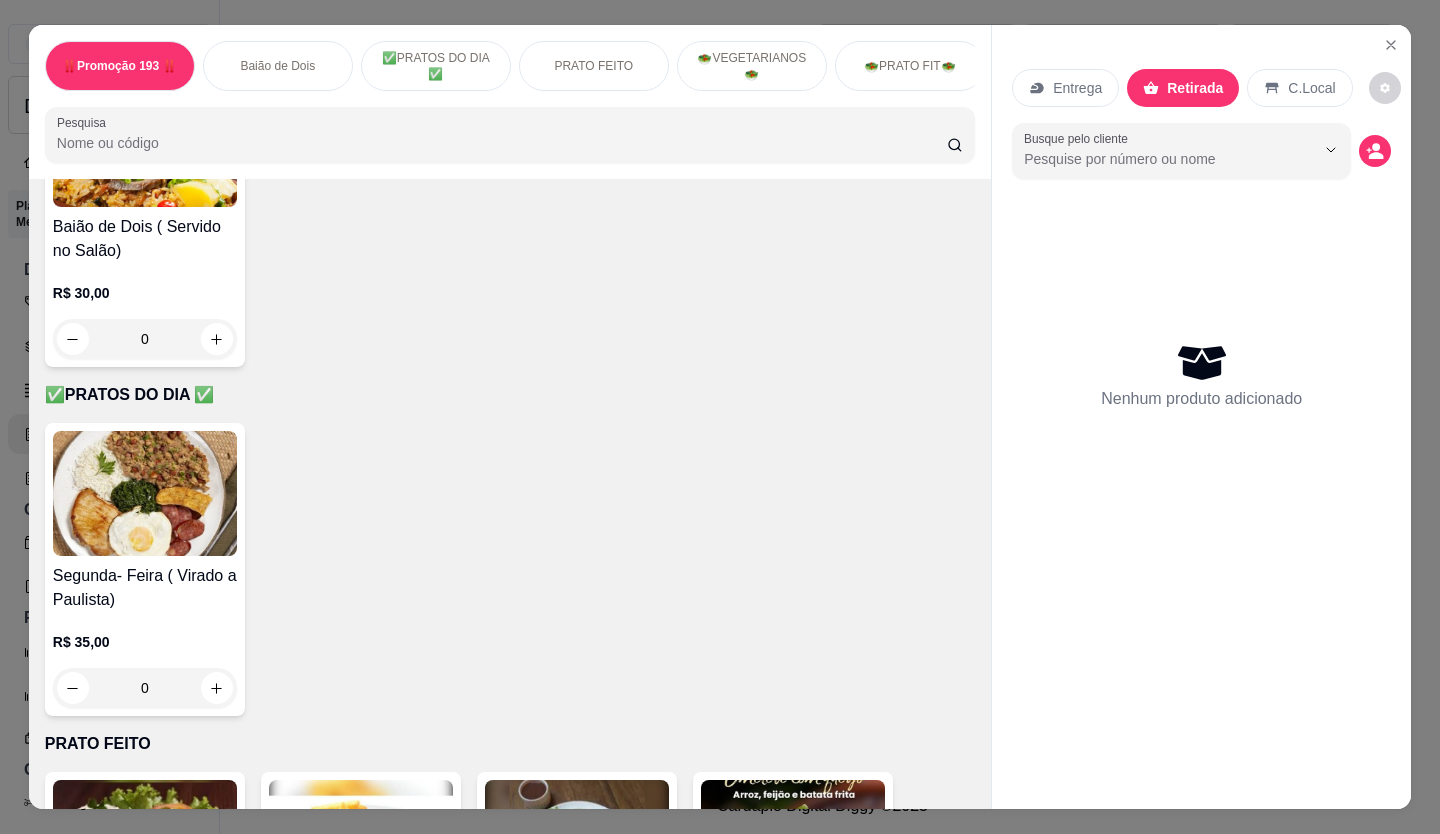scroll, scrollTop: 1400, scrollLeft: 0, axis: vertical 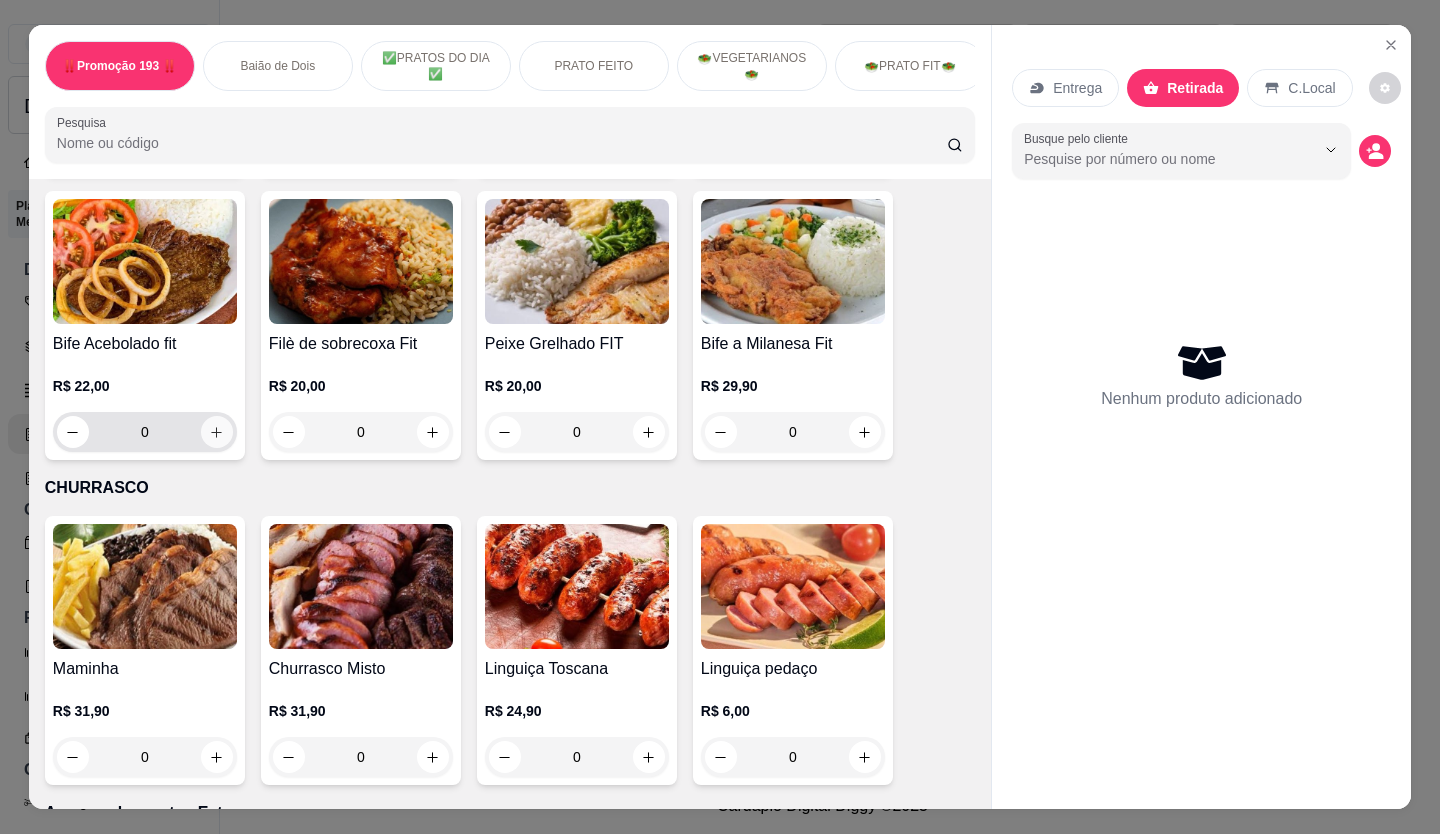 click at bounding box center (217, 432) 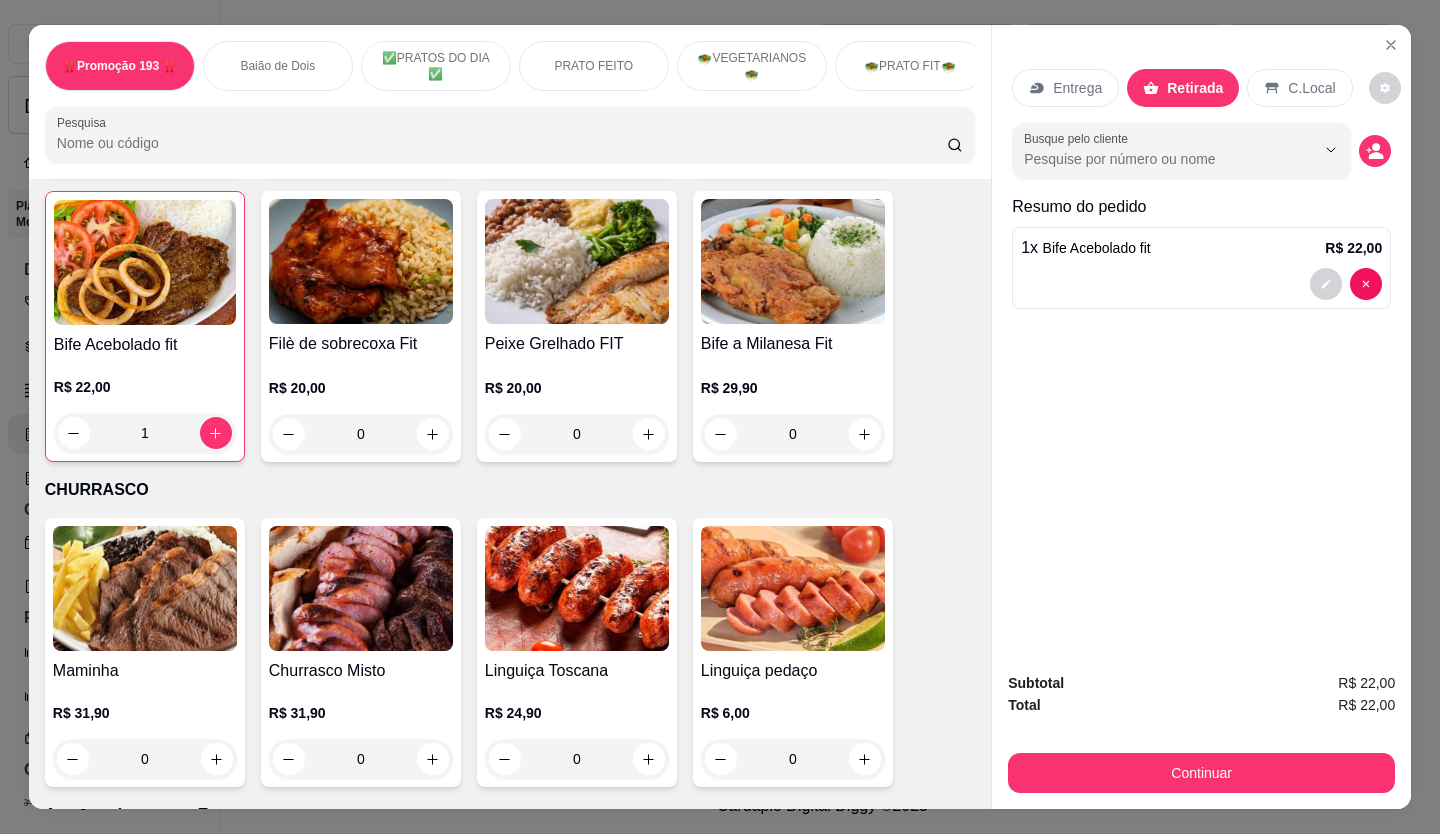 scroll, scrollTop: 3401, scrollLeft: 0, axis: vertical 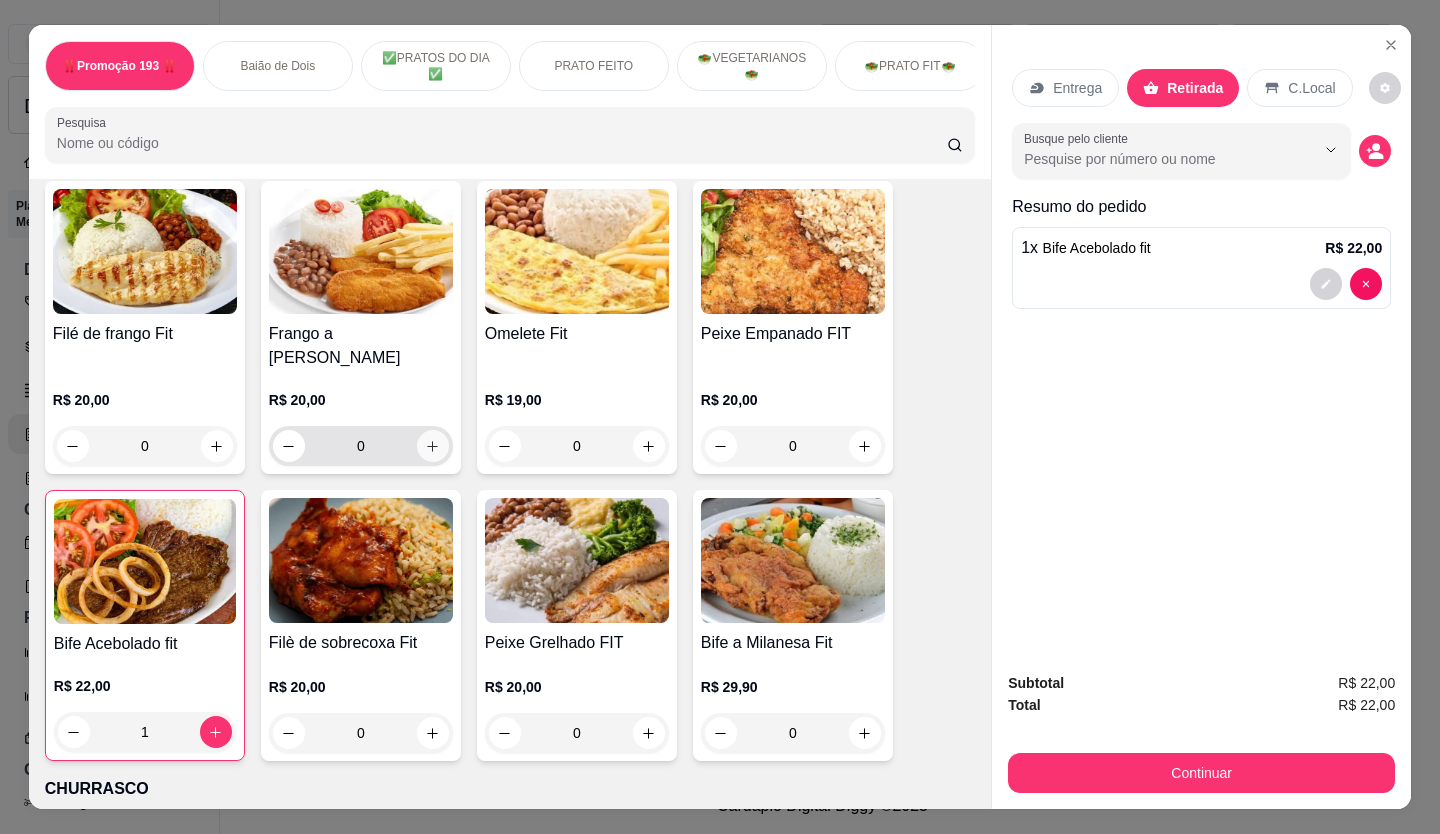 click at bounding box center [433, 446] 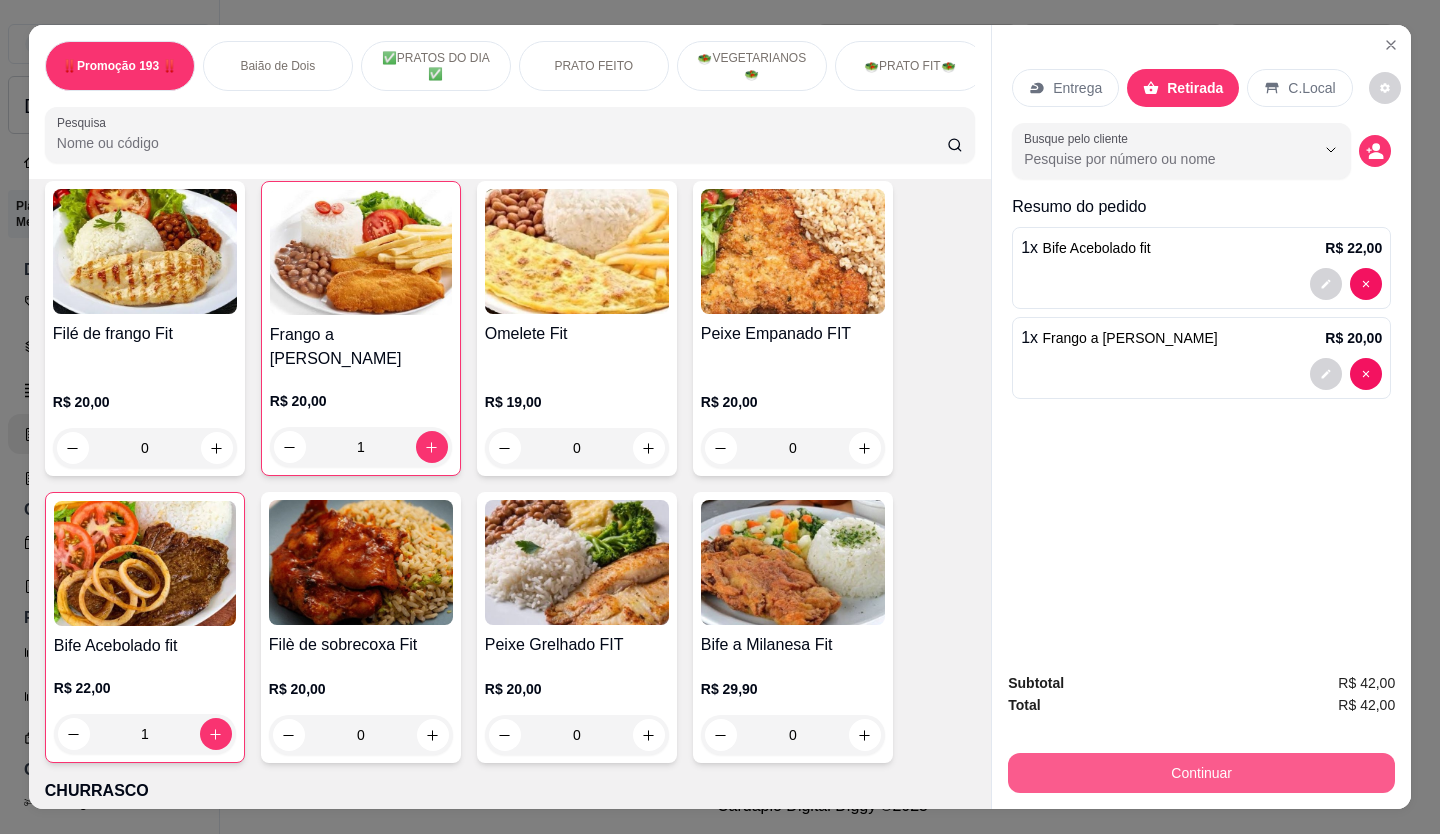 click on "Continuar" at bounding box center [1201, 773] 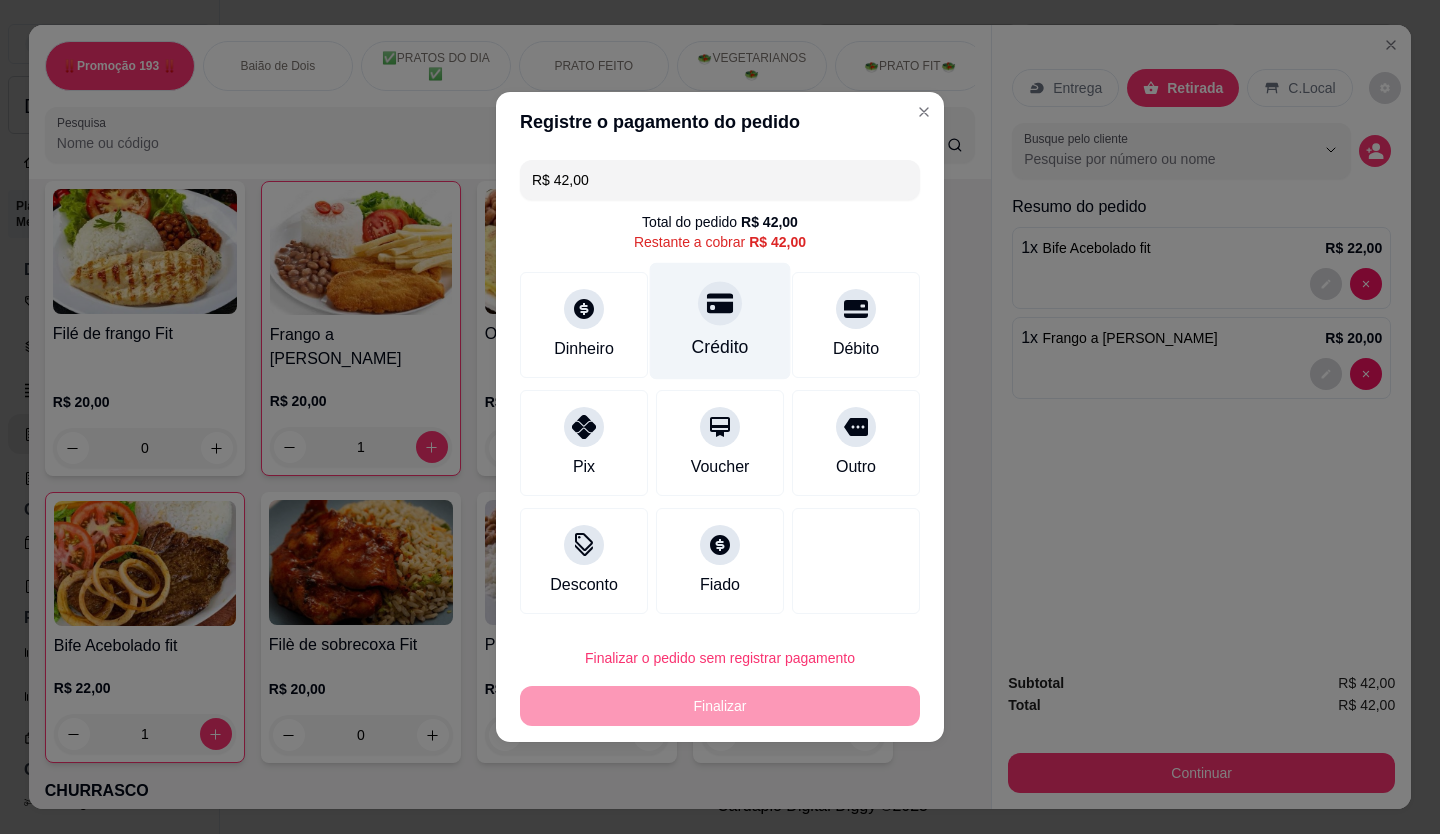 click on "Crédito" at bounding box center [720, 321] 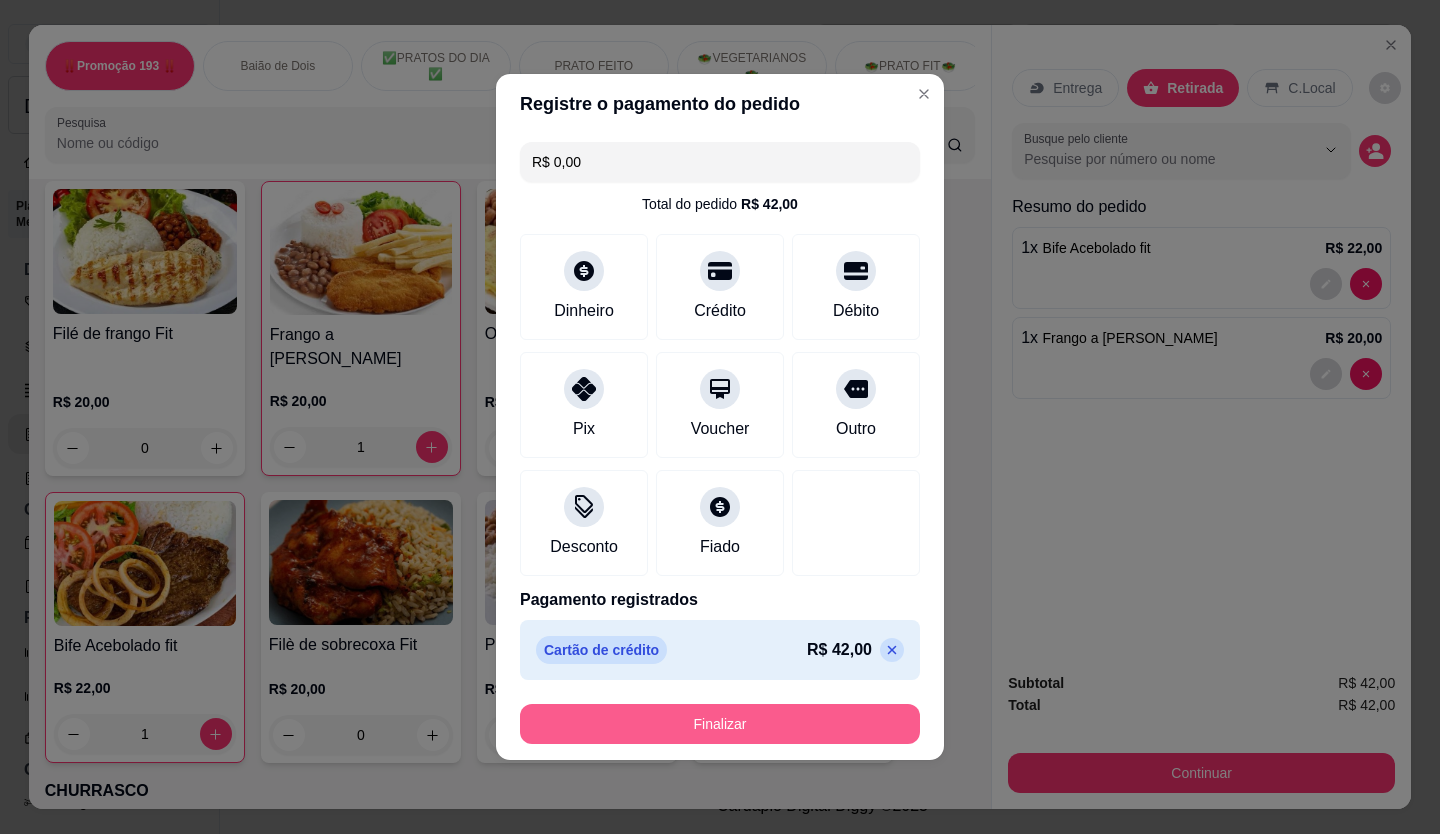 click on "Finalizar" at bounding box center [720, 724] 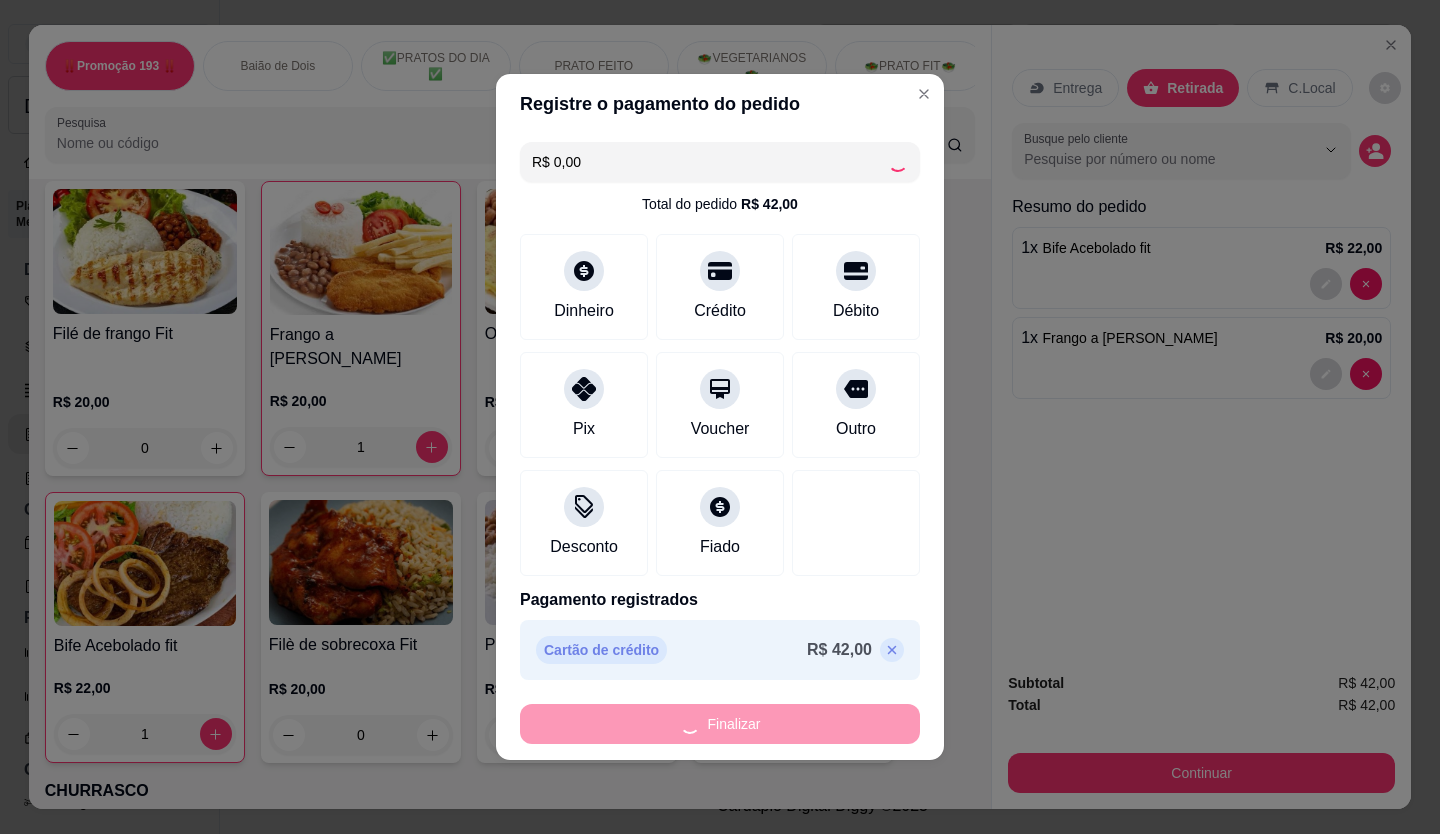 type on "0" 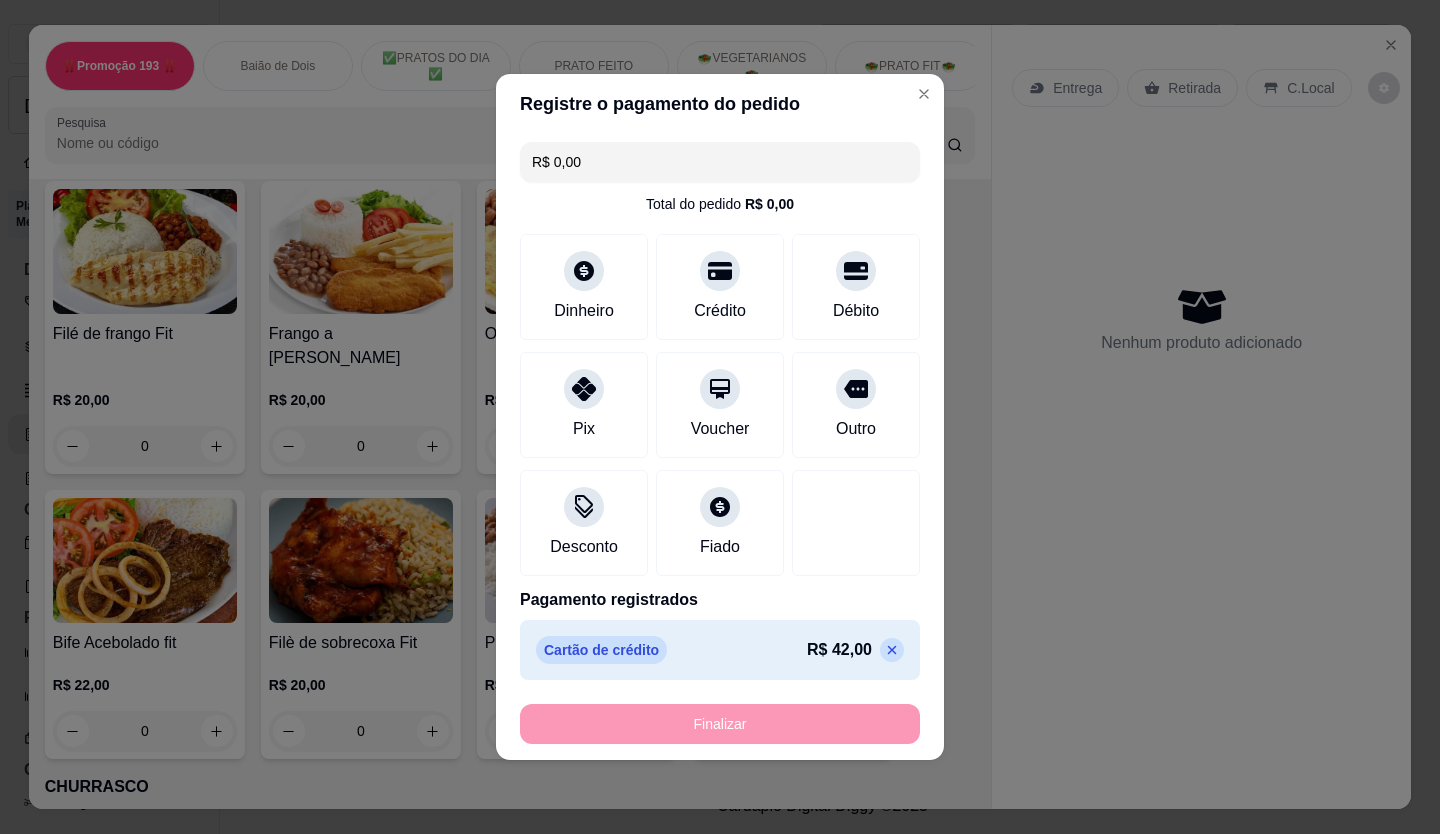 type on "-R$ 42,00" 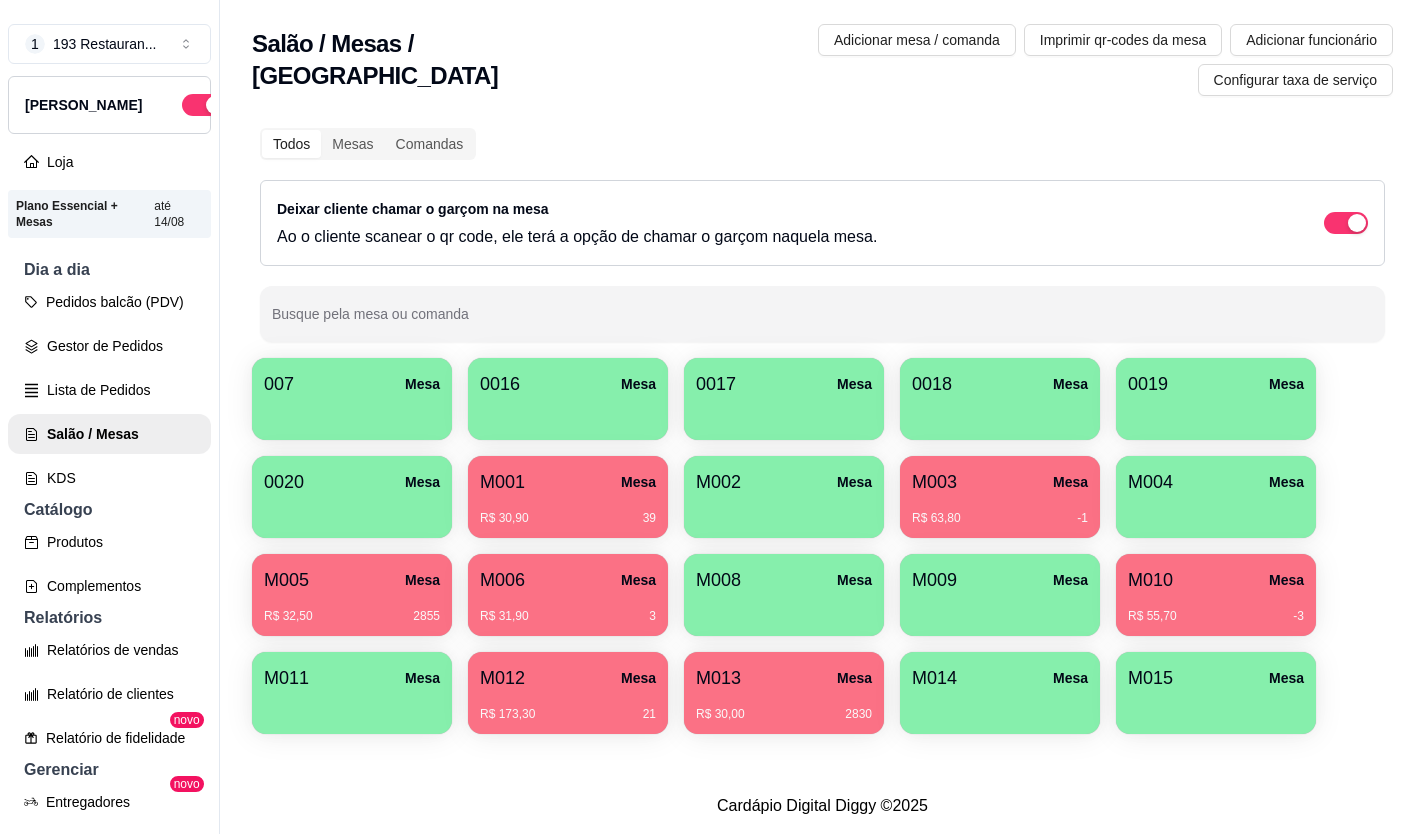 click on "R$ 30,90 39" at bounding box center [568, 511] 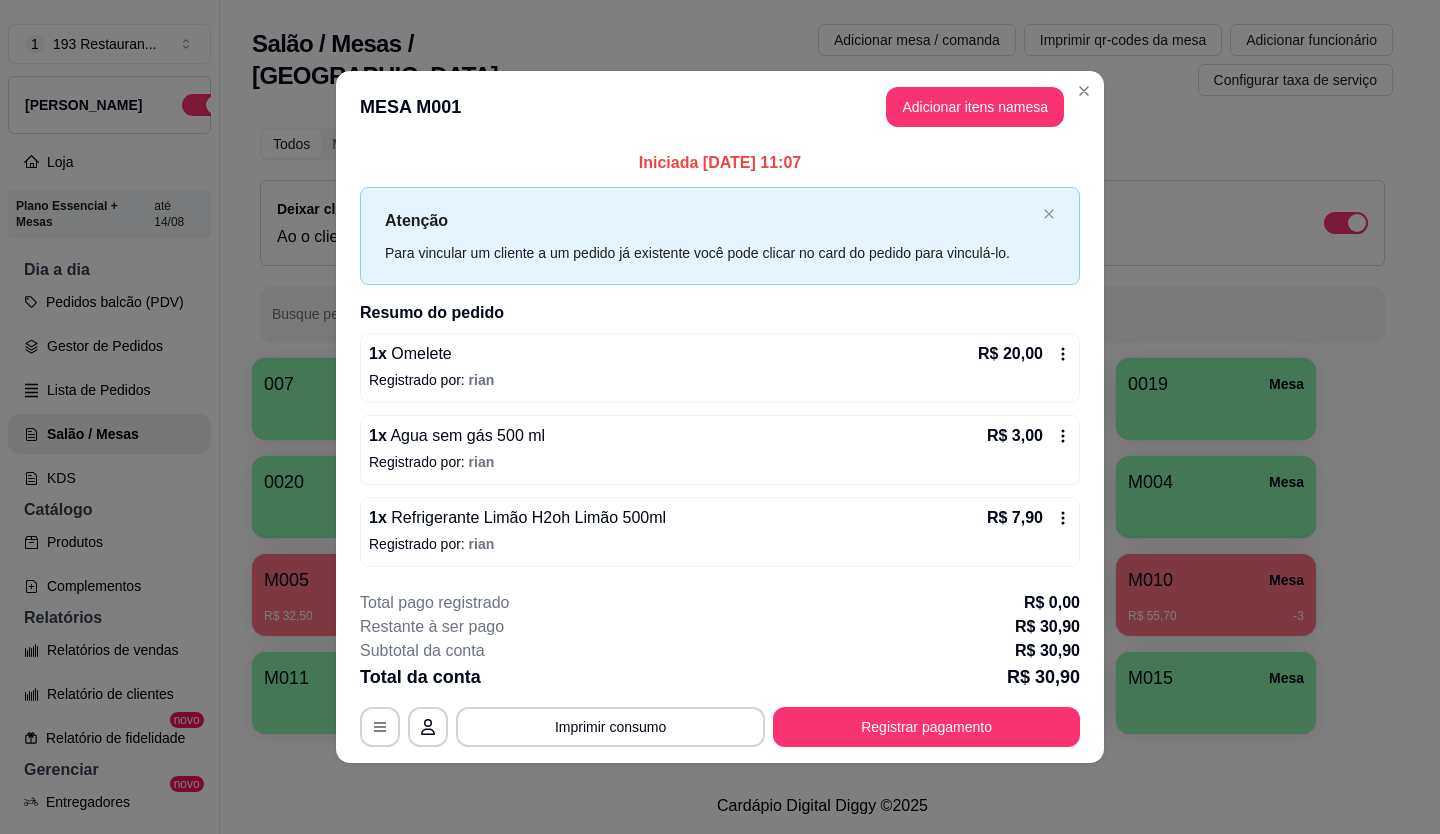 click 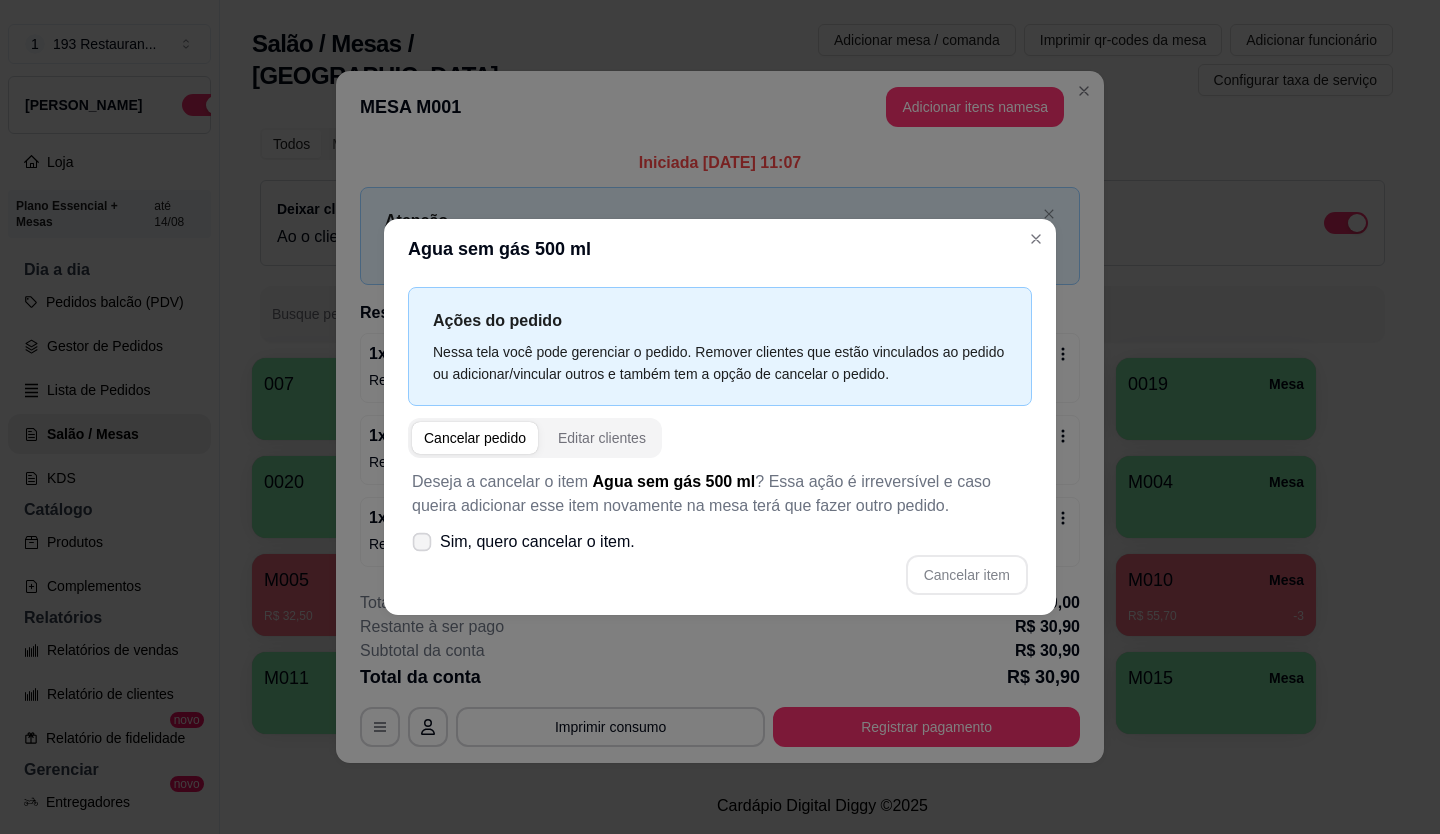 click on "Sim, quero cancelar o item." at bounding box center (537, 542) 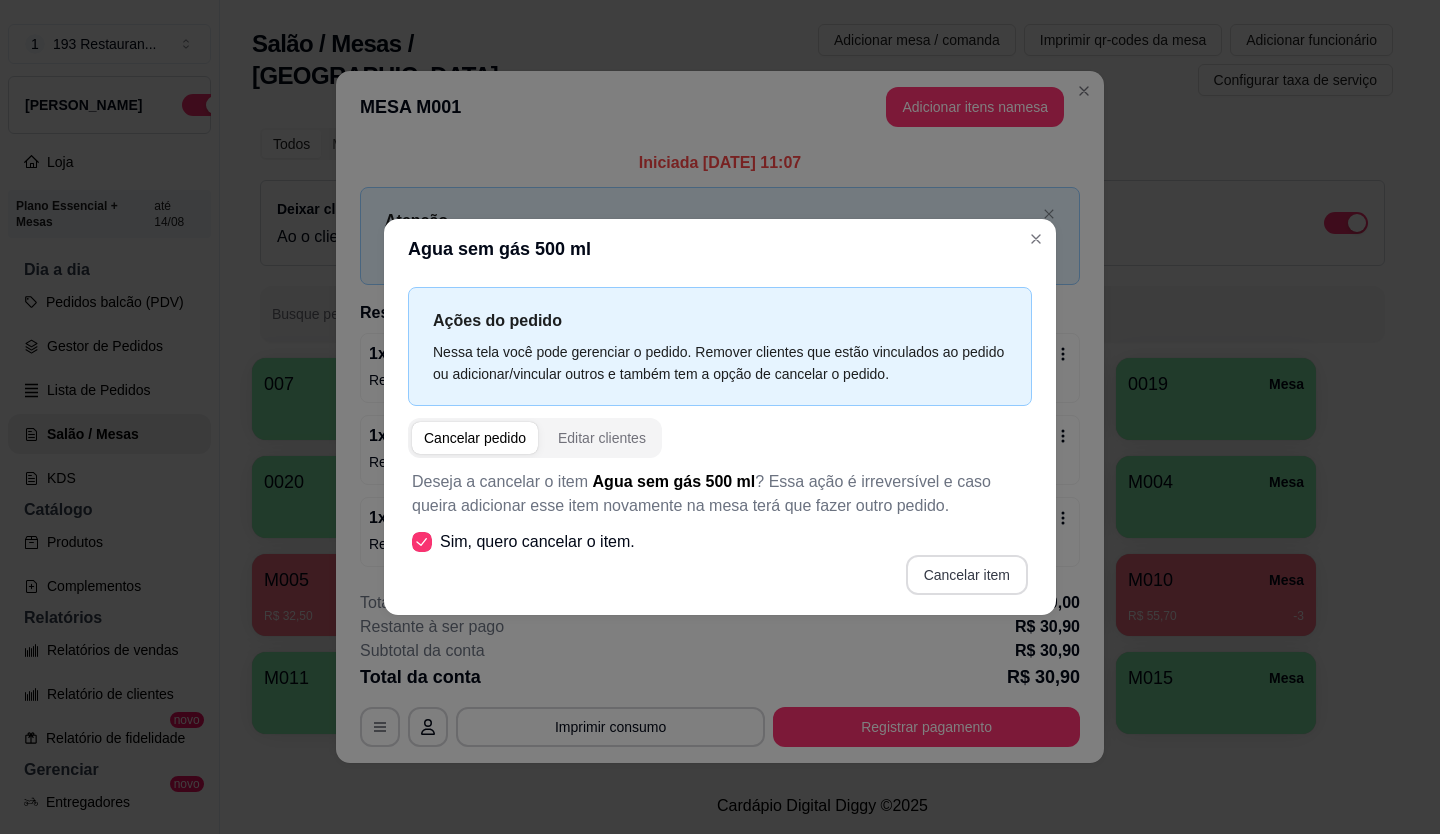 click on "Cancelar item" at bounding box center (967, 575) 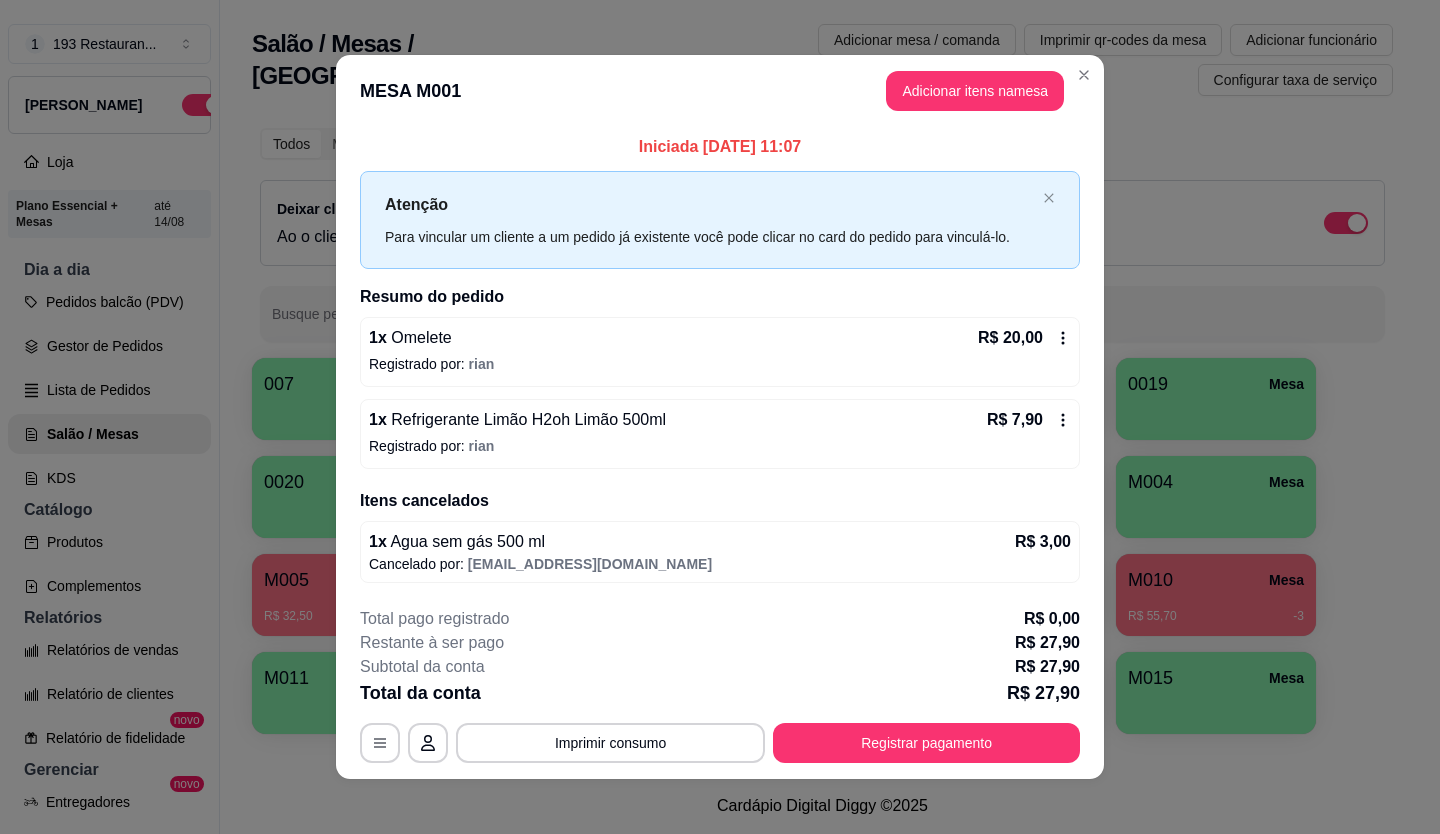 click on "**********" at bounding box center (720, 685) 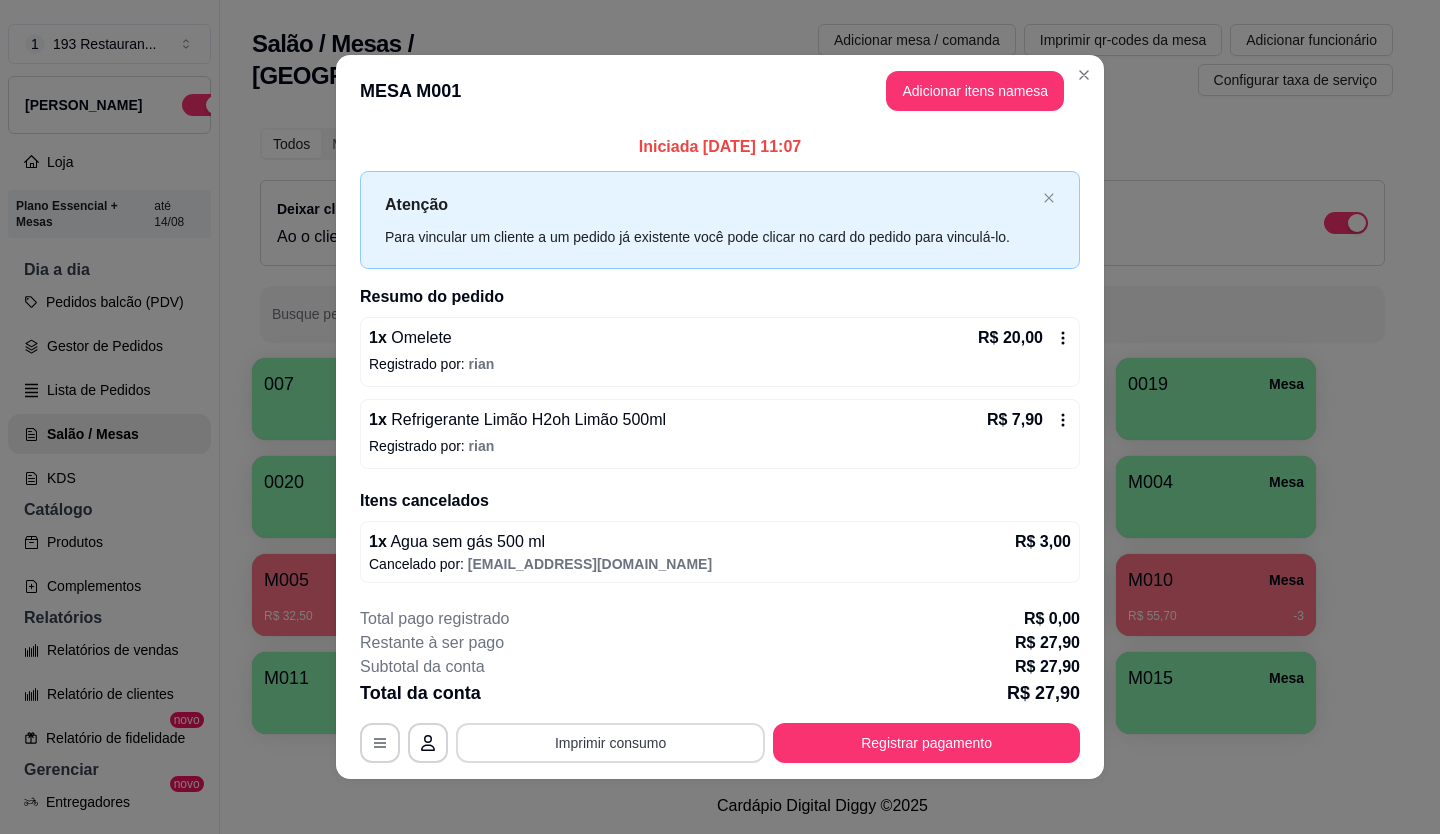 click on "Imprimir consumo" at bounding box center [610, 743] 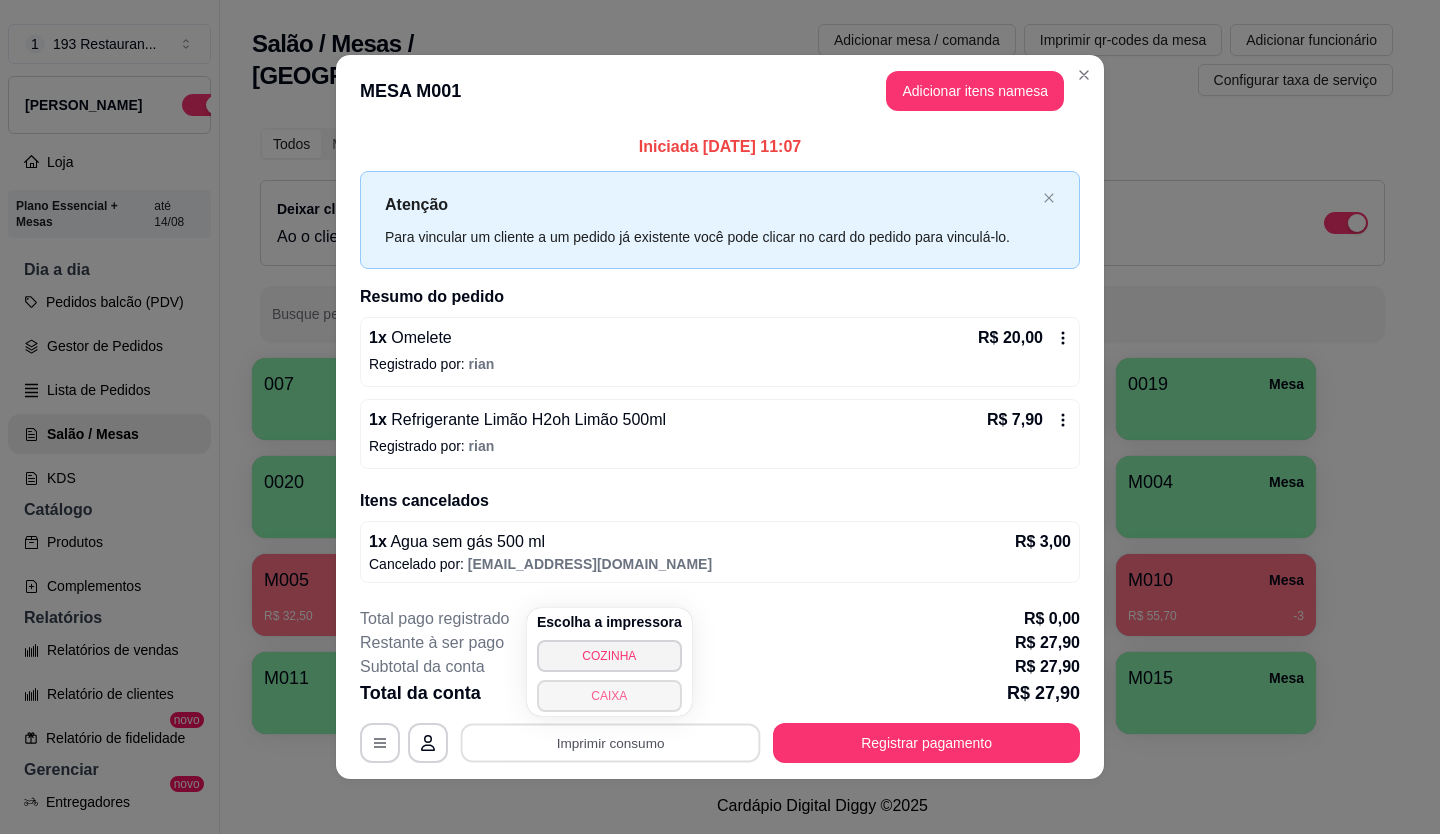click on "CAIXA" at bounding box center (609, 696) 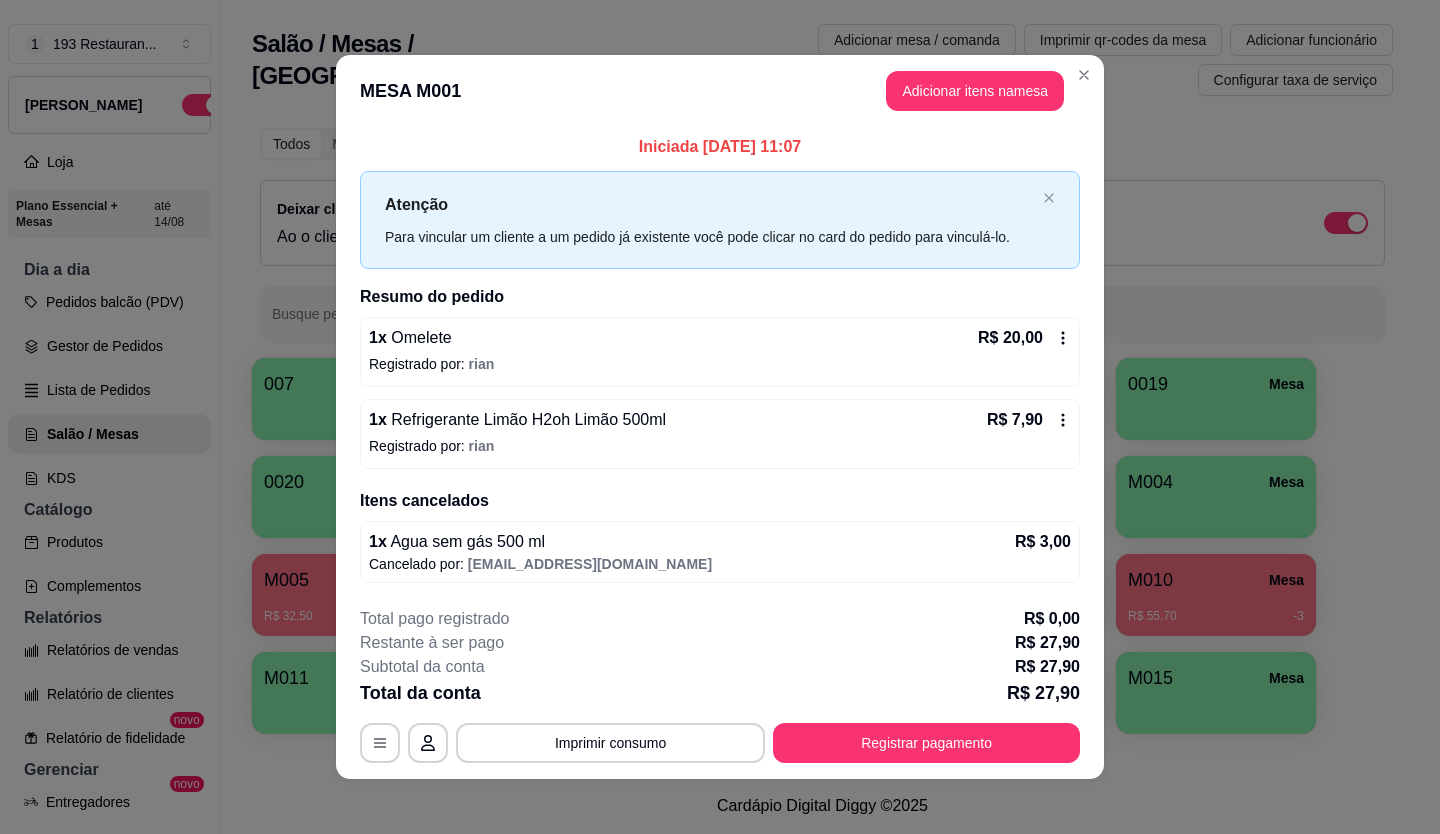 type 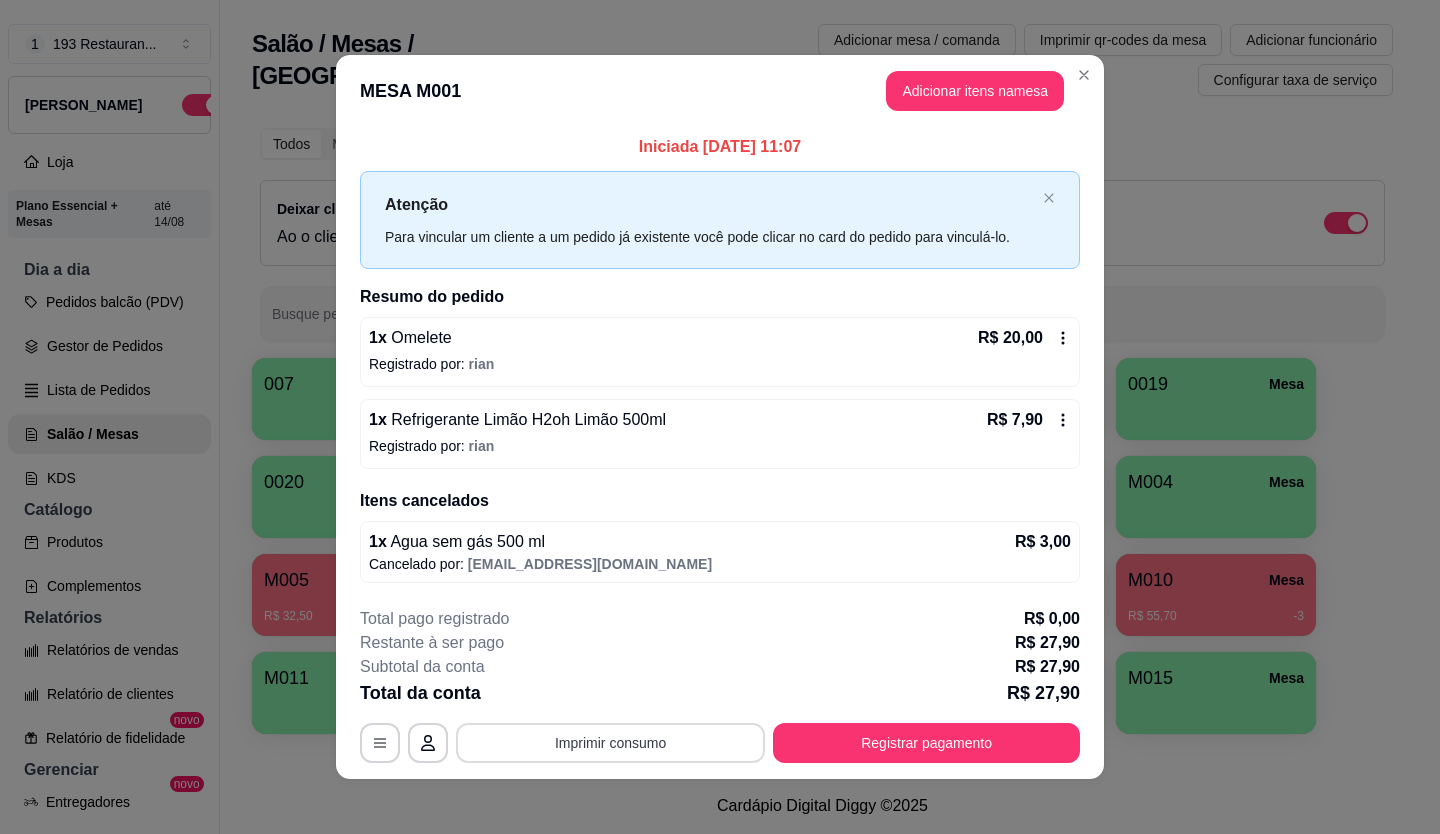 click on "Imprimir consumo" at bounding box center [610, 743] 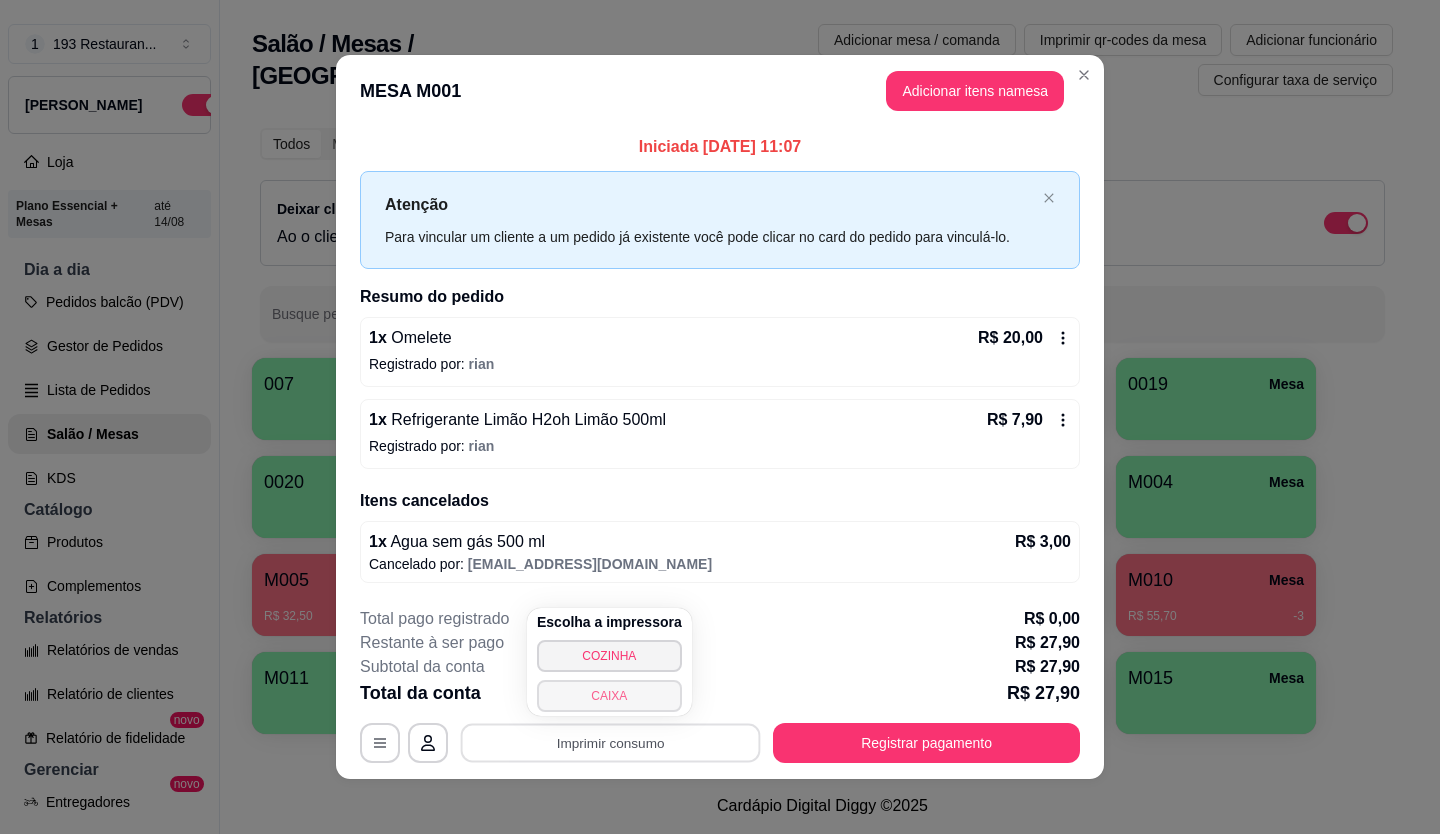 click on "CAIXA" at bounding box center (609, 696) 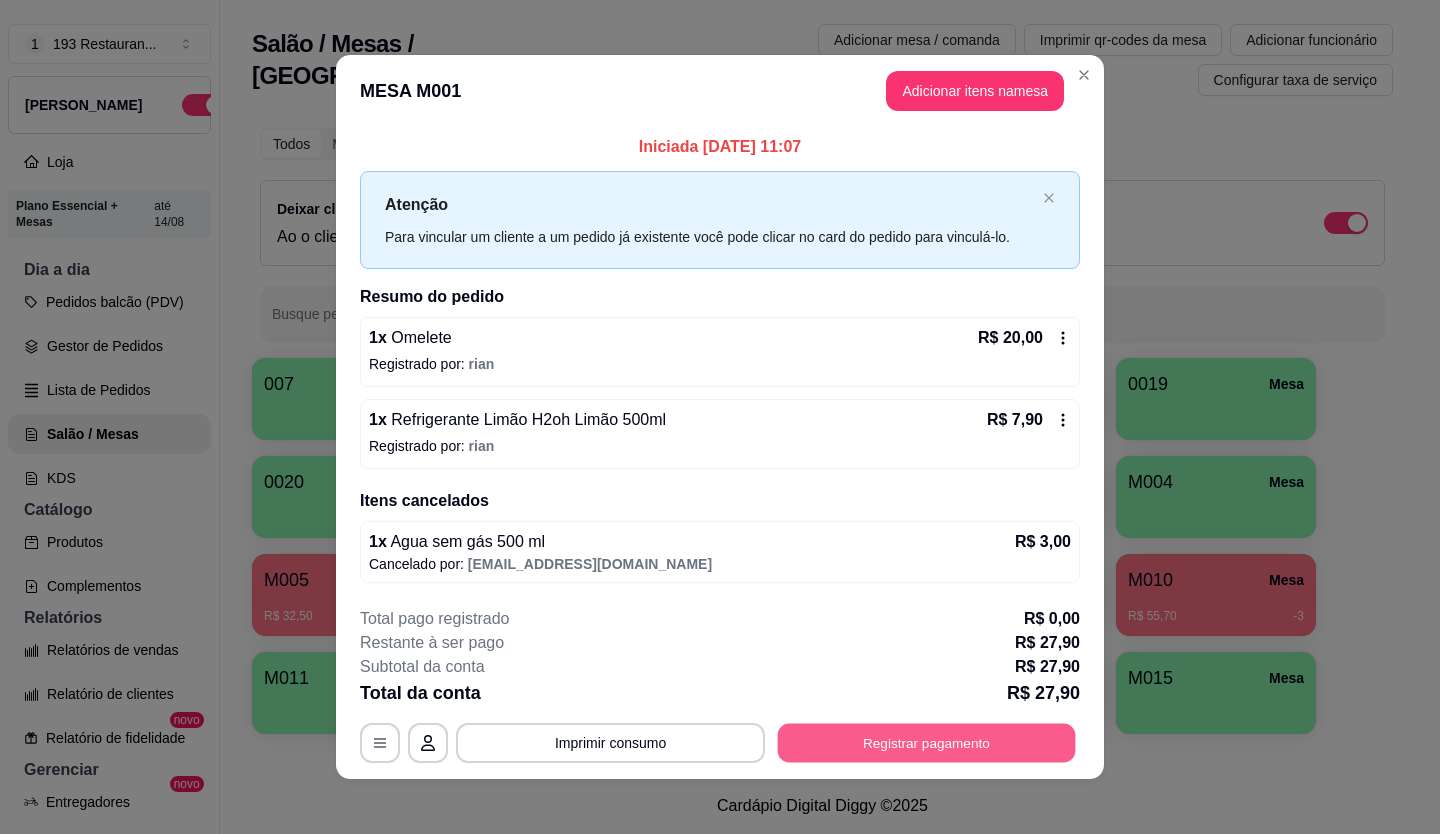 click on "Registrar pagamento" at bounding box center (927, 742) 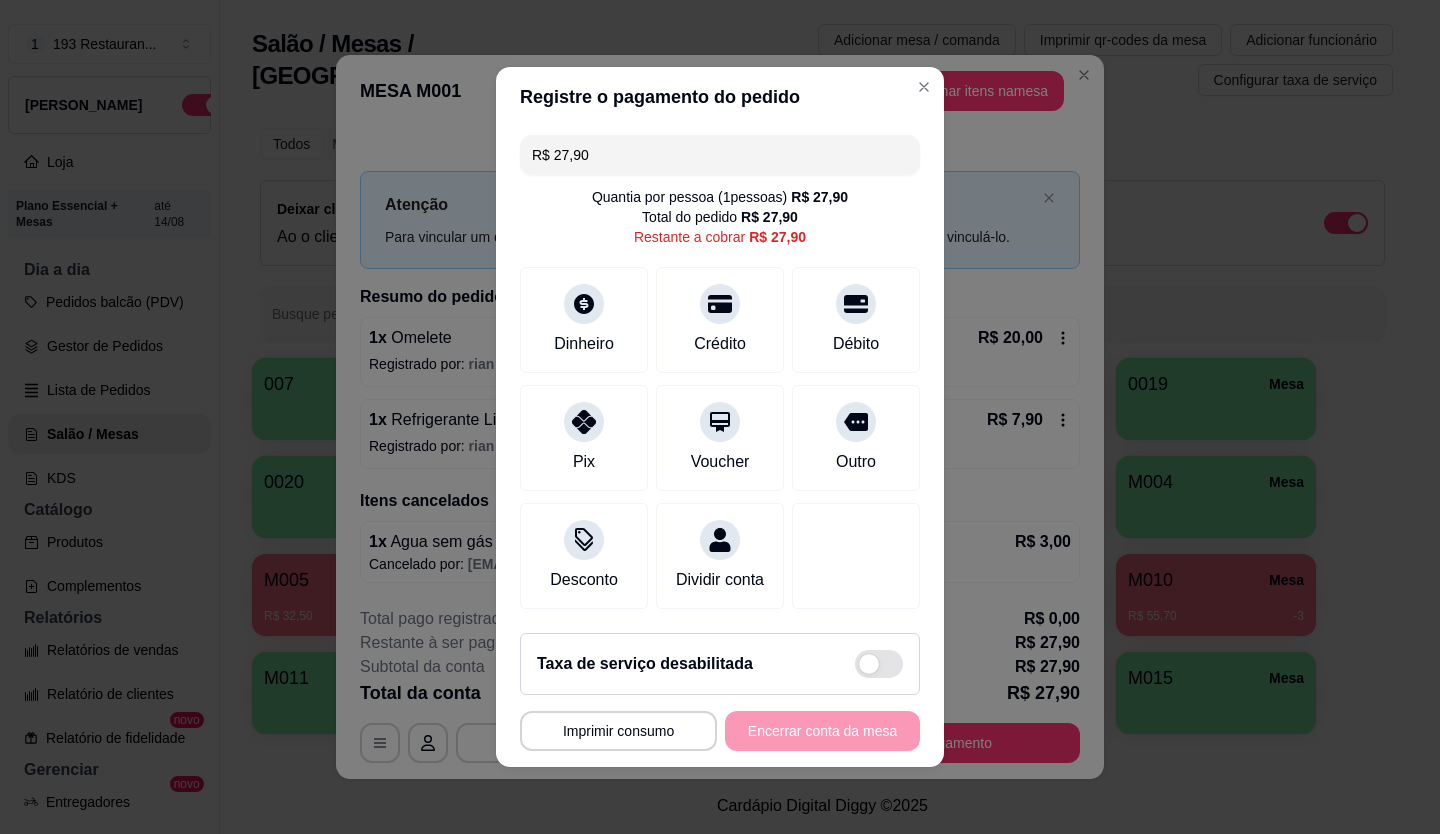 scroll, scrollTop: 9, scrollLeft: 0, axis: vertical 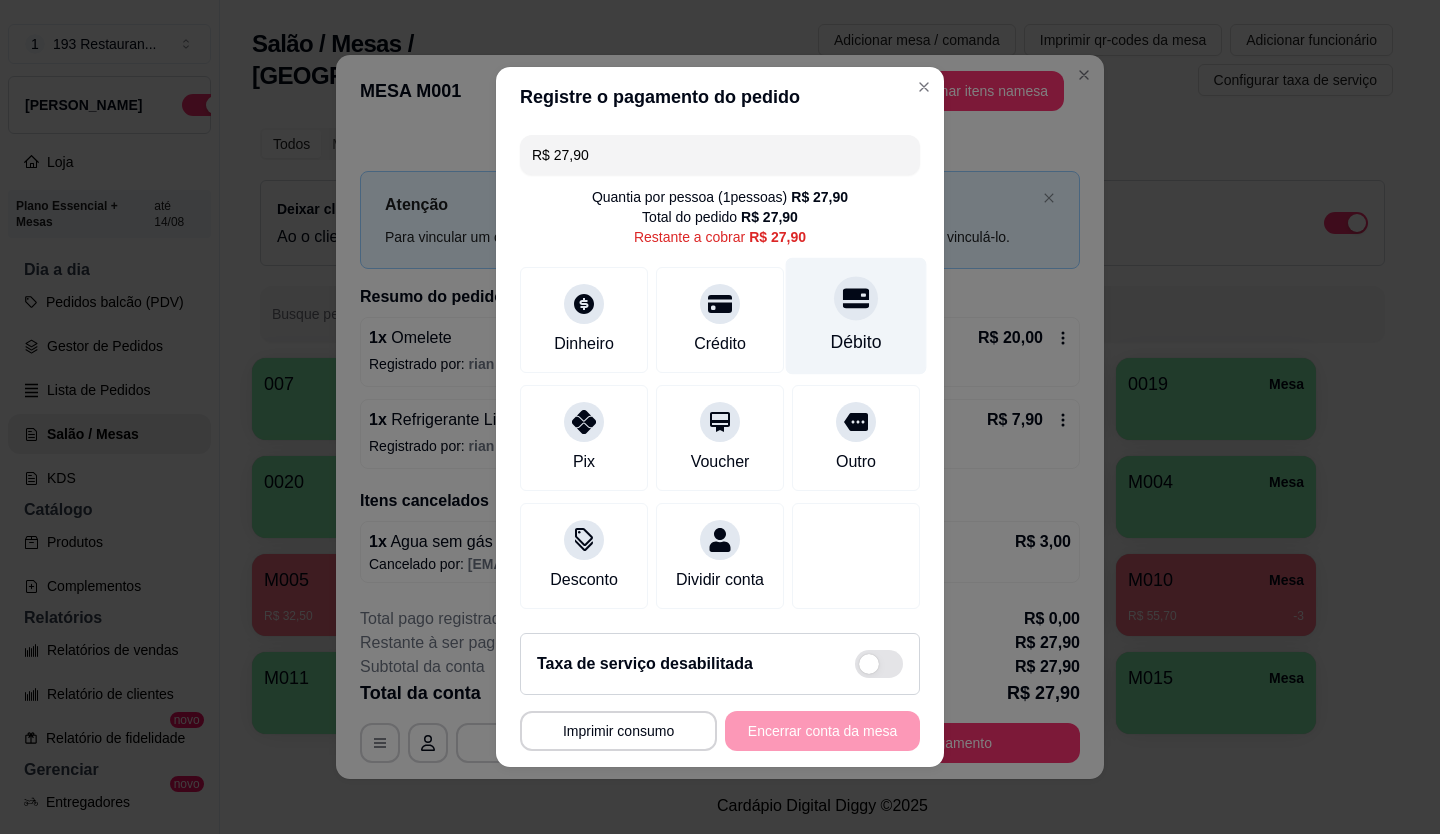 click at bounding box center (856, 298) 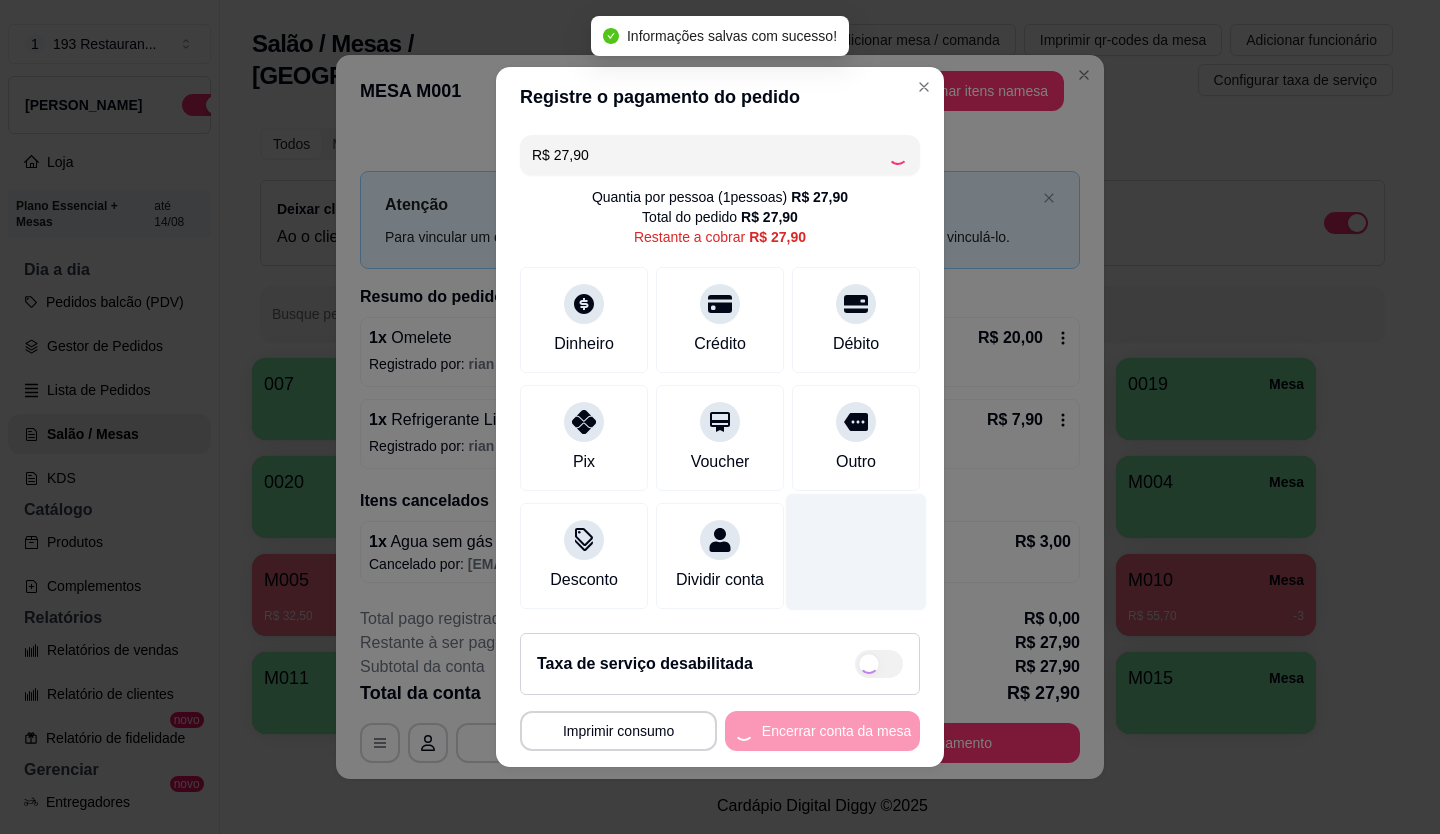 type on "R$ 0,00" 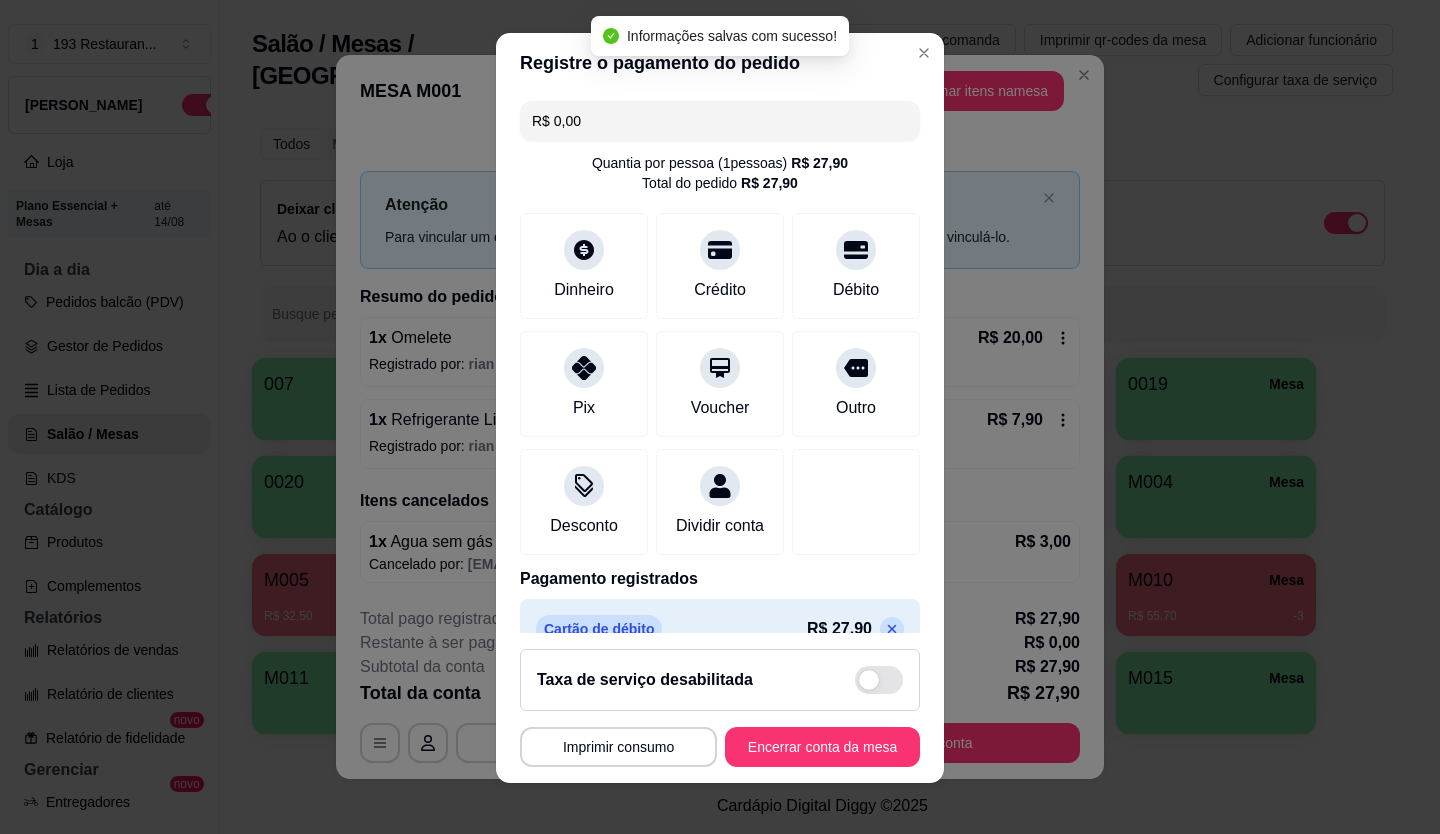 scroll, scrollTop: 0, scrollLeft: 0, axis: both 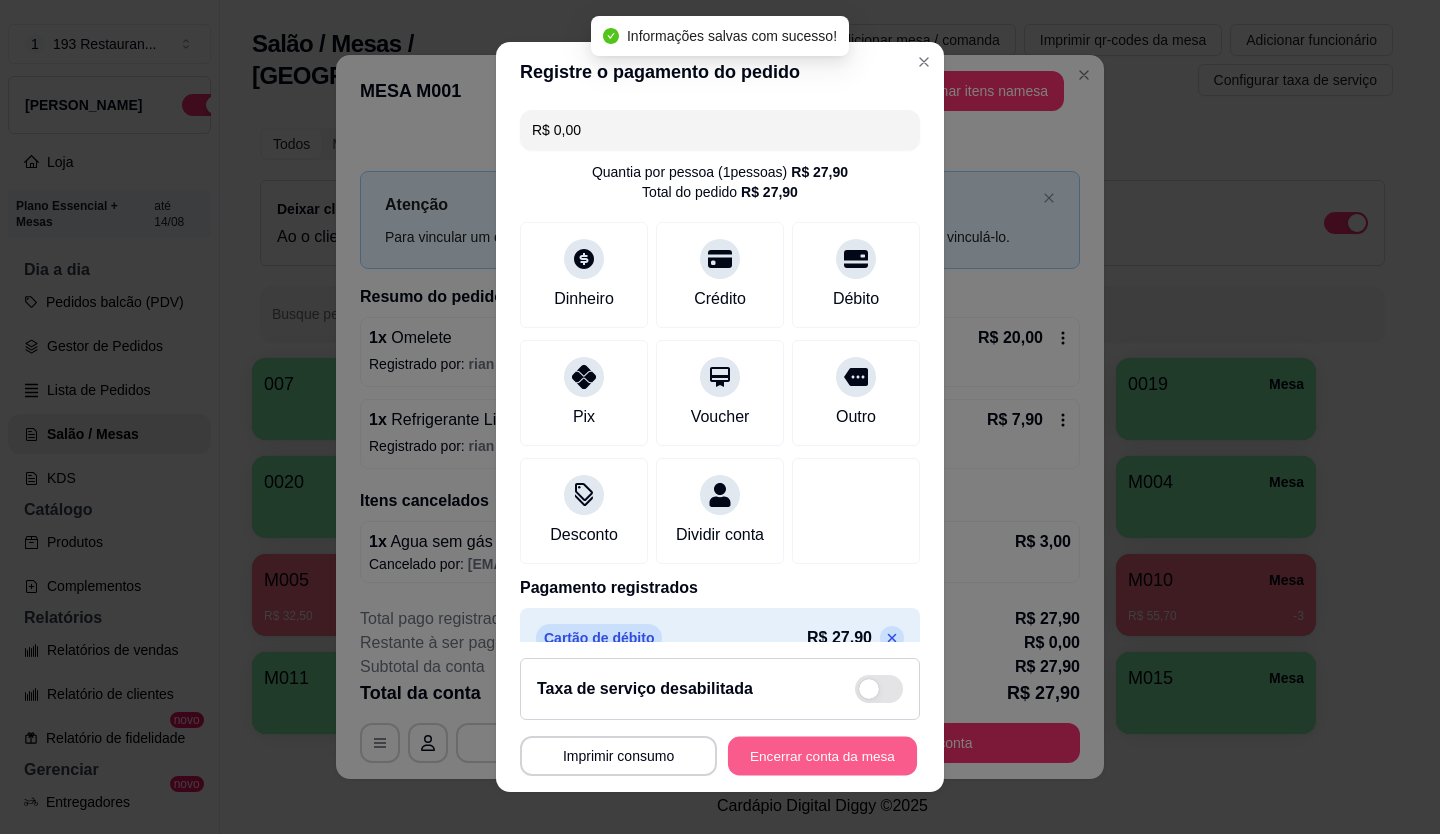 click on "Encerrar conta da mesa" at bounding box center (822, 756) 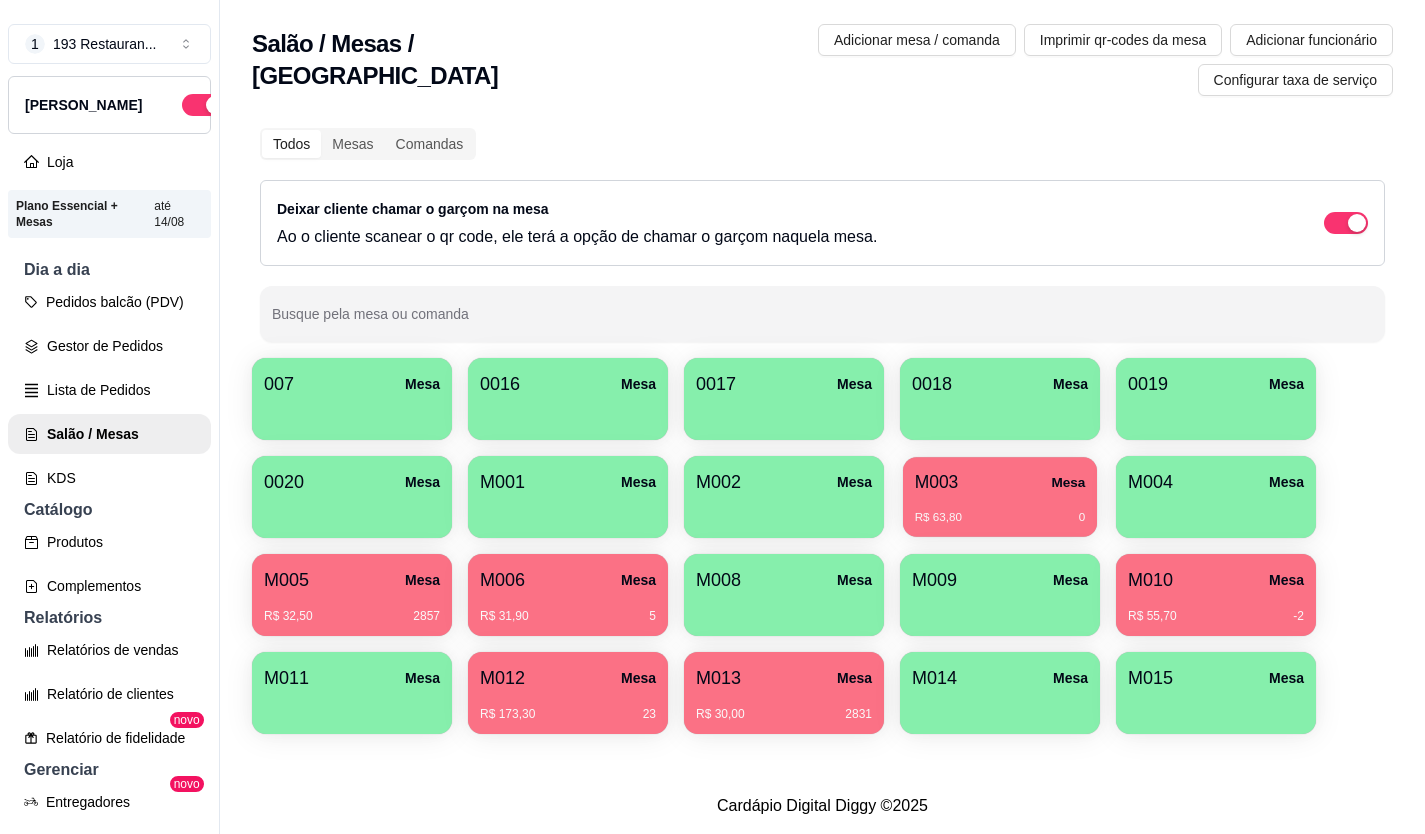 click on "M003" at bounding box center (937, 482) 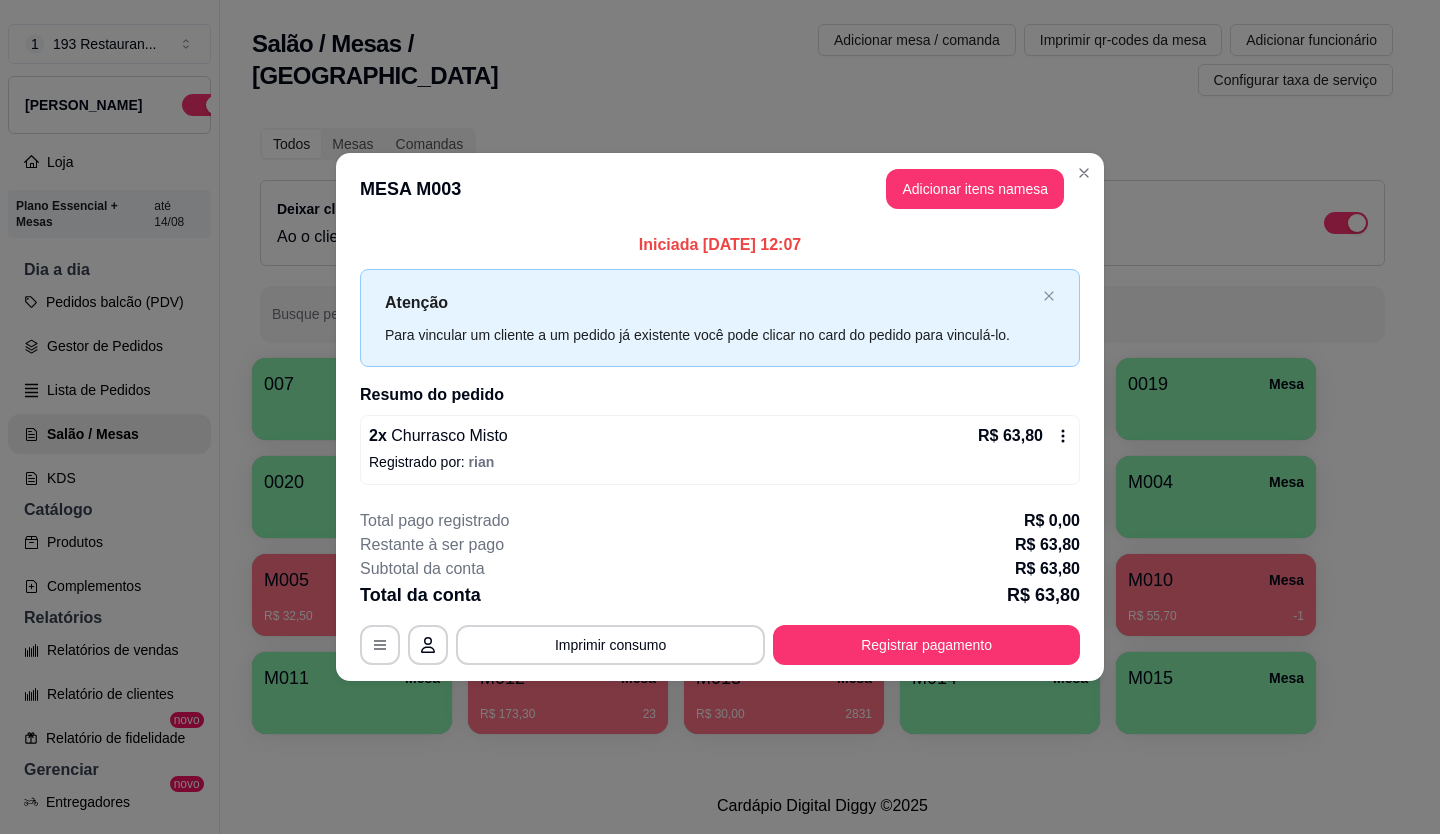 click 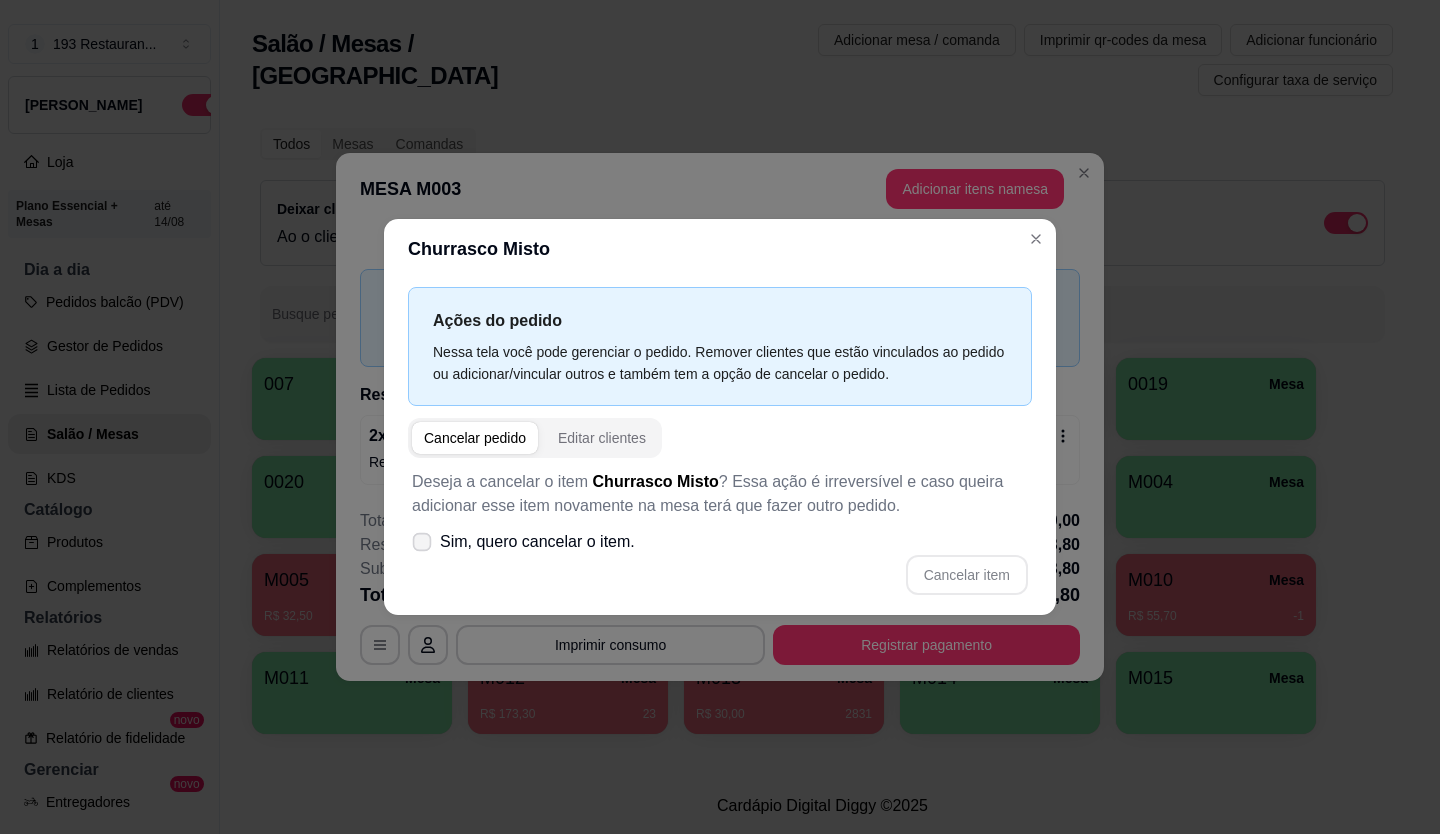 click on "Sim, quero cancelar o item." at bounding box center [523, 542] 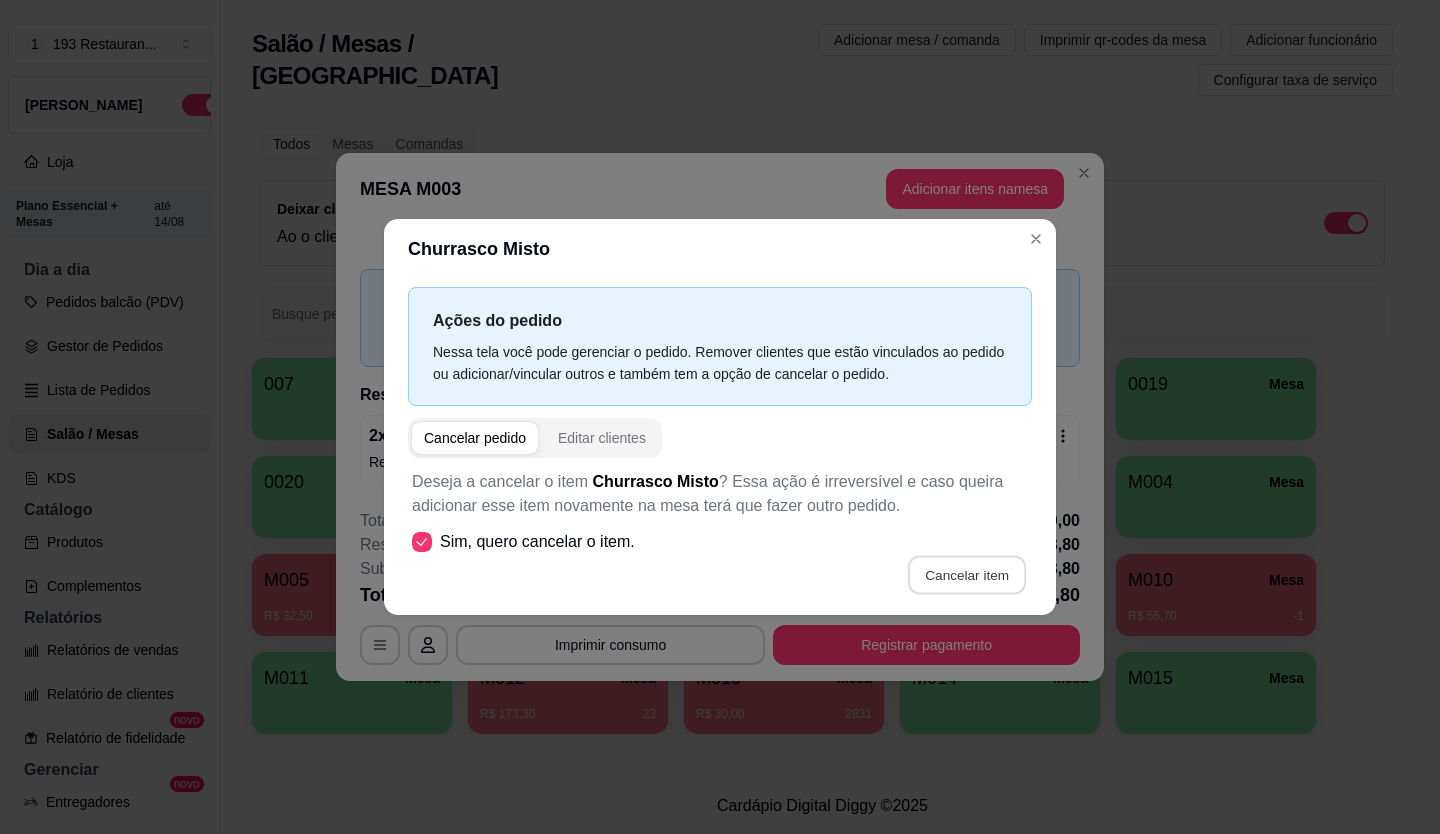 click on "Cancelar item" at bounding box center (966, 575) 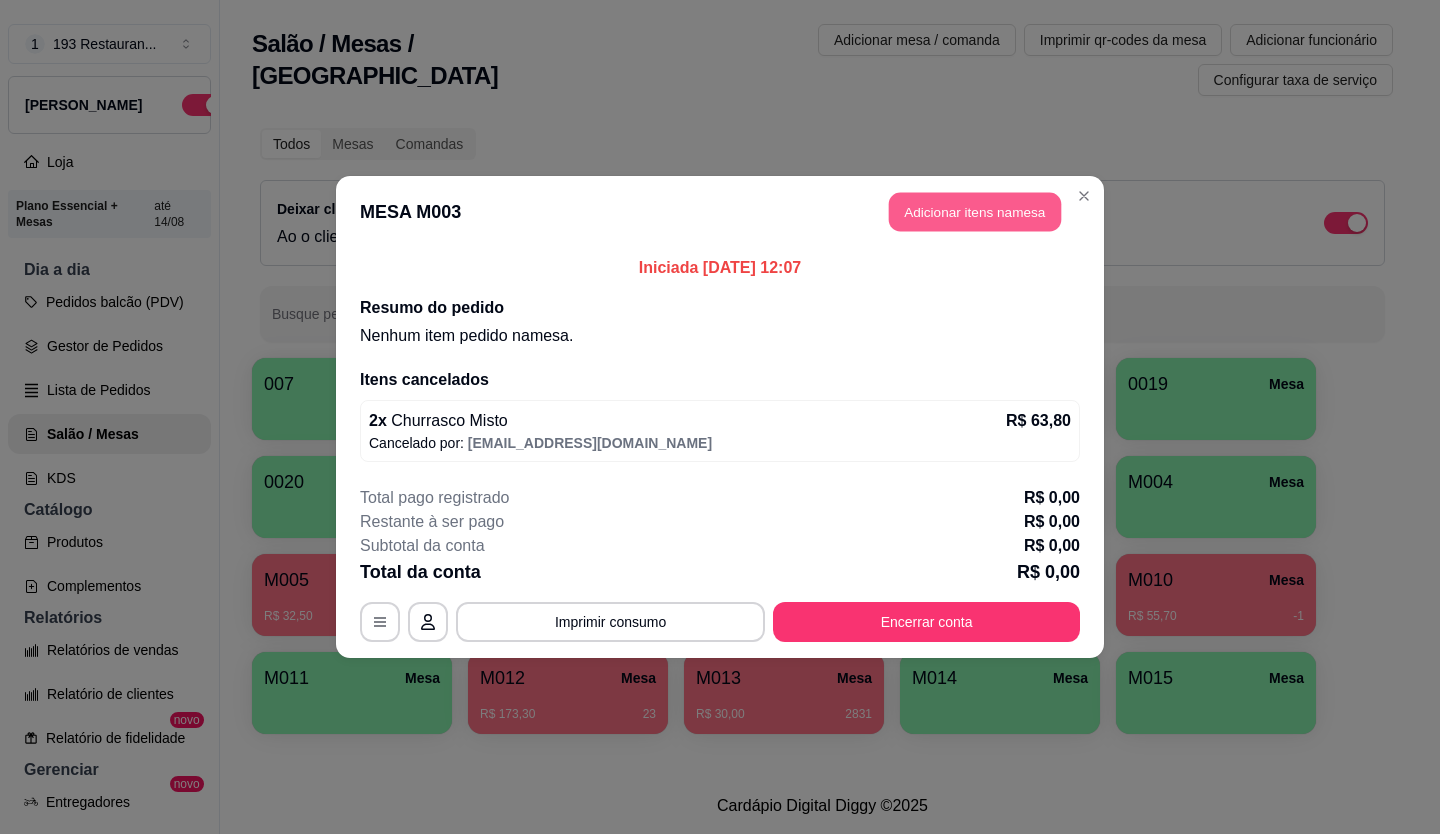 click on "Adicionar itens na  mesa" at bounding box center [975, 212] 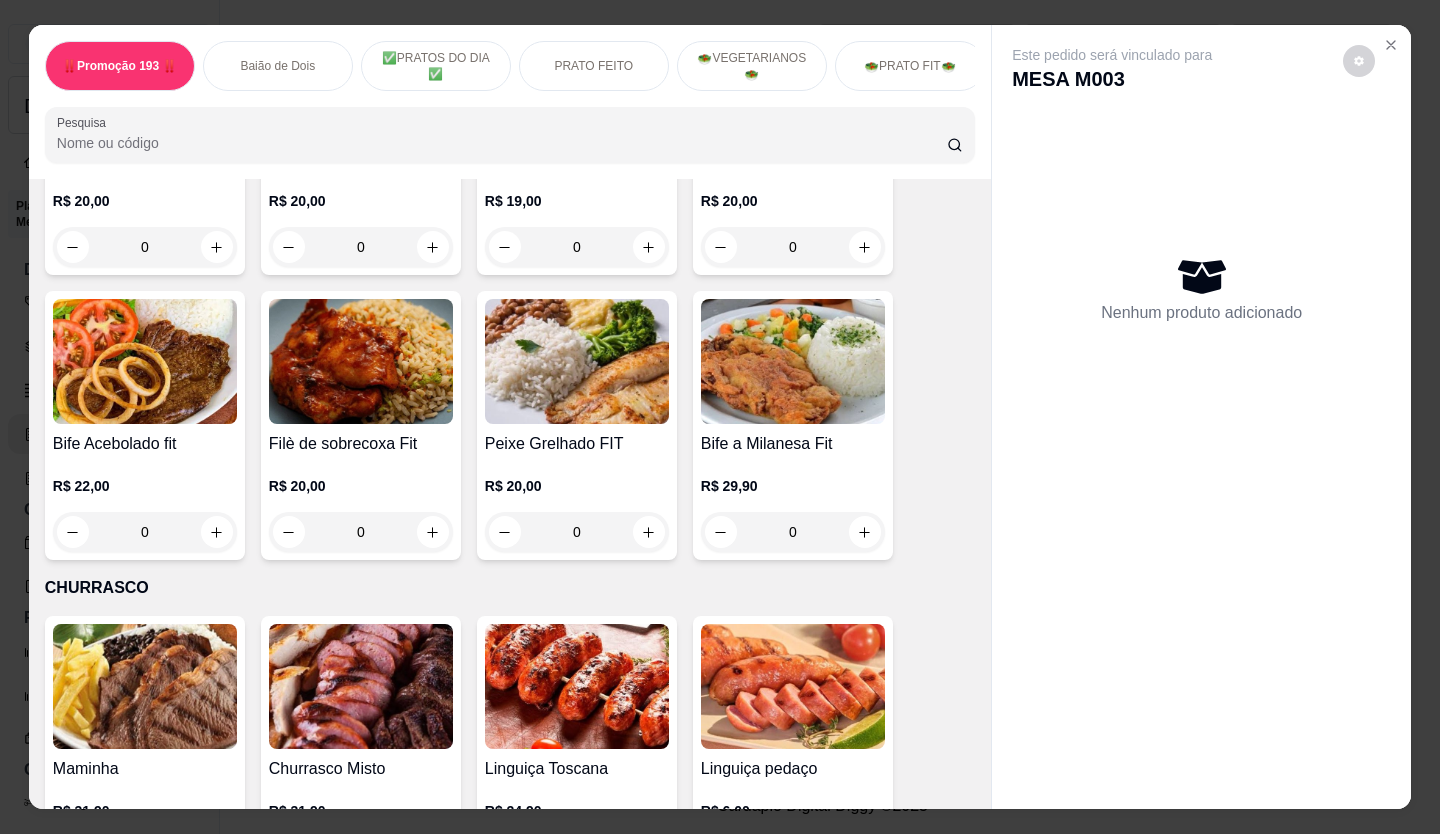scroll, scrollTop: 3700, scrollLeft: 0, axis: vertical 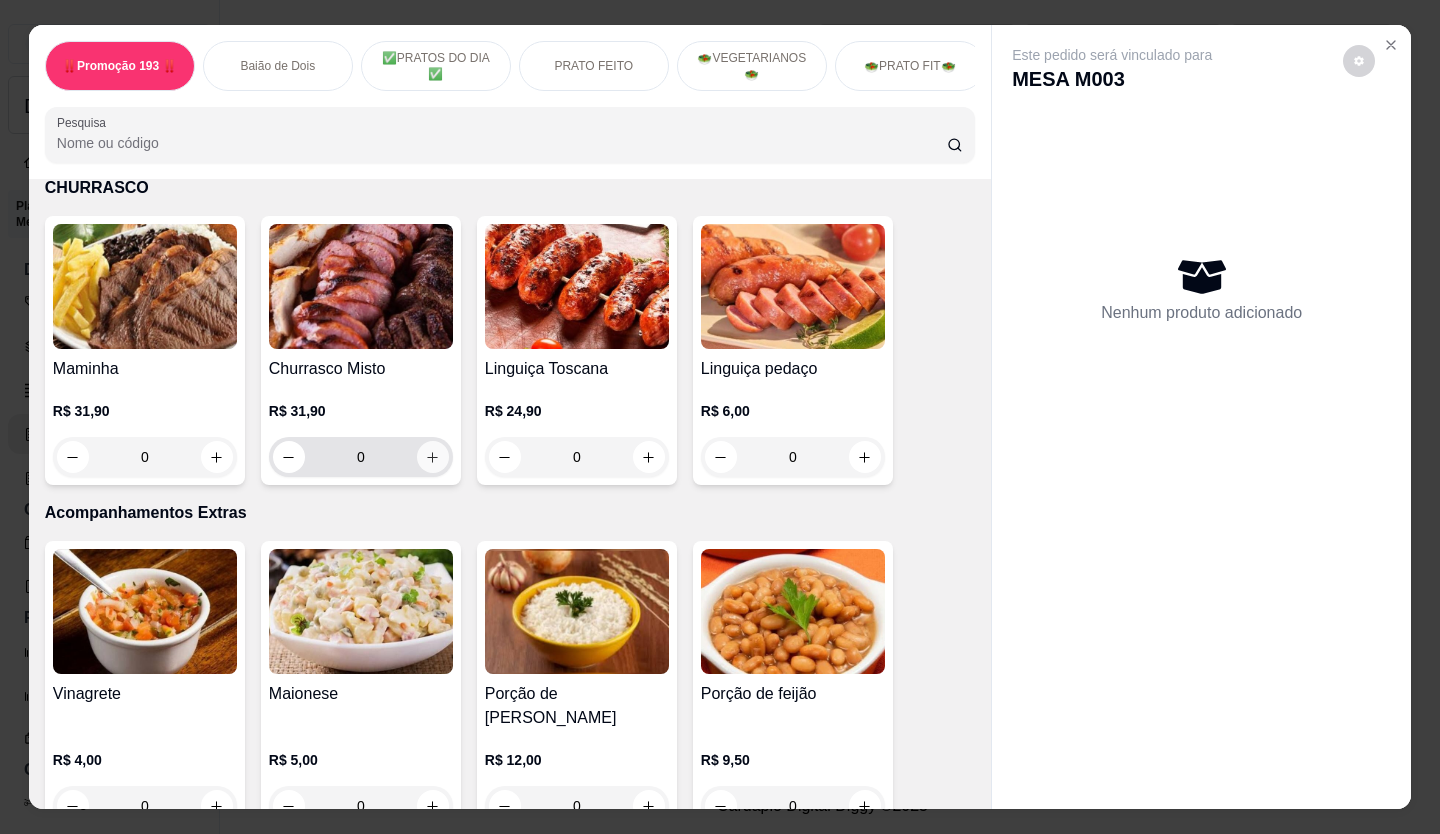 click 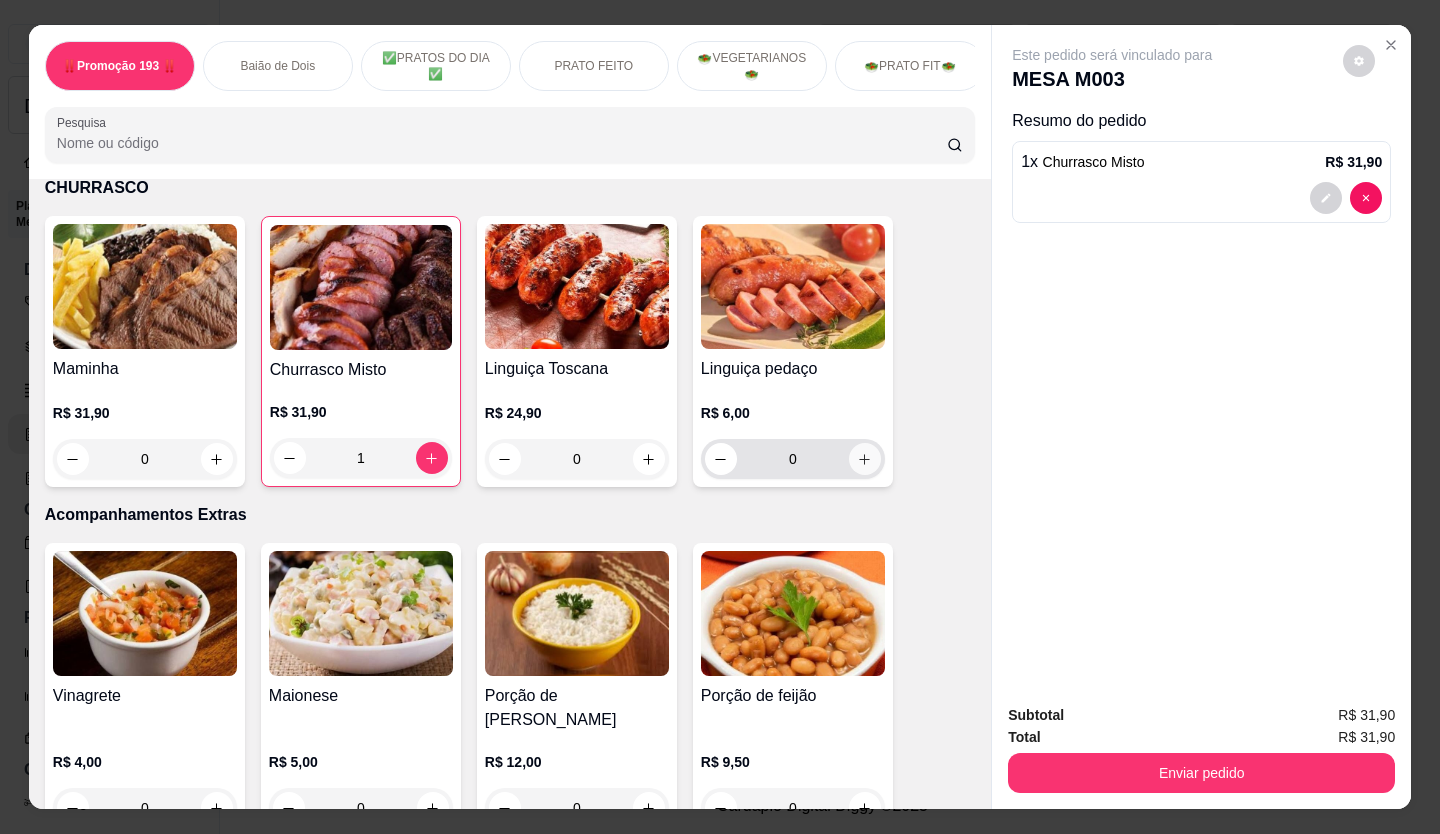 click on "0" at bounding box center [793, 459] 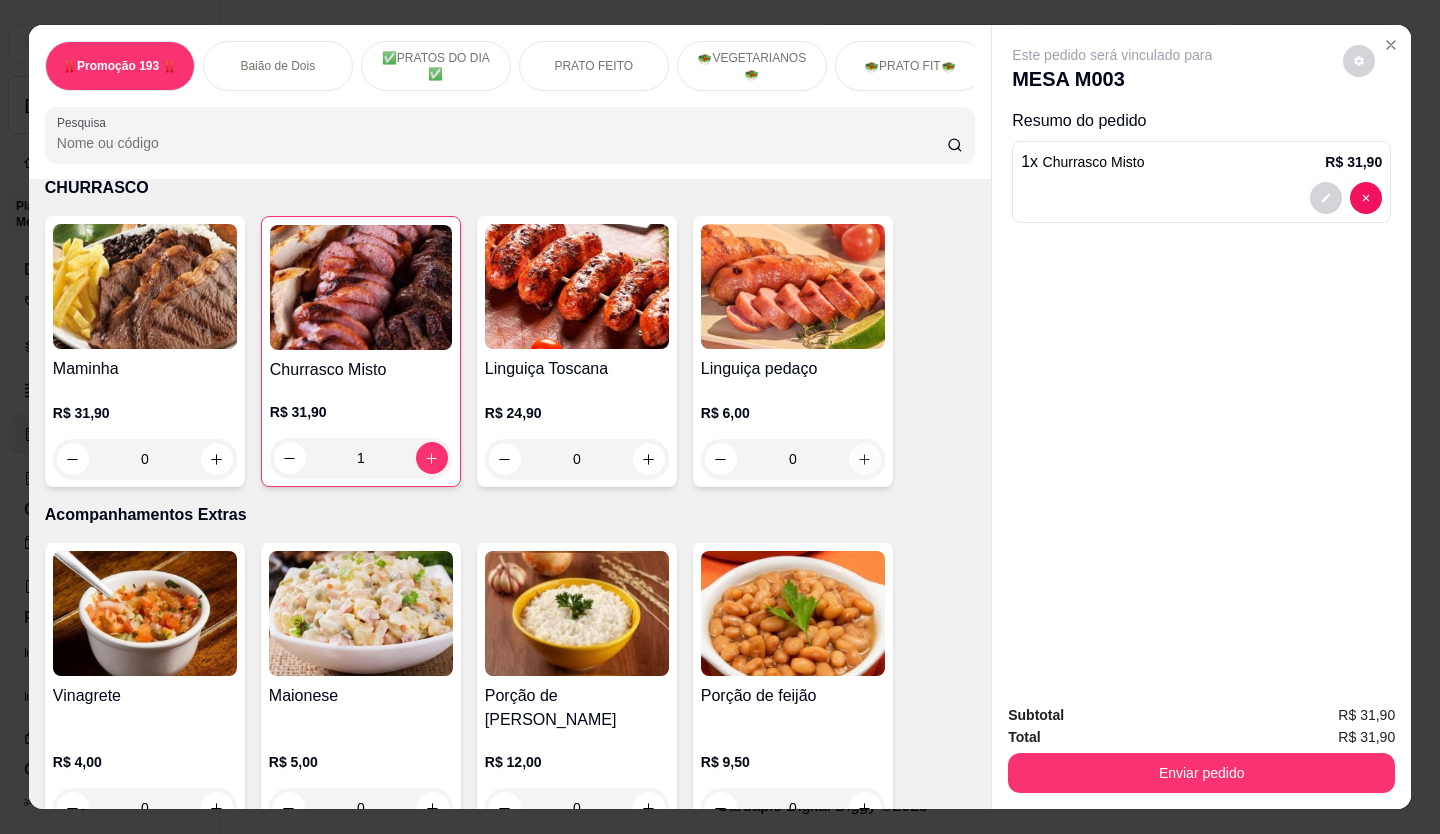 click 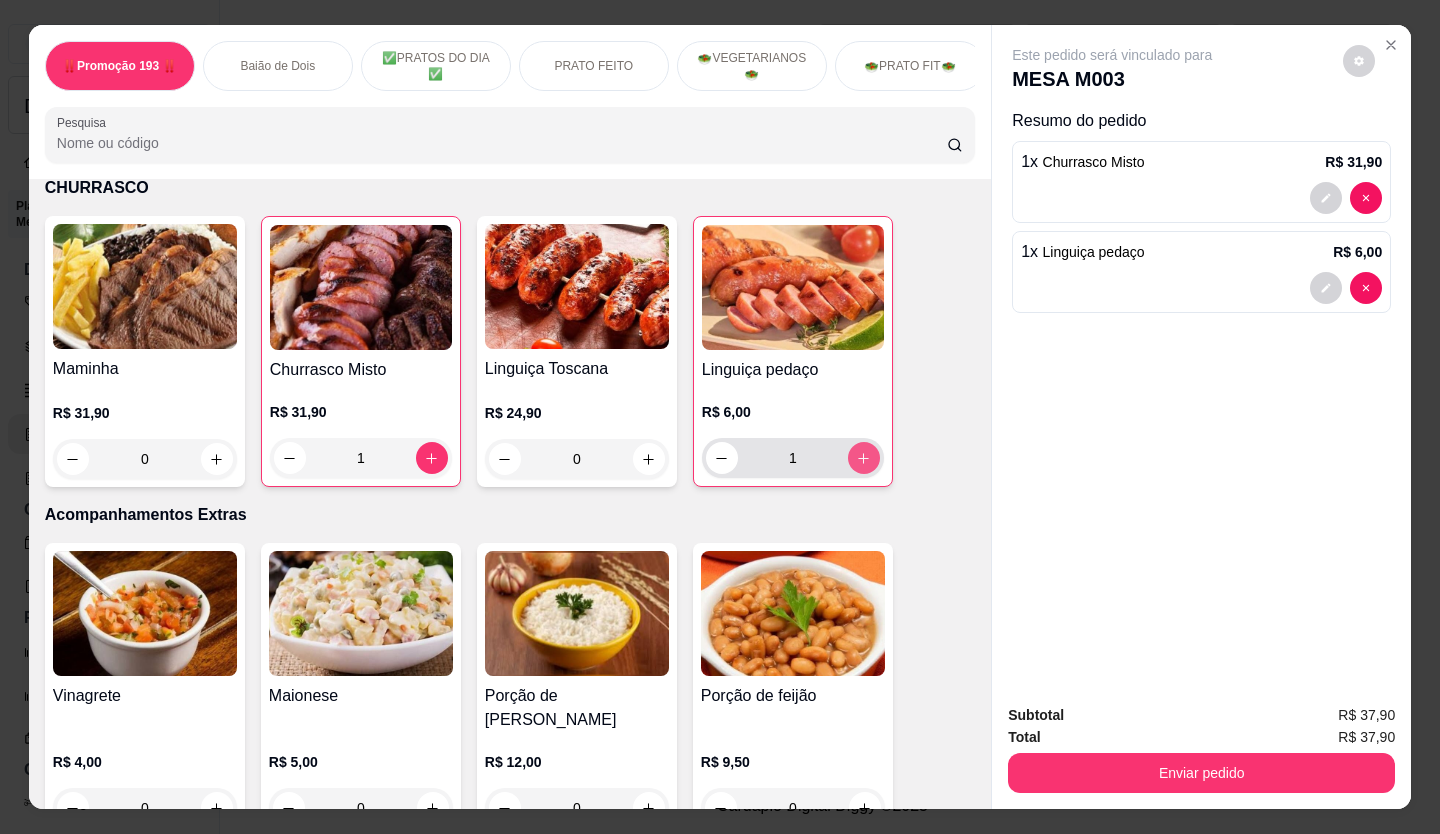 type on "1" 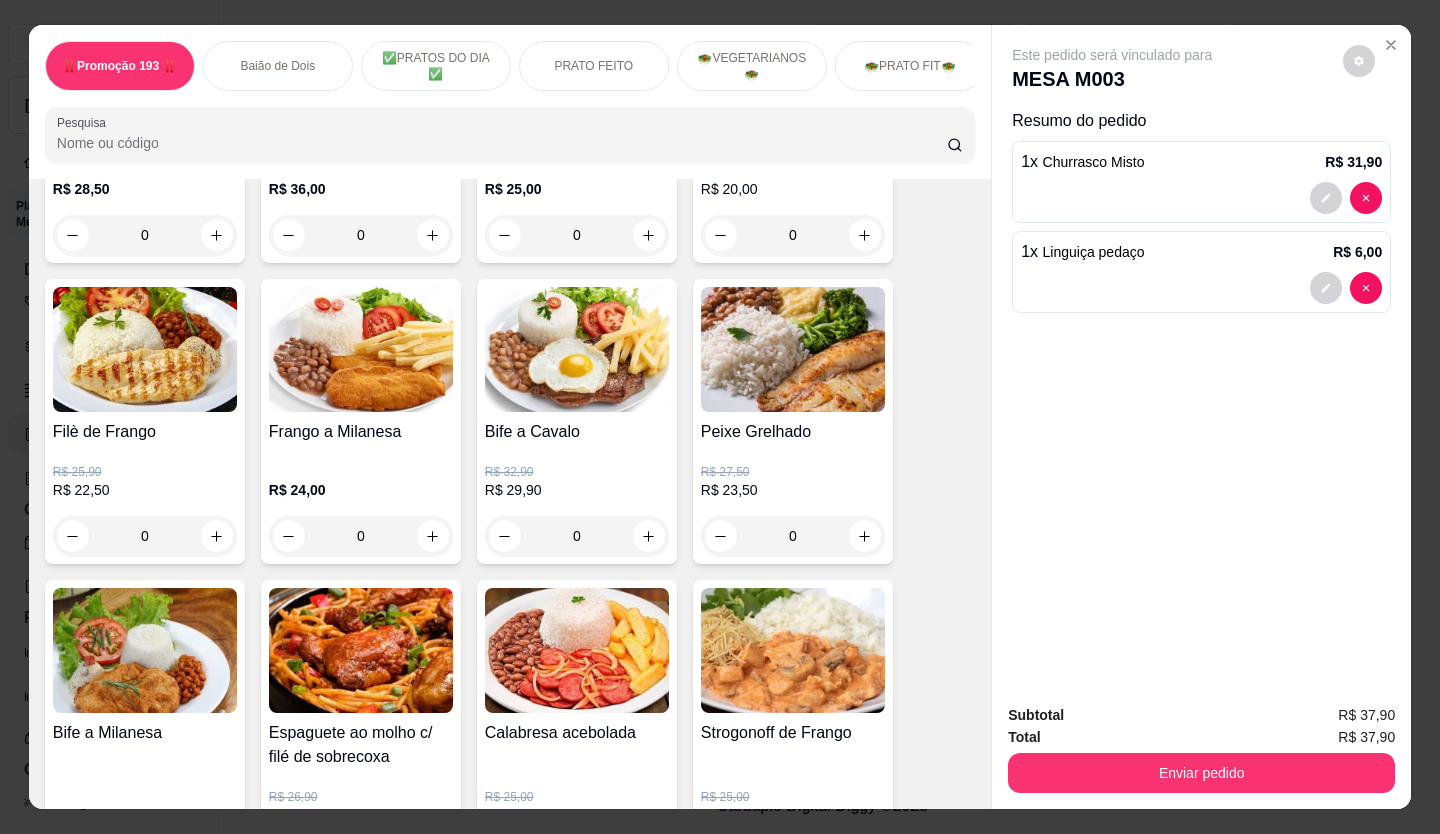 scroll, scrollTop: 1400, scrollLeft: 0, axis: vertical 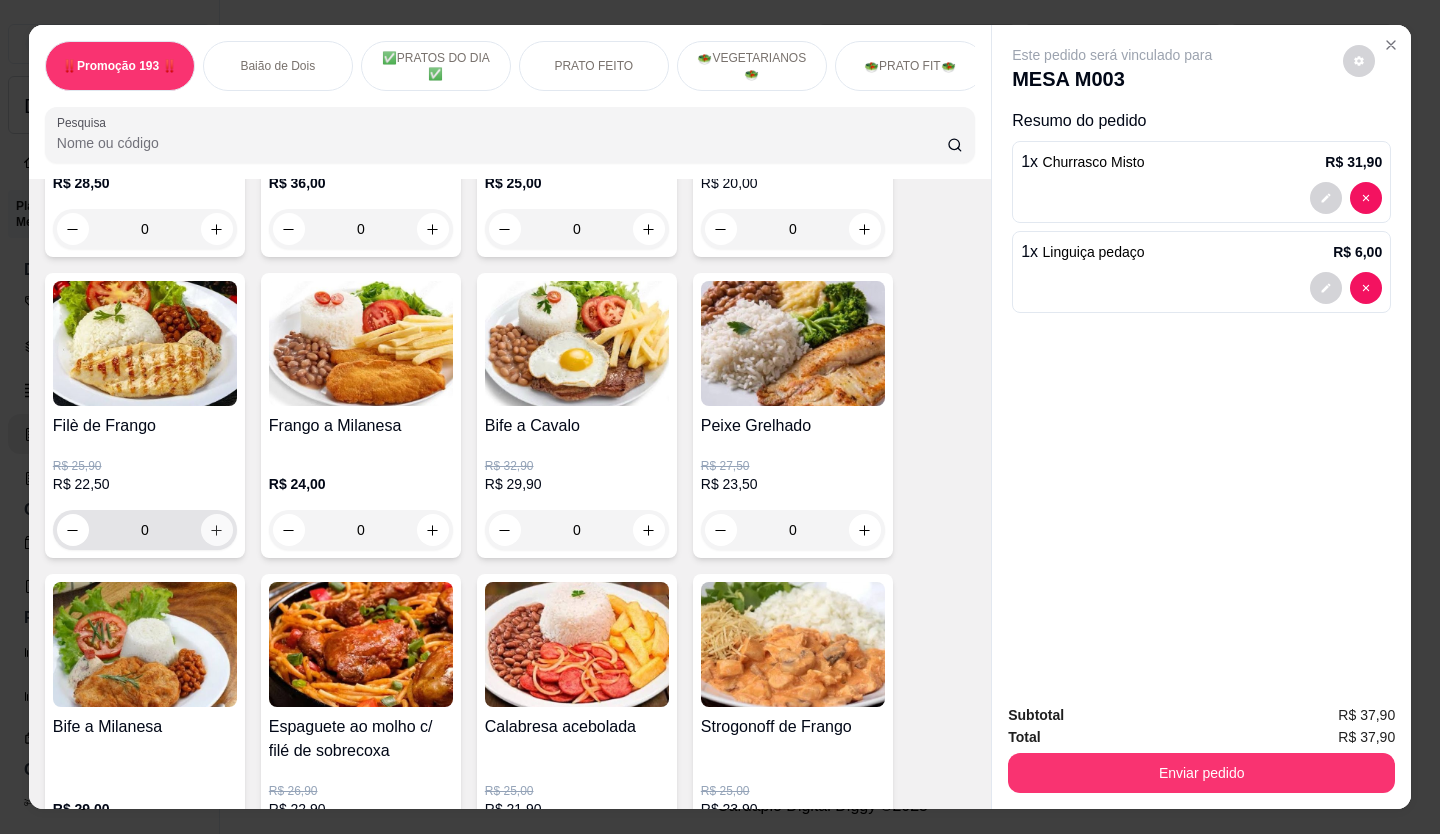 click 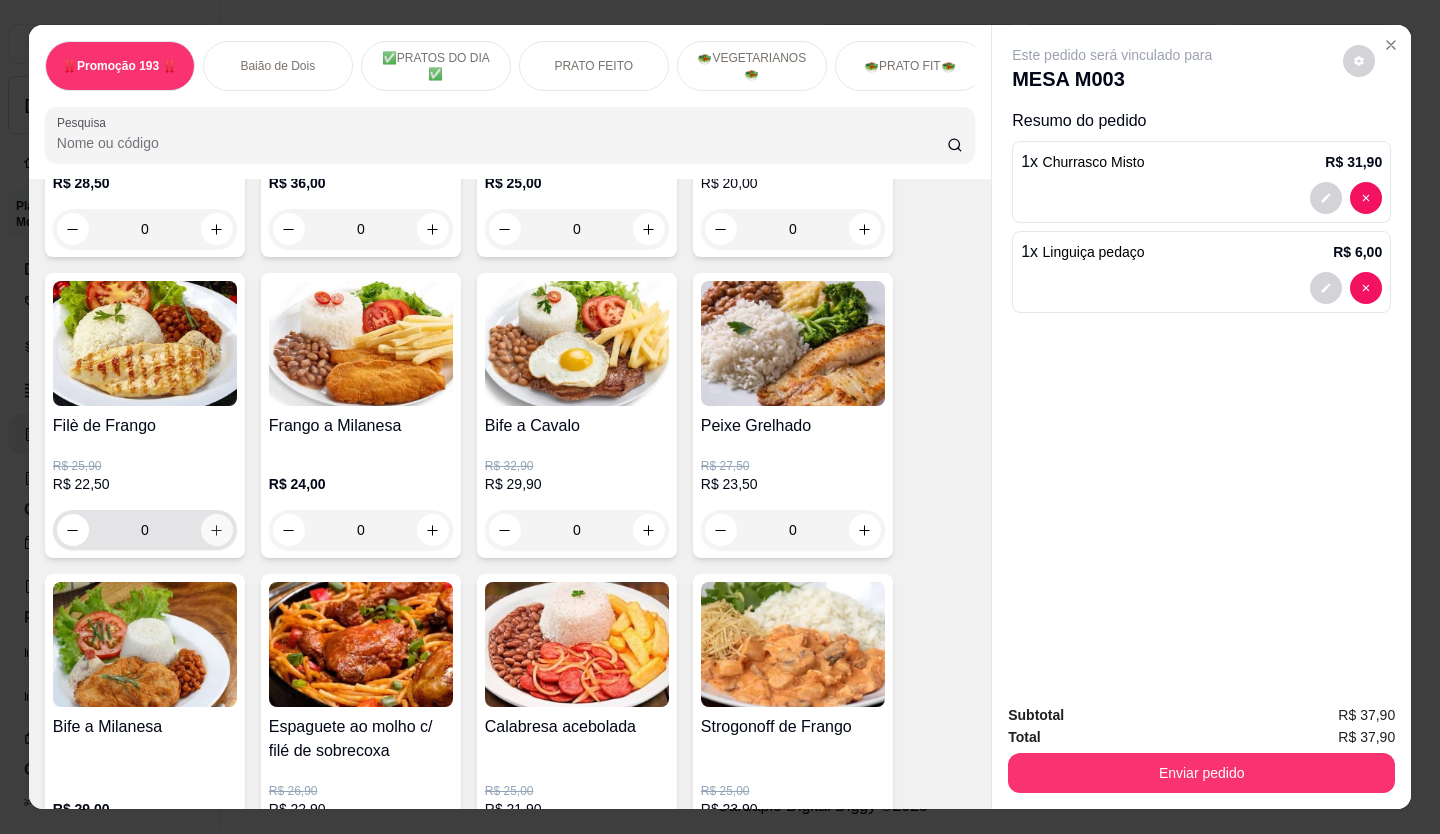 type on "1" 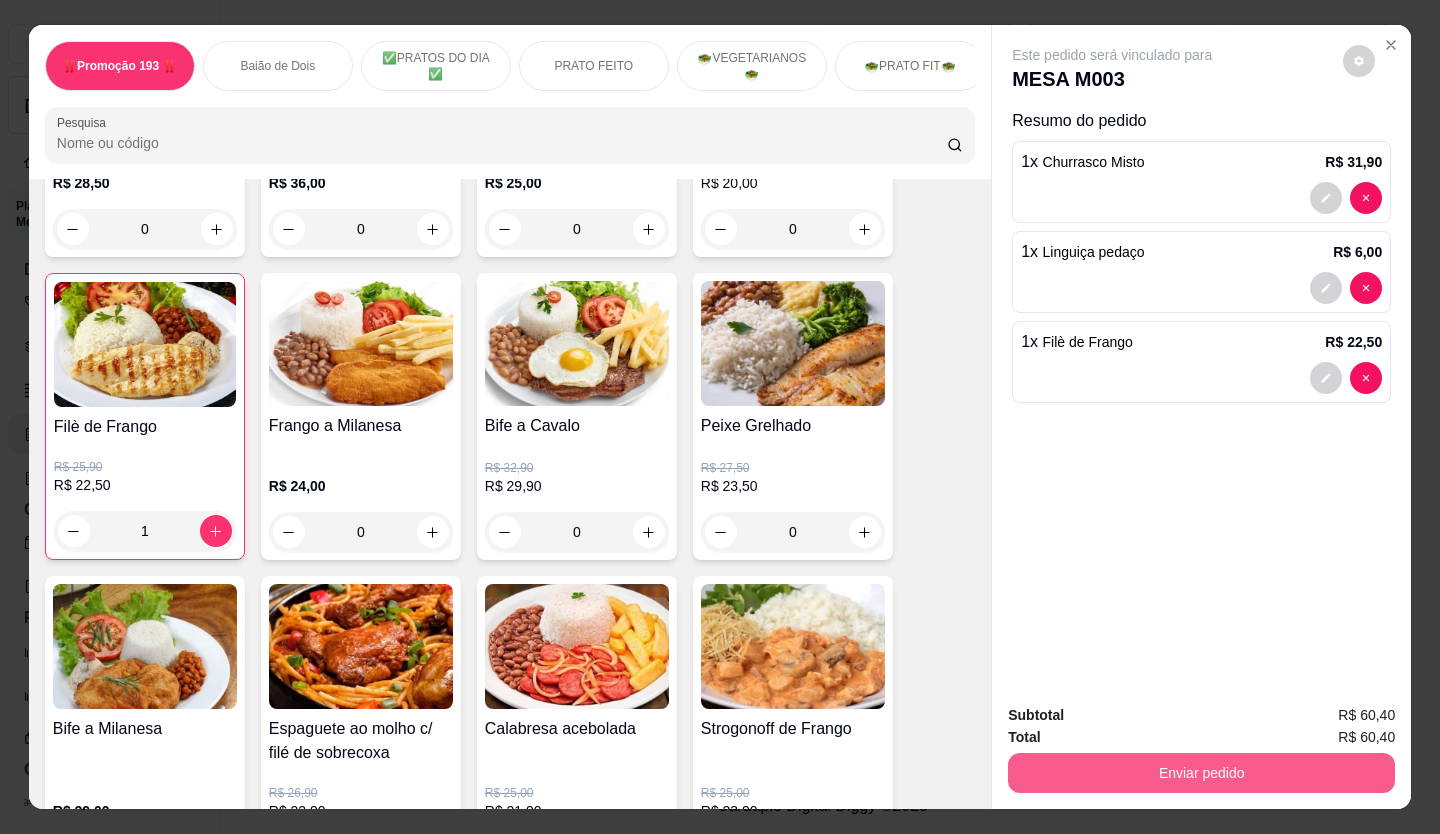 click on "Enviar pedido" at bounding box center [1201, 773] 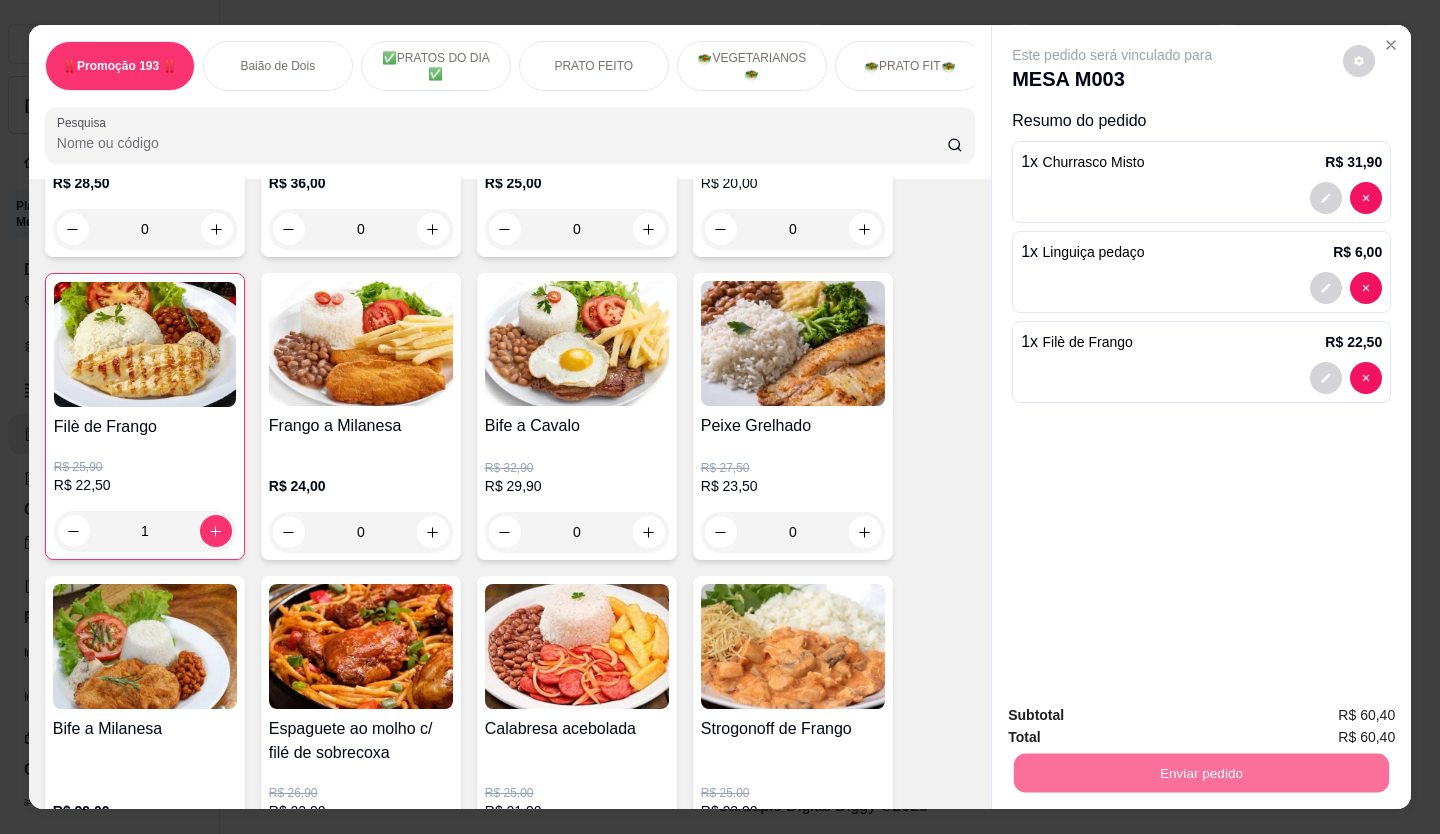 click on "Não registrar e enviar pedido" at bounding box center (1135, 716) 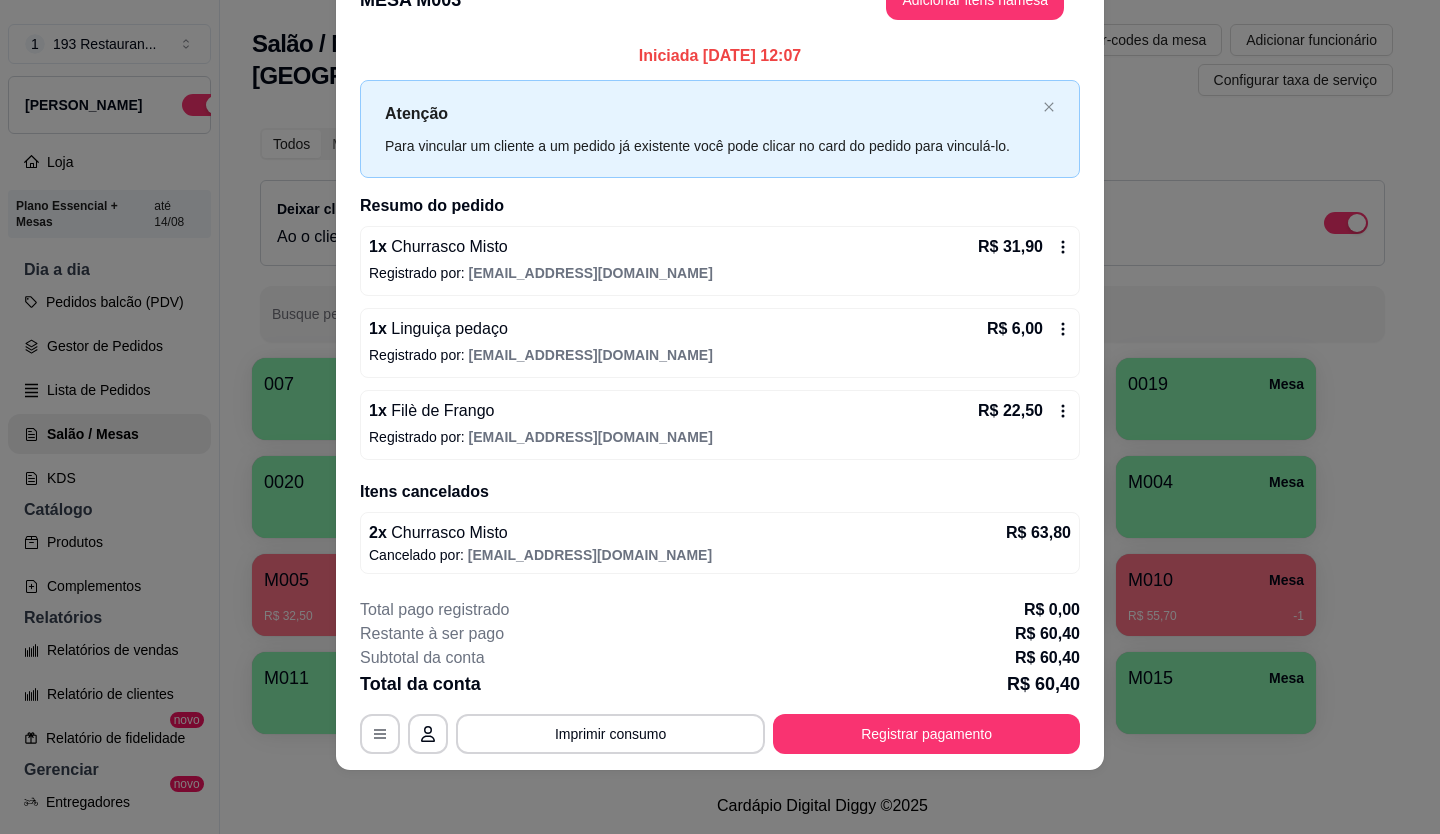 scroll, scrollTop: 0, scrollLeft: 0, axis: both 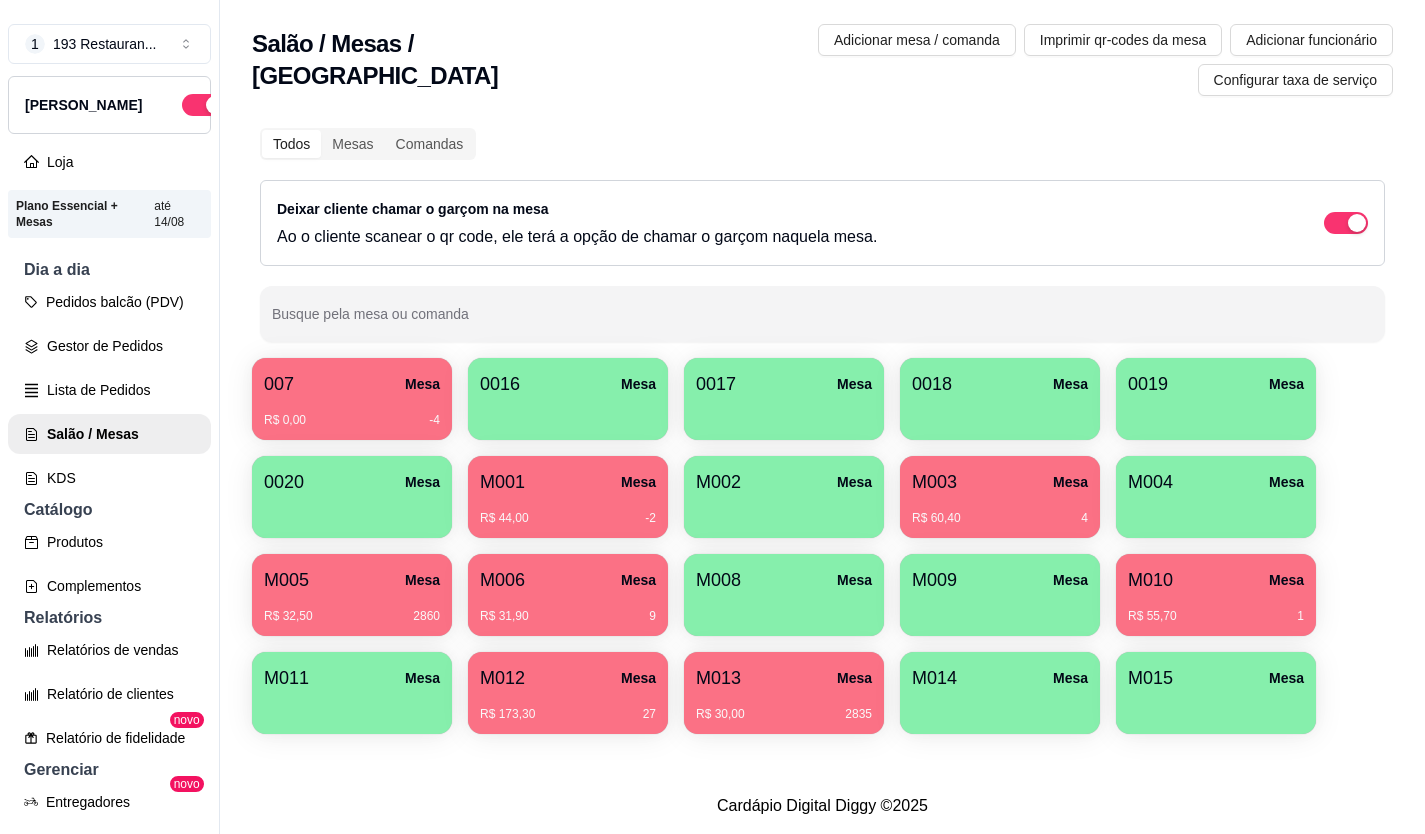 click on "M012" at bounding box center (502, 678) 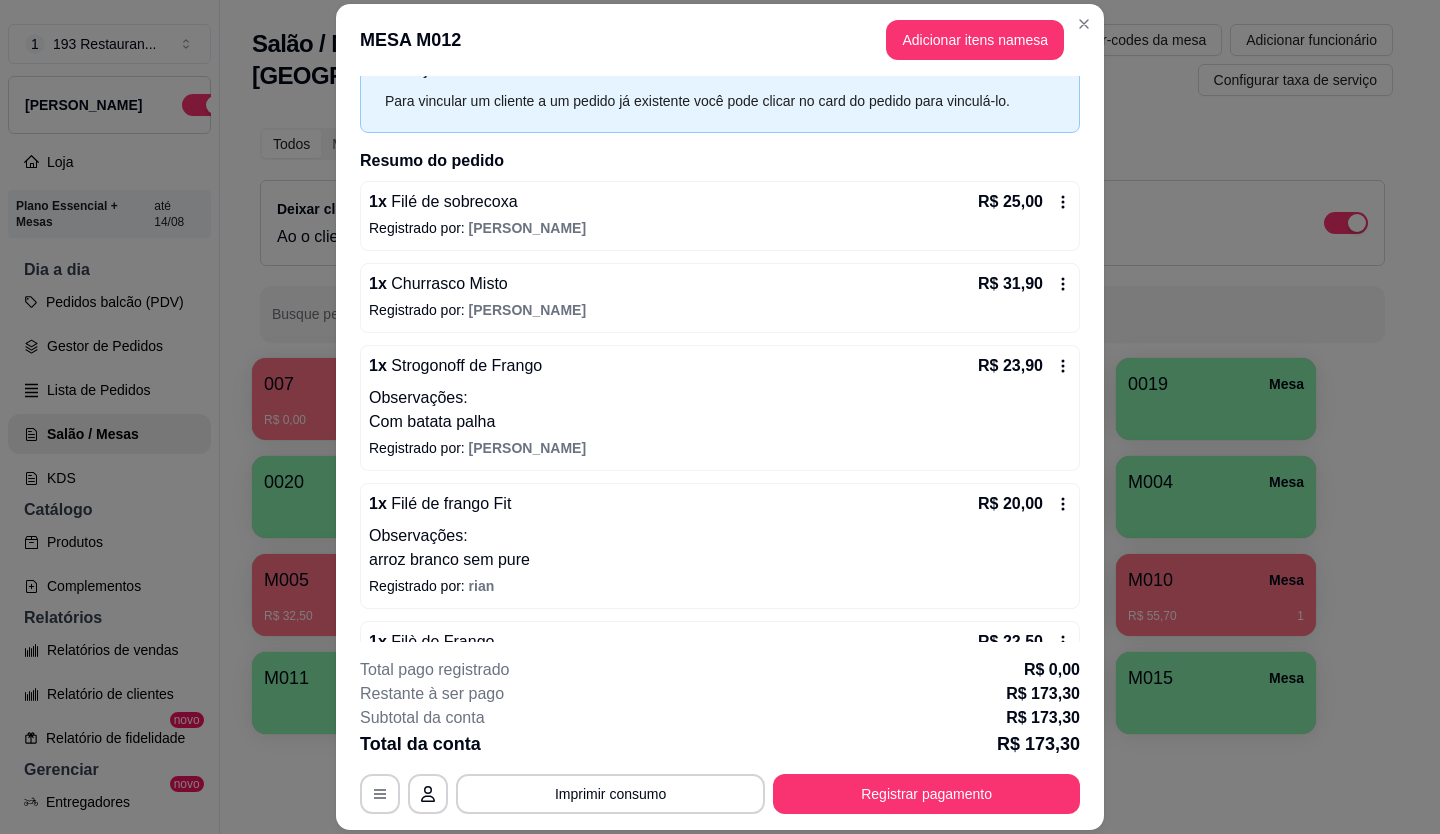scroll, scrollTop: 0, scrollLeft: 0, axis: both 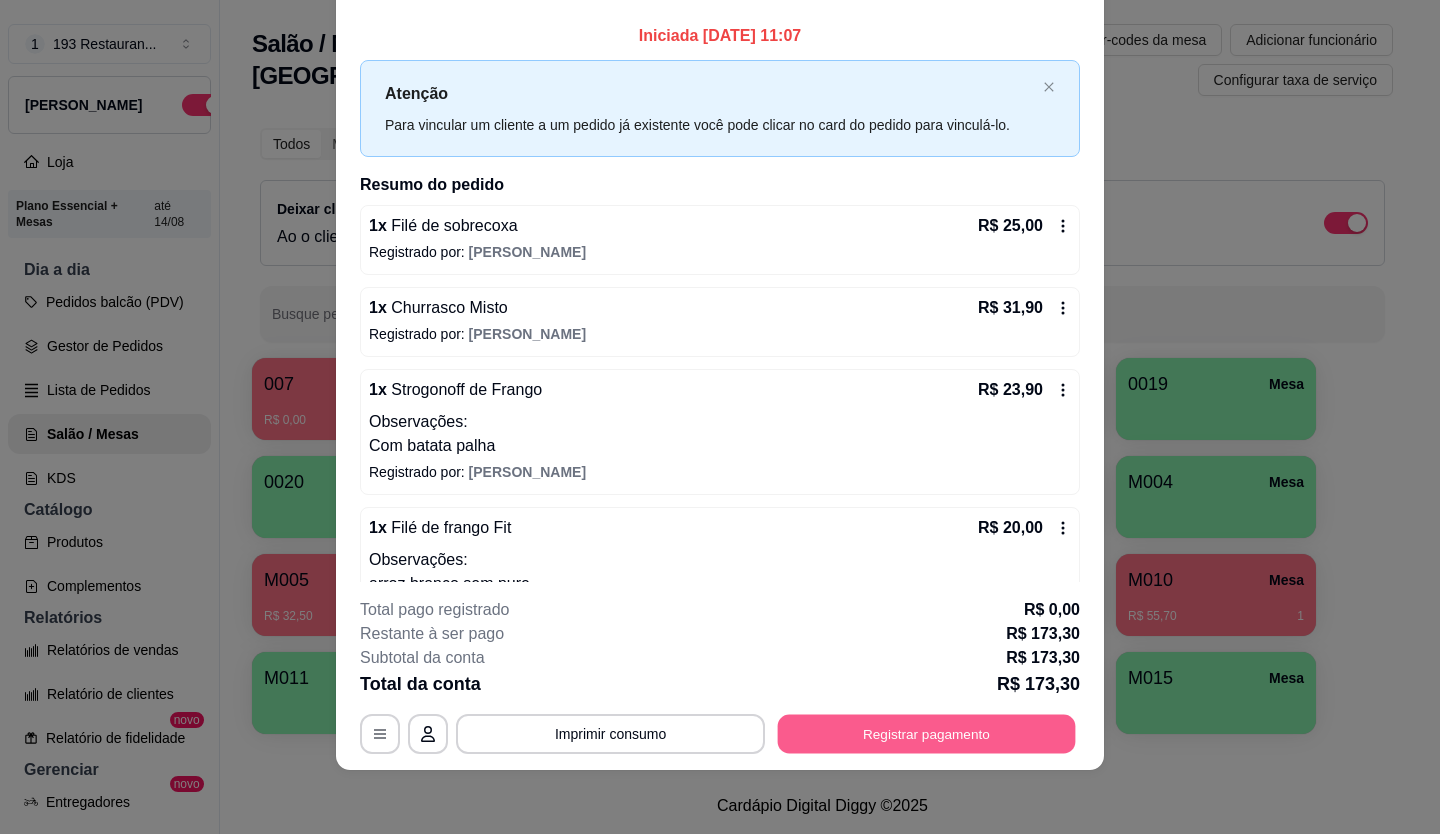 click on "Registrar pagamento" at bounding box center [927, 733] 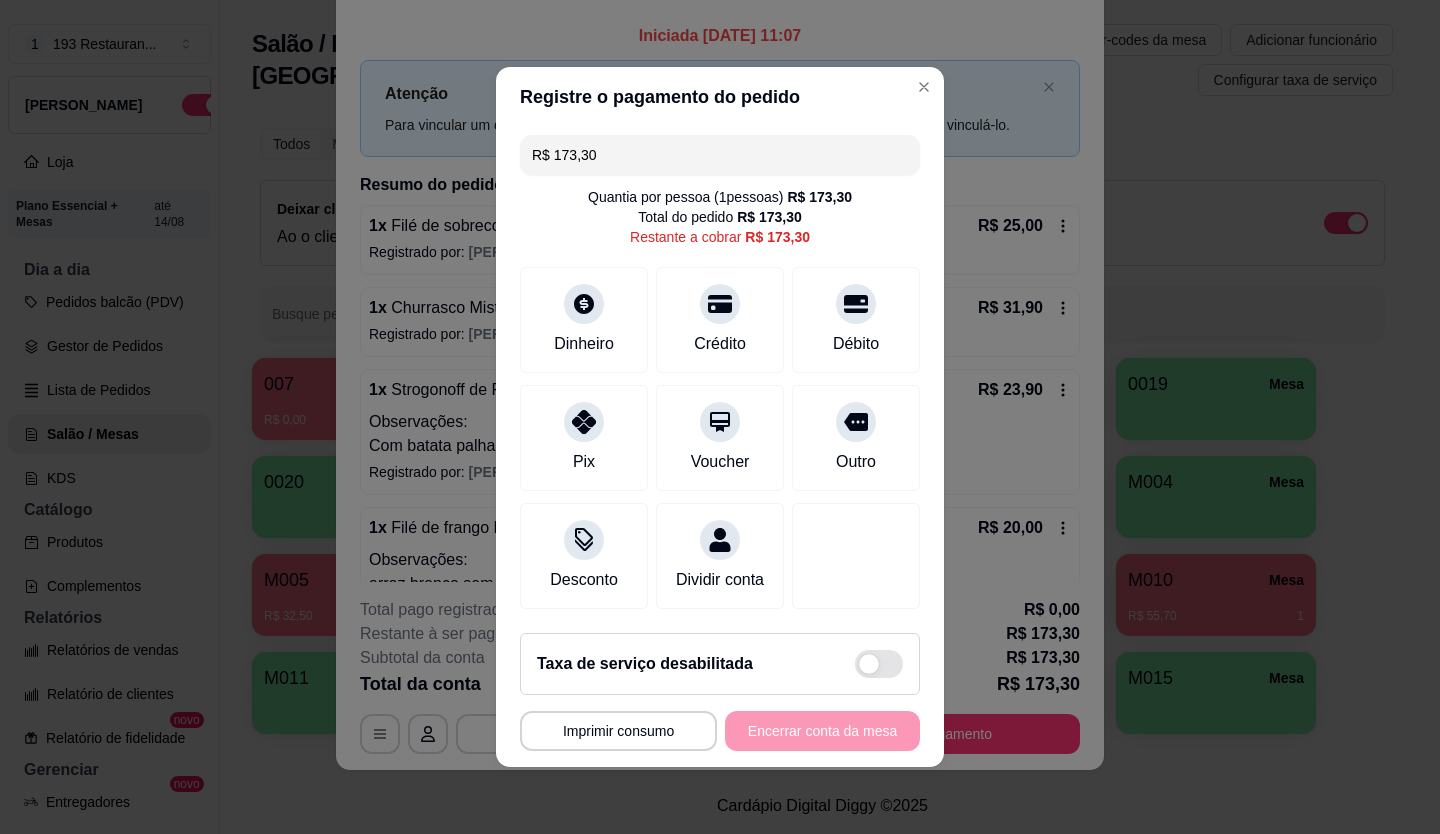 drag, startPoint x: 652, startPoint y: 134, endPoint x: 162, endPoint y: 176, distance: 491.7967 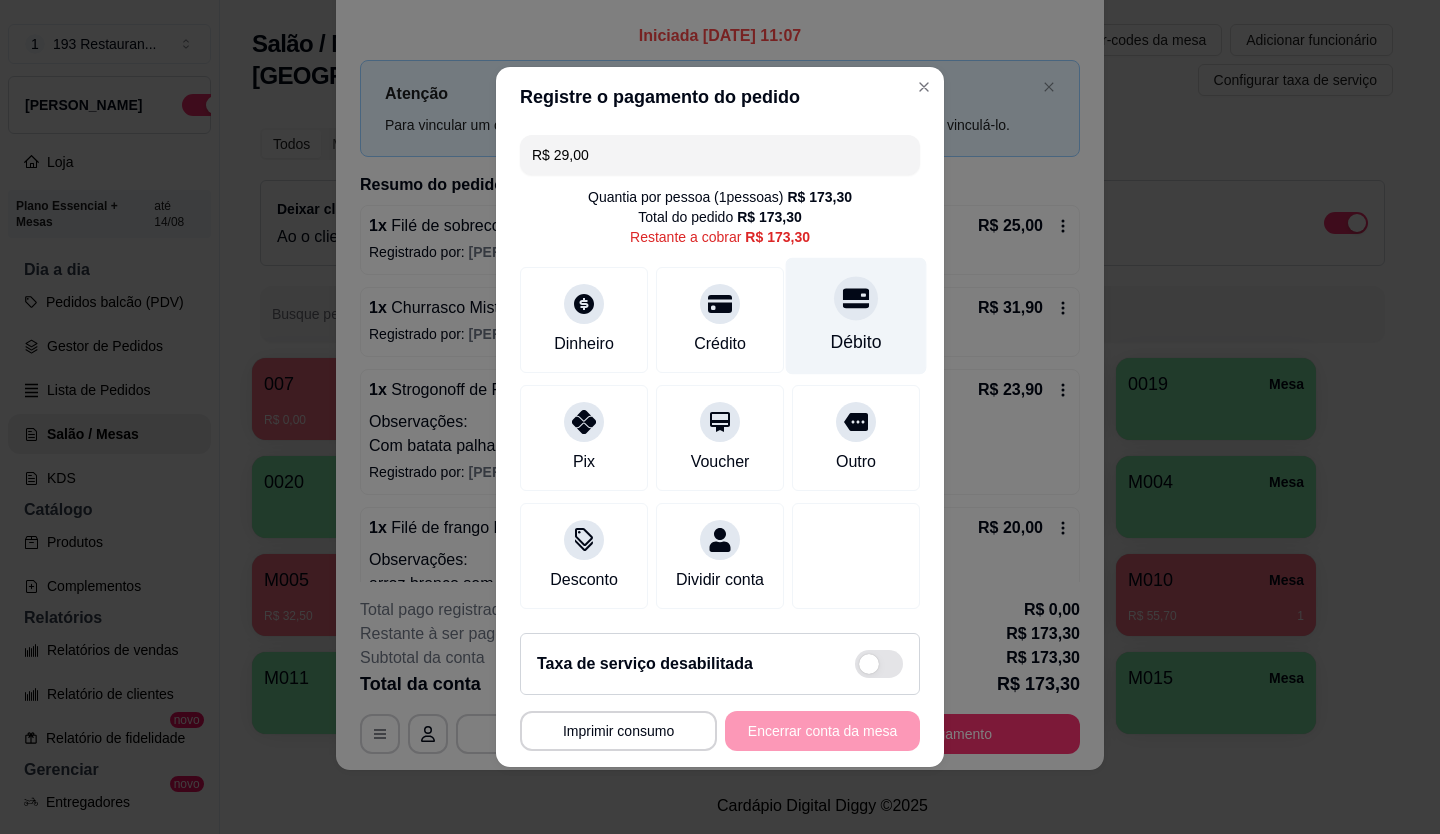 click 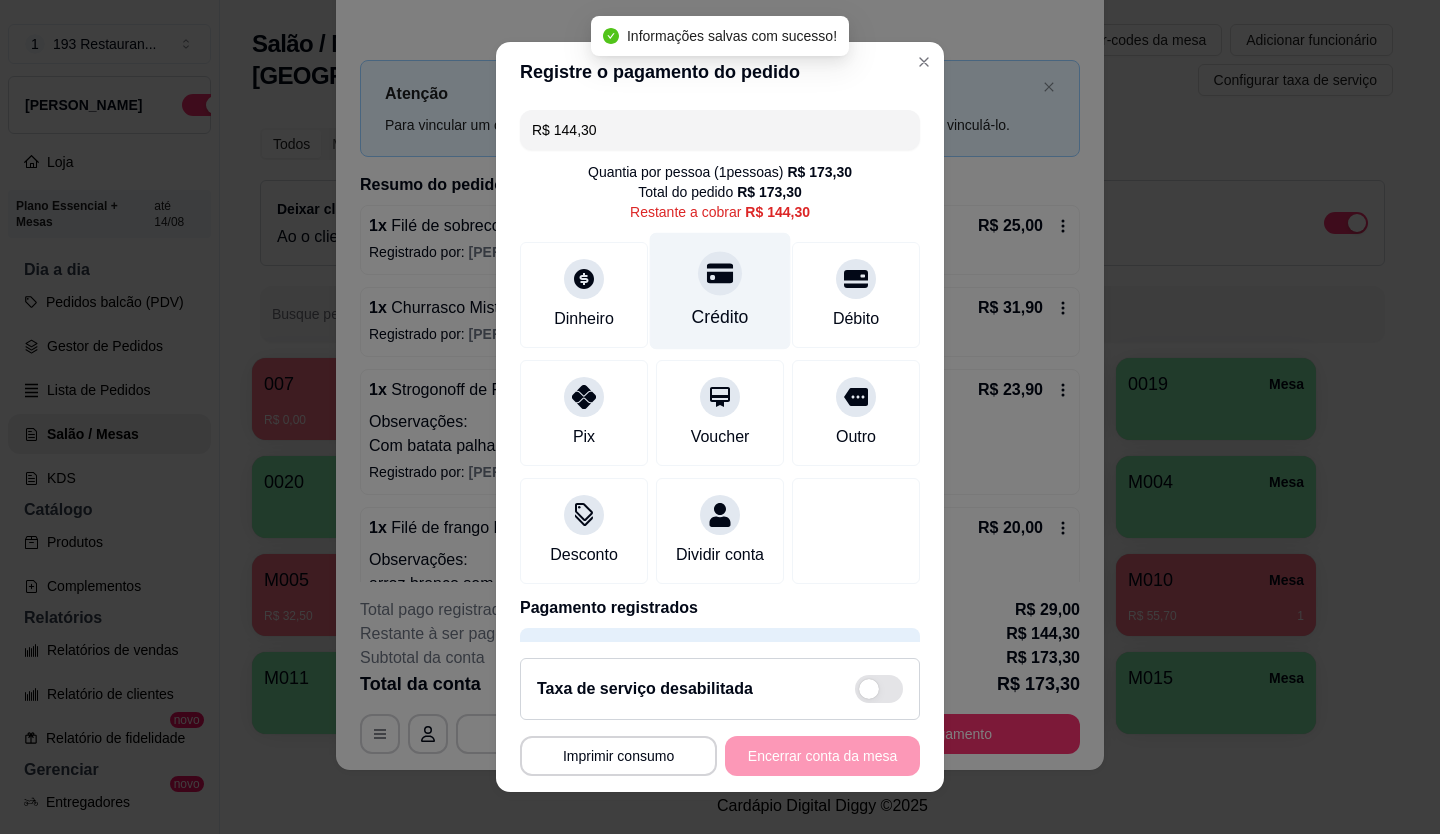 click on "Crédito" at bounding box center (720, 290) 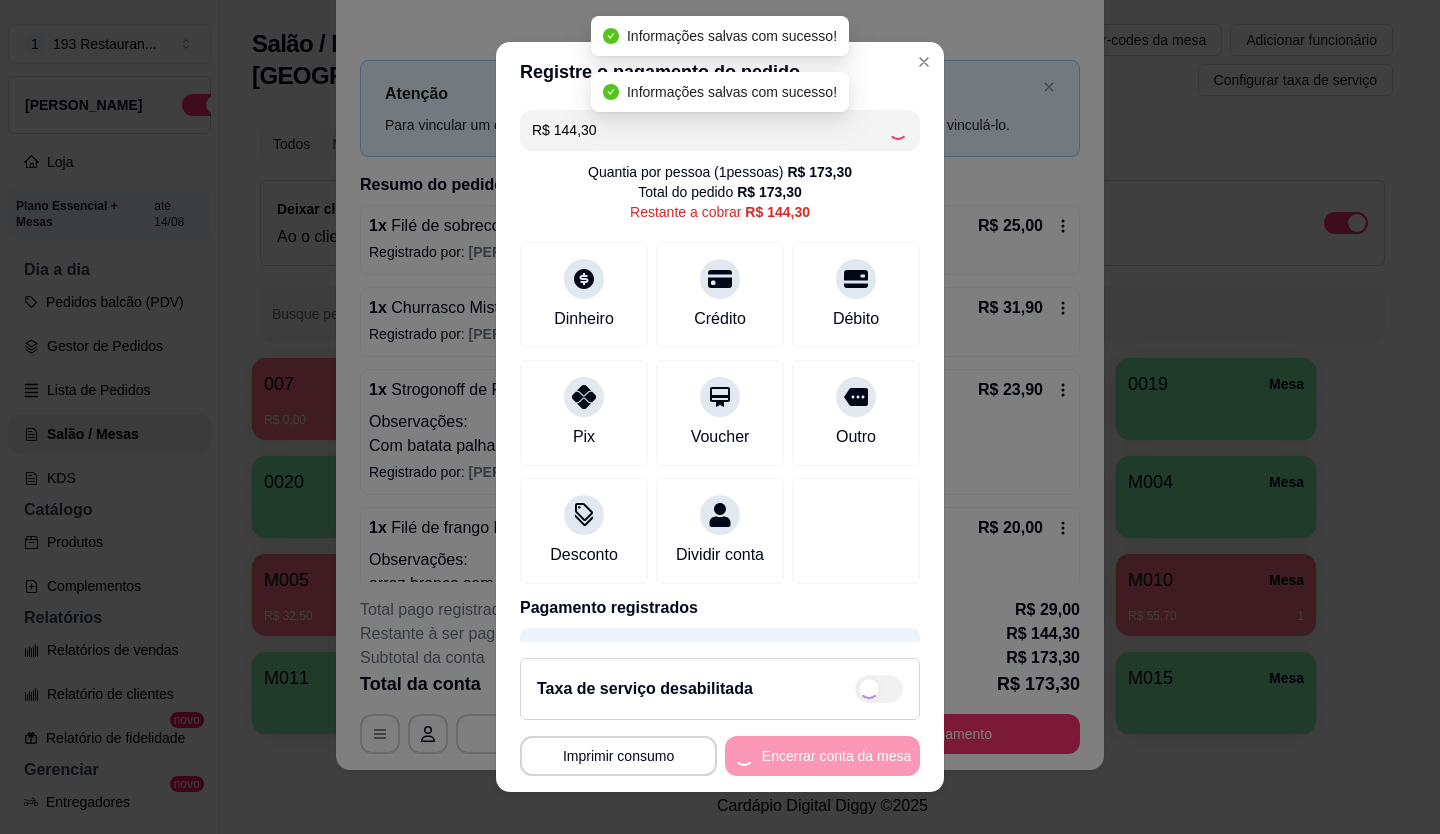 type on "R$ 0,00" 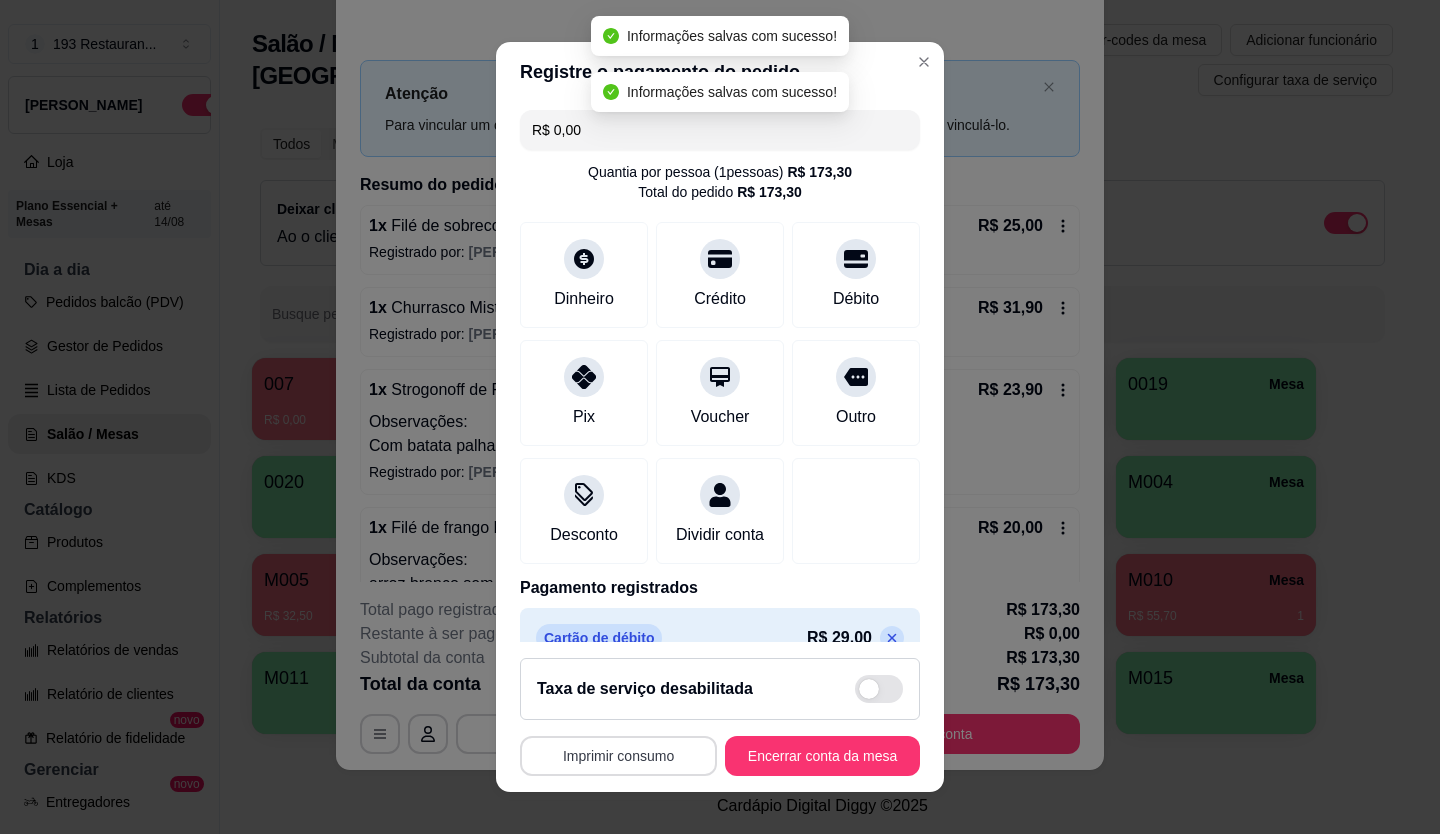 click on "Imprimir consumo" at bounding box center (618, 756) 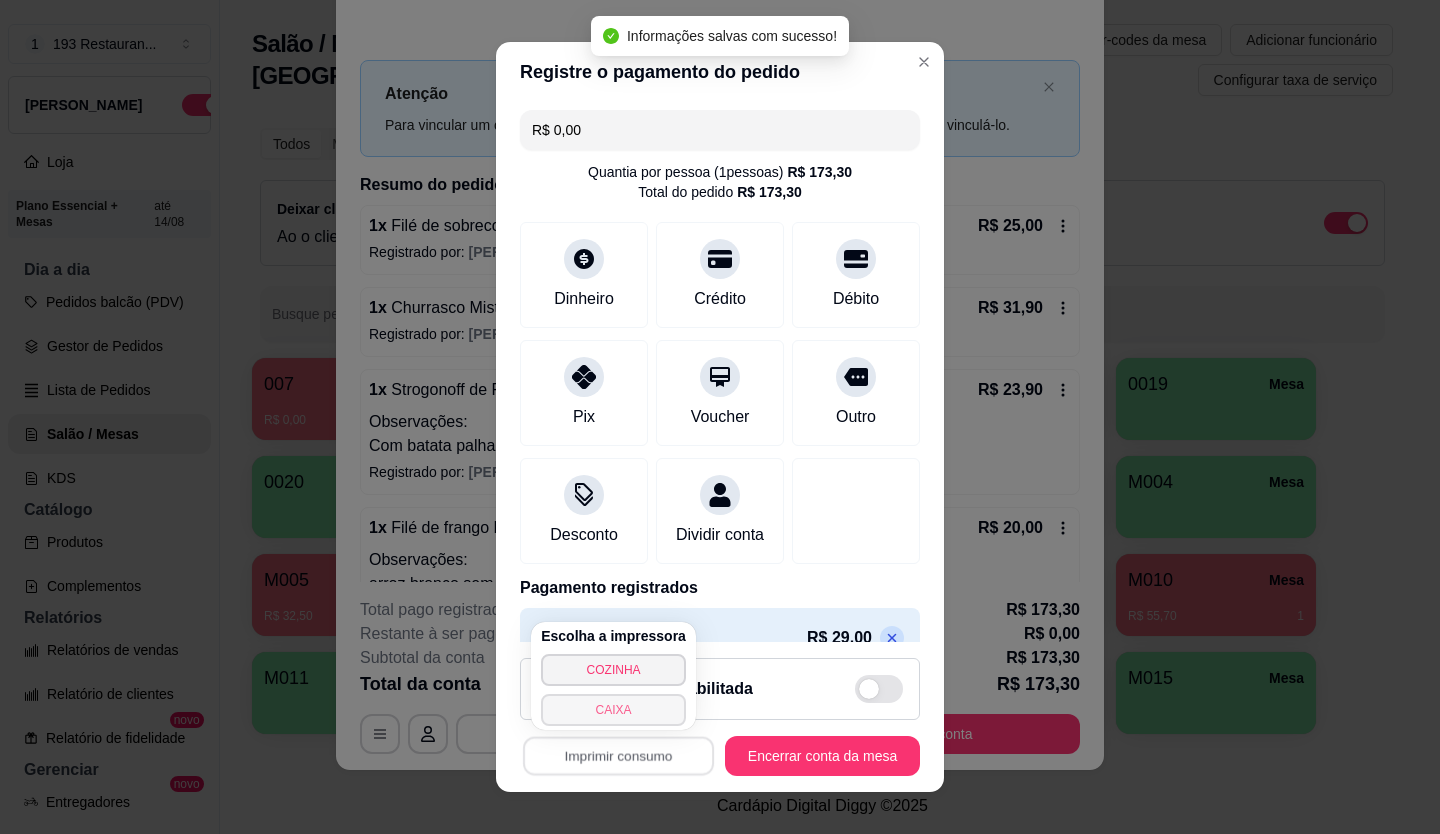 click on "CAIXA" at bounding box center (613, 710) 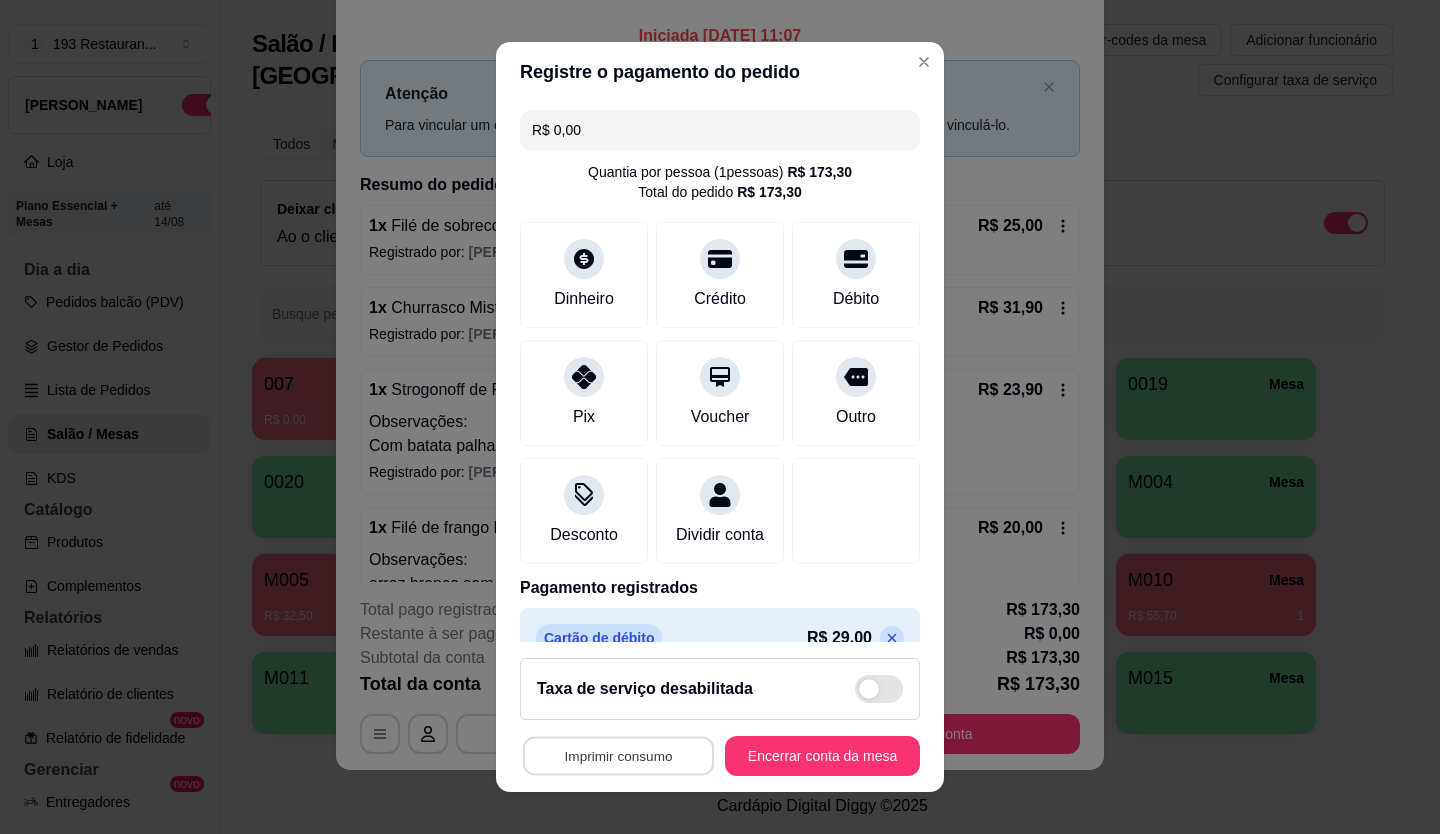 click on "Imprimir consumo" at bounding box center (618, 756) 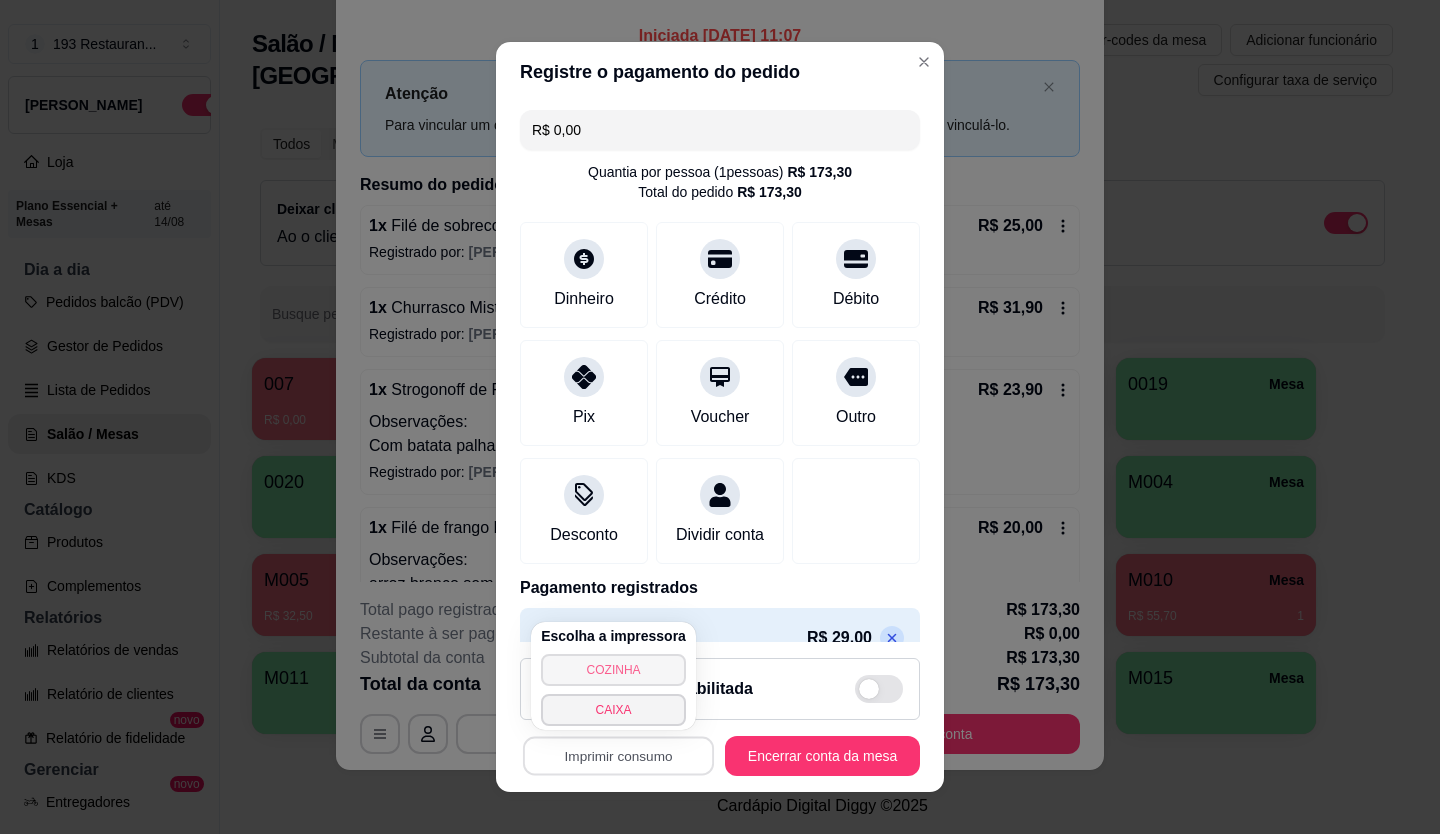 click on "COZINHA" at bounding box center (613, 670) 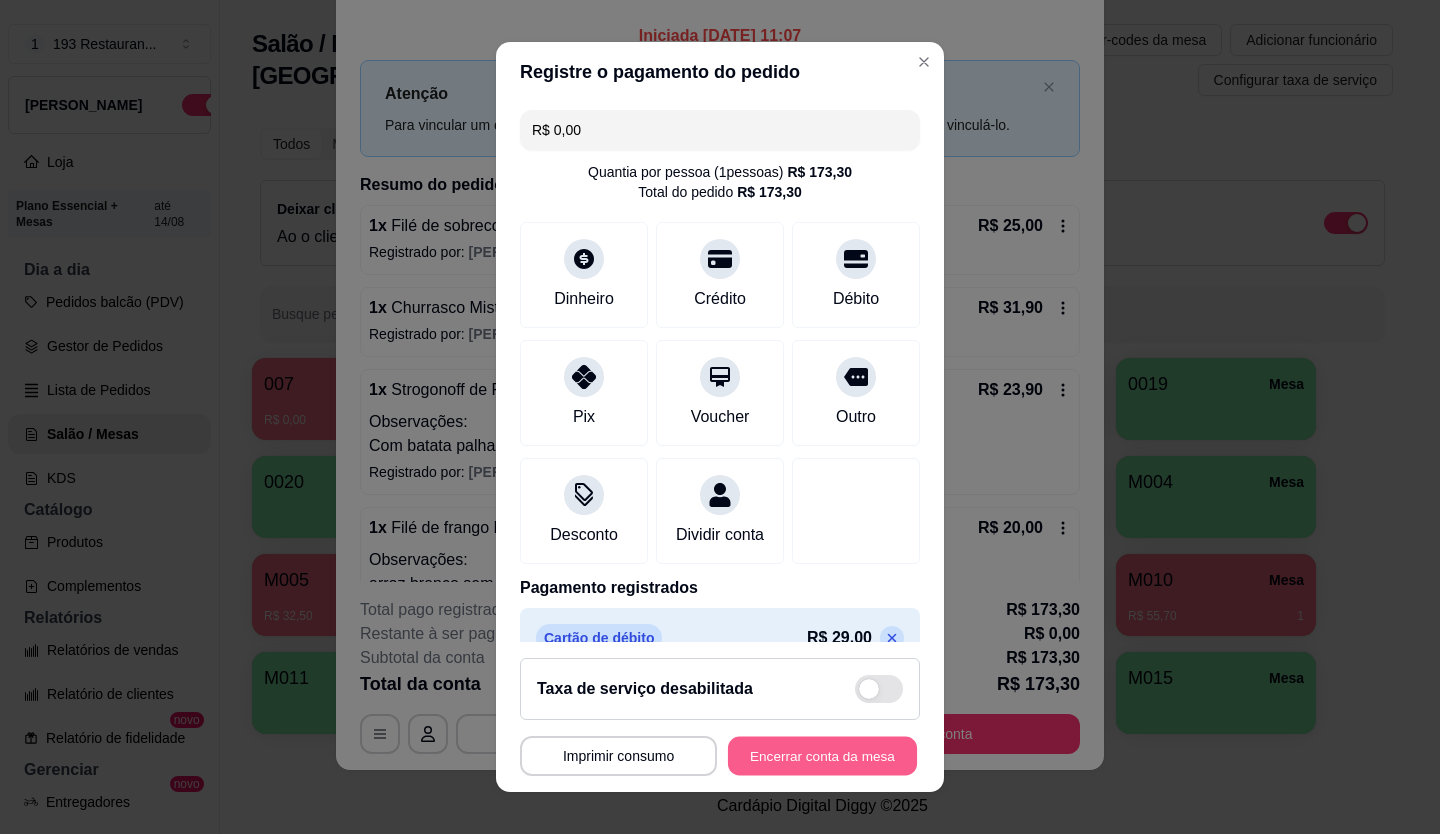 click on "Encerrar conta da mesa" at bounding box center [822, 756] 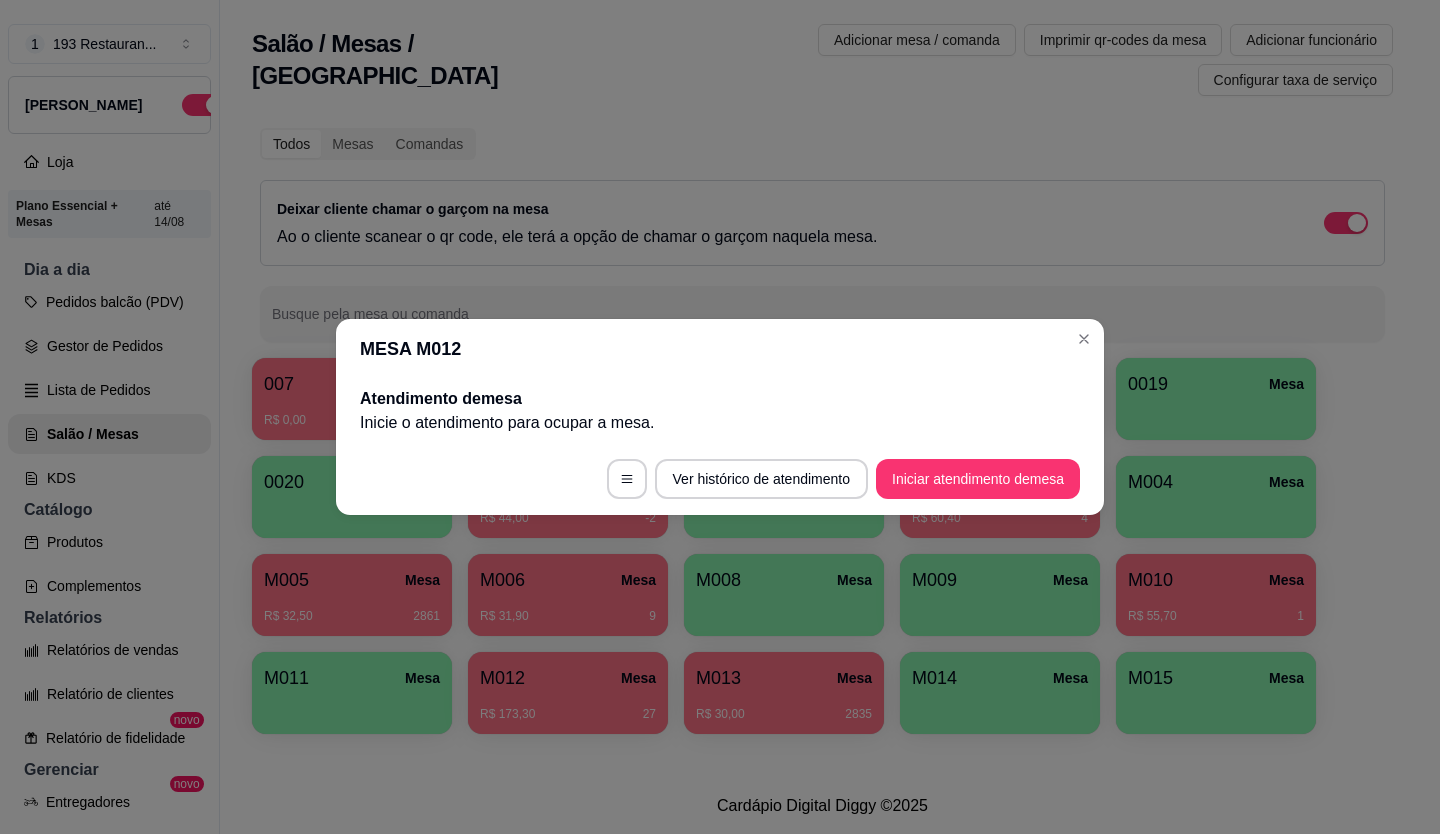 scroll, scrollTop: 0, scrollLeft: 0, axis: both 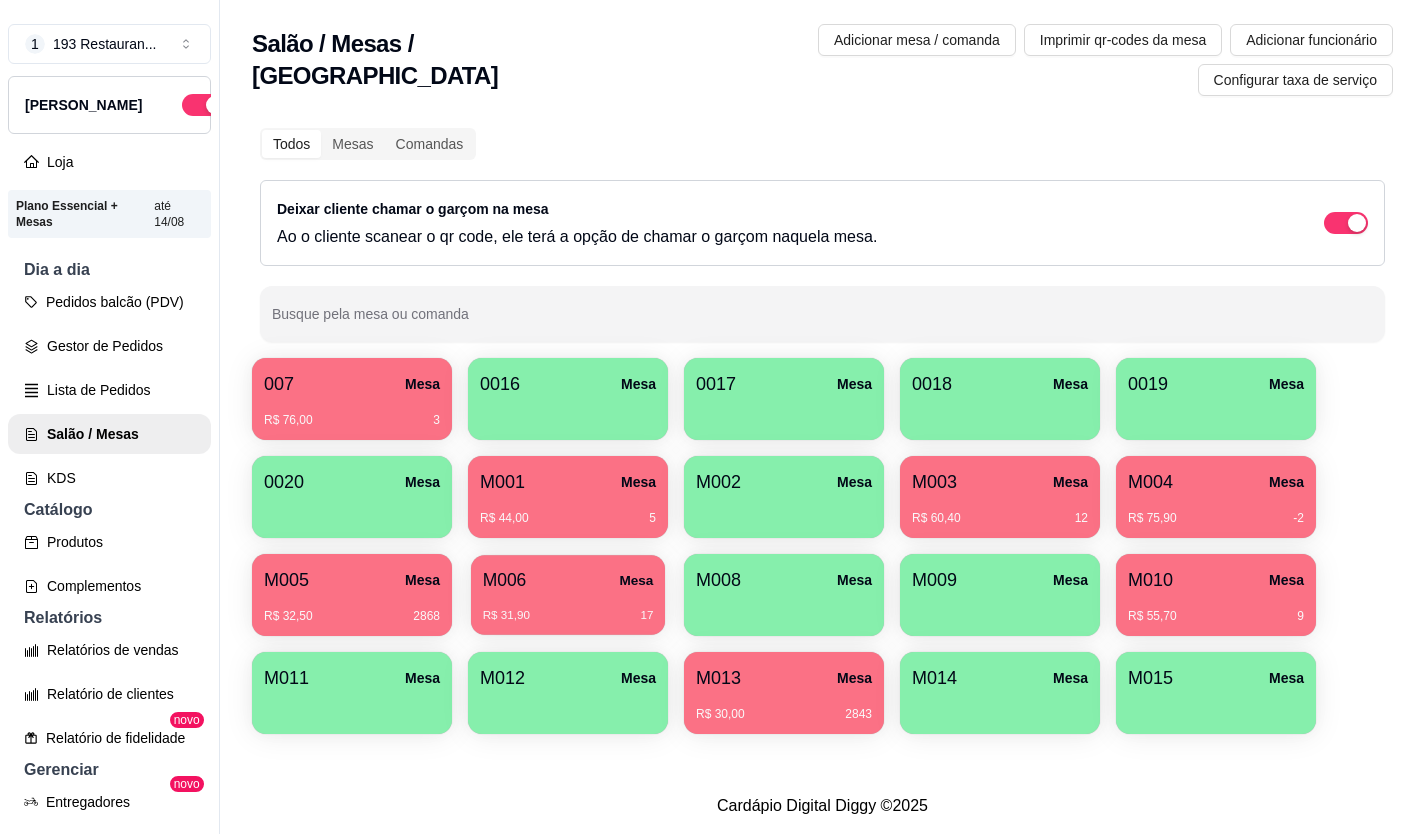 click on "R$ 31,90 17" at bounding box center (568, 608) 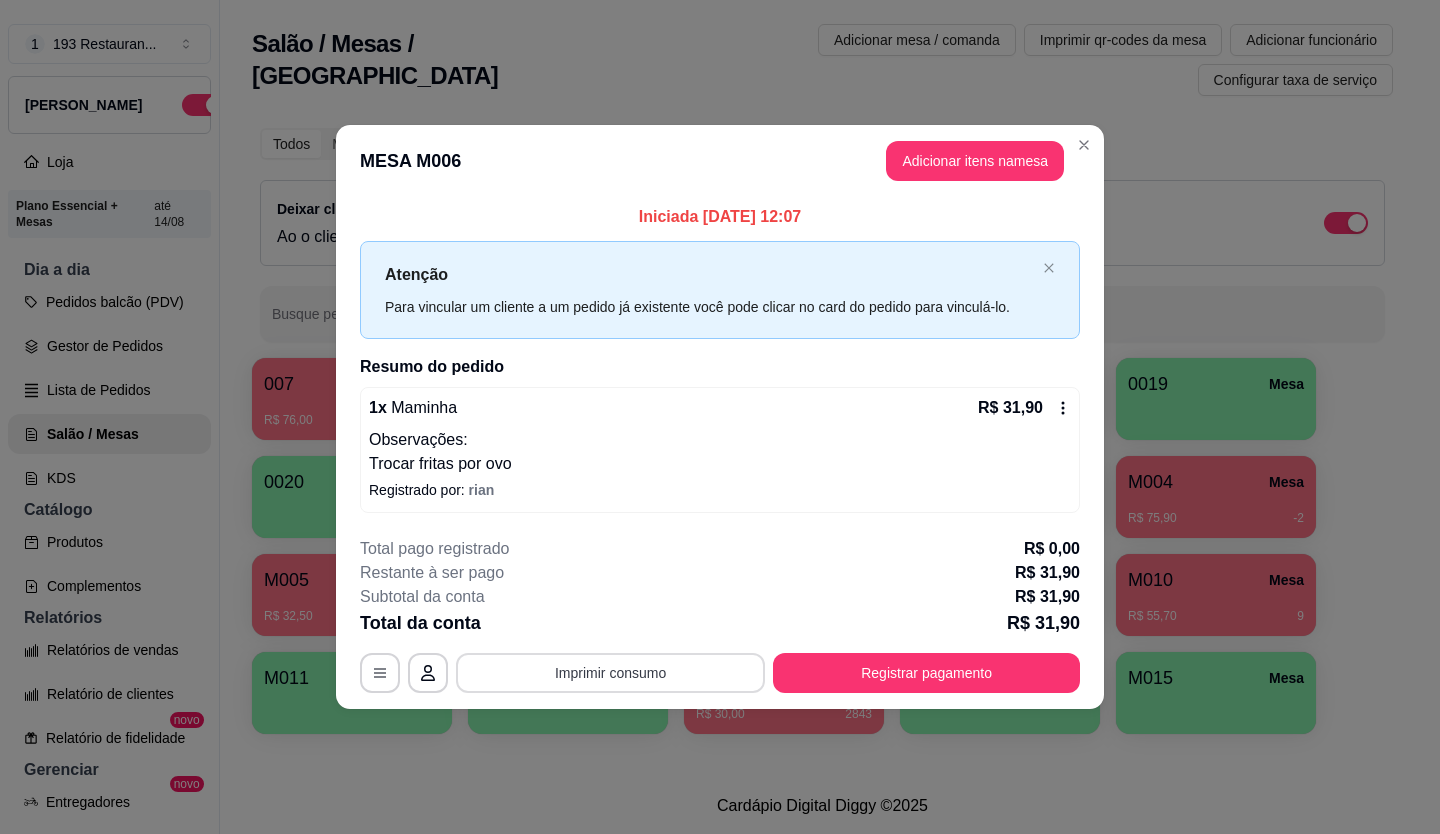 click on "Imprimir consumo" at bounding box center [610, 673] 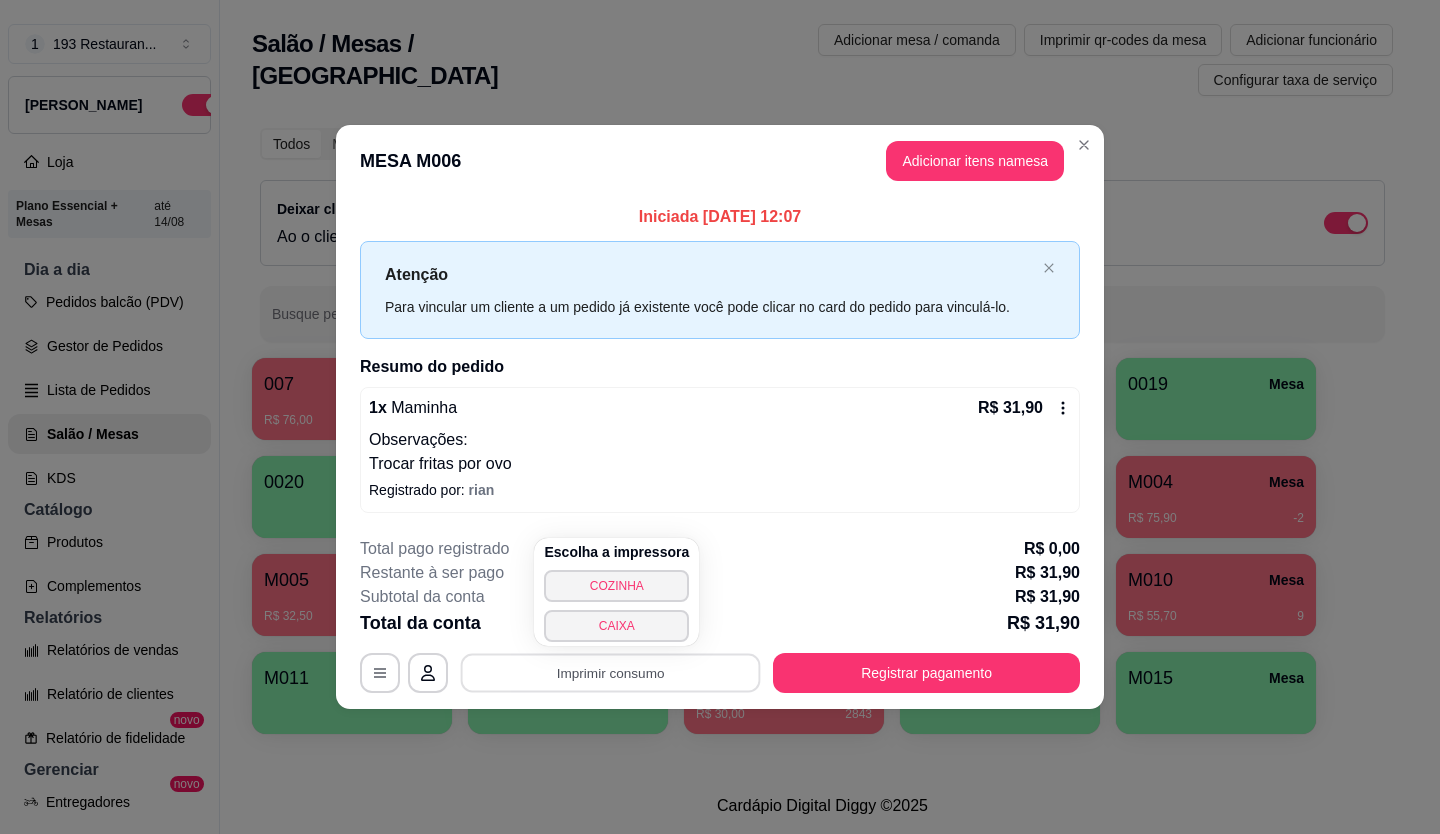 click on "Registrado por:   rian" at bounding box center [720, 490] 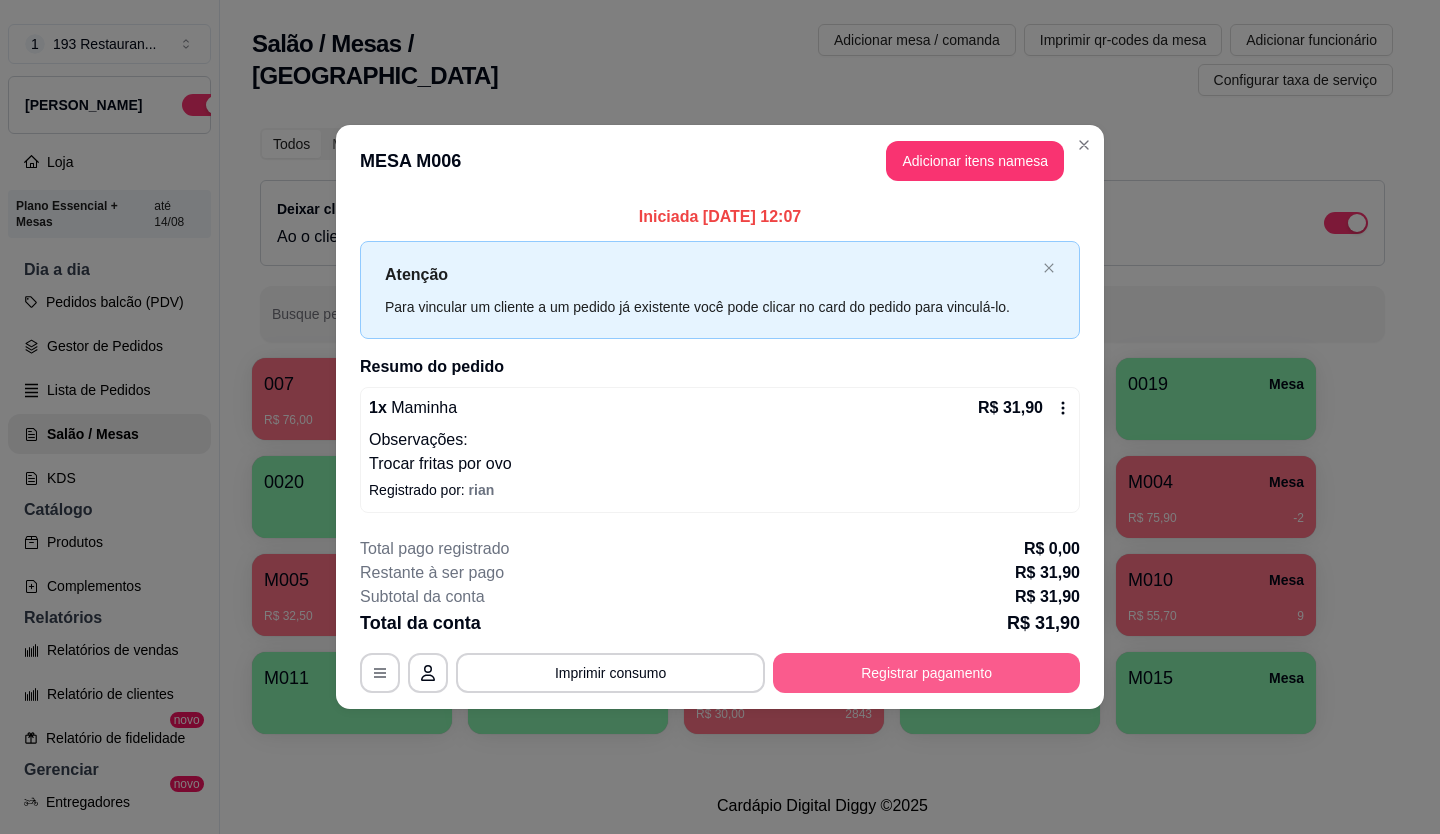 click on "Registrar pagamento" at bounding box center (926, 673) 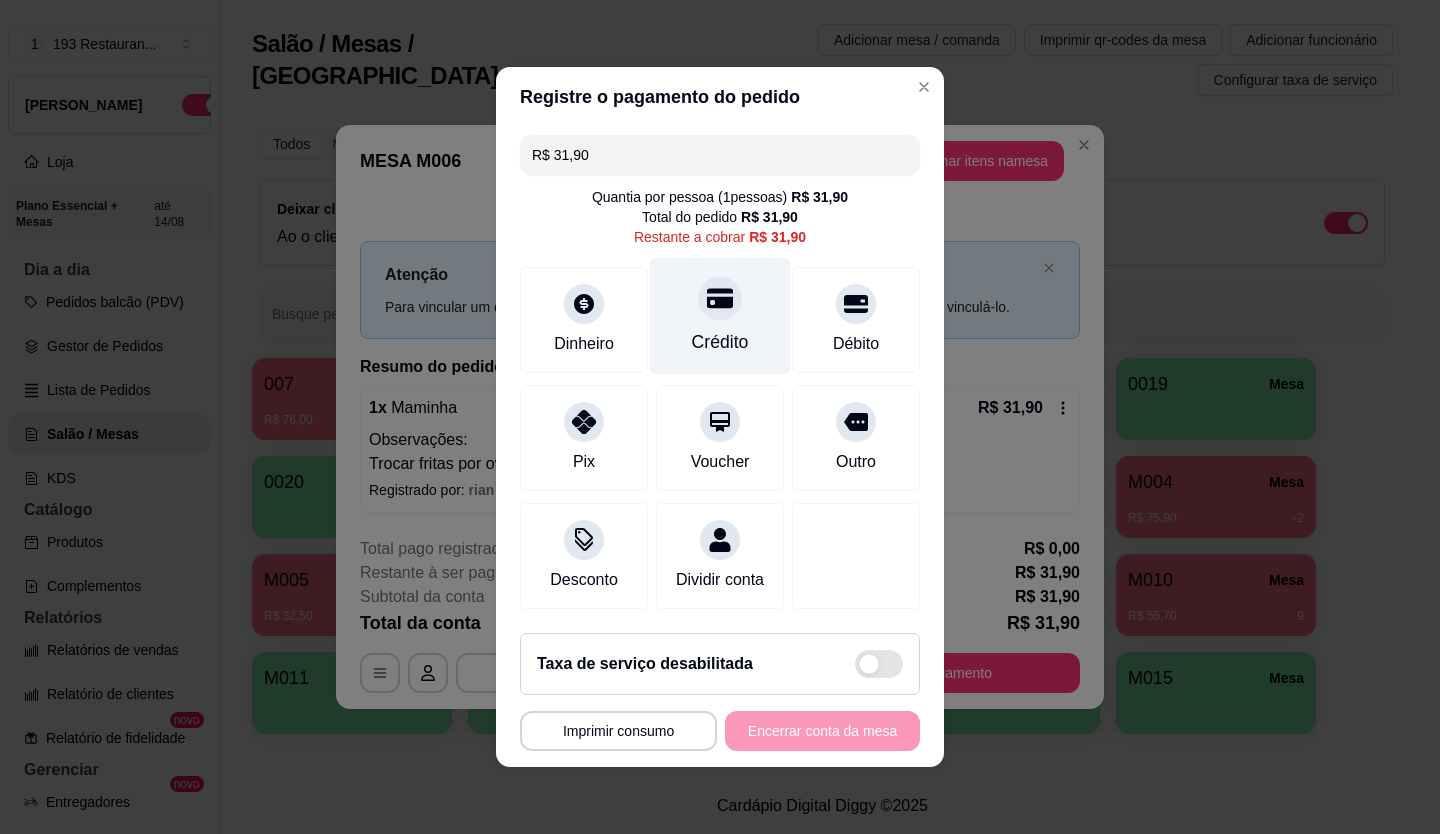 click on "Crédito" at bounding box center (720, 342) 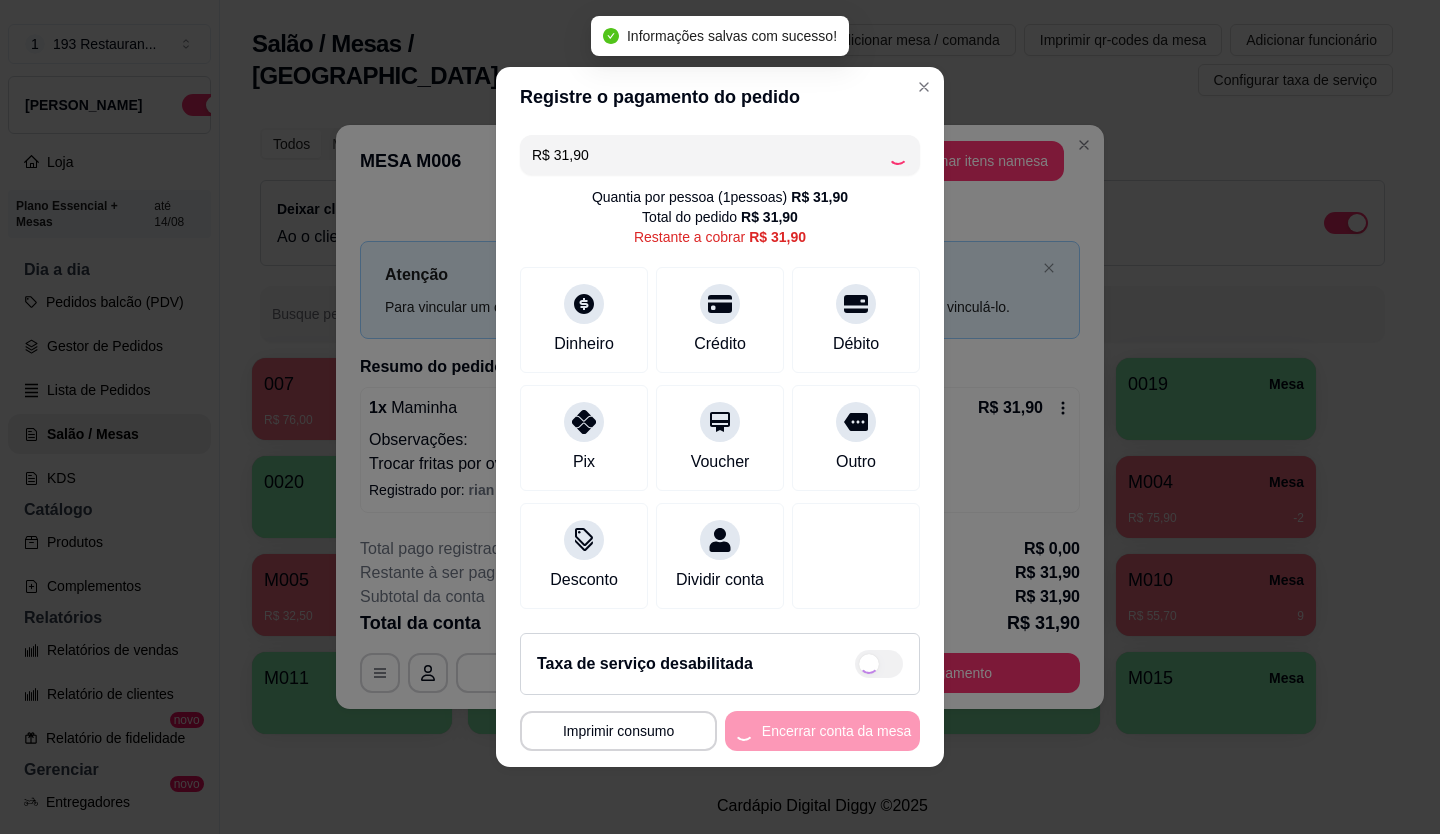 type on "R$ 0,00" 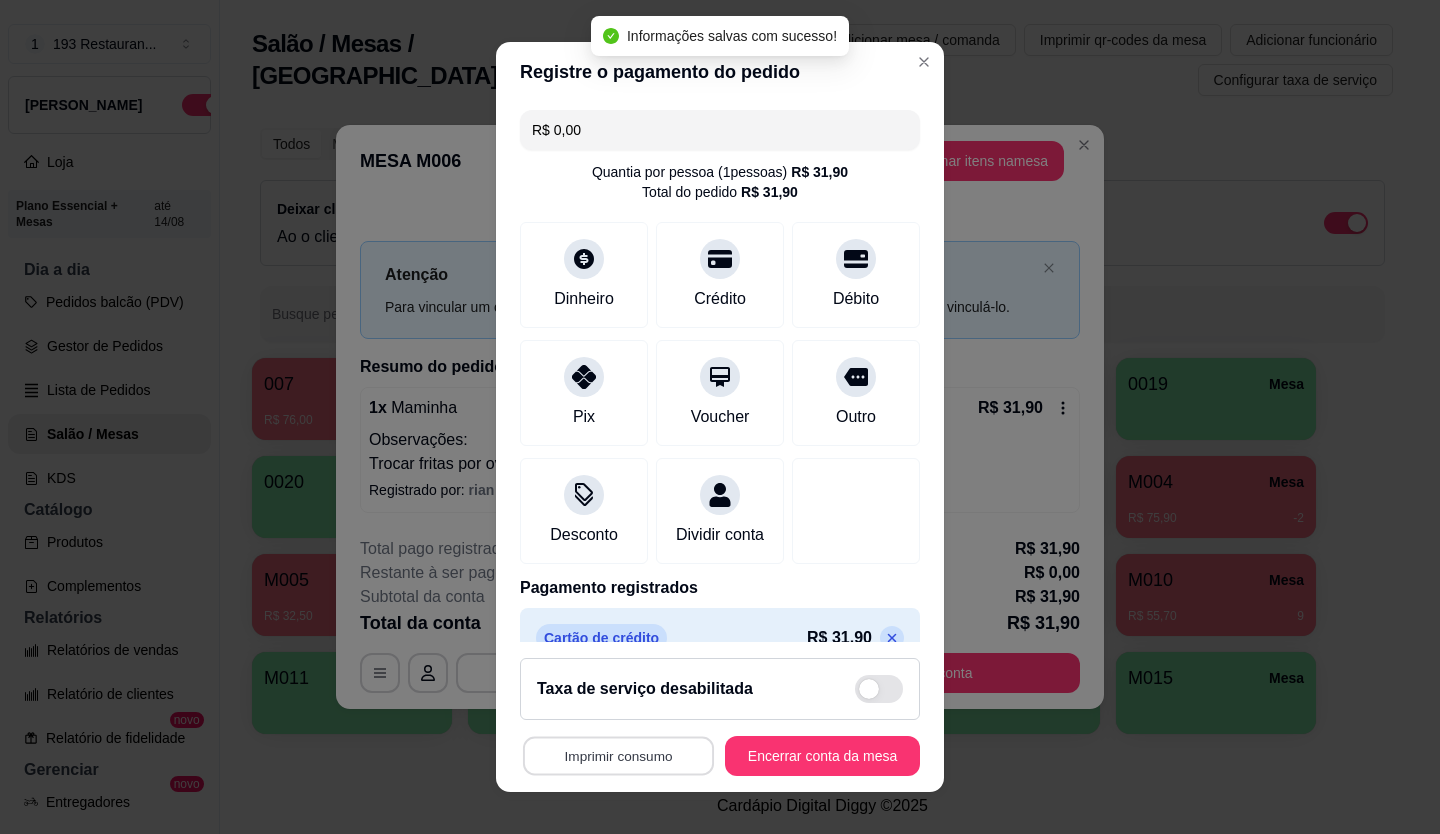 click on "Imprimir consumo" at bounding box center [618, 756] 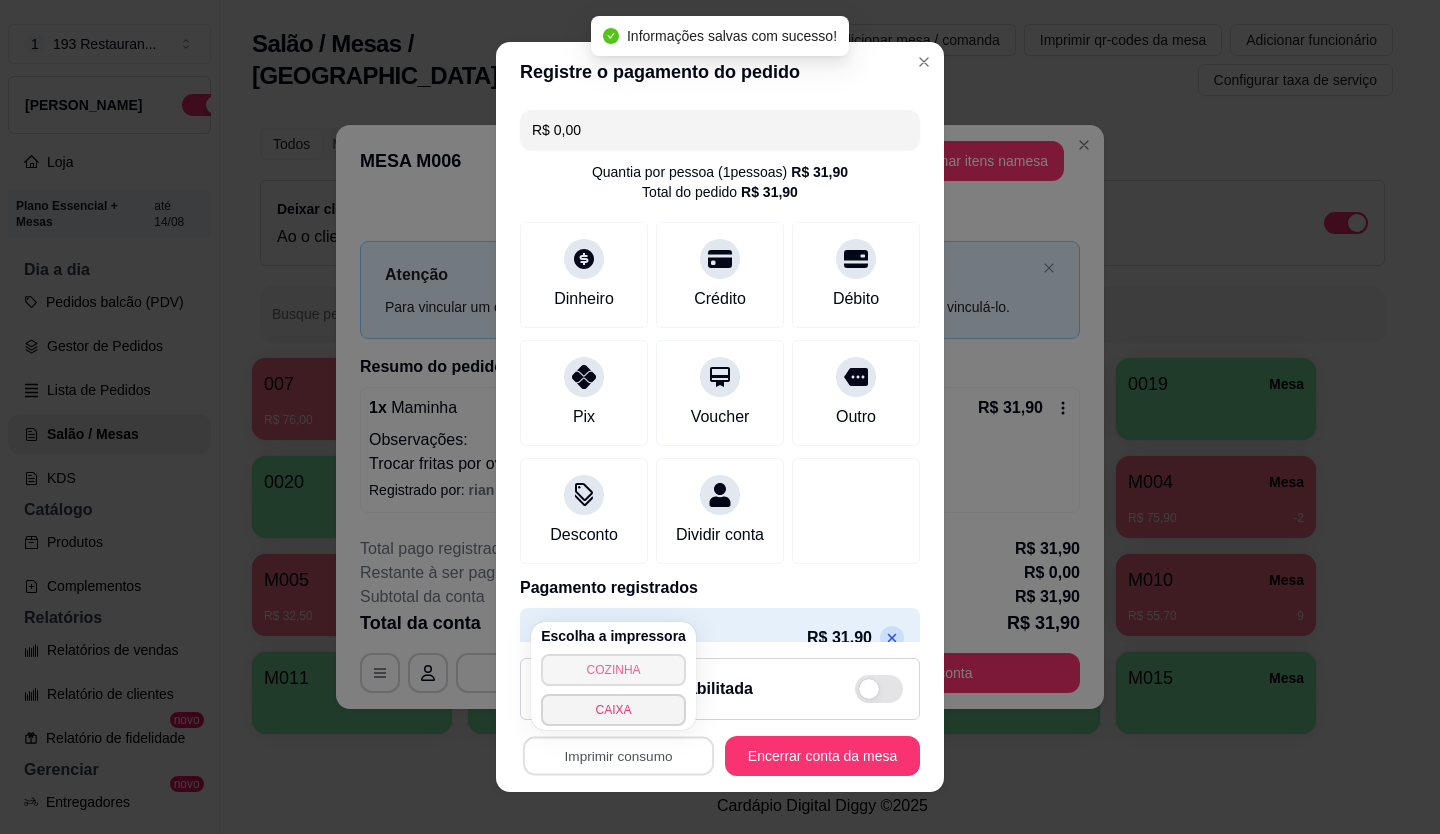 click on "COZINHA" at bounding box center [613, 670] 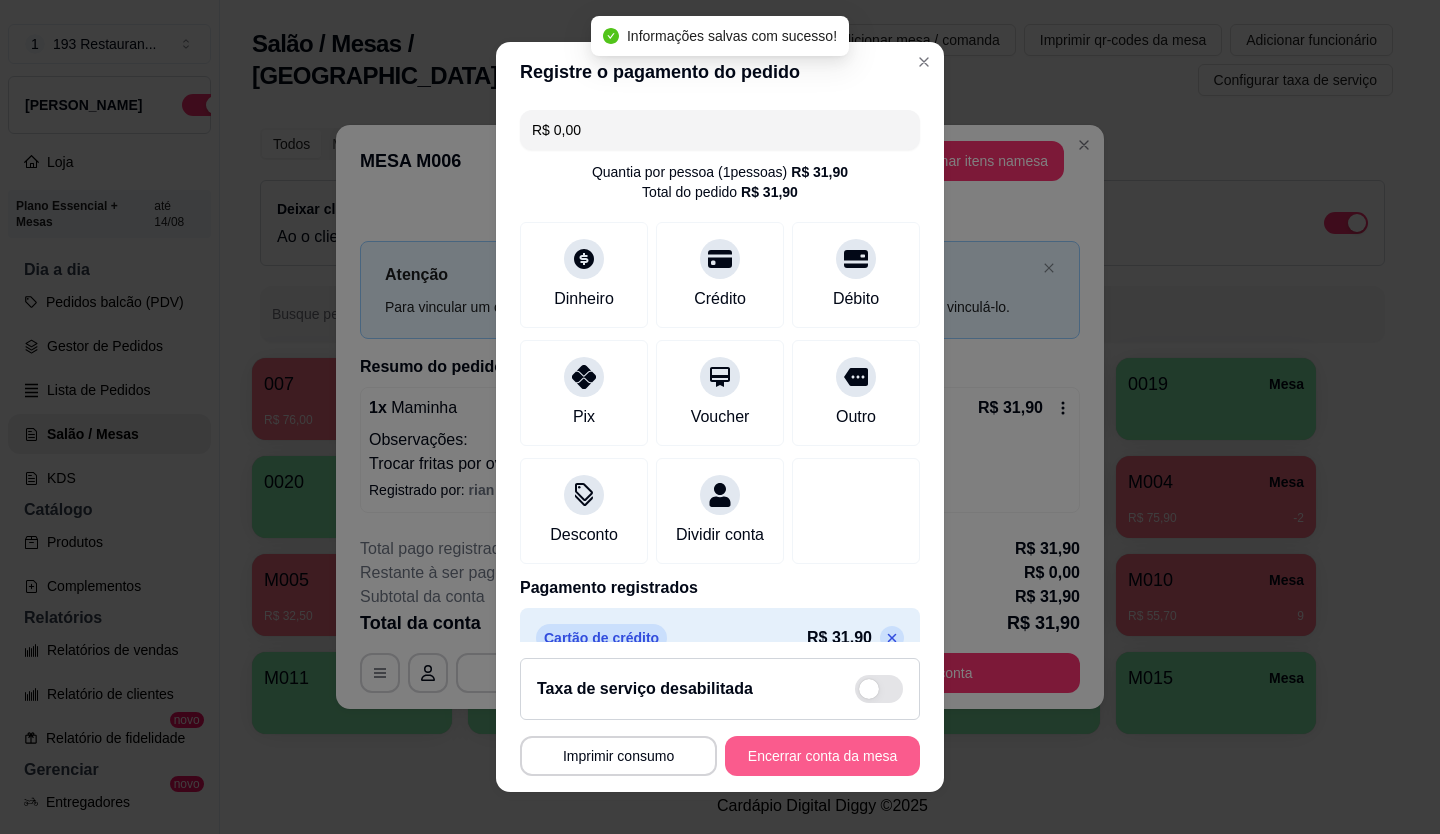 click on "Encerrar conta da mesa" at bounding box center (822, 756) 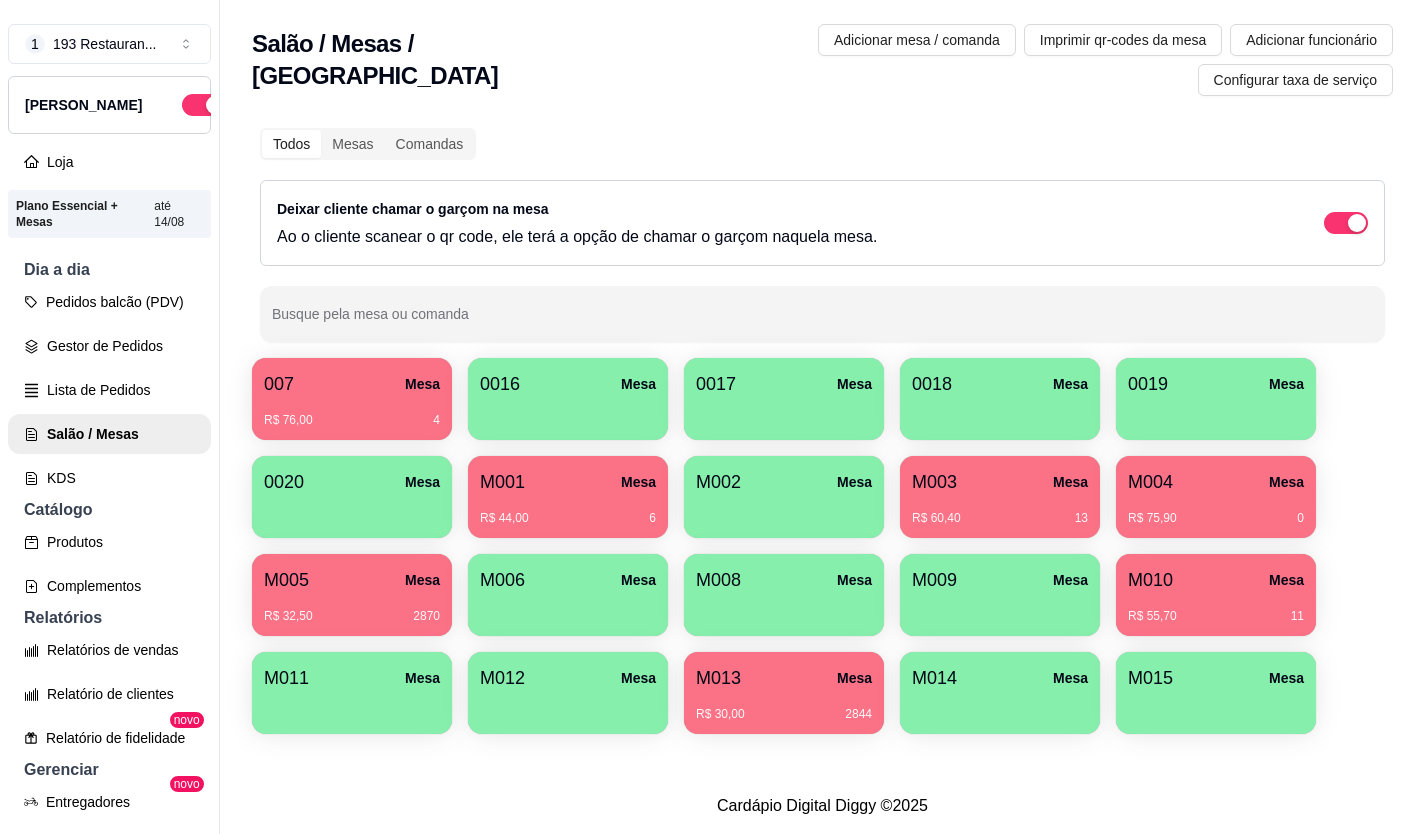 drag, startPoint x: 699, startPoint y: 482, endPoint x: 503, endPoint y: 650, distance: 258.14725 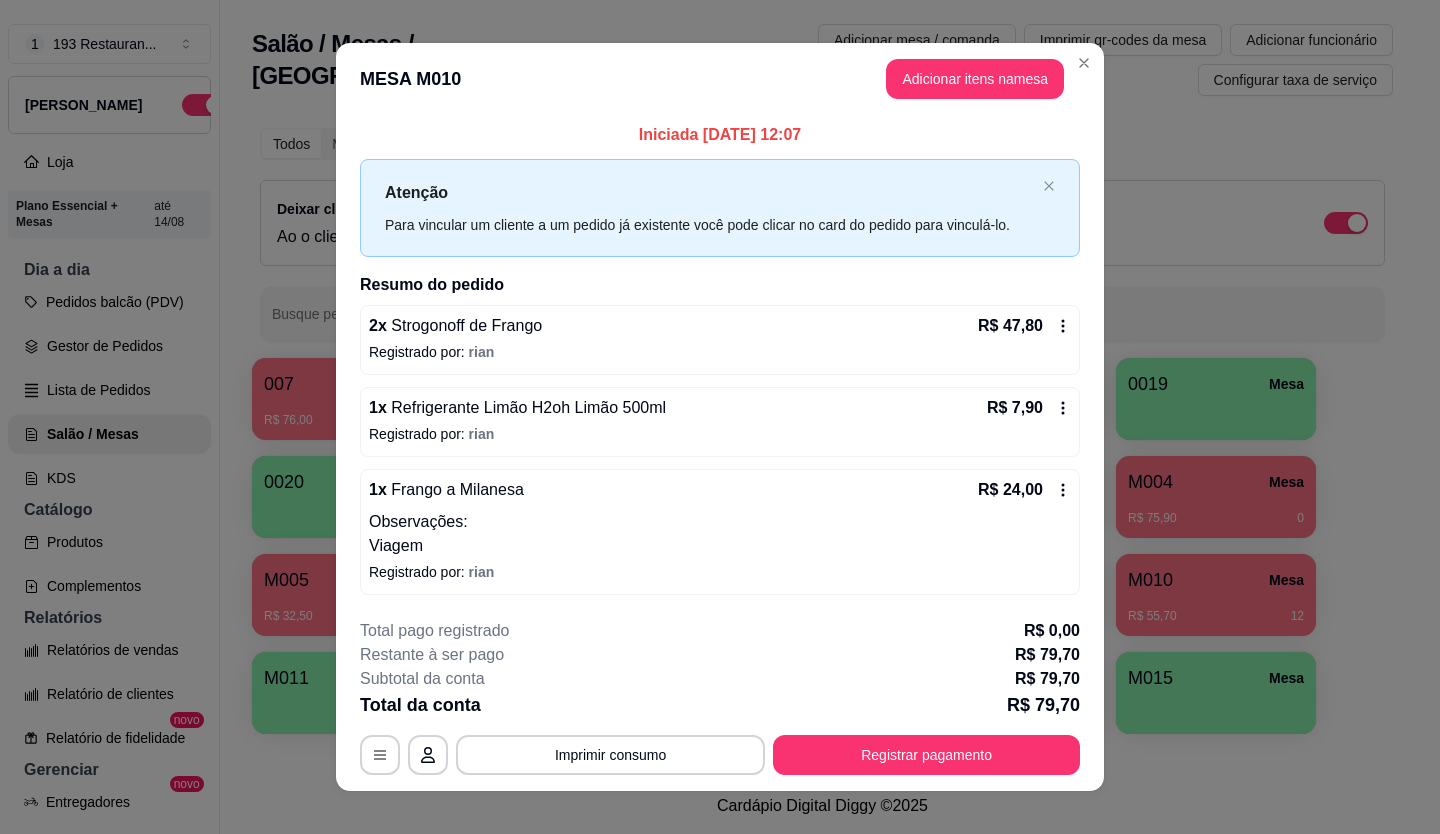 scroll, scrollTop: 21, scrollLeft: 0, axis: vertical 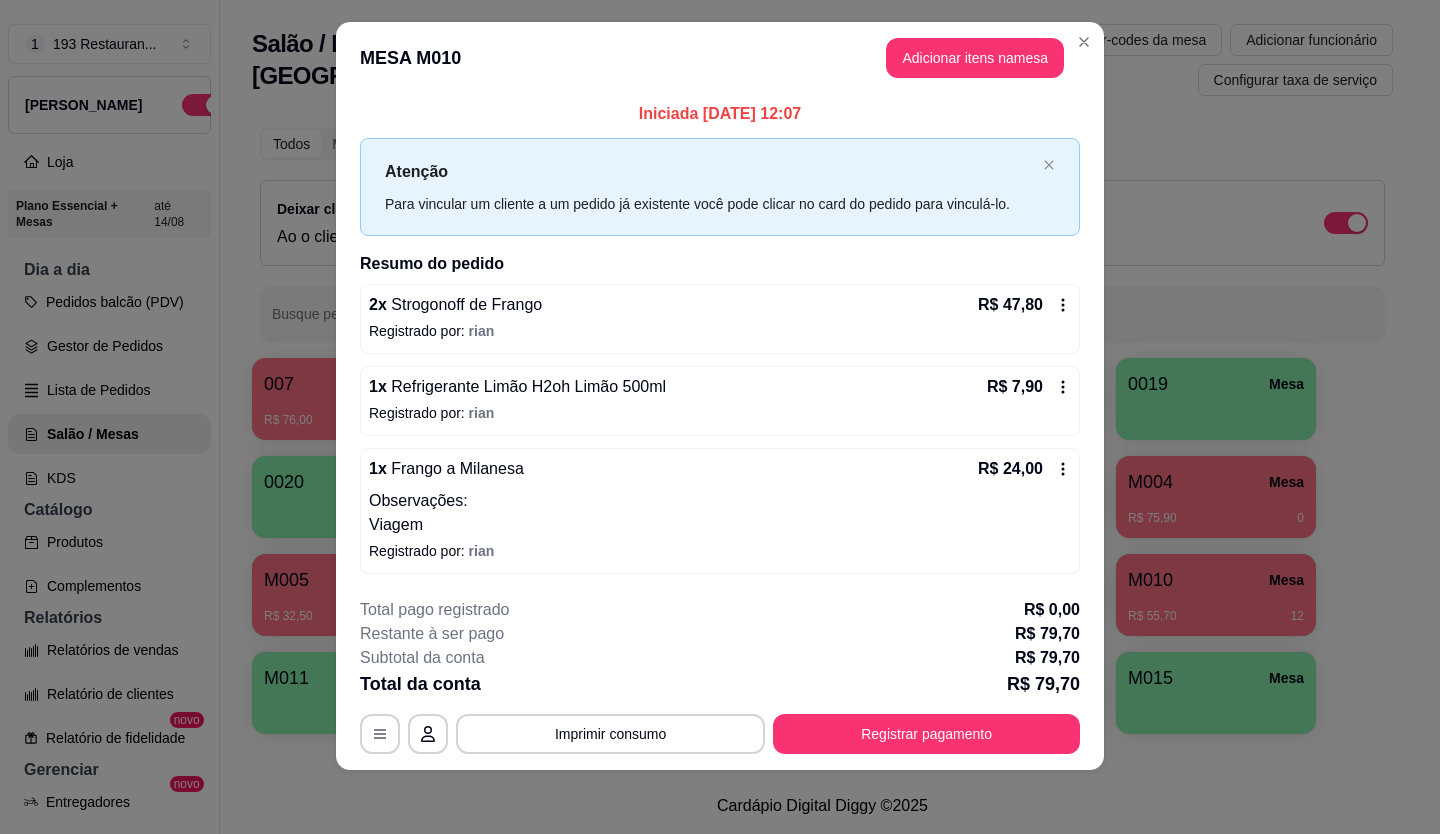 click on "**********" at bounding box center [720, 676] 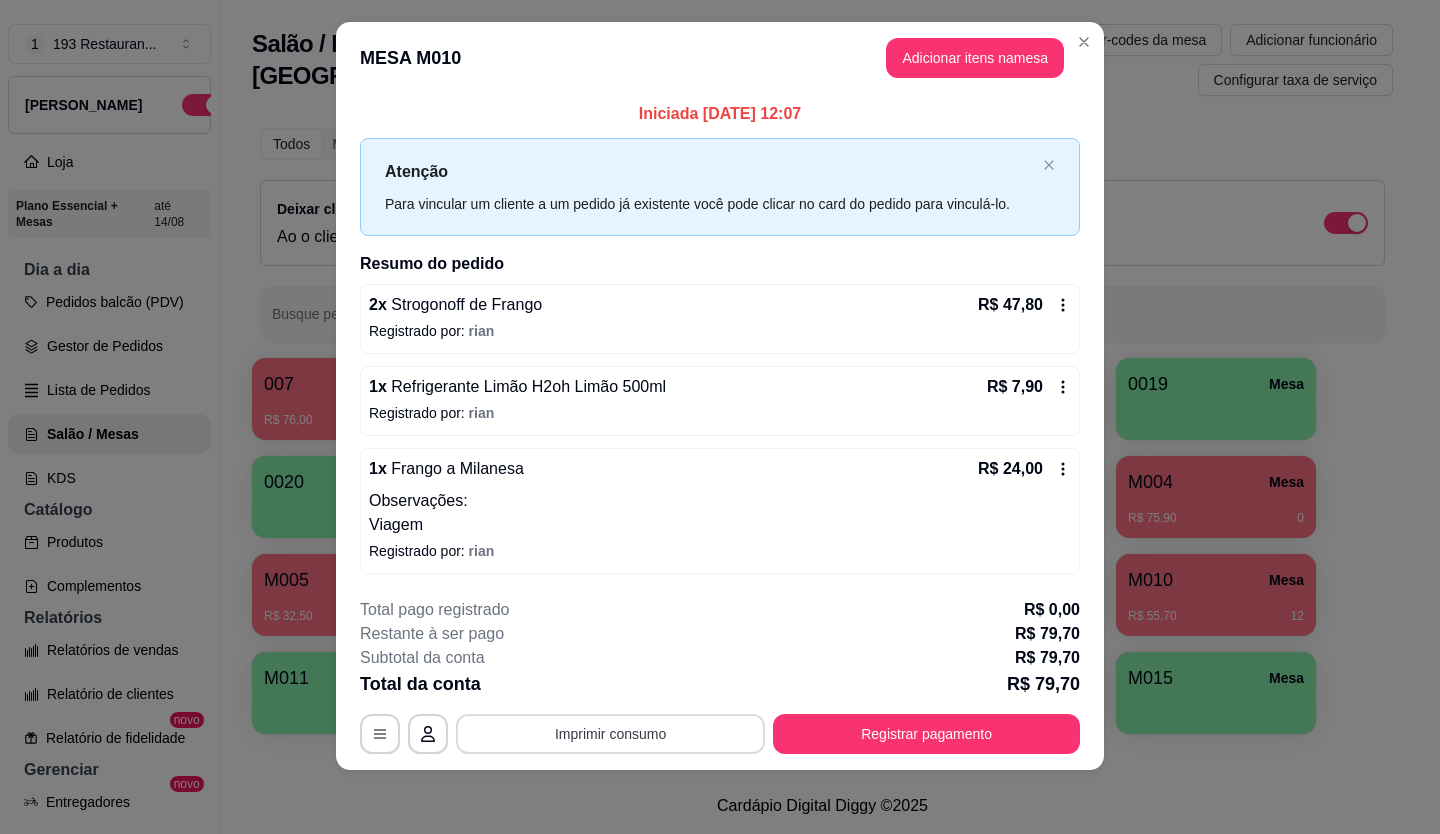 click on "Imprimir consumo" at bounding box center [610, 734] 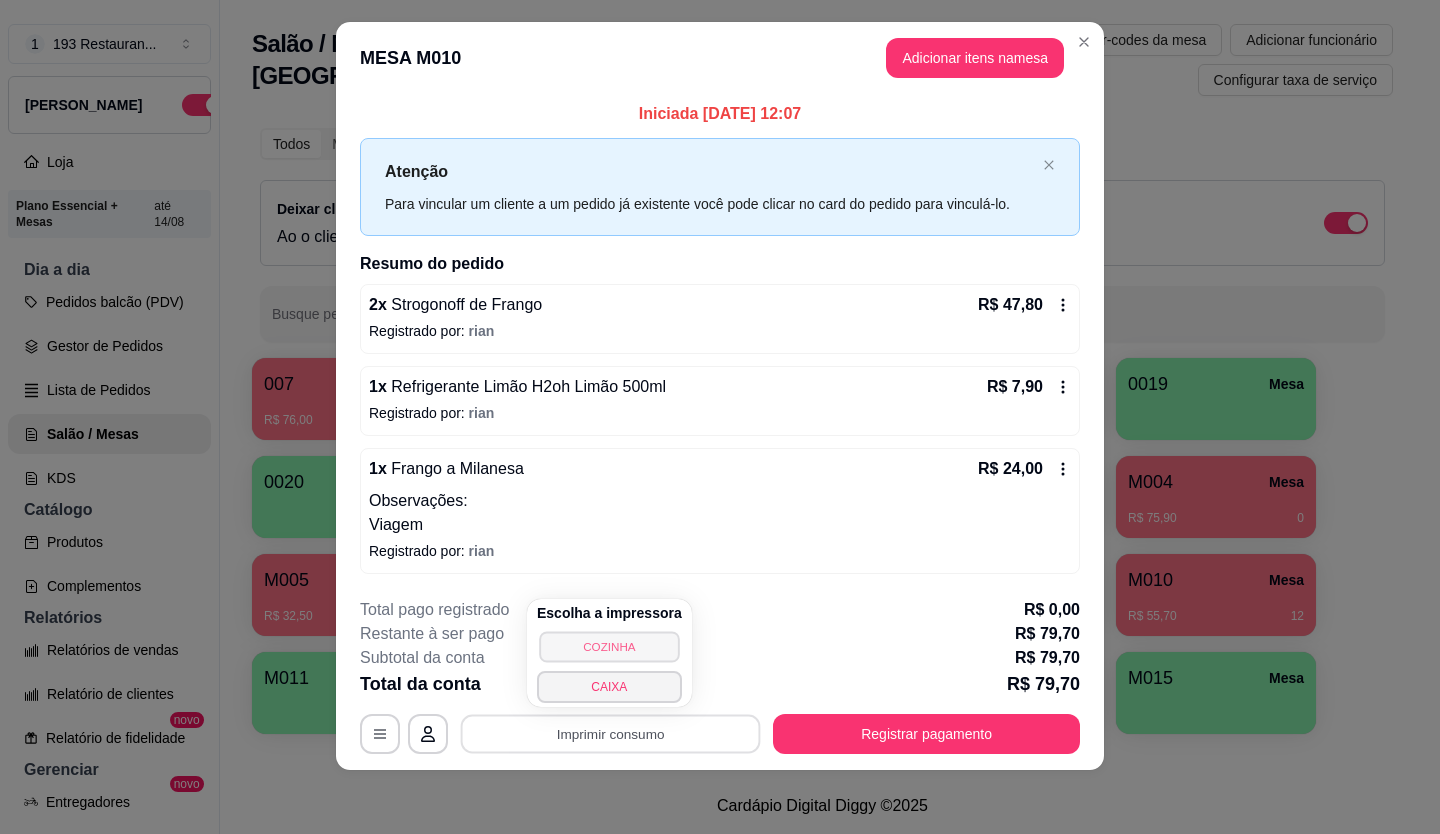 click on "COZINHA" at bounding box center [609, 646] 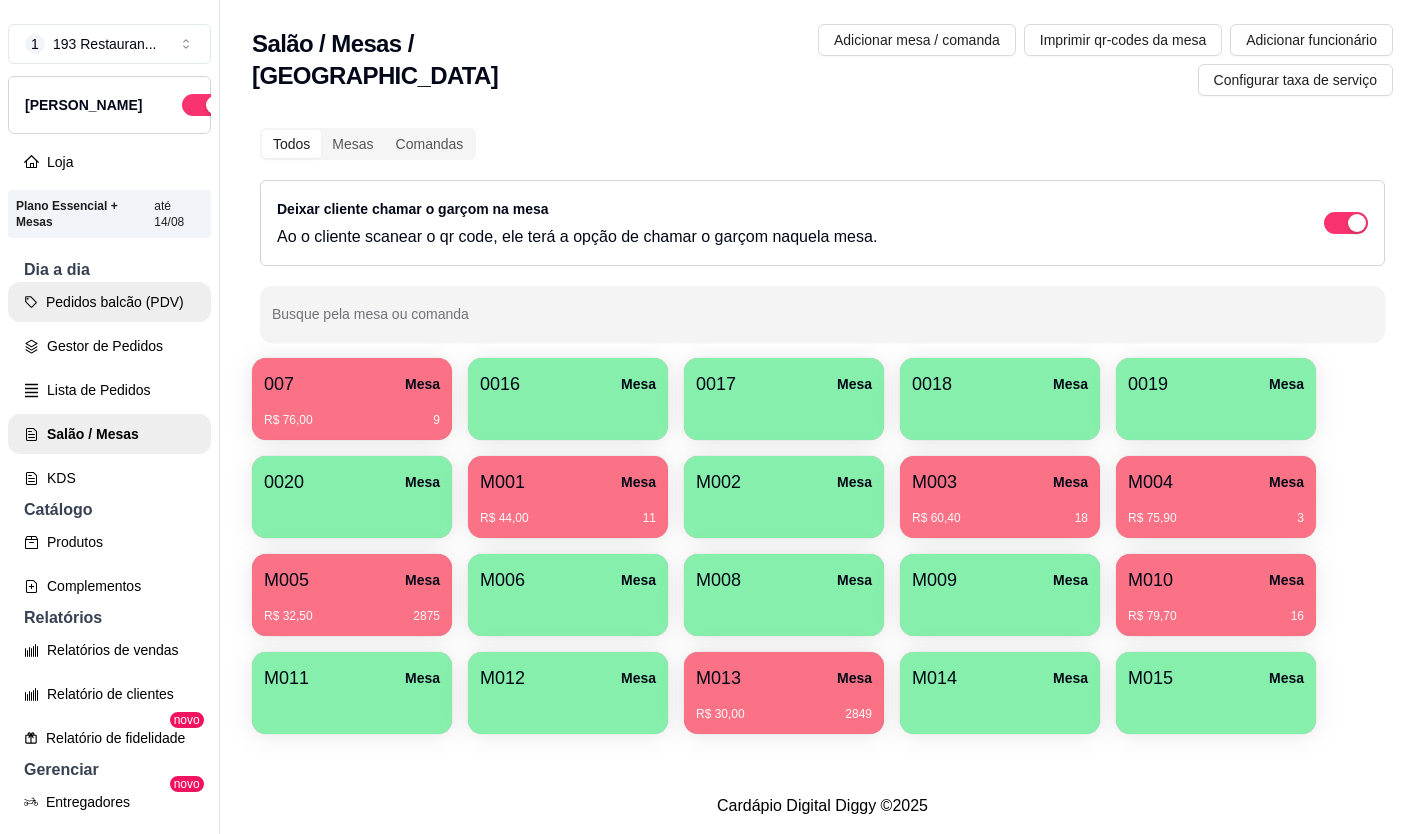 click on "Pedidos balcão (PDV)" at bounding box center (109, 302) 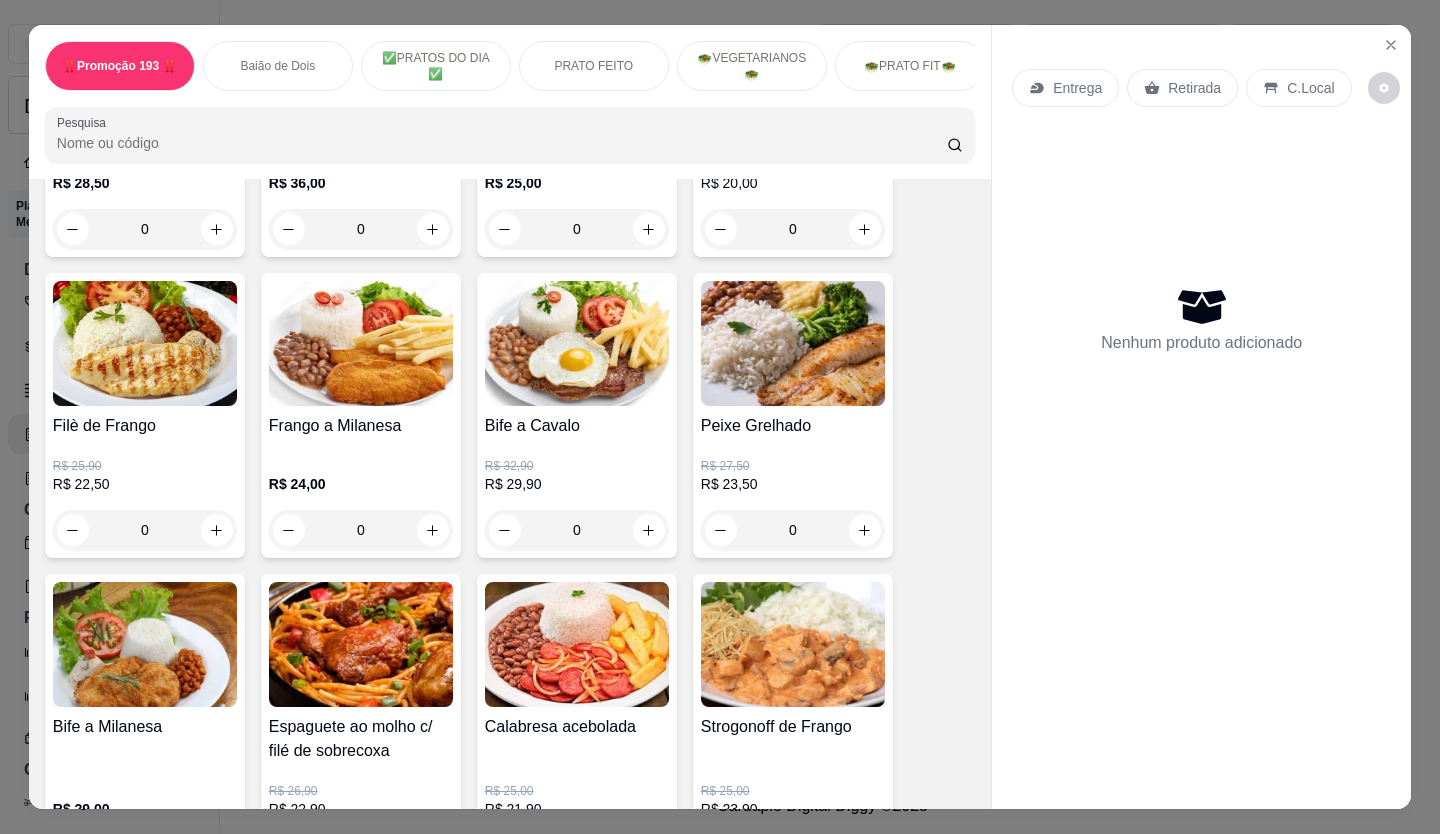scroll, scrollTop: 1300, scrollLeft: 0, axis: vertical 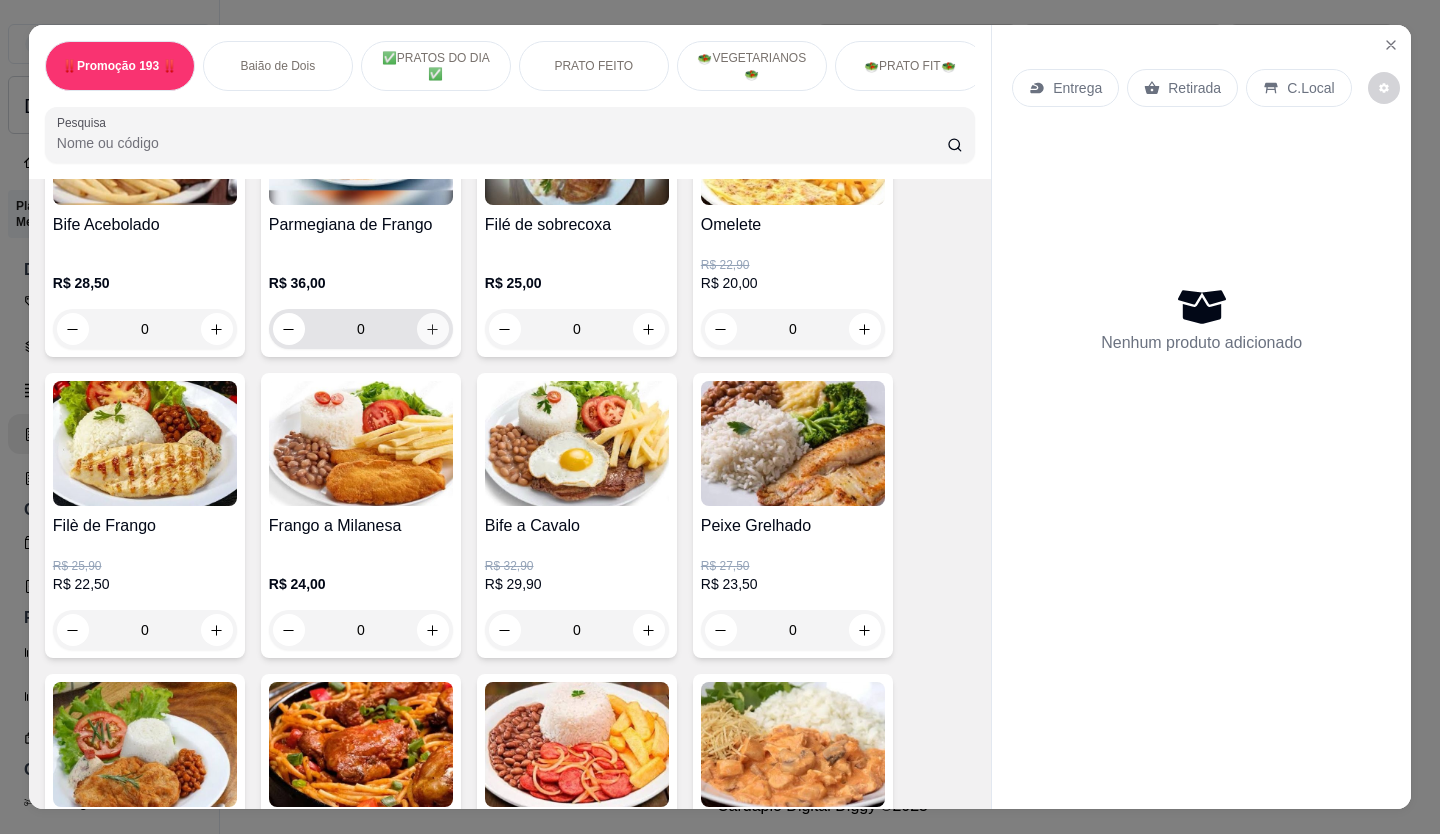 click at bounding box center (433, 329) 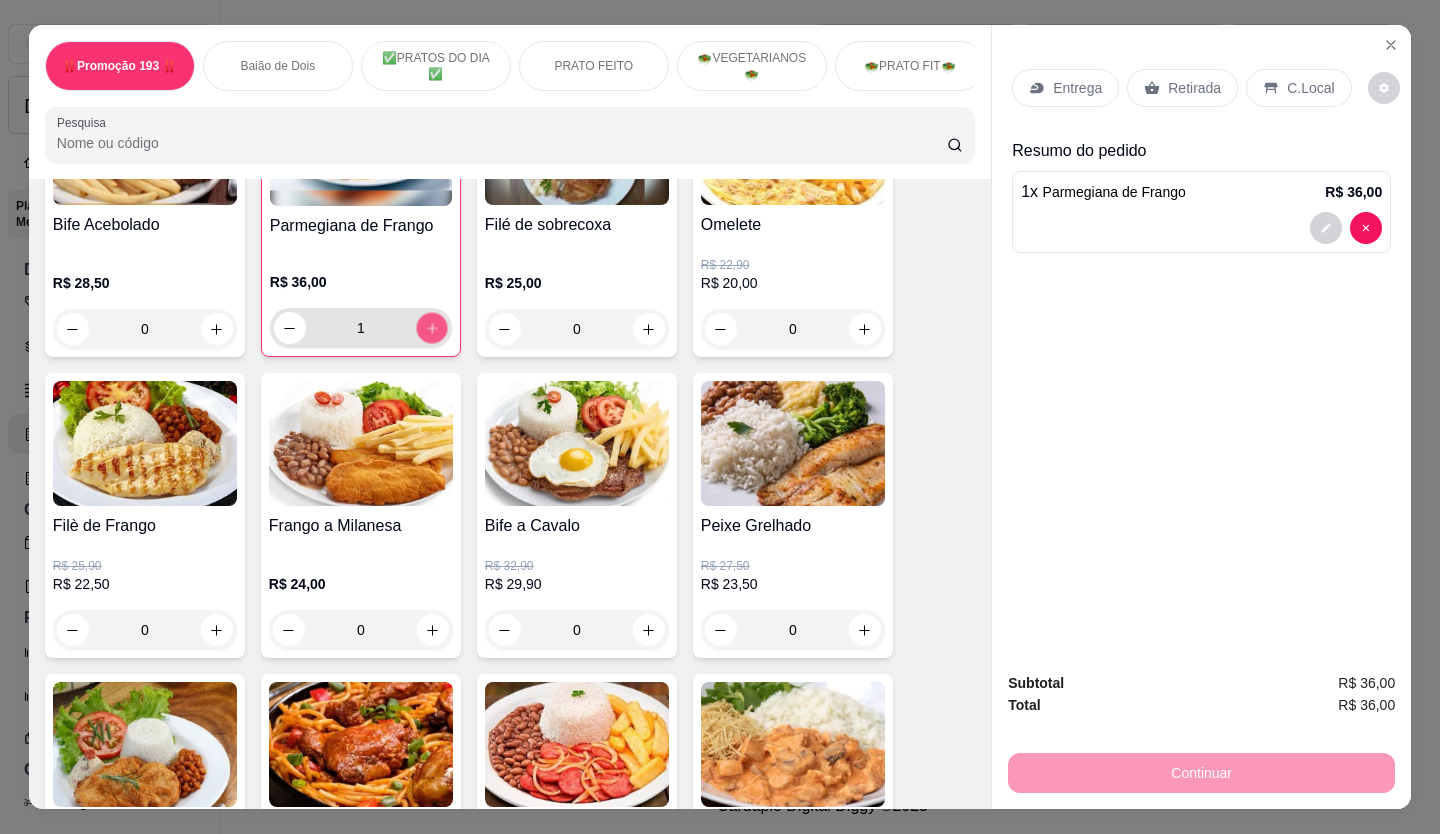 click 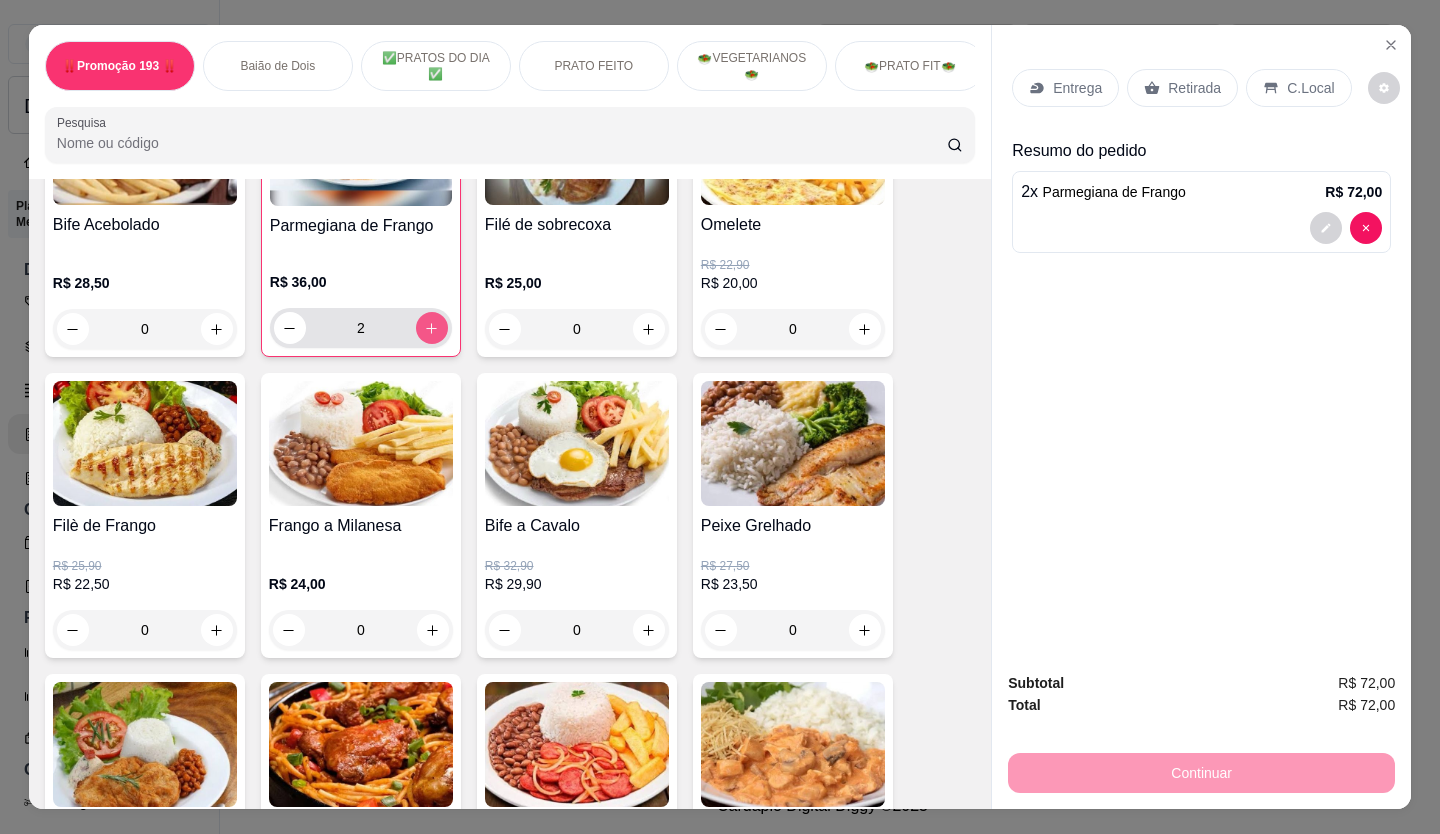 click 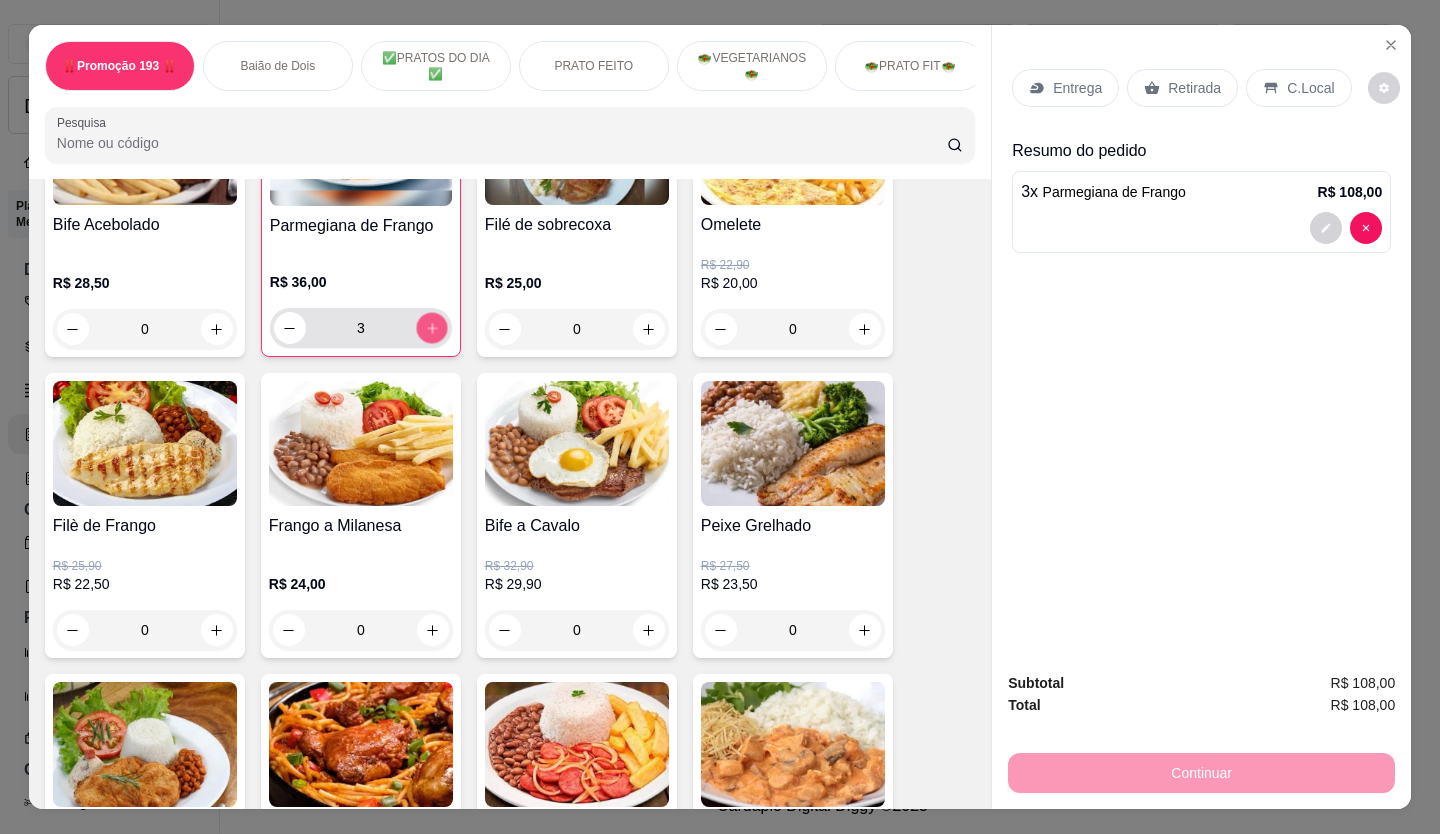 click 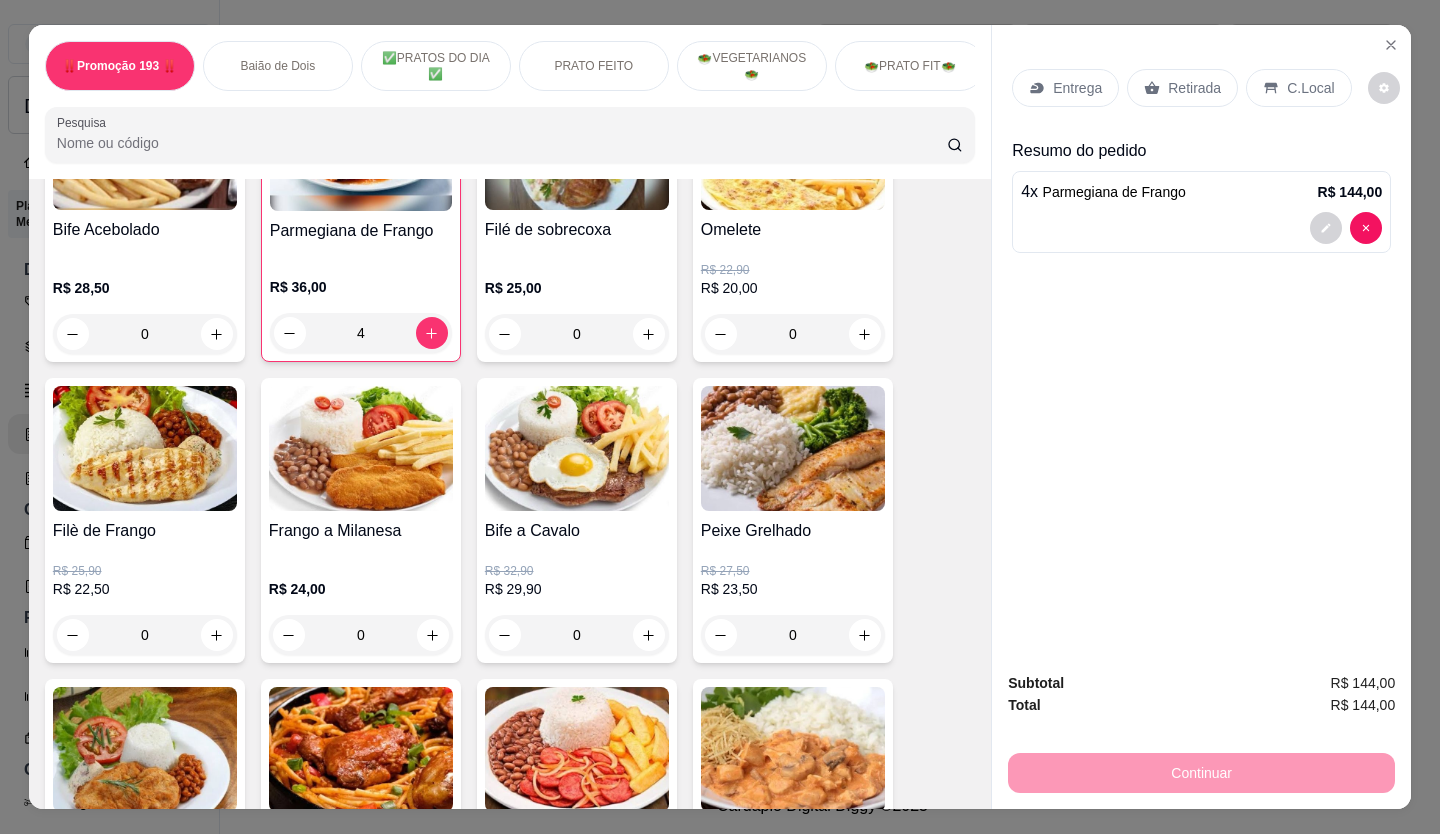 scroll, scrollTop: 1200, scrollLeft: 0, axis: vertical 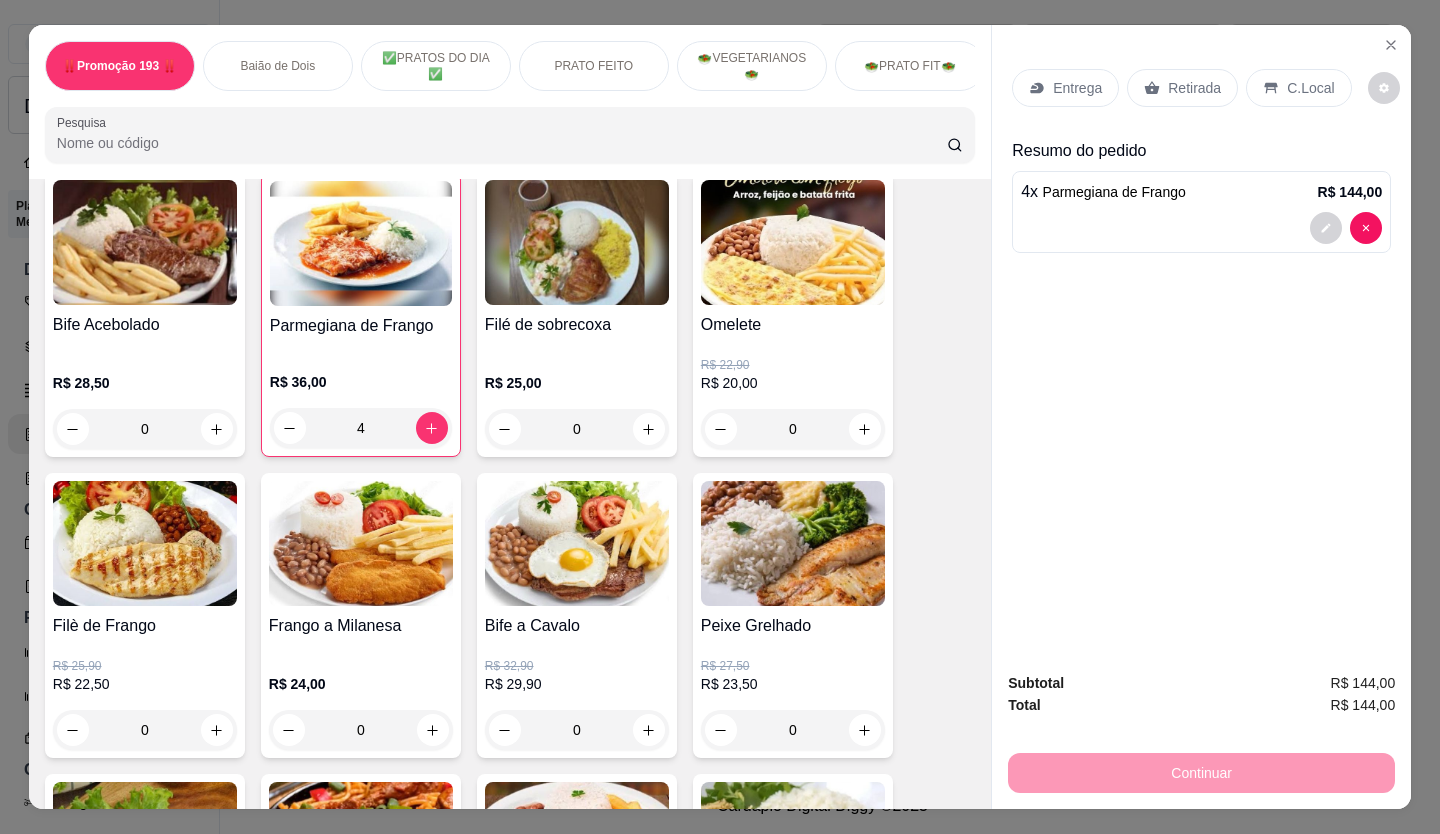 click on "Retirada" at bounding box center (1194, 88) 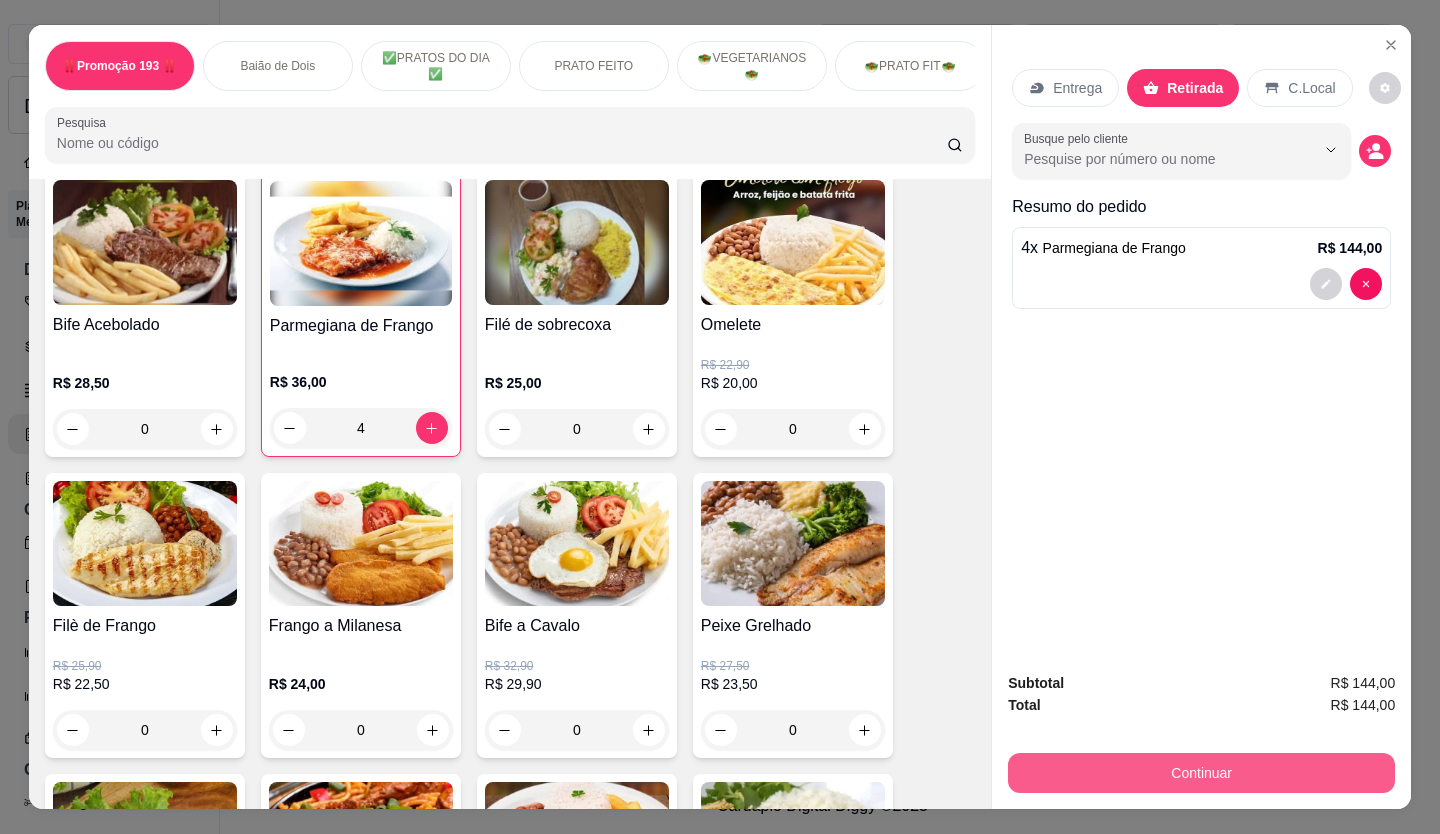 click on "Continuar" at bounding box center (1201, 773) 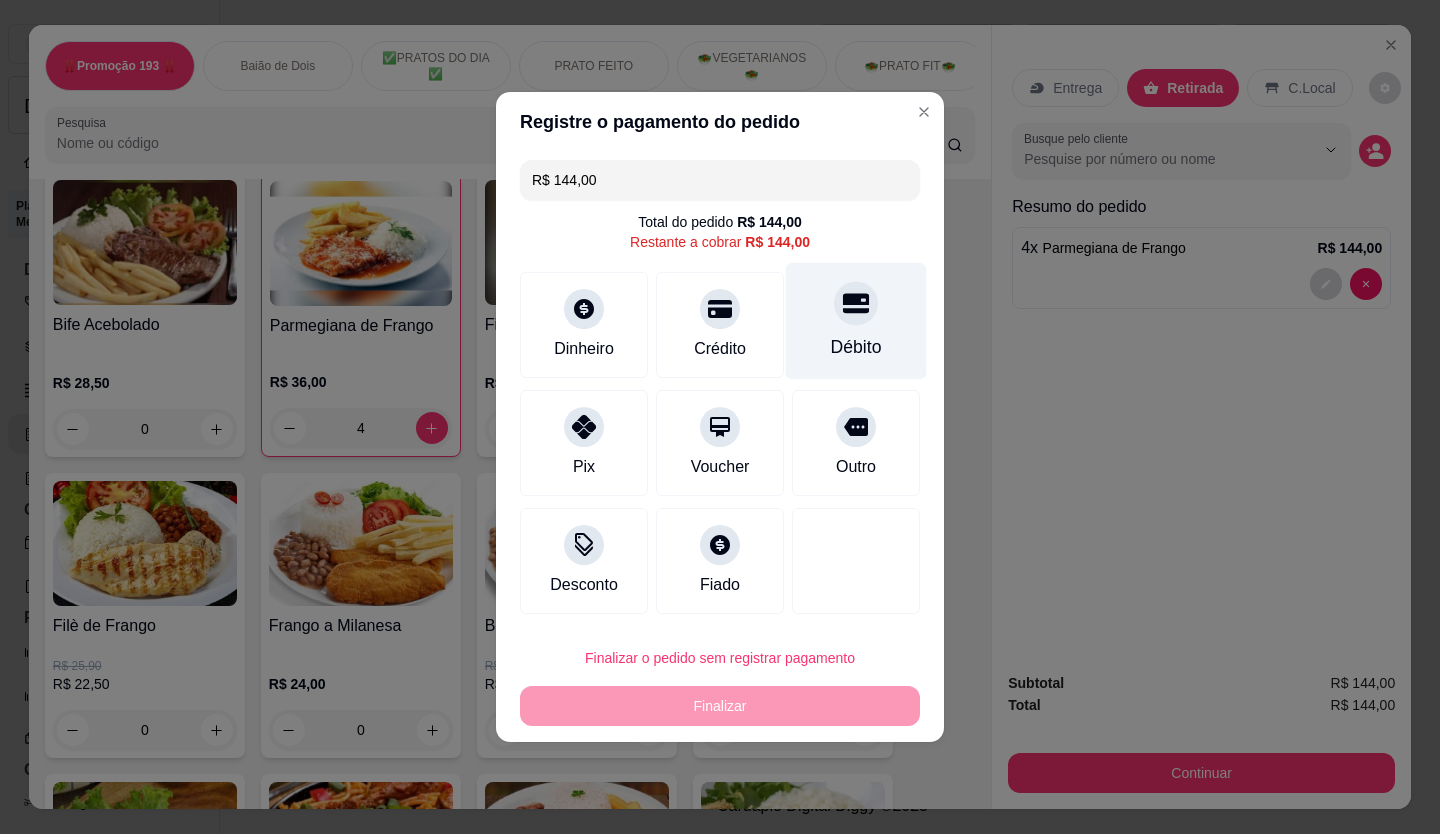 click 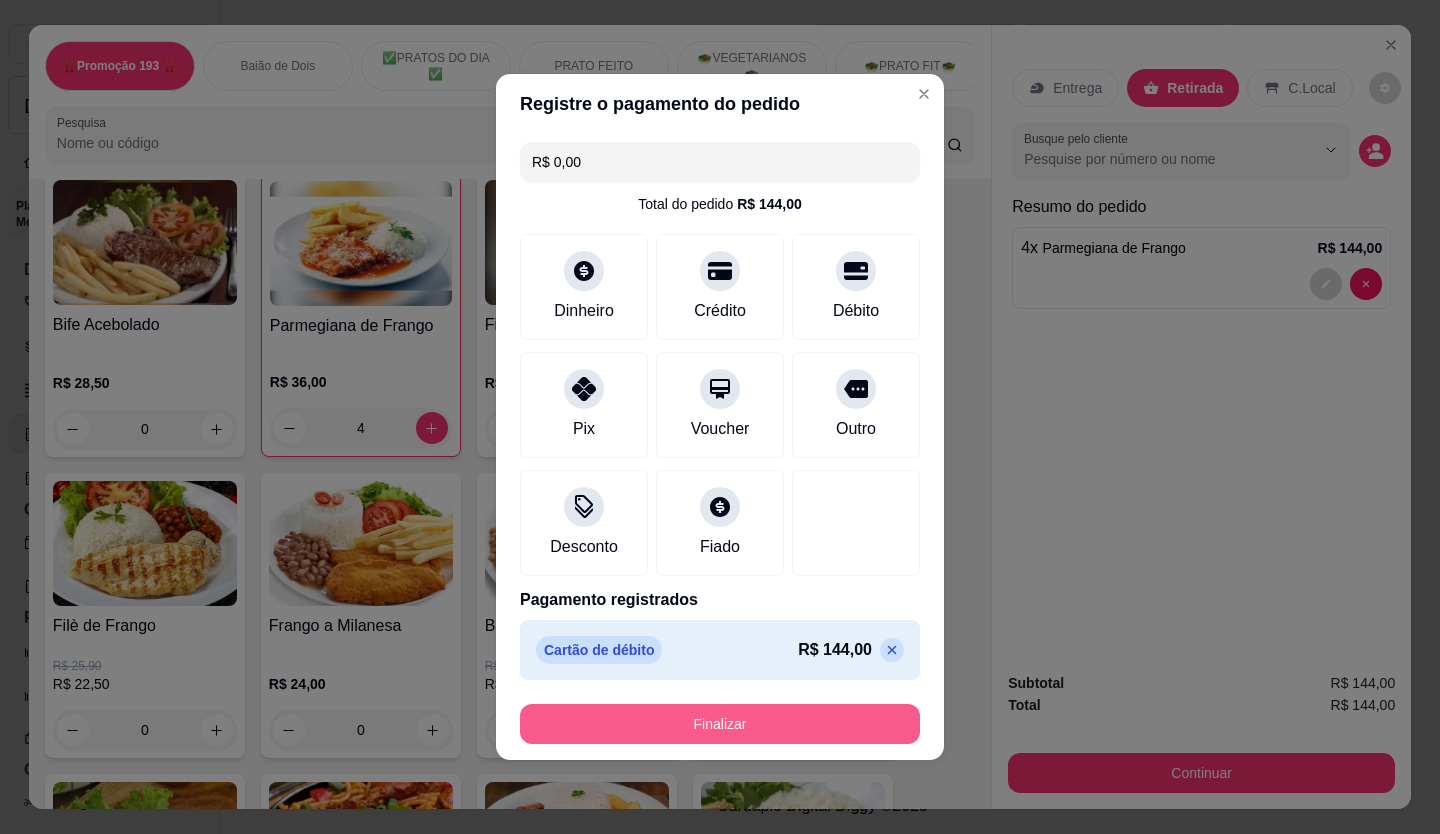 click on "Finalizar" at bounding box center (720, 724) 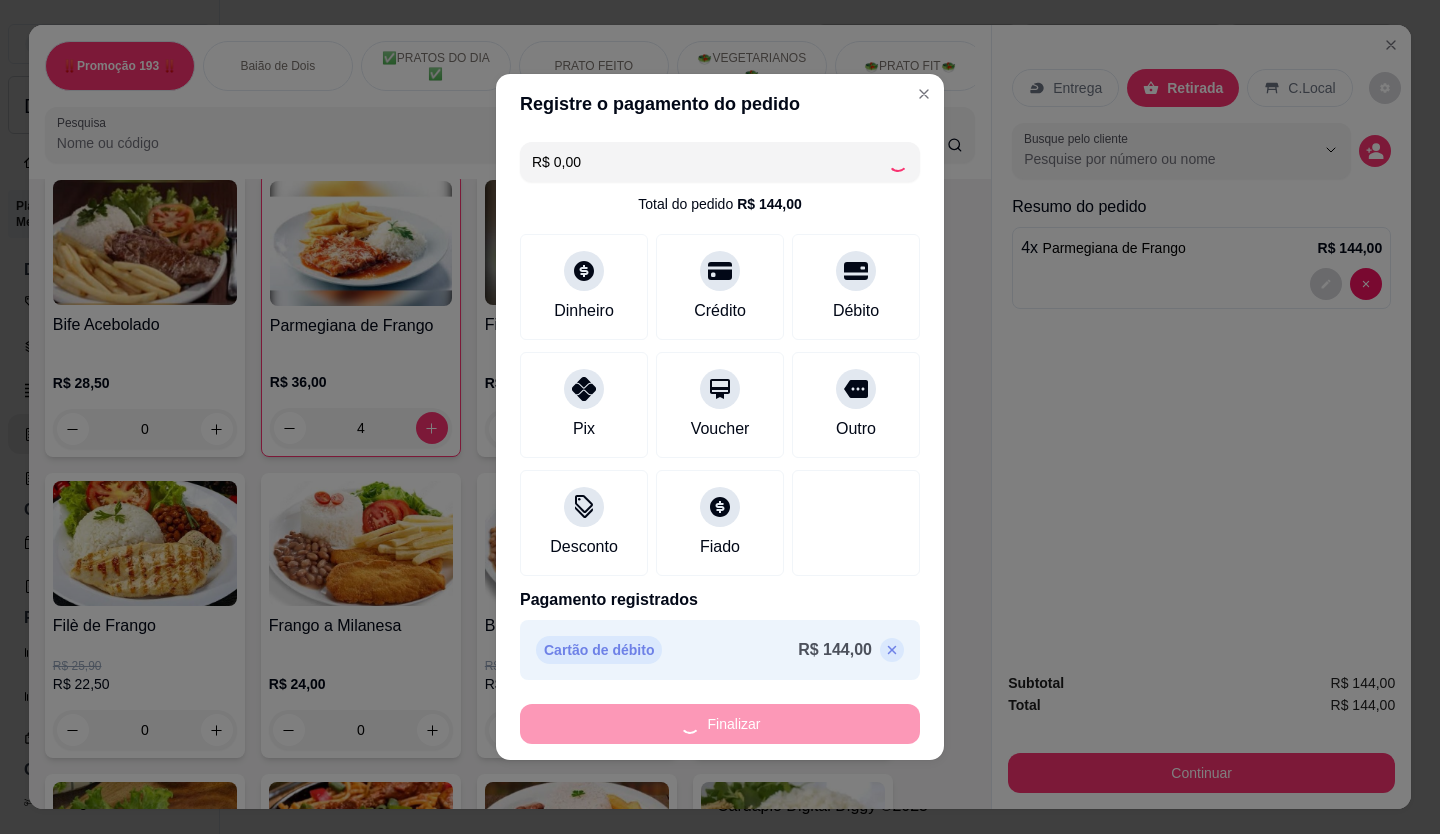 type on "0" 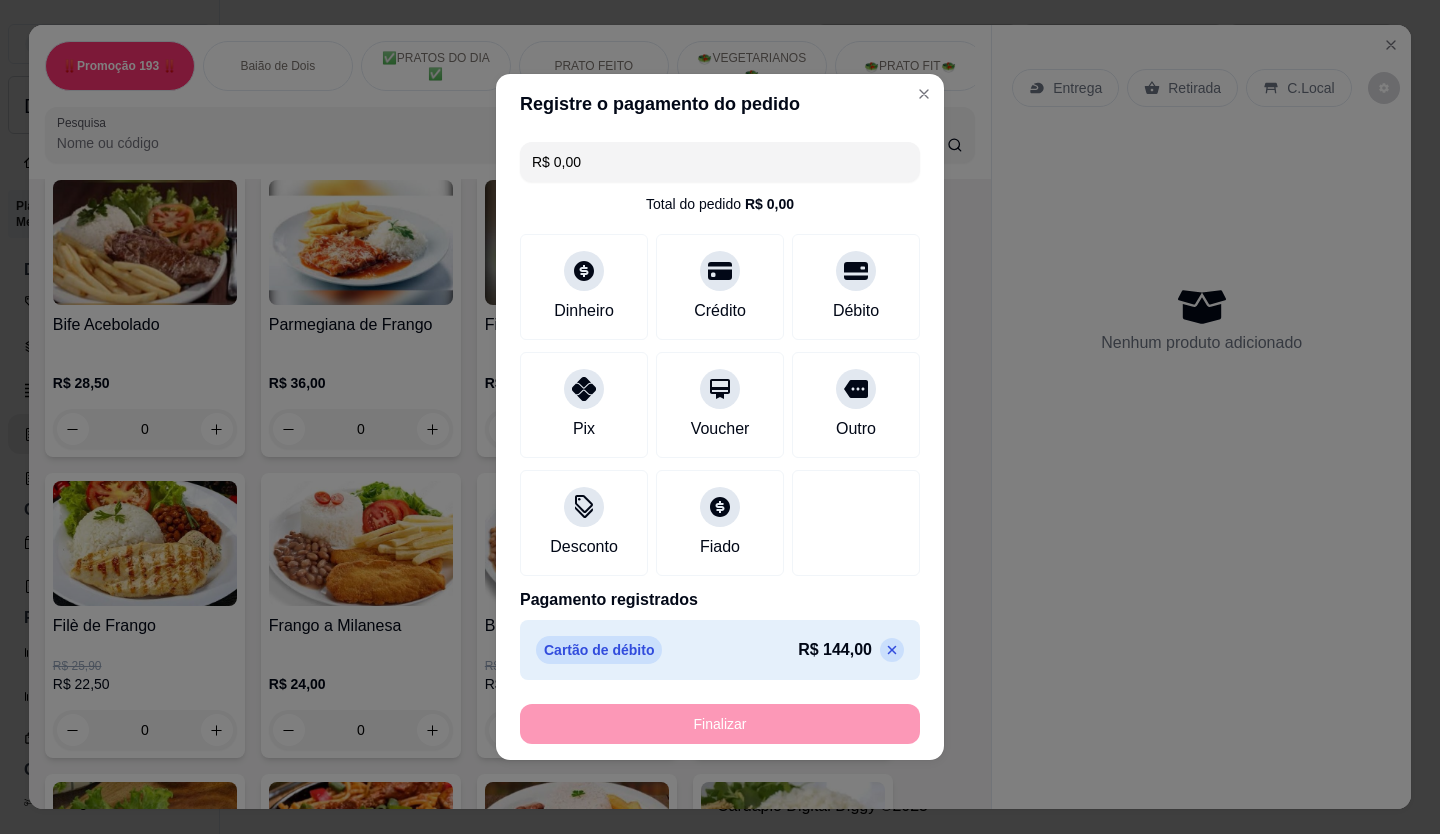 type on "-R$ 144,00" 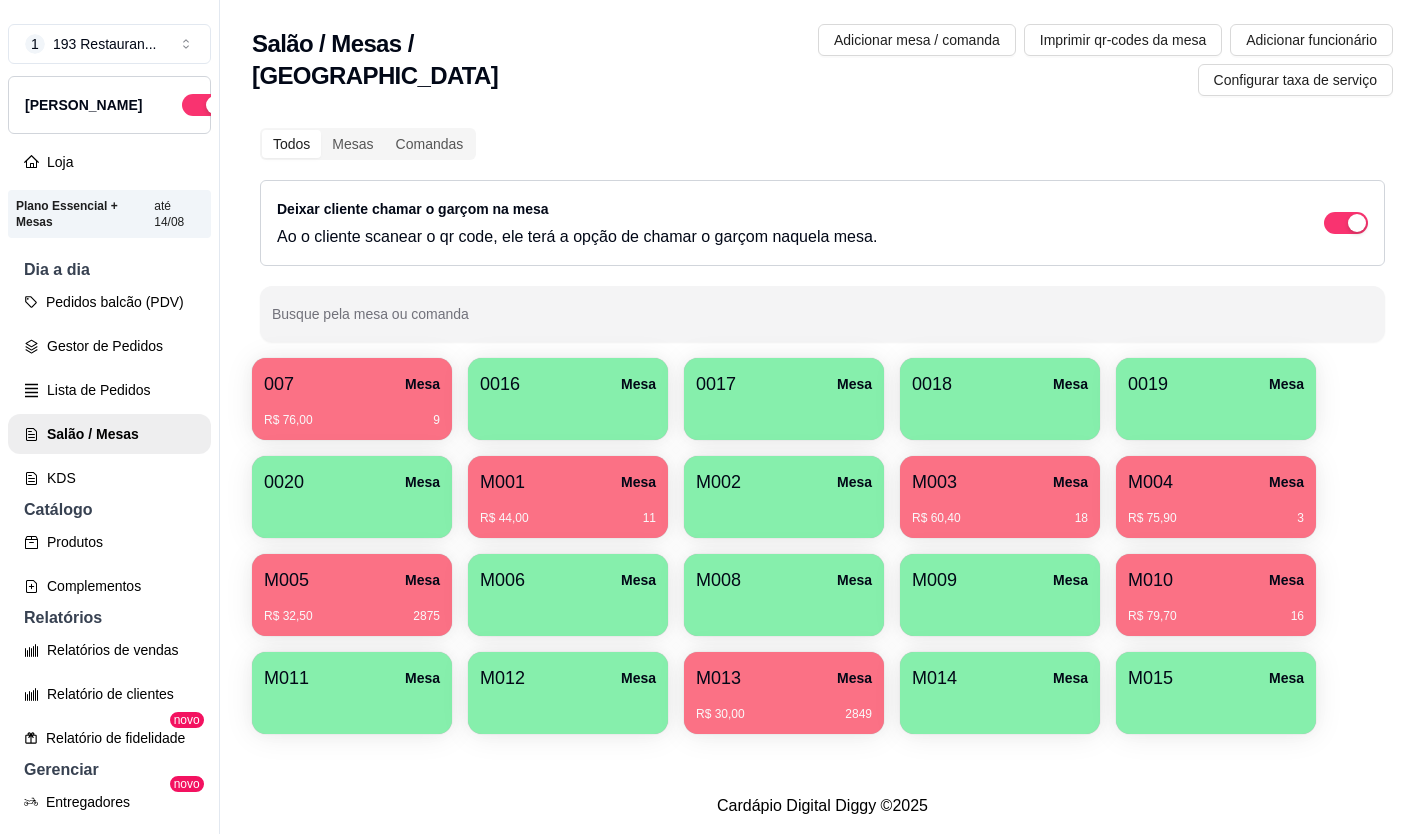 click on "M010 Mesa R$ 79,70 16" at bounding box center (1216, 595) 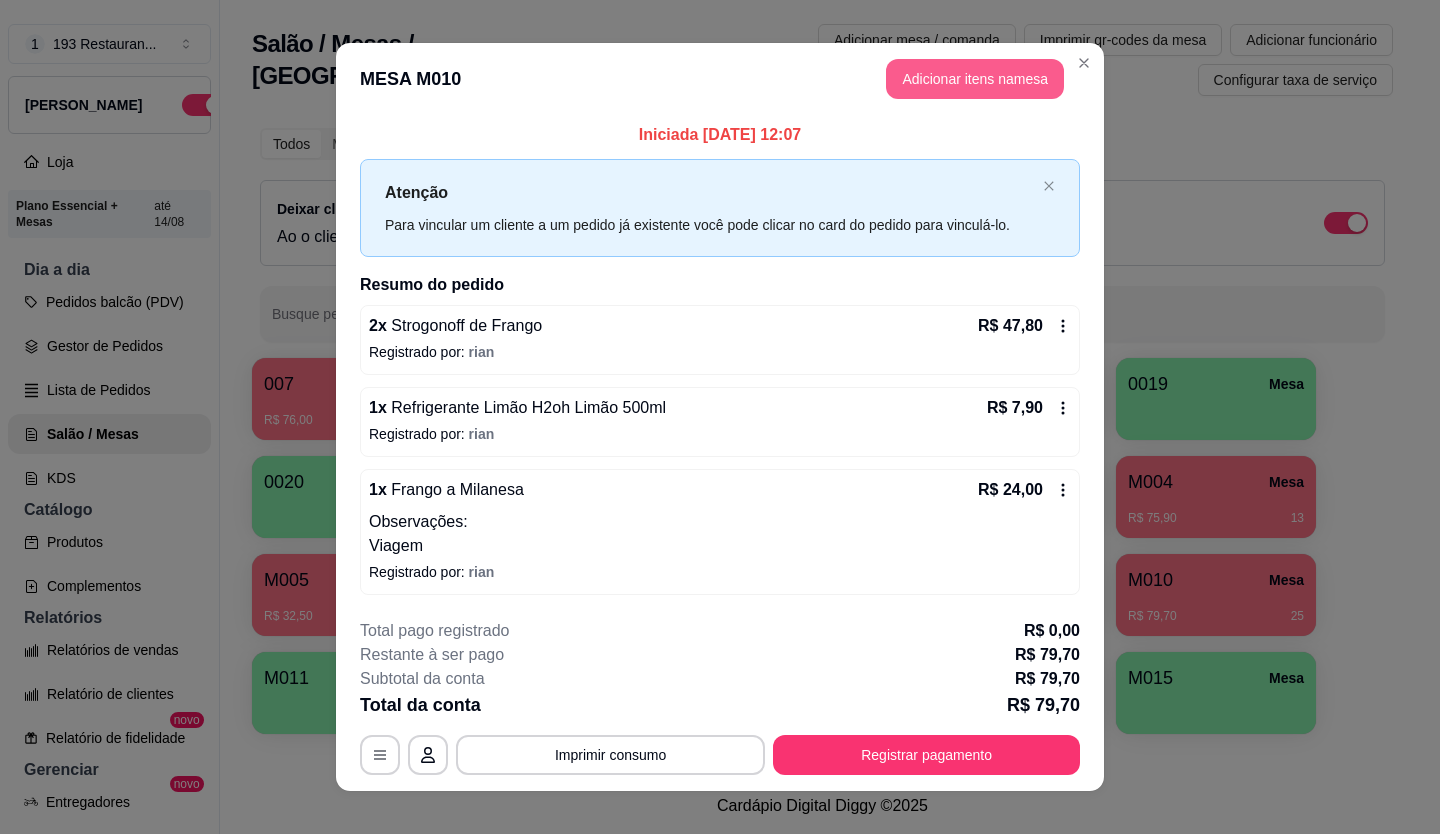 click on "Adicionar itens na  mesa" at bounding box center [975, 79] 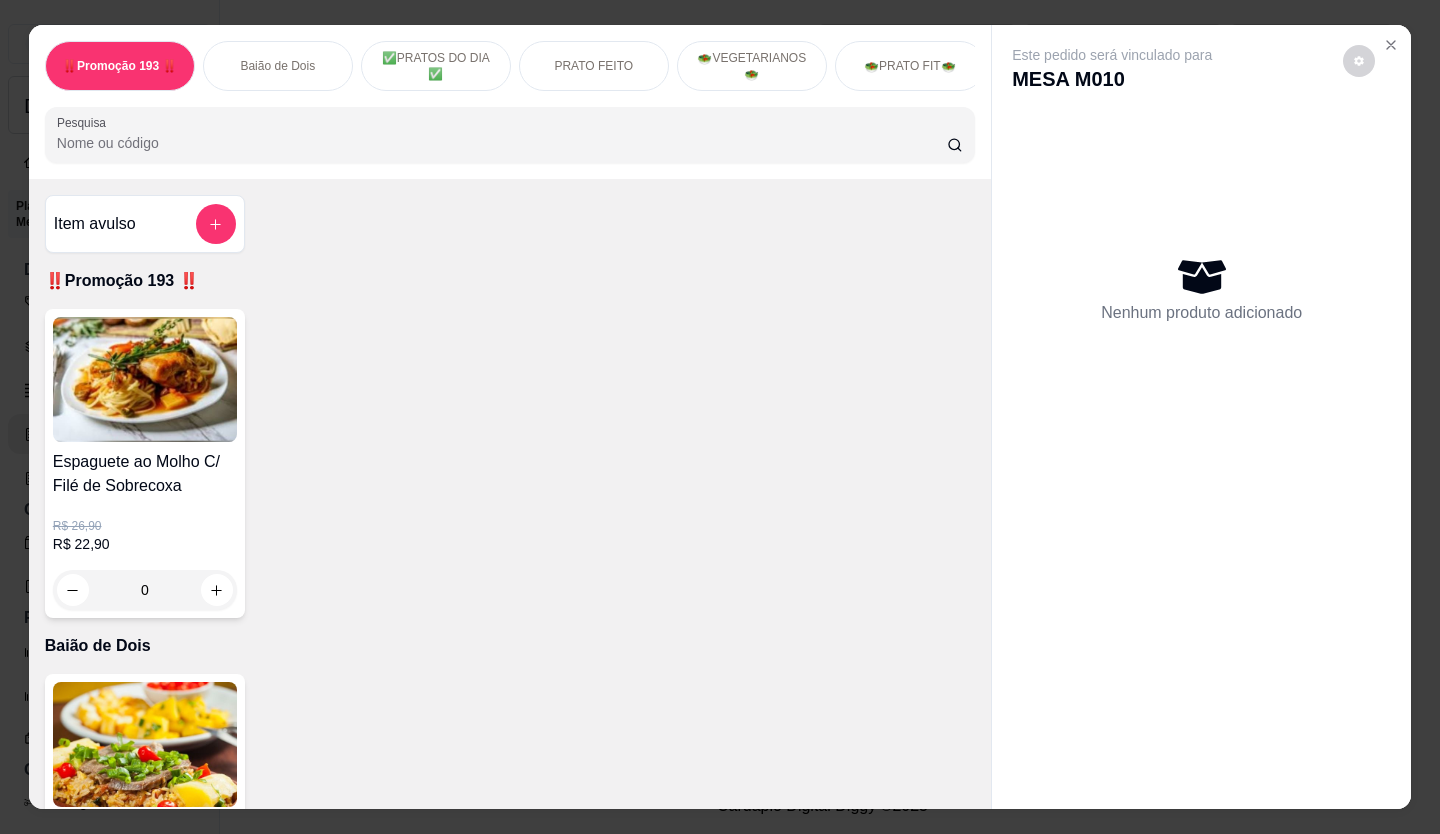 scroll, scrollTop: 46, scrollLeft: 0, axis: vertical 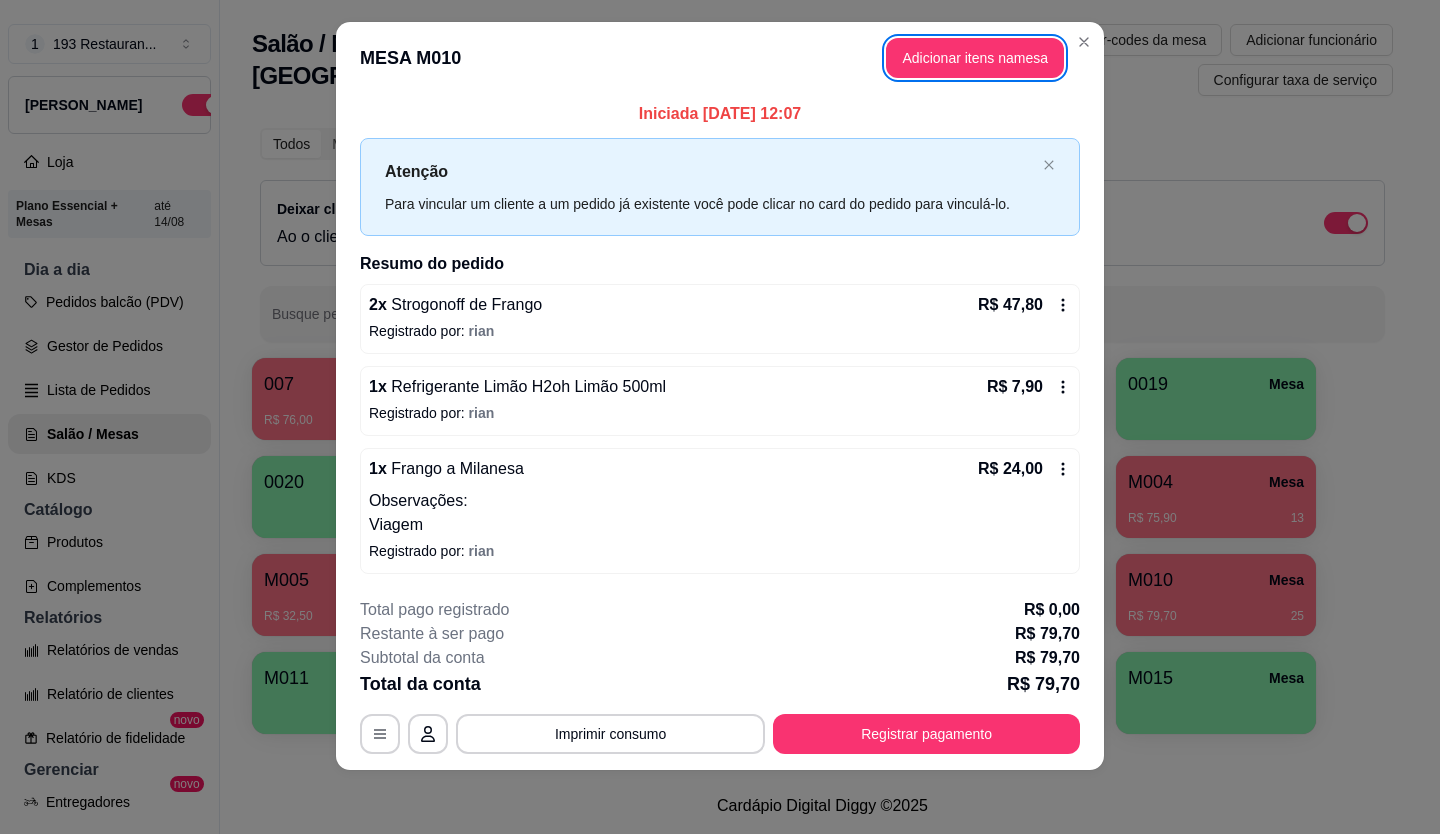 click on "Adicionar itens na  mesa" at bounding box center [975, 58] 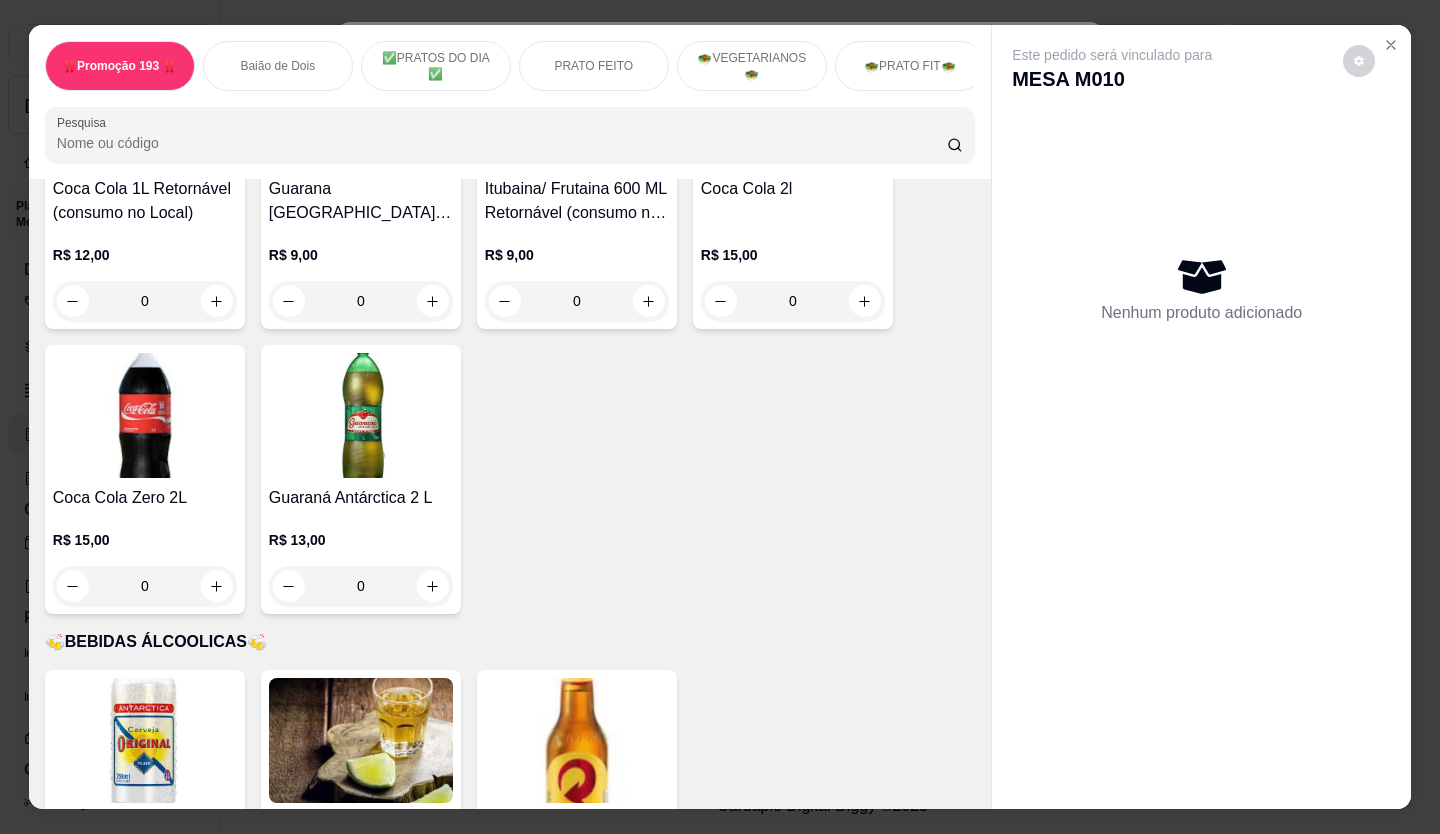 scroll, scrollTop: 5900, scrollLeft: 0, axis: vertical 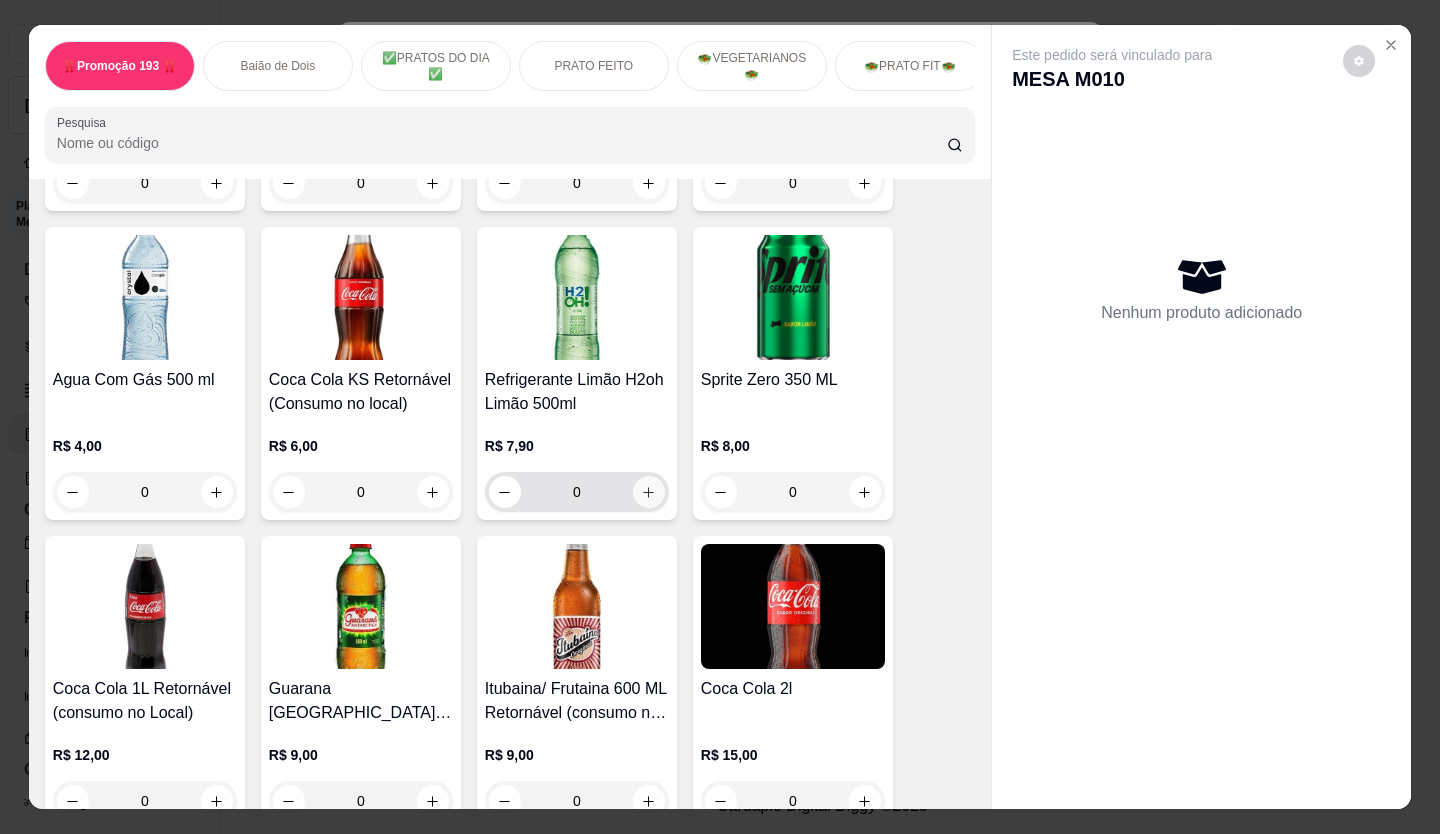 click at bounding box center (649, 492) 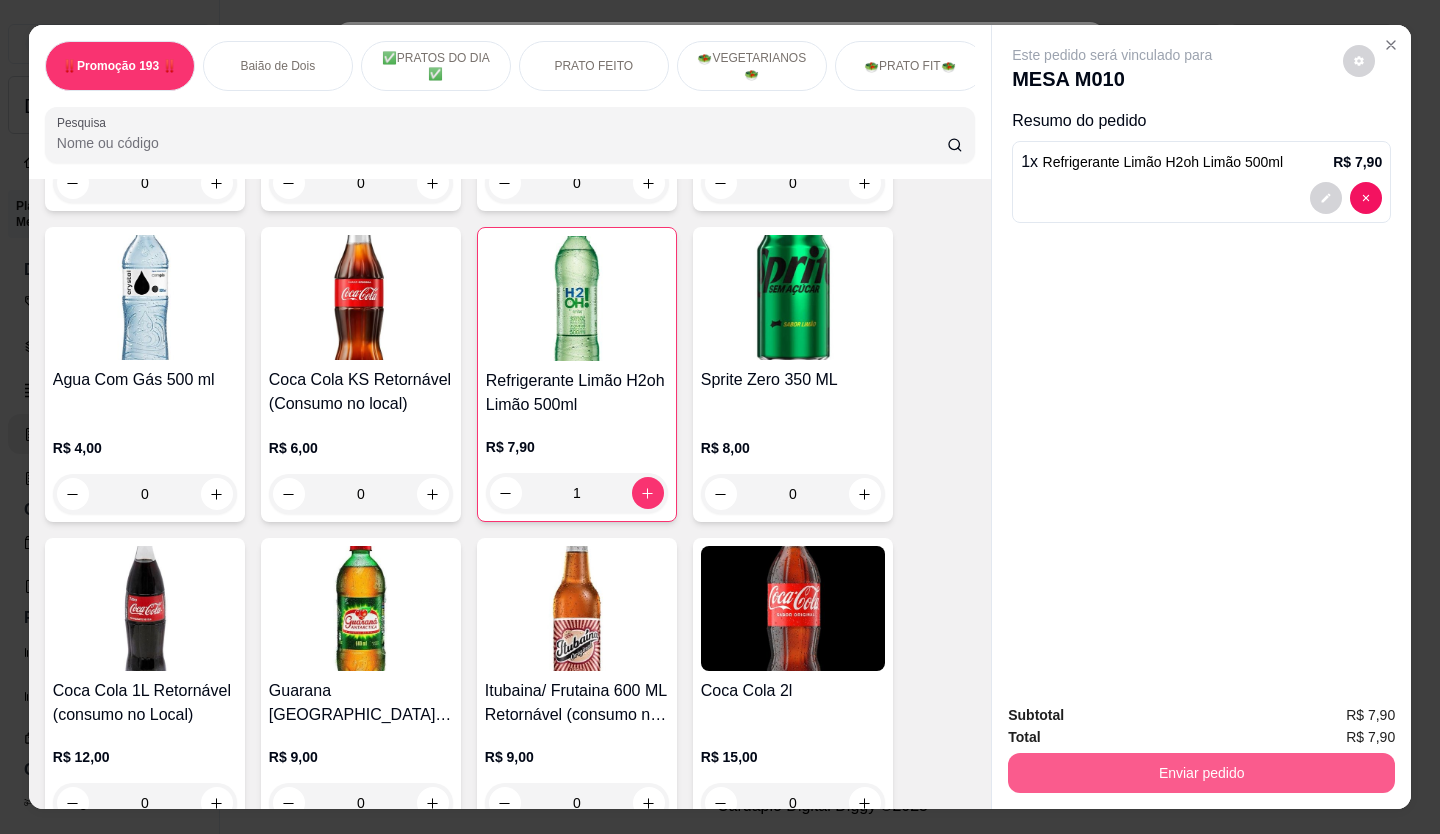 click on "Enviar pedido" at bounding box center [1201, 773] 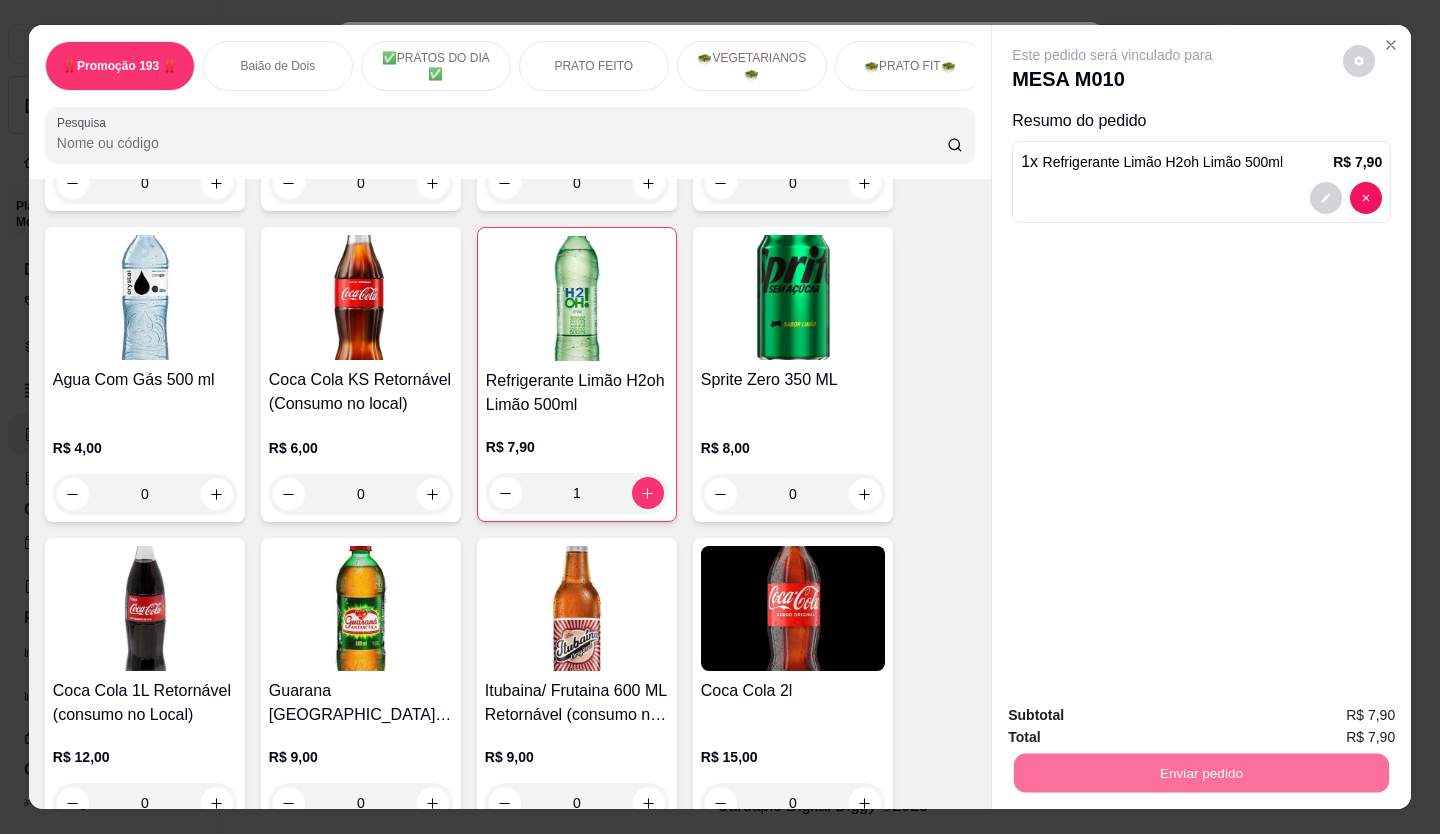 click on "Não registrar e enviar pedido" at bounding box center [1135, 716] 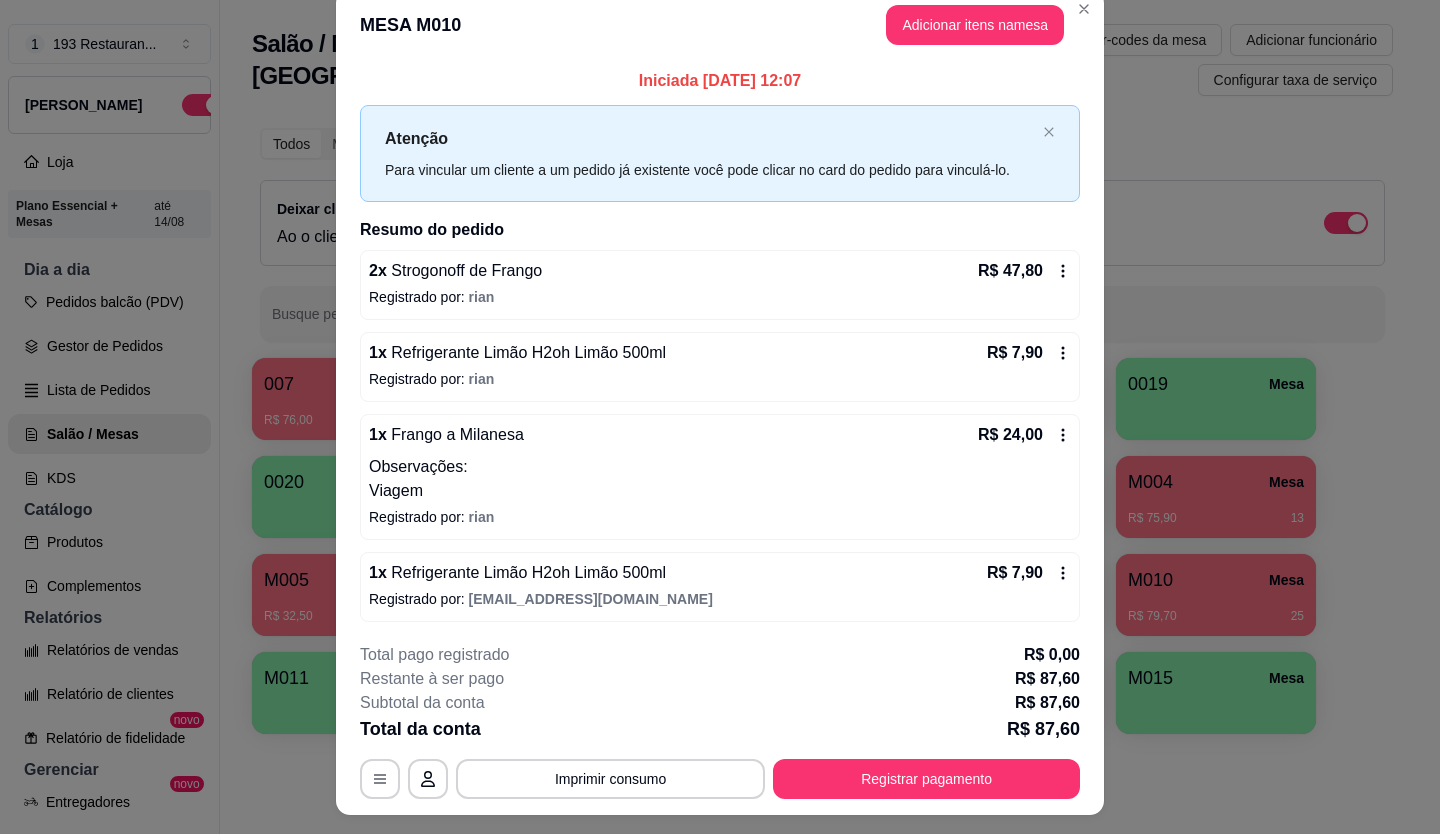scroll, scrollTop: 60, scrollLeft: 0, axis: vertical 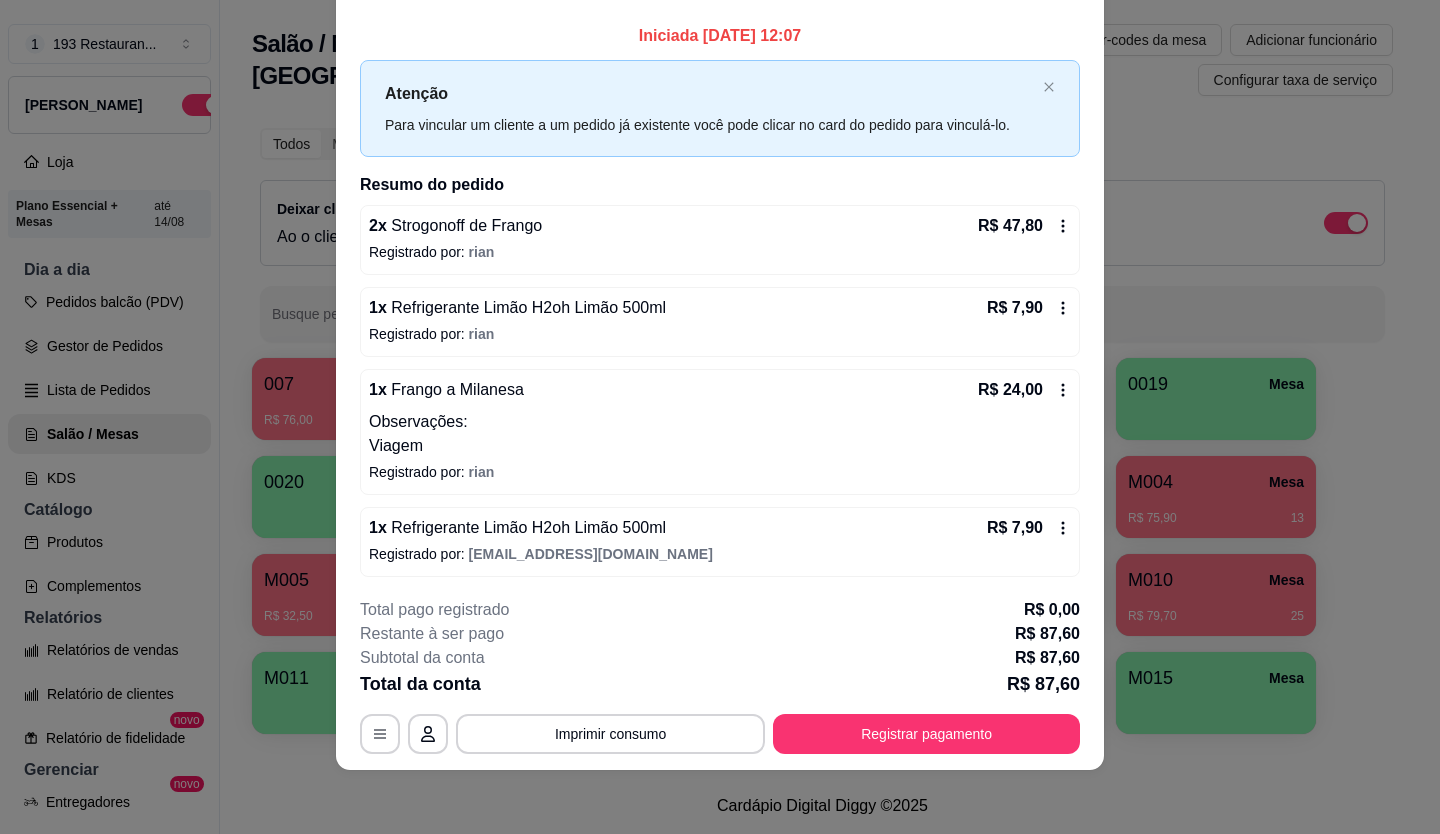 click on "Imprimir consumo" at bounding box center (610, 734) 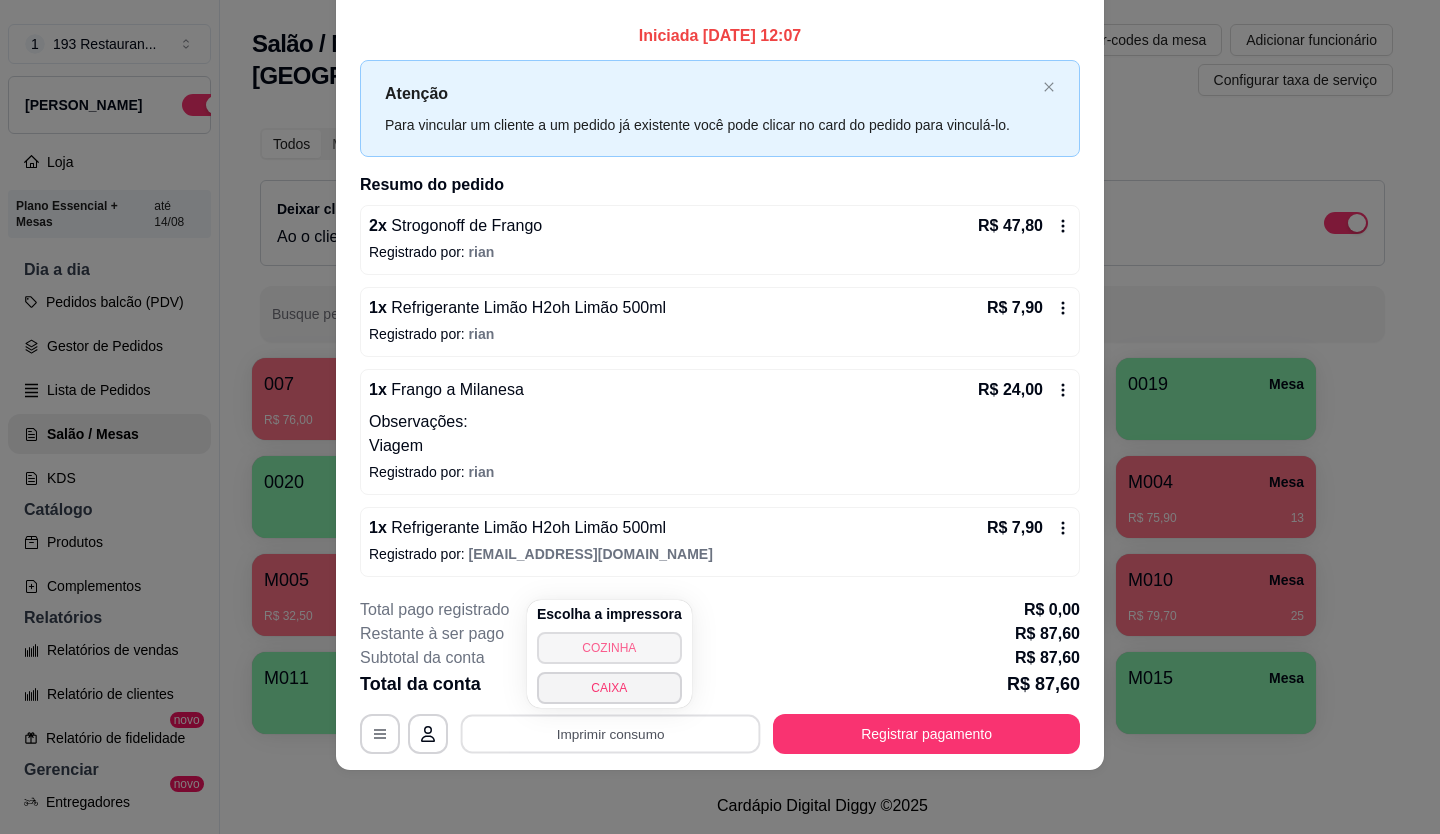 click on "COZINHA" at bounding box center (609, 648) 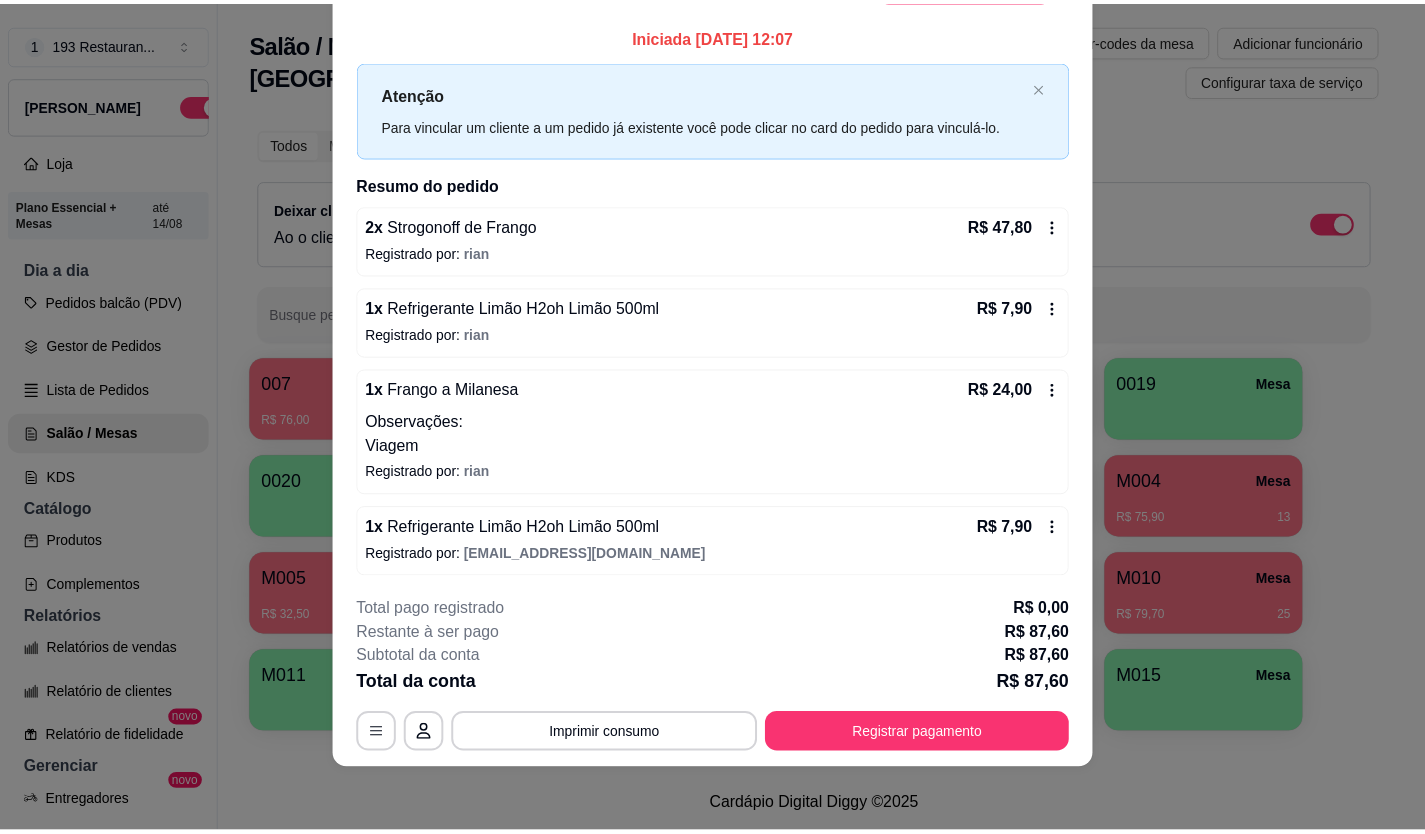 scroll, scrollTop: 0, scrollLeft: 0, axis: both 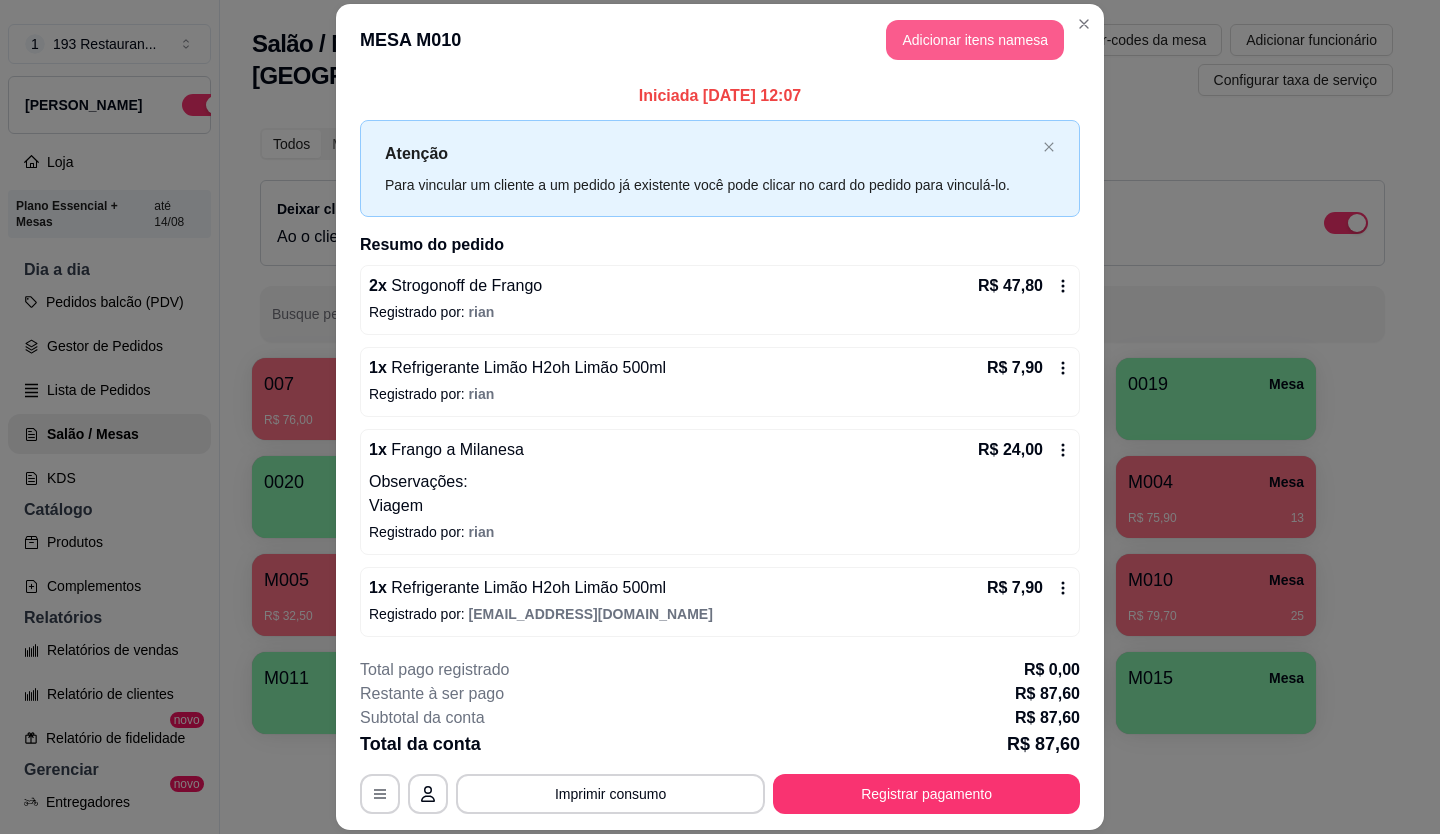 click on "Adicionar itens na  mesa" at bounding box center [975, 40] 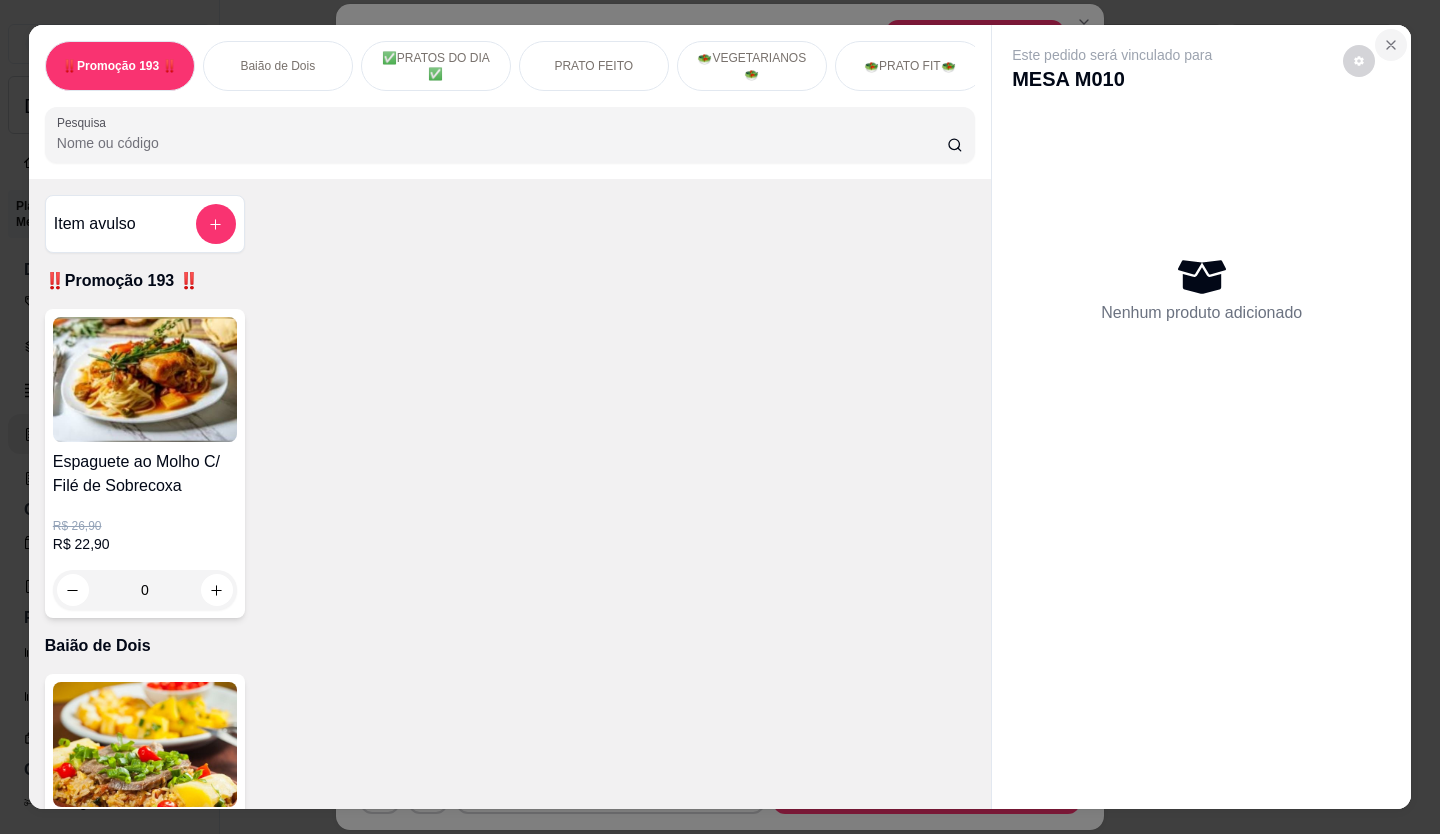 click at bounding box center [1391, 45] 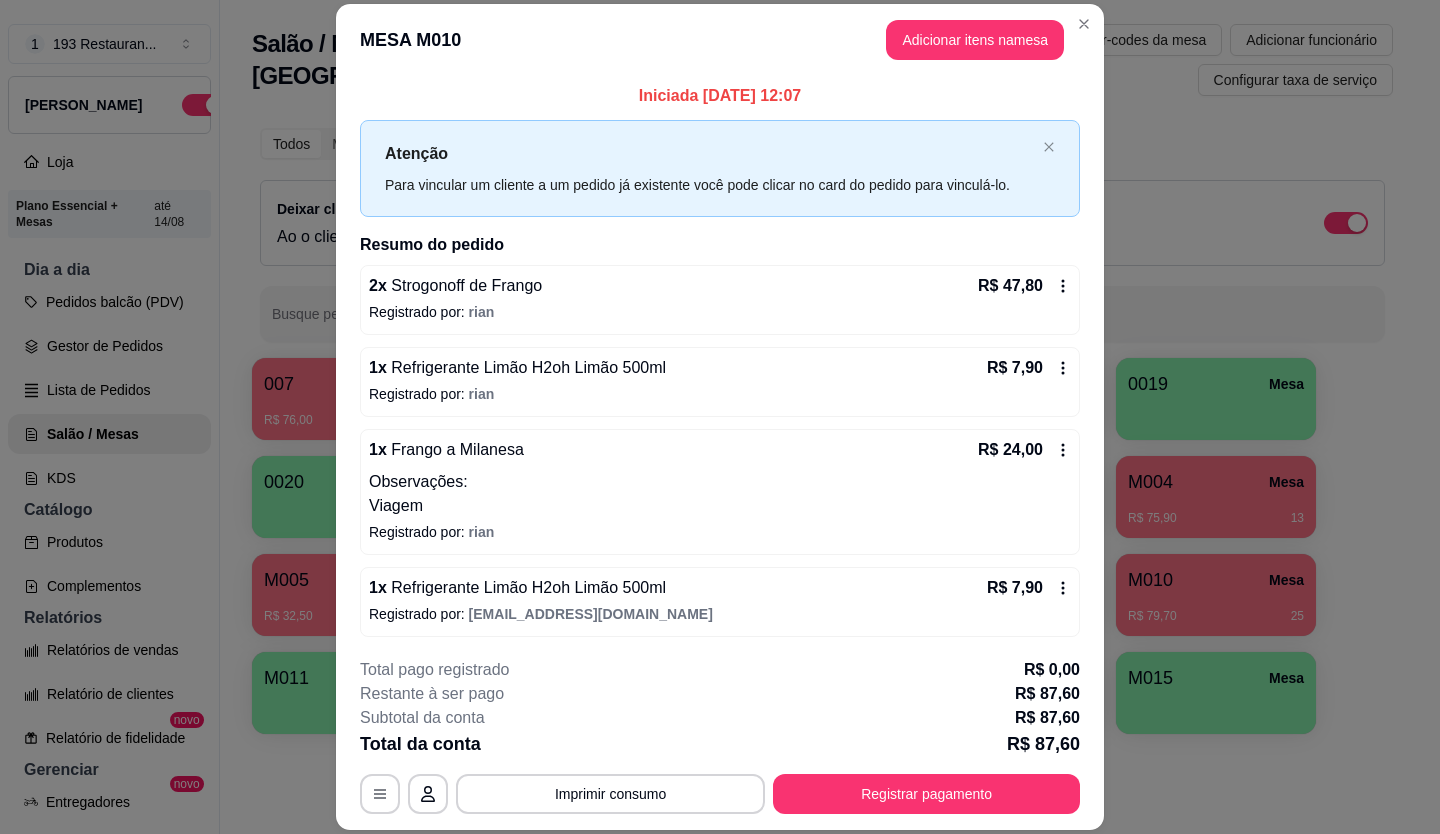click on "**********" at bounding box center (720, 736) 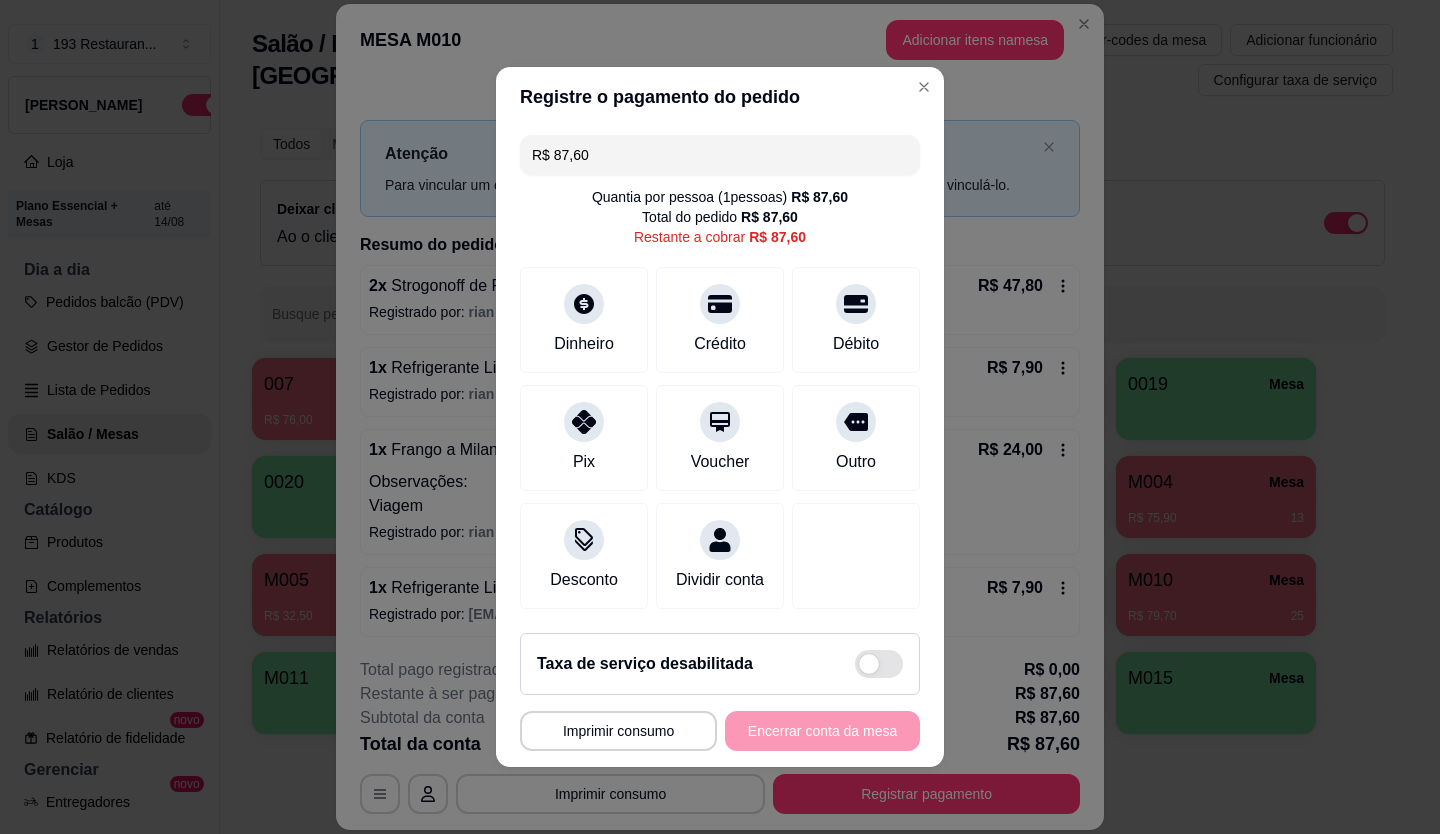 drag, startPoint x: 617, startPoint y: 141, endPoint x: 382, endPoint y: 192, distance: 240.47037 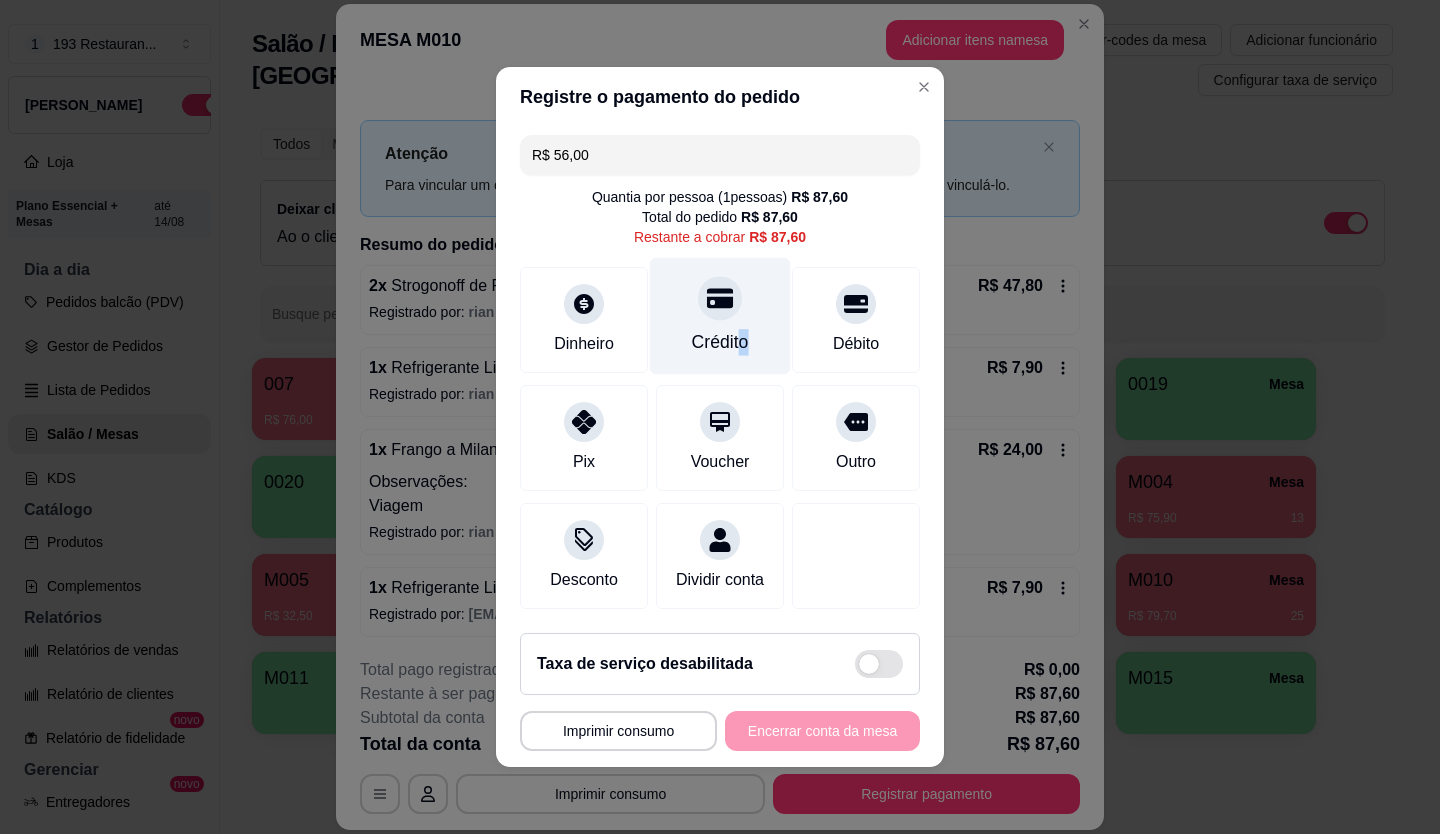 click on "Crédito" at bounding box center [720, 316] 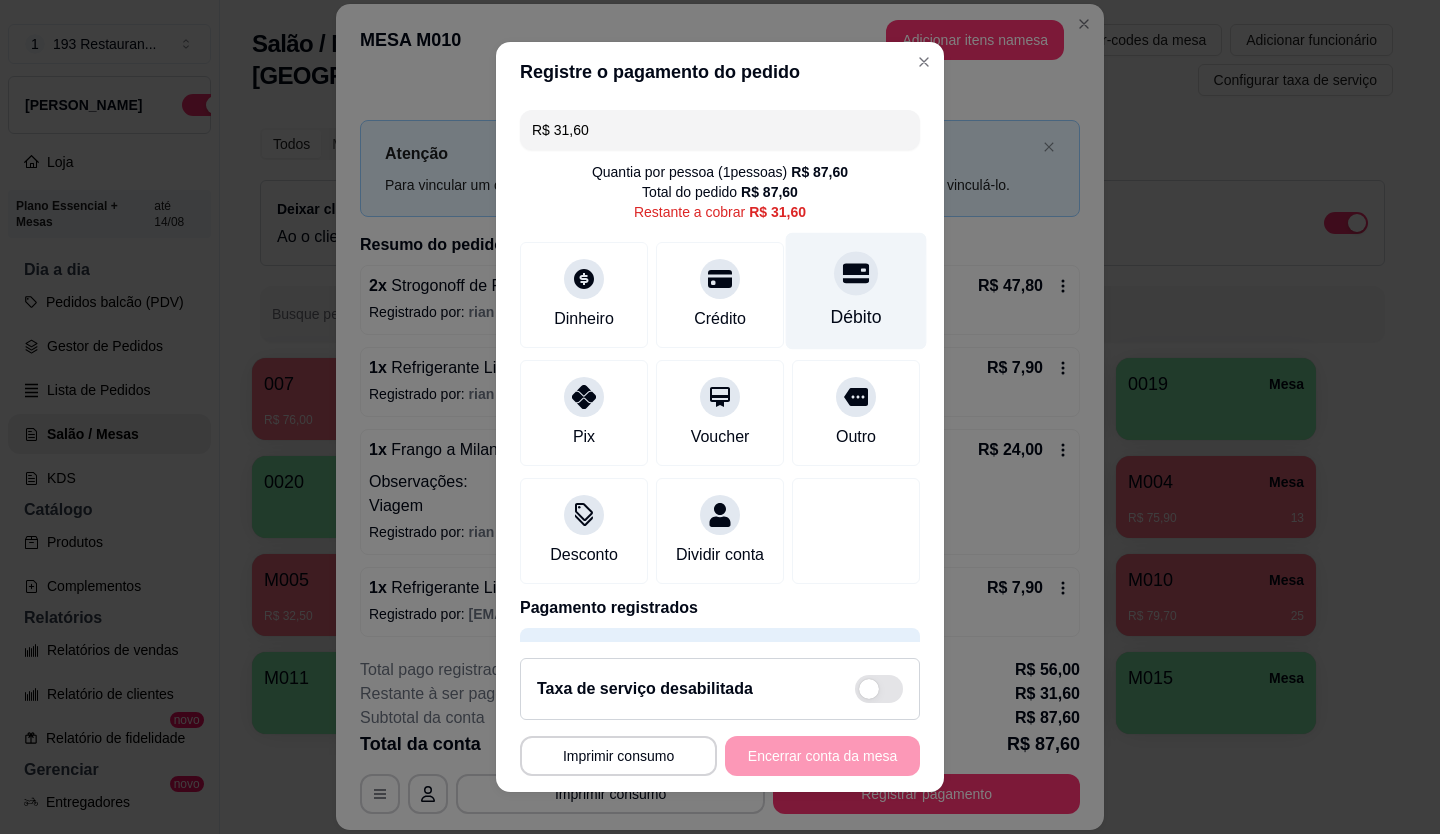 click at bounding box center (856, 273) 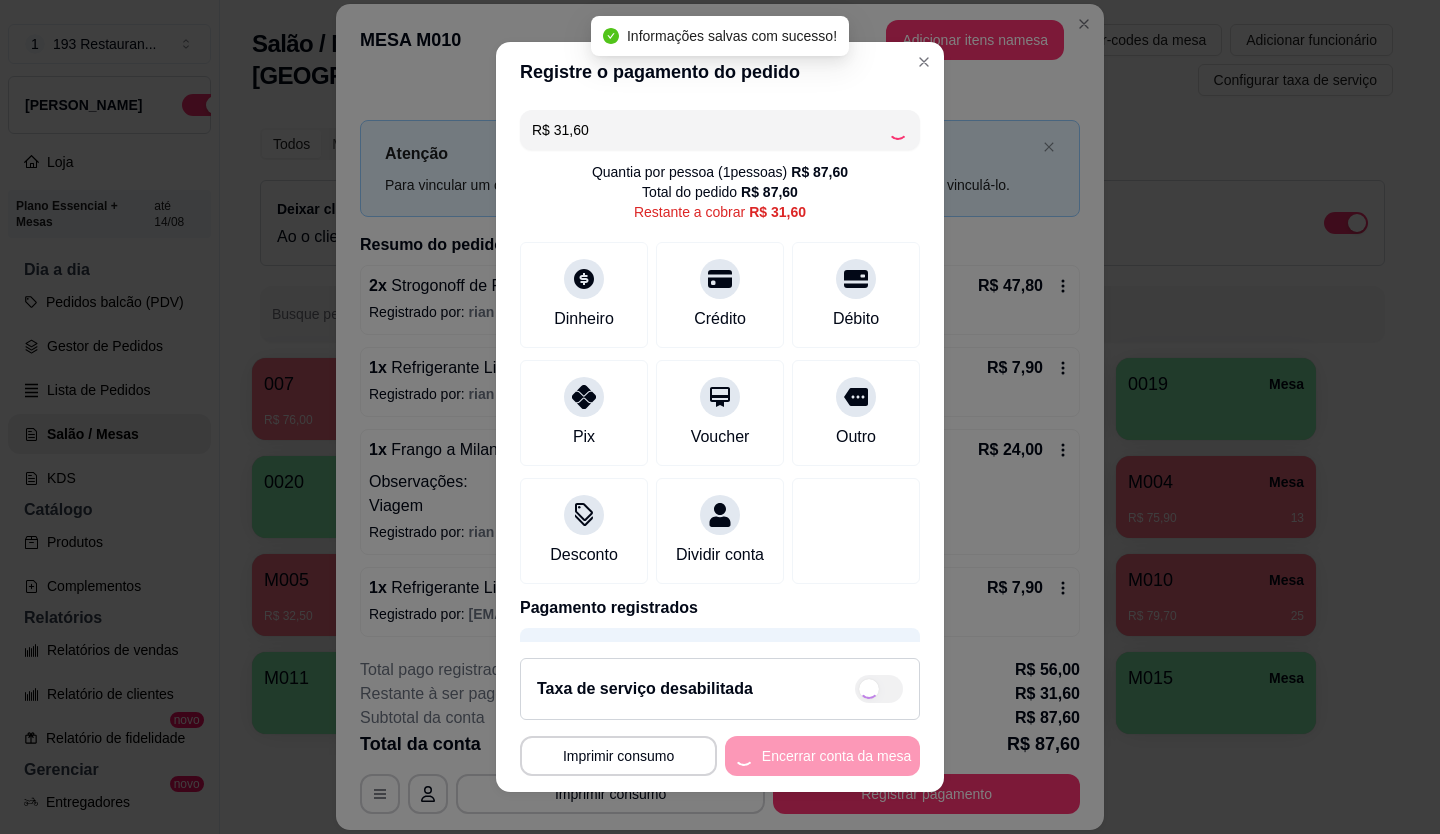 type on "R$ 0,00" 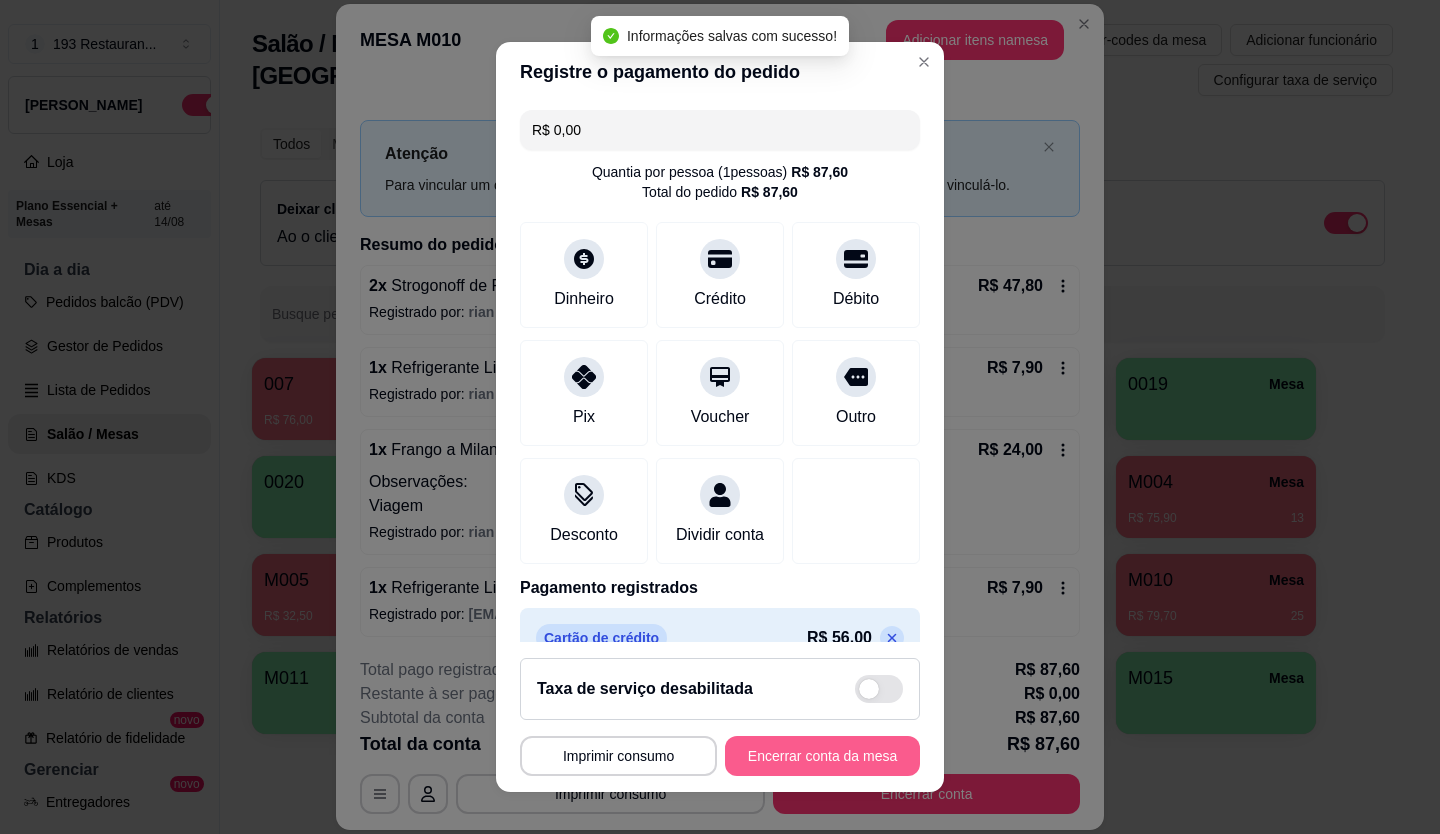 click on "Encerrar conta da mesa" at bounding box center (822, 756) 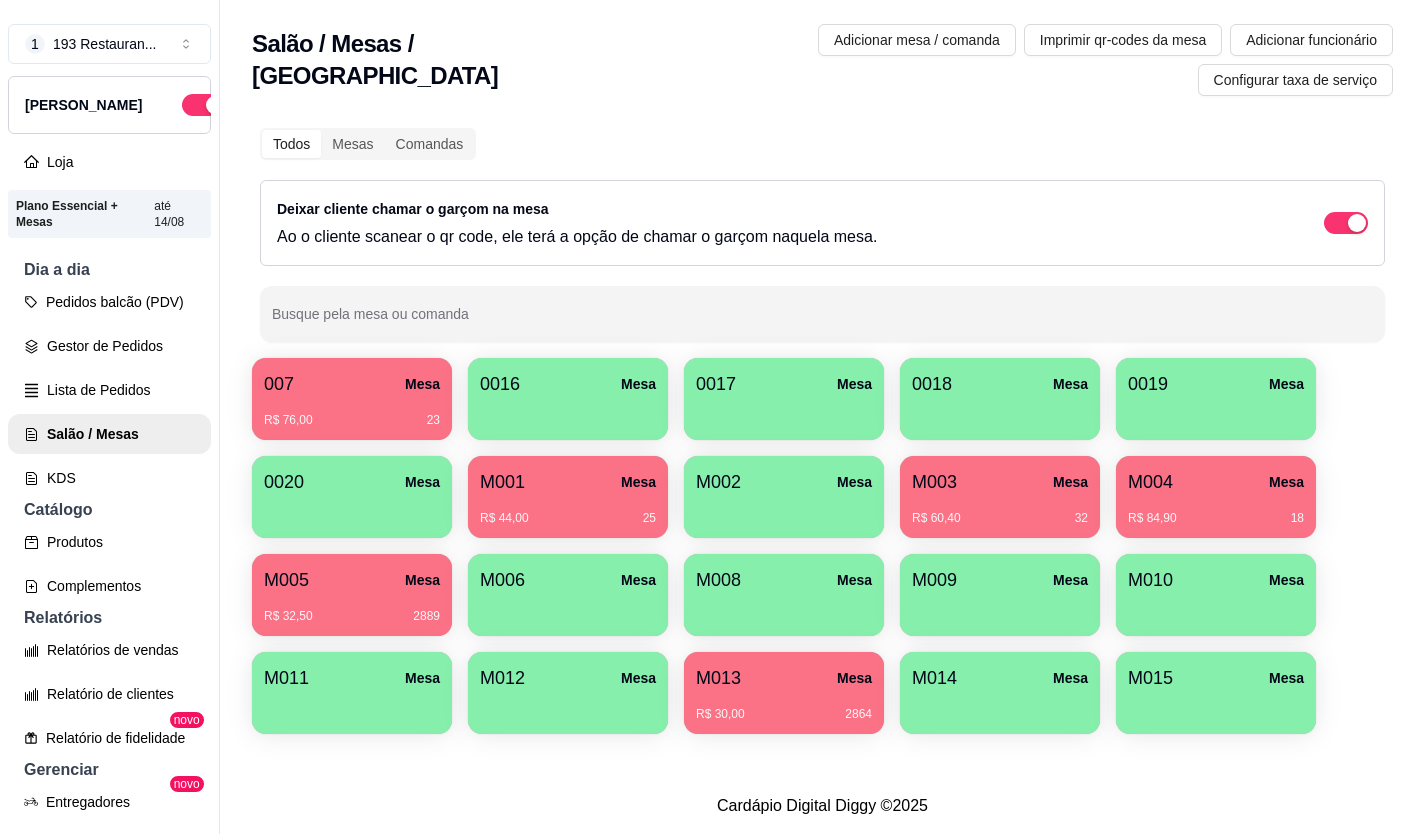 click on "1 193 Restauran ... Loja Aberta Loja Plano Essencial + Mesas até 14/08   Dia a dia Pedidos balcão (PDV) Gestor de Pedidos Lista de Pedidos Salão / Mesas KDS Catálogo Produtos Complementos Relatórios Relatórios de vendas Relatório de clientes Relatório de fidelidade novo Gerenciar Entregadores novo Nota Fiscal (NFC-e) Controle de caixa Controle de fiado Cupons Clientes Estoque Configurações Diggy Planos Precisa de ajuda? Sair" at bounding box center [110, 433] 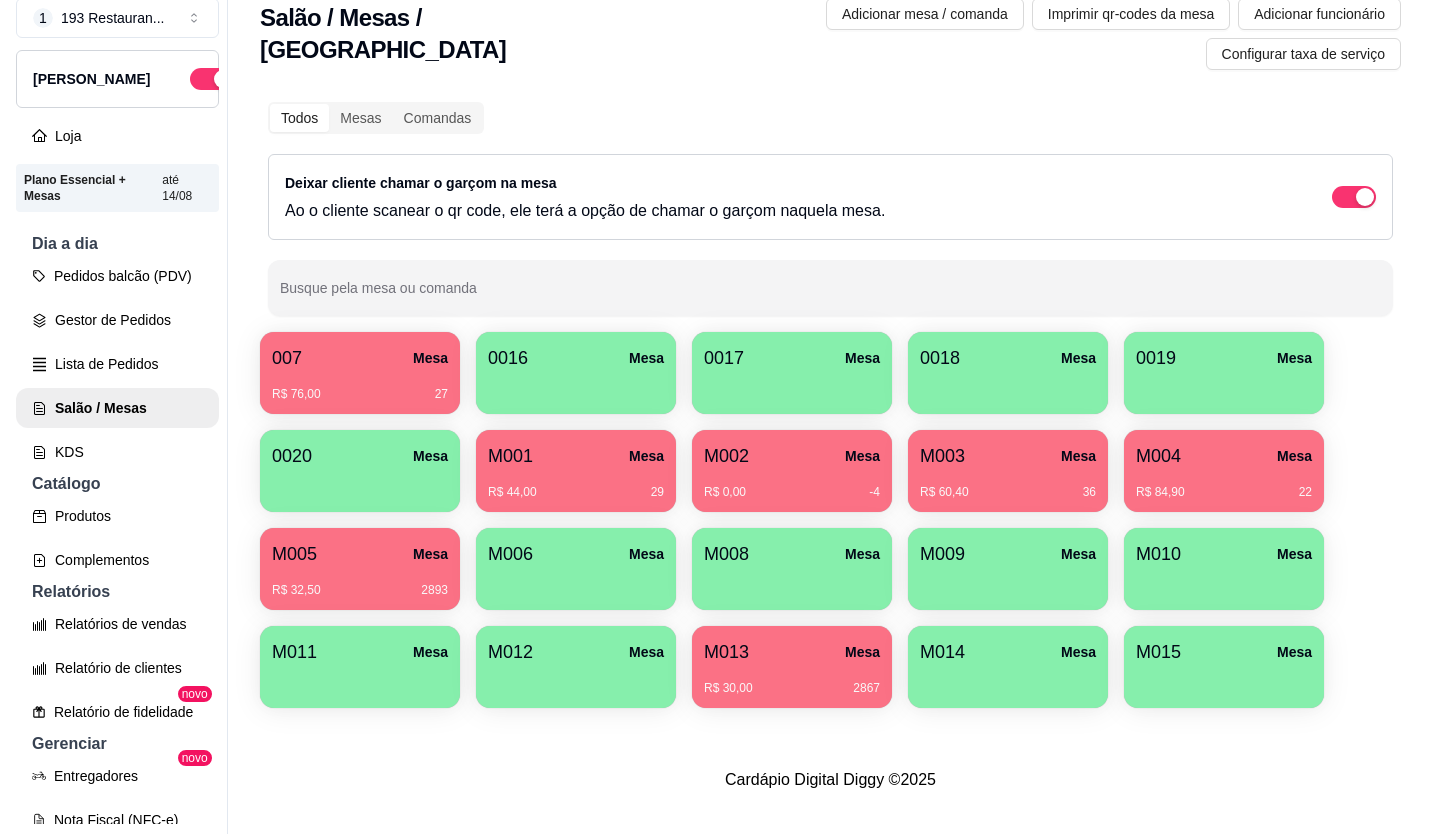 scroll, scrollTop: 32, scrollLeft: 0, axis: vertical 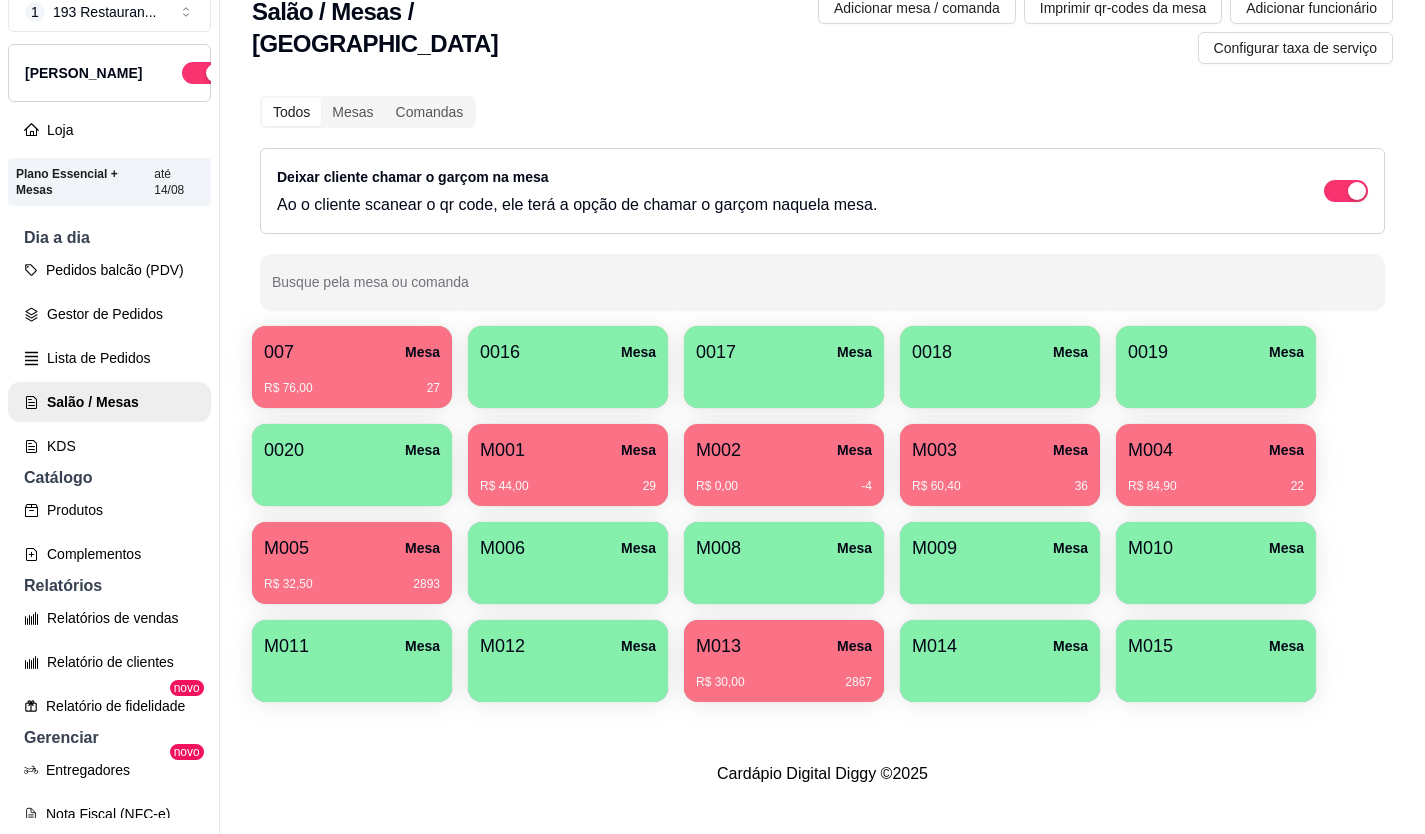 click on "R$ 32,50 2893" at bounding box center [352, 577] 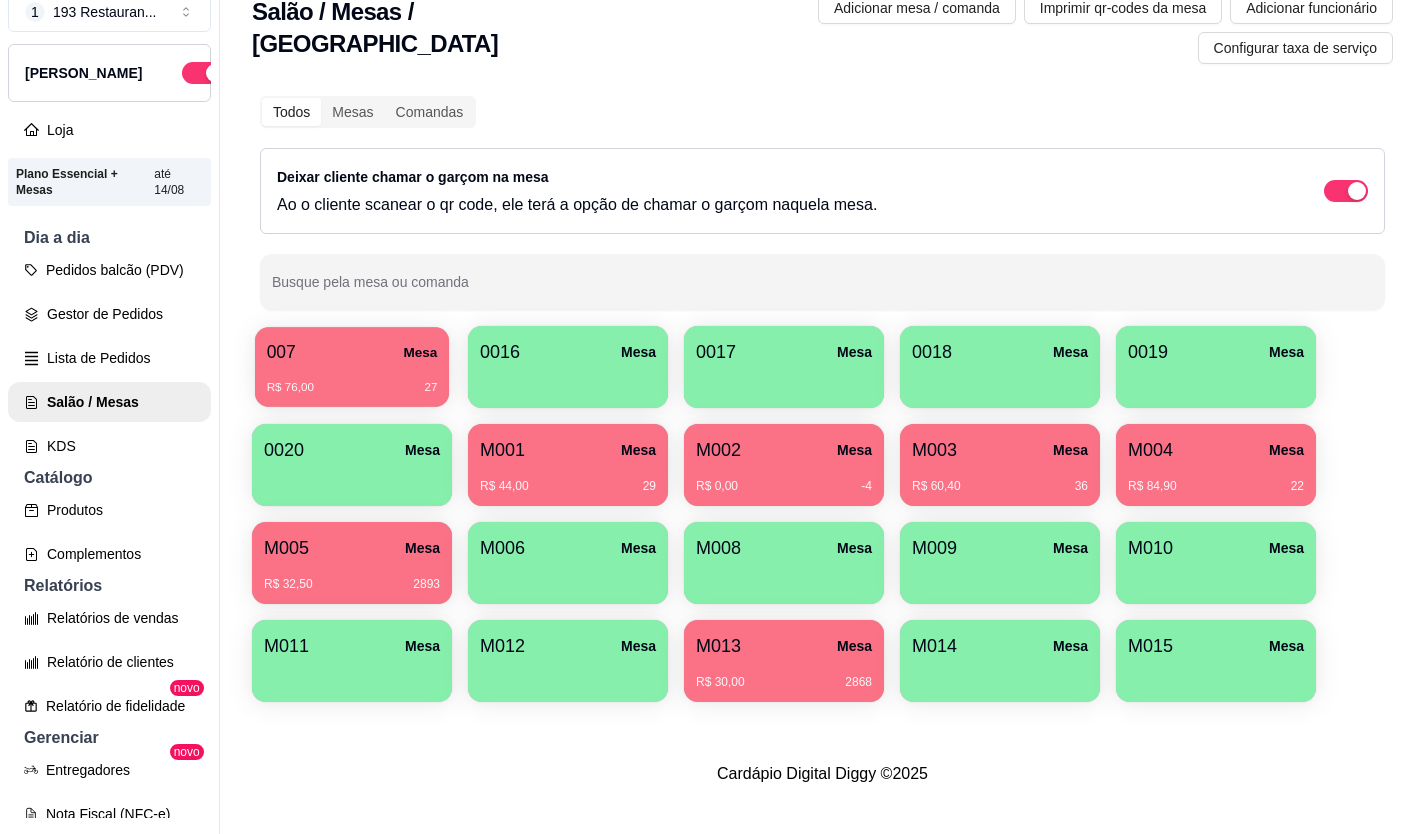 click on "007 Mesa" at bounding box center [352, 352] 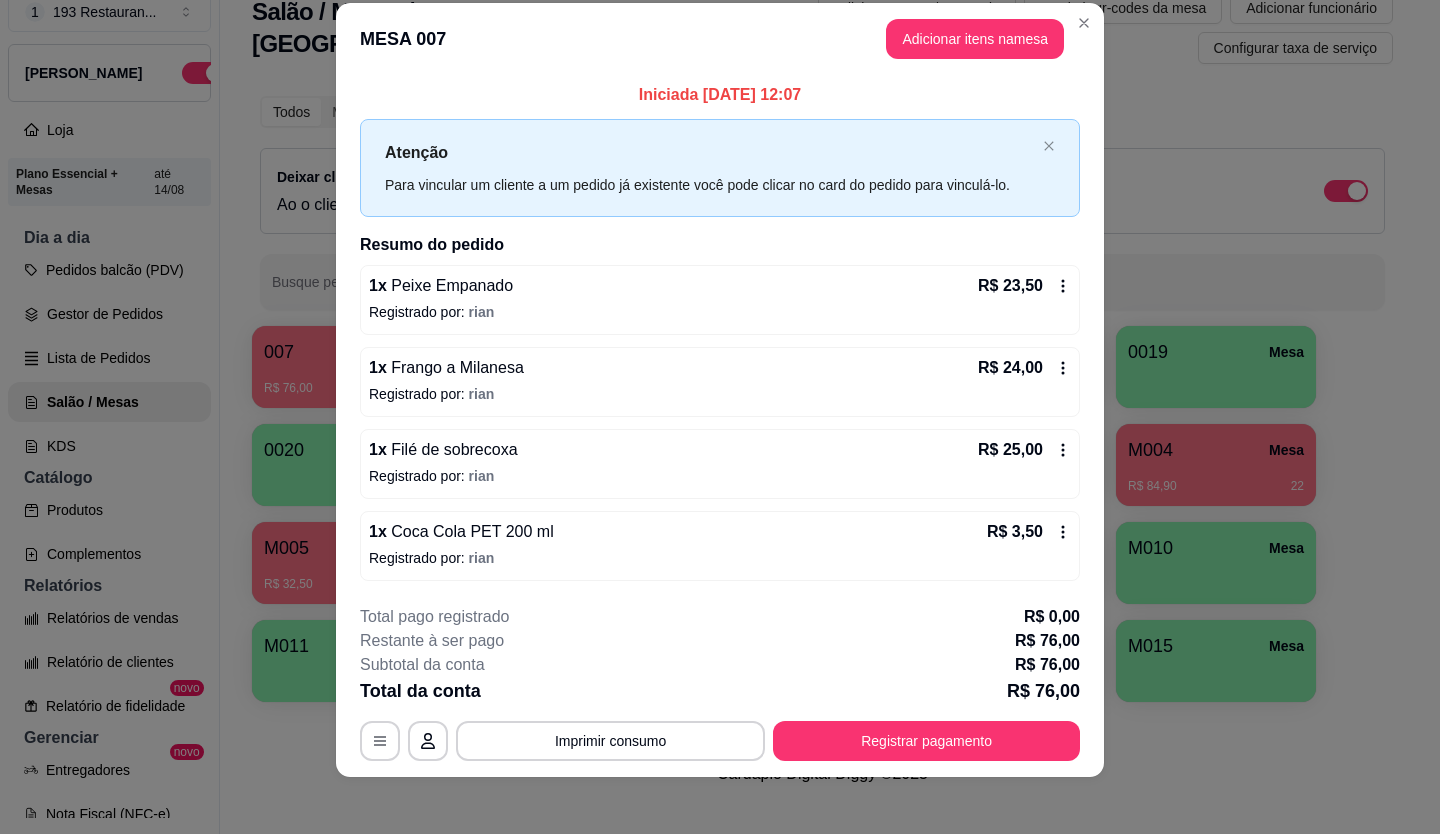 scroll, scrollTop: 34, scrollLeft: 0, axis: vertical 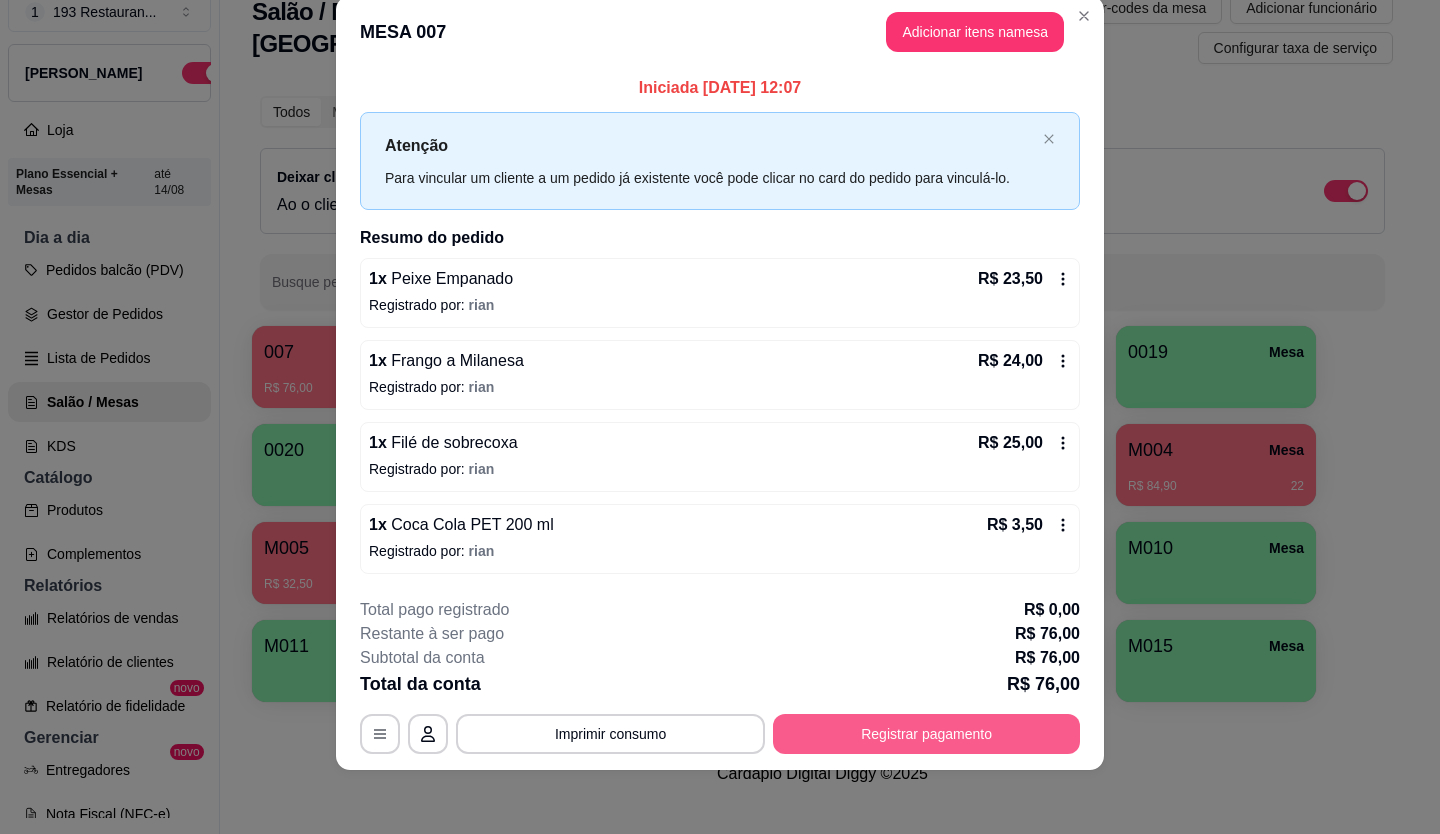 click on "Registrar pagamento" at bounding box center (926, 734) 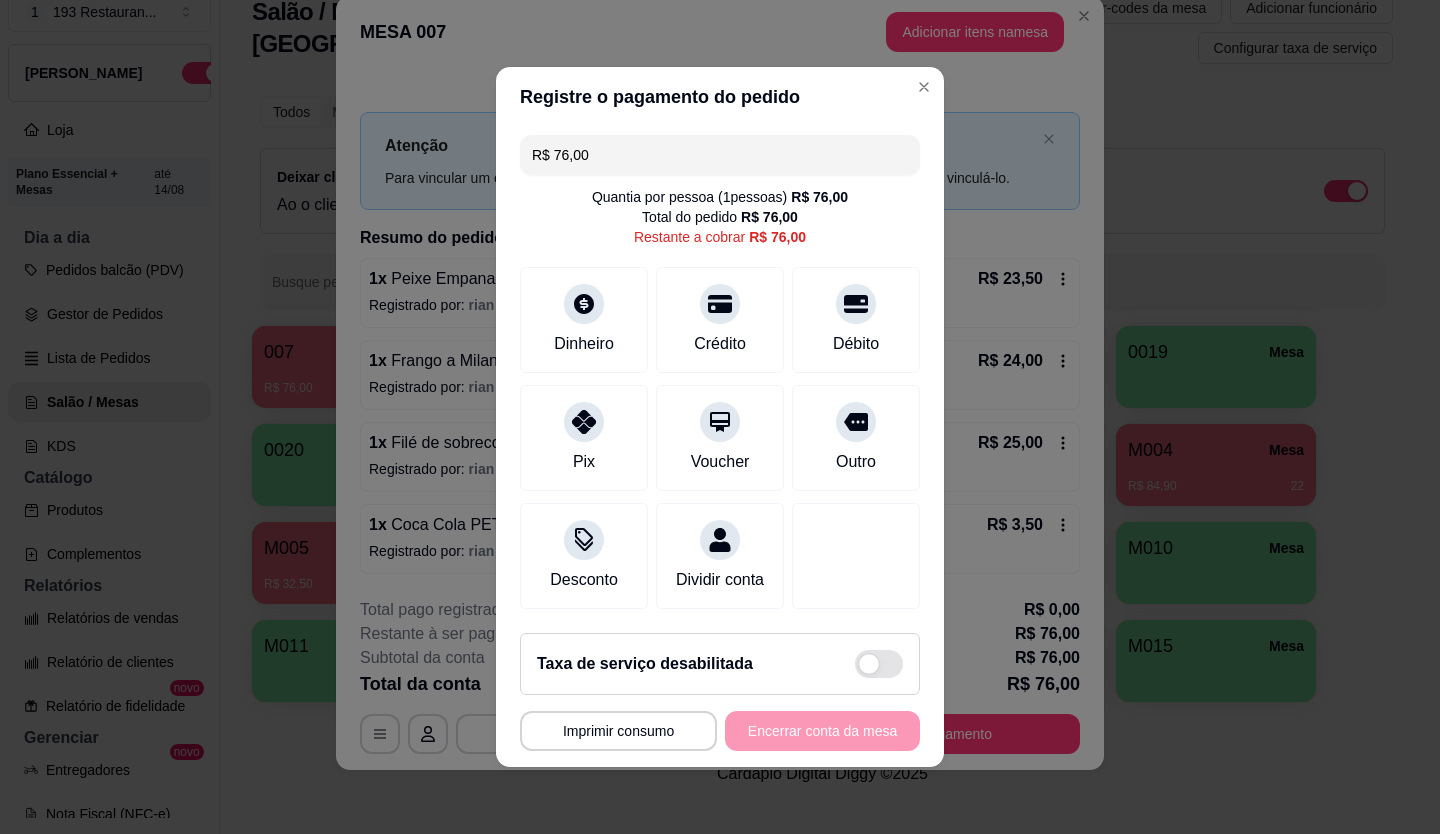 drag, startPoint x: 621, startPoint y: 149, endPoint x: 380, endPoint y: 178, distance: 242.73854 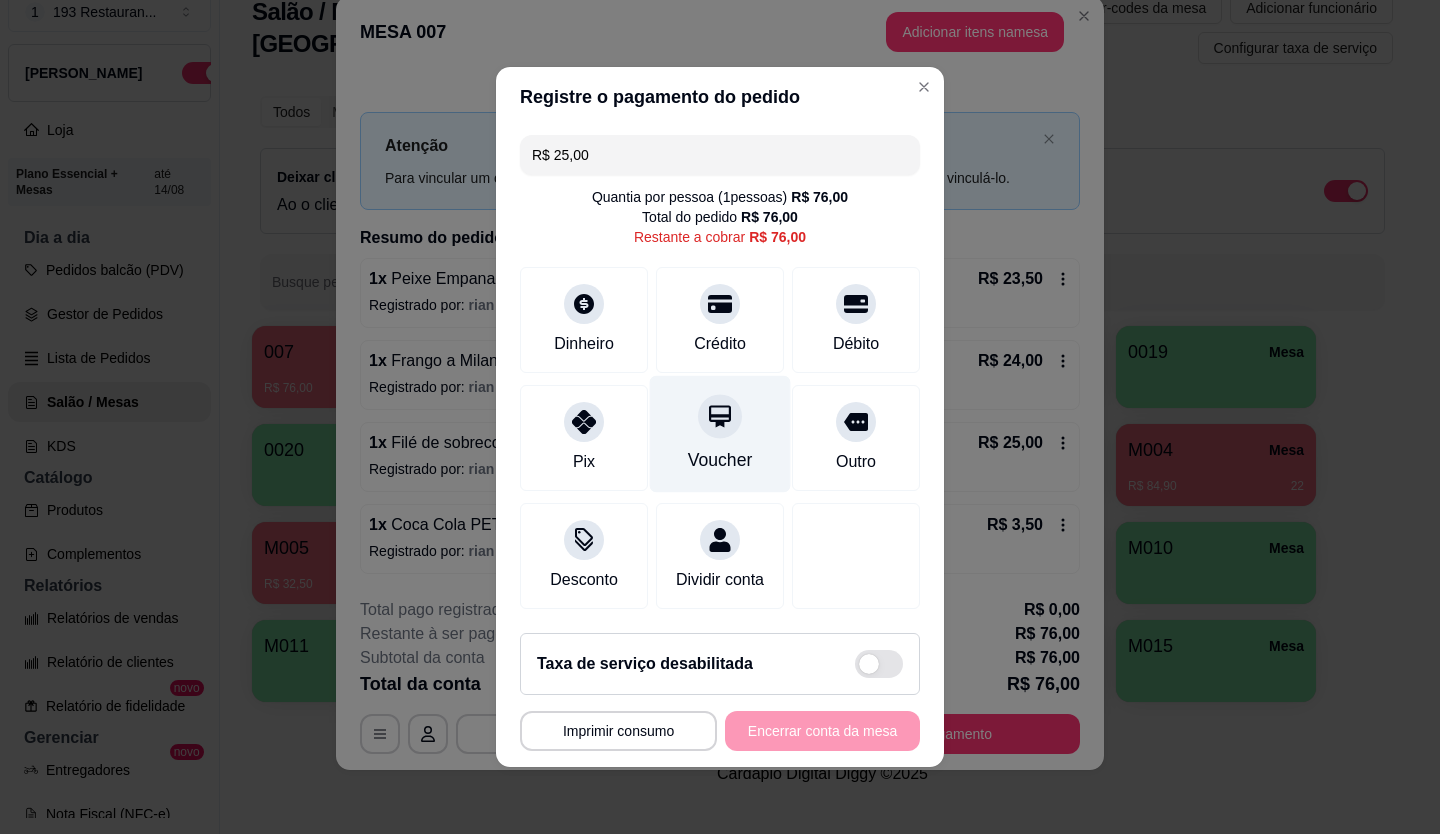 click 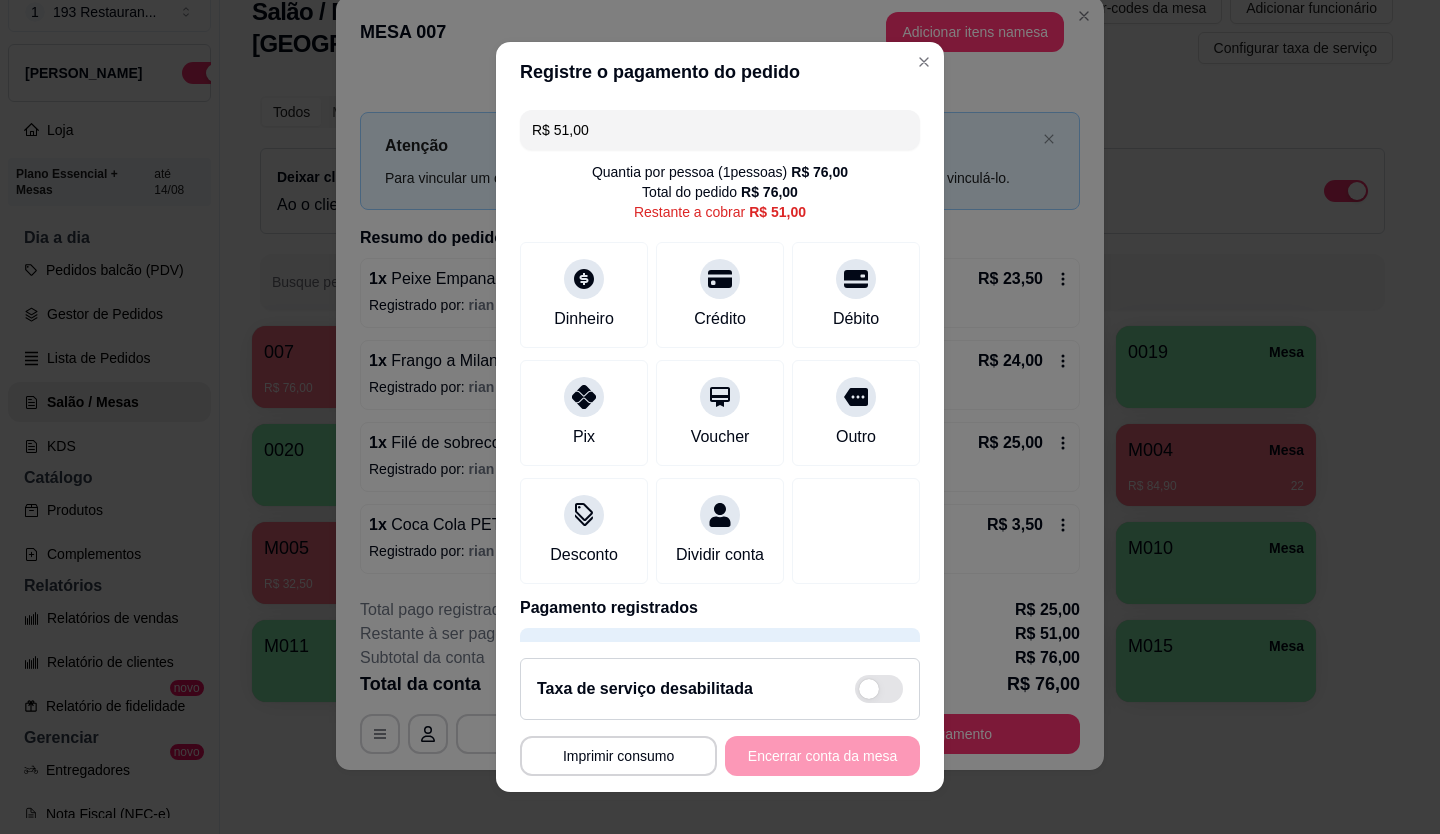 drag, startPoint x: 605, startPoint y: 123, endPoint x: 322, endPoint y: 195, distance: 292.0154 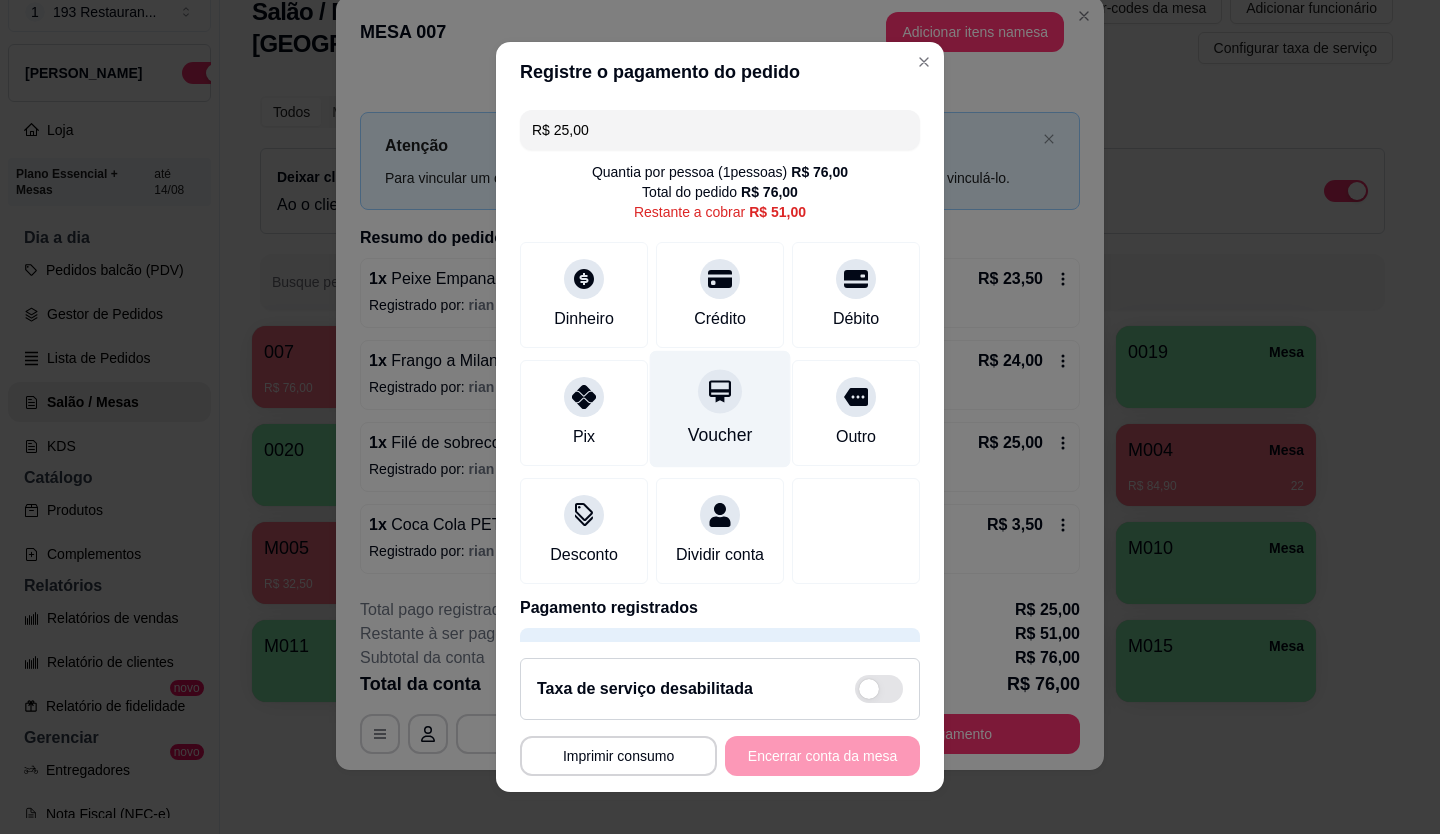 click at bounding box center (720, 391) 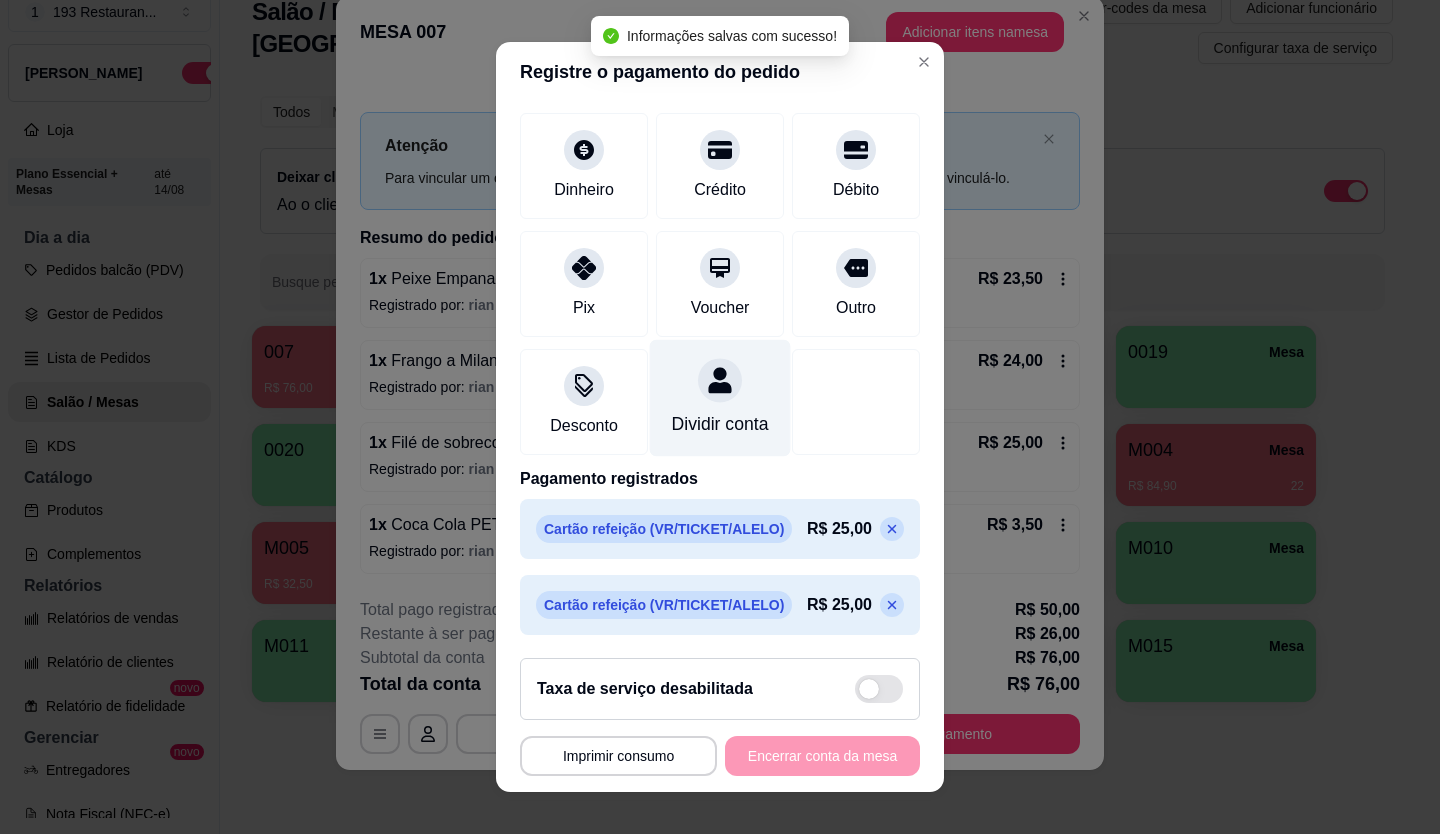 scroll, scrollTop: 153, scrollLeft: 0, axis: vertical 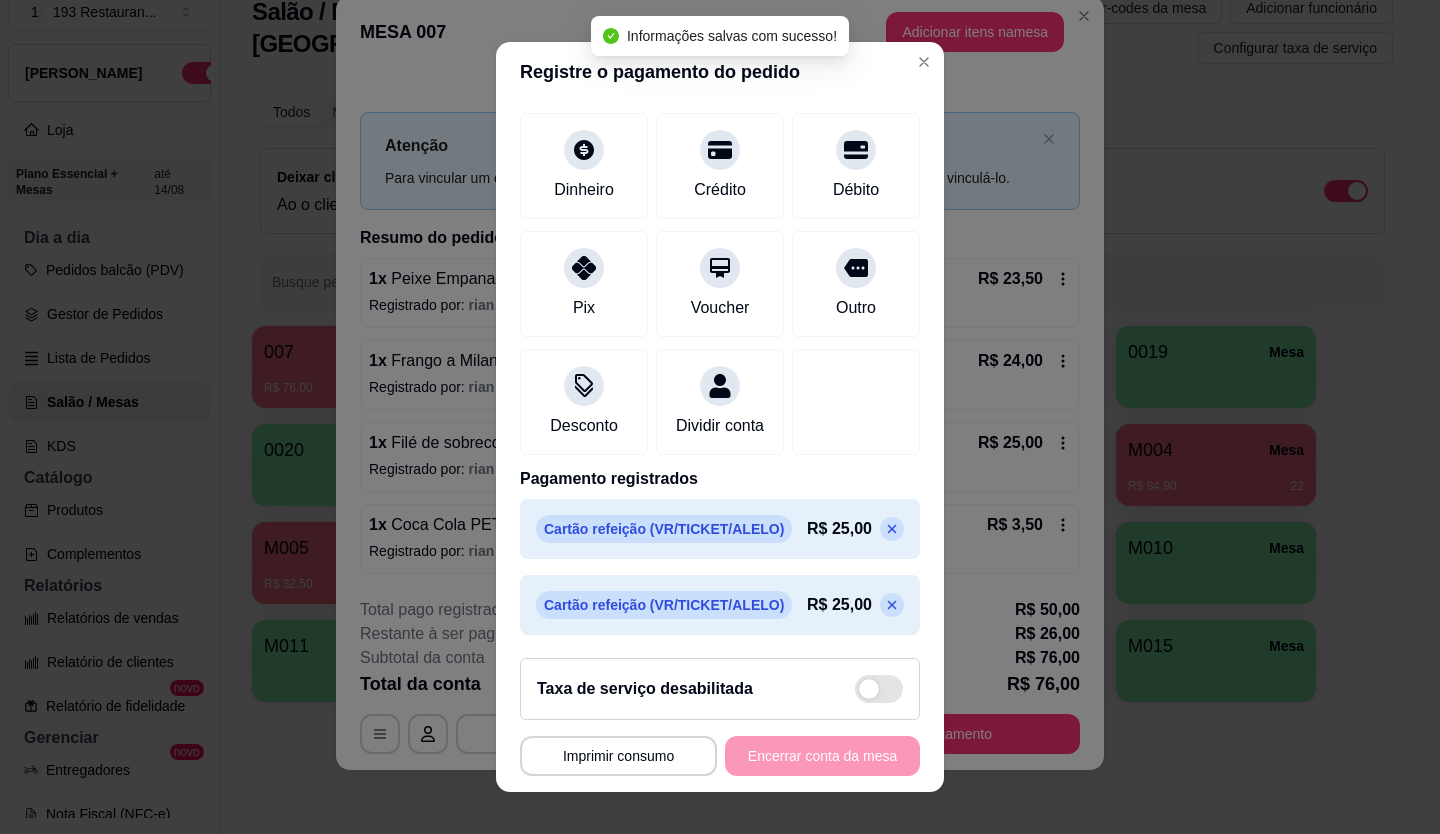 click 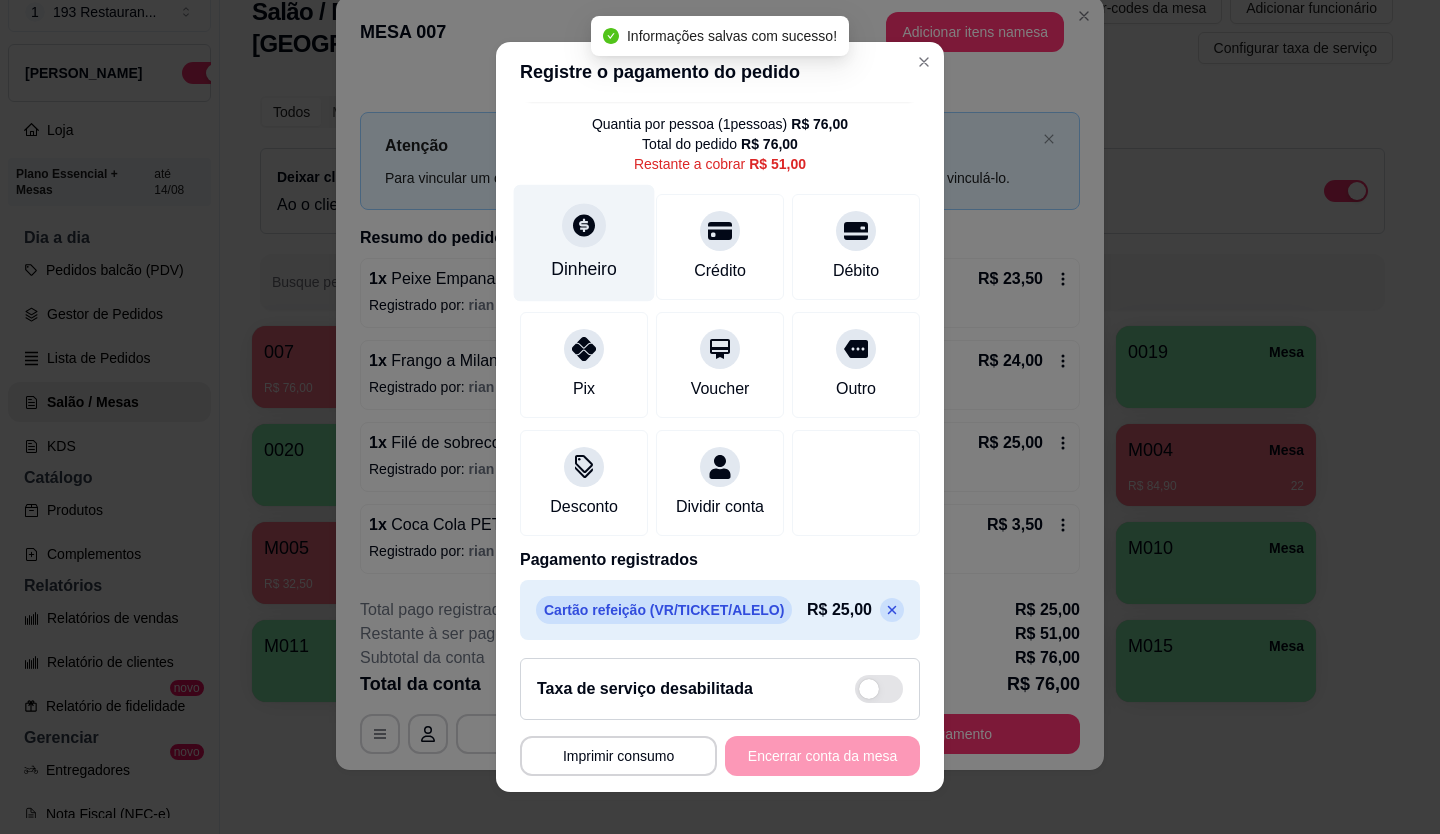scroll, scrollTop: 0, scrollLeft: 0, axis: both 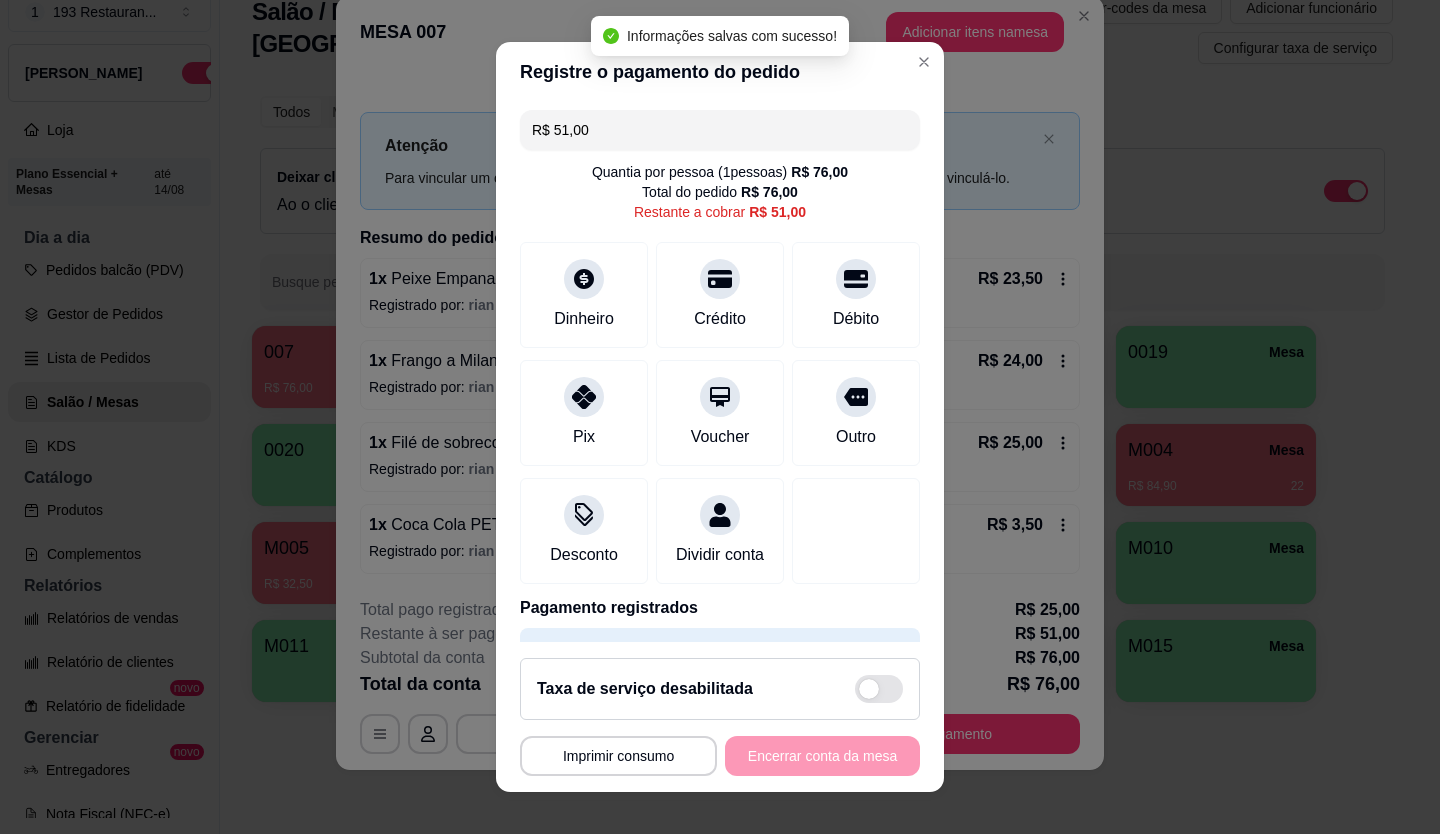 drag, startPoint x: 621, startPoint y: 128, endPoint x: 336, endPoint y: 203, distance: 294.70325 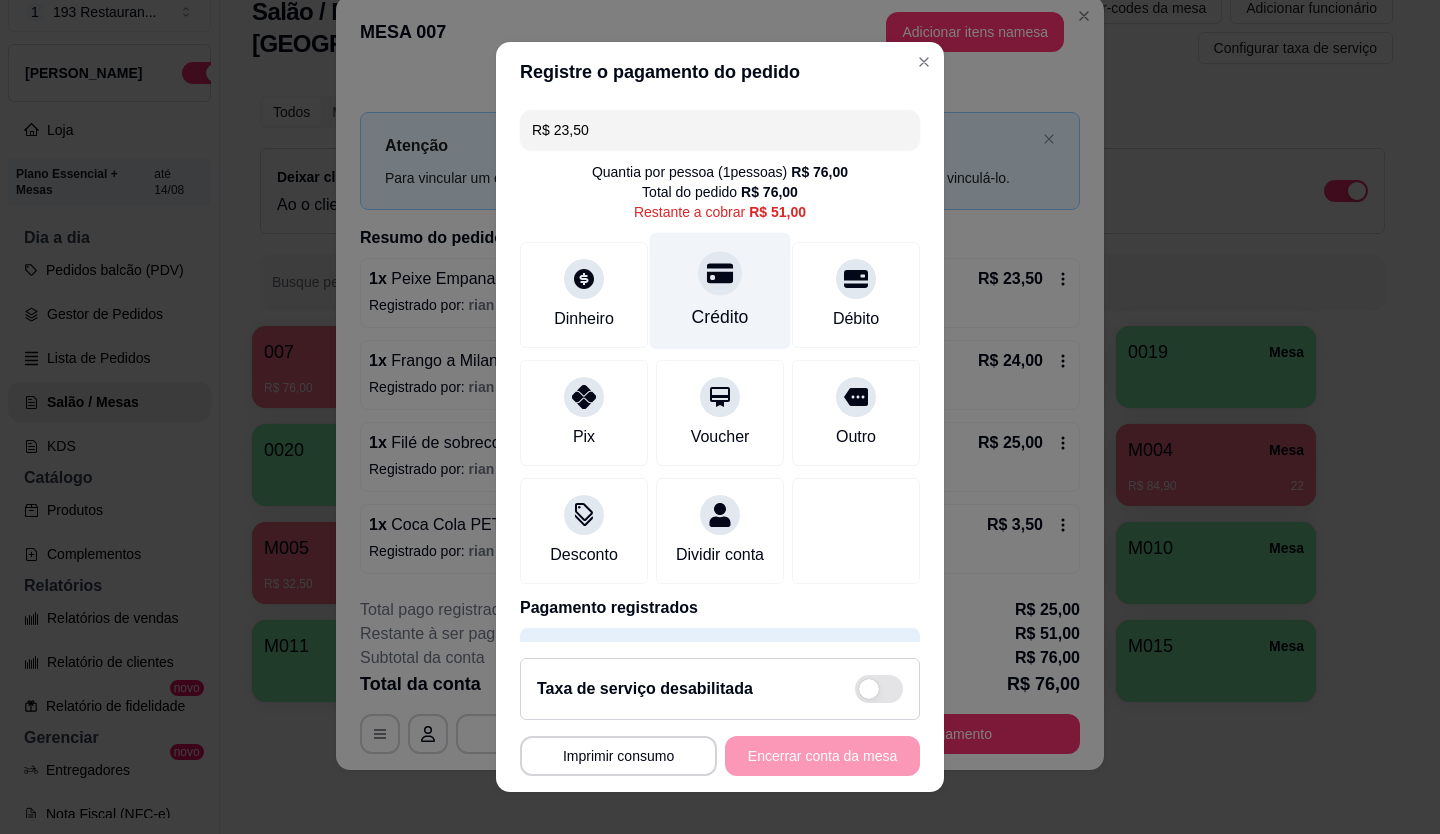 click on "Crédito" at bounding box center [720, 290] 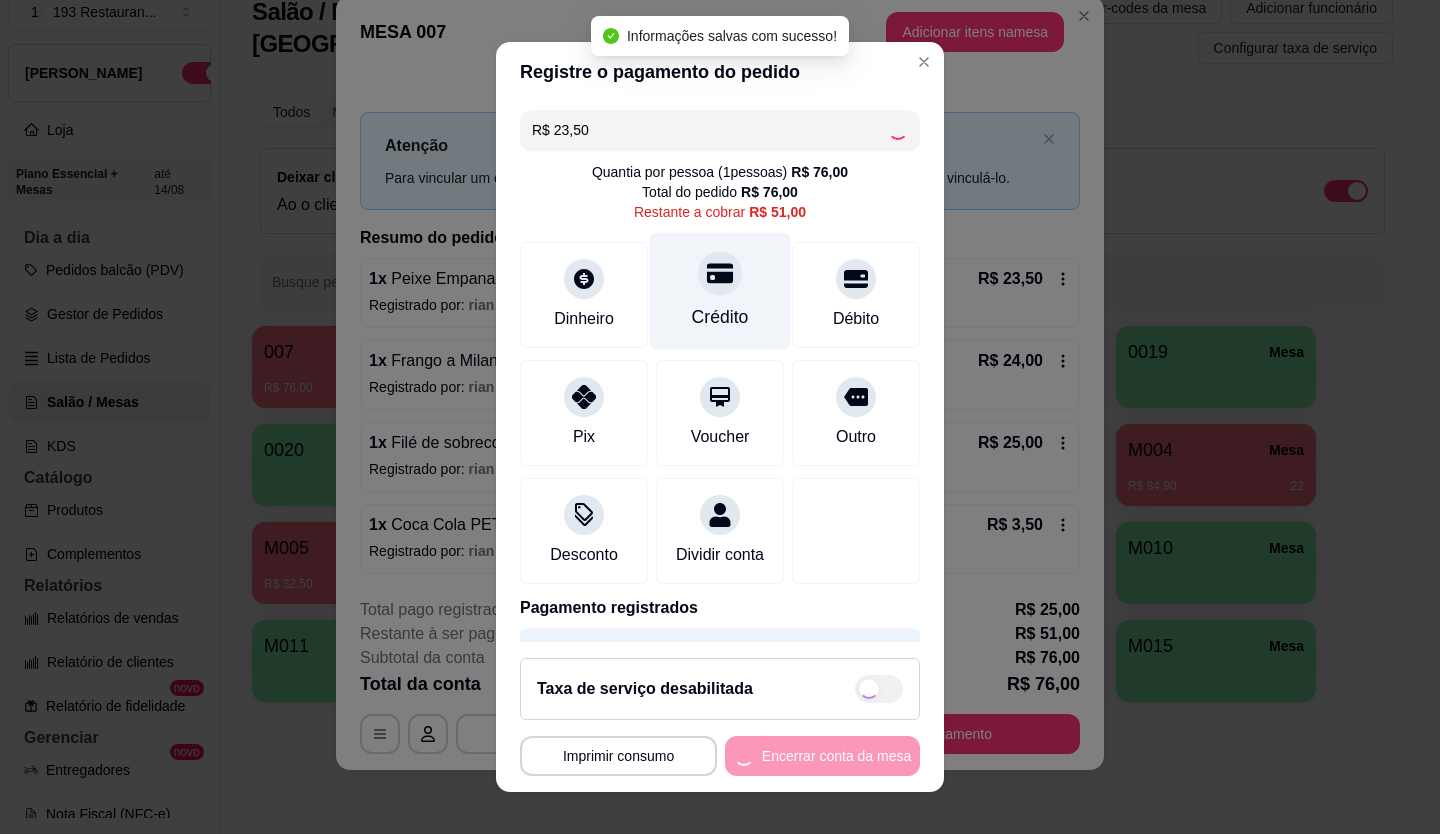 type on "R$ 27,50" 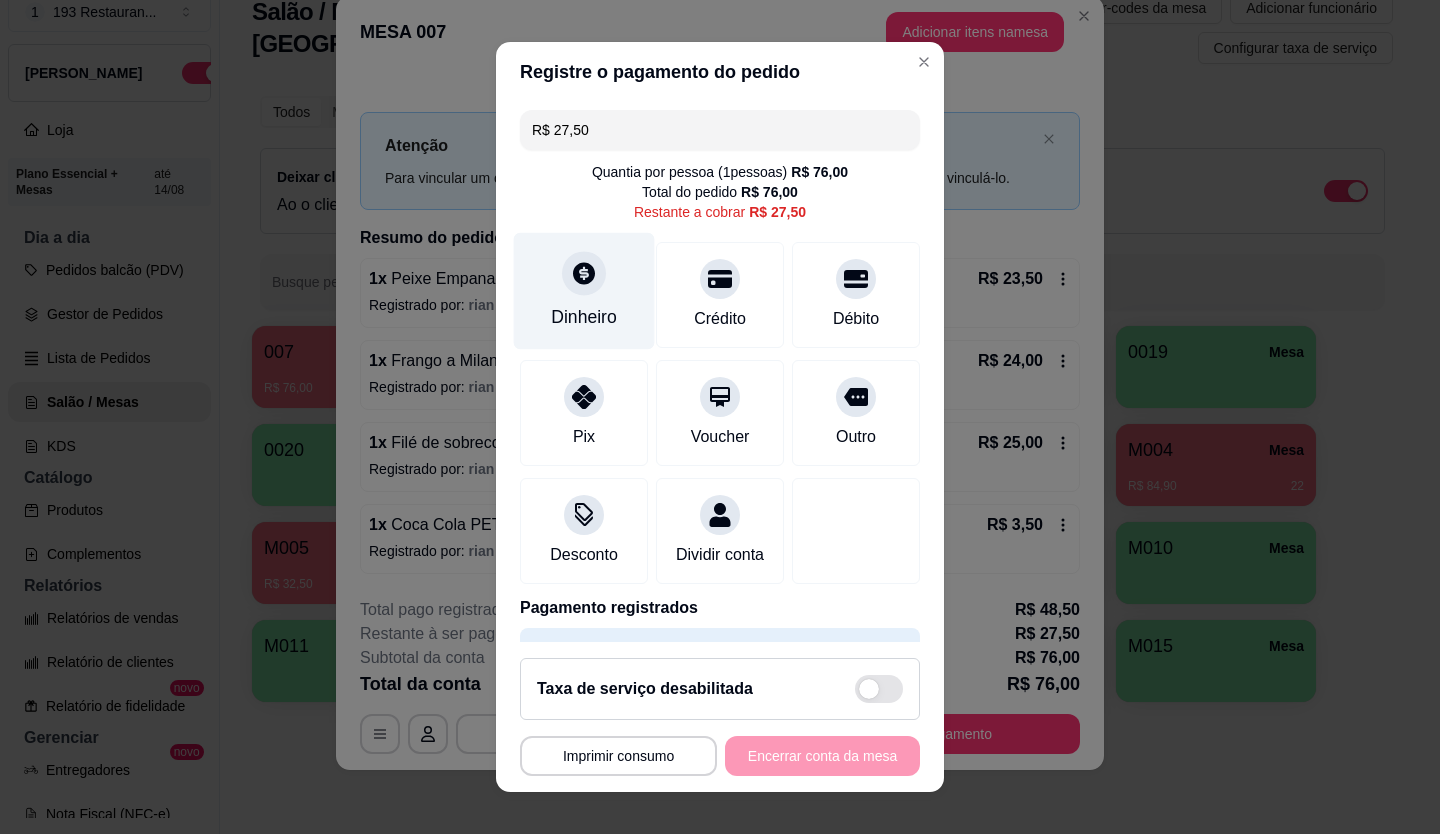 click 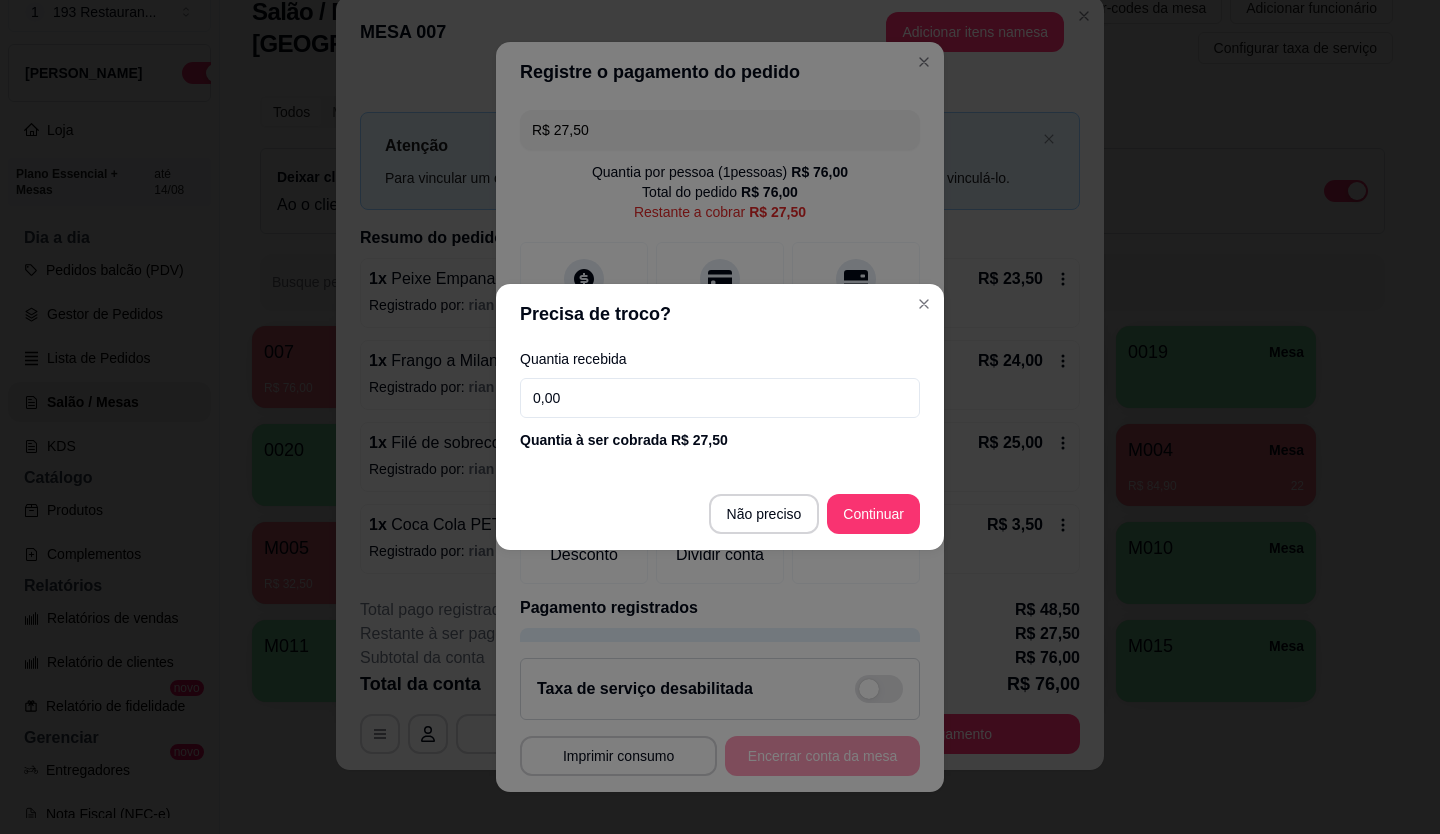drag, startPoint x: 688, startPoint y: 388, endPoint x: 325, endPoint y: 478, distance: 373.99063 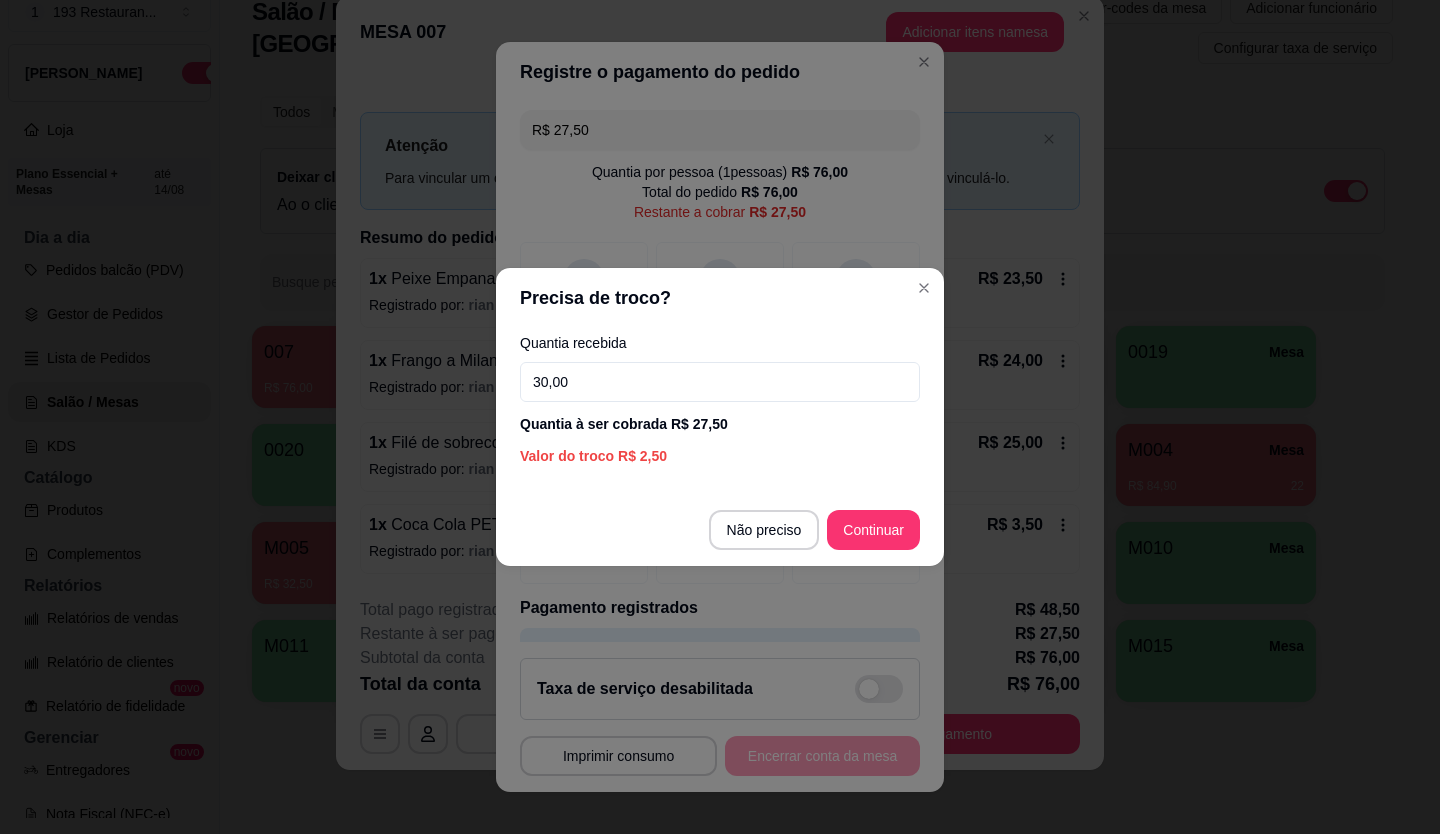 type on "30,00" 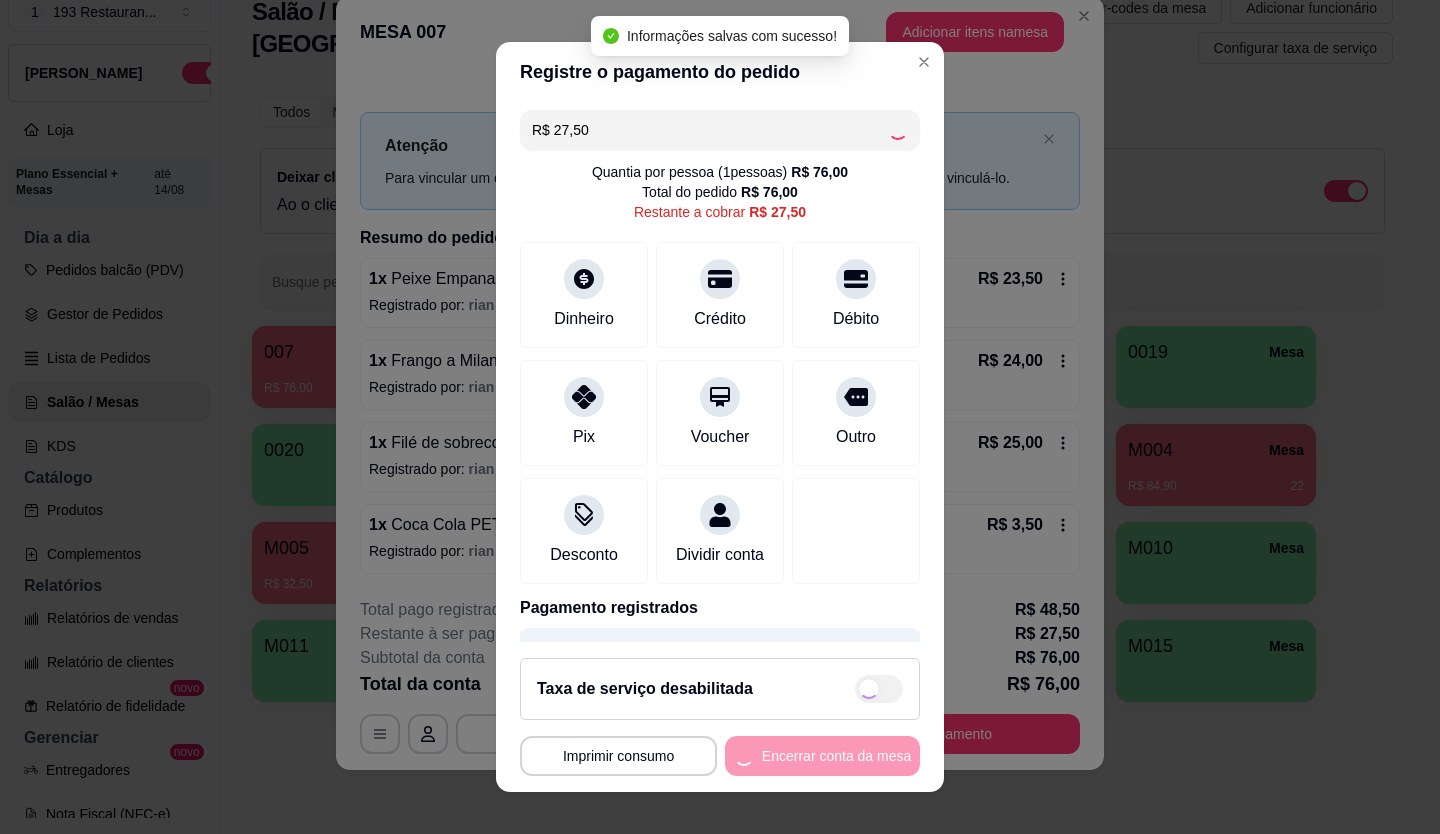 type on "R$ 0,00" 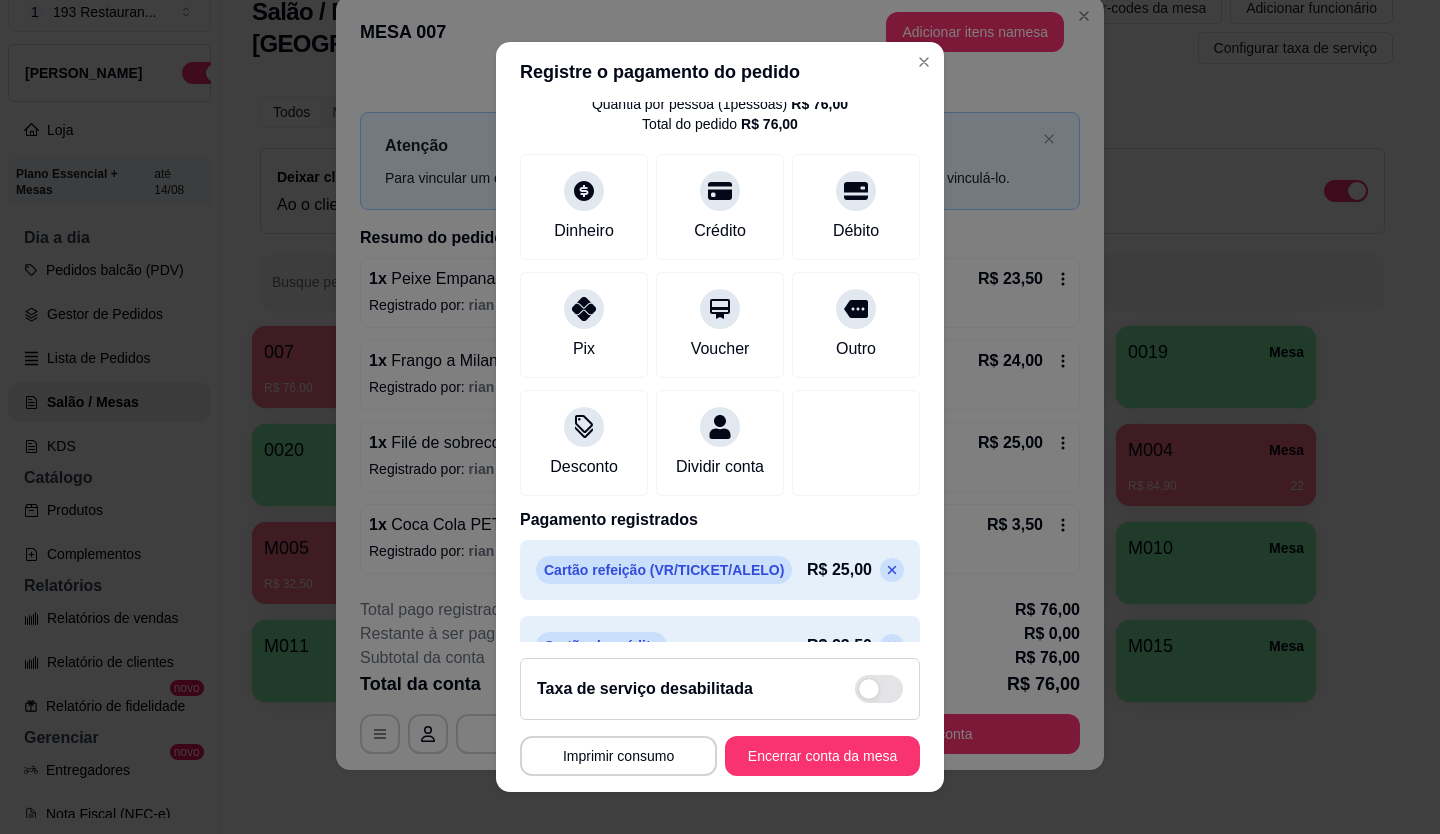 scroll, scrollTop: 100, scrollLeft: 0, axis: vertical 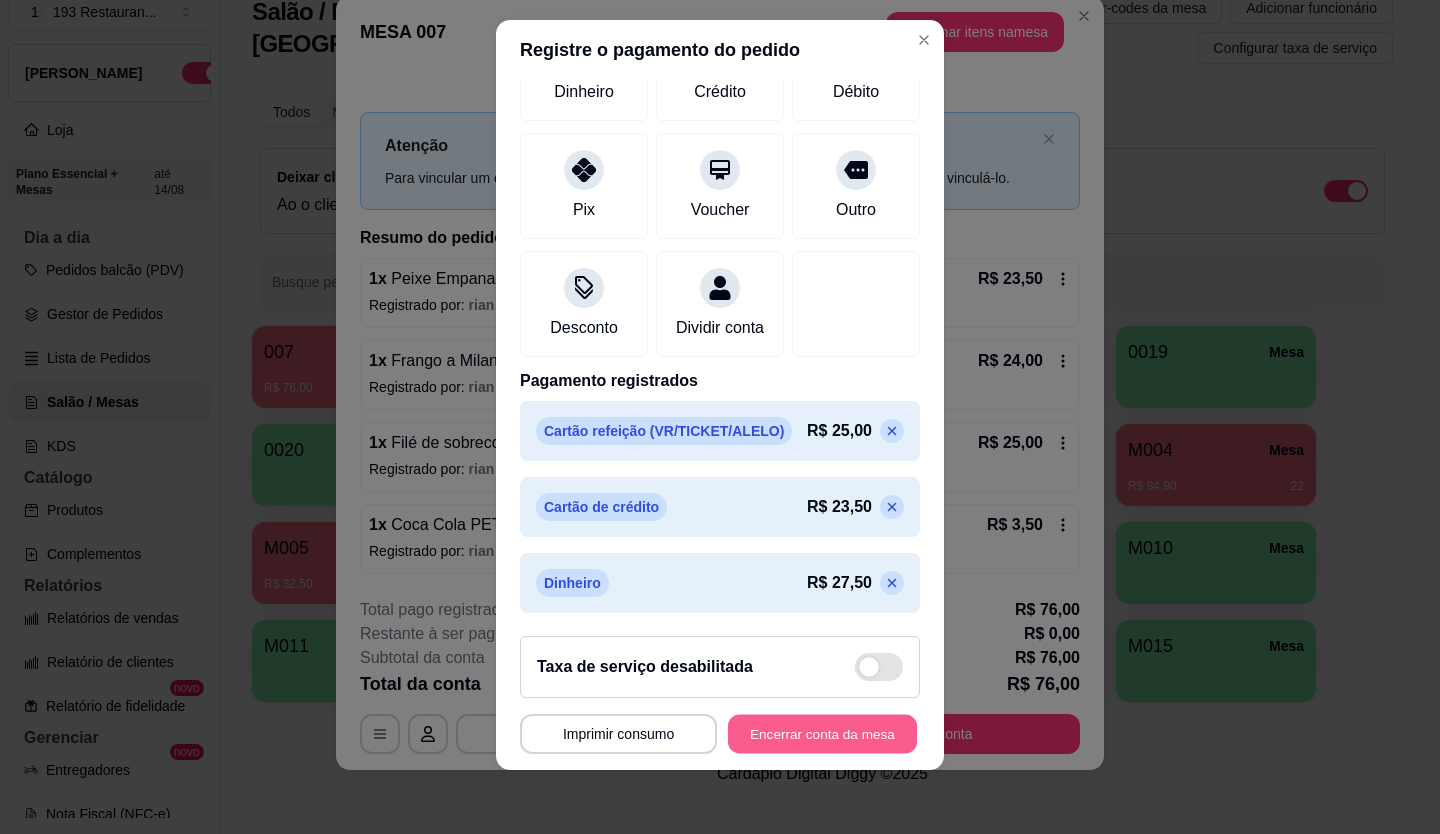 click on "Encerrar conta da mesa" at bounding box center [822, 734] 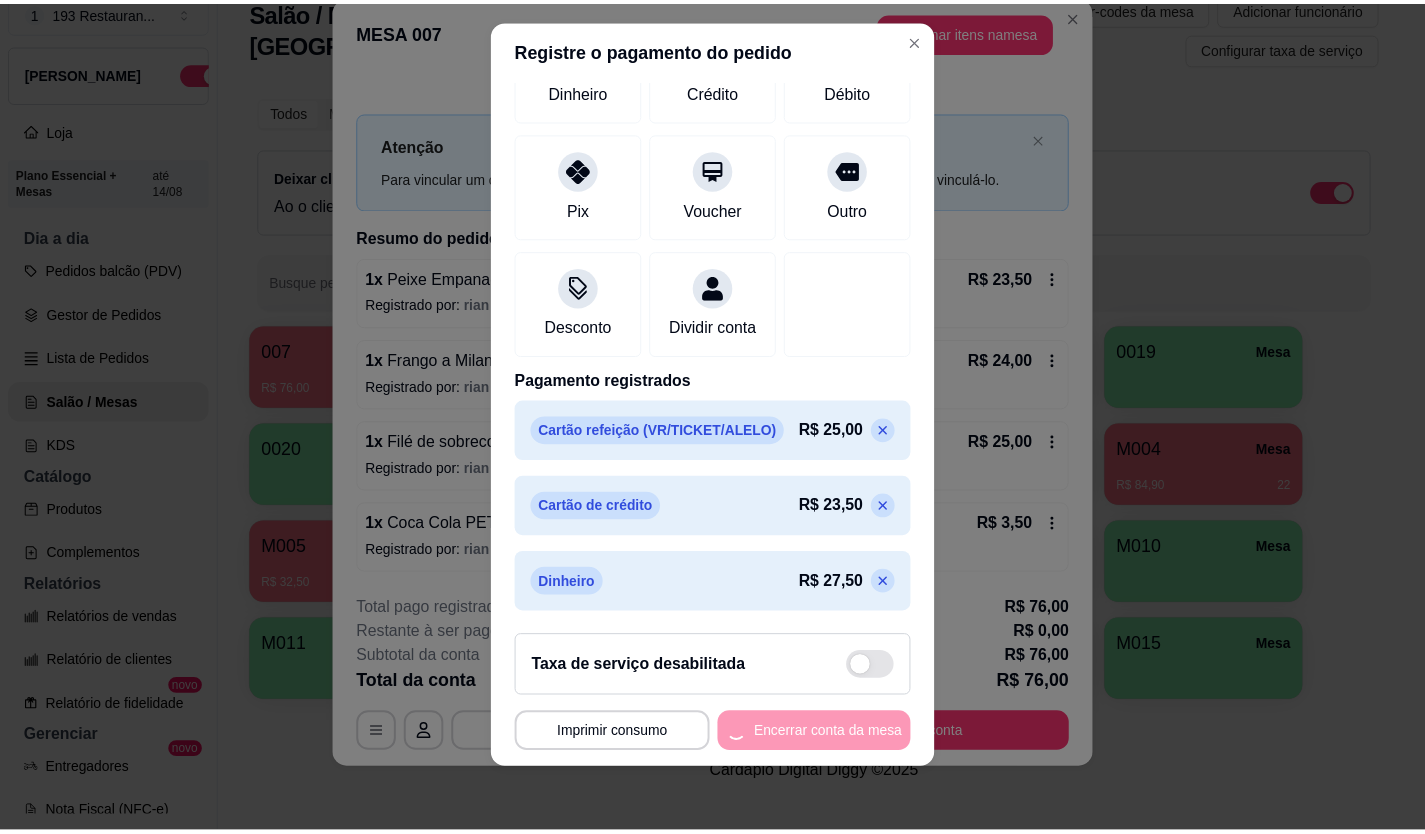 scroll, scrollTop: 0, scrollLeft: 0, axis: both 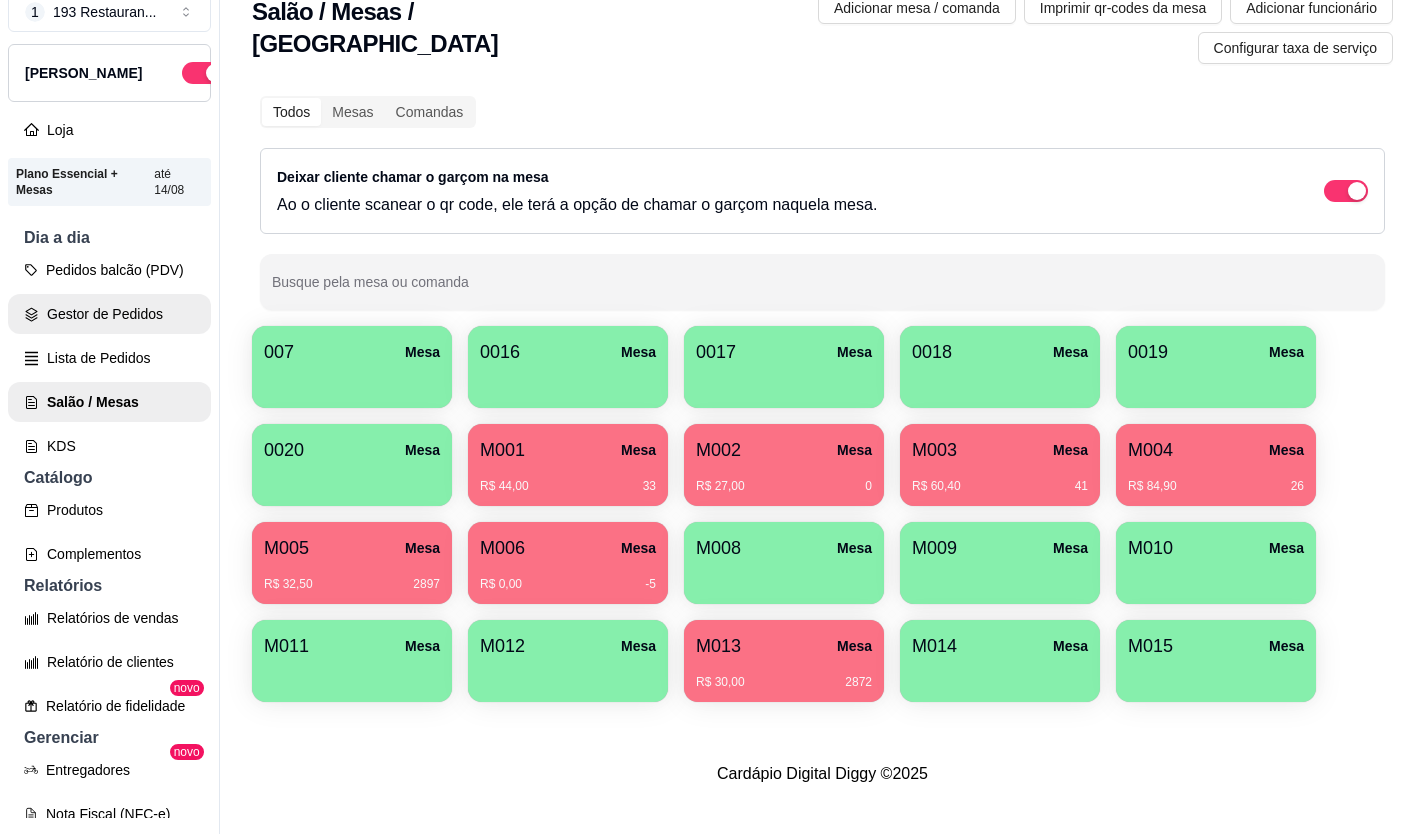 click on "Gestor de Pedidos" at bounding box center (109, 314) 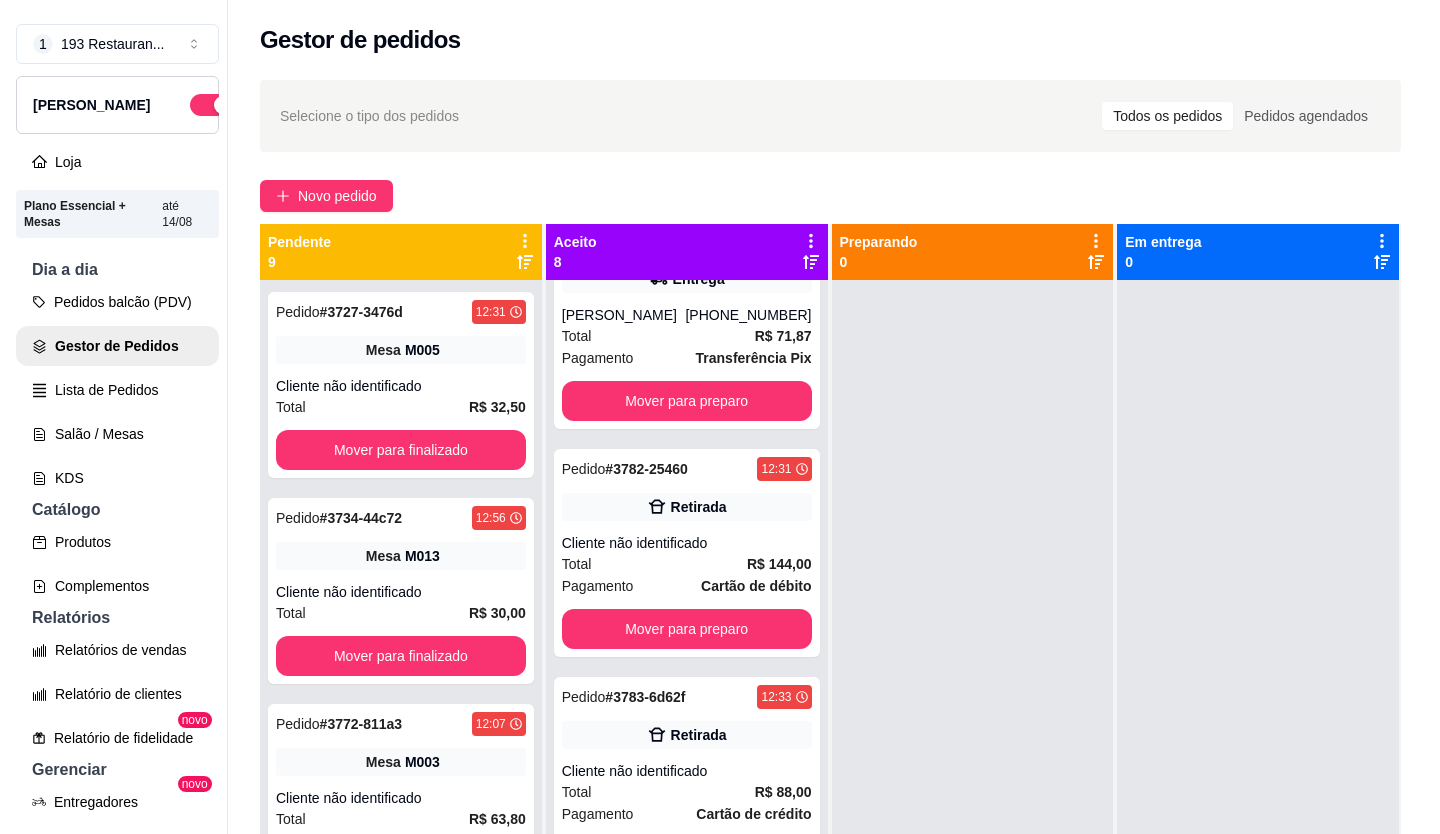 scroll, scrollTop: 1000, scrollLeft: 0, axis: vertical 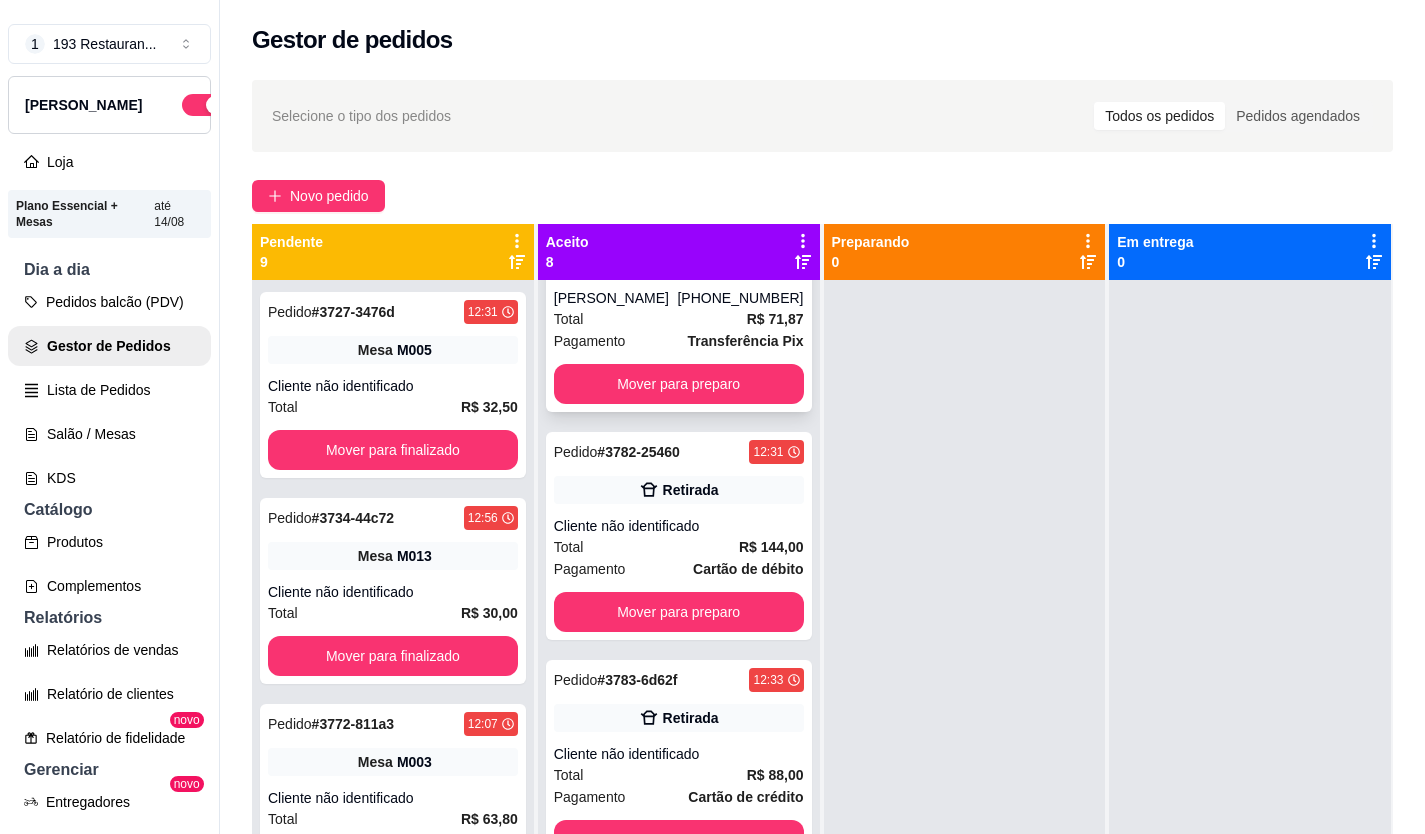 click on "Pedido  # 3778-7a335631 12:17 Entrega [PERSON_NAME]  [PHONE_NUMBER] Total R$ 71,87 Pagamento Transferência Pix Mover para preparo" at bounding box center [679, 308] 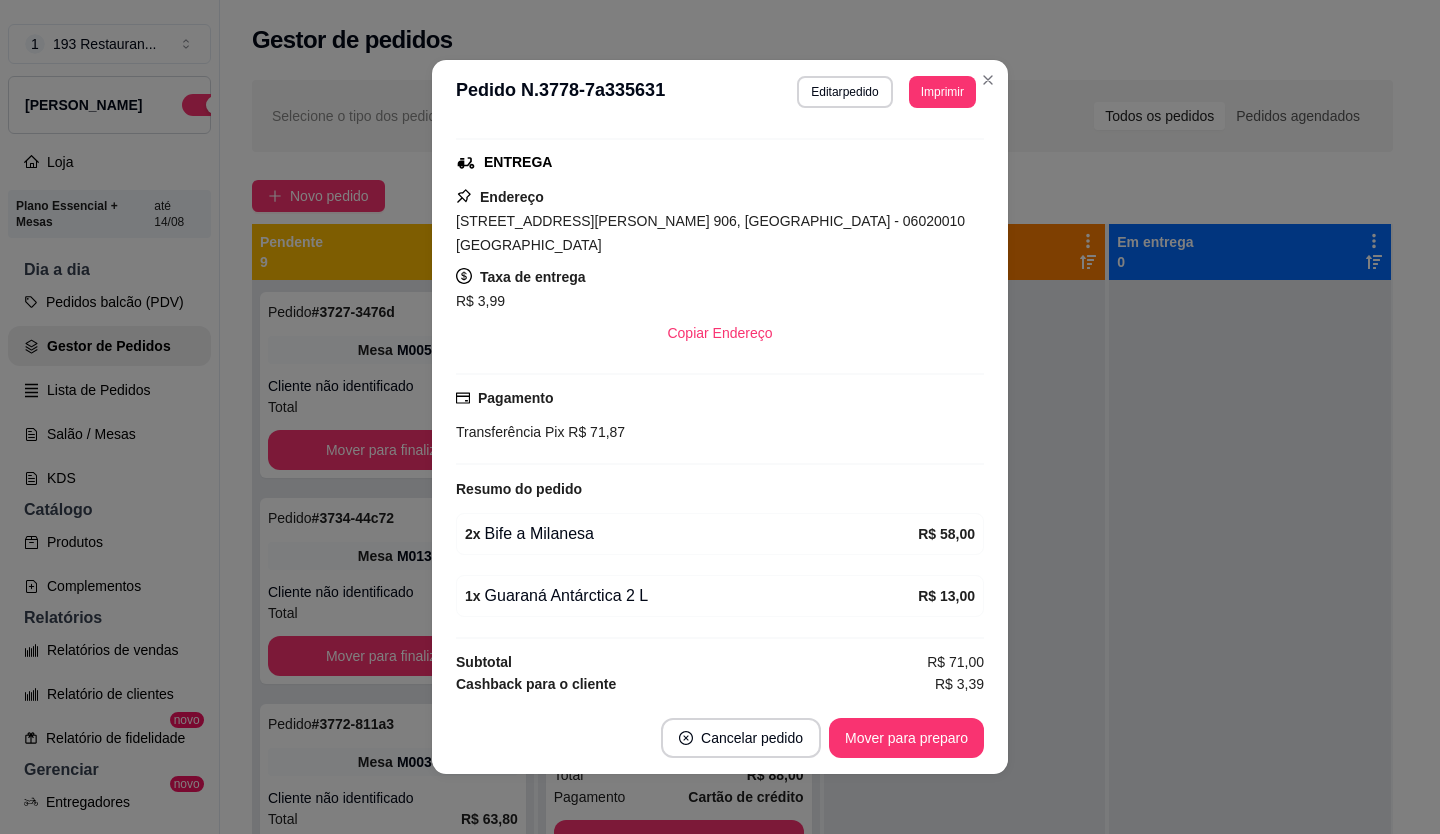 scroll, scrollTop: 321, scrollLeft: 0, axis: vertical 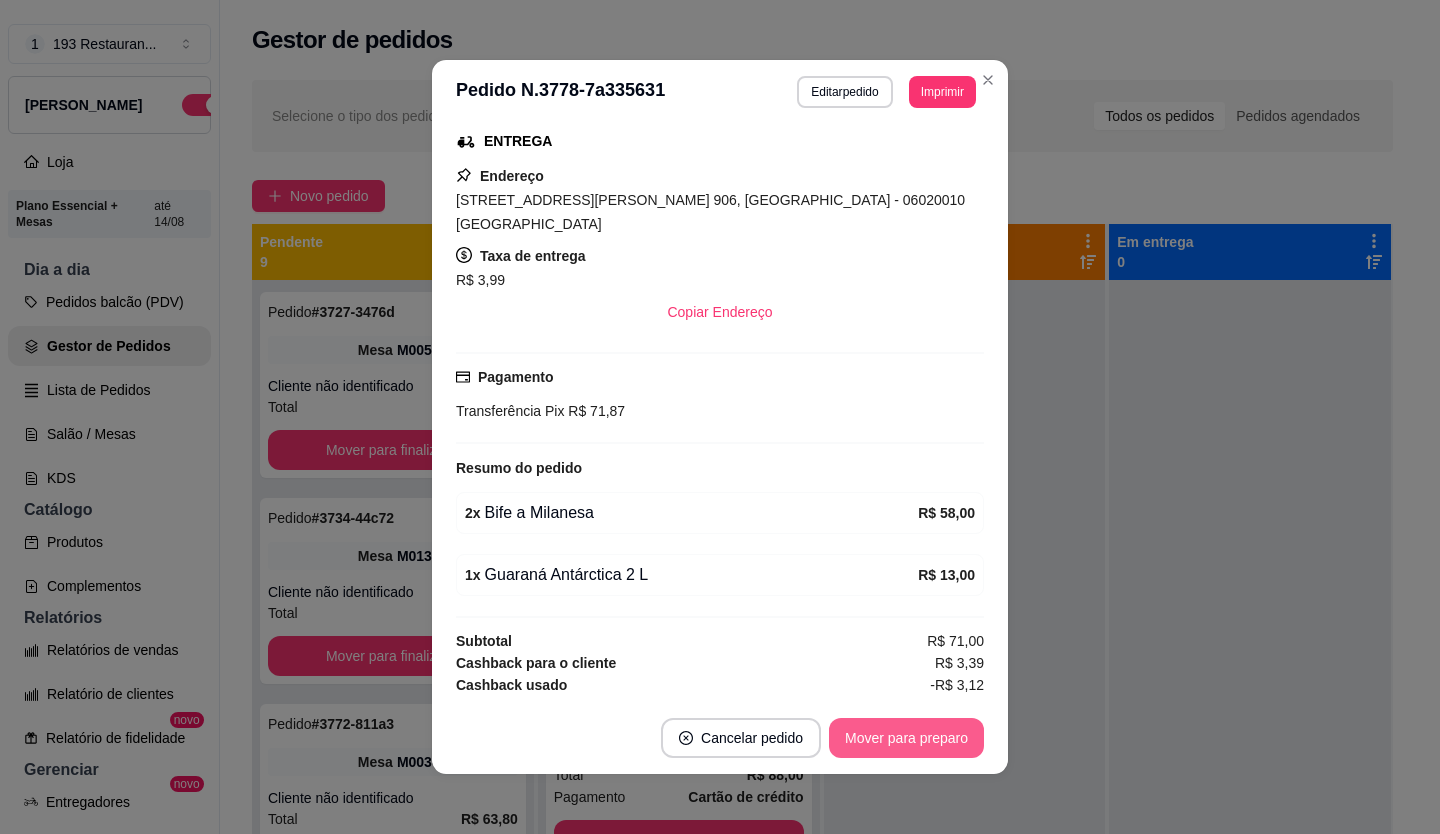click on "Mover para preparo" at bounding box center (906, 738) 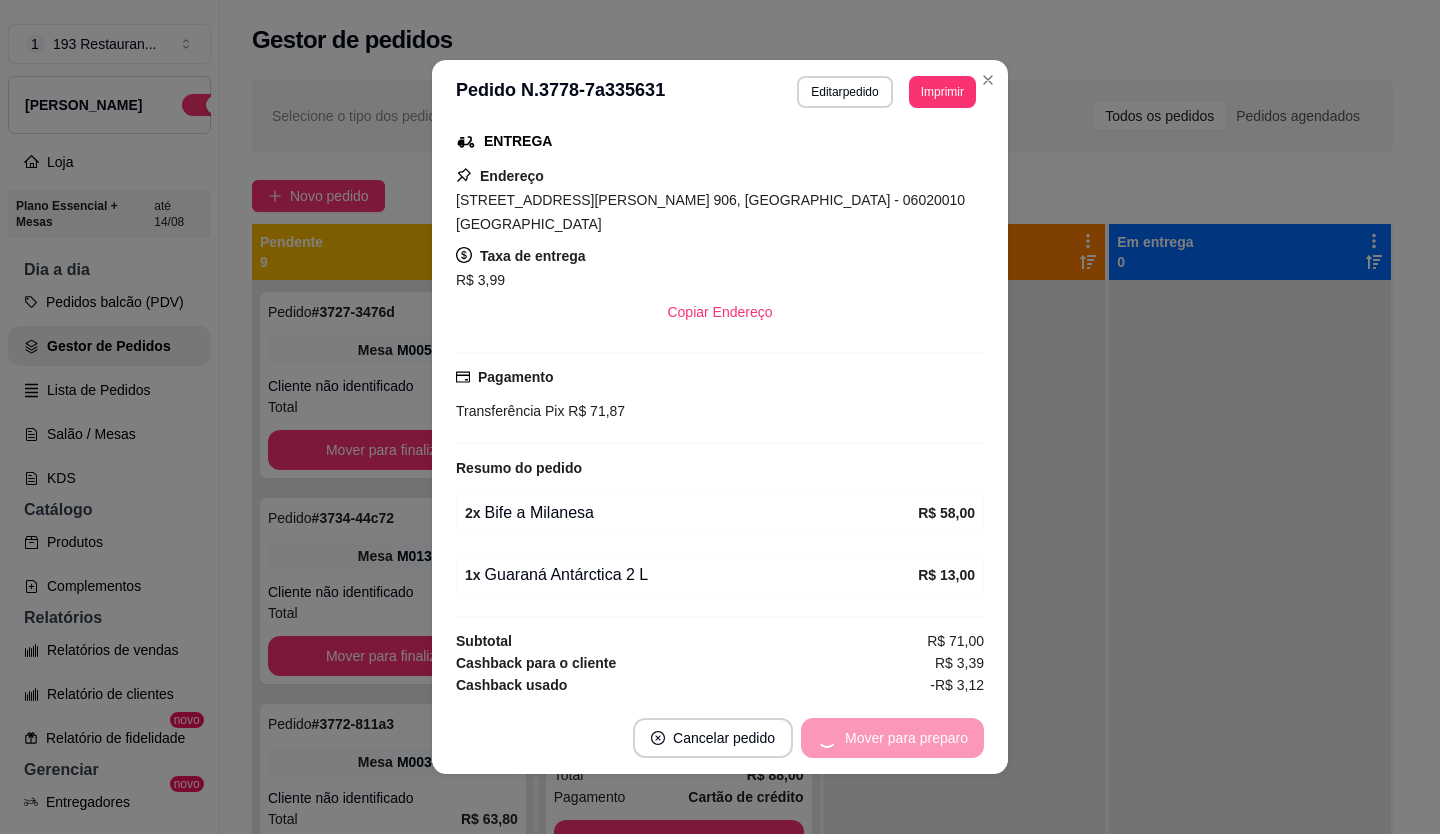 scroll, scrollTop: 772, scrollLeft: 0, axis: vertical 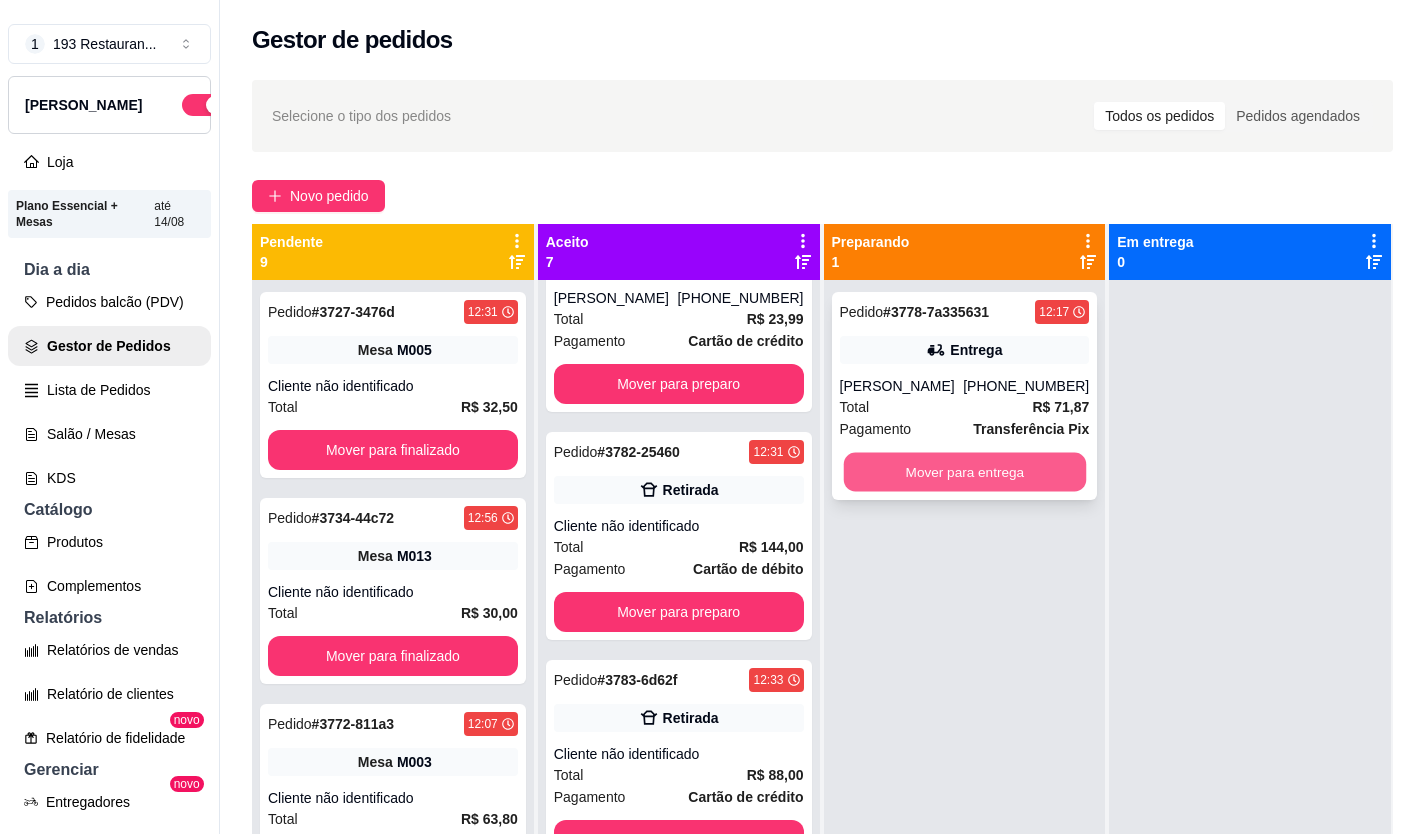 click on "Mover para entrega" at bounding box center [964, 472] 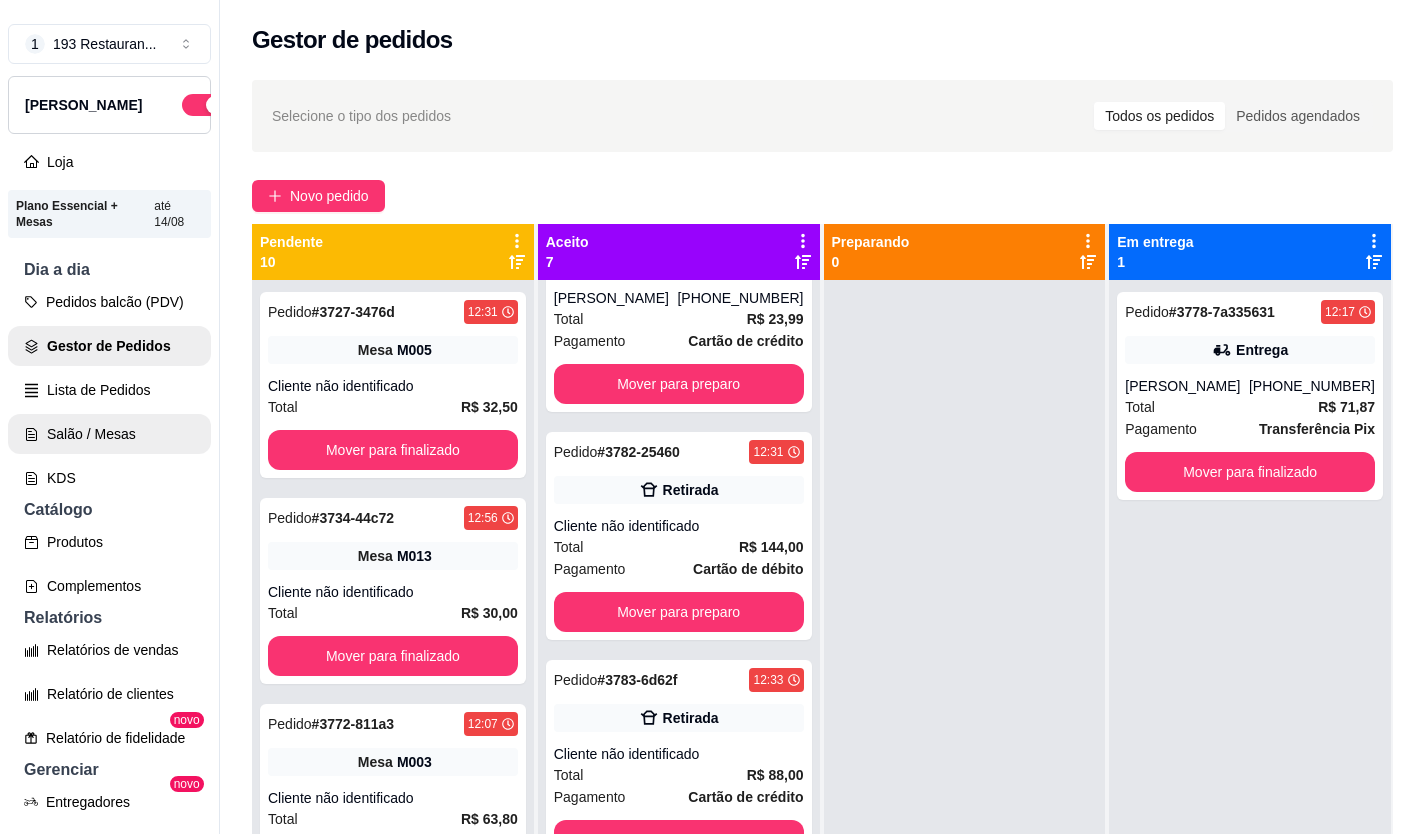 click on "Salão / Mesas" at bounding box center (109, 434) 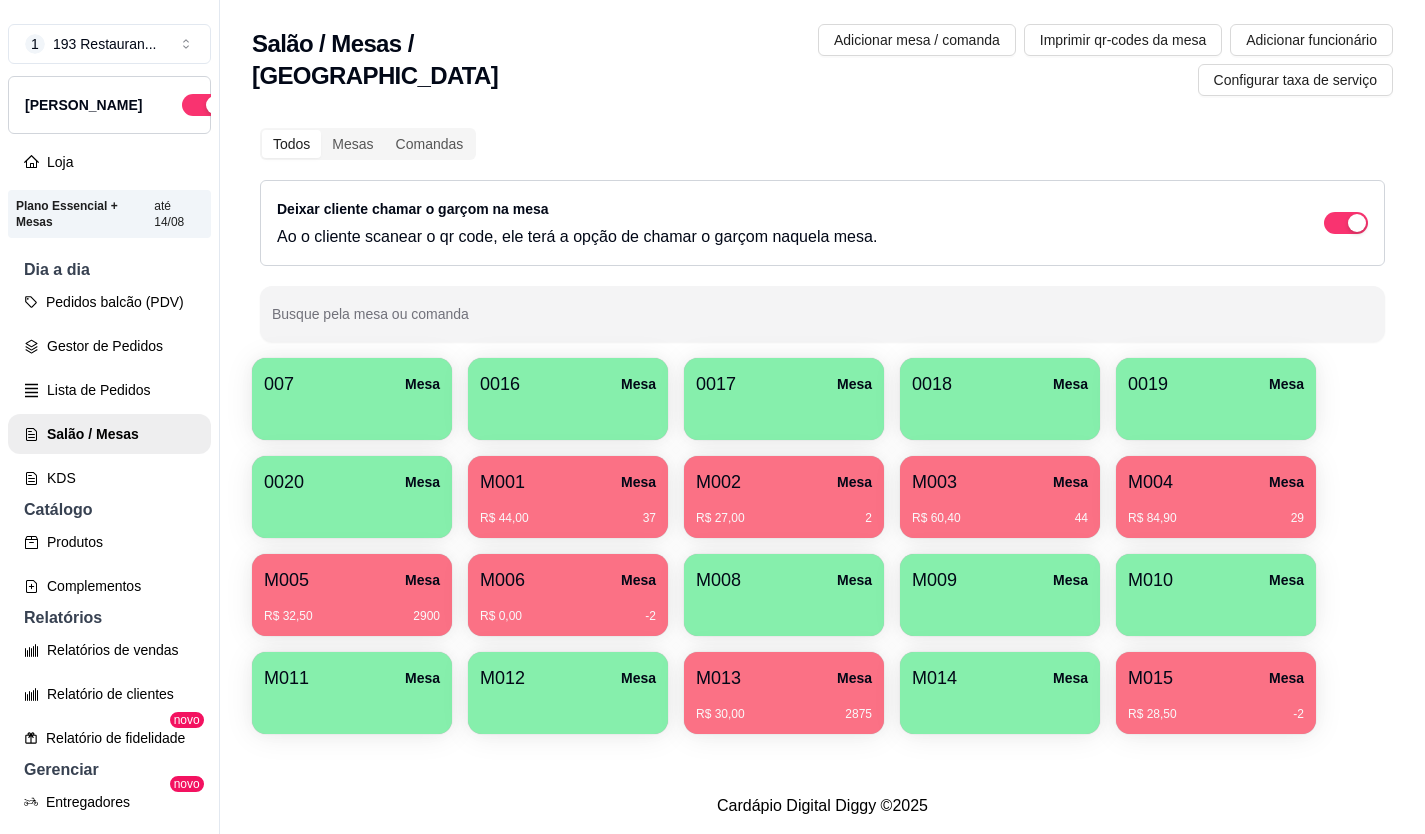 click on "M003" at bounding box center [934, 482] 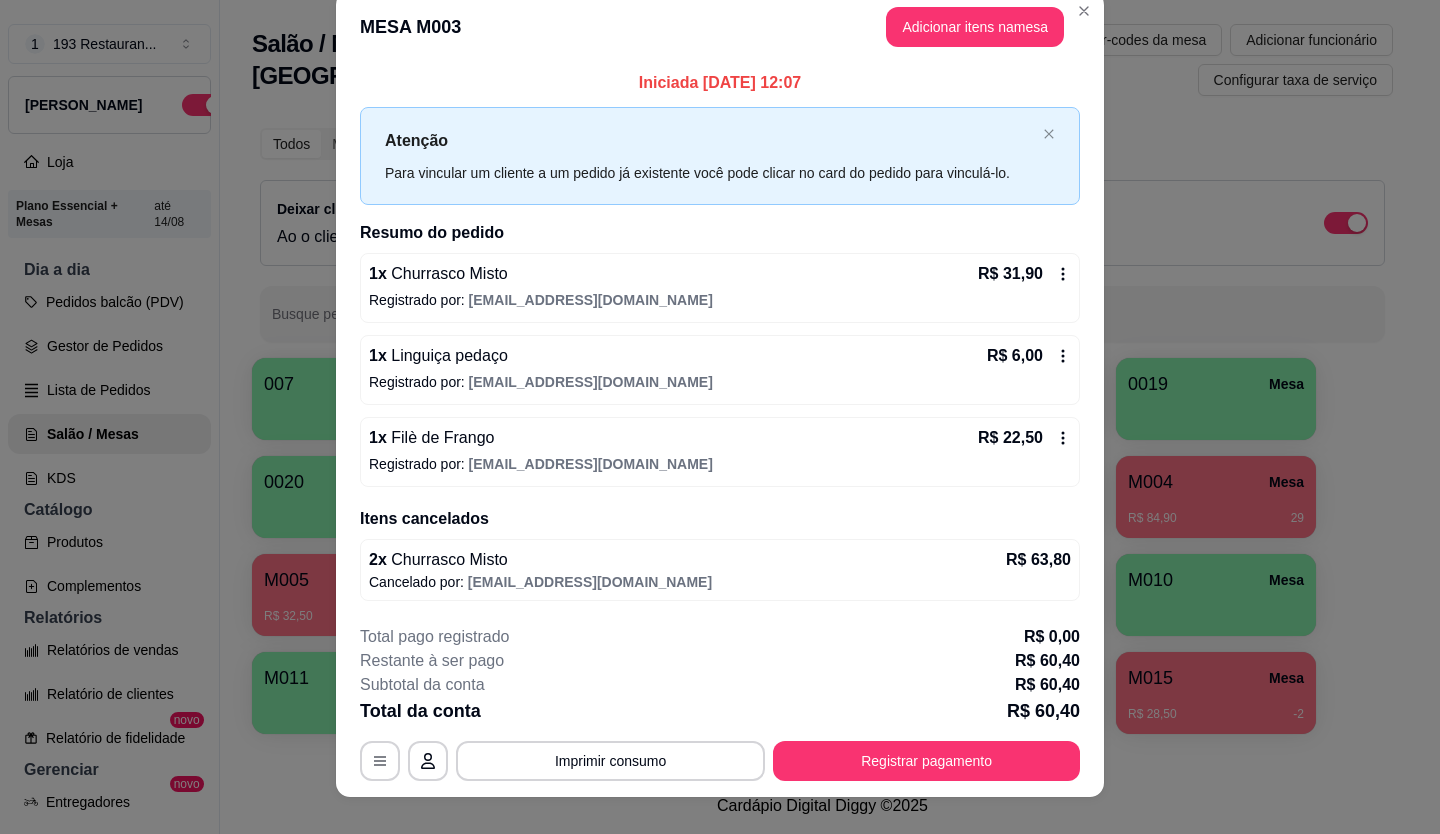 scroll, scrollTop: 0, scrollLeft: 0, axis: both 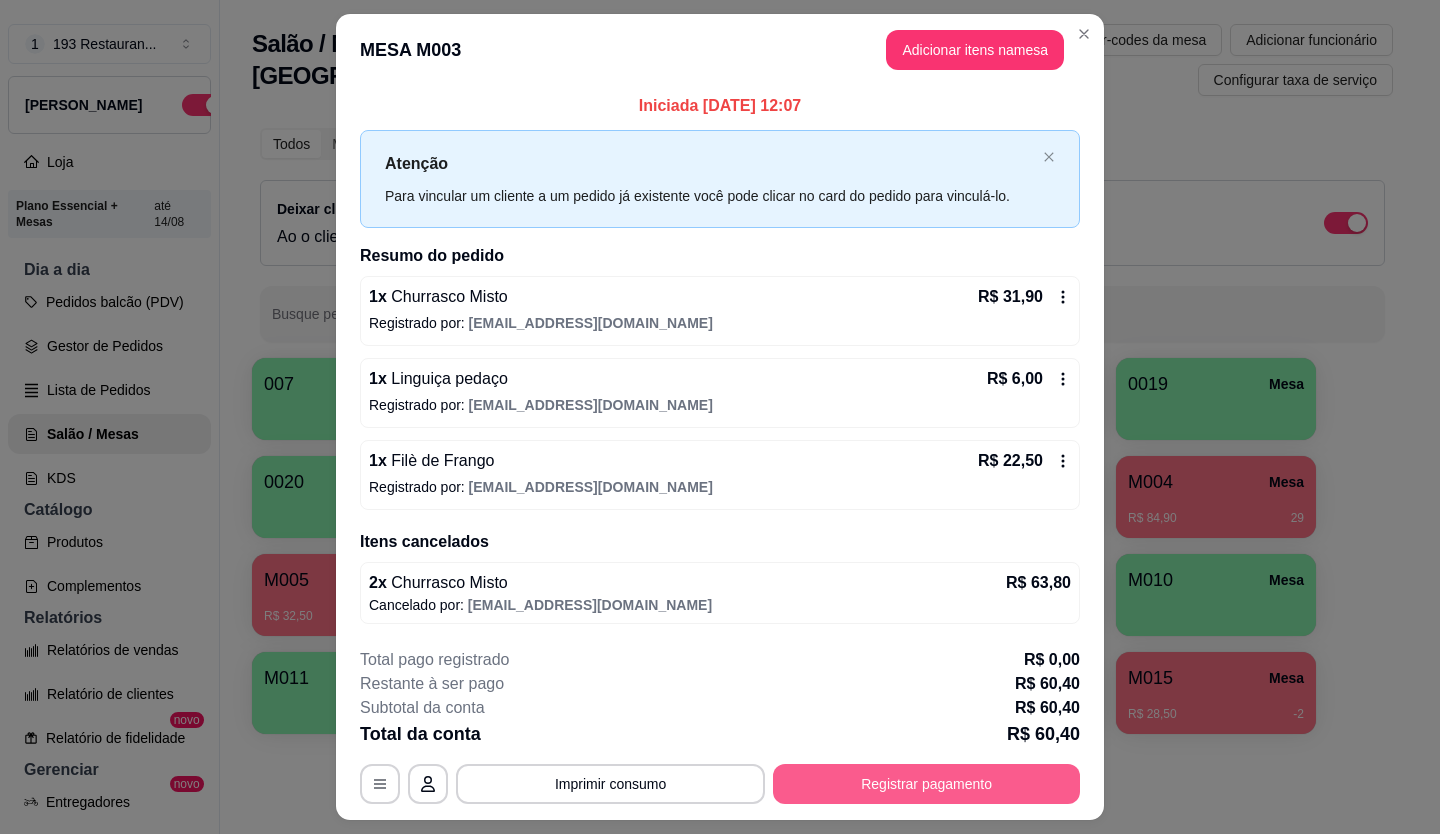 click on "Registrar pagamento" at bounding box center [926, 784] 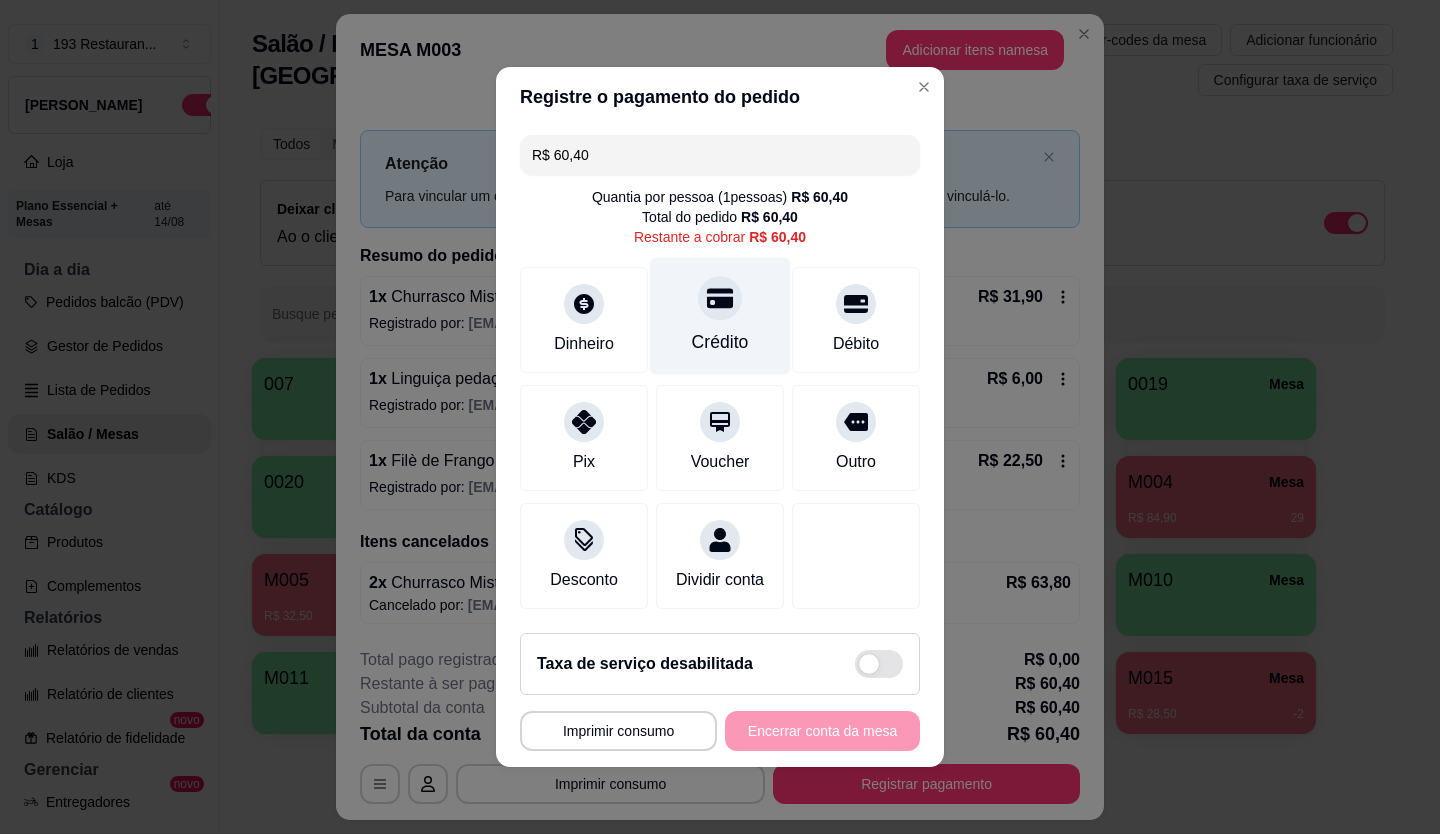click on "Crédito" at bounding box center [720, 342] 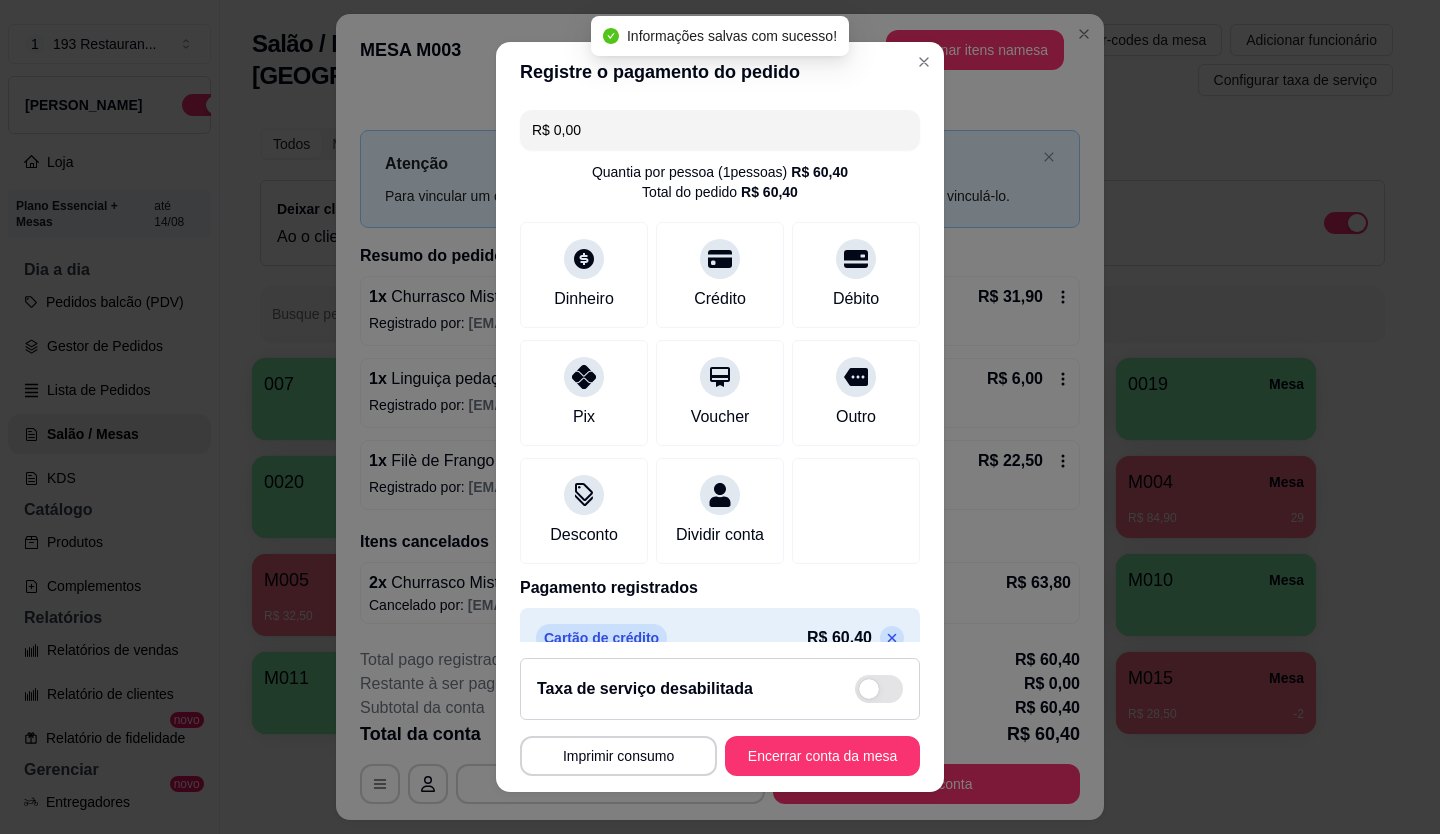 type on "R$ 0,00" 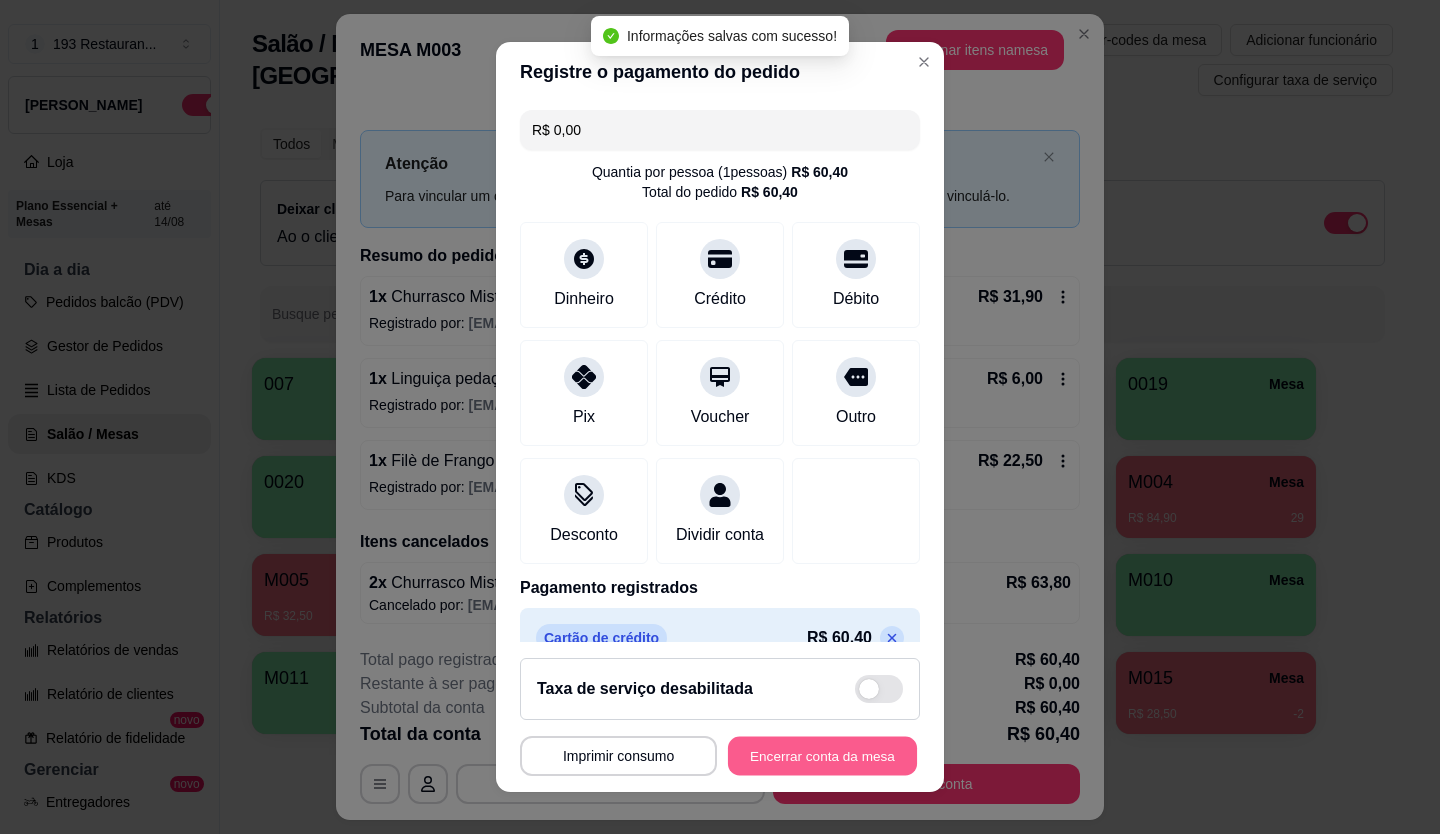click on "Encerrar conta da mesa" at bounding box center [822, 756] 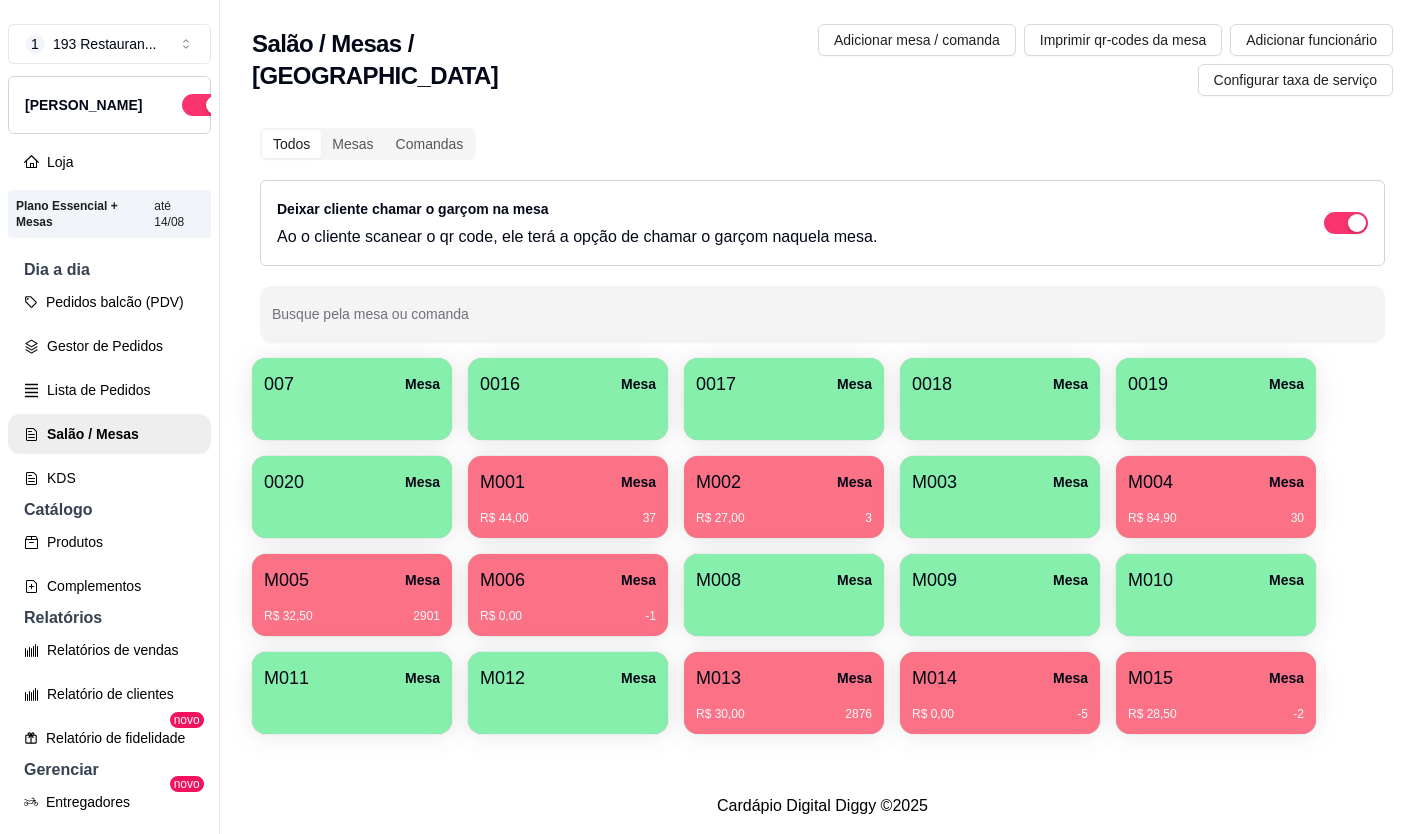 click on "M006 Mesa" at bounding box center [568, 580] 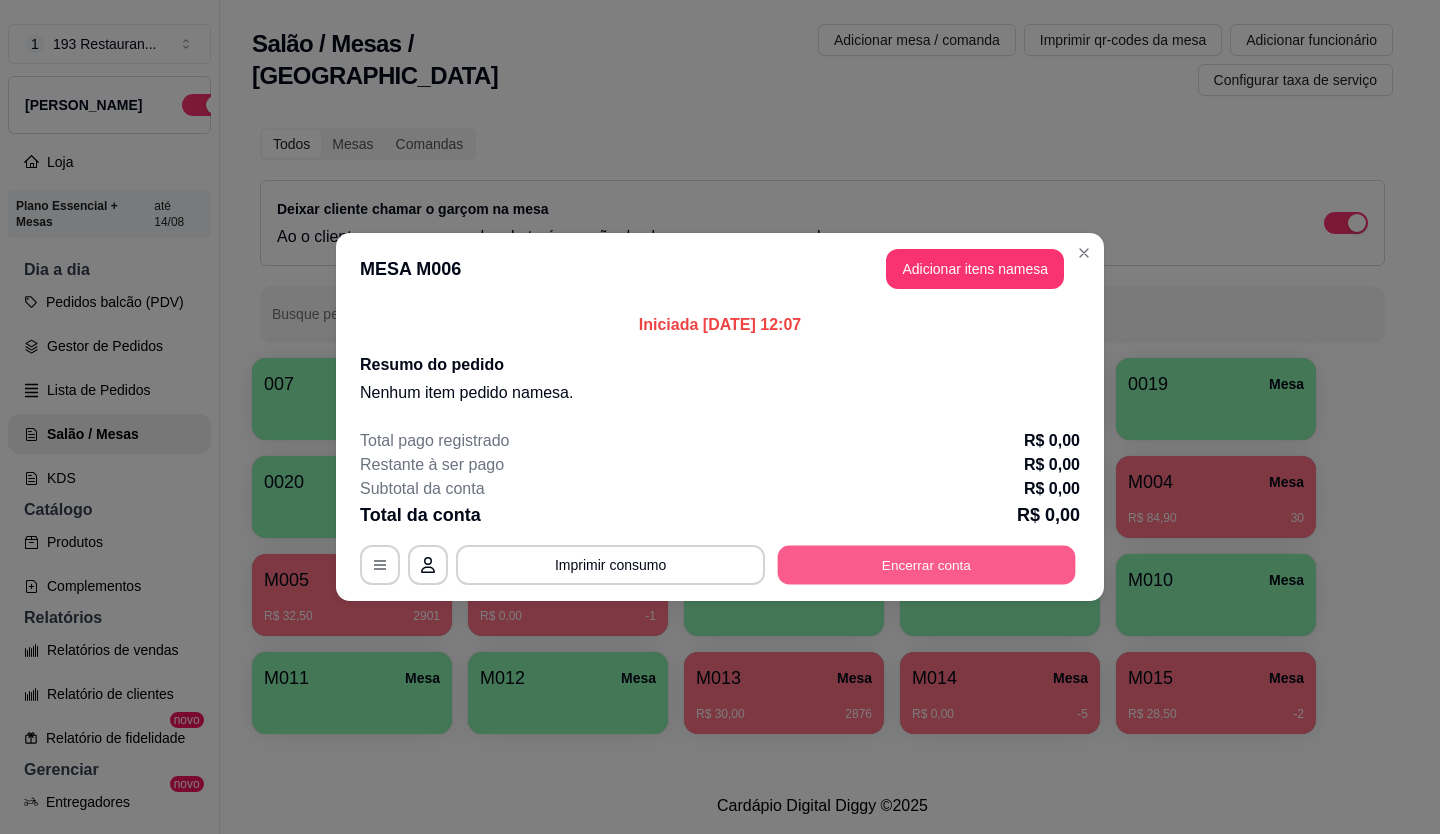 click on "Encerrar conta" at bounding box center [927, 565] 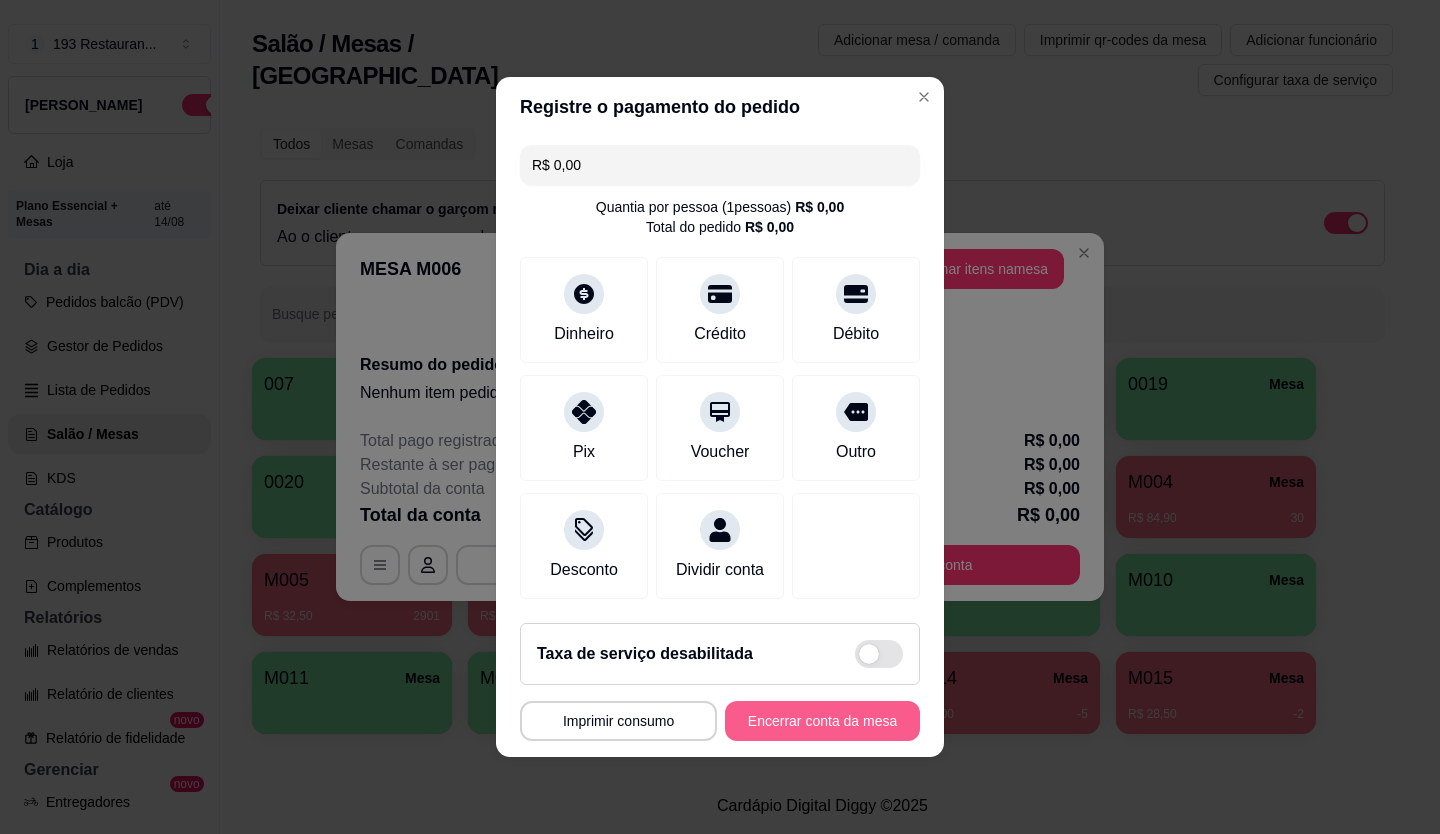 click on "Encerrar conta da mesa" at bounding box center (822, 721) 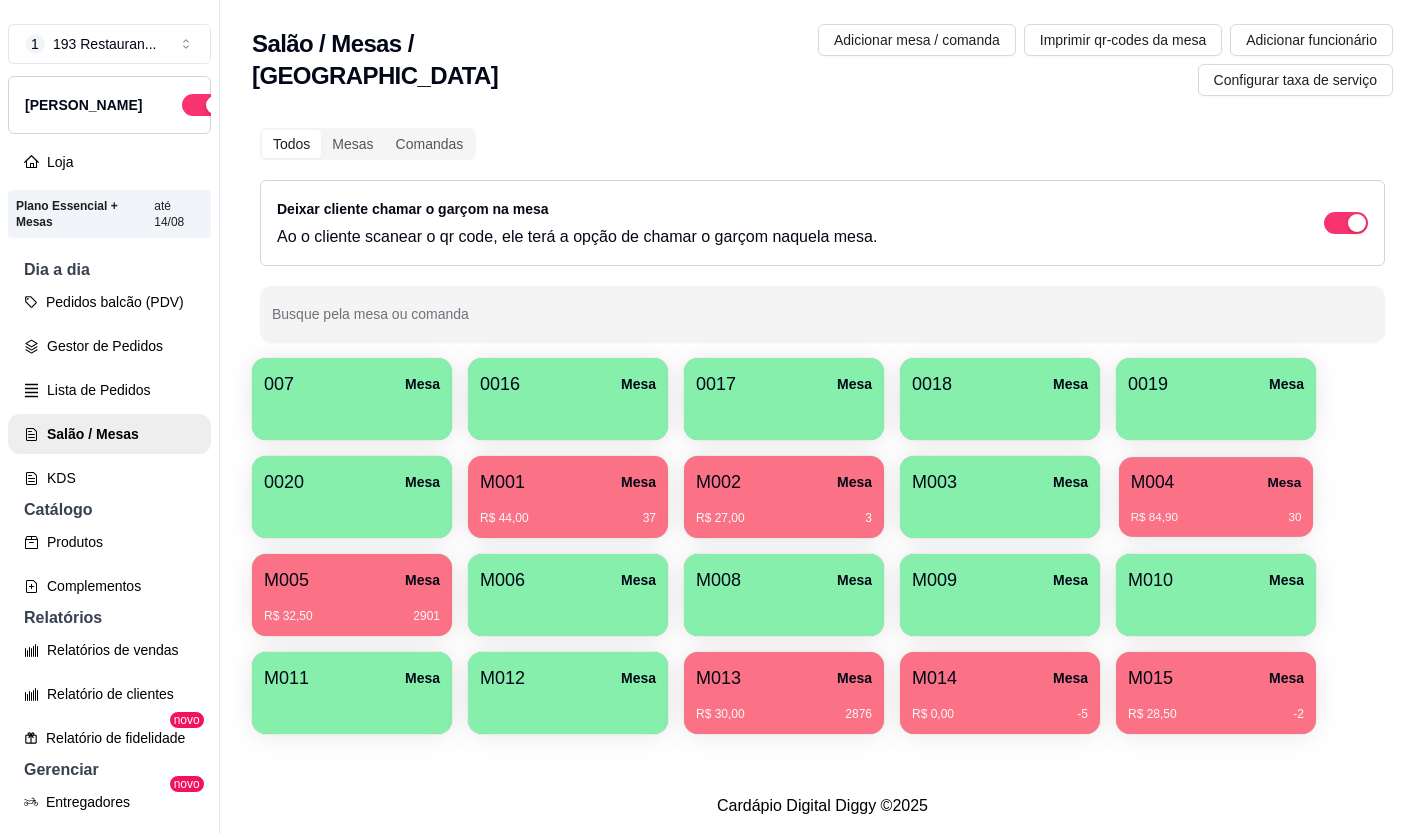 click on "M004 Mesa R$ 84,90 30" at bounding box center (1216, 497) 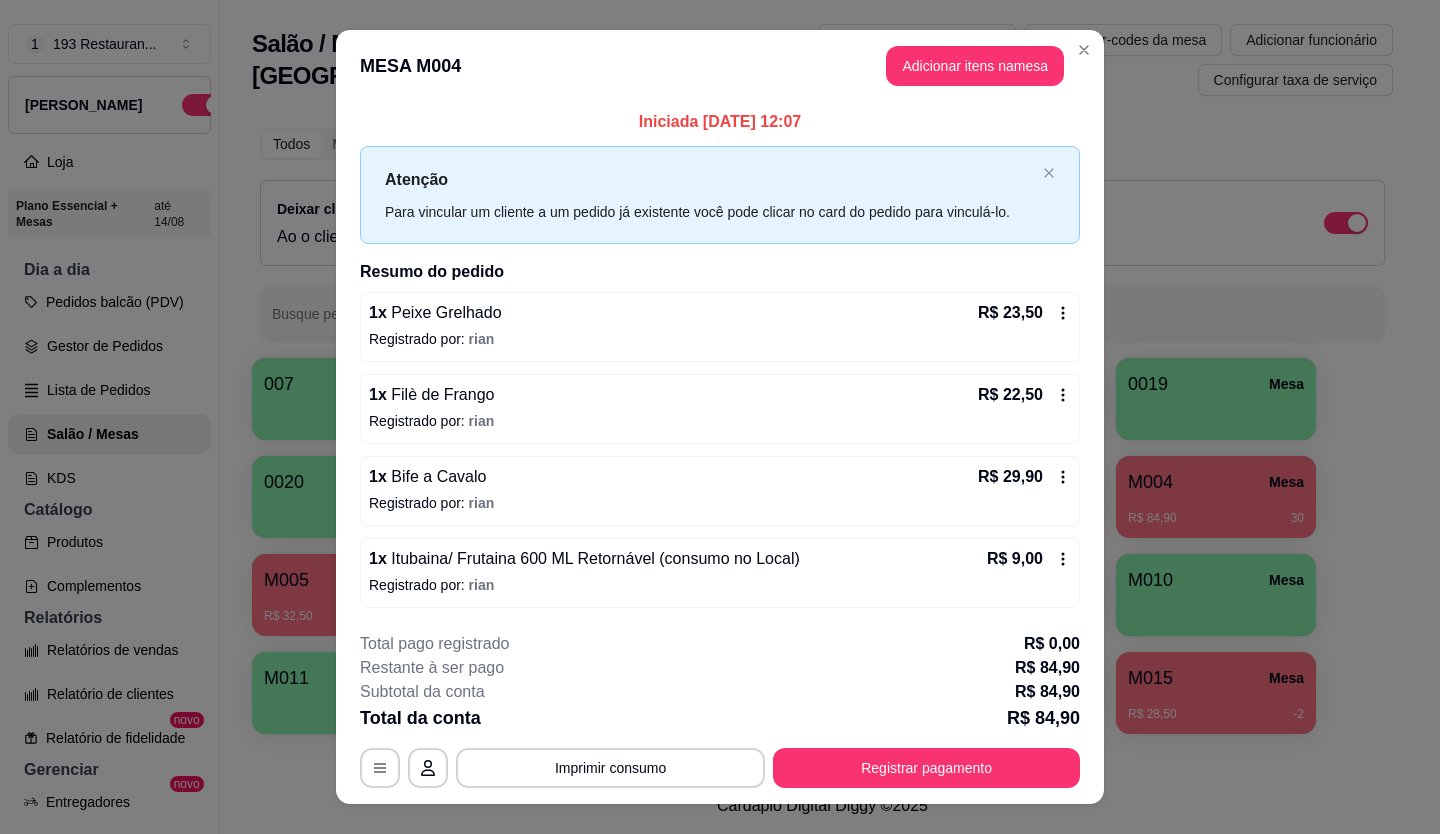 scroll, scrollTop: 34, scrollLeft: 0, axis: vertical 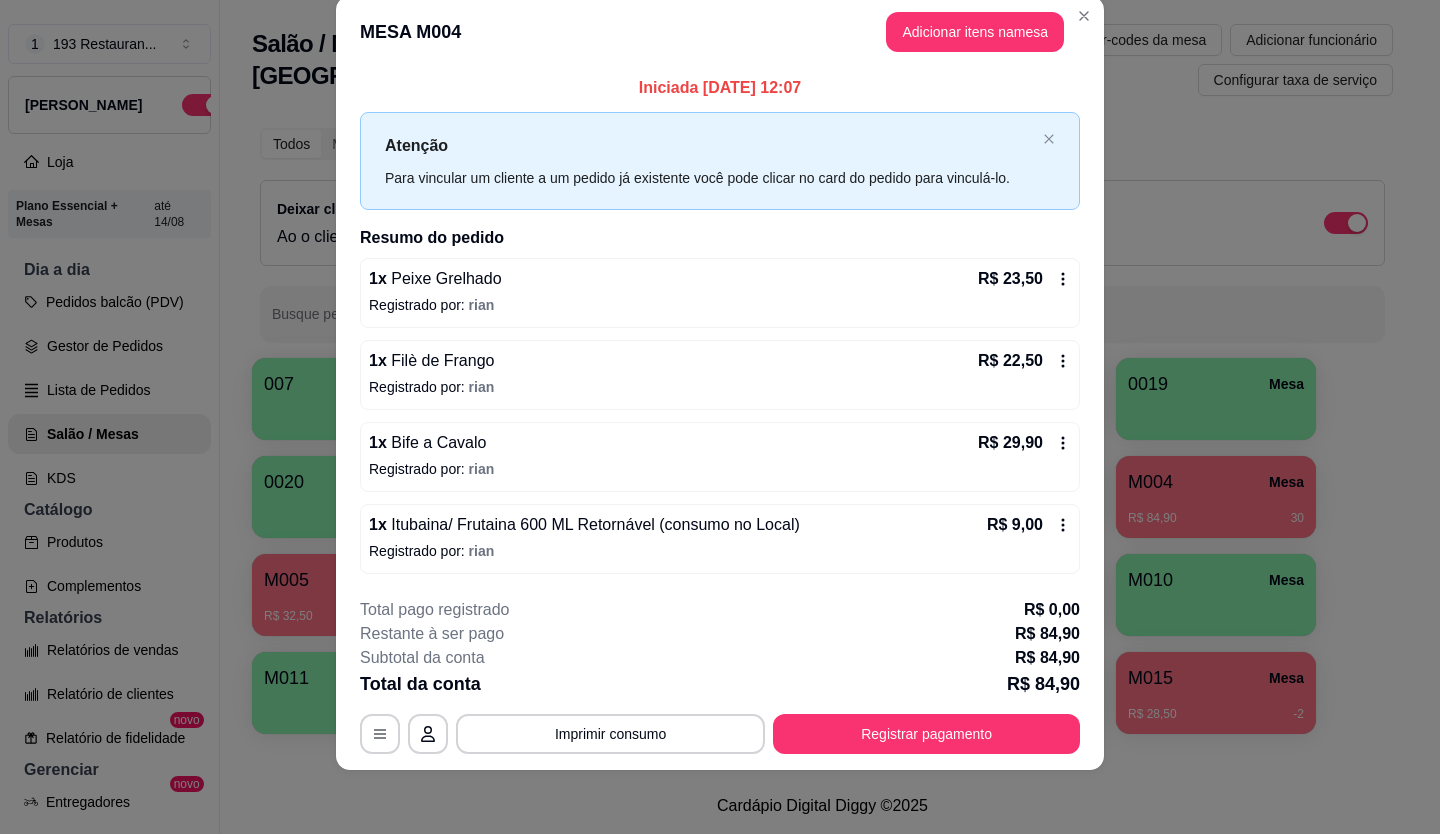 click on "MESA M004 Adicionar itens na  mesa" at bounding box center (720, 32) 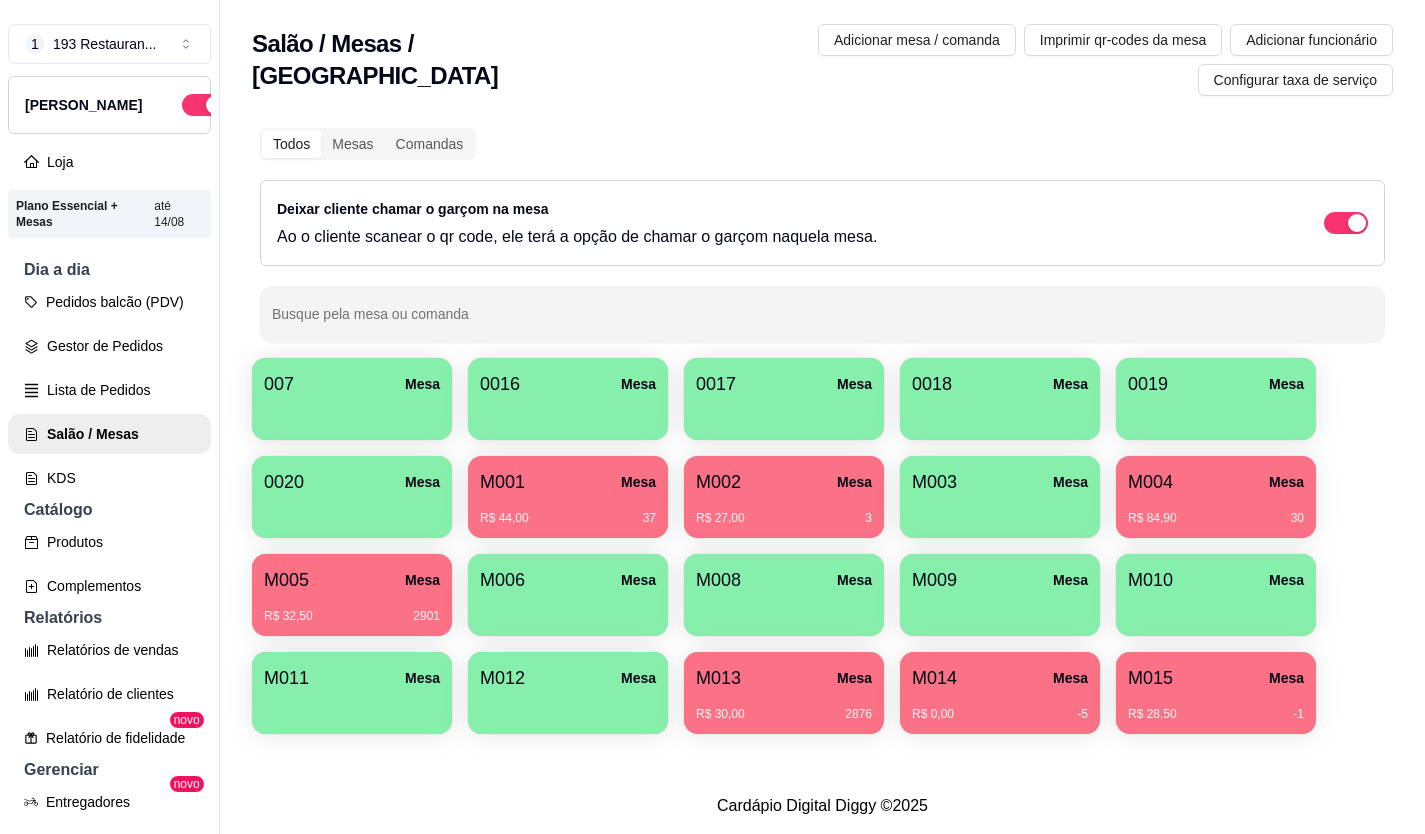 click on "R$ 32,50 2901" at bounding box center [352, 609] 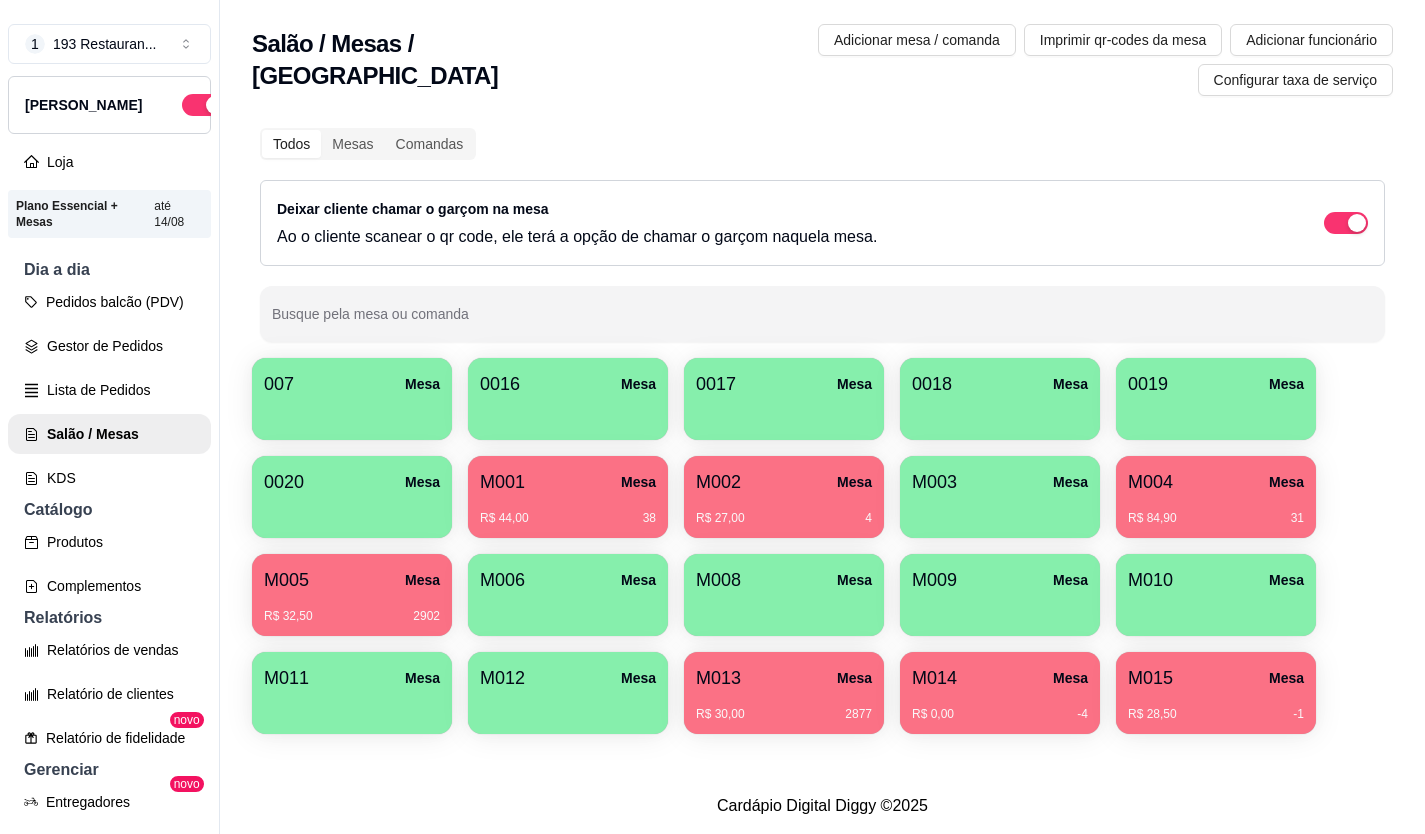click on "R$ 30,00 2877" at bounding box center [784, 714] 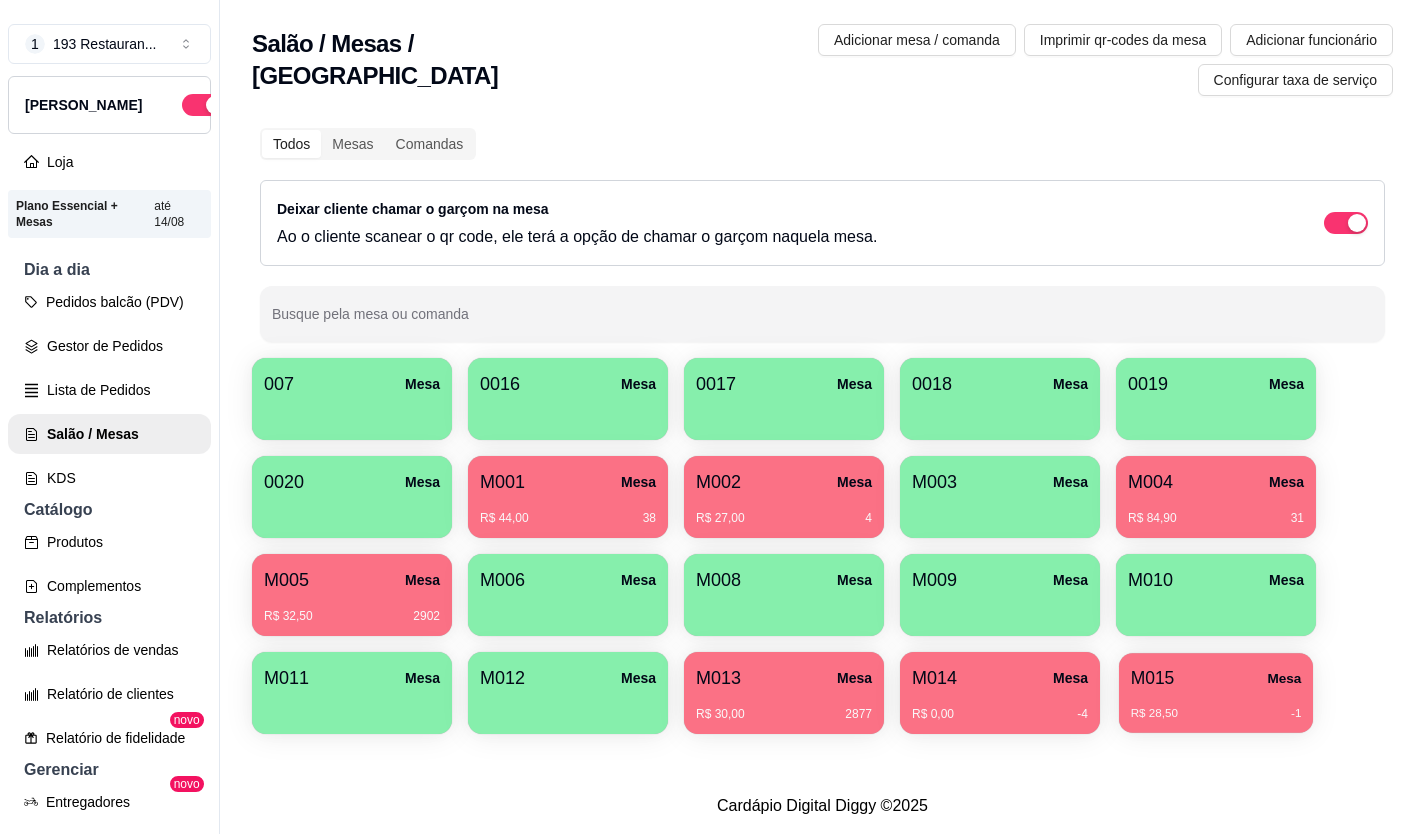 click on "R$ 28,50 -1" at bounding box center [1216, 706] 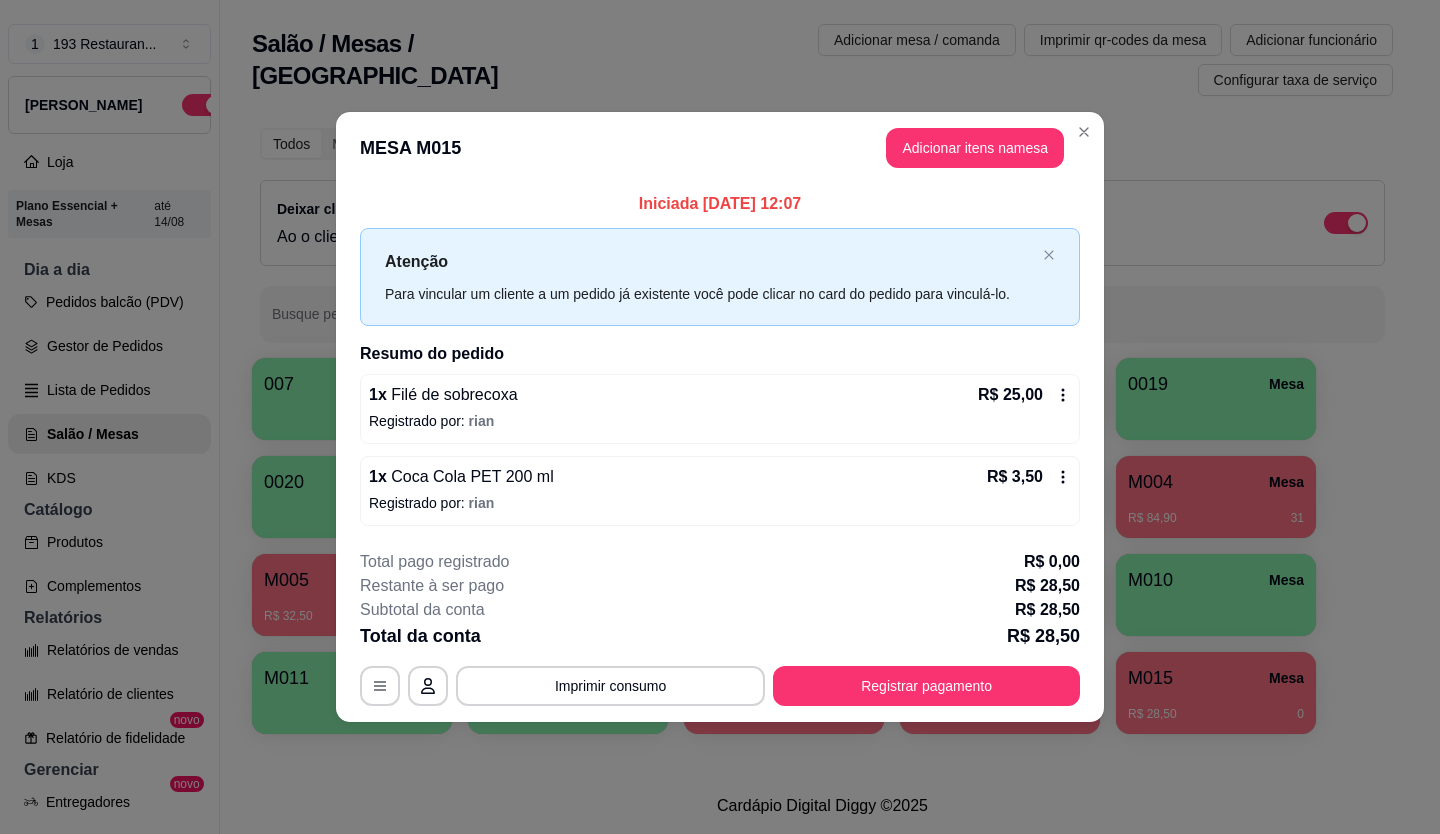 click on "MESA M015 Adicionar itens na  mesa" at bounding box center (720, 148) 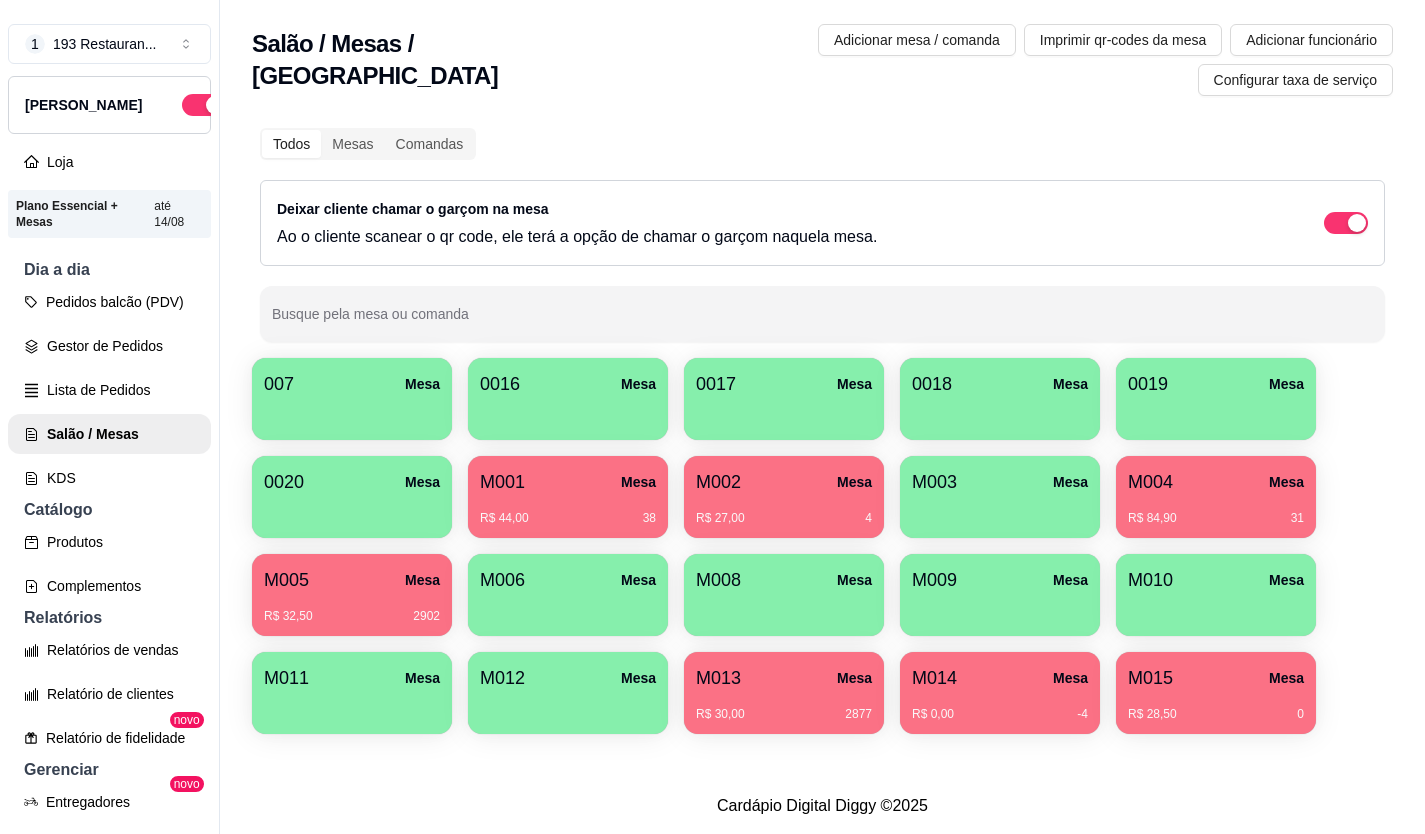 click on "M003" at bounding box center (934, 482) 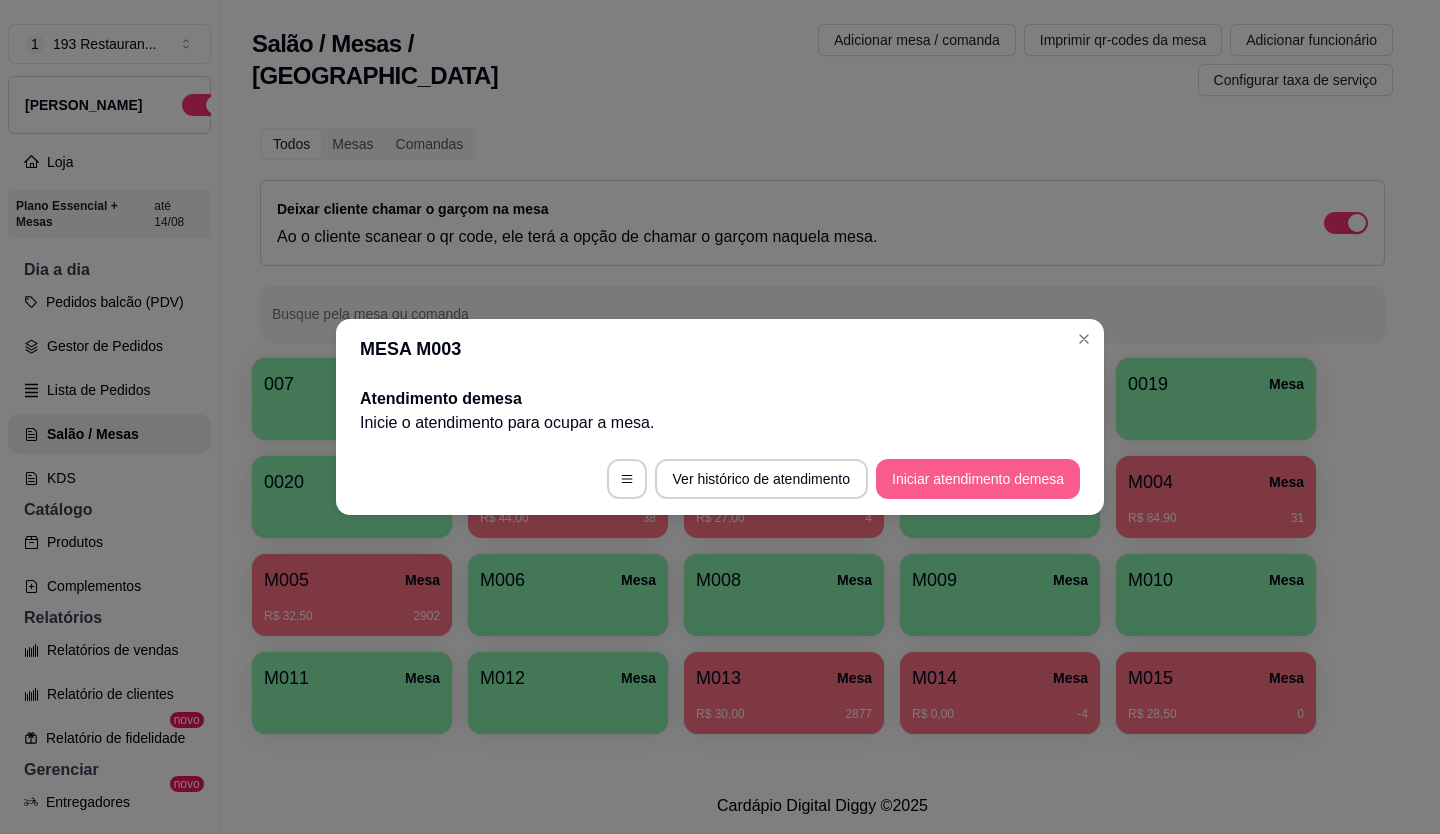 click on "Iniciar atendimento de  mesa" at bounding box center (978, 479) 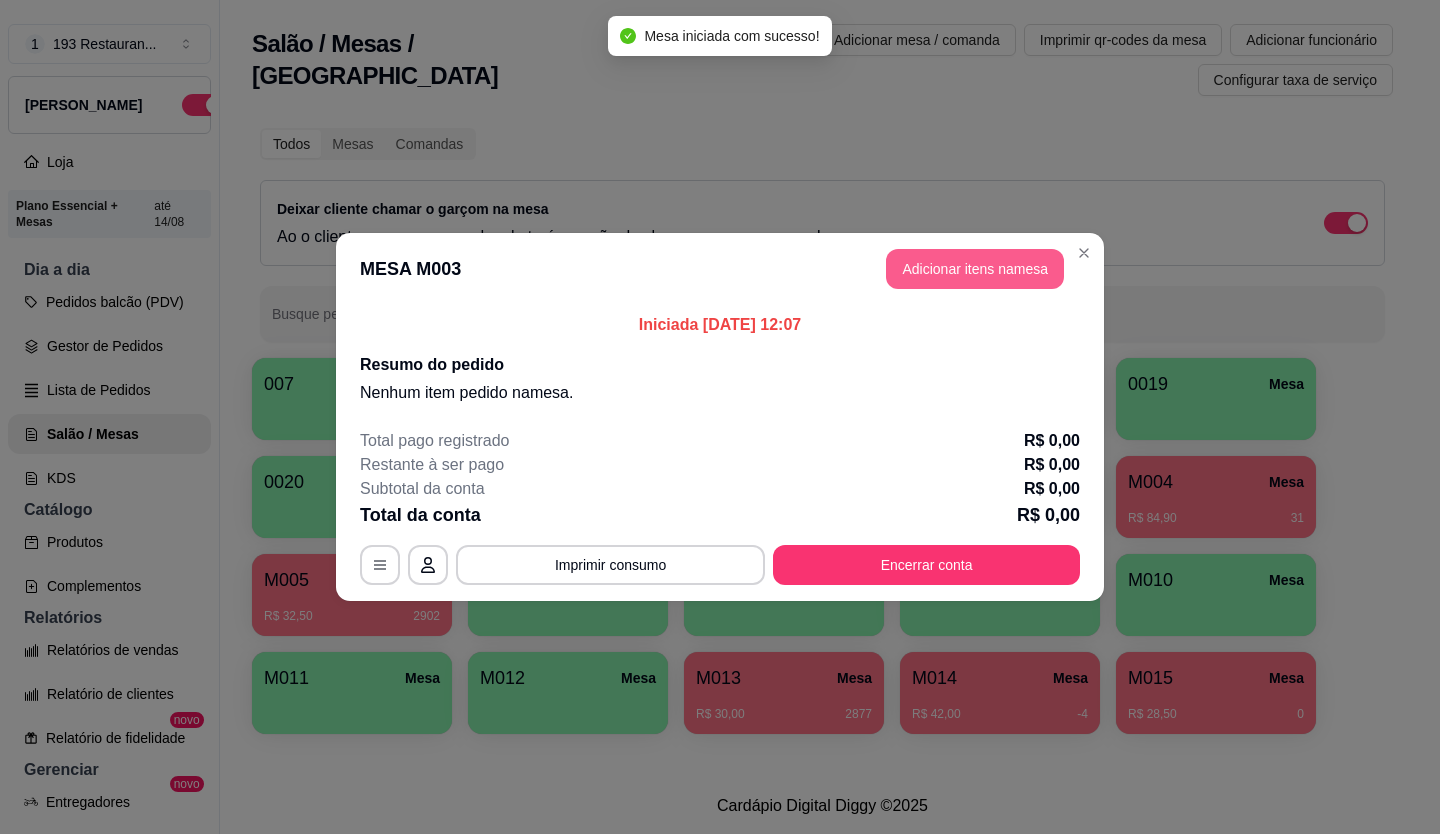 click on "Adicionar itens na  mesa" at bounding box center (975, 269) 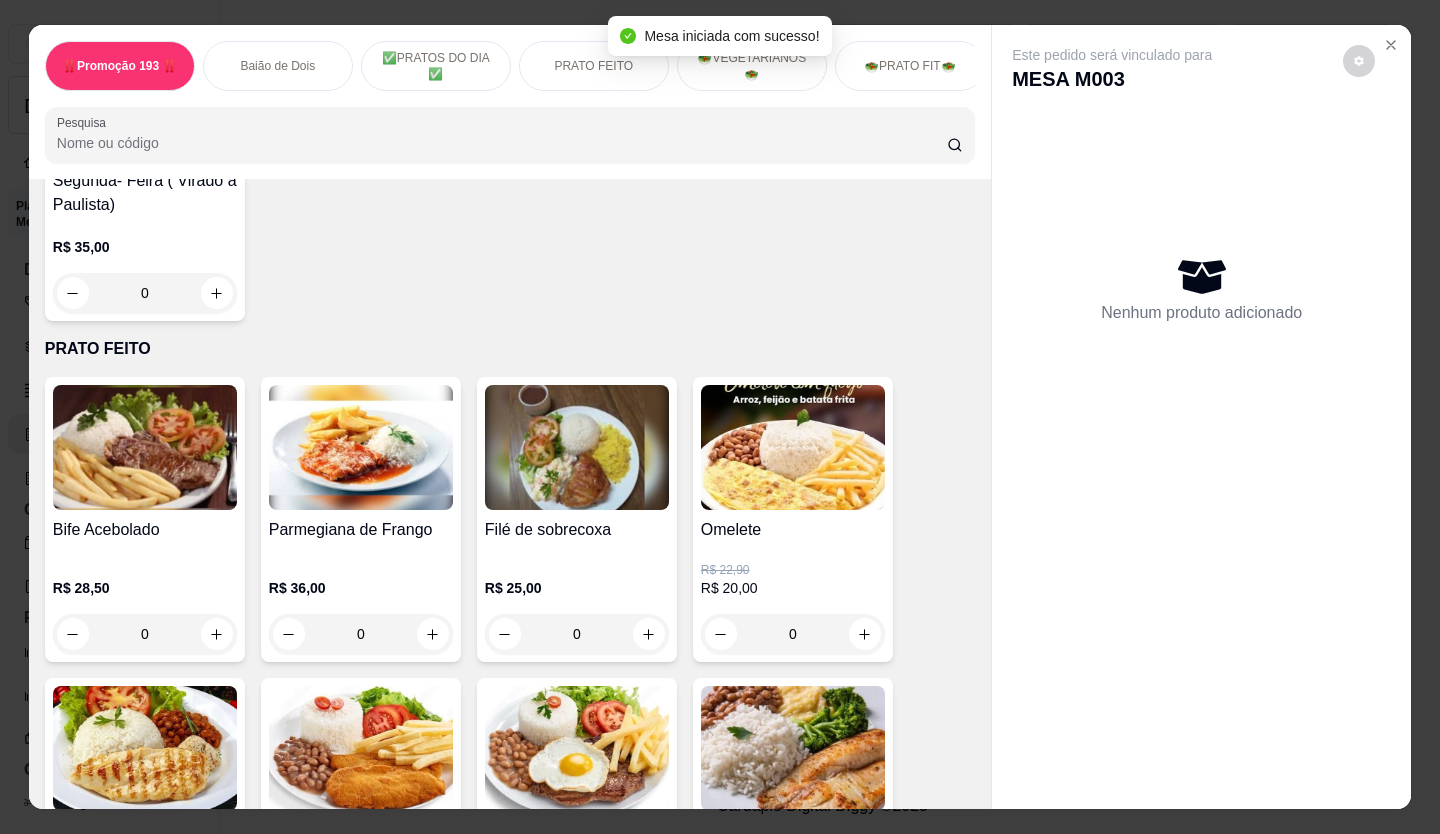 scroll, scrollTop: 1000, scrollLeft: 0, axis: vertical 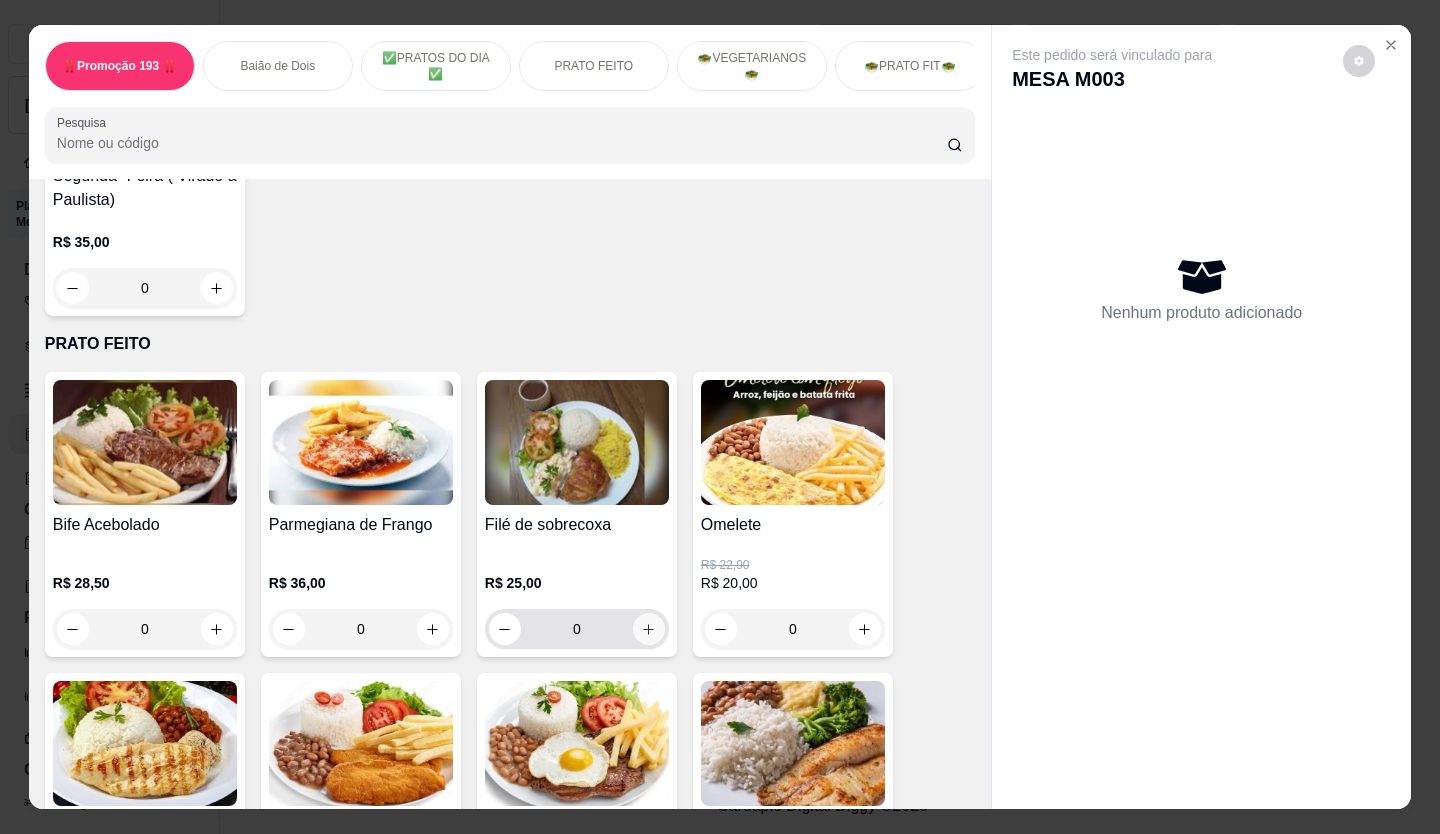 click 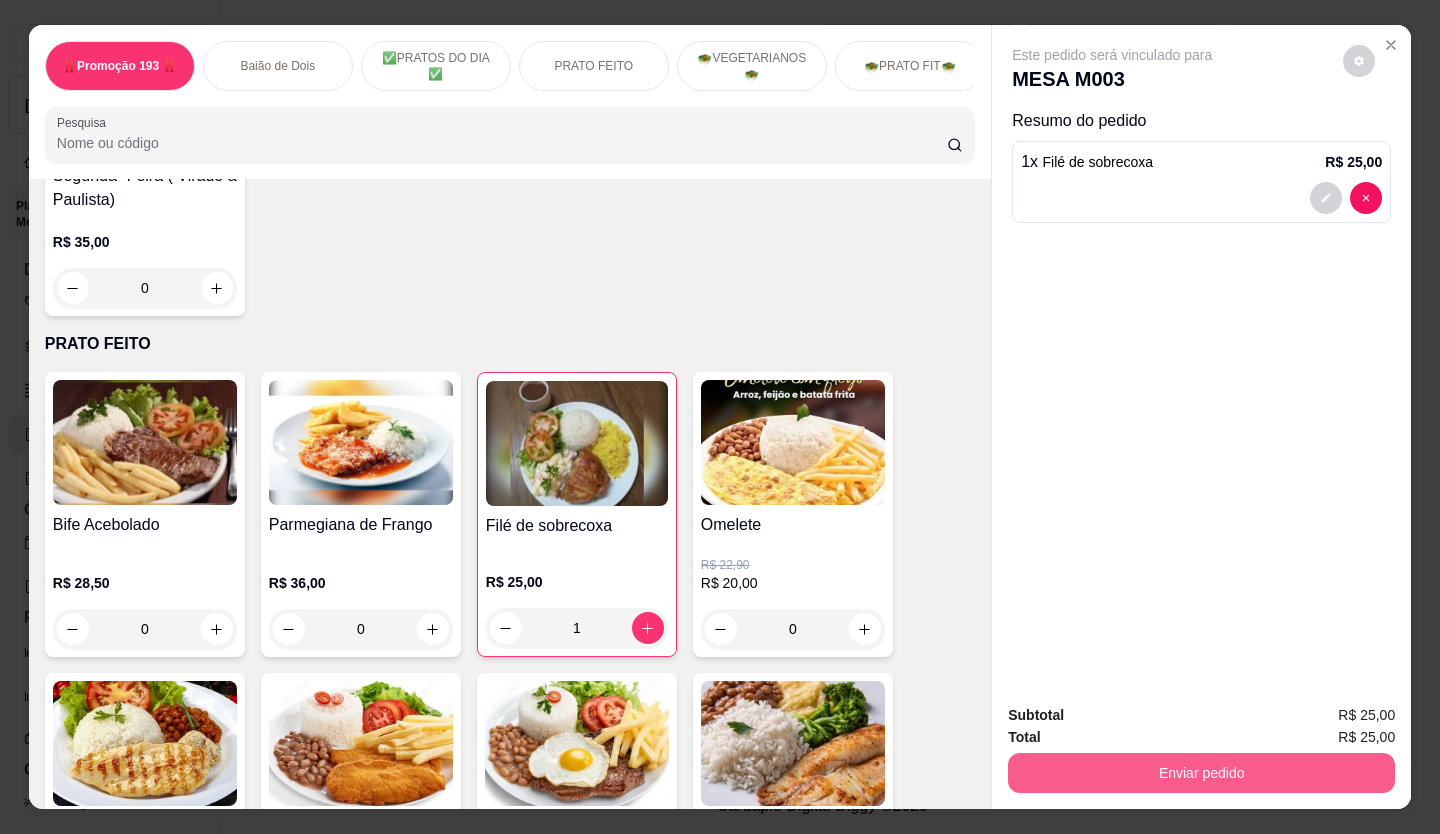 click on "Enviar pedido" at bounding box center [1201, 773] 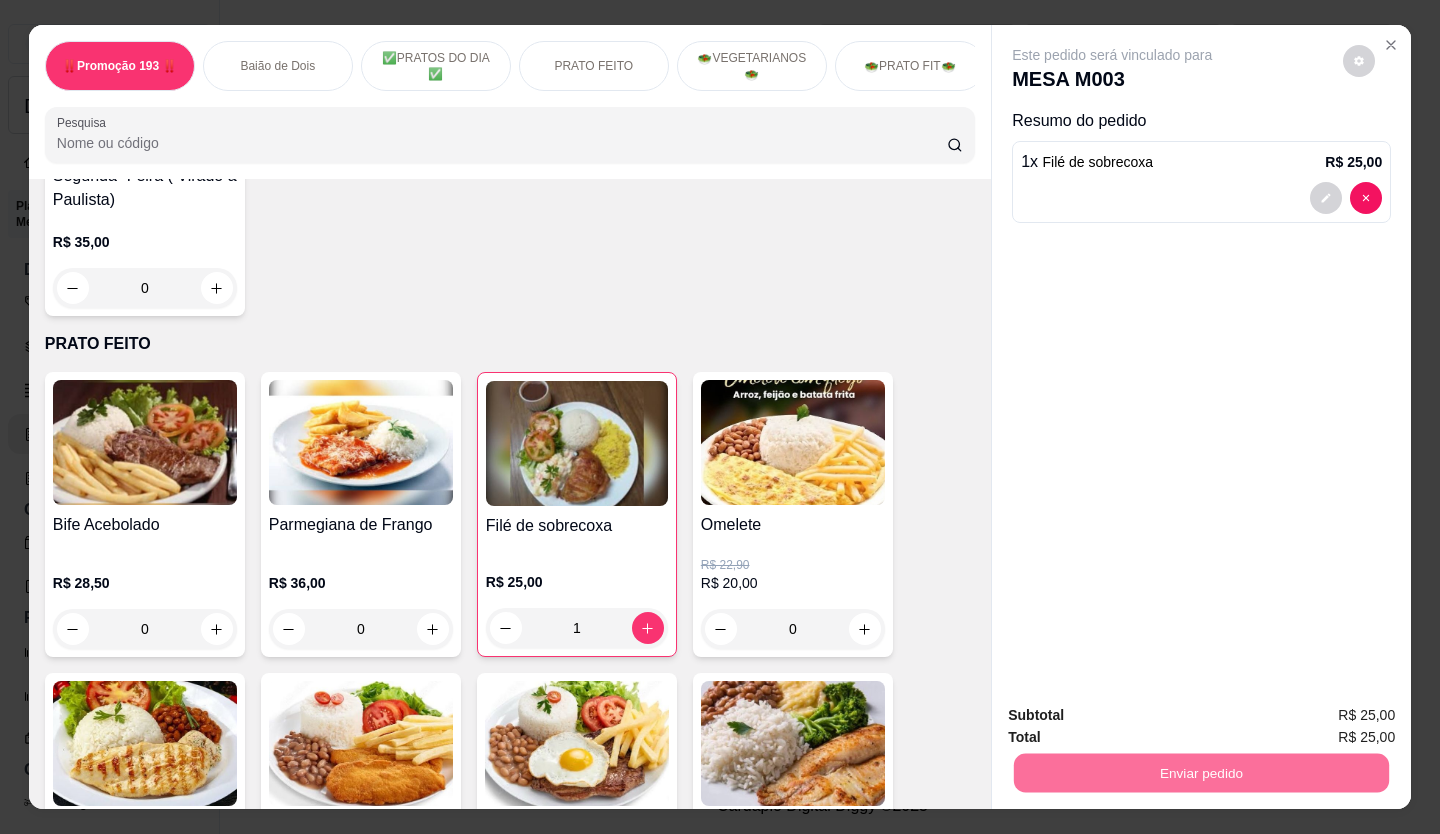 click on "Não registrar e enviar pedido" at bounding box center (1135, 716) 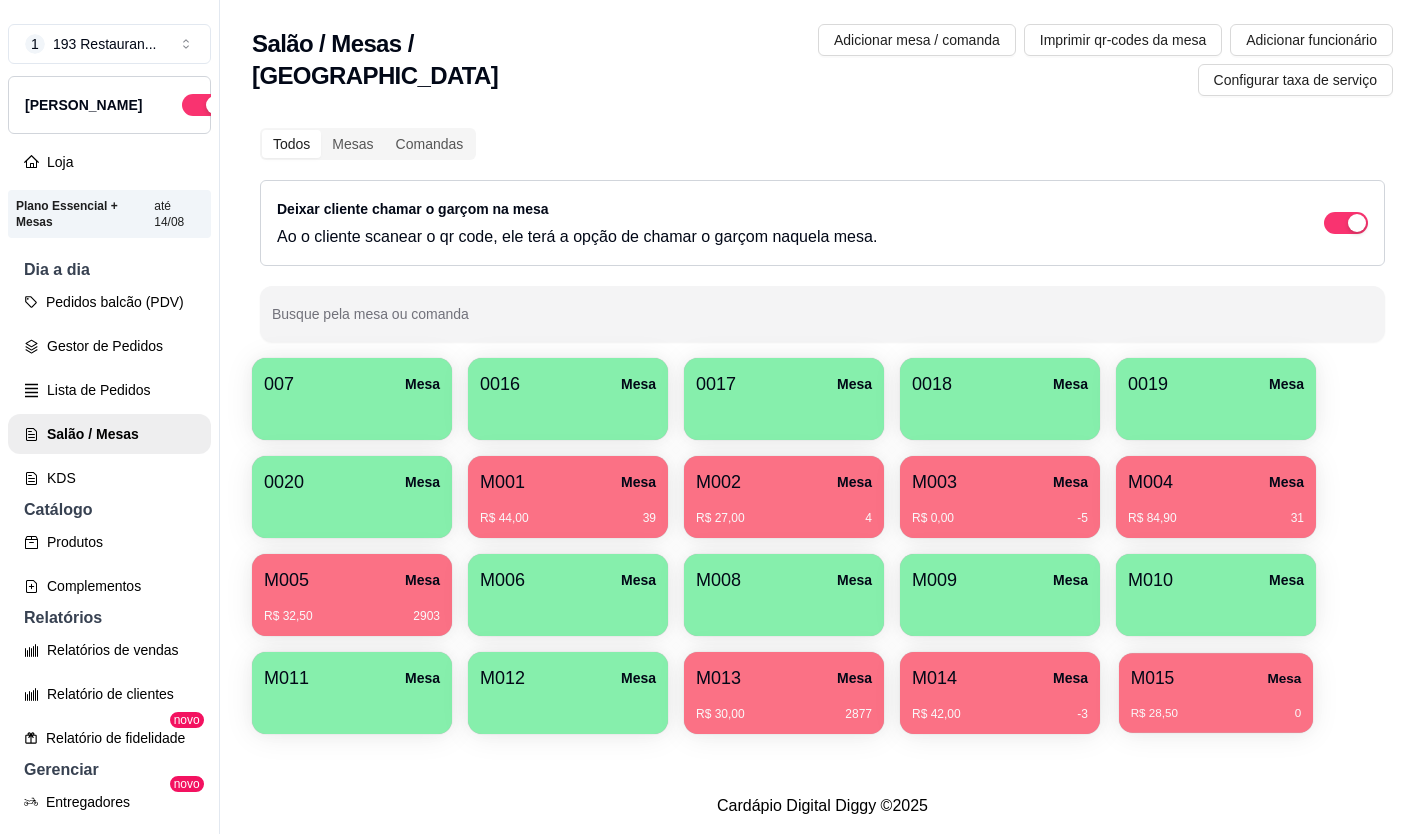 click on "R$ 28,50 0" at bounding box center [1216, 714] 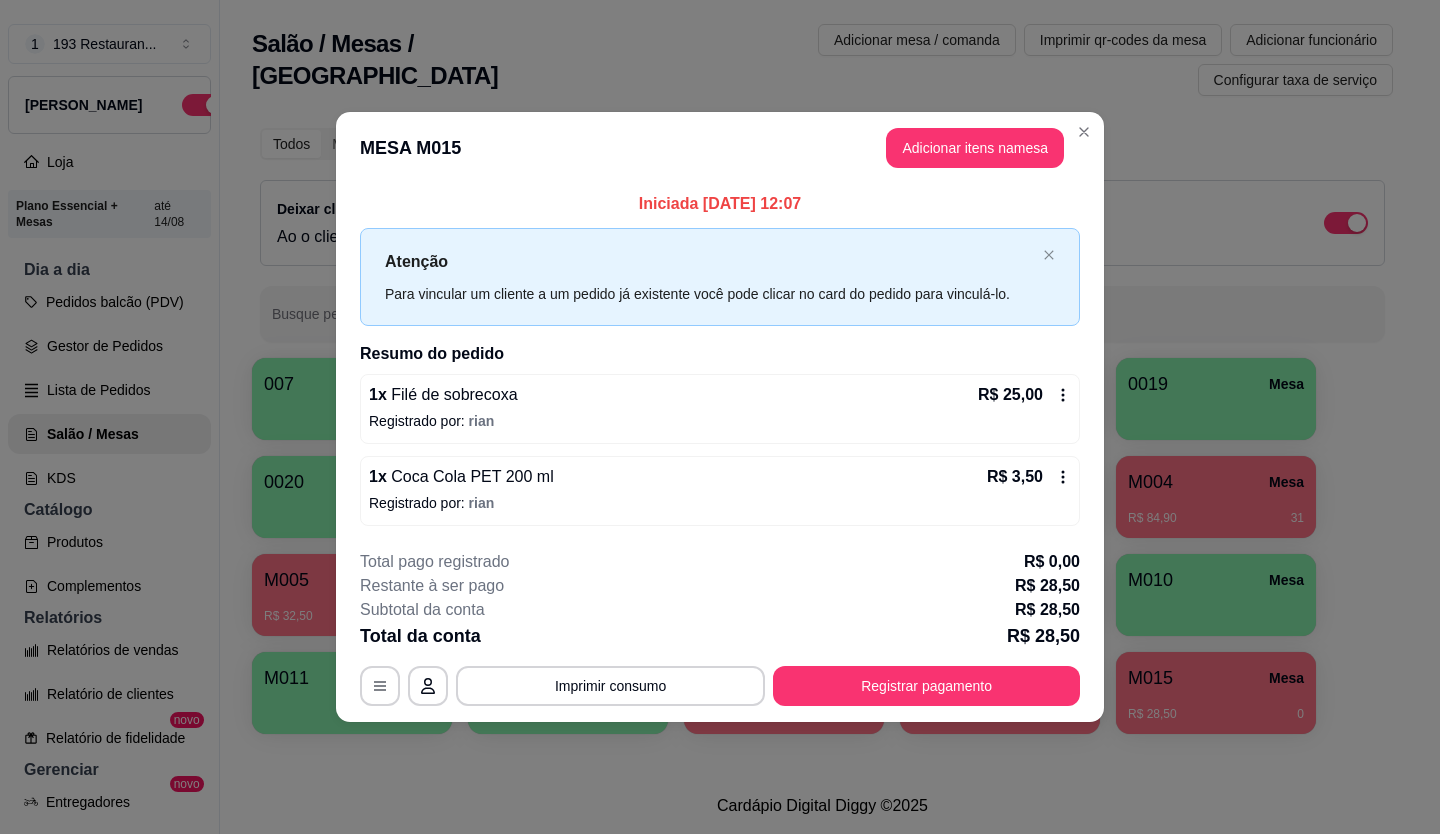 click on "R$ 25,00" at bounding box center [1024, 395] 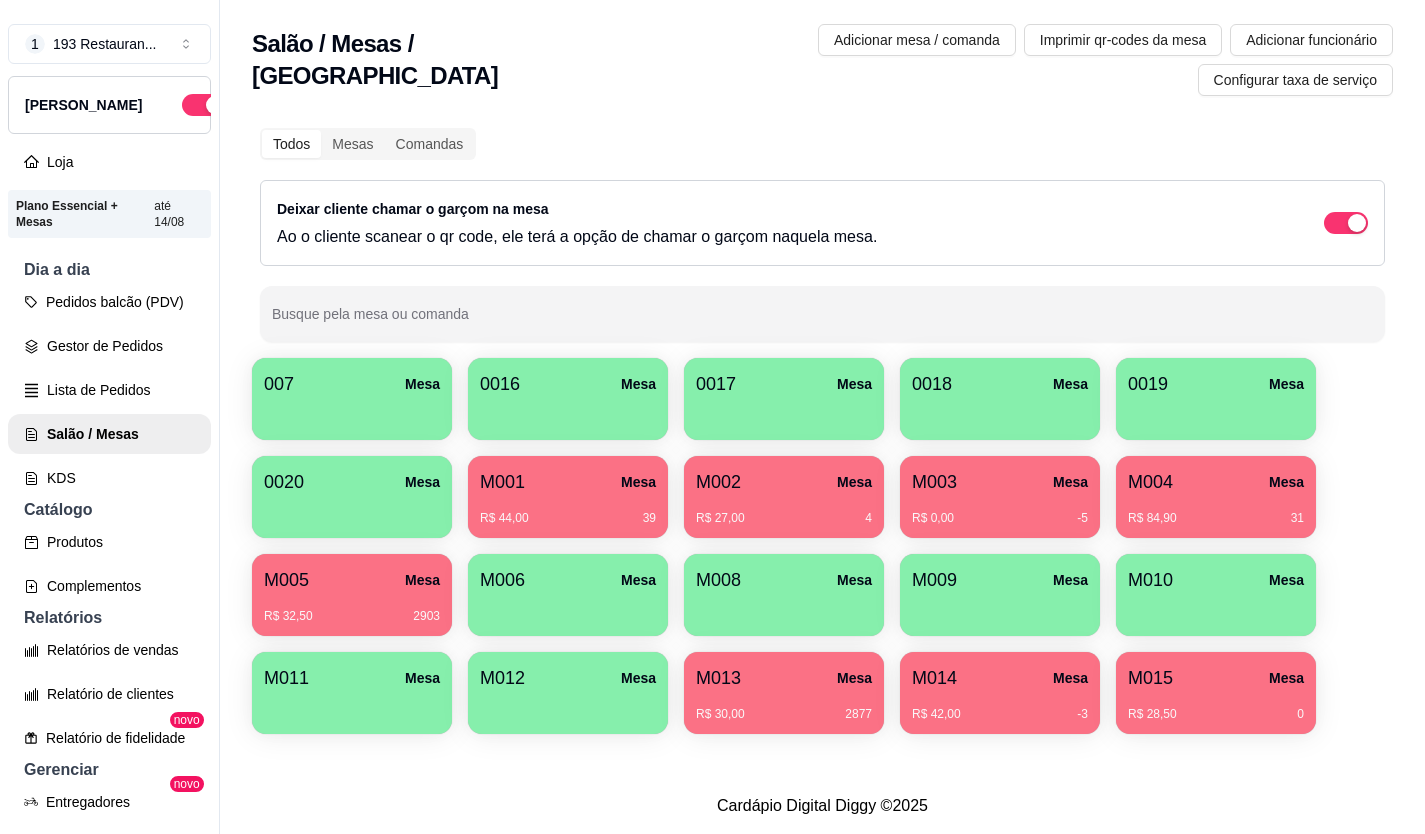 click on "R$ 32,50 2903" at bounding box center (352, 609) 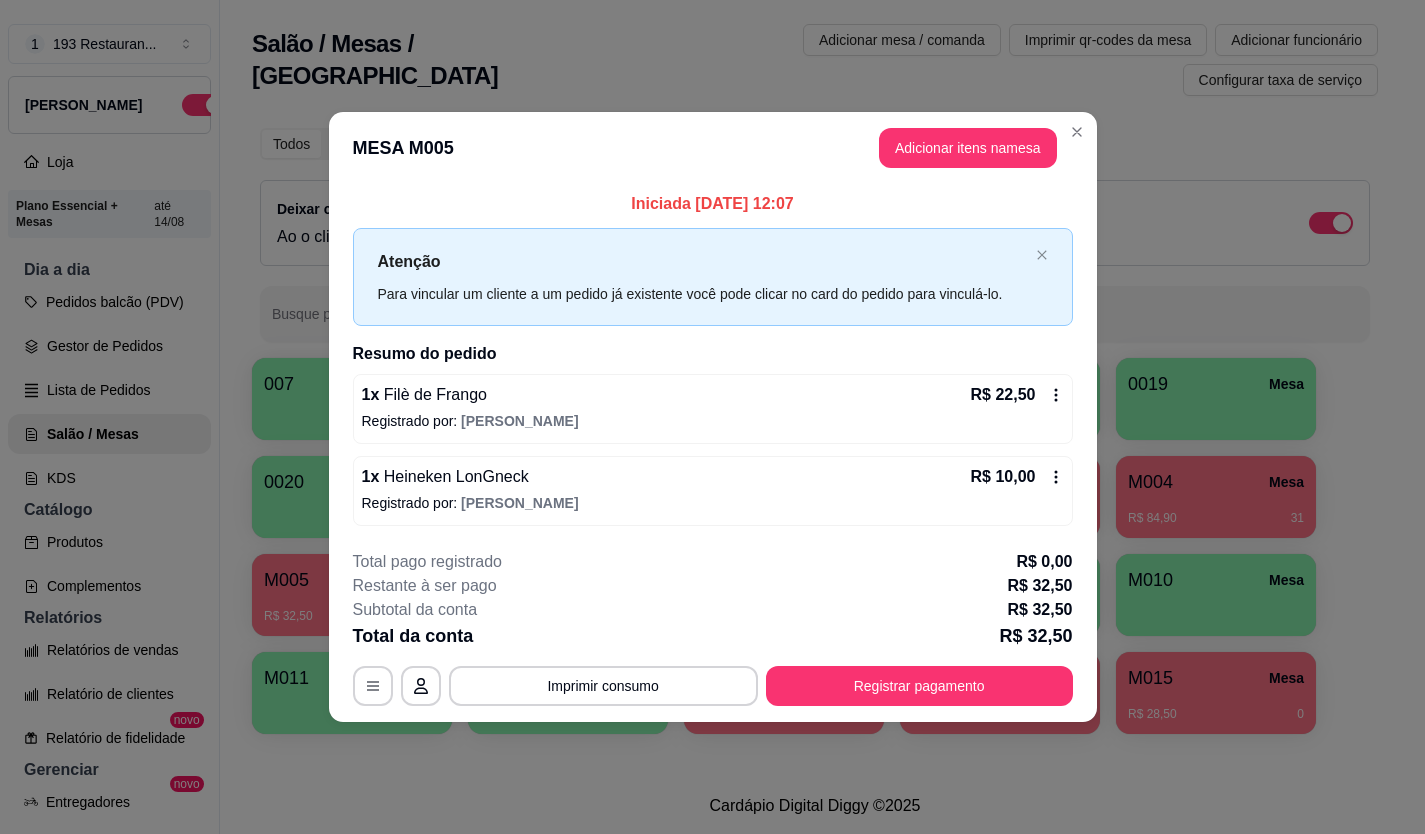 type 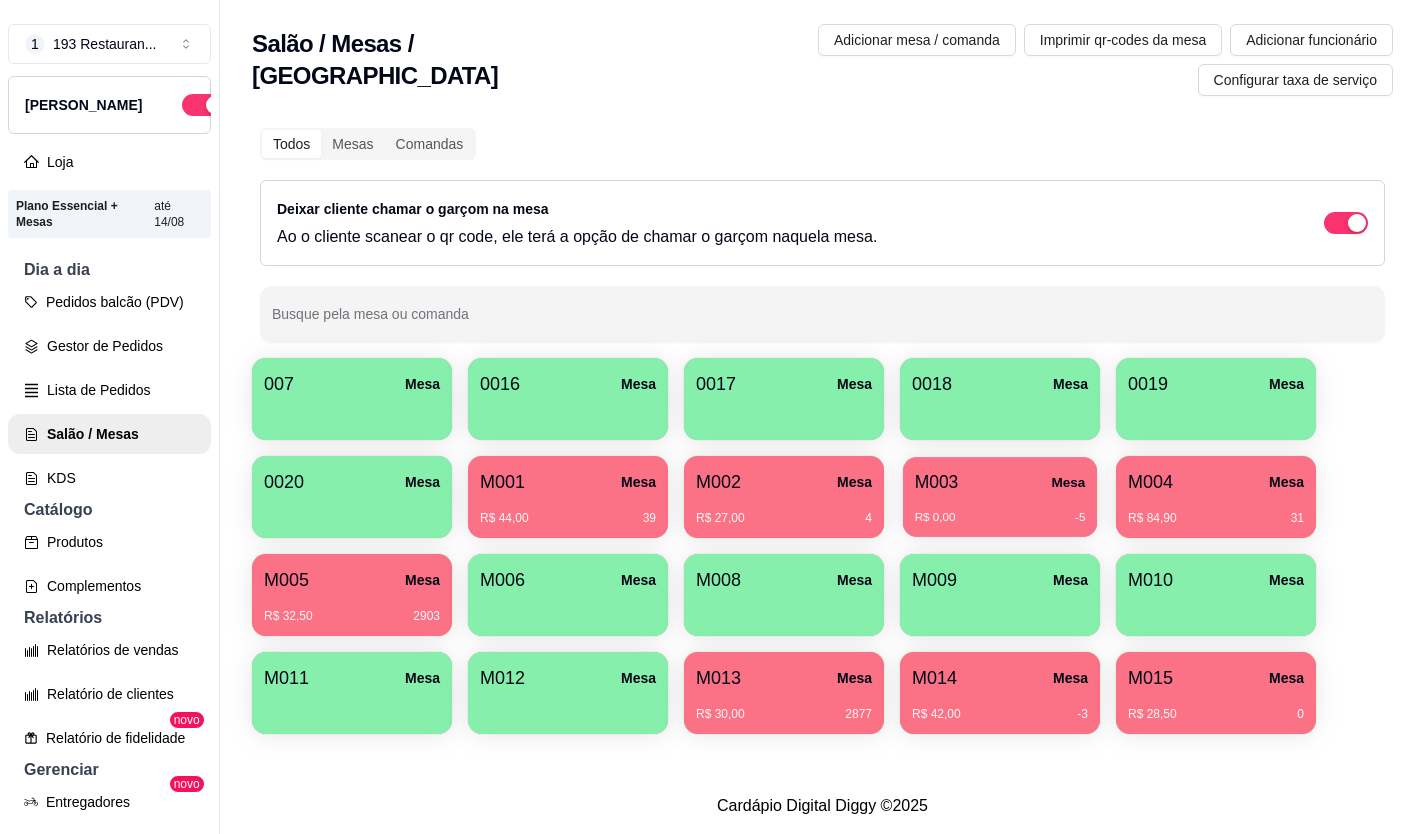 click on "M003 Mesa" at bounding box center [1000, 482] 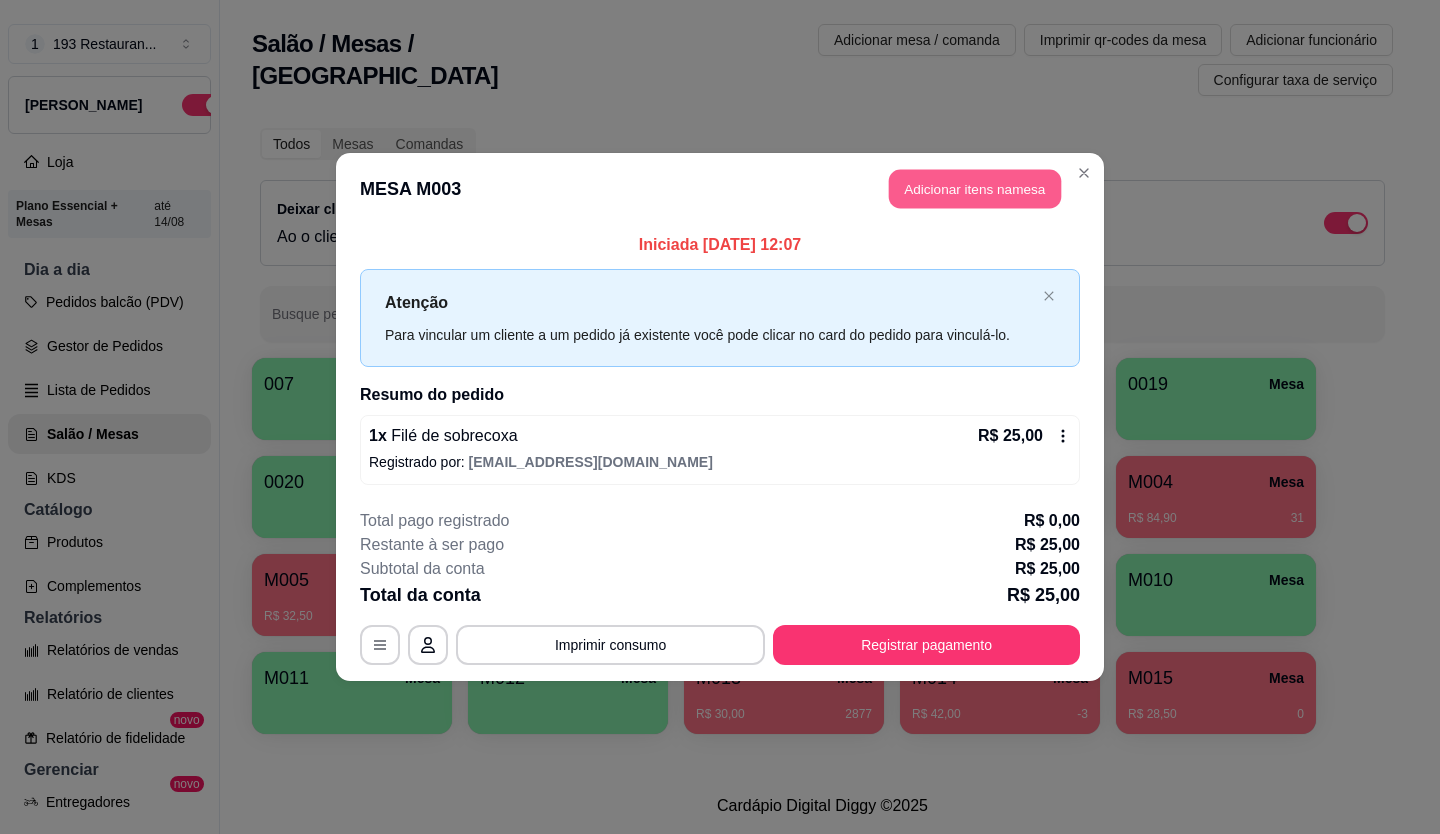 click on "Adicionar itens na  mesa" at bounding box center [975, 189] 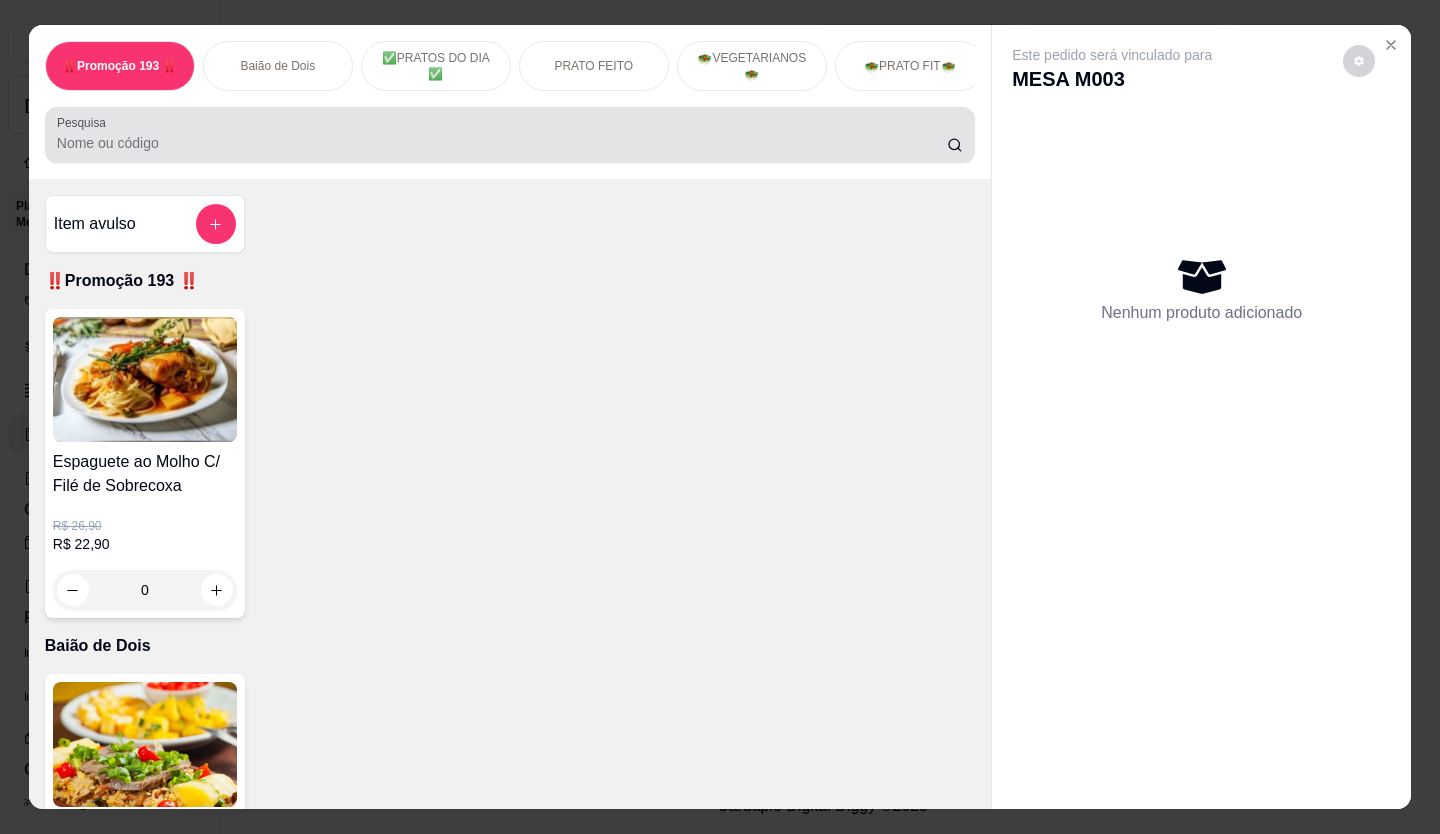 scroll, scrollTop: 46, scrollLeft: 0, axis: vertical 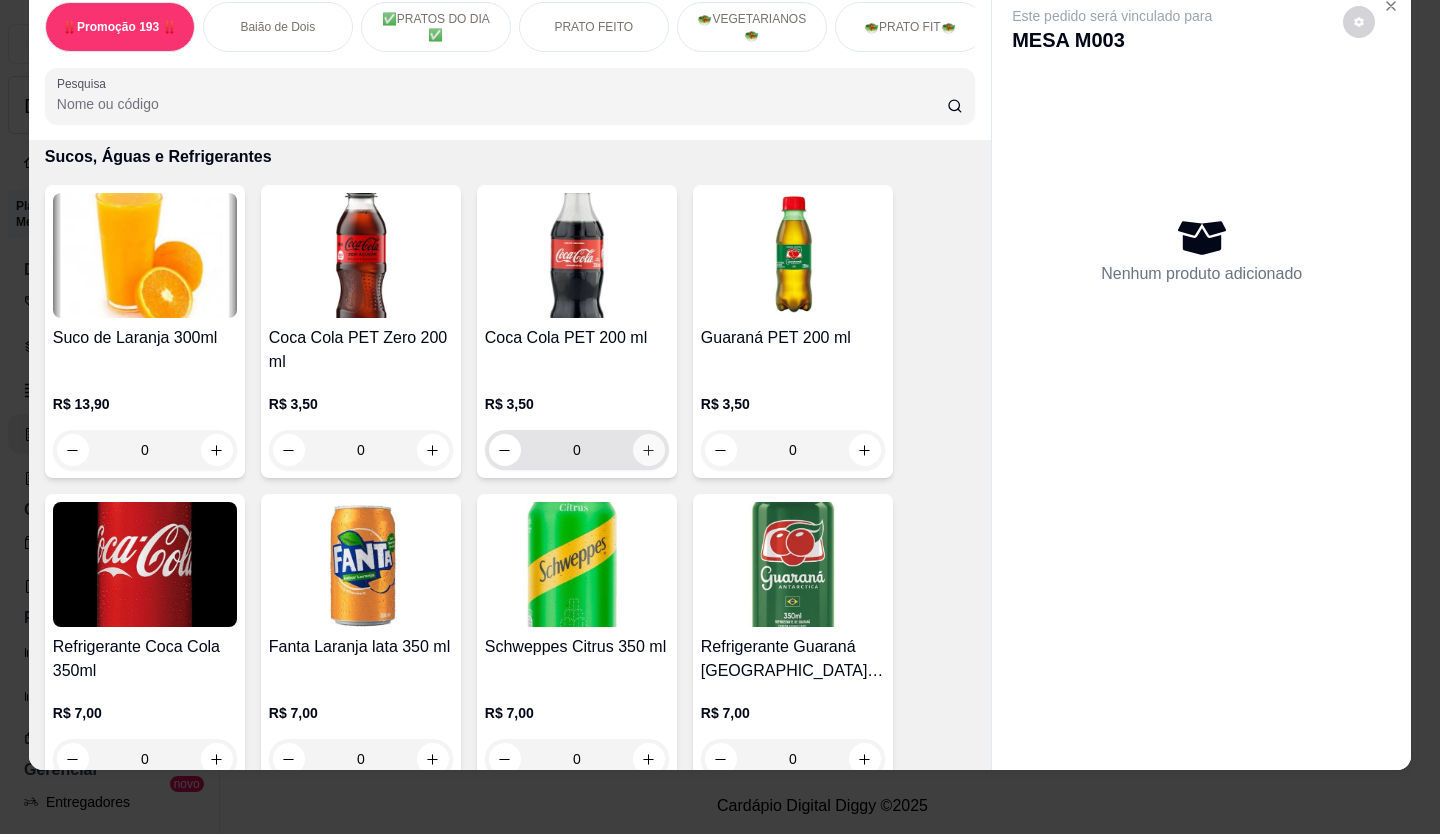 click 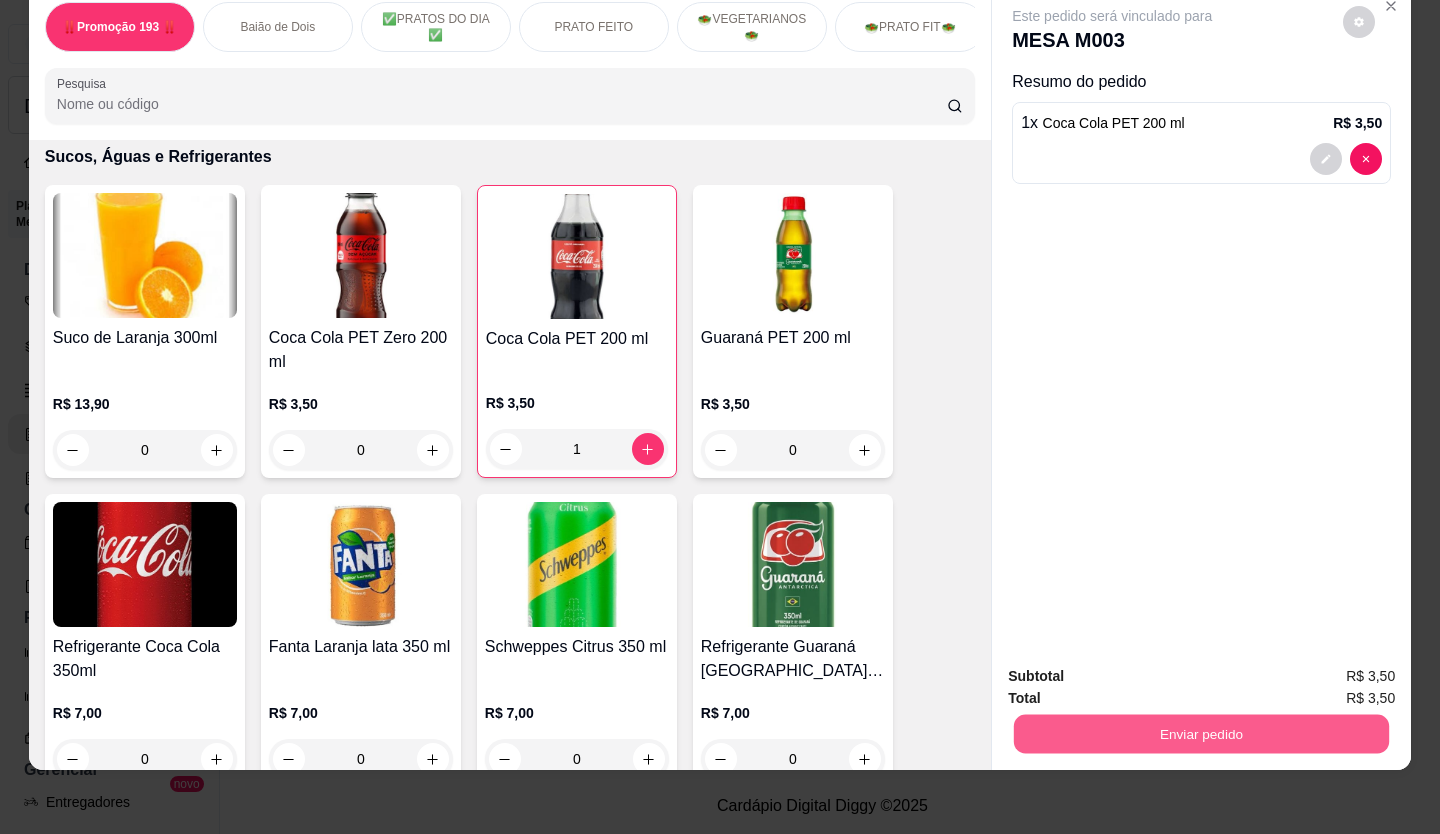 click on "Enviar pedido" at bounding box center [1201, 734] 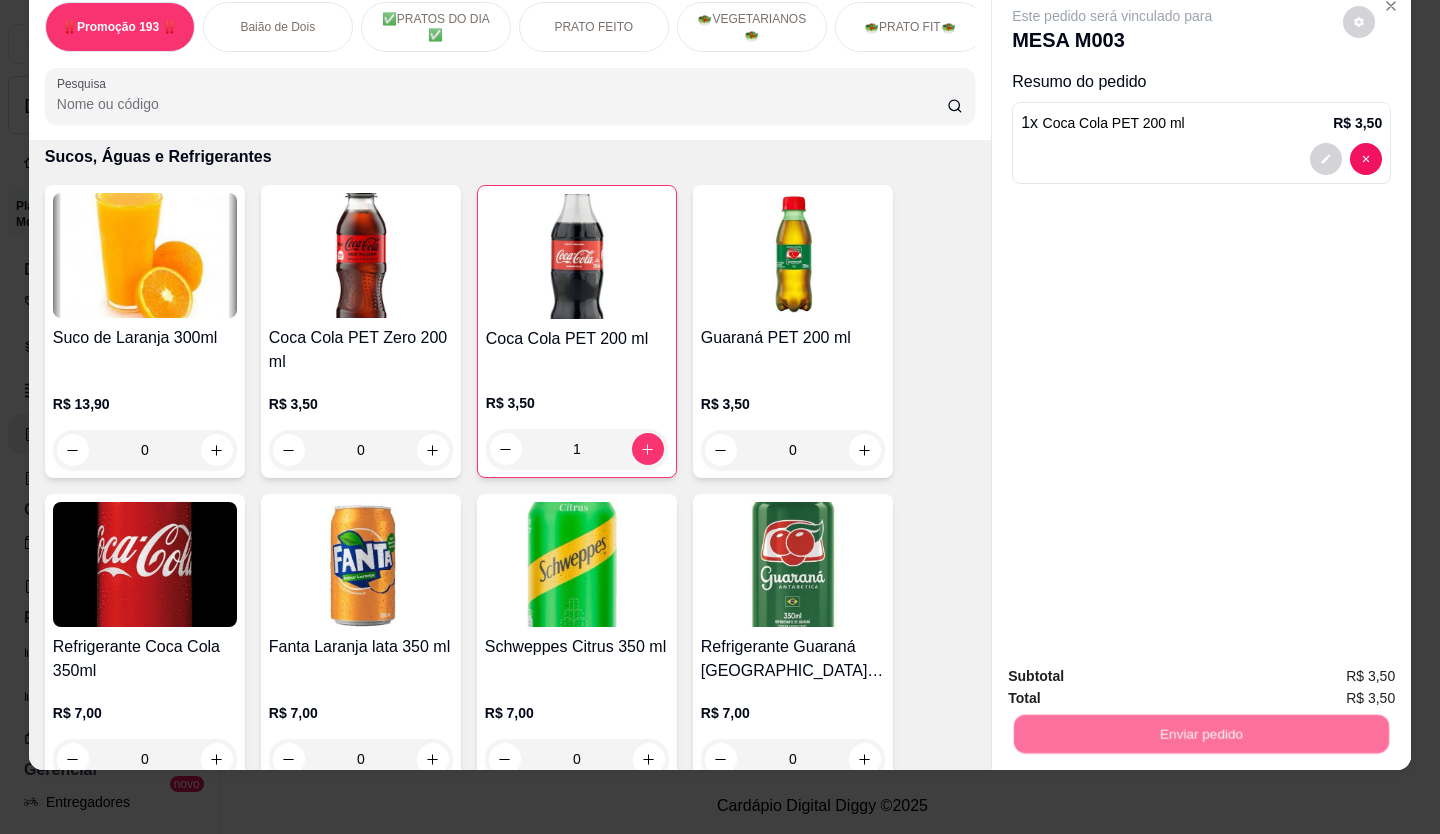 click on "Não registrar e enviar pedido" at bounding box center [1136, 669] 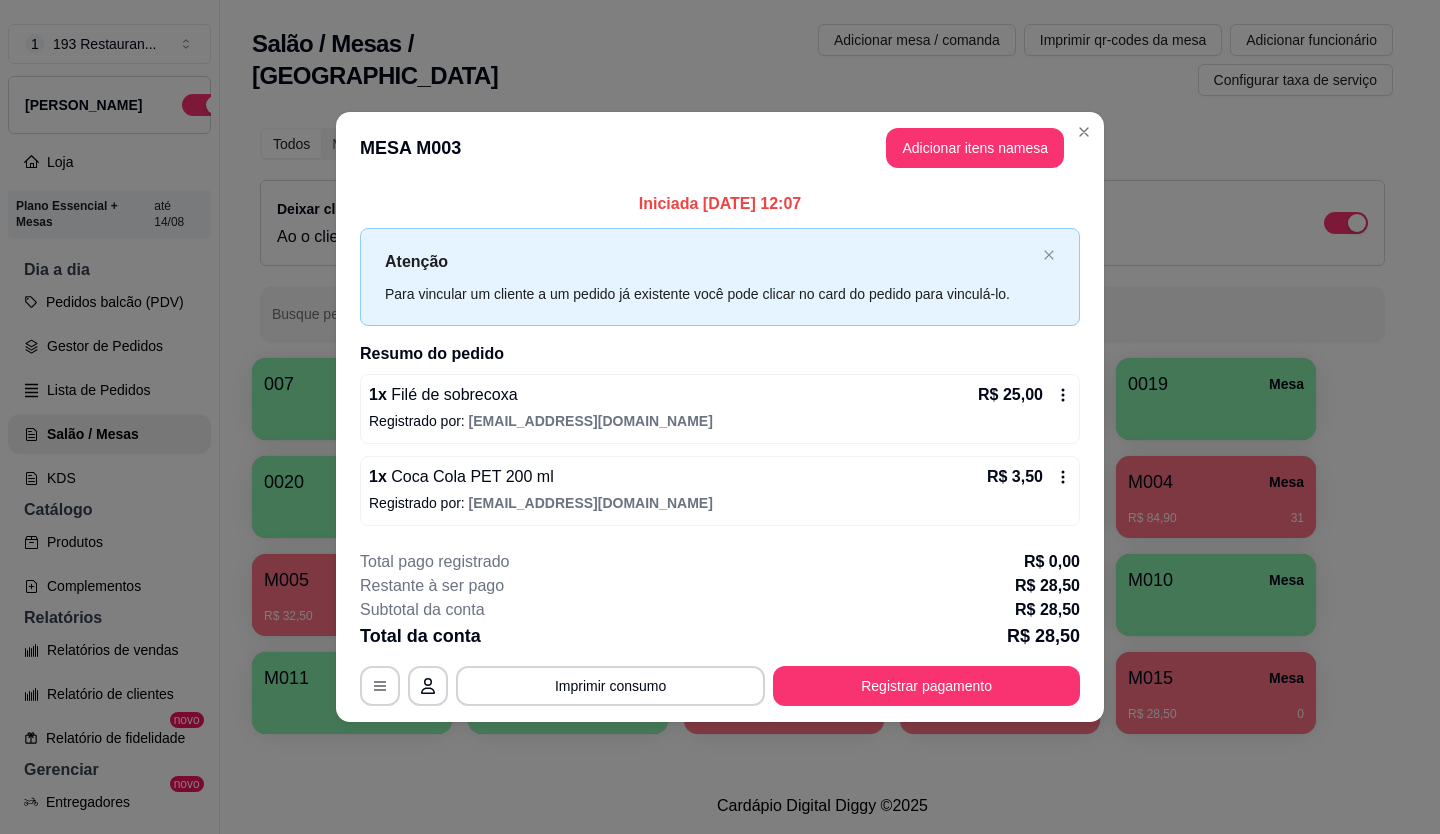 type 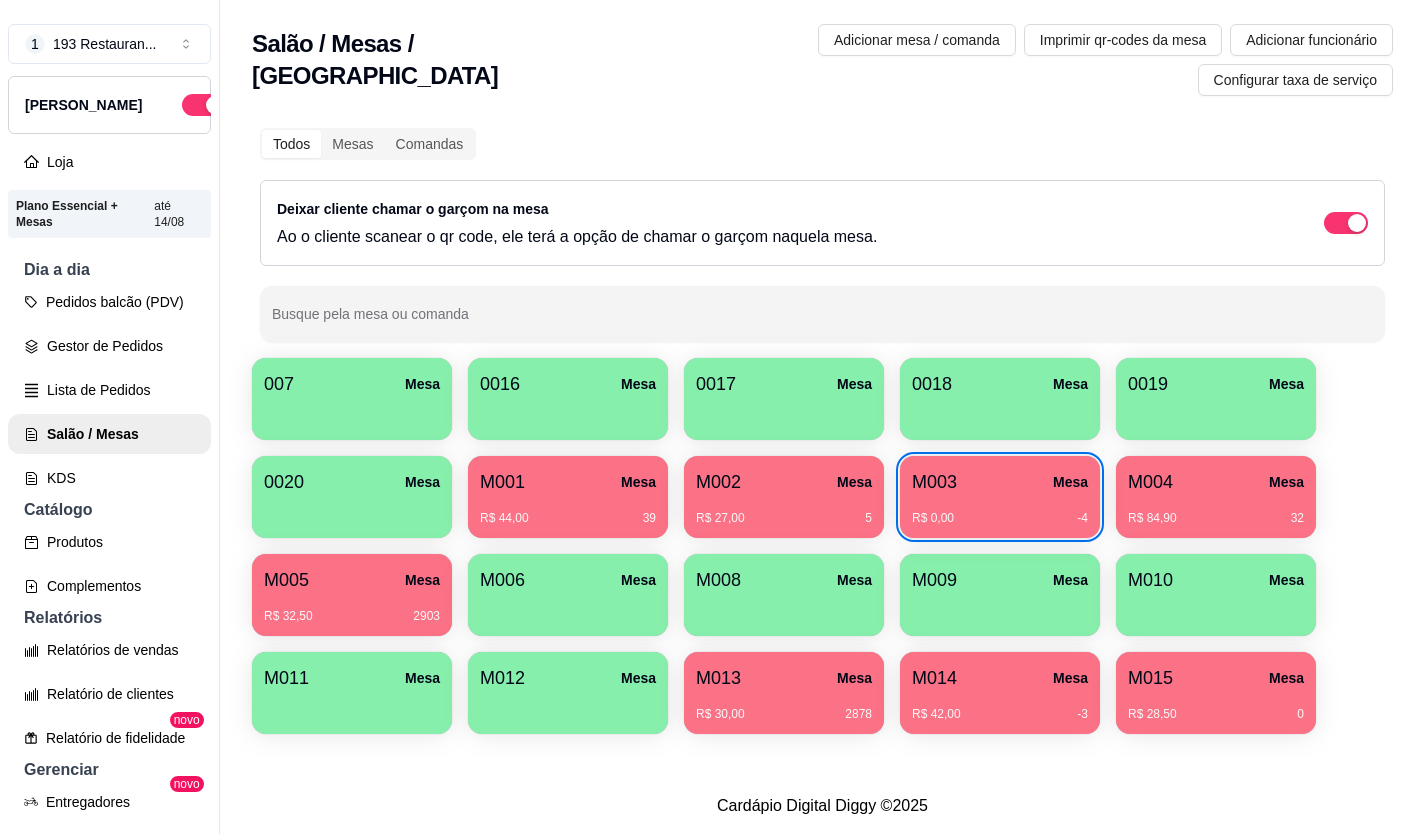 click on "R$ 0,00 -4" at bounding box center [1000, 511] 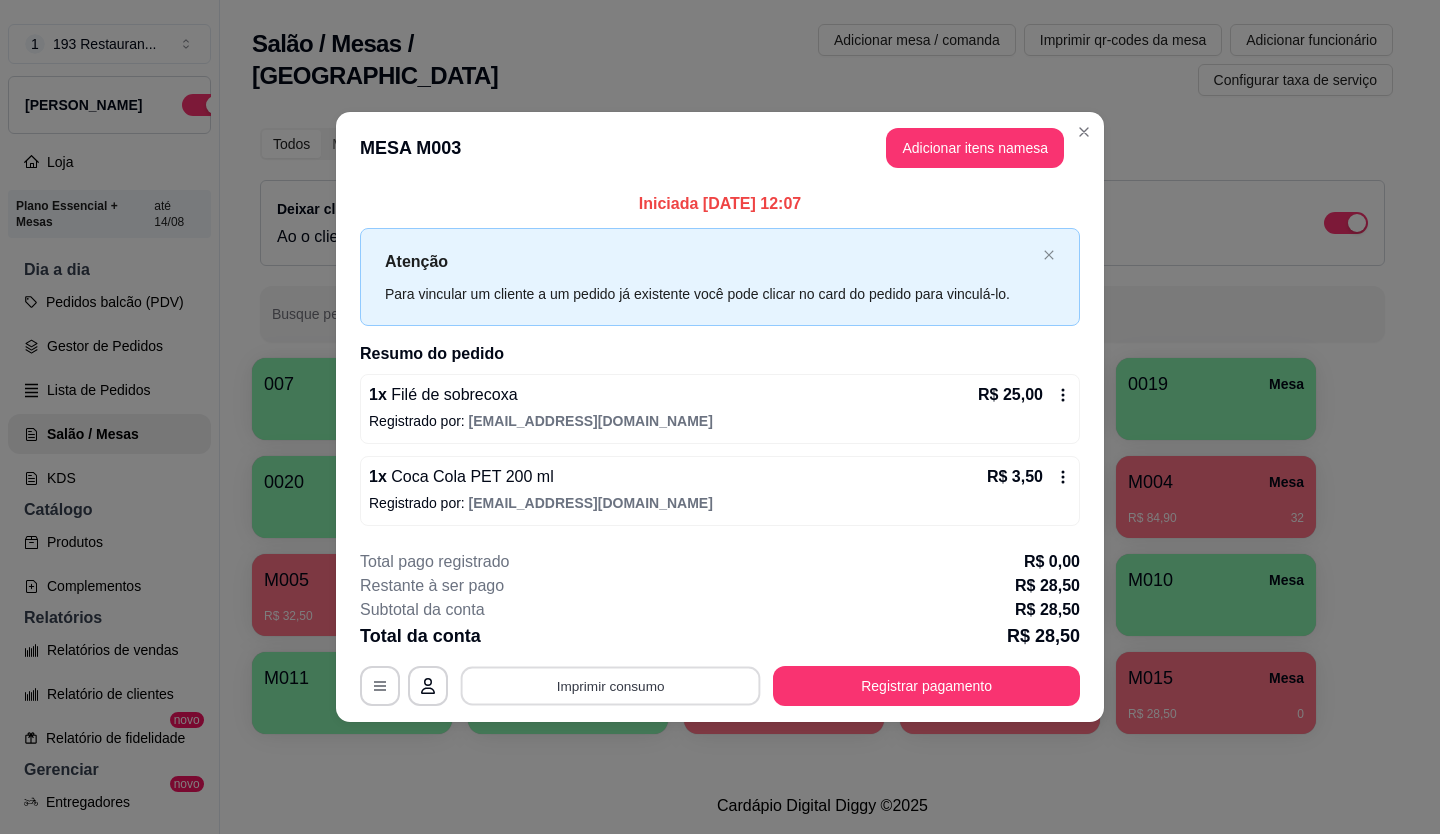 click on "Imprimir consumo" at bounding box center [611, 685] 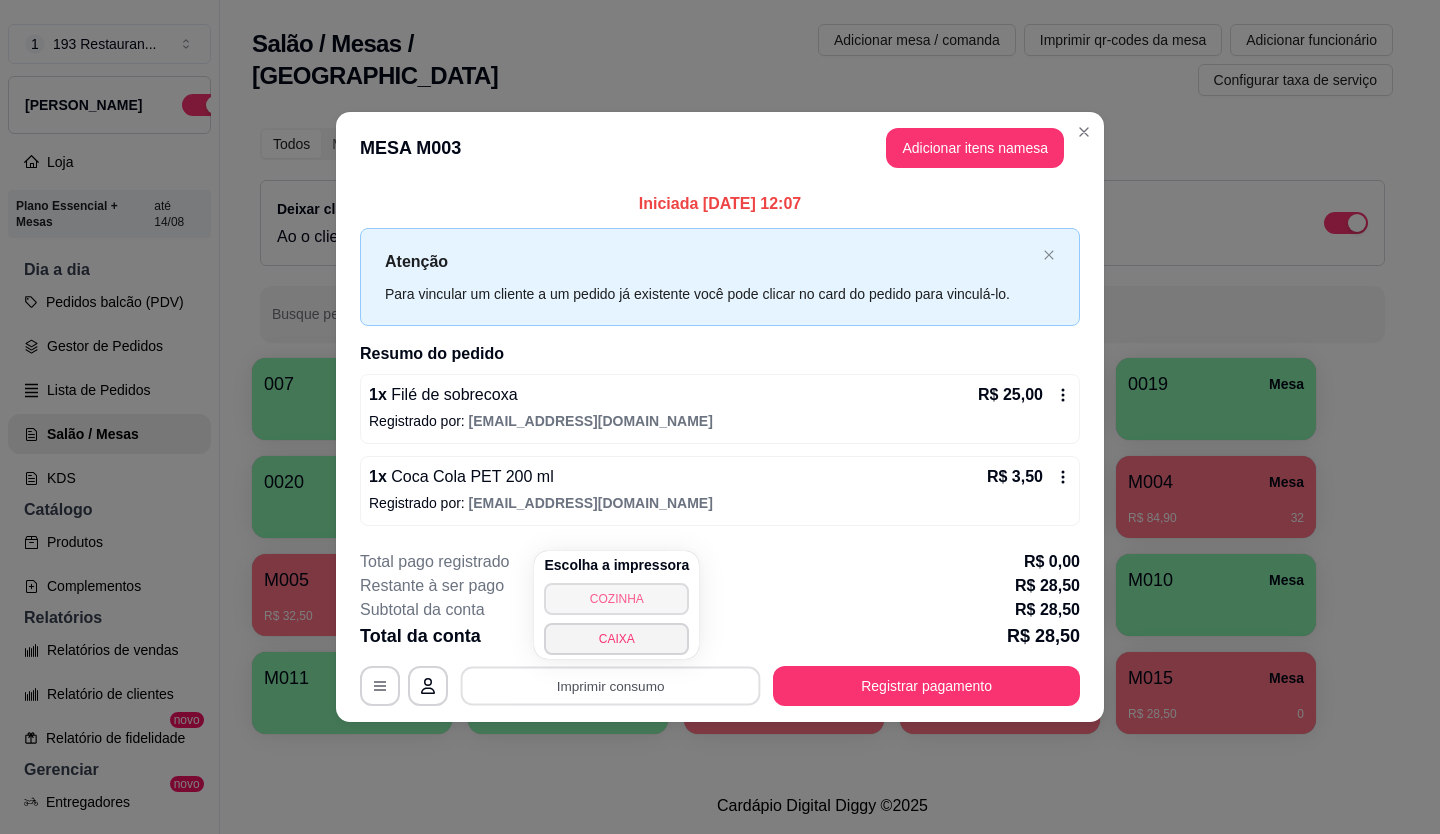 click on "COZINHA" at bounding box center (616, 599) 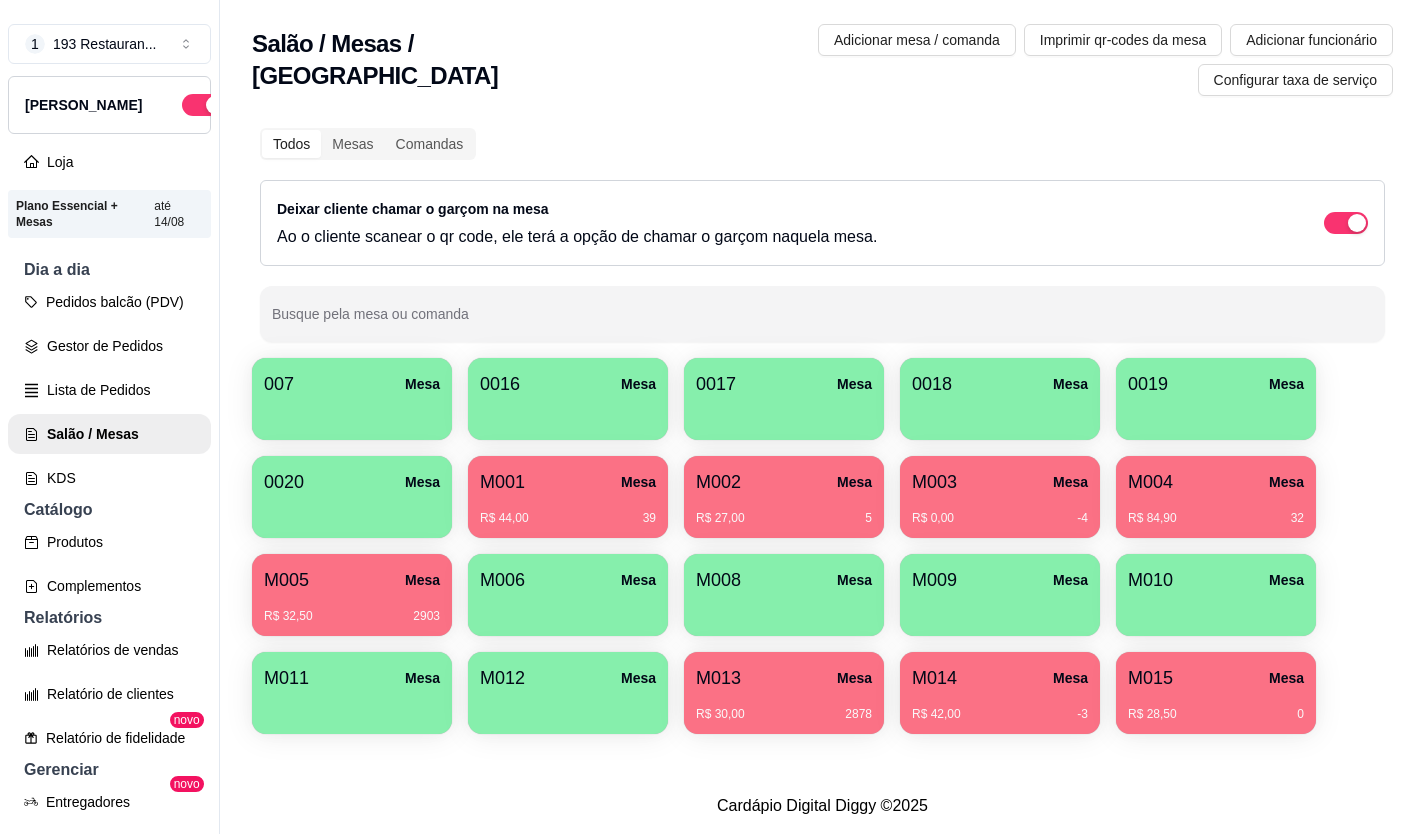 click on "R$ 28,50 0" at bounding box center (1216, 714) 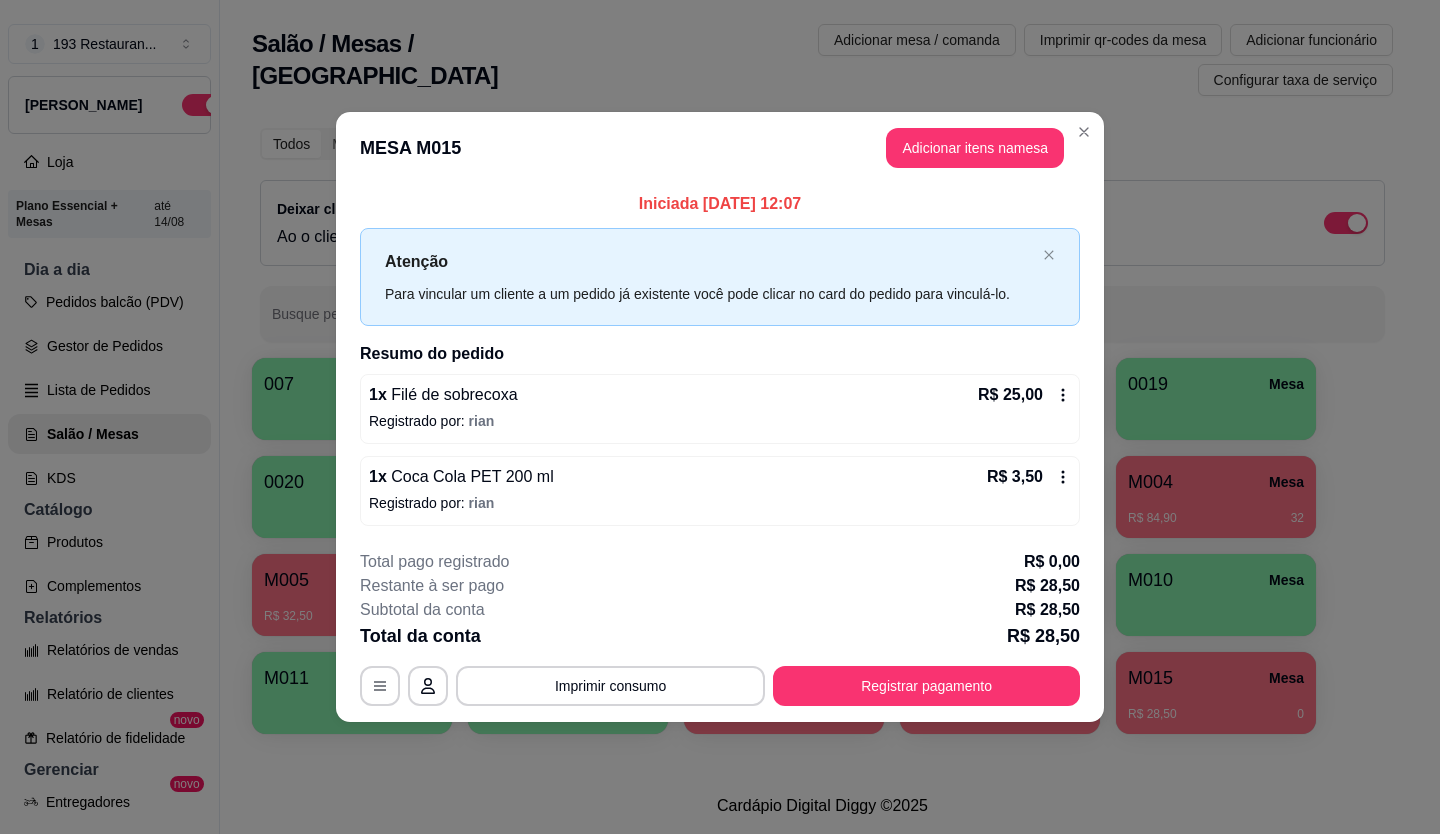 click 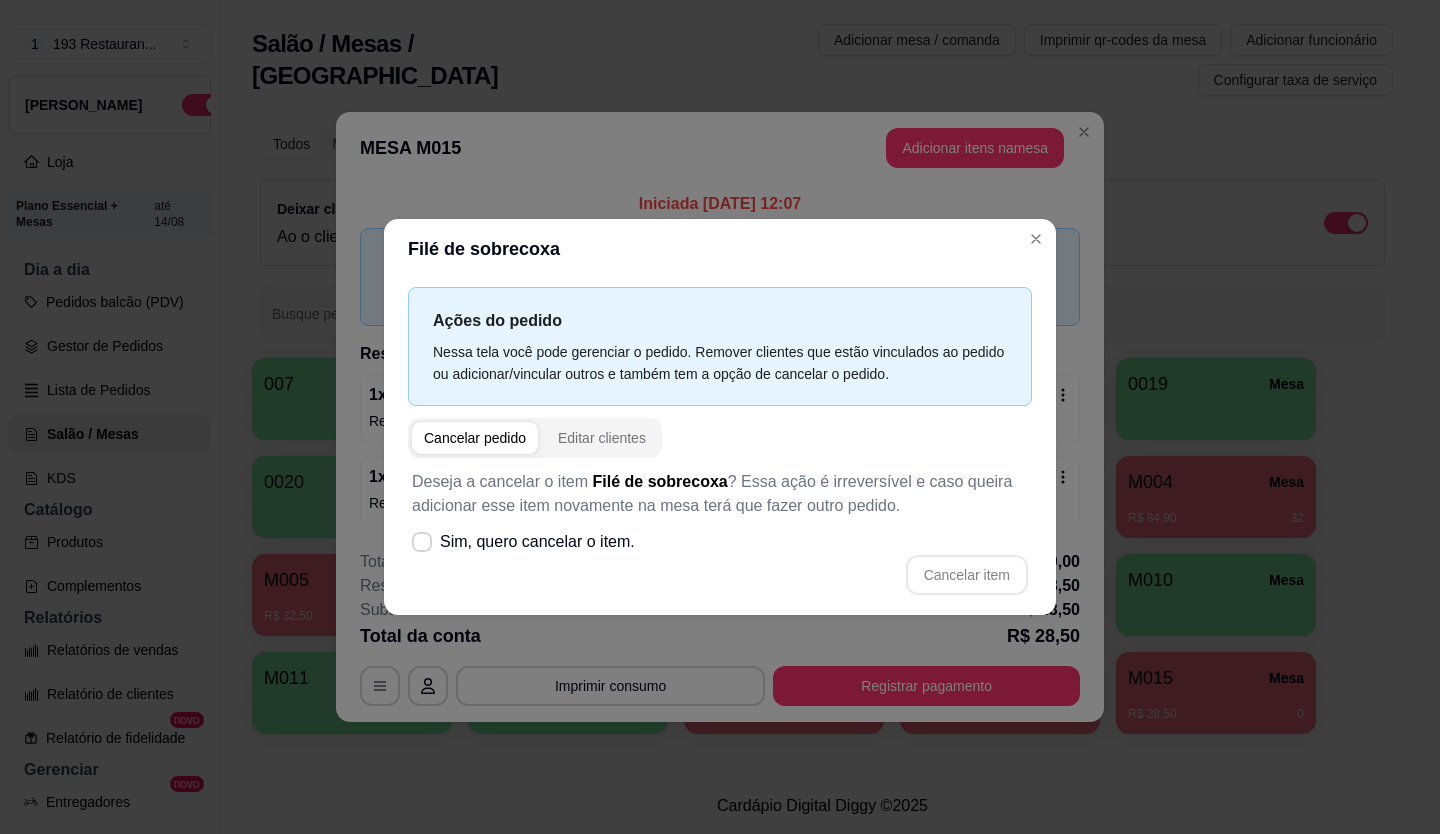click on "Sim, quero cancelar o item." at bounding box center [537, 542] 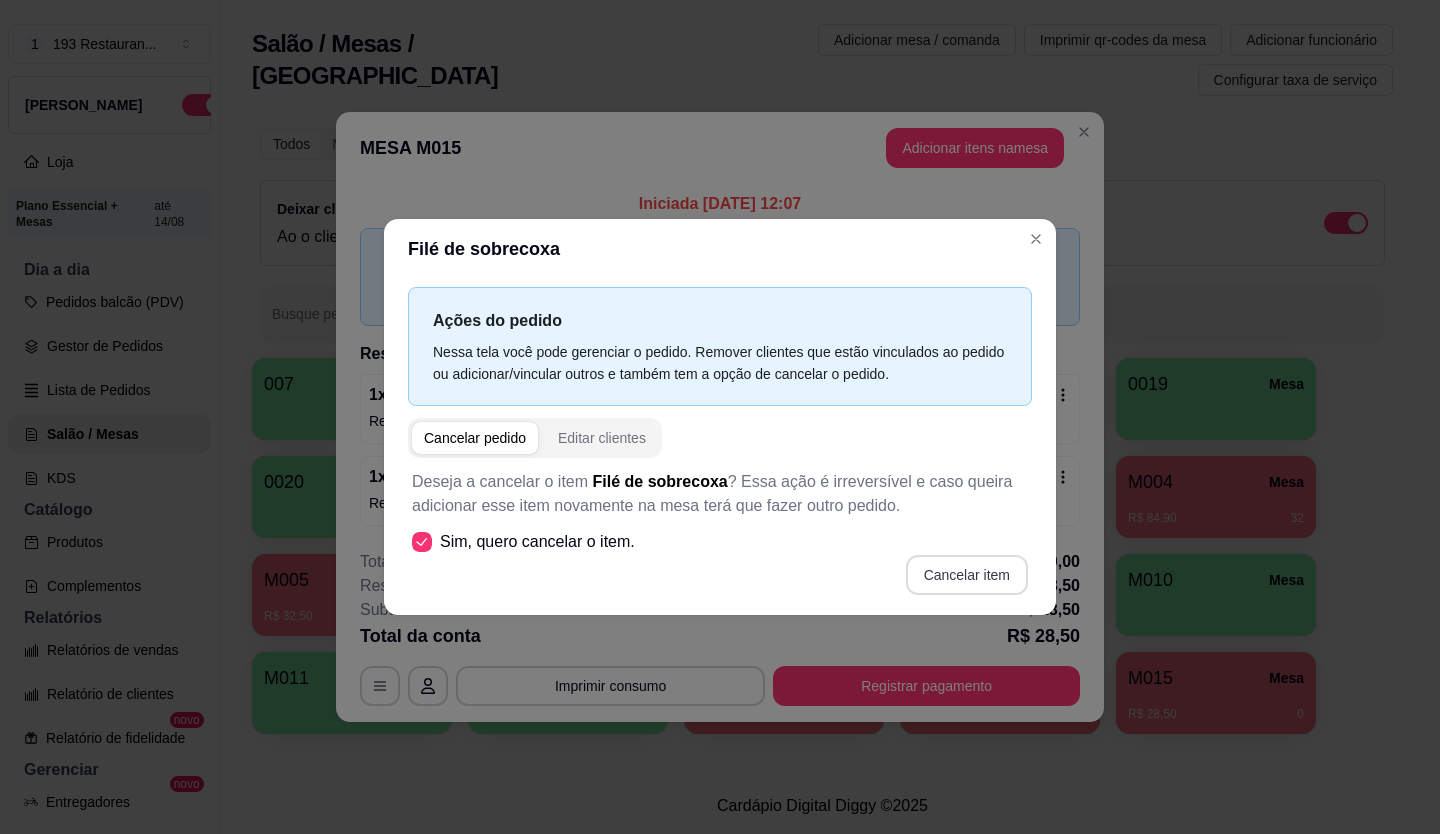 click on "Cancelar item" at bounding box center [967, 575] 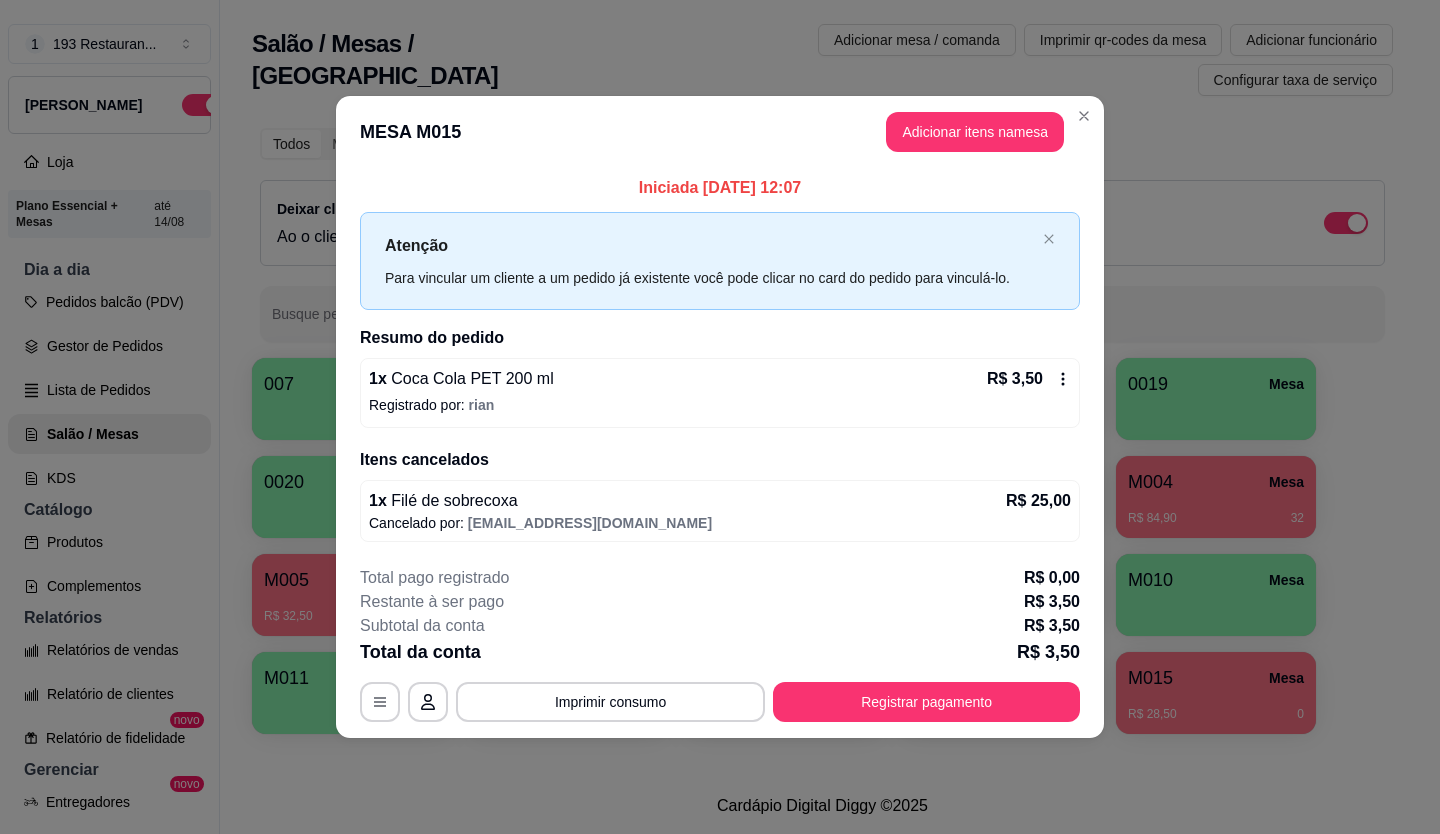 click 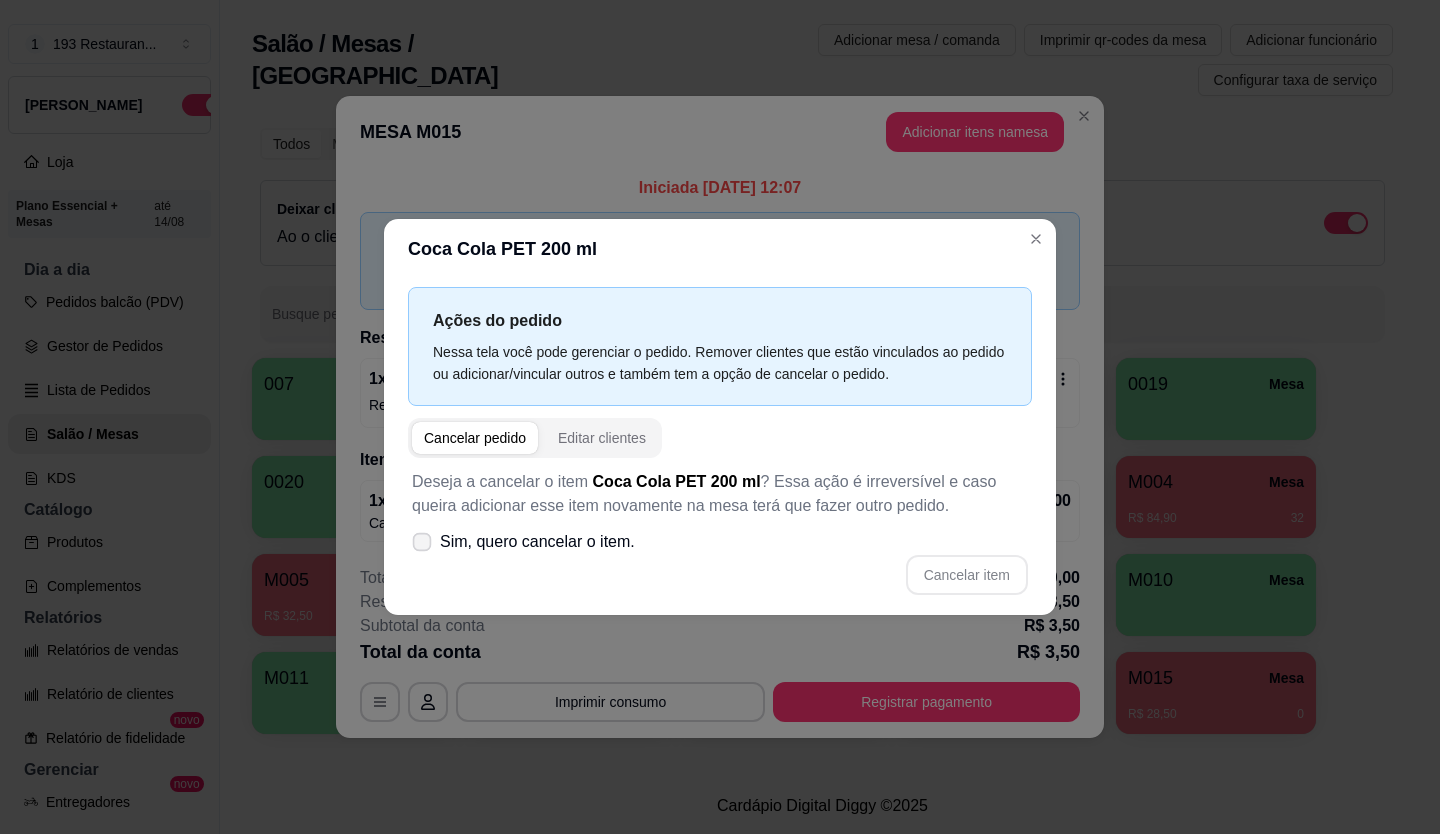 click on "Sim, quero cancelar o item." at bounding box center [537, 542] 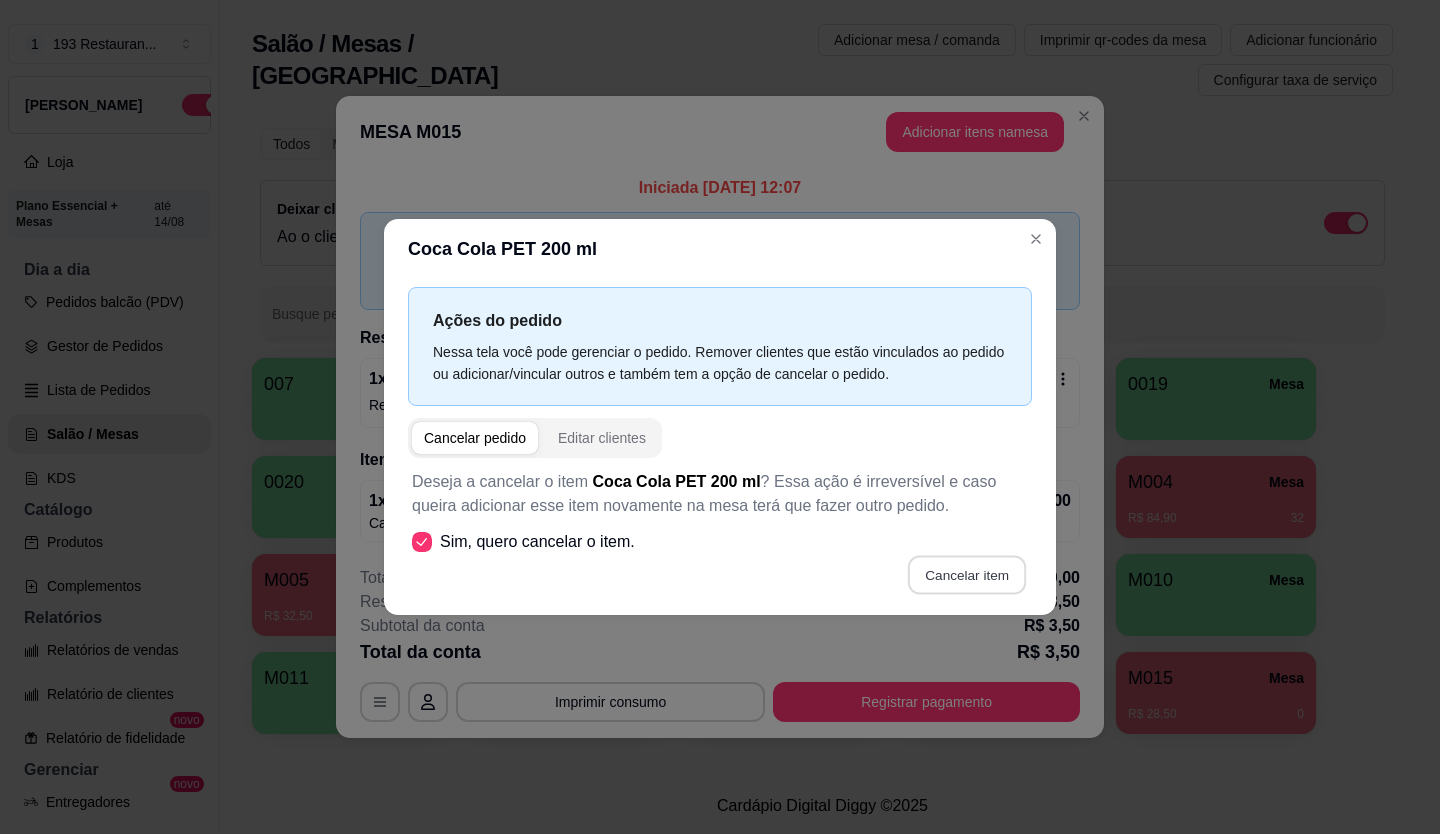 click on "Cancelar item" at bounding box center [966, 575] 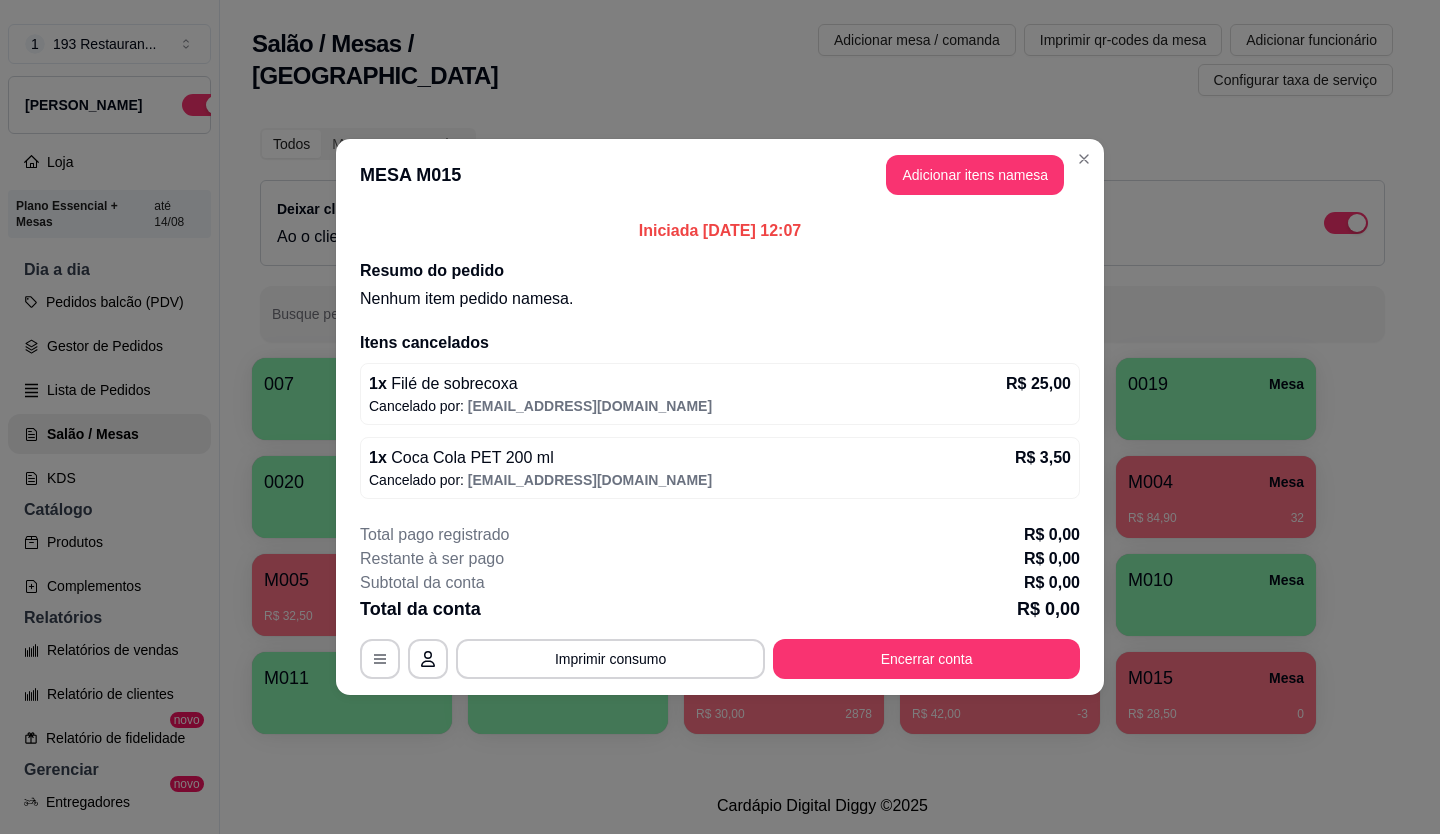 click on "Encerrar conta" at bounding box center [926, 659] 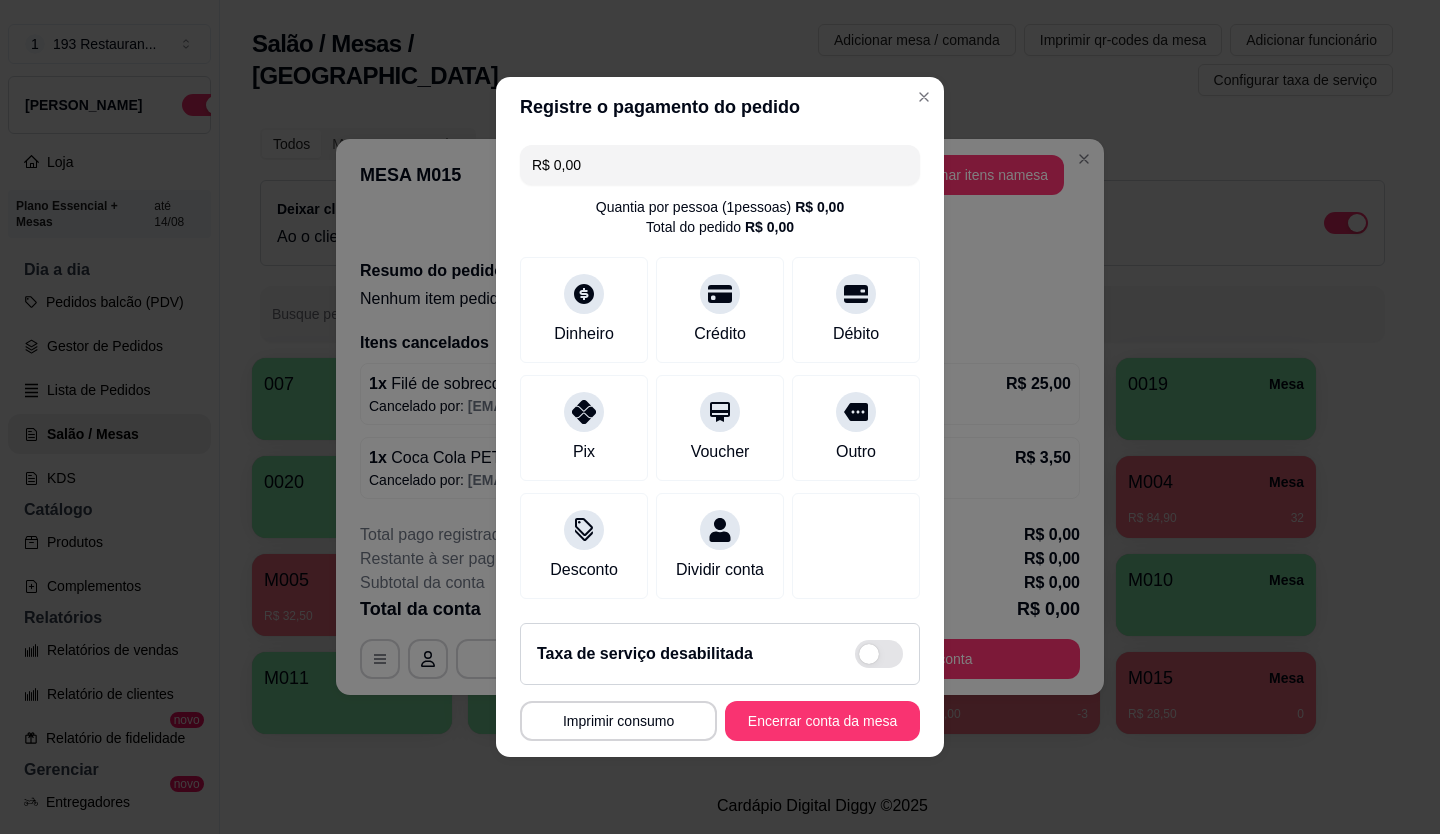 click on "Taxa de serviço   desabilitada MESA  M015 Tempo de permanência:   0  minutos Cod. Segurança:   6656 Qtd. de Pedidos:   1 Clientes da mesa:   ** CONSUMO ** ** TOTAL ** Subtotal 0,00 Total 0,00 Imprimir consumo Encerrar conta da mesa" at bounding box center [720, 682] 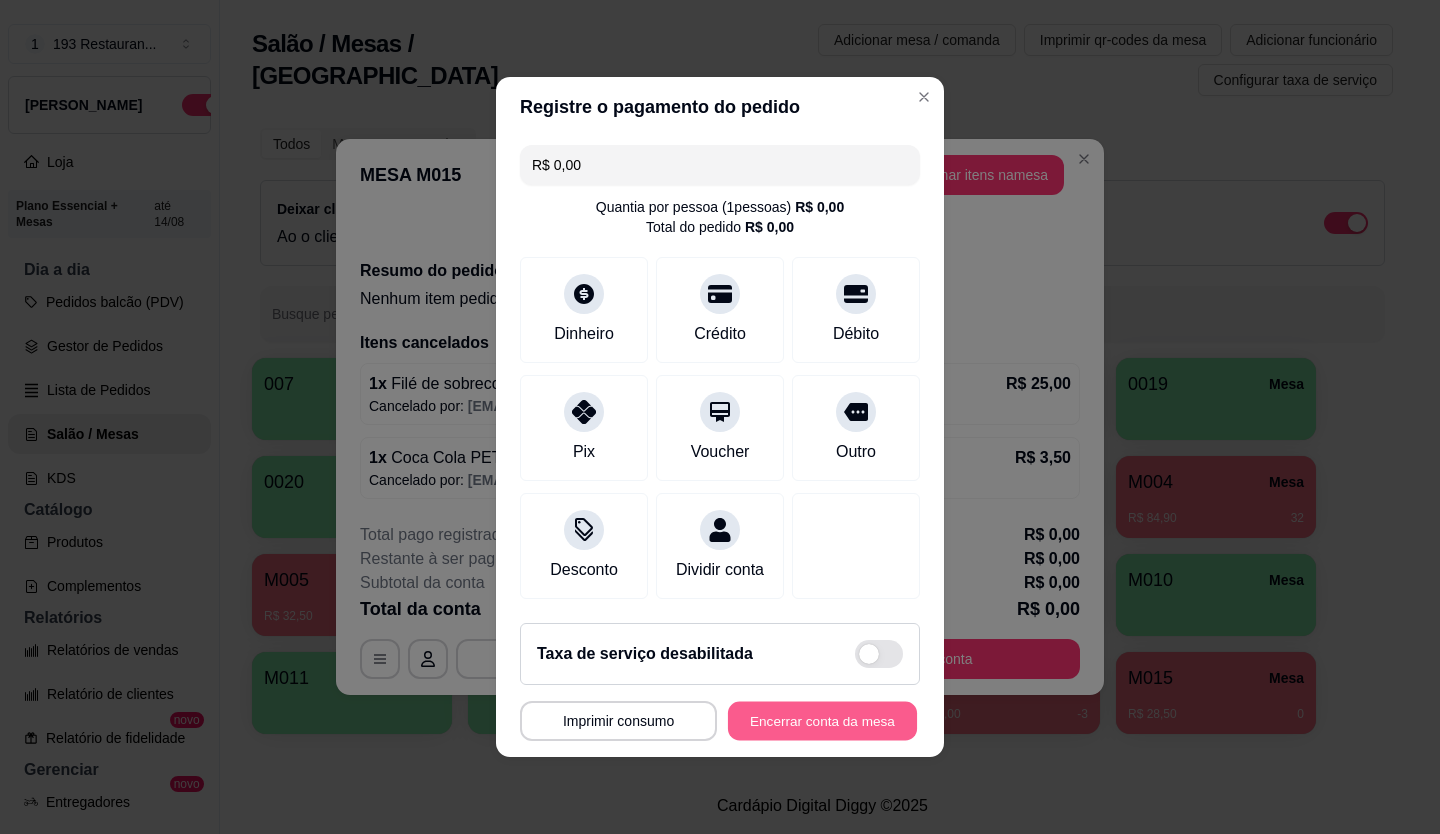 click on "Encerrar conta da mesa" at bounding box center (822, 721) 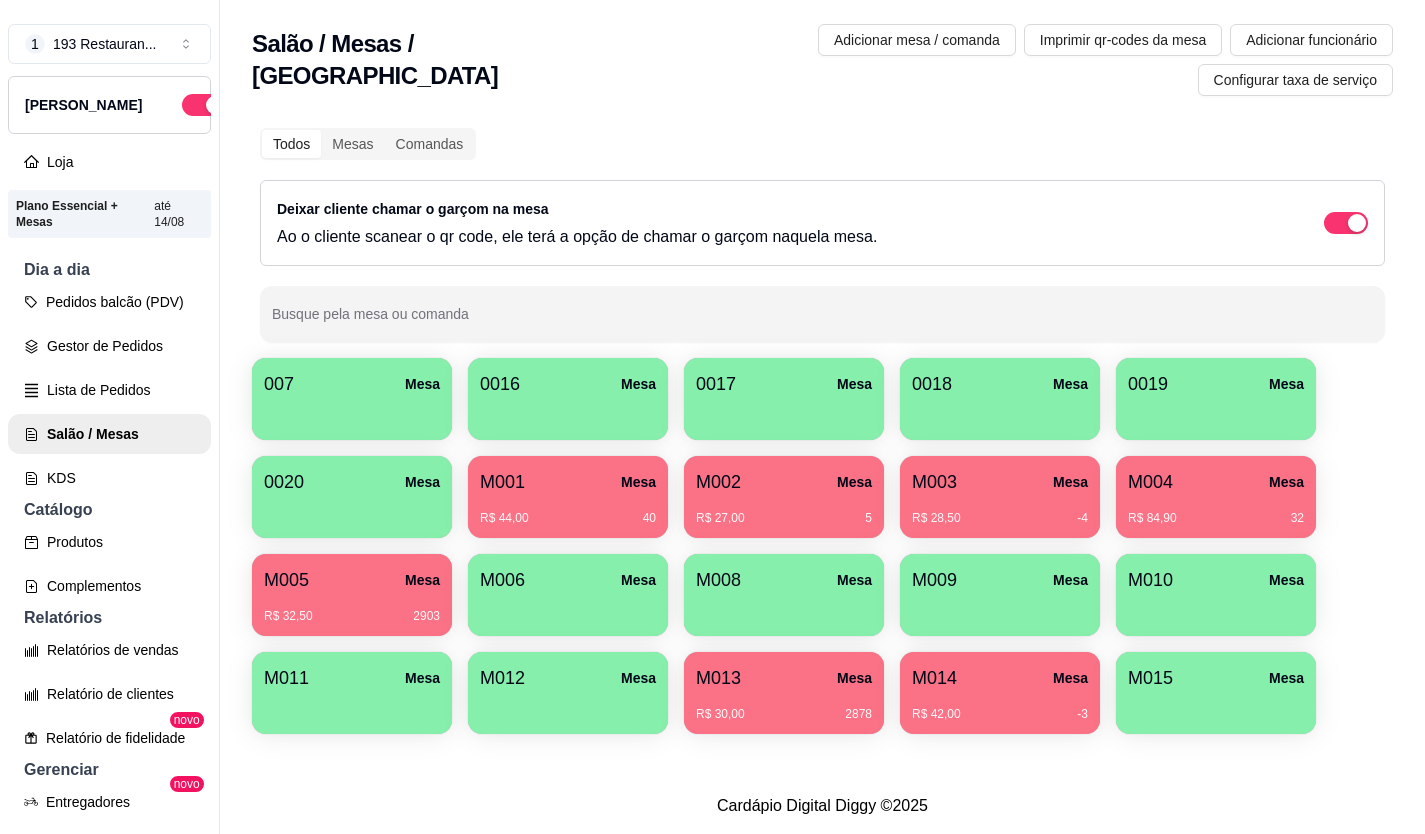 click on "M001 Mesa" at bounding box center [568, 482] 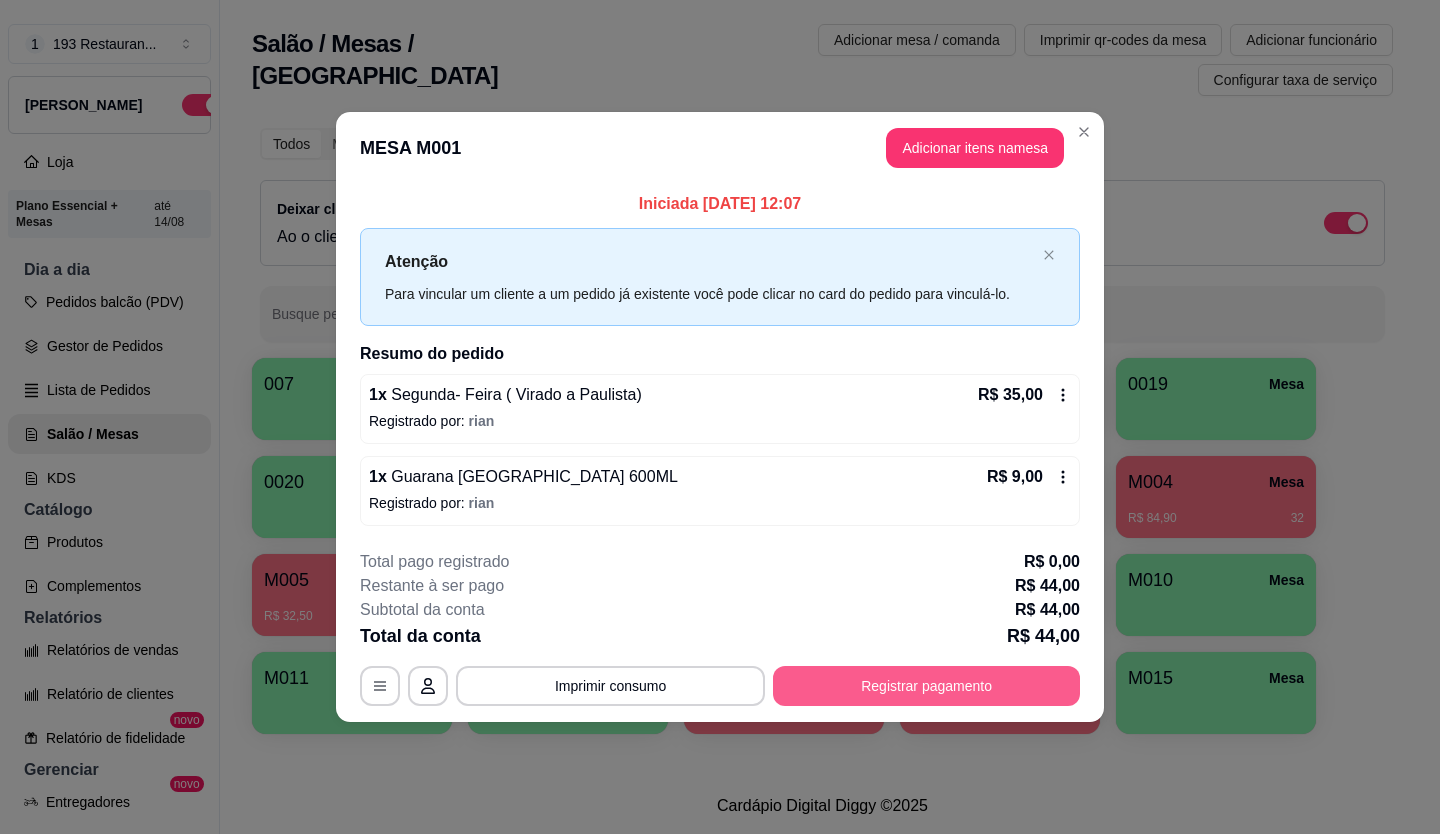 click on "Registrar pagamento" at bounding box center [926, 686] 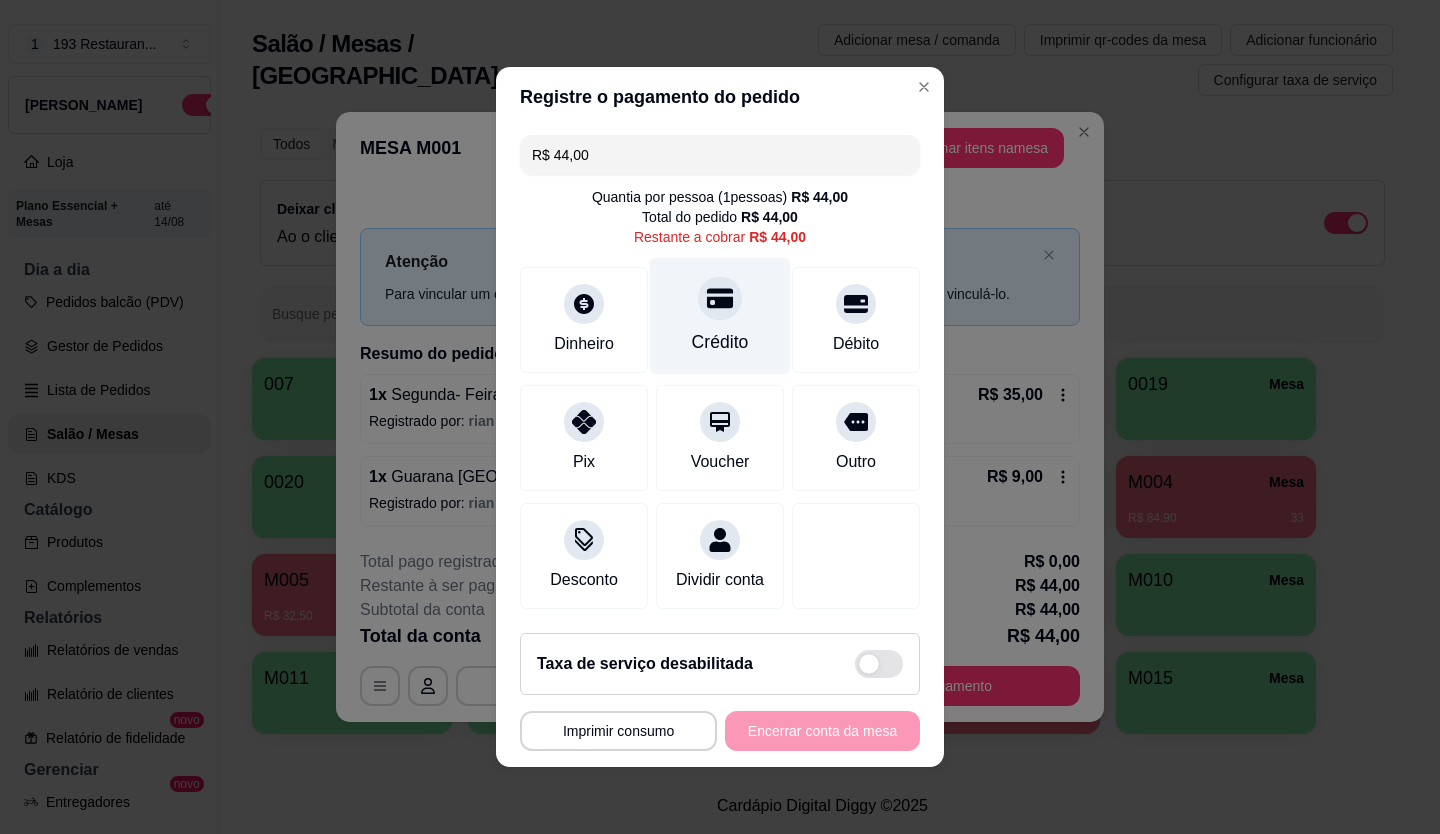 click at bounding box center [720, 298] 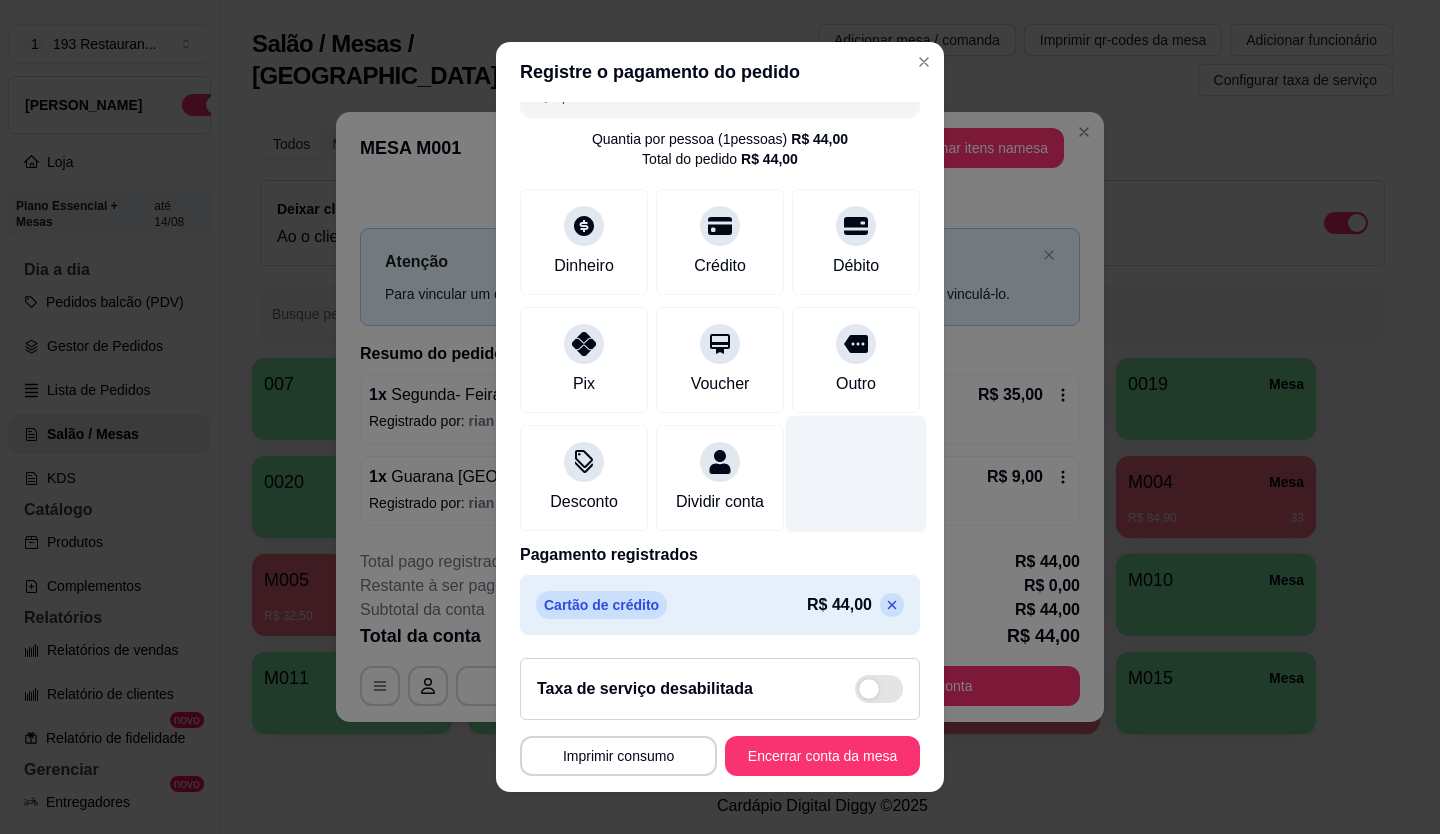 scroll, scrollTop: 57, scrollLeft: 0, axis: vertical 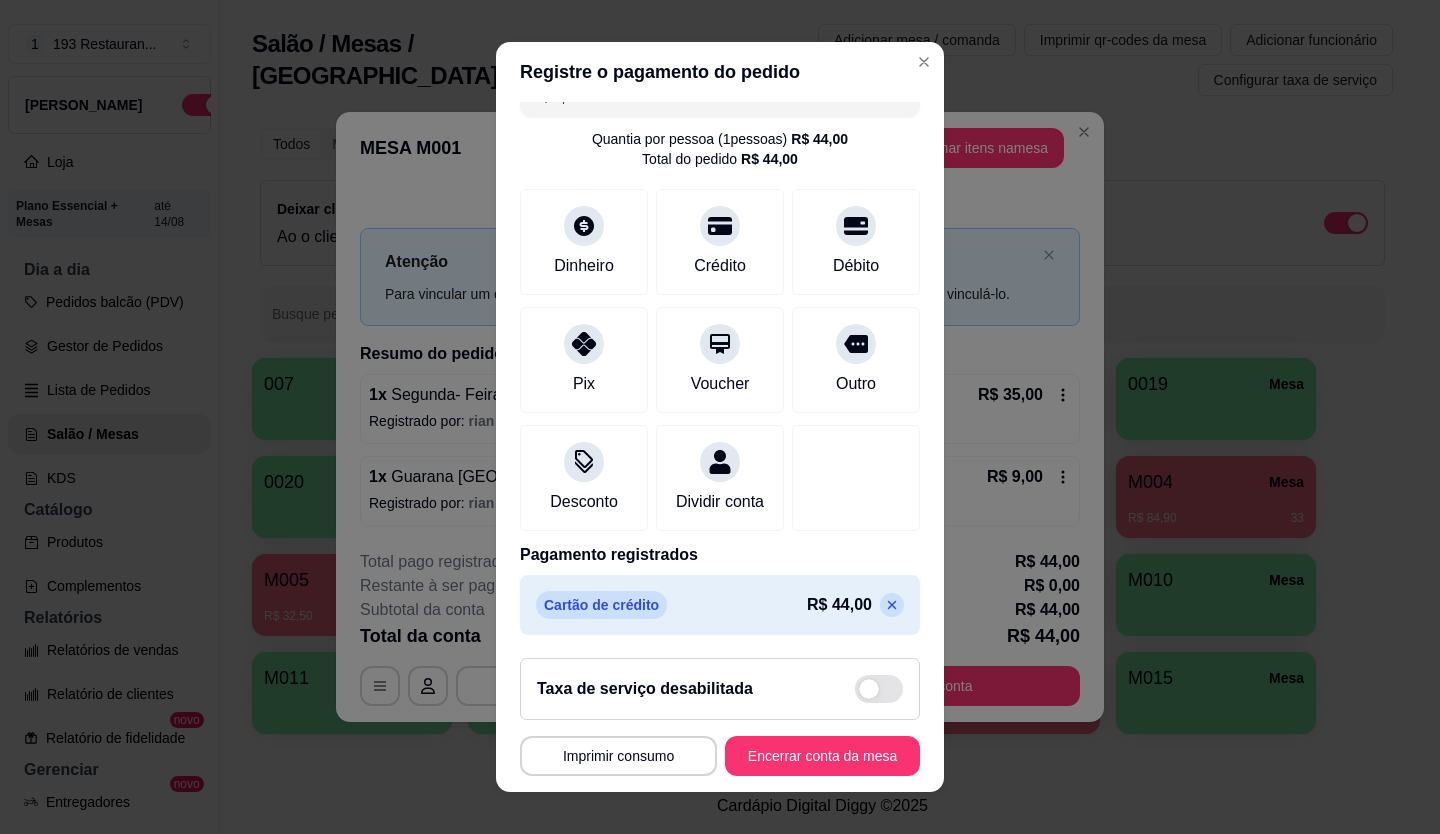 click 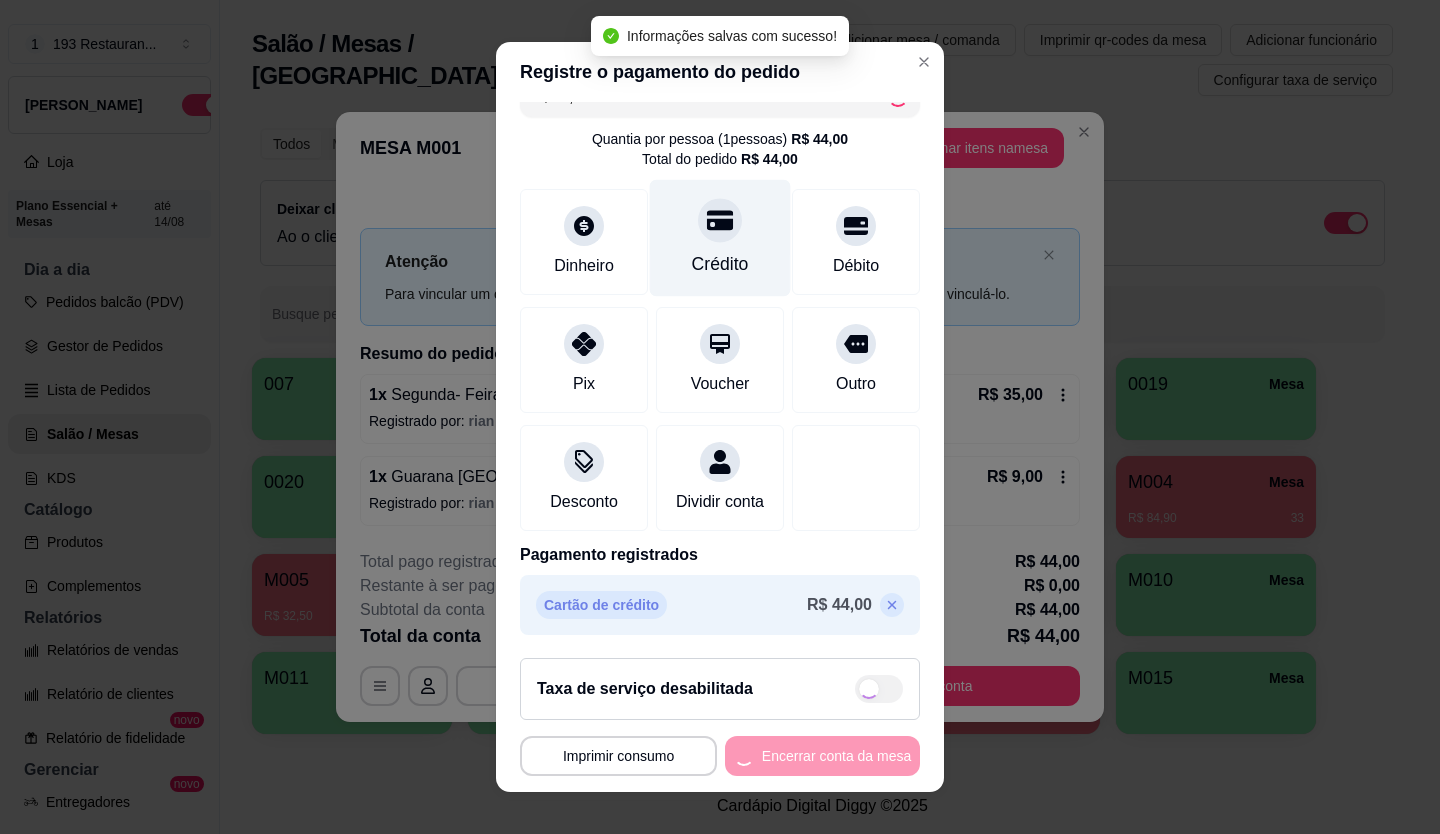 scroll, scrollTop: 0, scrollLeft: 0, axis: both 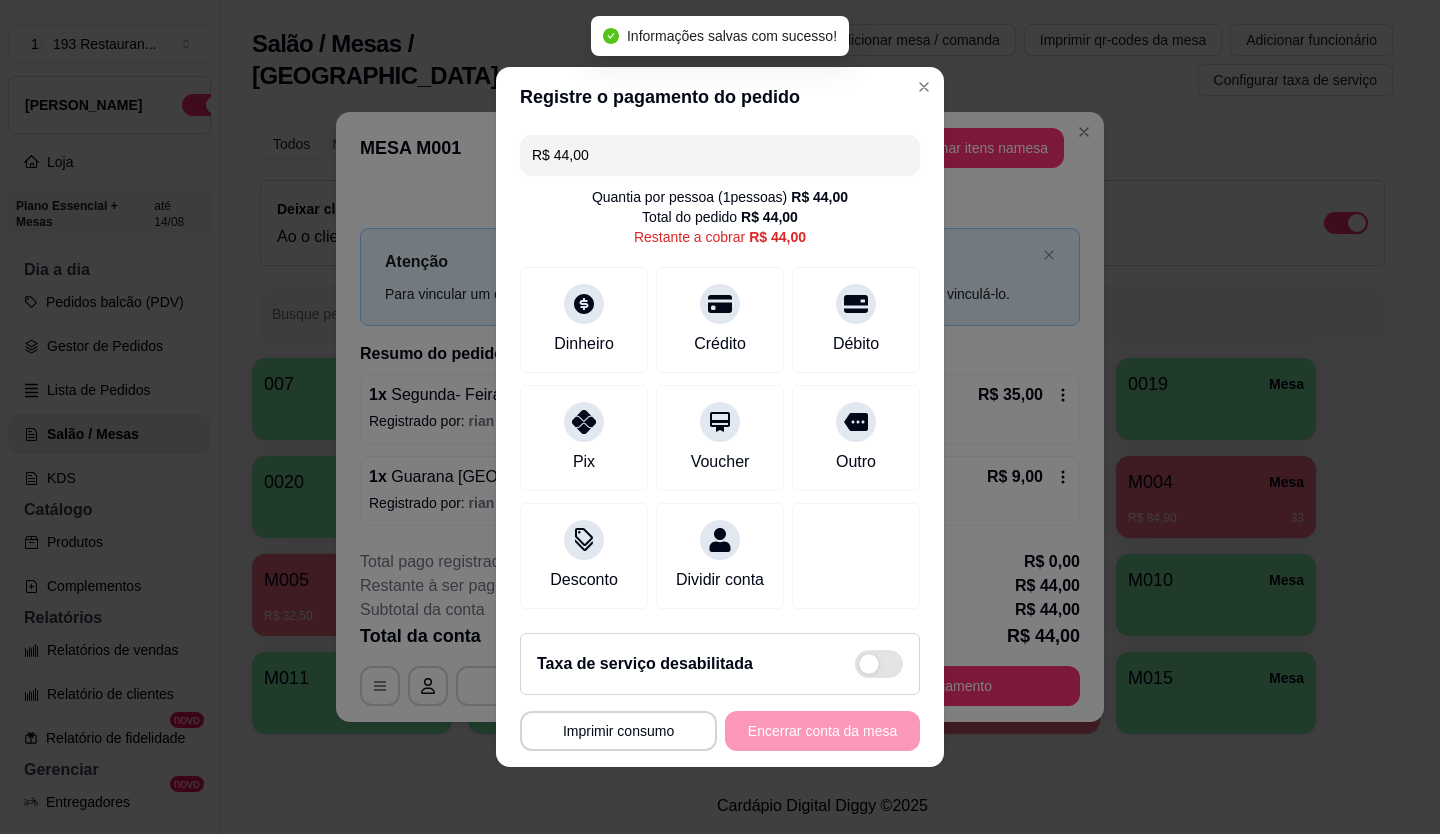 drag, startPoint x: 609, startPoint y: 147, endPoint x: 0, endPoint y: 195, distance: 610.8887 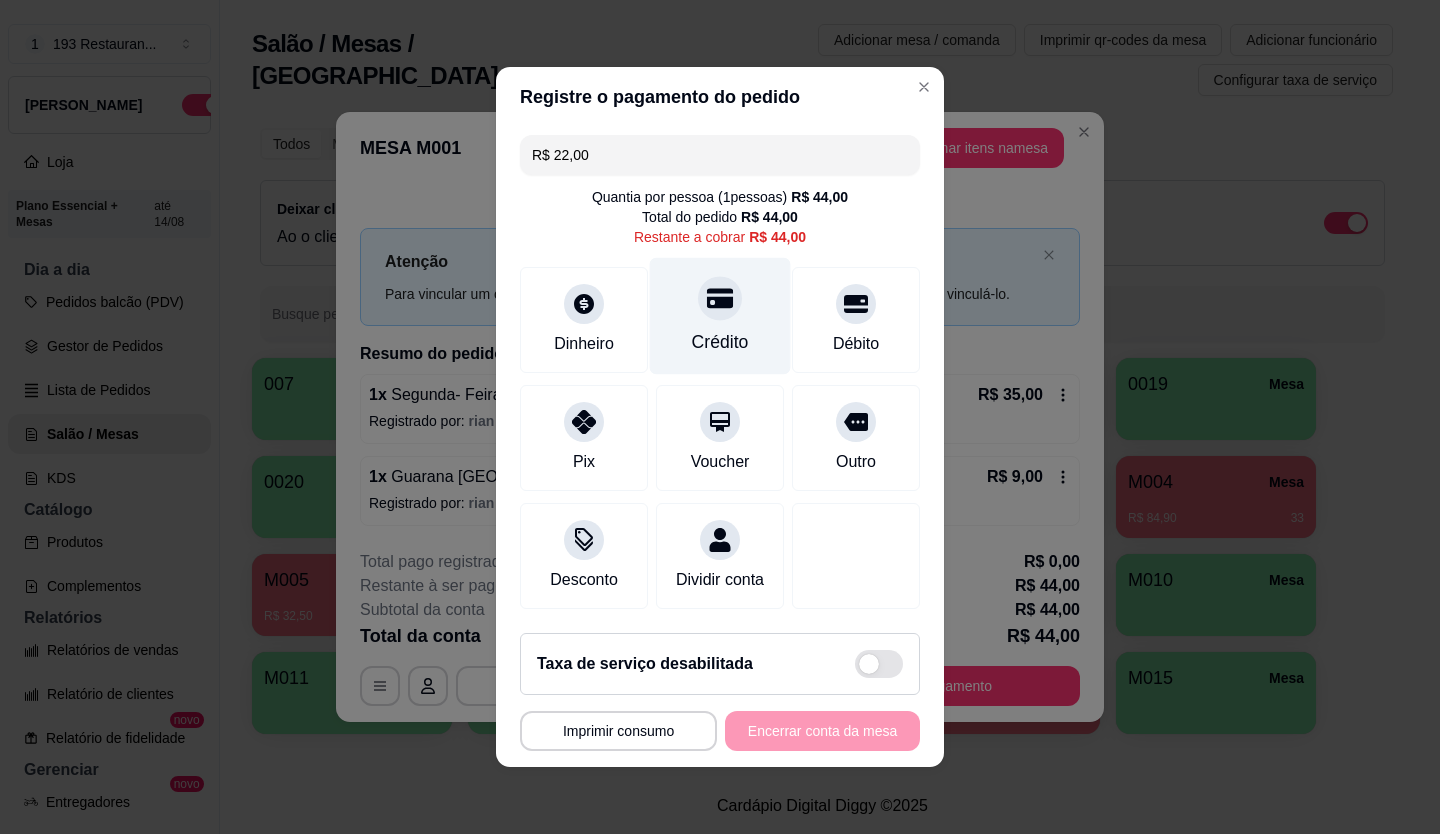 click on "Crédito" at bounding box center [720, 316] 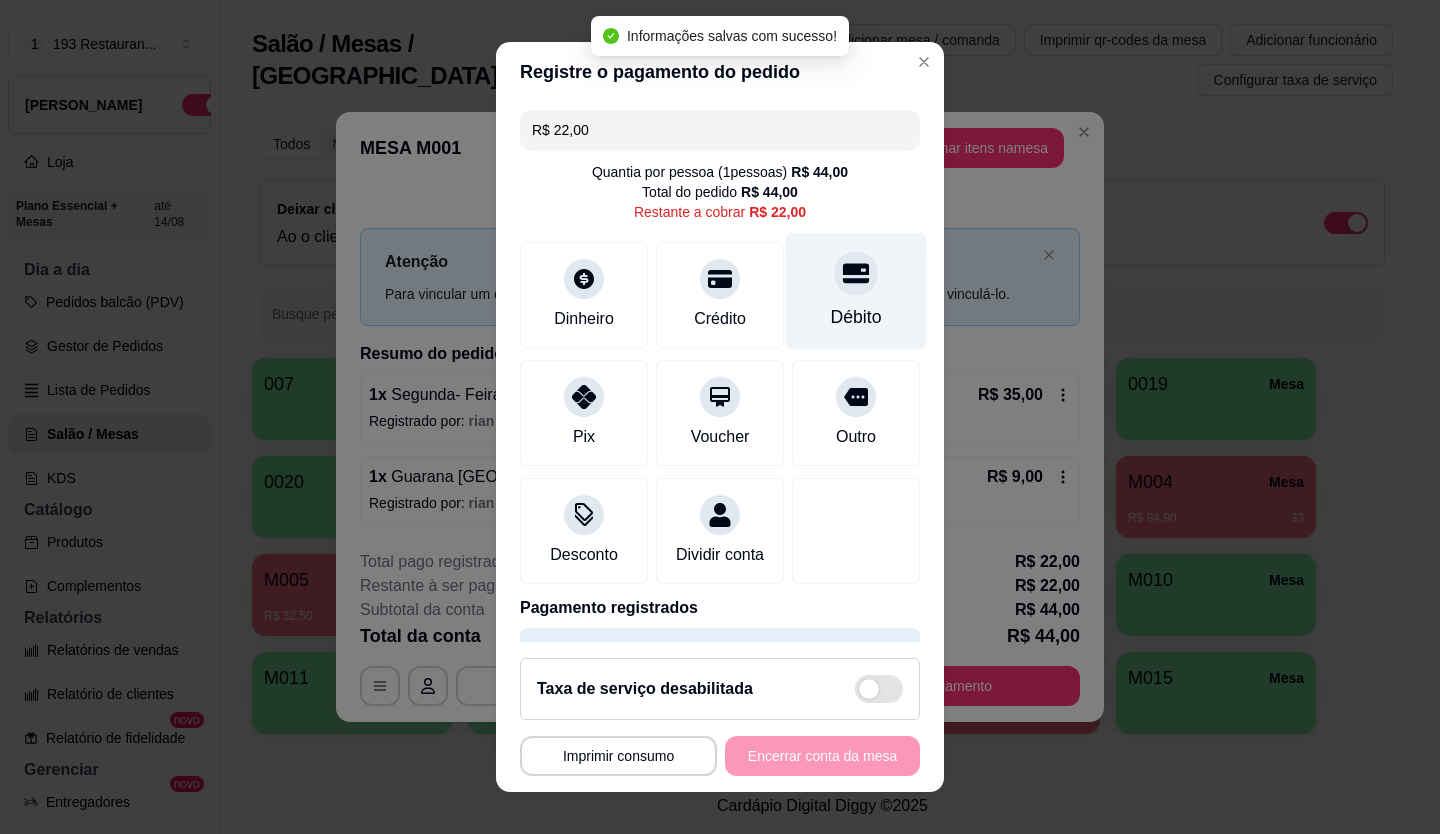 scroll, scrollTop: 77, scrollLeft: 0, axis: vertical 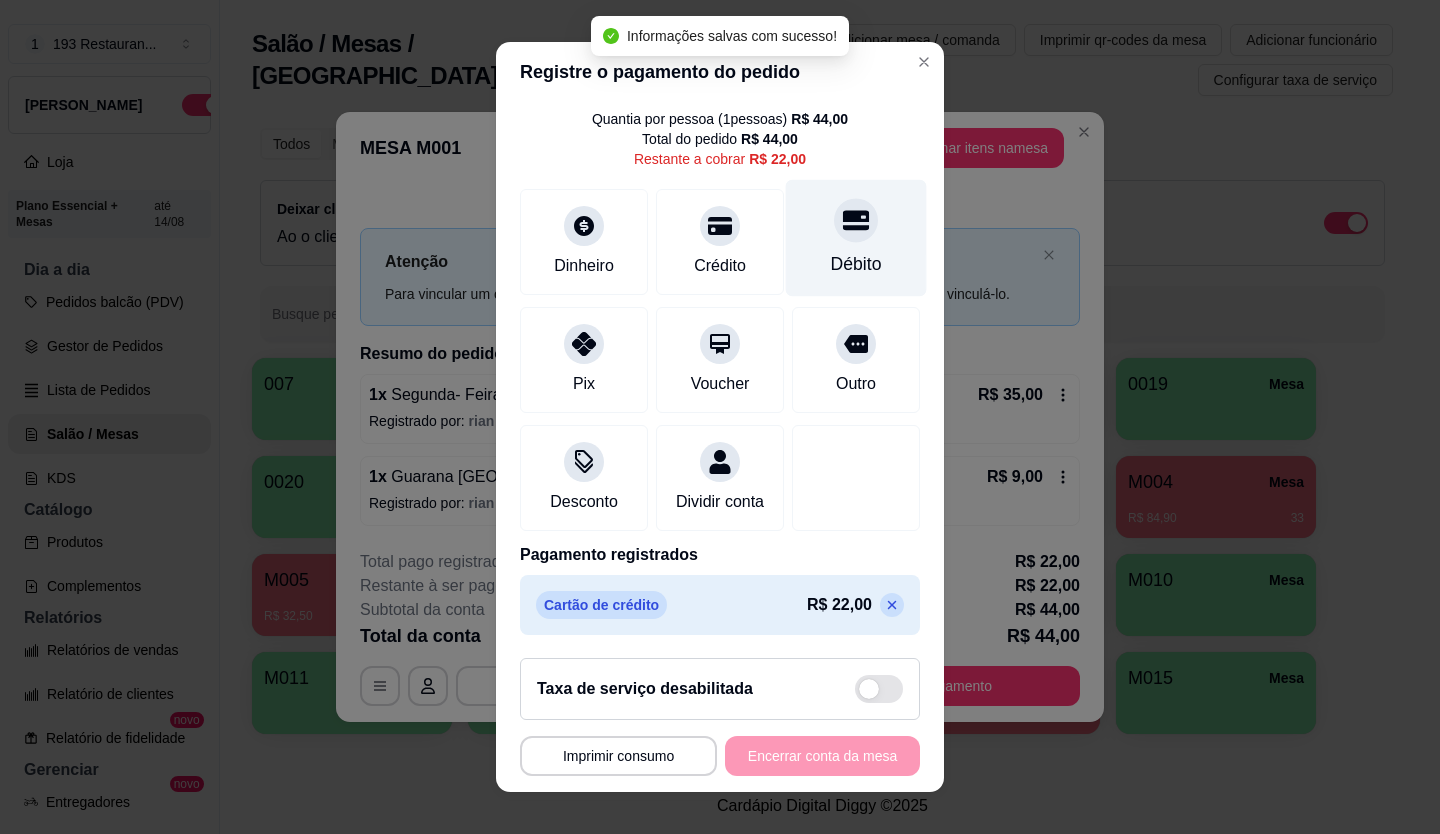click 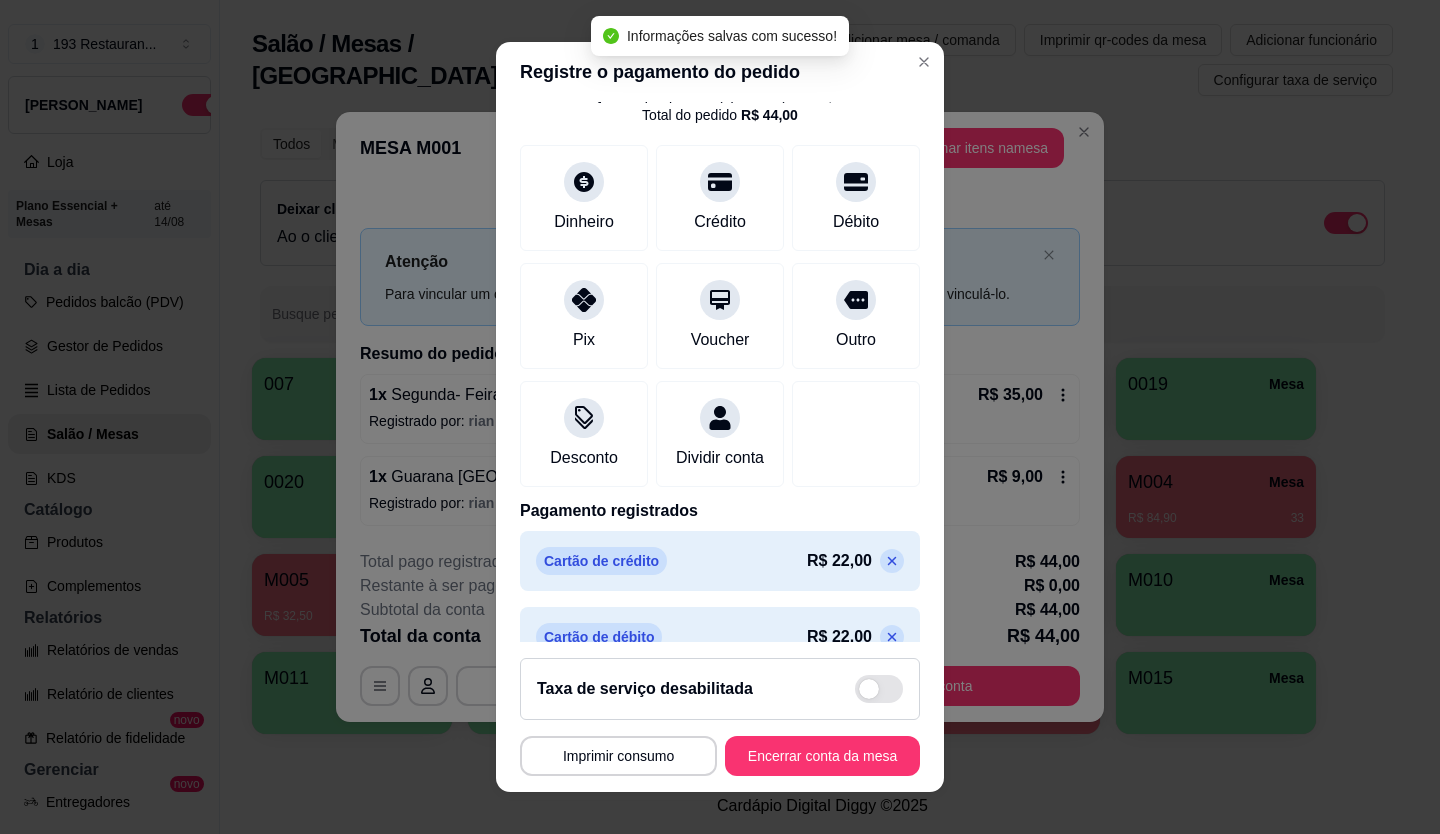 type on "R$ 0,00" 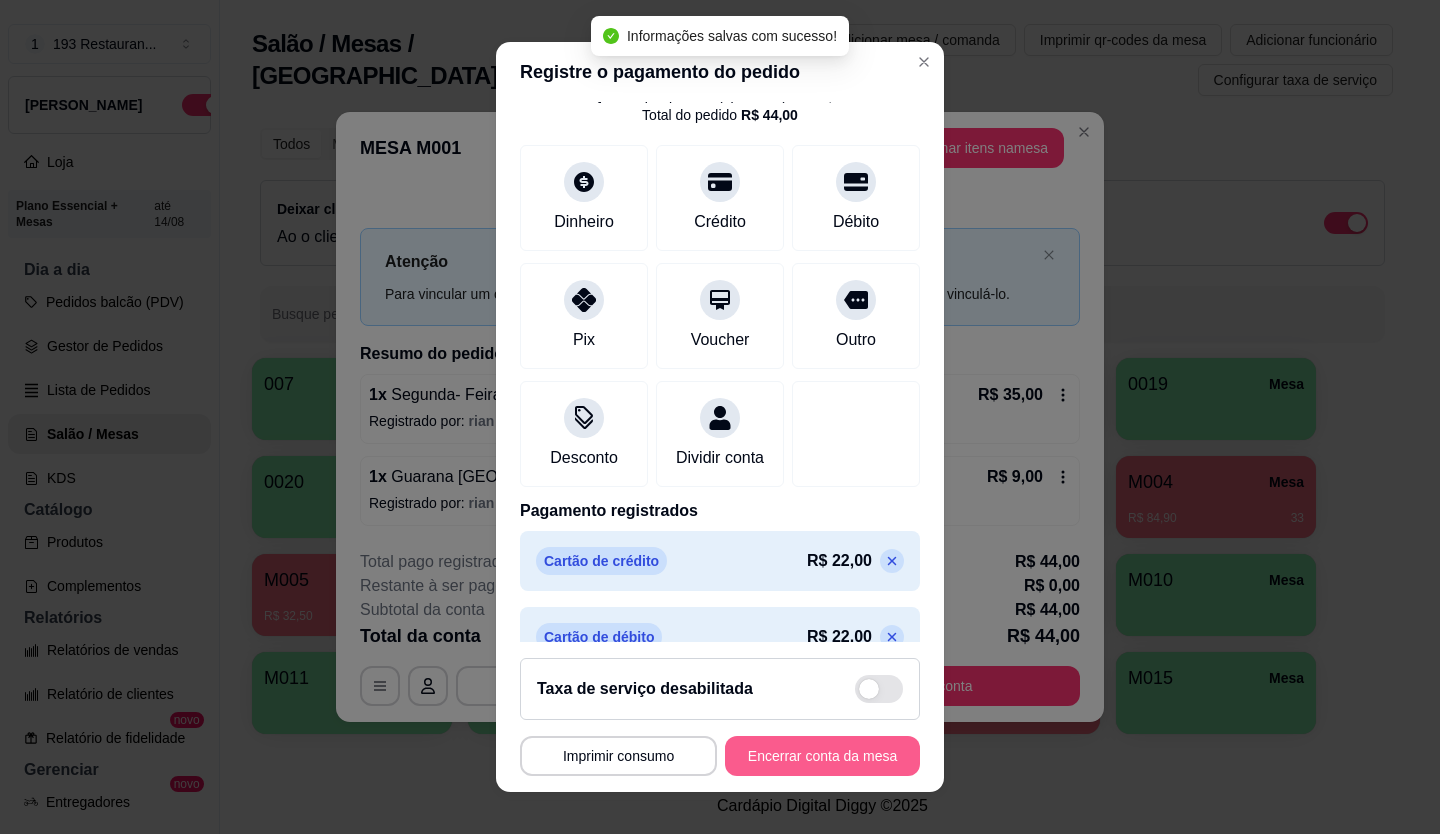 click on "Encerrar conta da mesa" at bounding box center [822, 756] 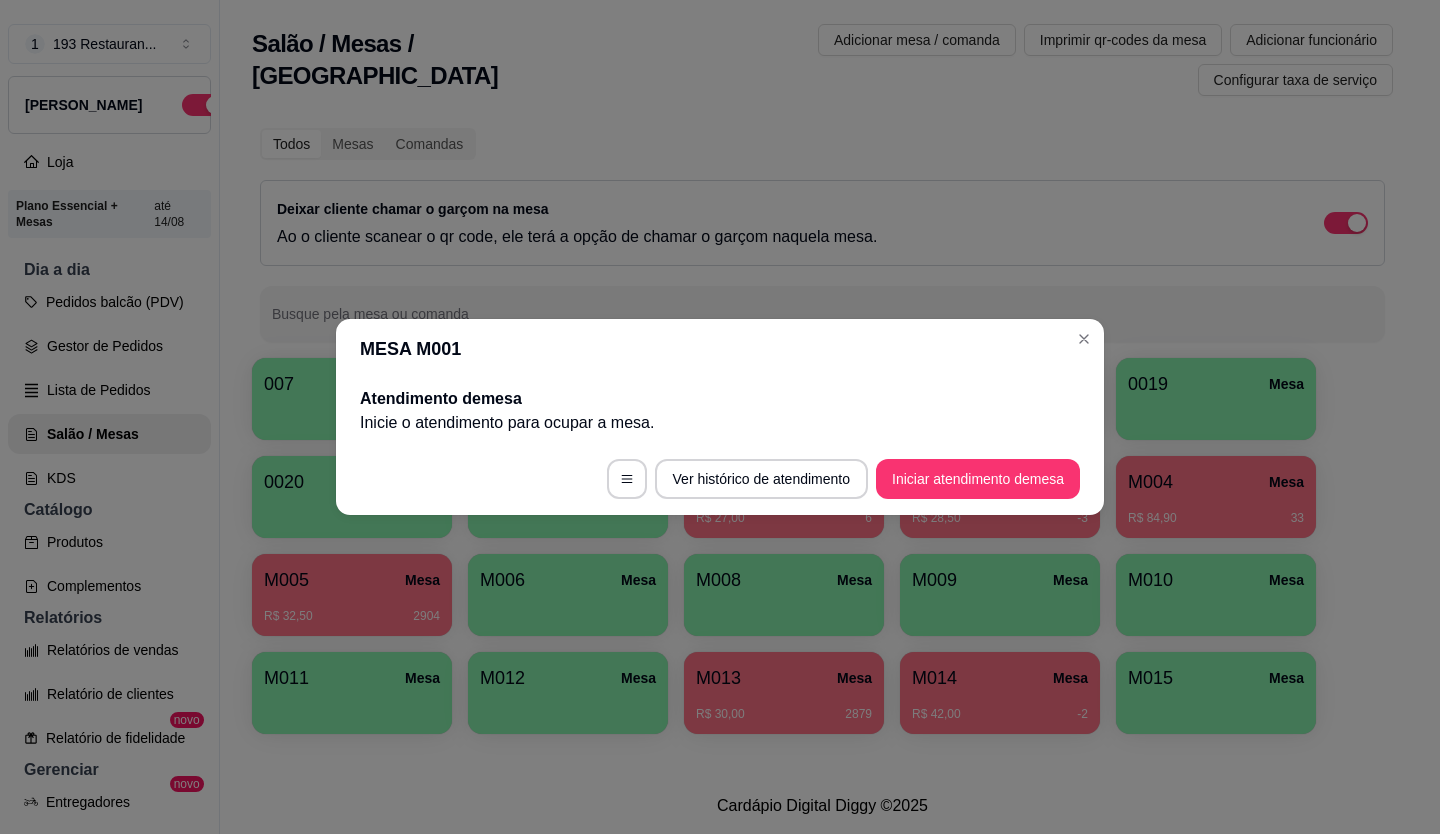 click on "MESA M001" at bounding box center (720, 349) 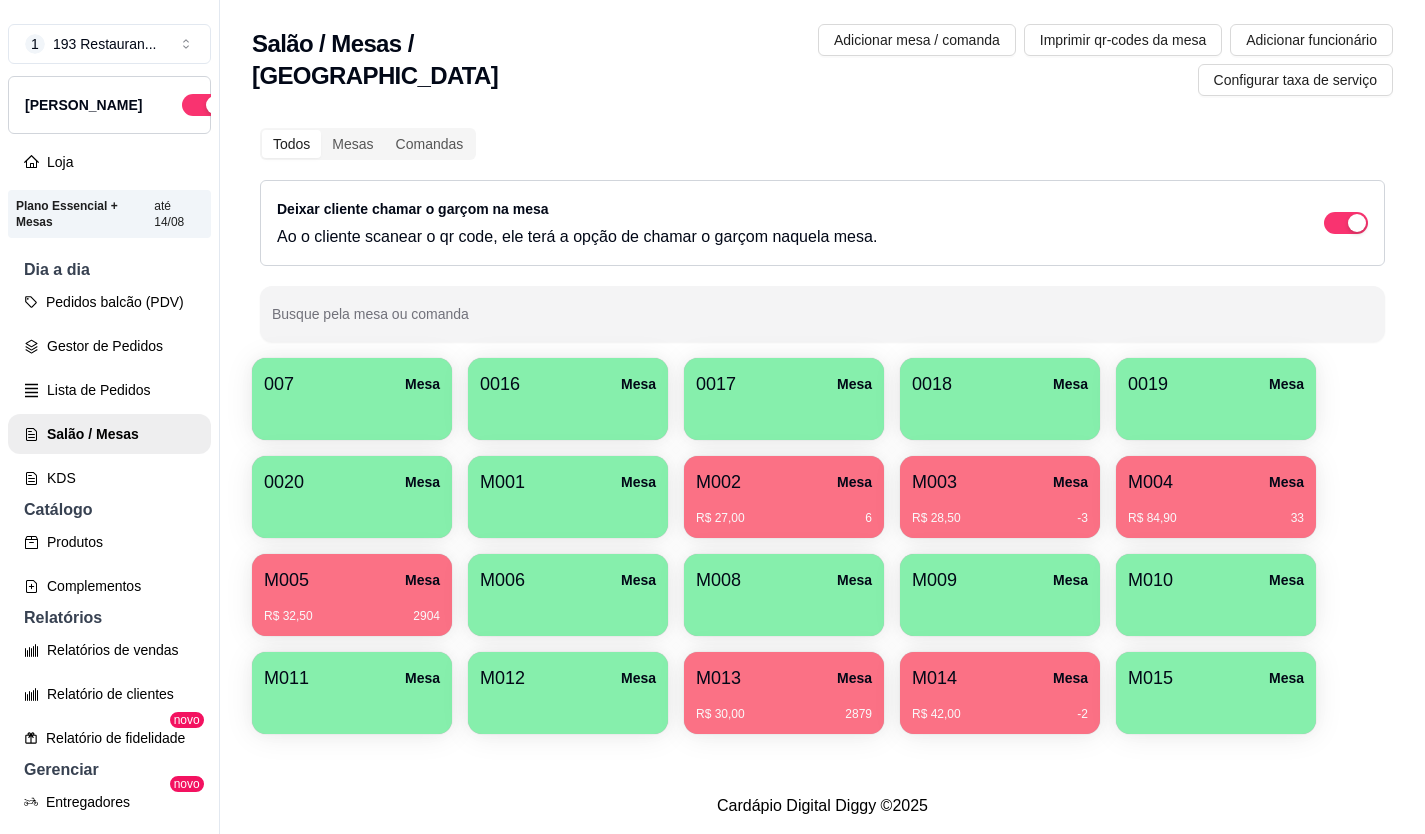 click at bounding box center [568, 511] 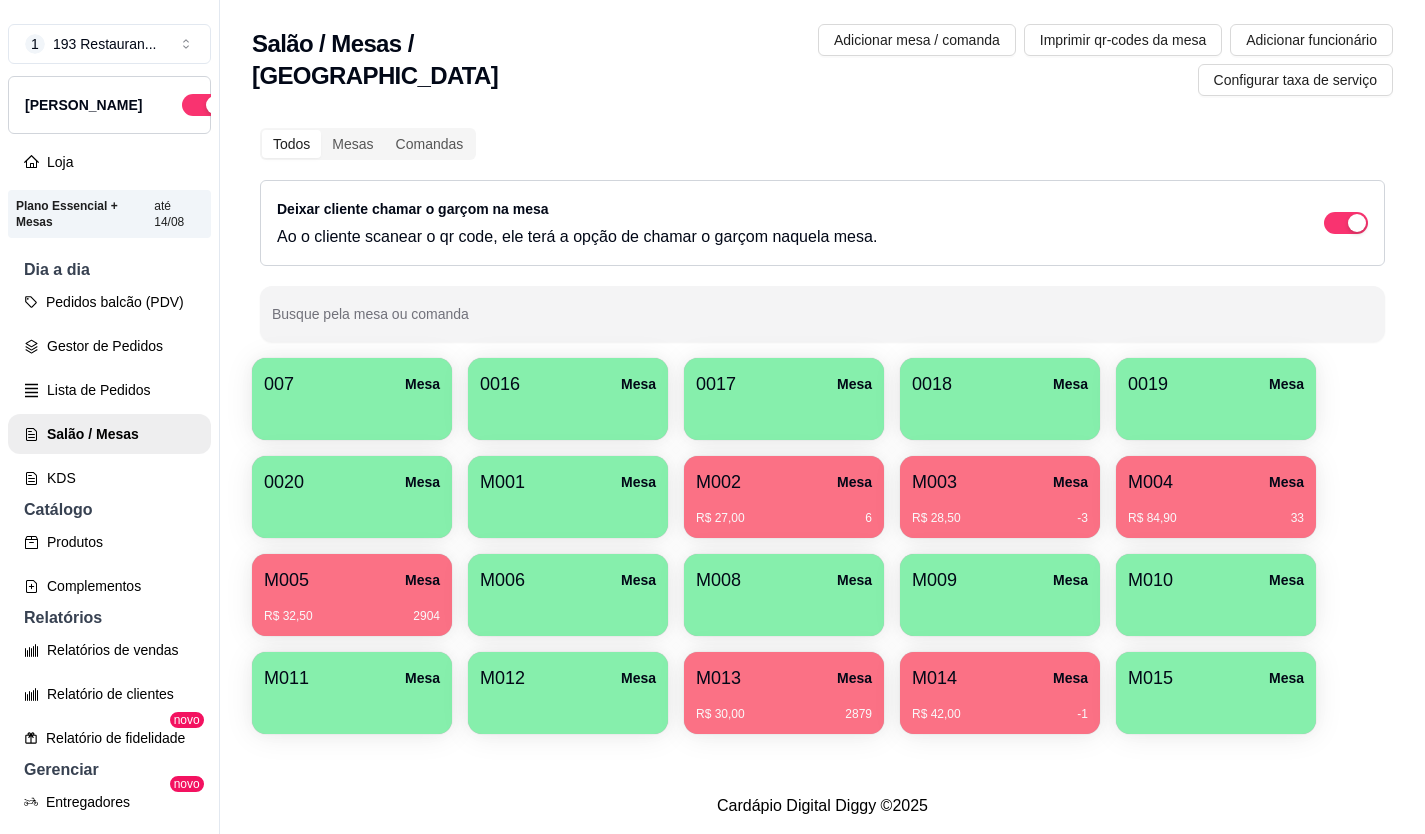 click on "M014 Mesa" at bounding box center [1000, 678] 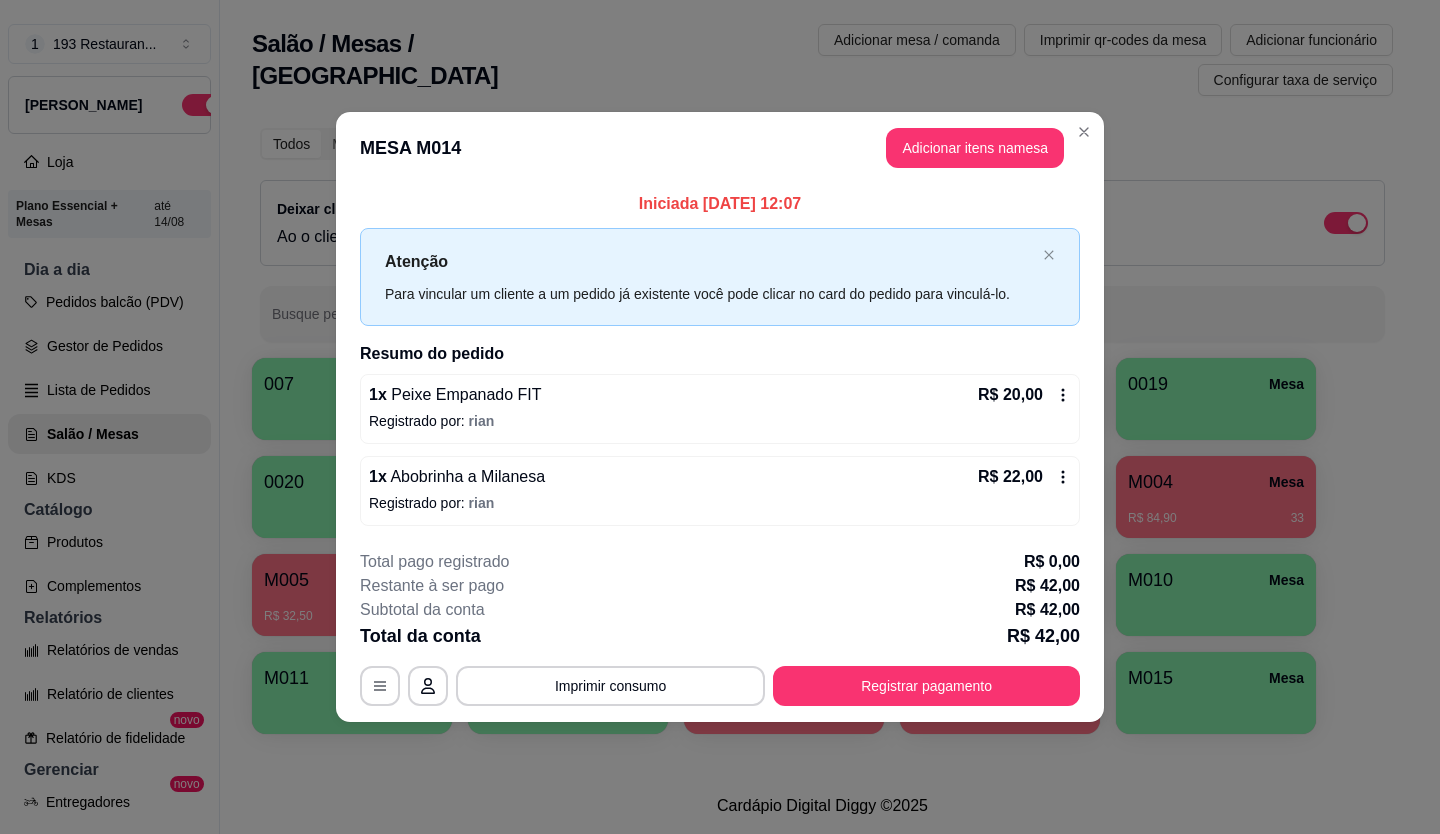 click on "MESA M014 Adicionar itens na  mesa" at bounding box center (720, 148) 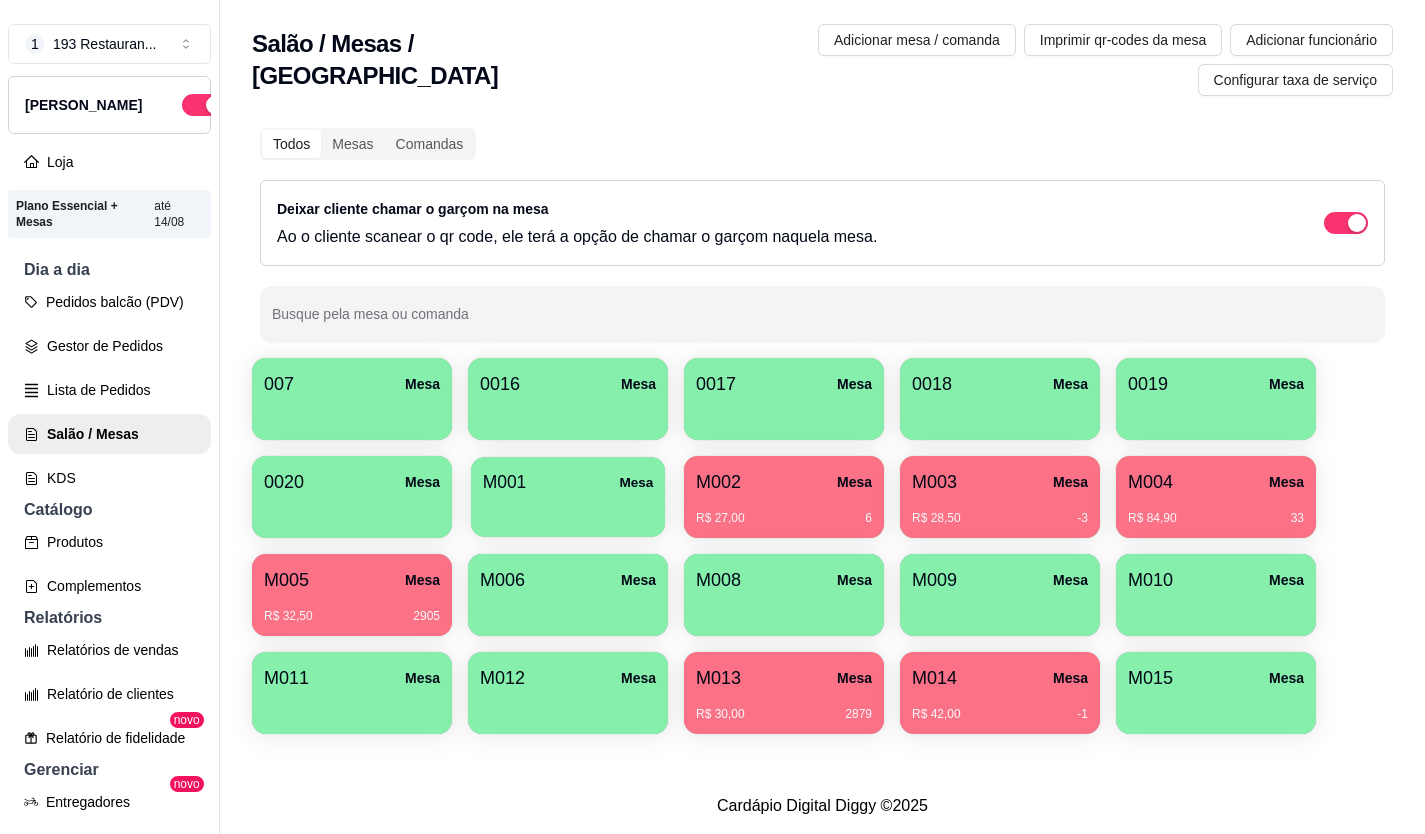 click at bounding box center [568, 510] 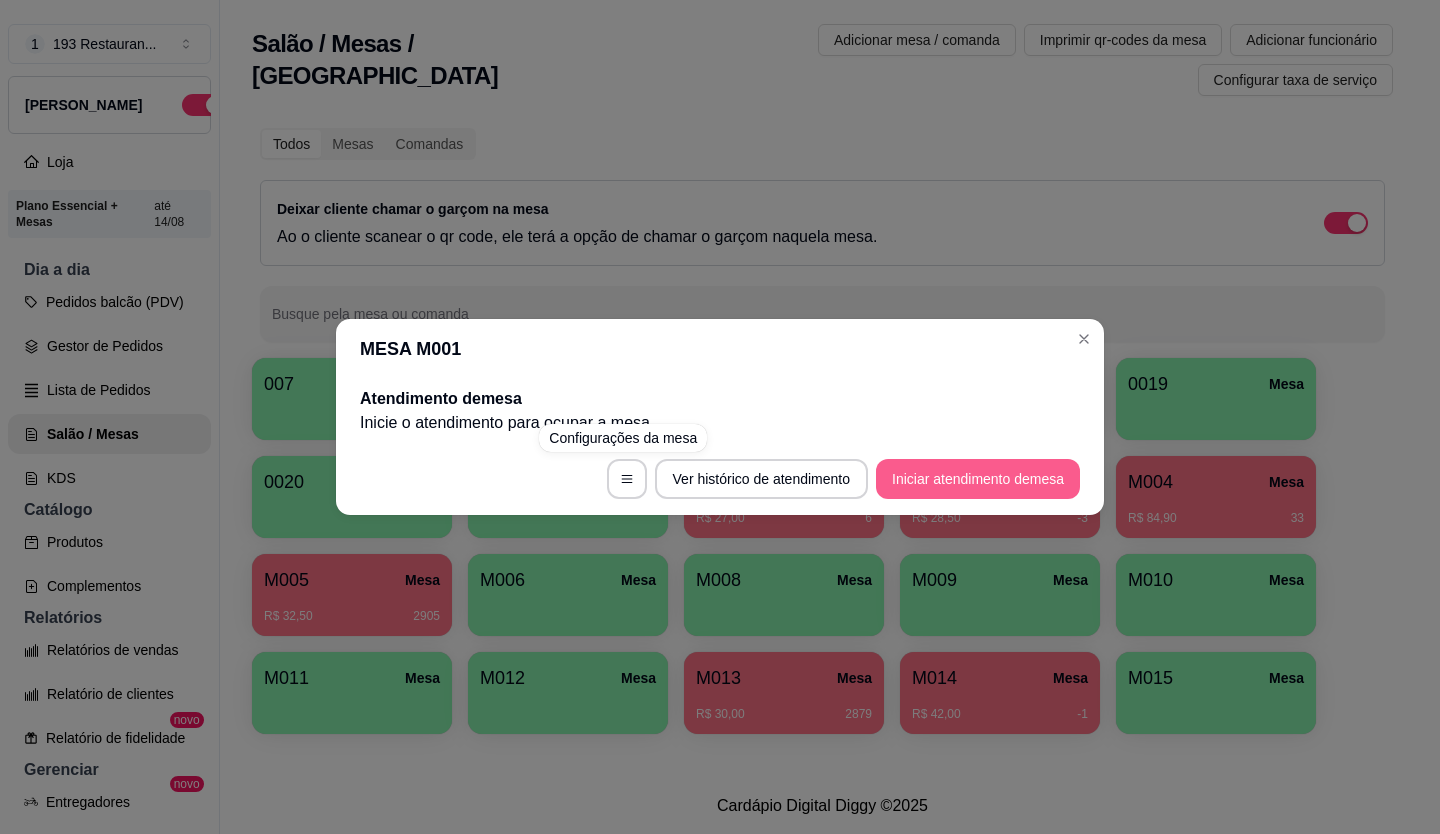 click on "Iniciar atendimento de  mesa" at bounding box center (978, 479) 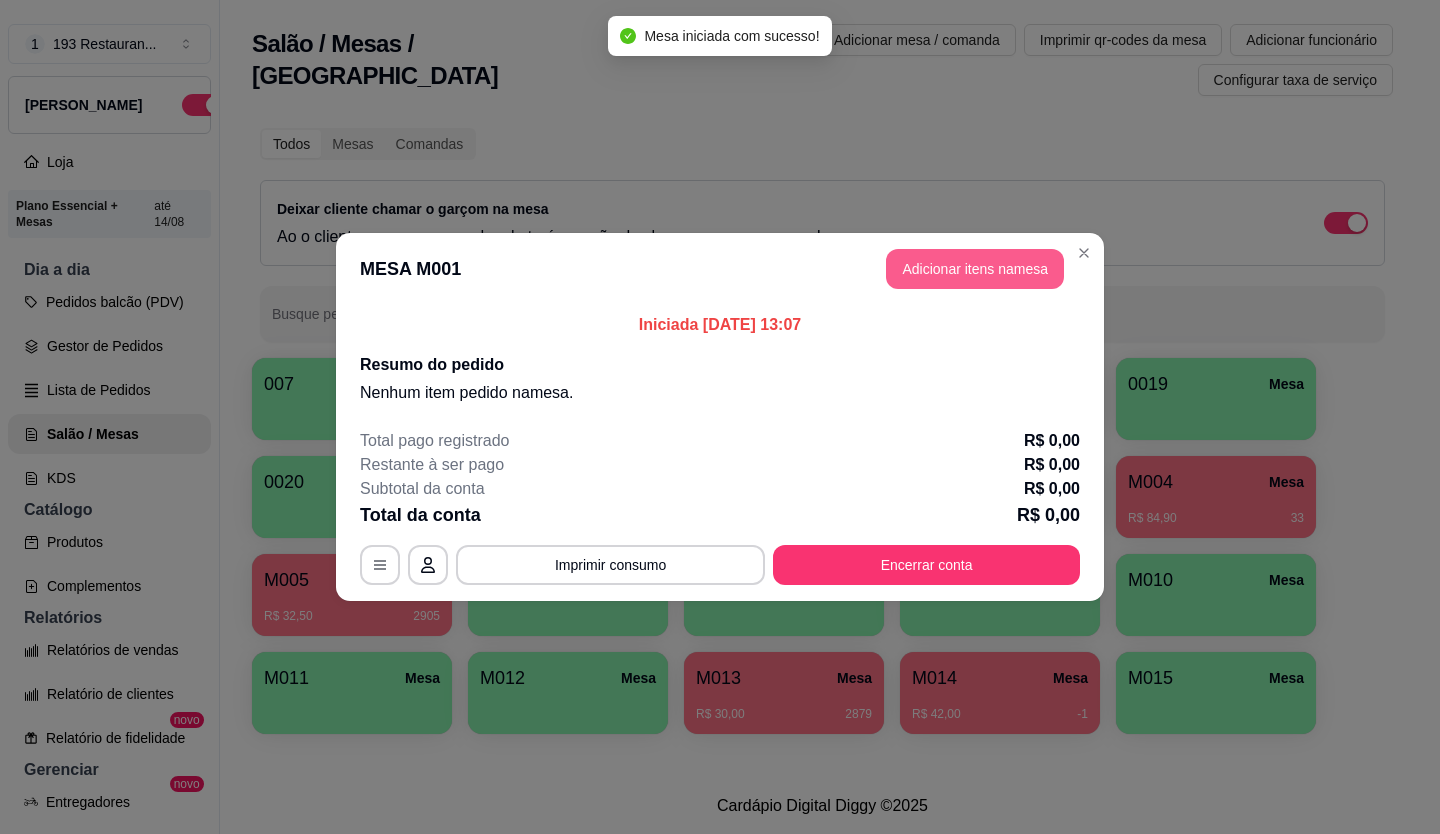 click on "Adicionar itens na  mesa" at bounding box center (975, 269) 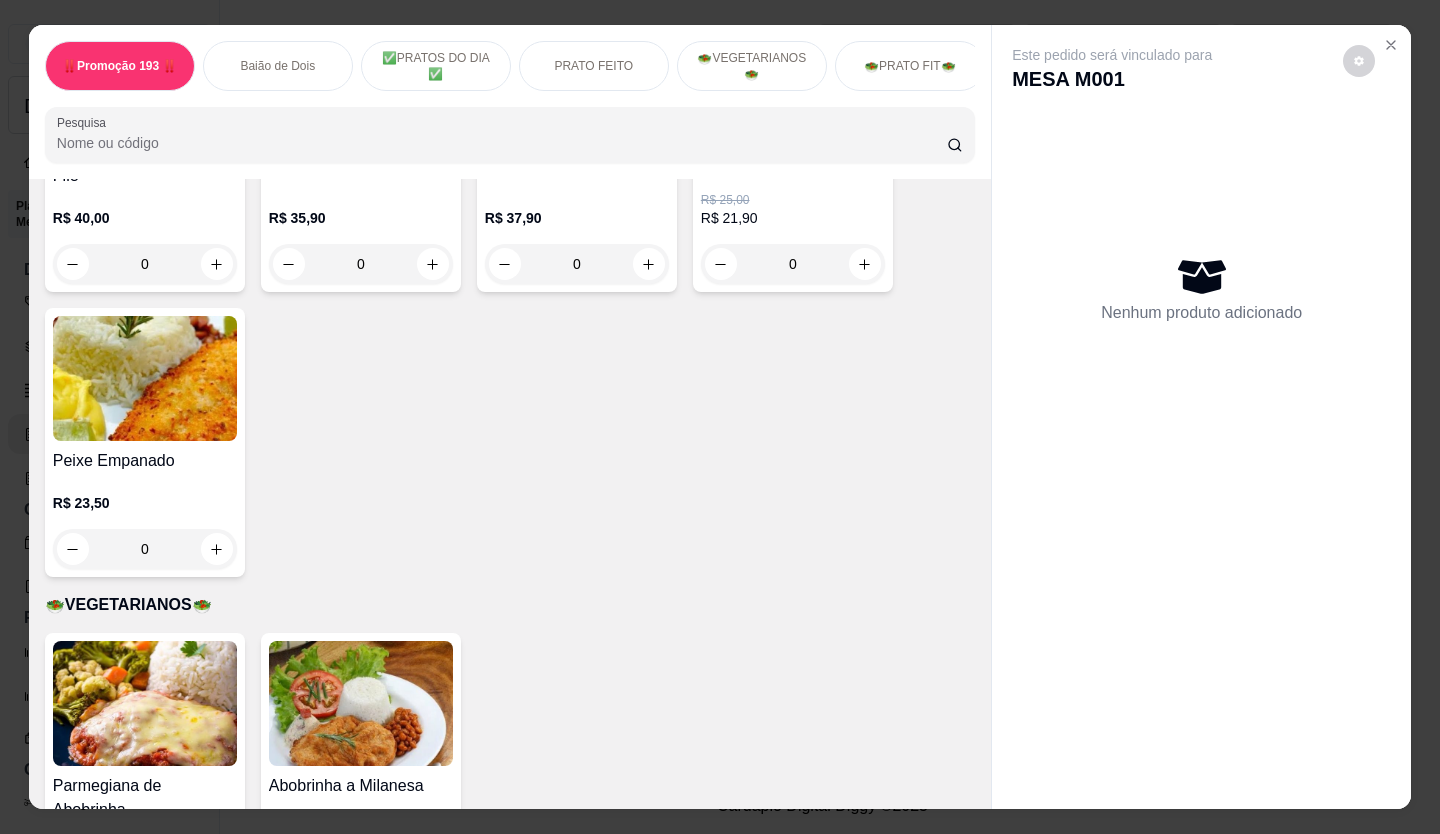 scroll, scrollTop: 1700, scrollLeft: 0, axis: vertical 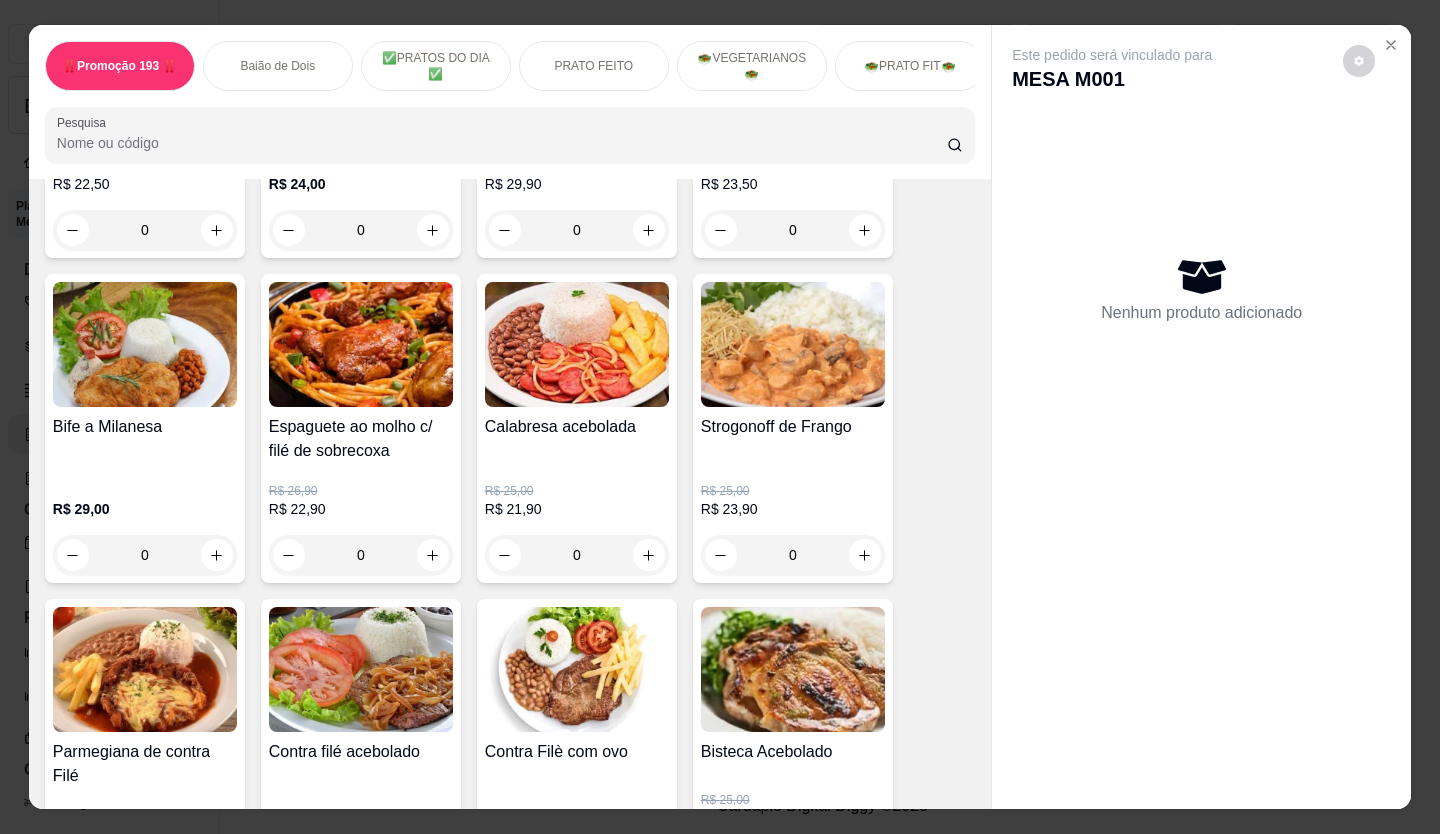 click on "Este pedido será vinculado para   MESA M001 Nenhum produto adicionado" at bounding box center (1201, 401) 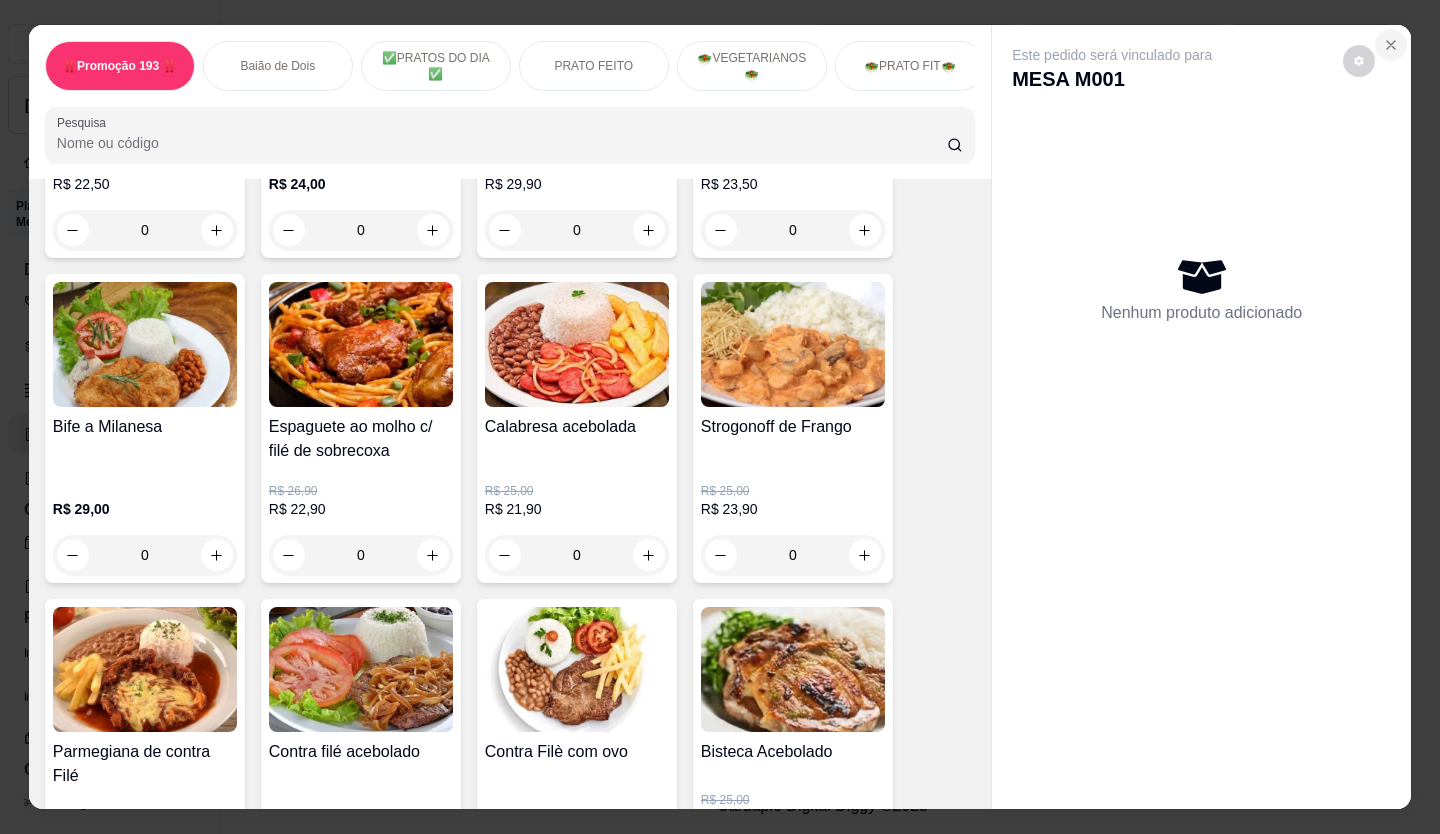 click 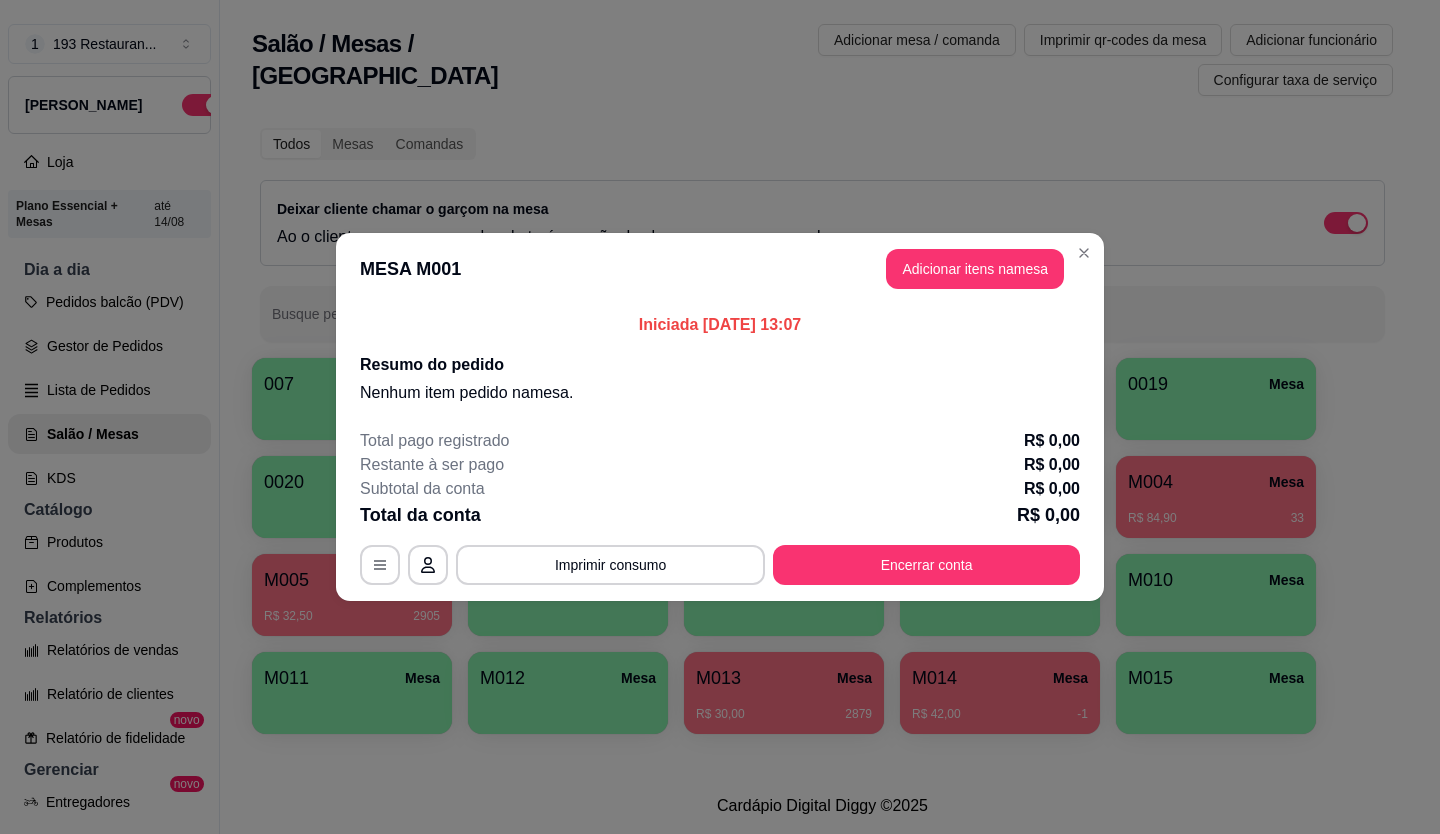 click on "MESA M001 Adicionar itens na  mesa" at bounding box center [720, 269] 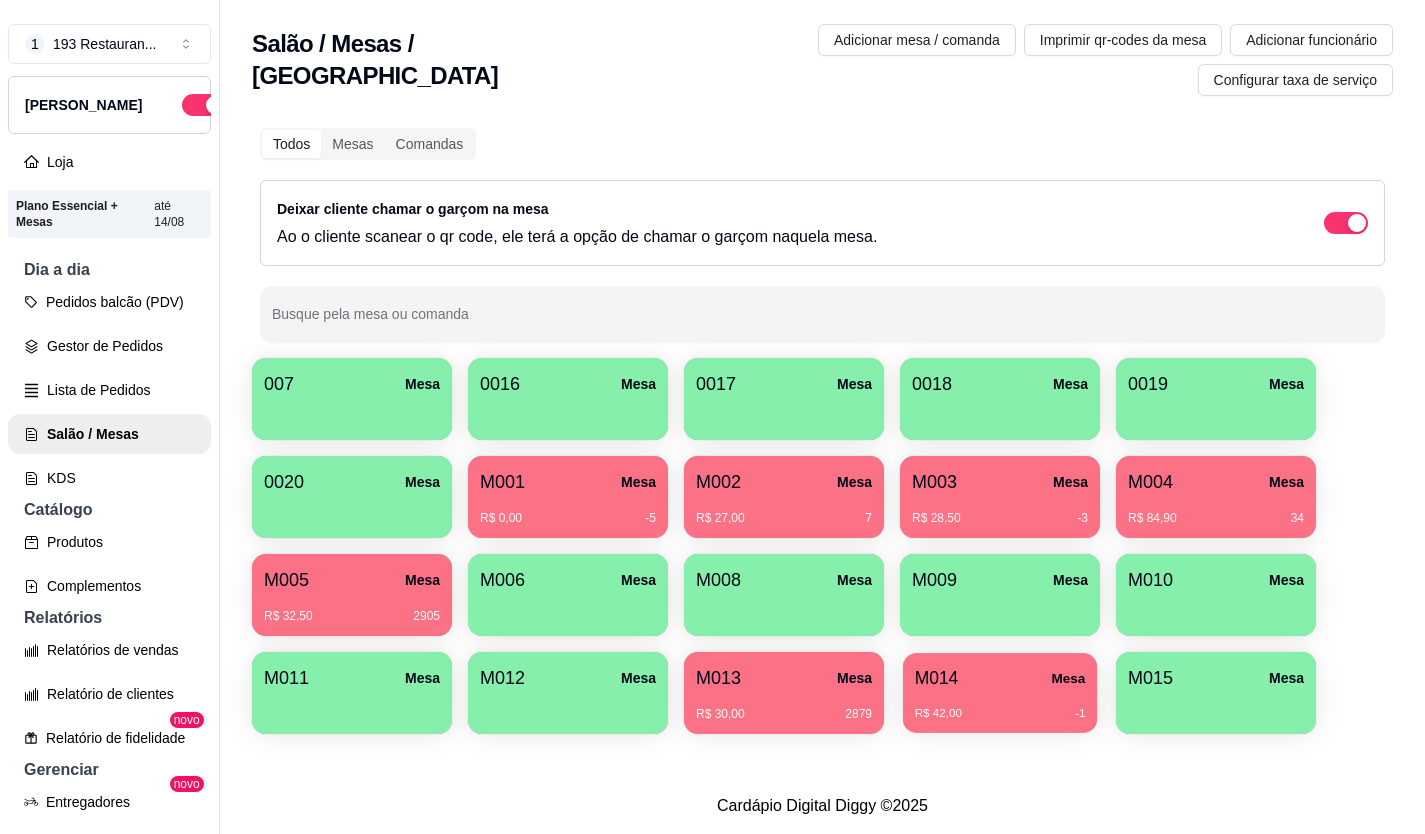 click on "R$ 42,00 -1" at bounding box center (1000, 706) 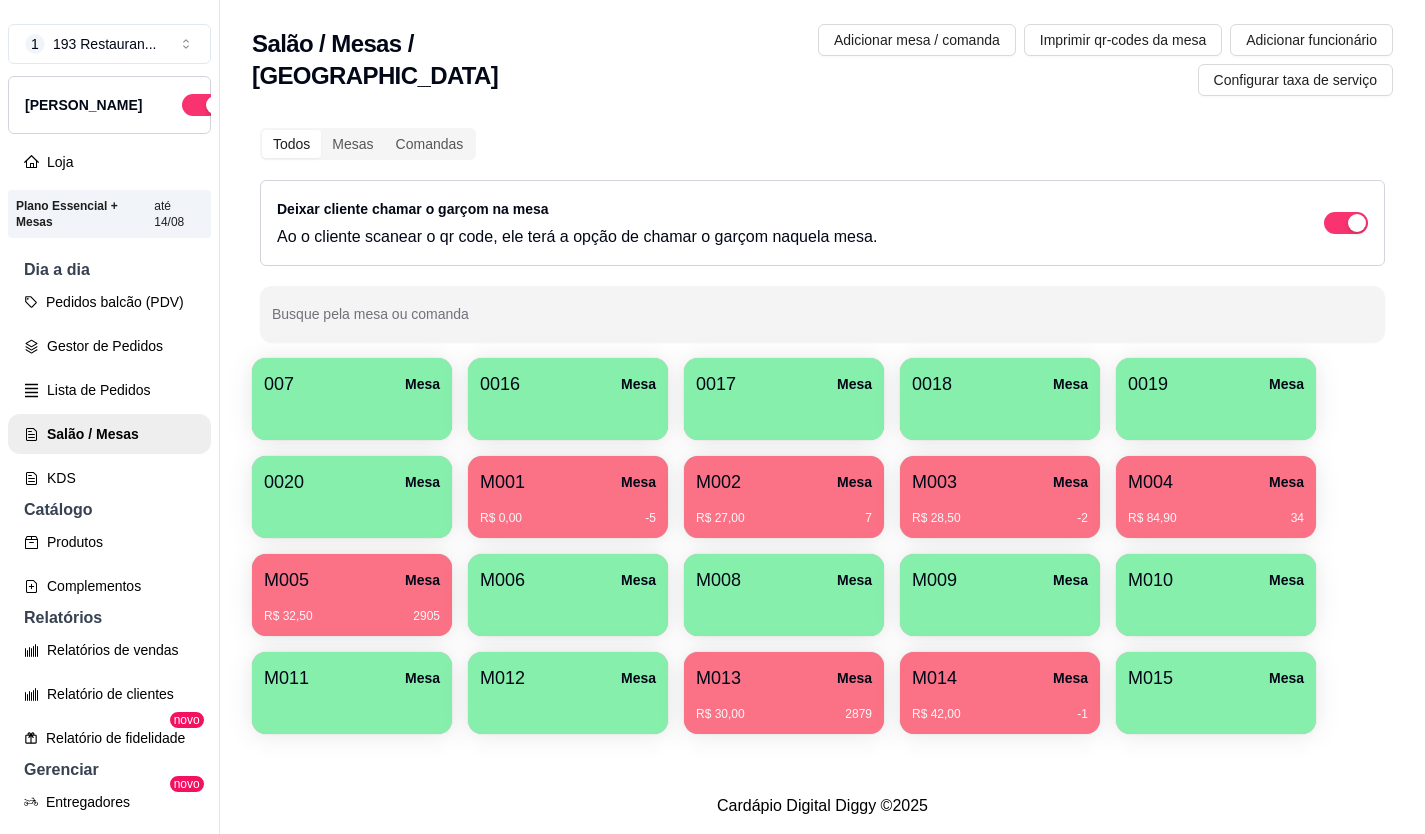 click on "R$ 0,00 -5" at bounding box center (568, 511) 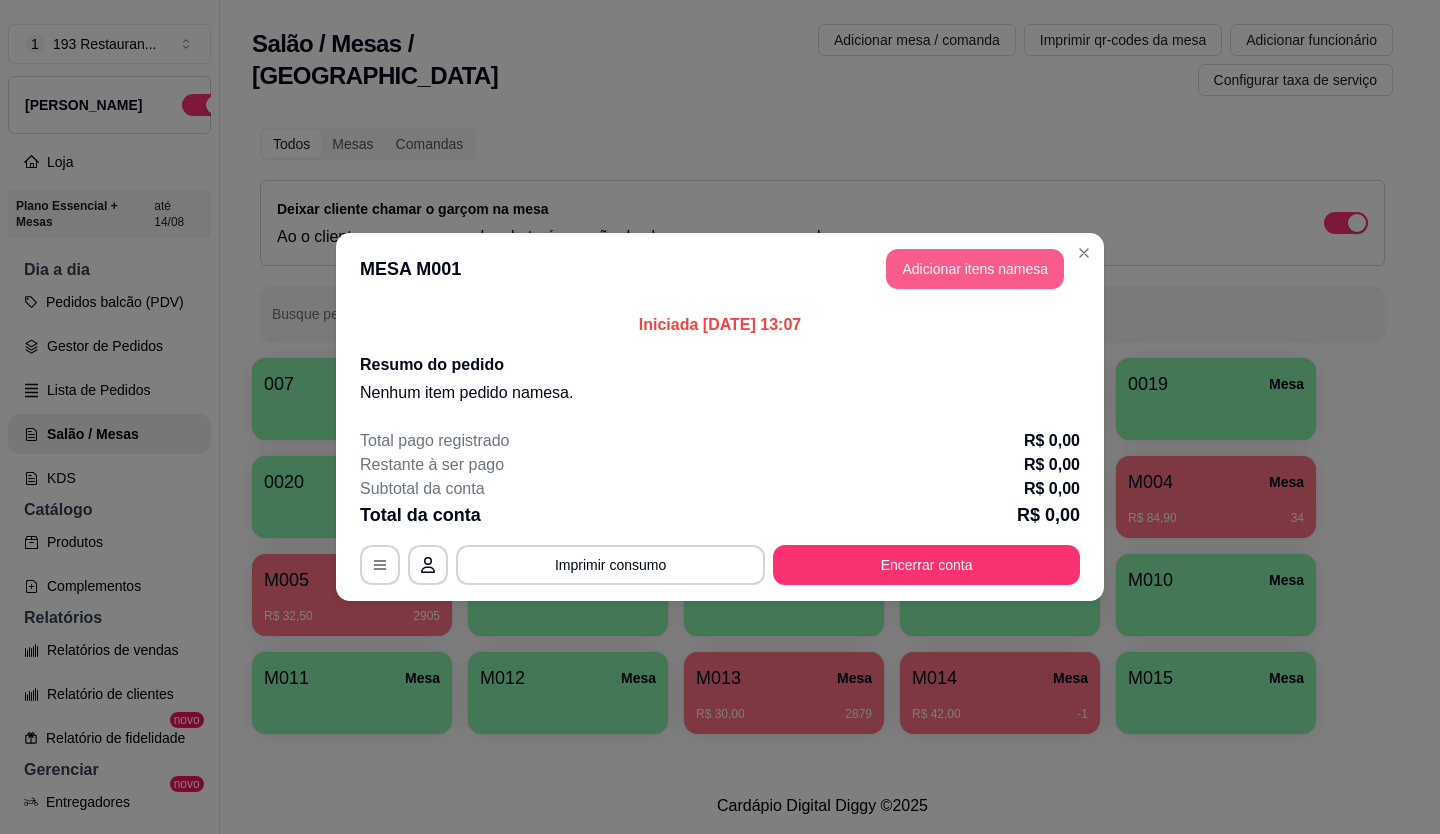 click on "Adicionar itens na  mesa" at bounding box center (975, 269) 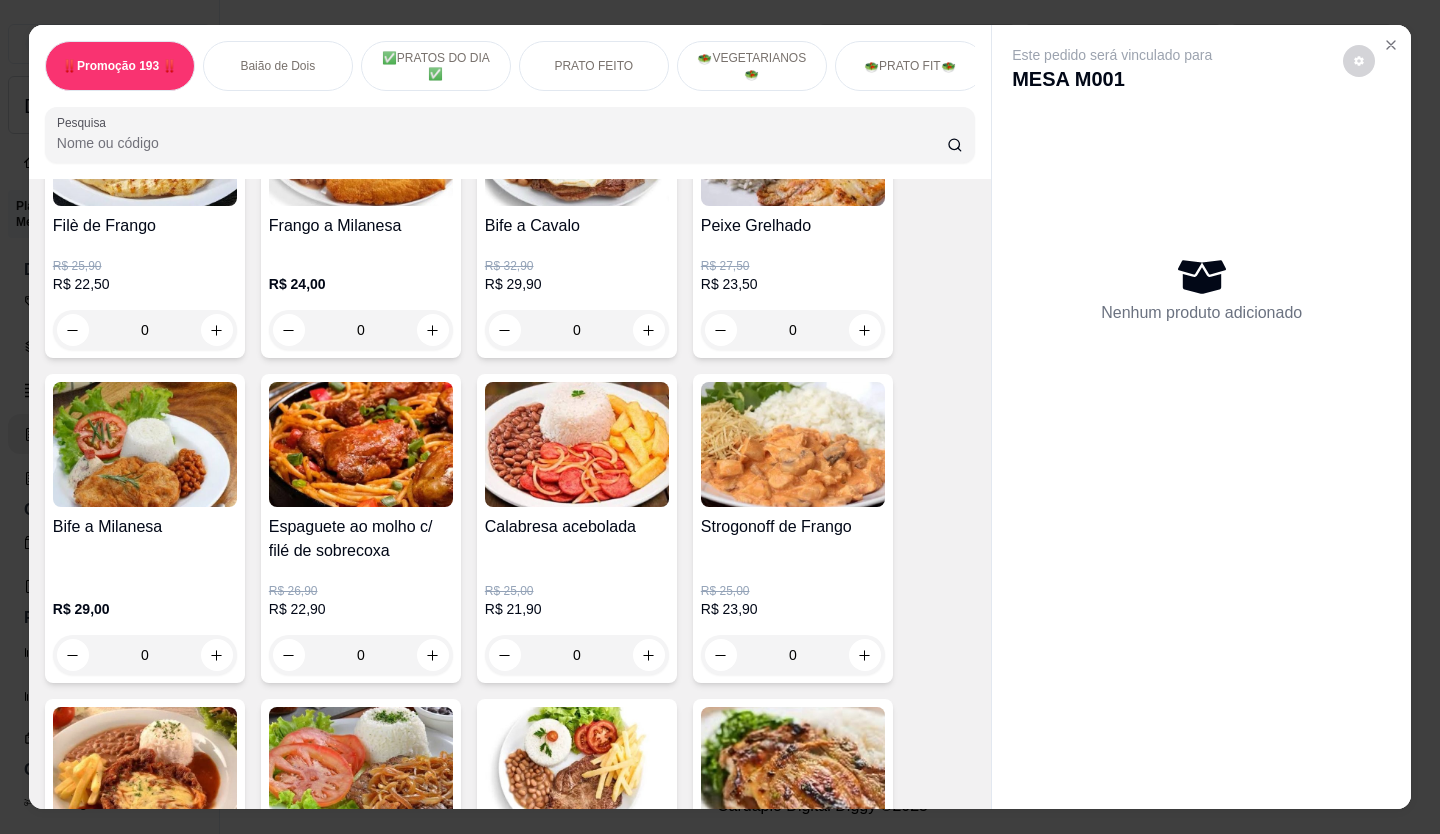 scroll, scrollTop: 2300, scrollLeft: 0, axis: vertical 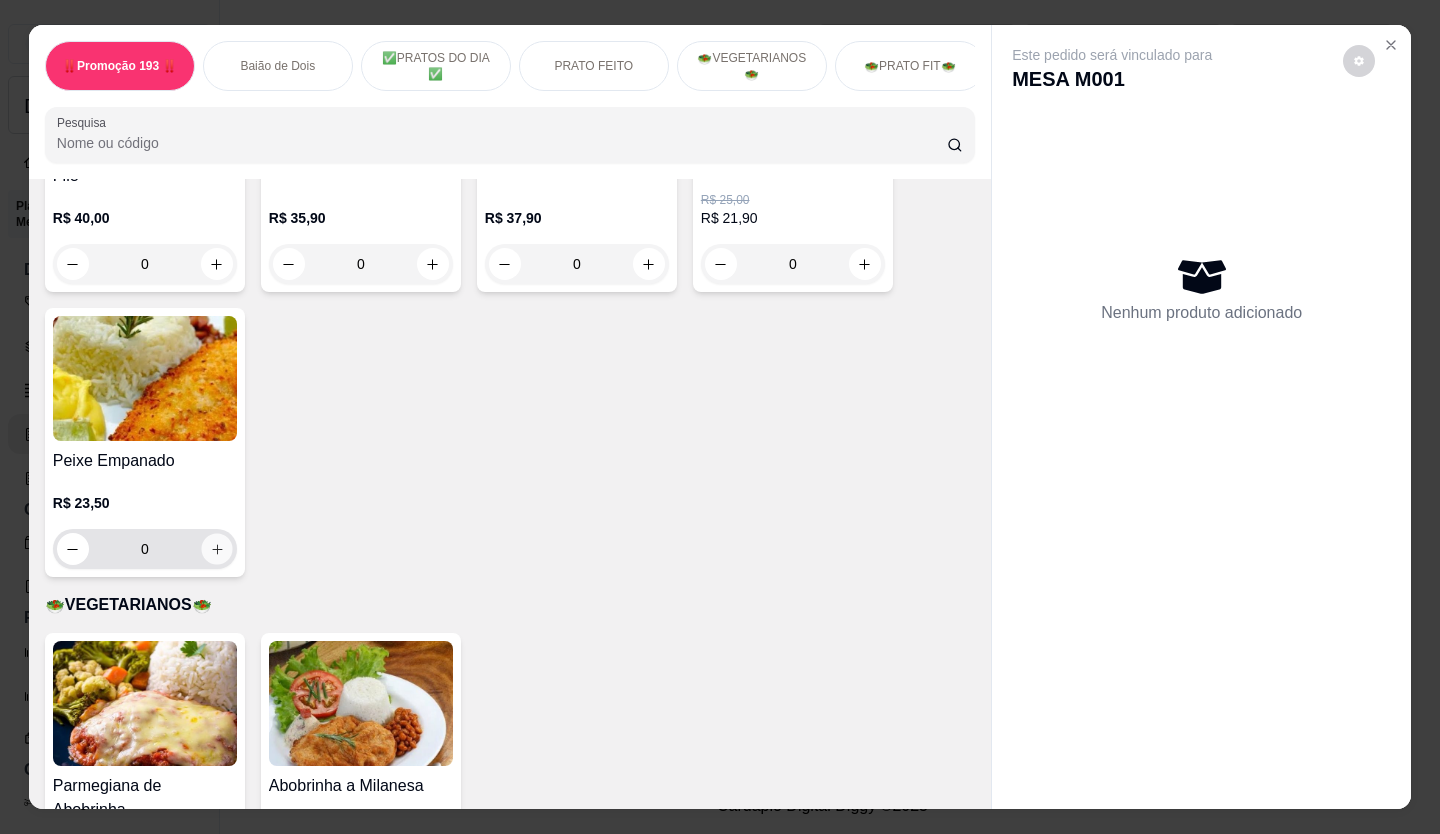 click at bounding box center (216, 549) 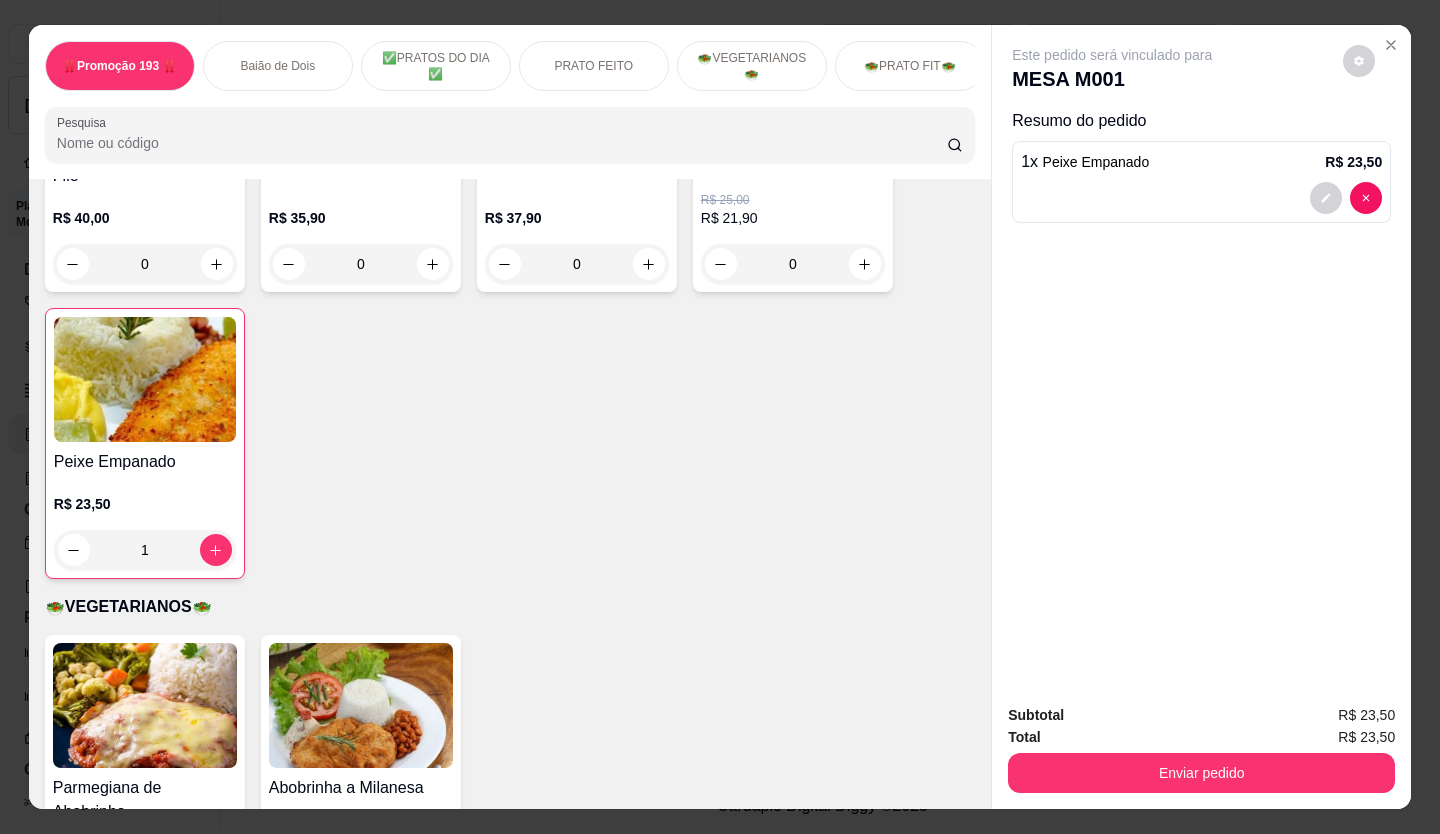 scroll, scrollTop: 2800, scrollLeft: 0, axis: vertical 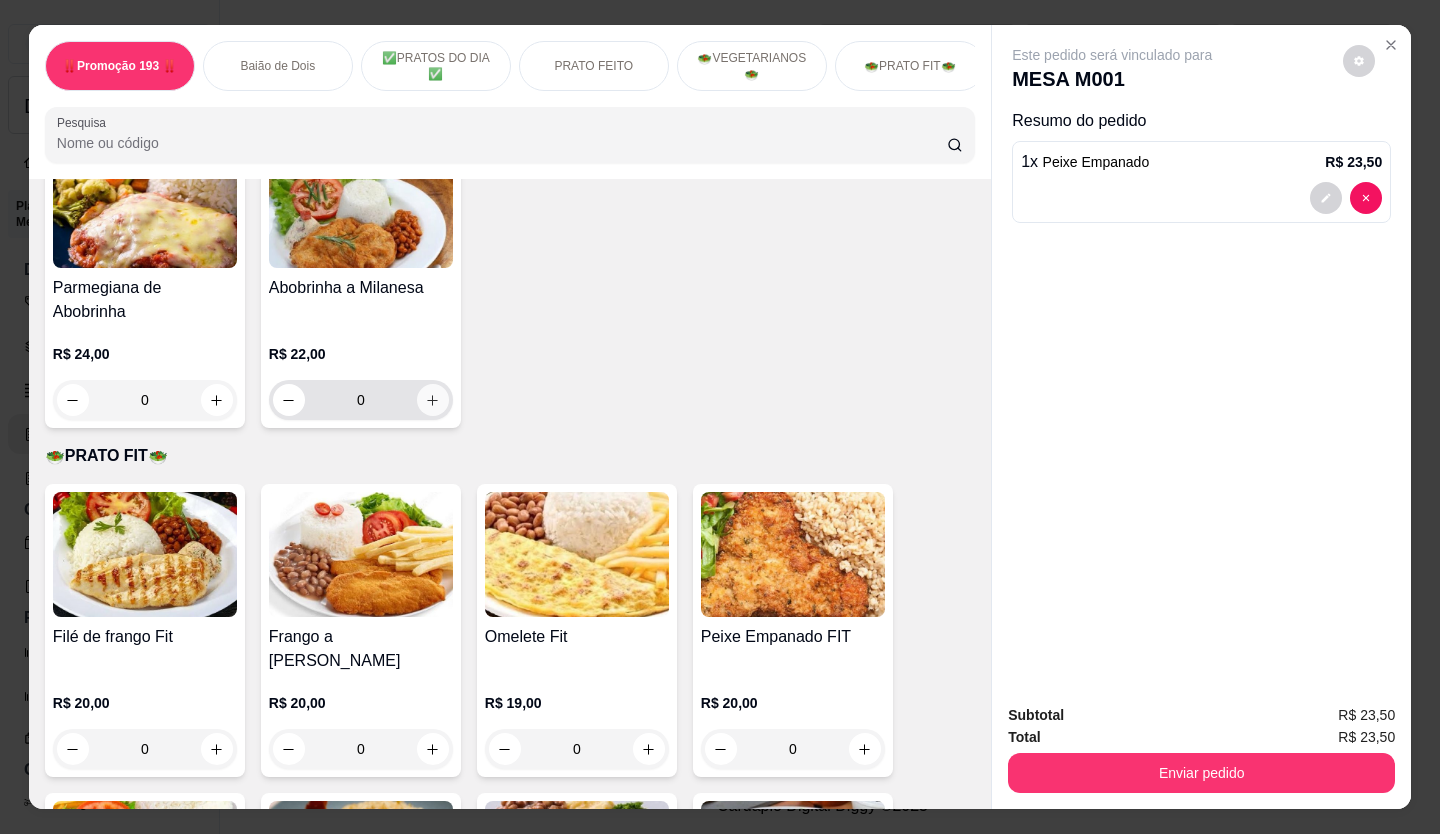 click 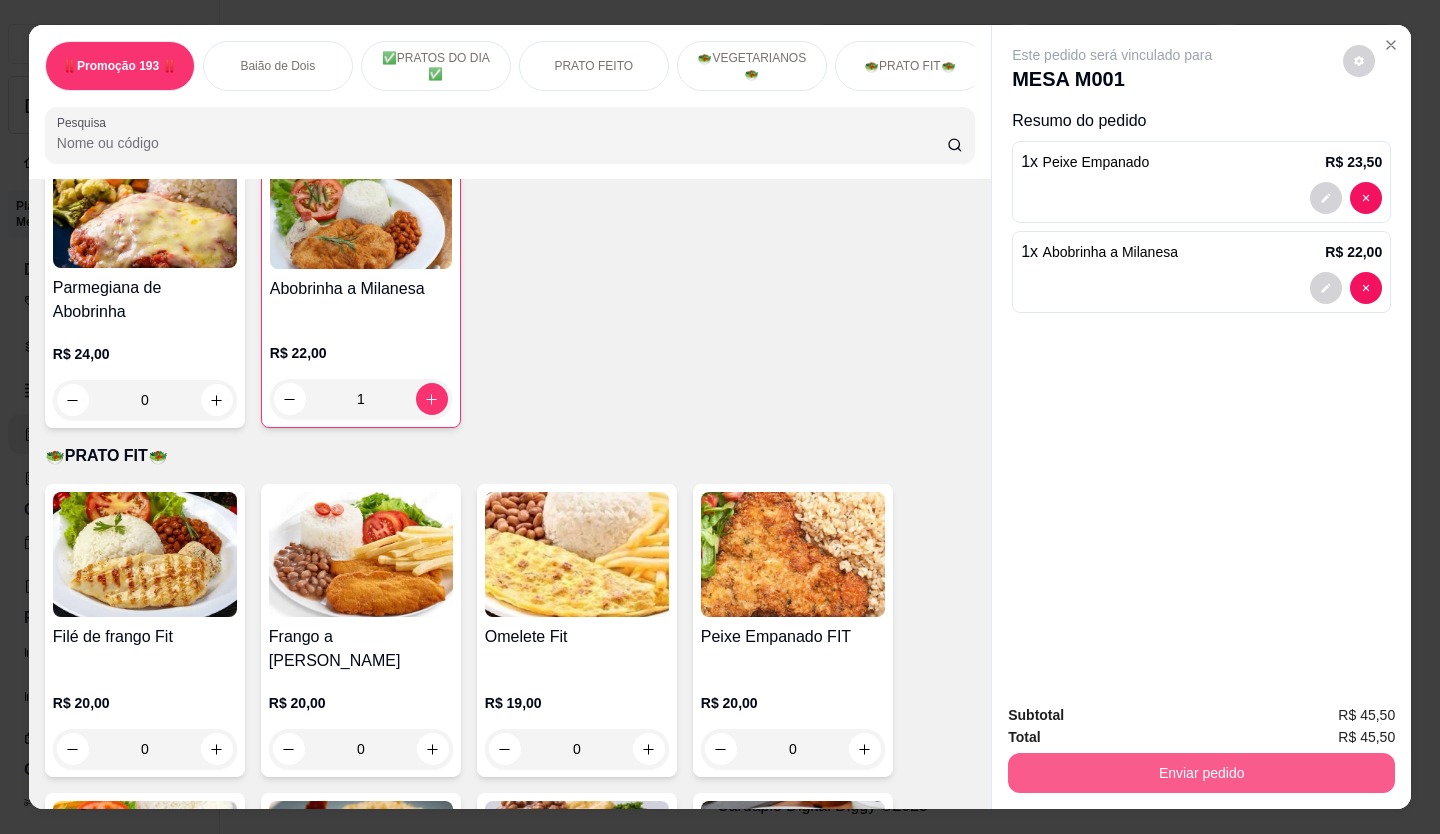 click on "Enviar pedido" at bounding box center [1201, 773] 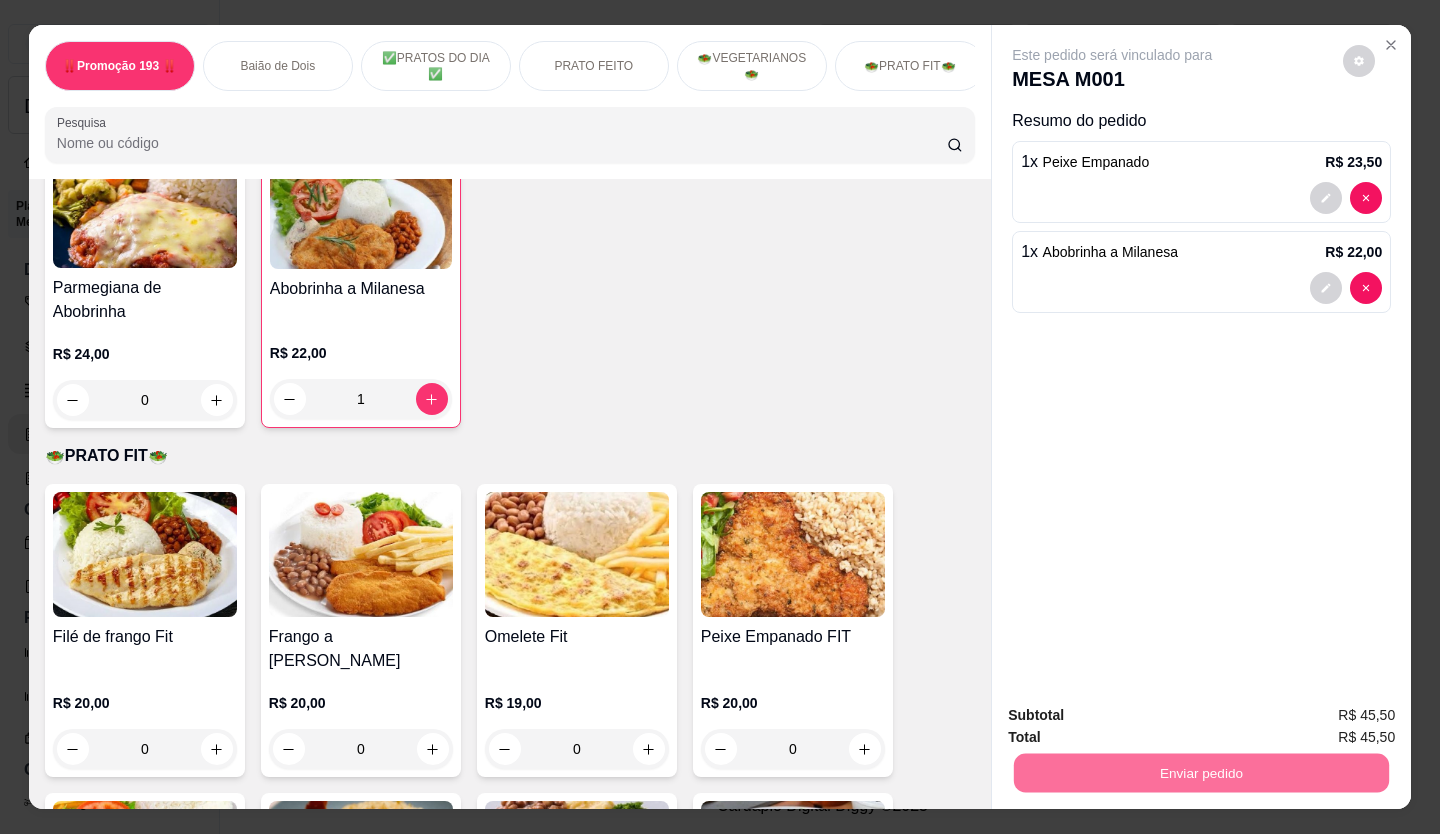 click on "Não registrar e enviar pedido" at bounding box center [1135, 716] 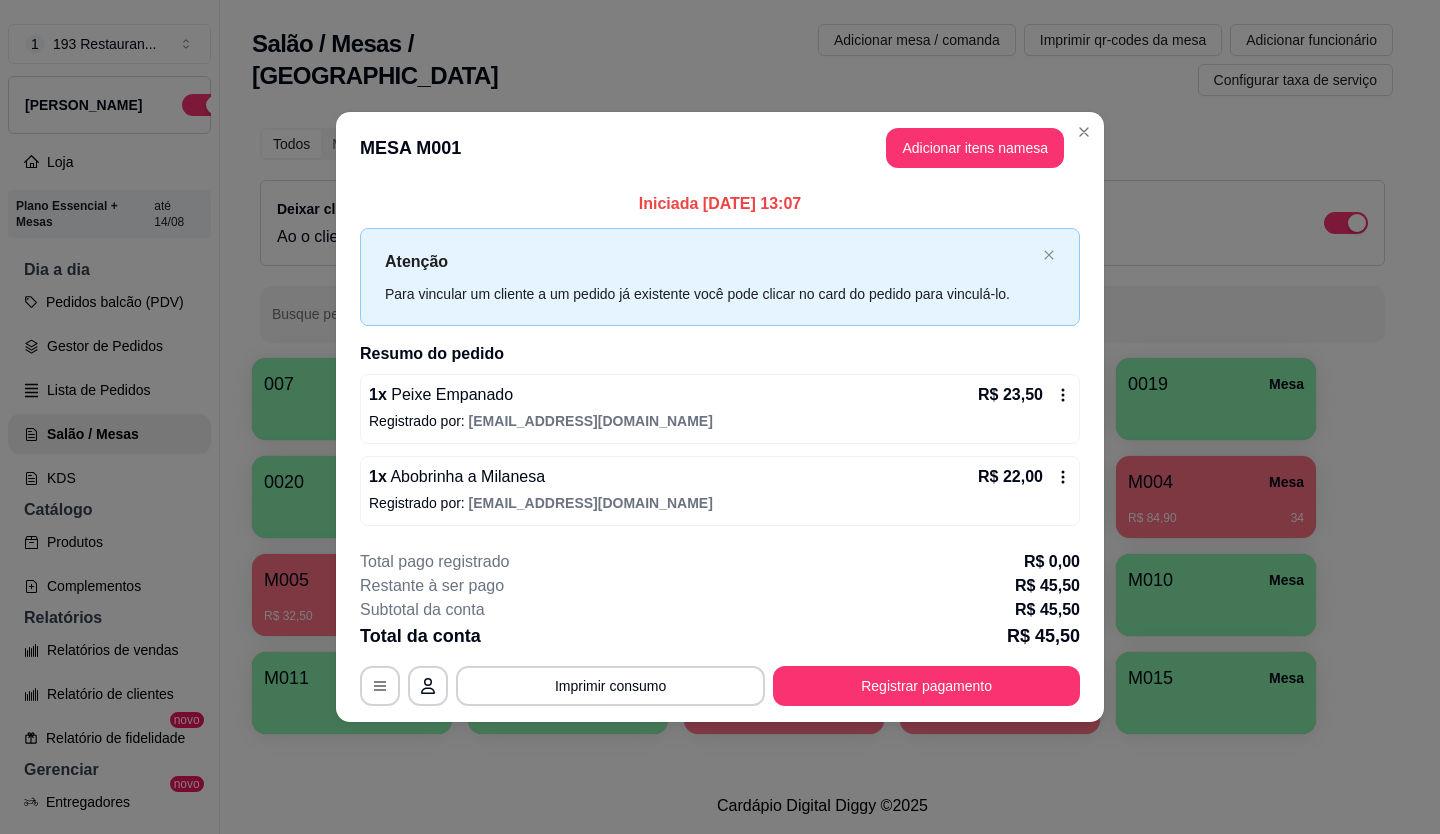 click on "MESA M001 Adicionar itens na  mesa" at bounding box center (720, 148) 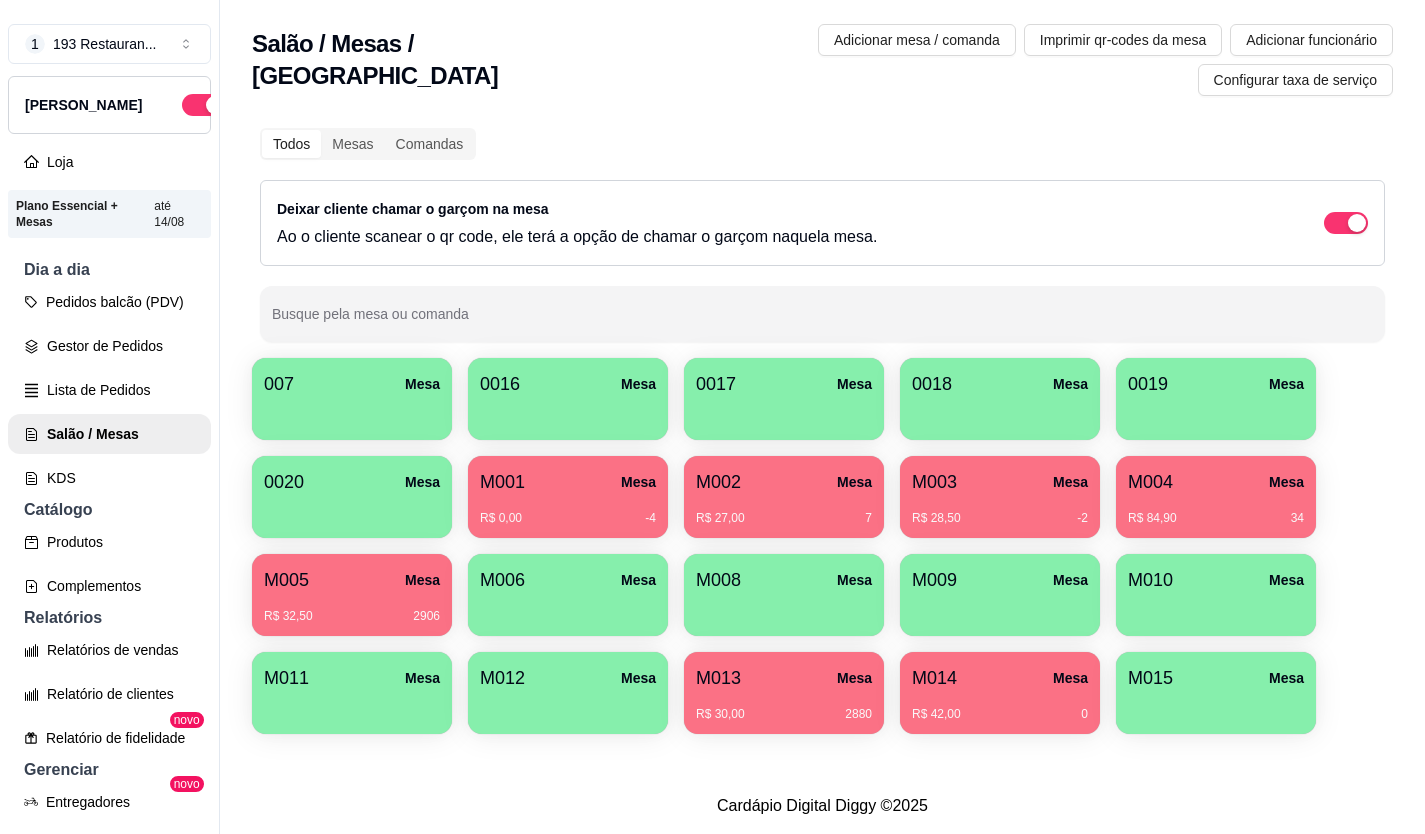 click on "M014 Mesa" at bounding box center (1000, 678) 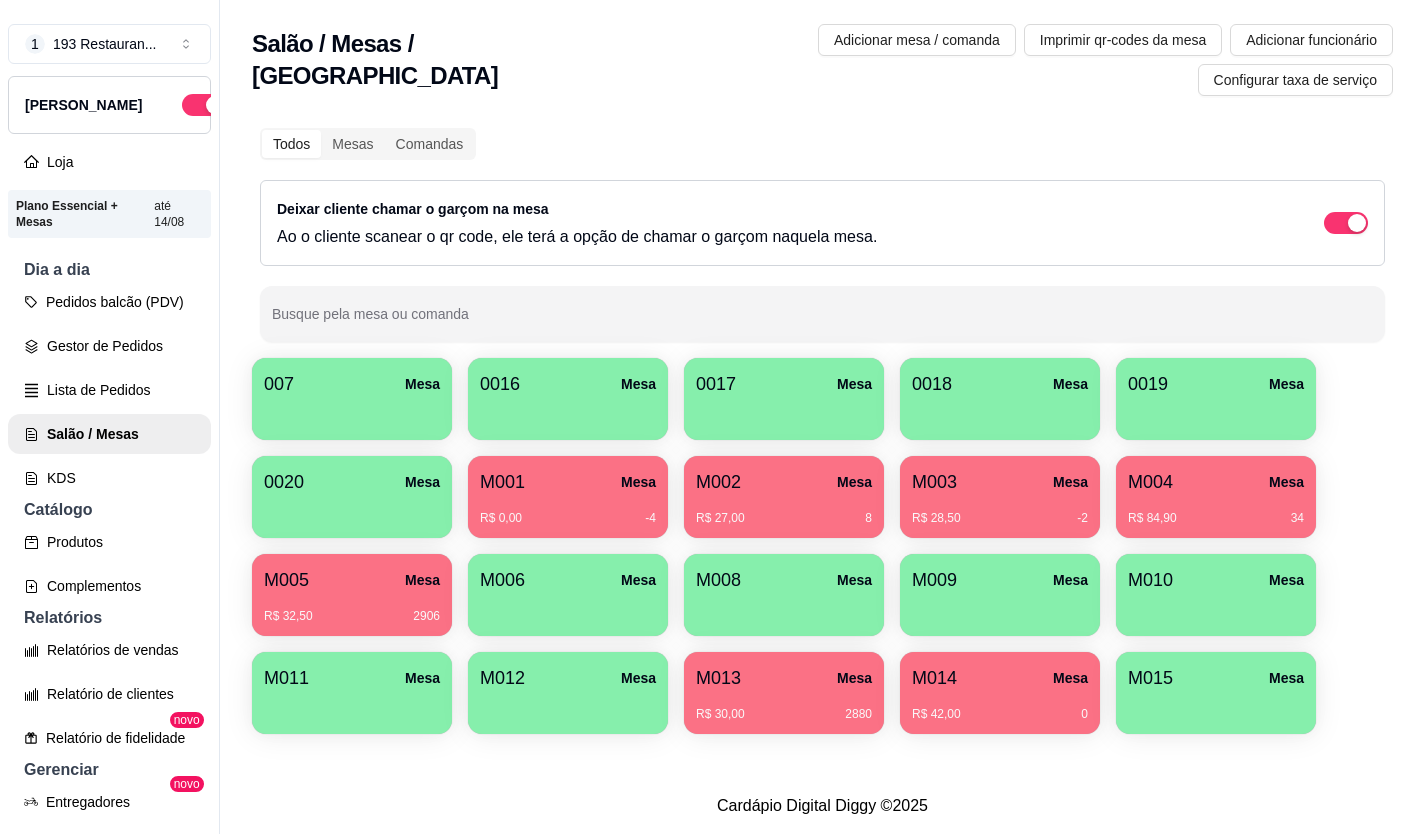 click on "R$ 32,50" at bounding box center [288, 616] 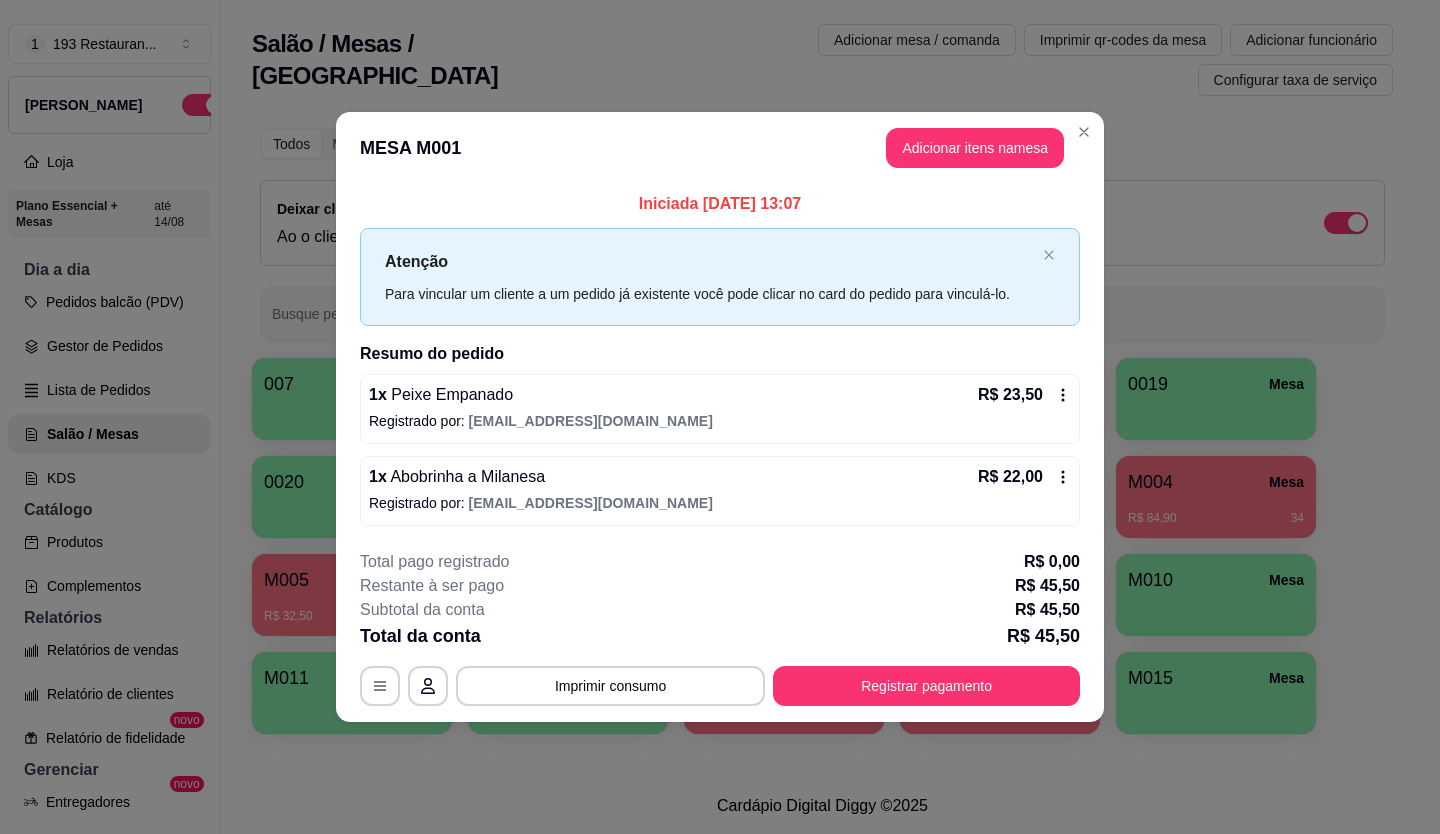 click 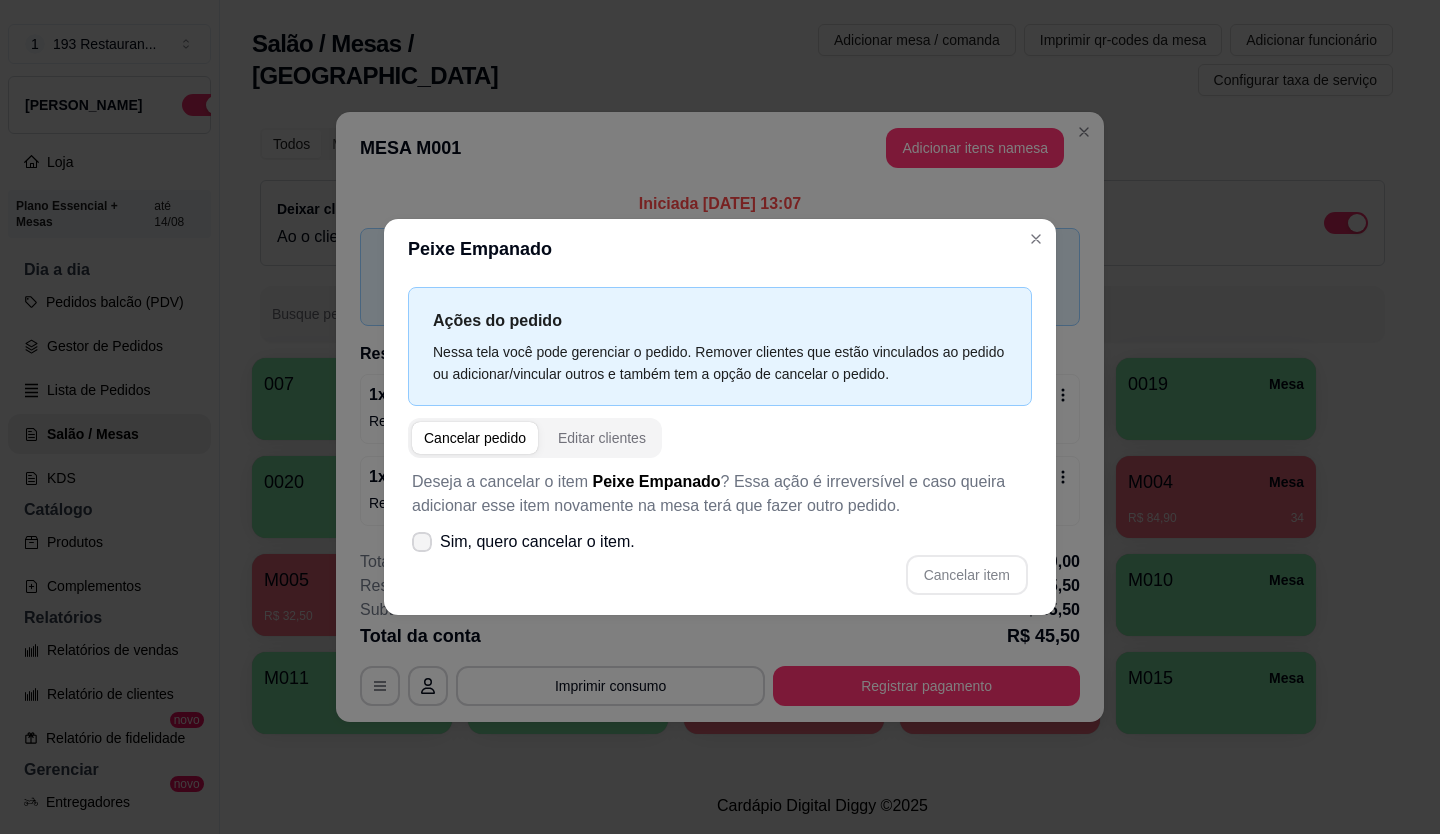 click on "Sim, quero cancelar o item." at bounding box center (537, 542) 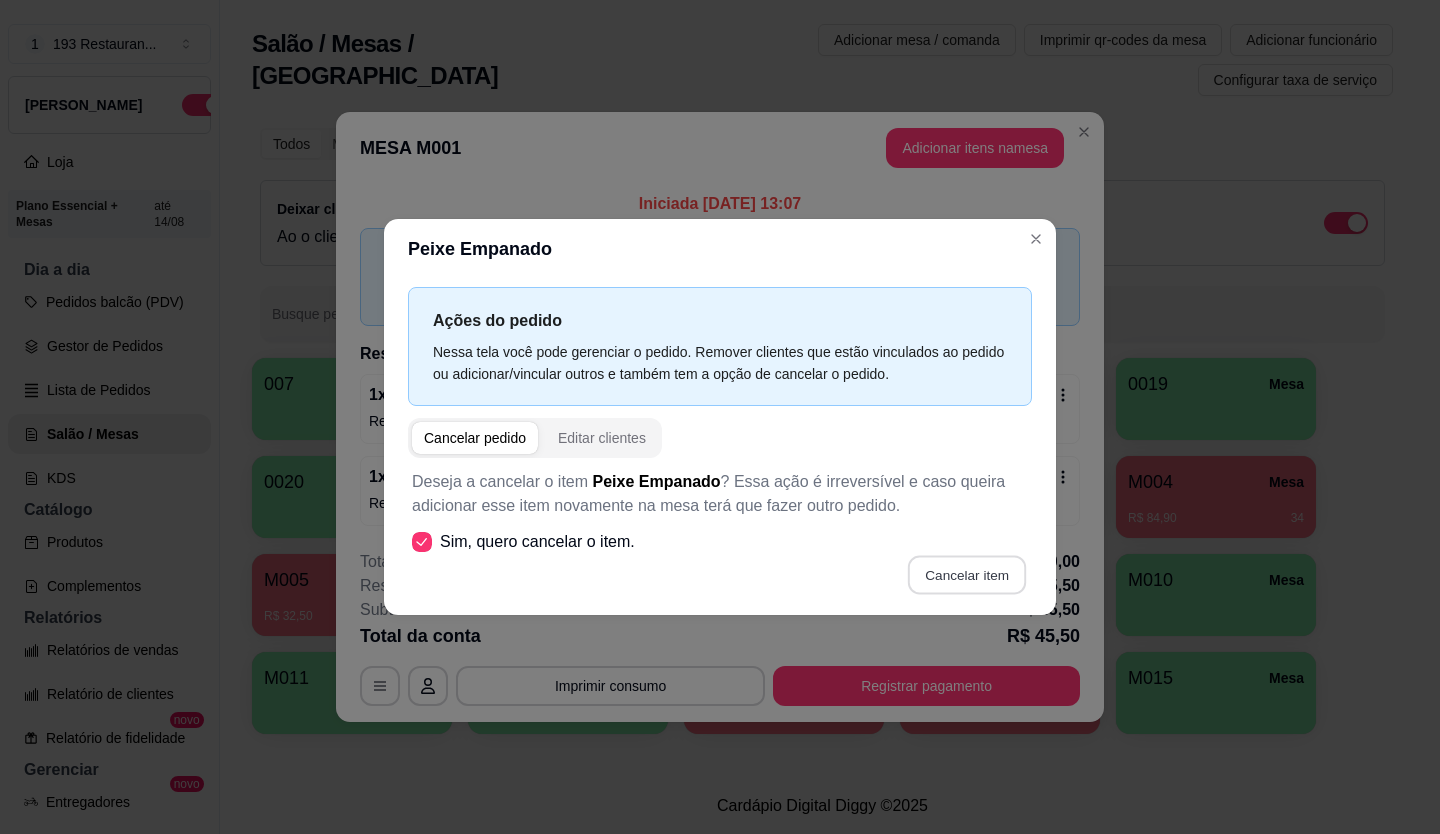 click on "Cancelar item" at bounding box center (966, 575) 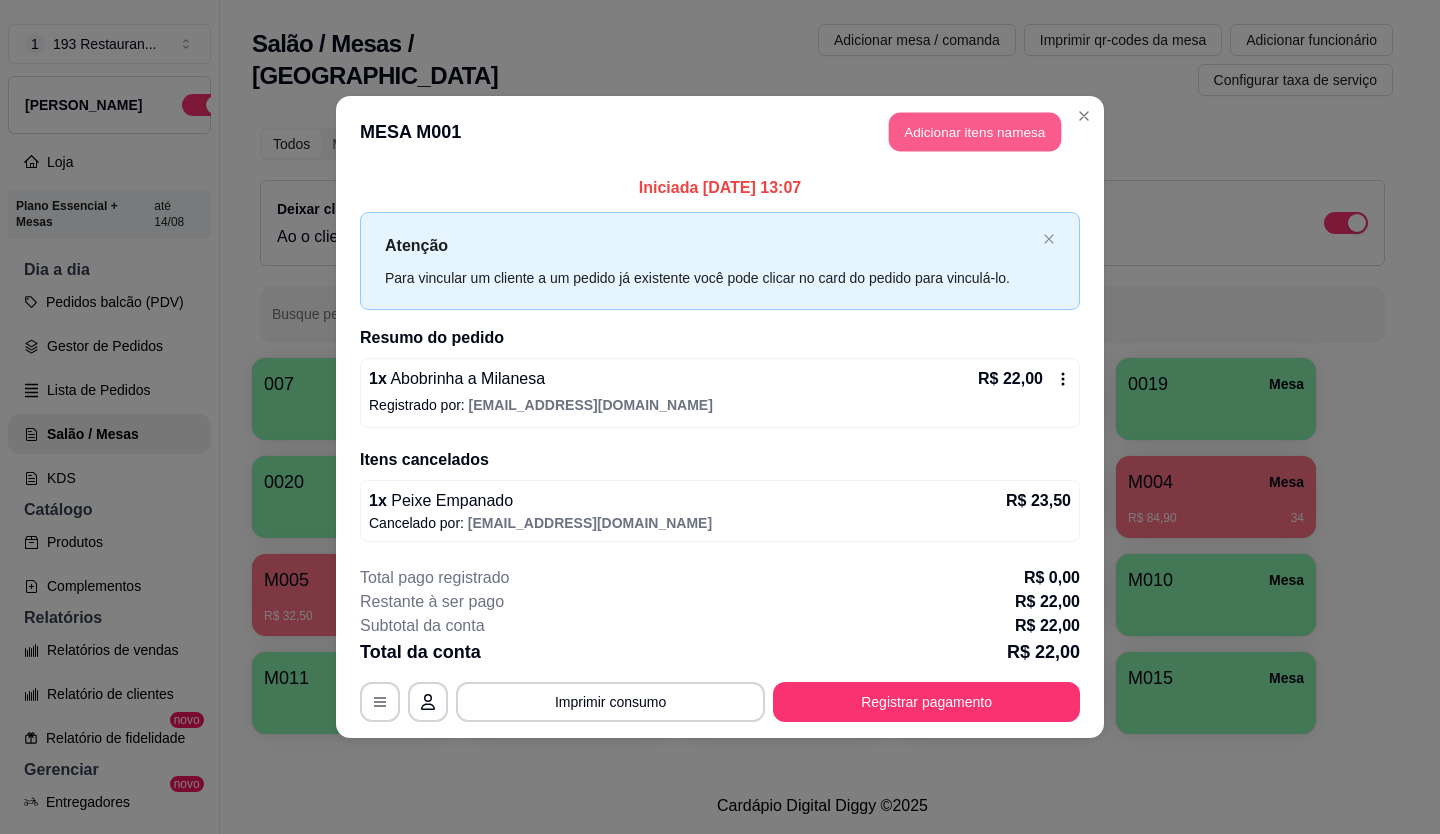 click on "Adicionar itens na  mesa" at bounding box center (975, 132) 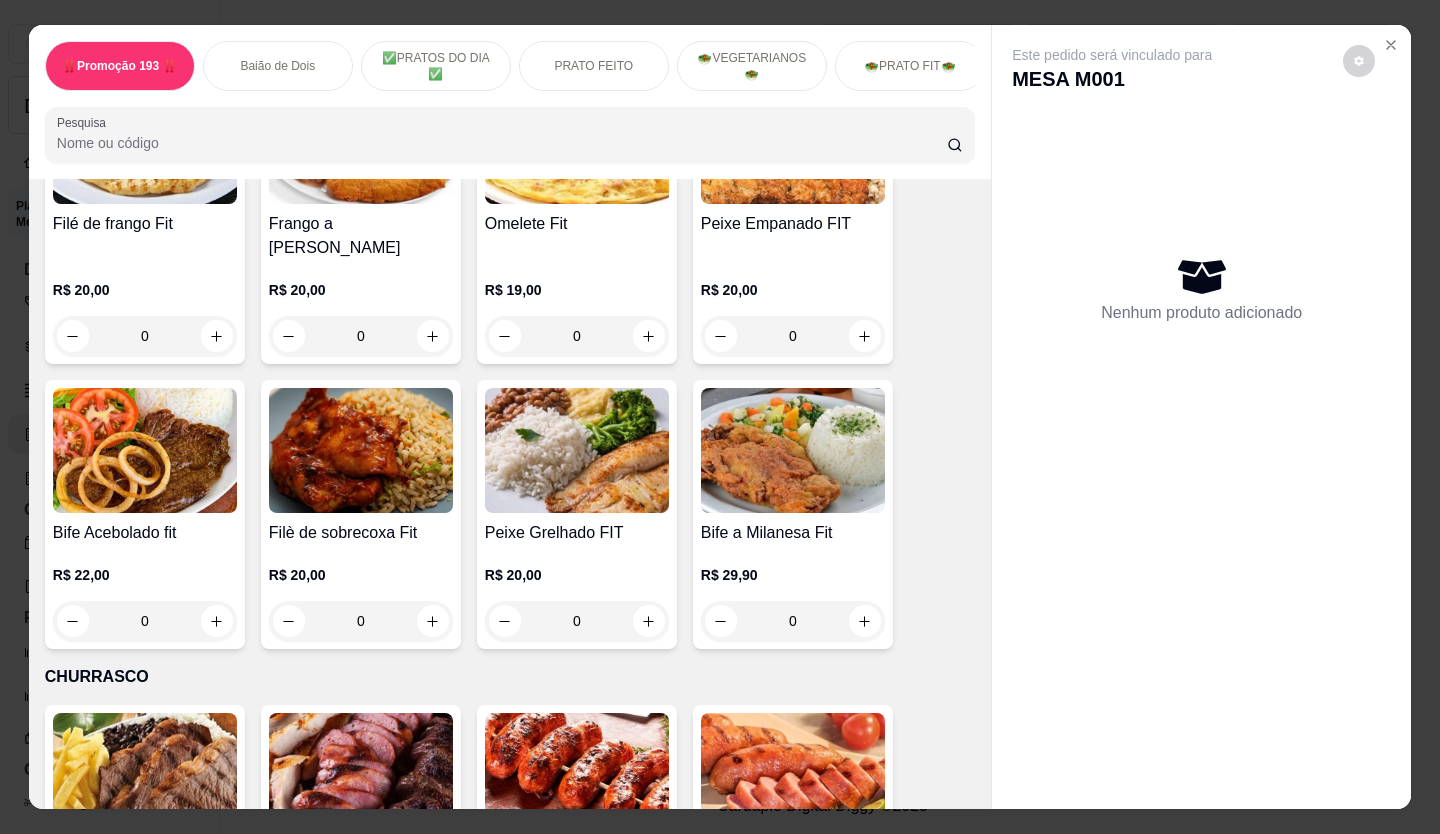scroll, scrollTop: 3200, scrollLeft: 0, axis: vertical 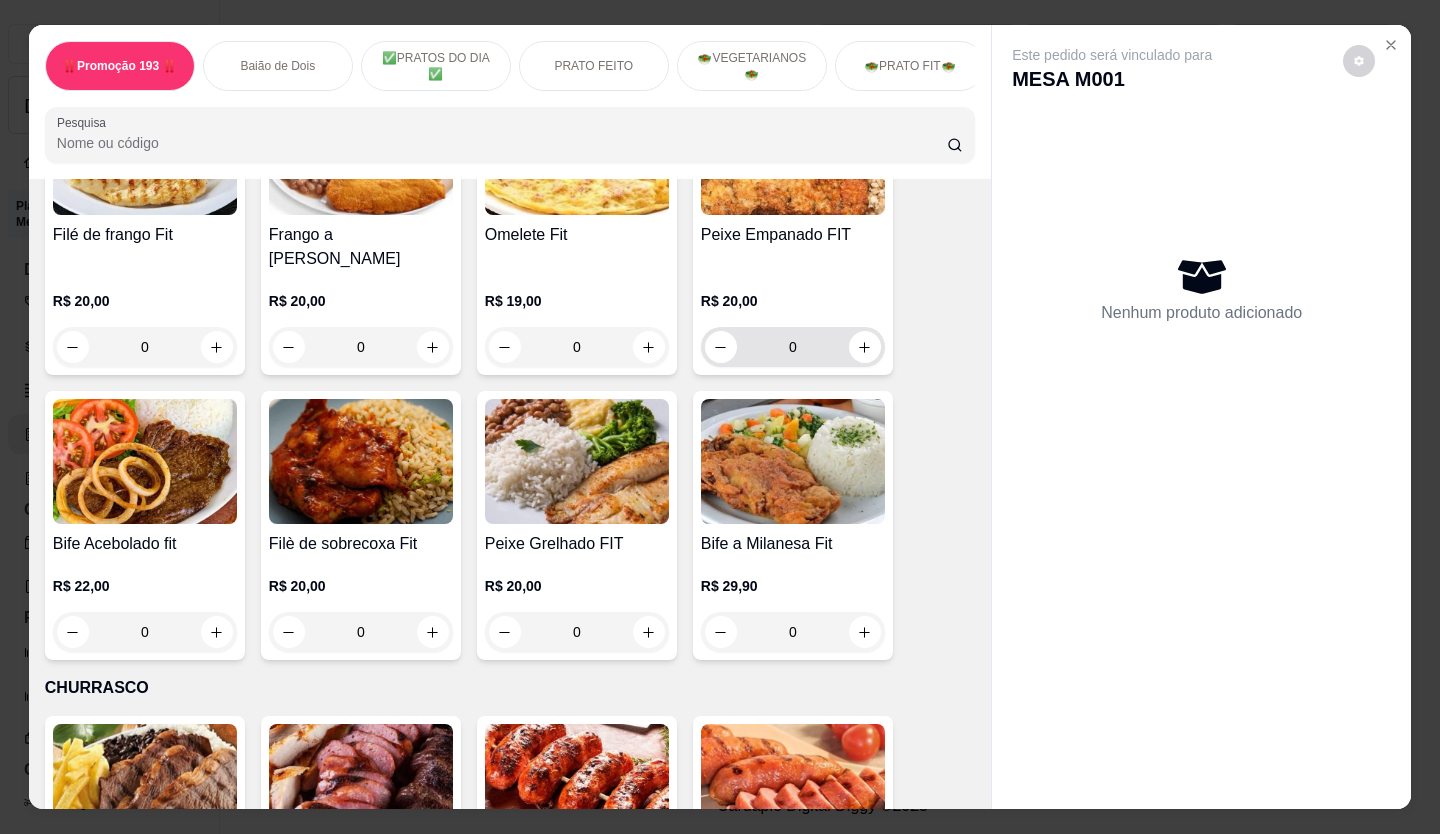 click on "0" at bounding box center [793, 347] 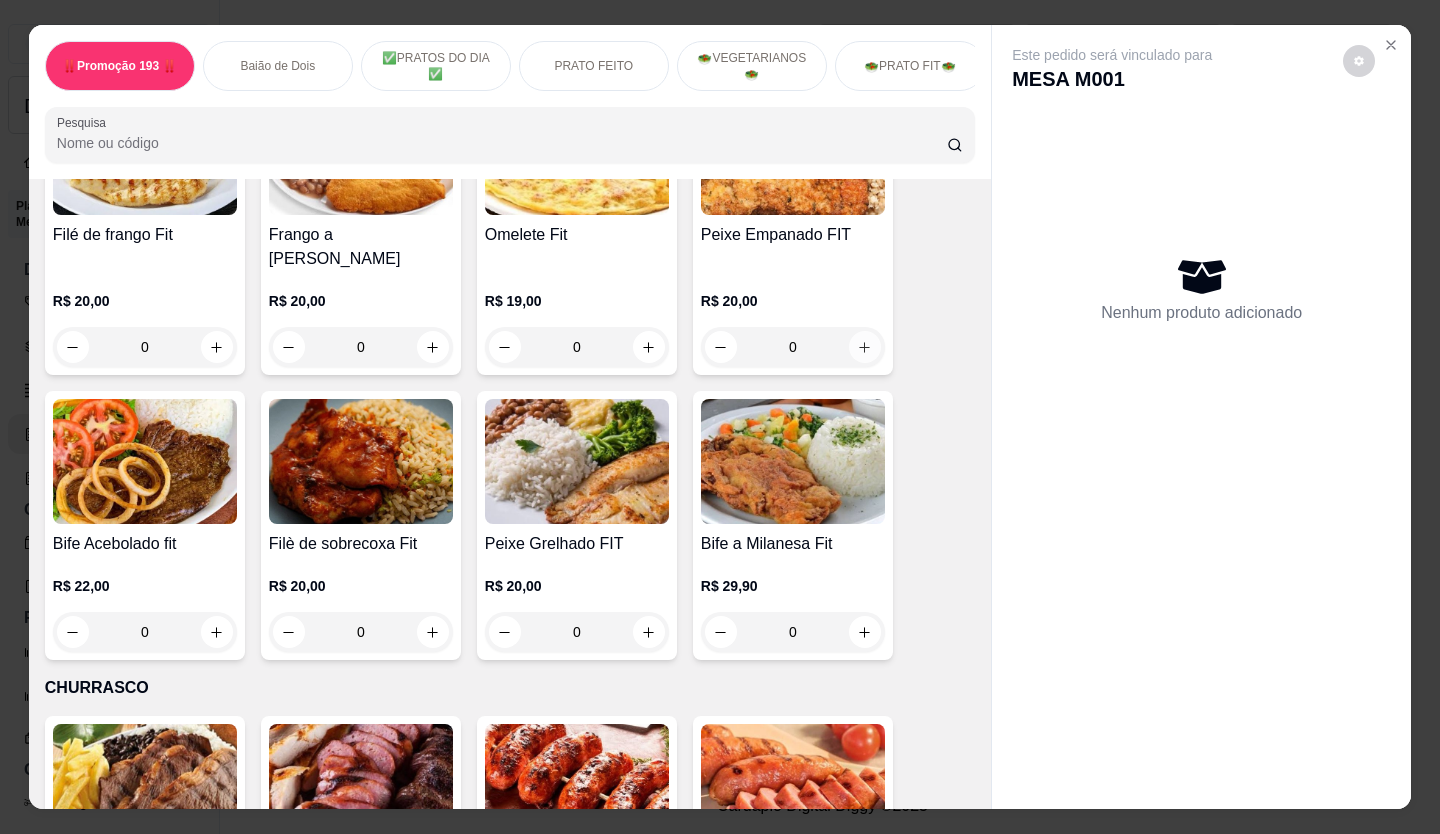click 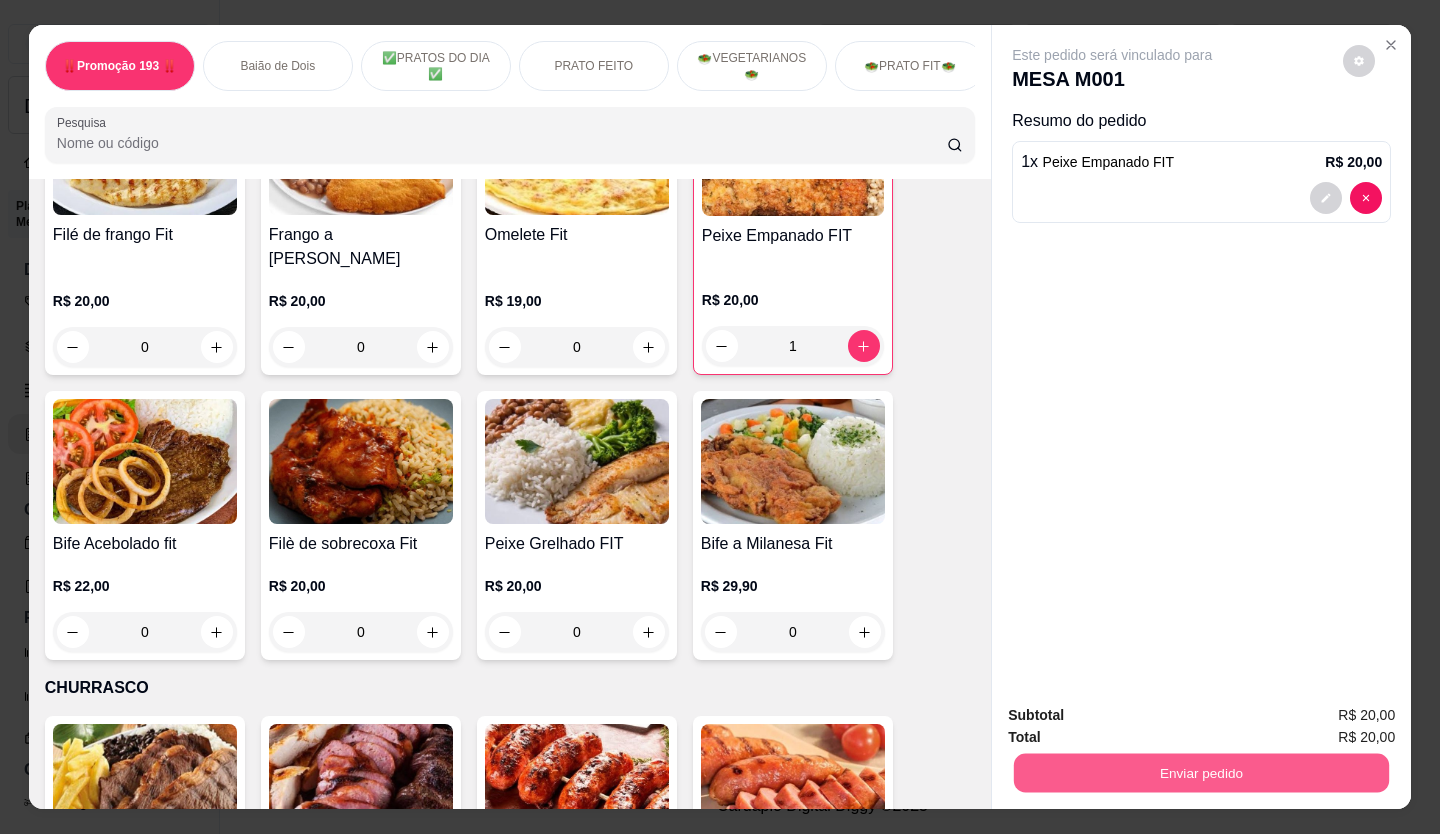 click on "Enviar pedido" at bounding box center [1201, 773] 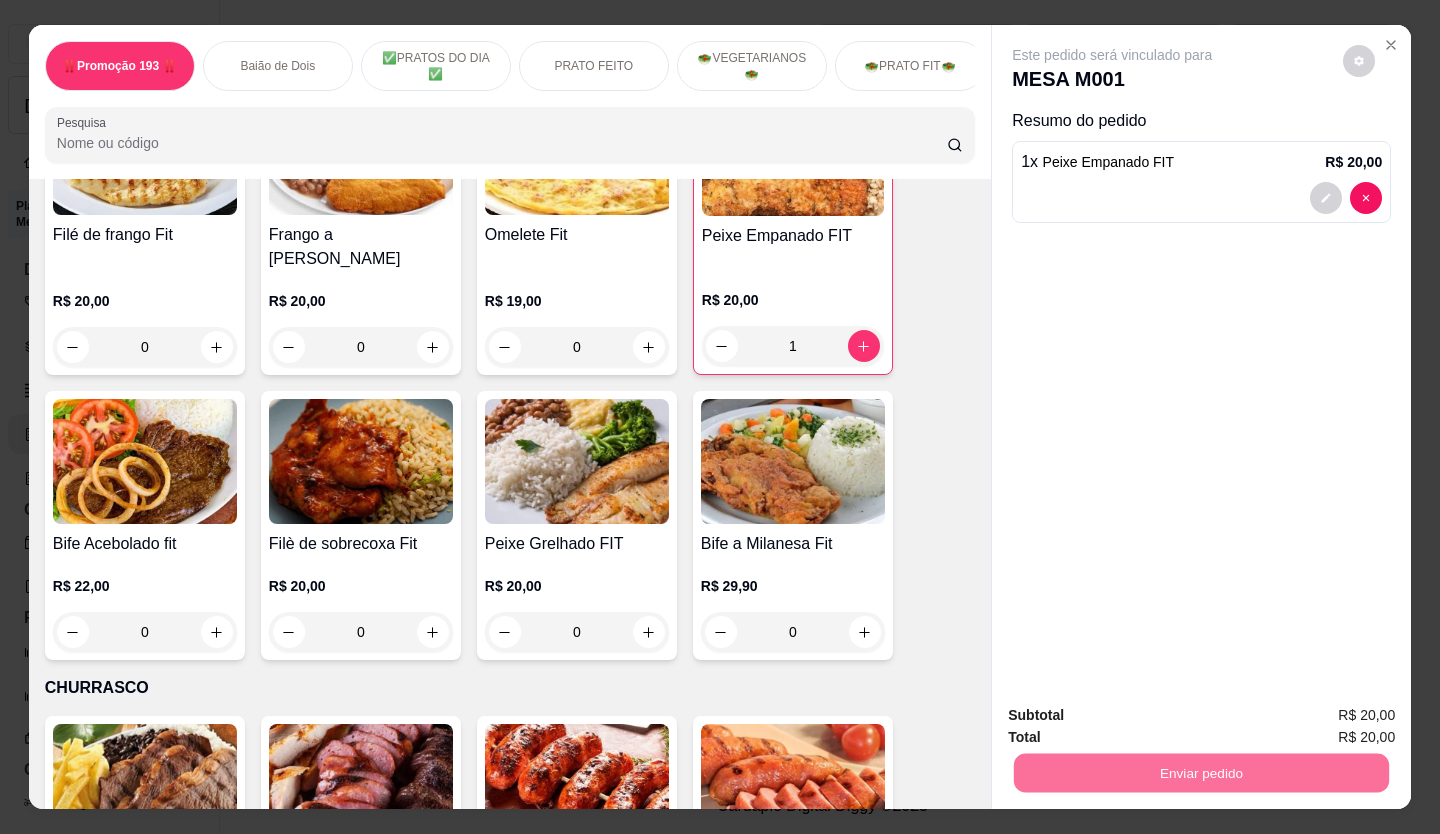 click on "Não registrar e enviar pedido" at bounding box center [1136, 715] 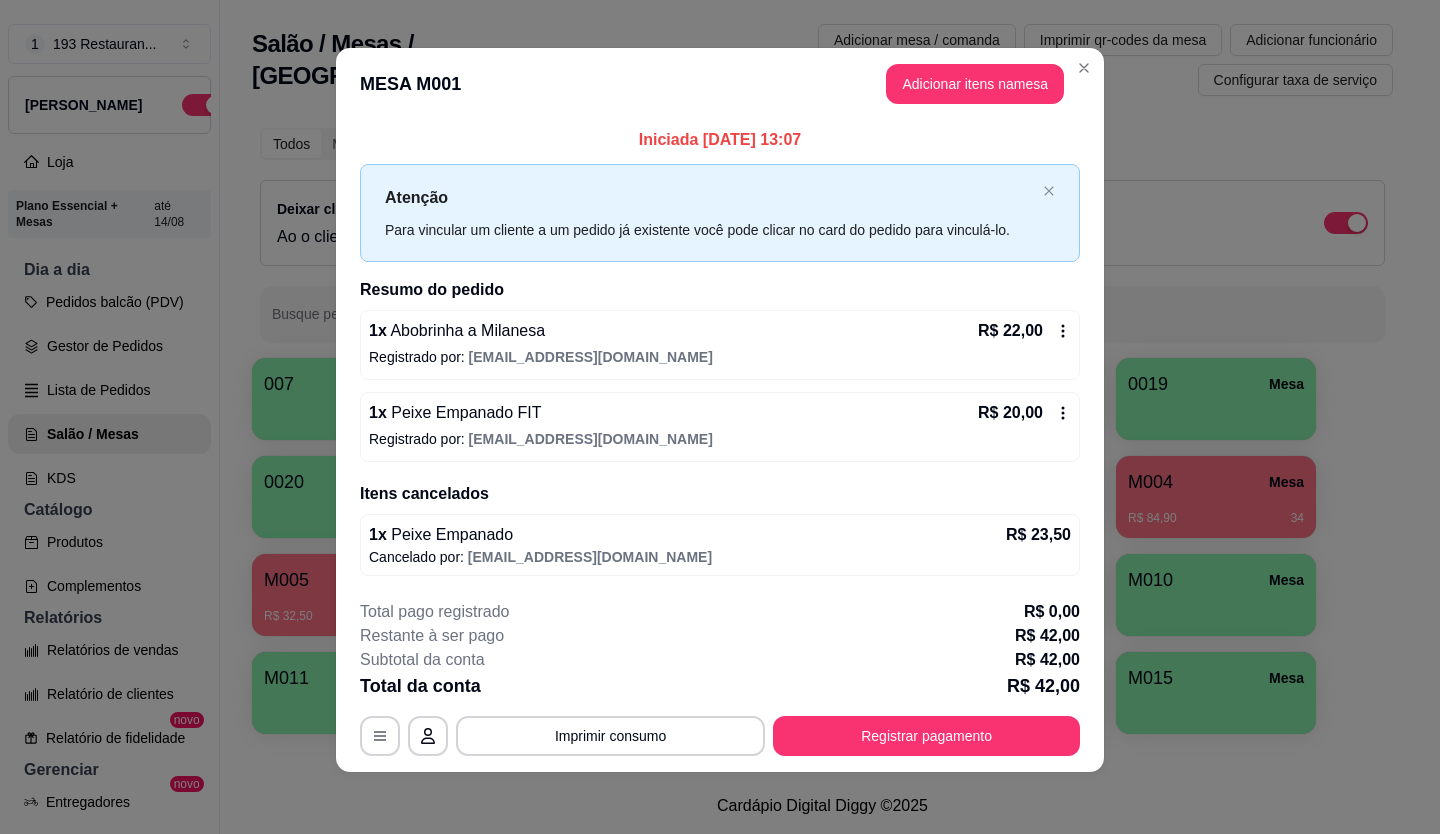 scroll, scrollTop: 9, scrollLeft: 0, axis: vertical 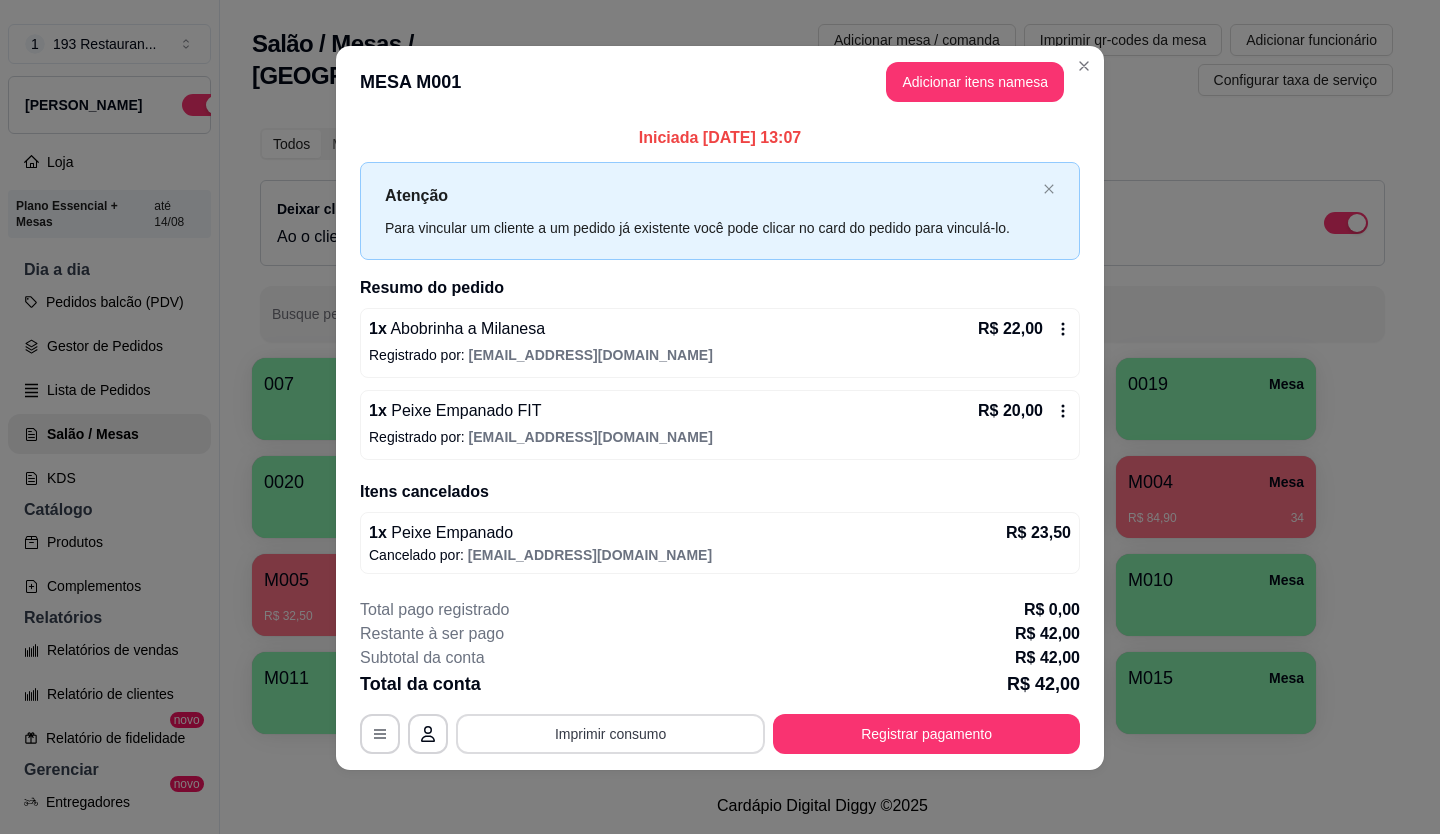 click on "Imprimir consumo" at bounding box center (610, 734) 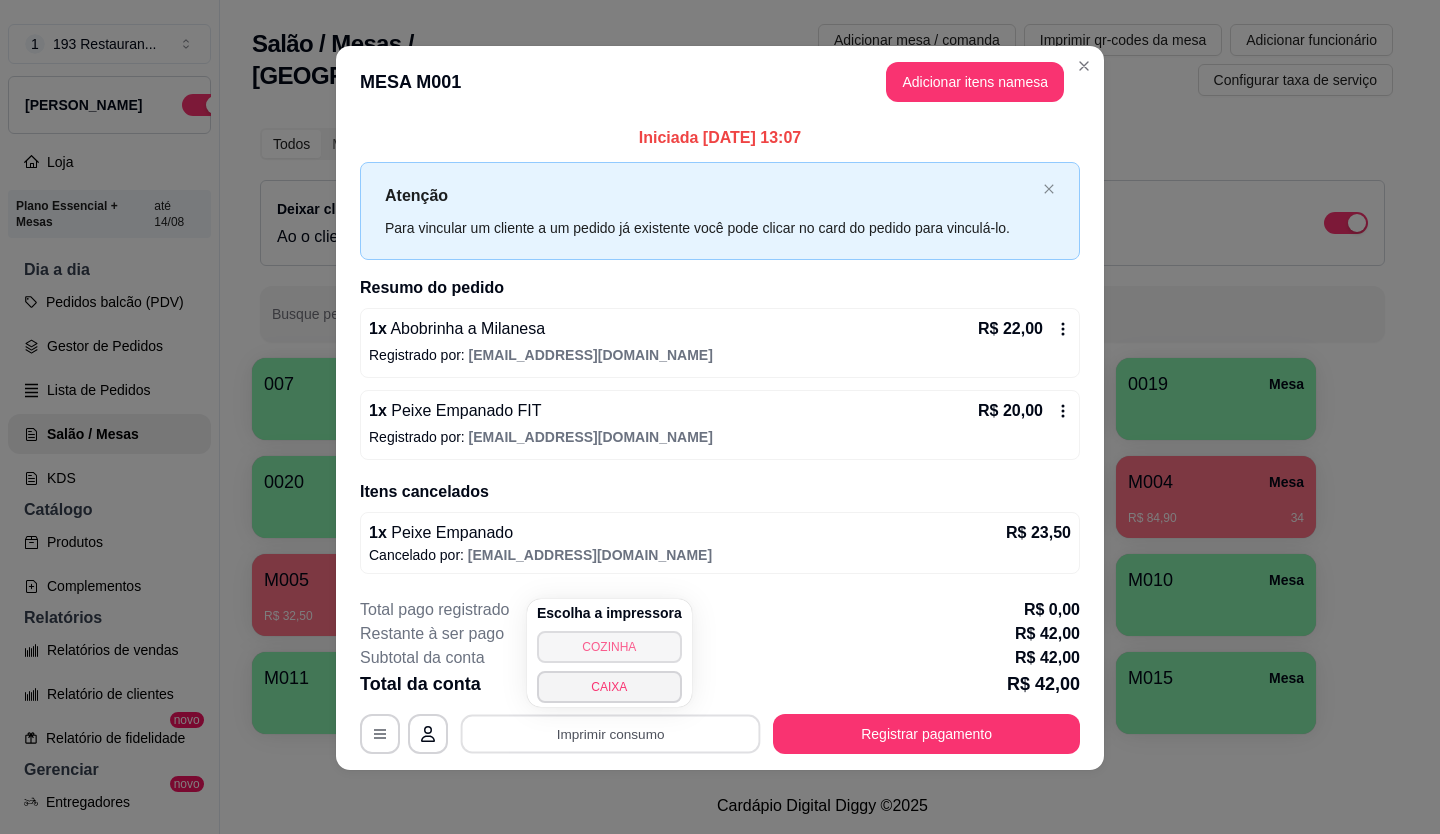 click on "COZINHA" at bounding box center (609, 647) 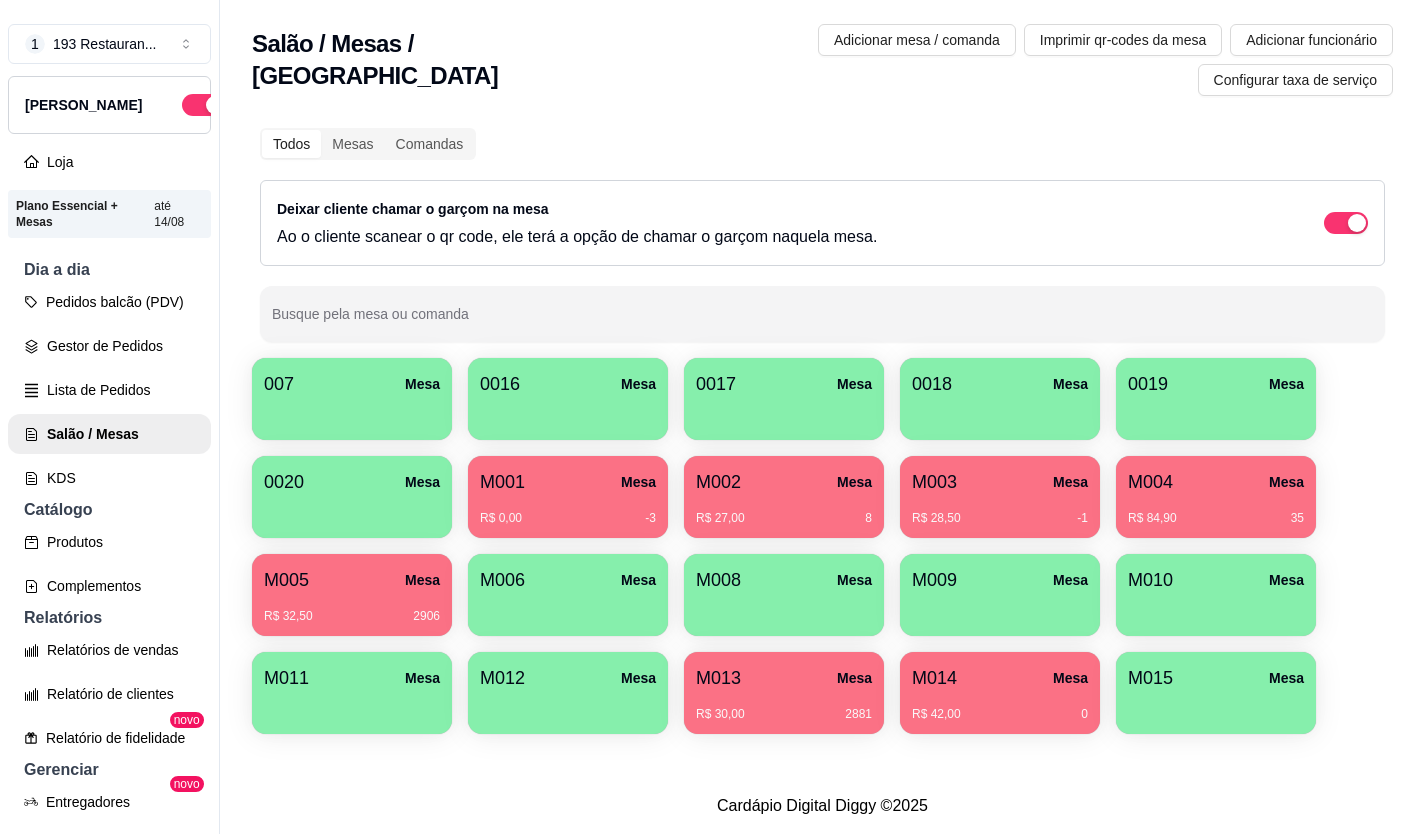 click on "Salão / Mesas / Comandas Adicionar mesa / comanda Imprimir qr-codes da mesa Adicionar funcionário Configurar taxa de serviço Todos Mesas Comandas Deixar cliente chamar o garçom na mesa Ao o cliente scanear o qr code, ele terá a opção de chamar o garçom naquela mesa. Busque pela mesa ou comanda
007 Mesa 0016 Mesa 0017 Mesa 0018 Mesa 0019 Mesa 0020 [GEOGRAPHIC_DATA]$ 0,00 -3 M002 Mesa R$ 27,00 8 M003 Mesa R$ 28,50 -1 M004 Mesa R$ 84,90 [GEOGRAPHIC_DATA]$ 32,50 2906 M006 [GEOGRAPHIC_DATA] M009 Mesa M010 [GEOGRAPHIC_DATA] [GEOGRAPHIC_DATA] [GEOGRAPHIC_DATA]$ 30,00 2881 M014 Mesa R$ 42,00 0 M015 Mesa" at bounding box center (822, 389) 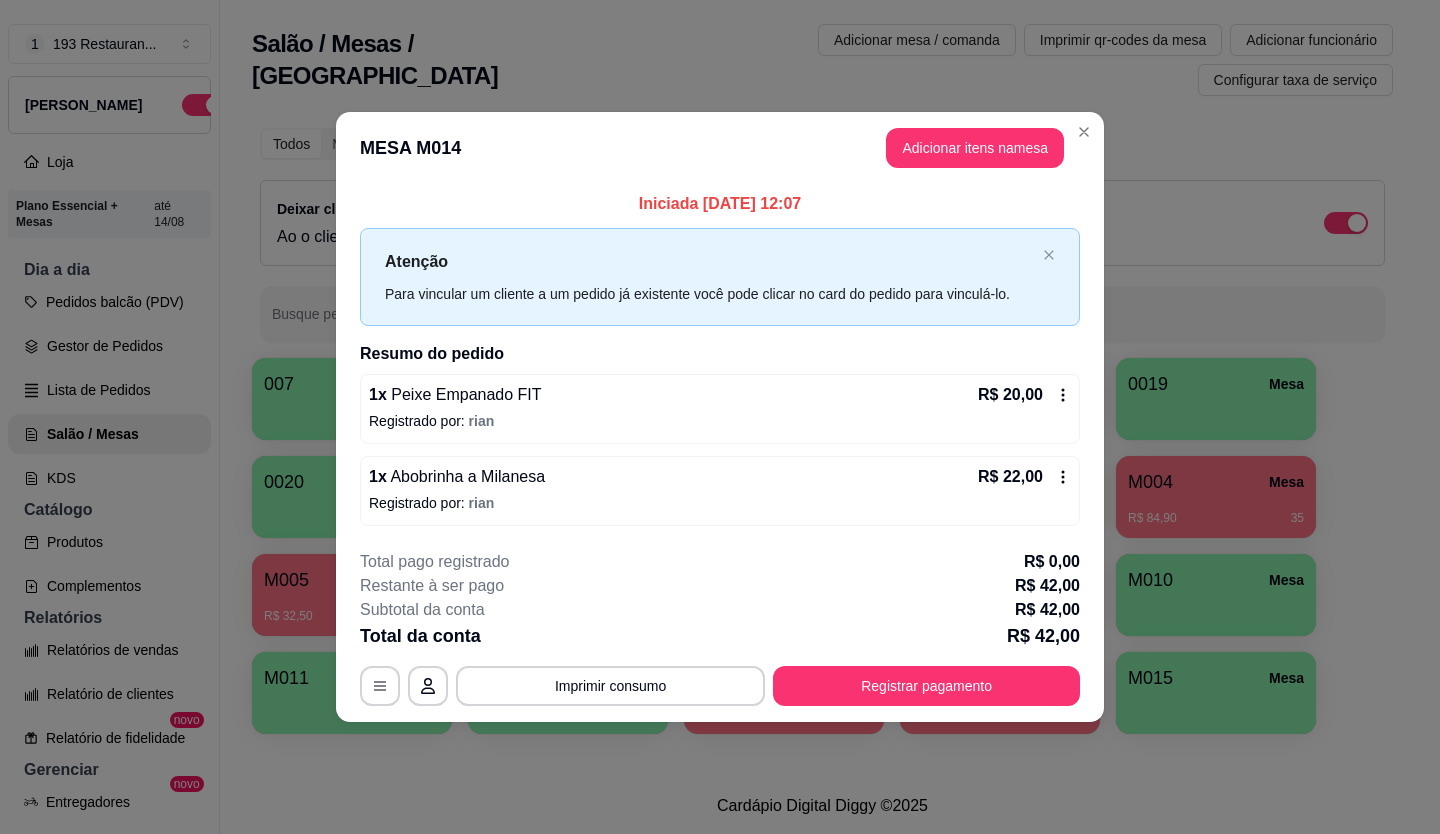 click 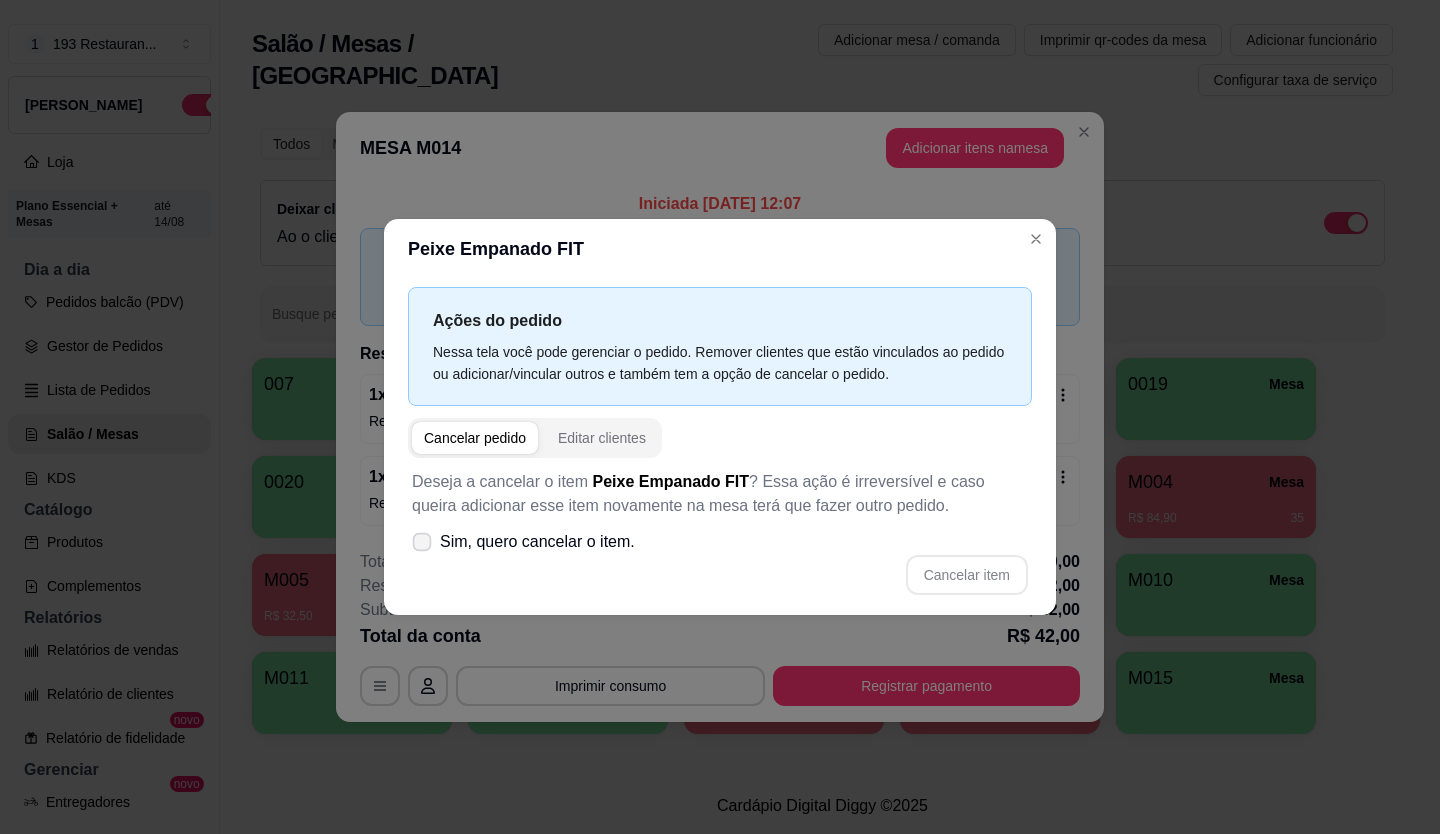 click on "Sim, quero cancelar o item." at bounding box center [523, 542] 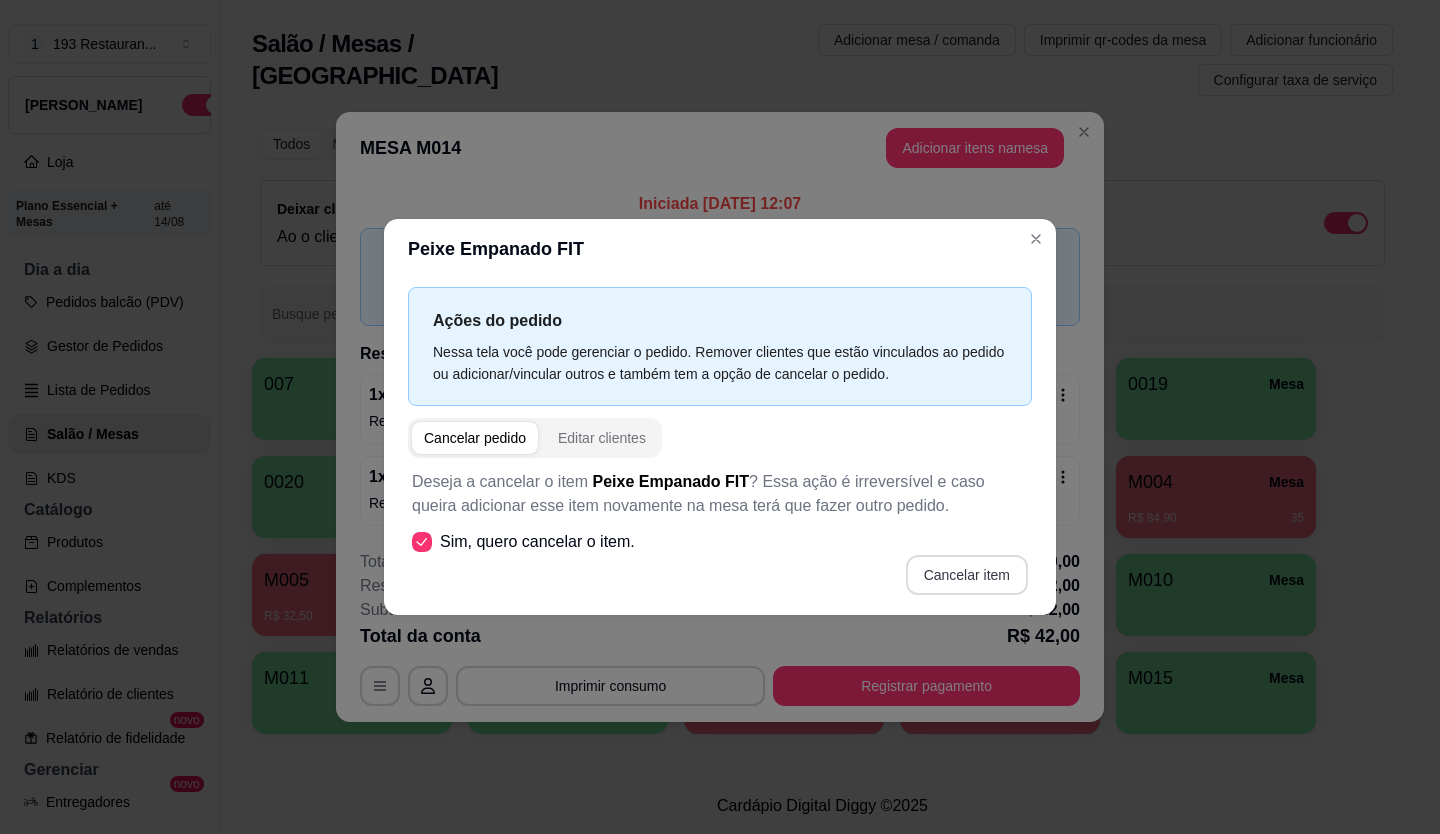 click on "Cancelar item" at bounding box center [967, 575] 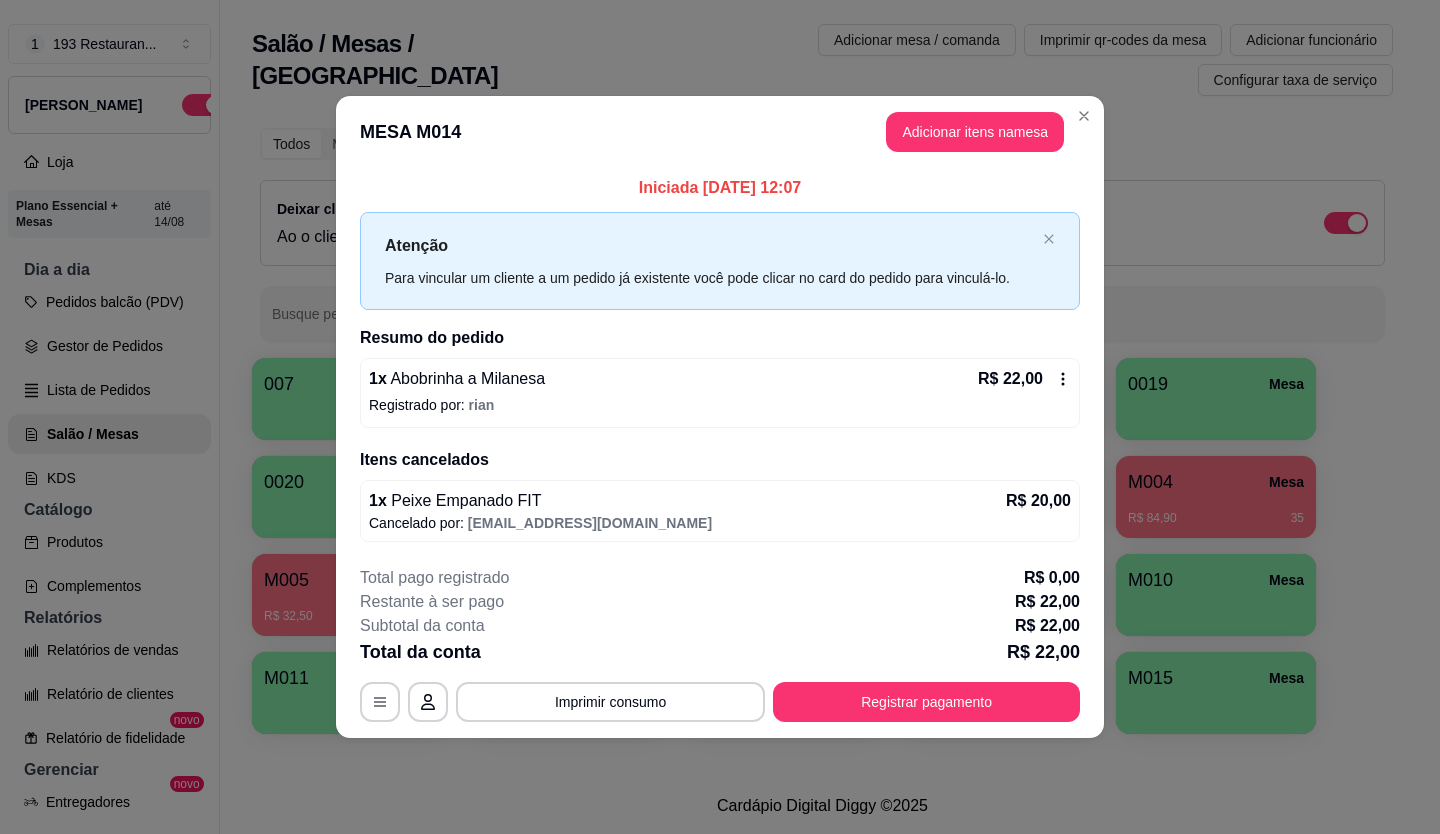 click 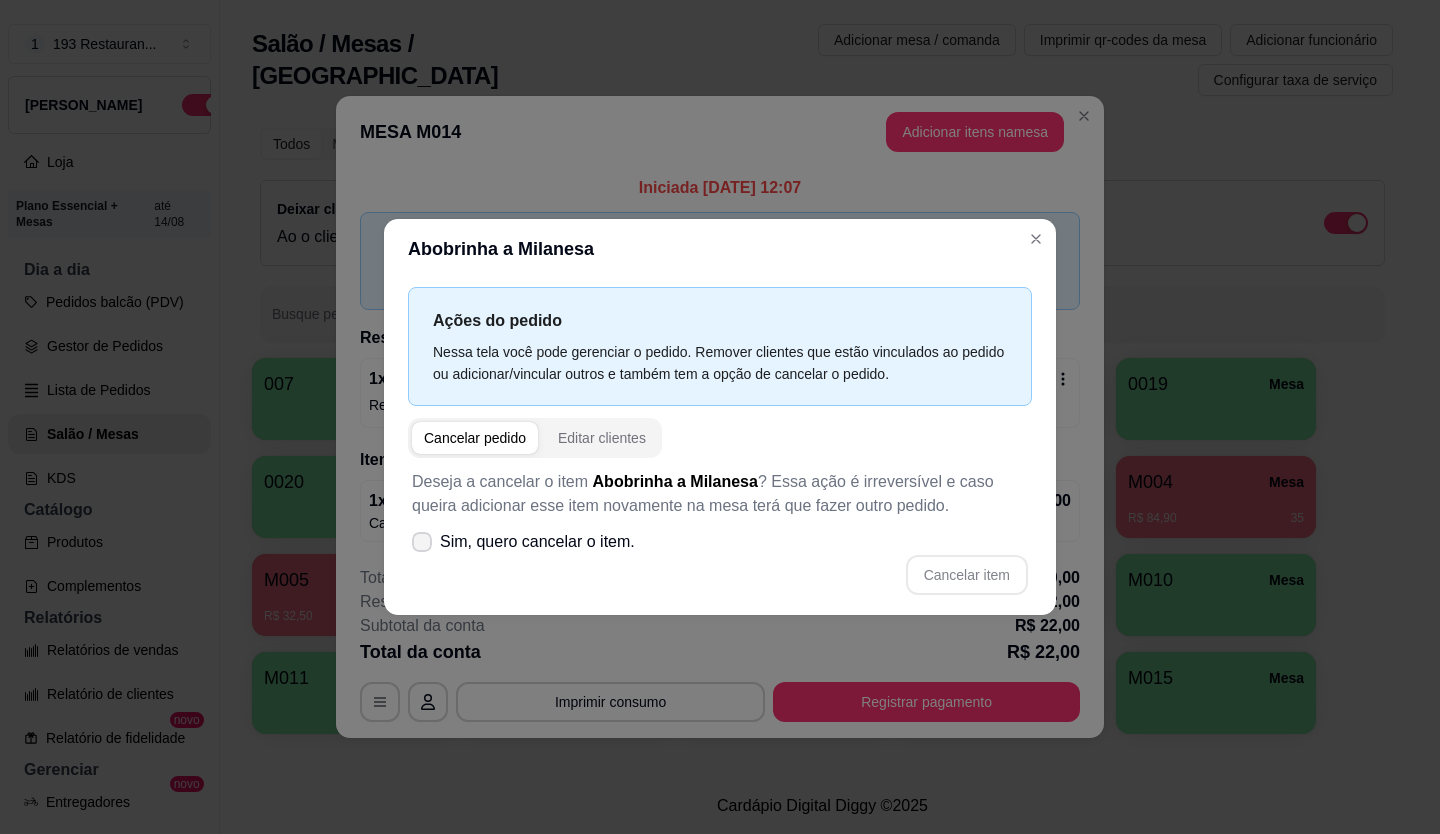 click on "Sim, quero cancelar o item." at bounding box center (523, 542) 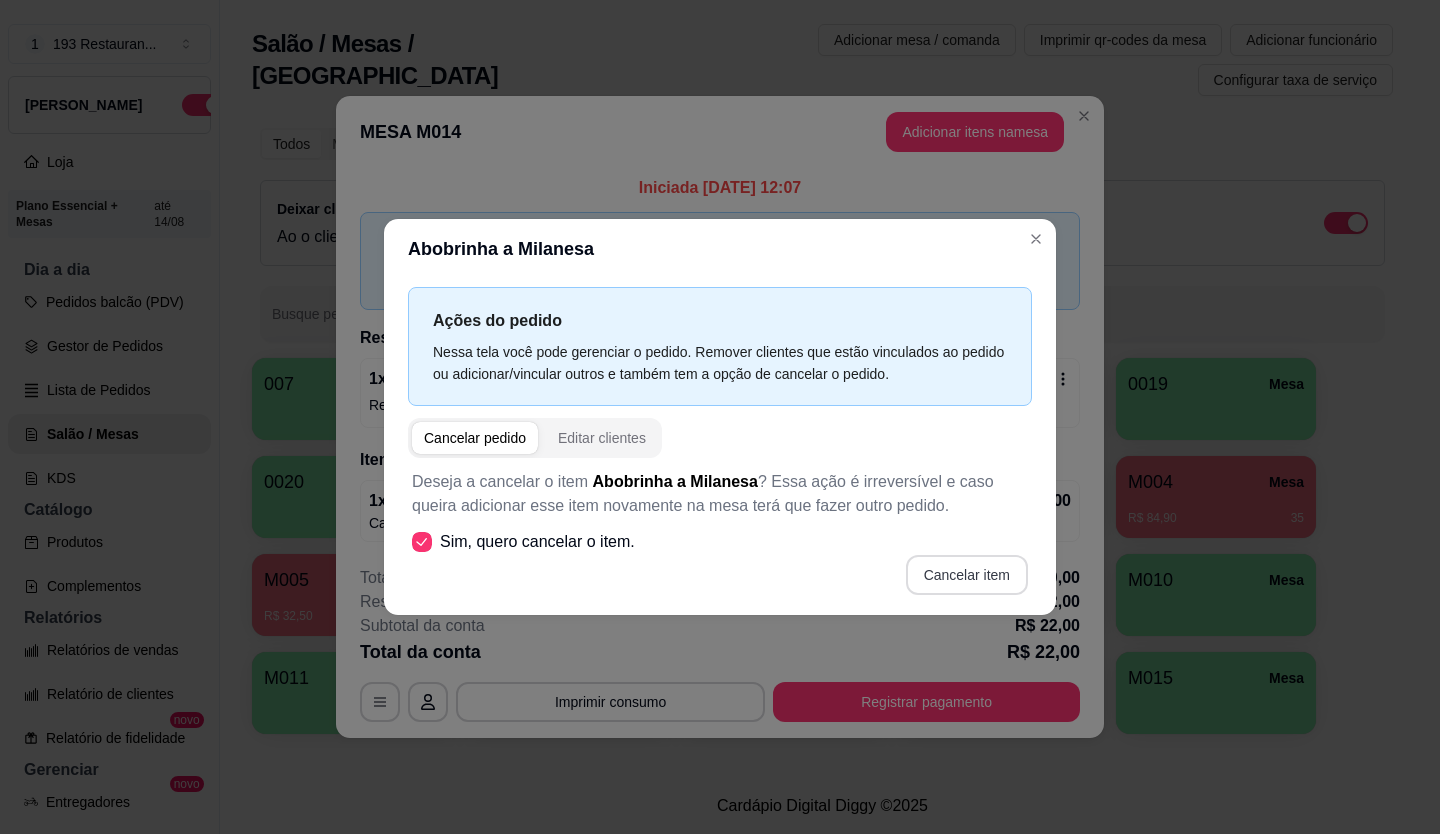 click on "Cancelar item" at bounding box center [967, 575] 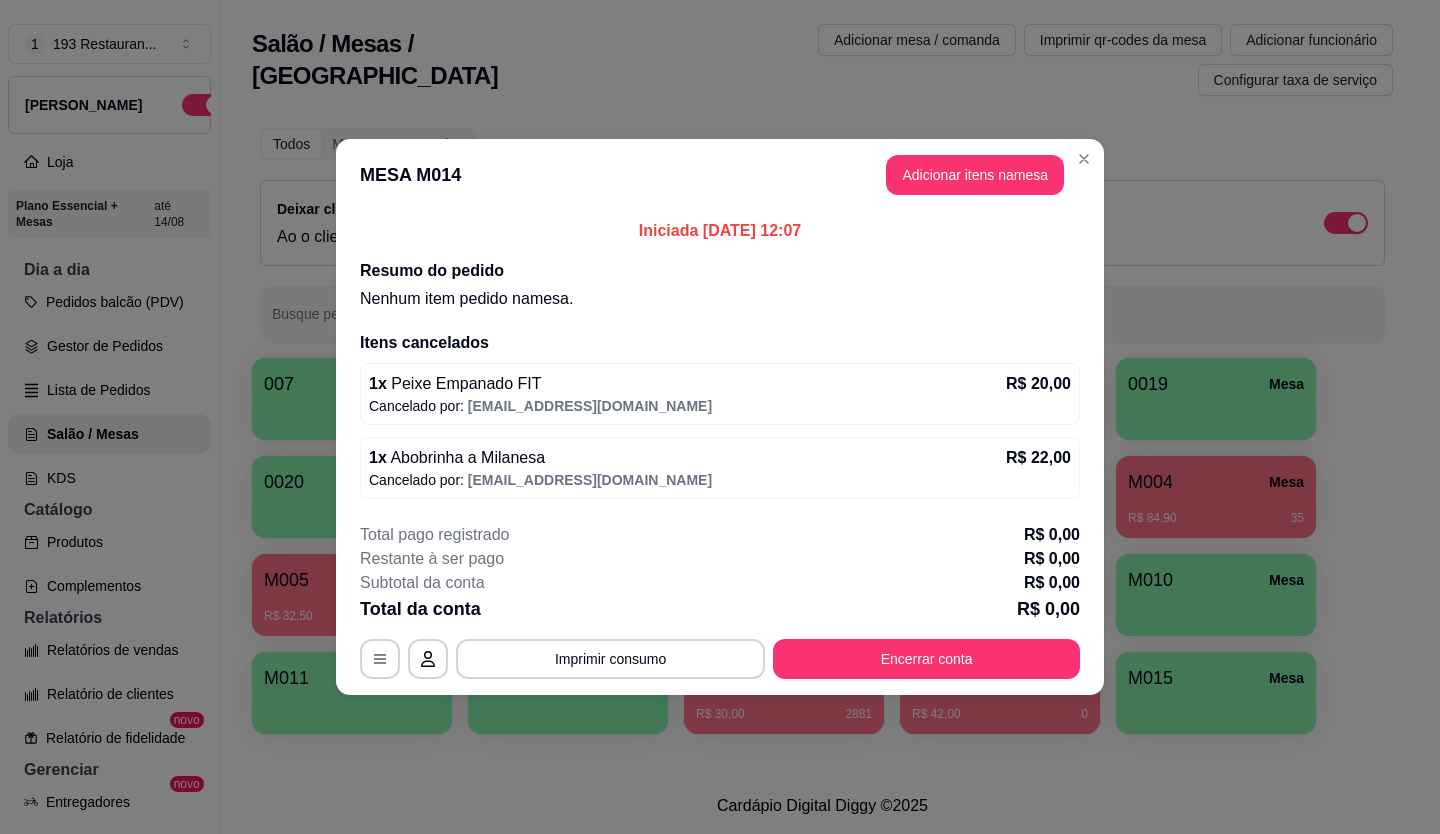 click on "Encerrar conta" at bounding box center (926, 659) 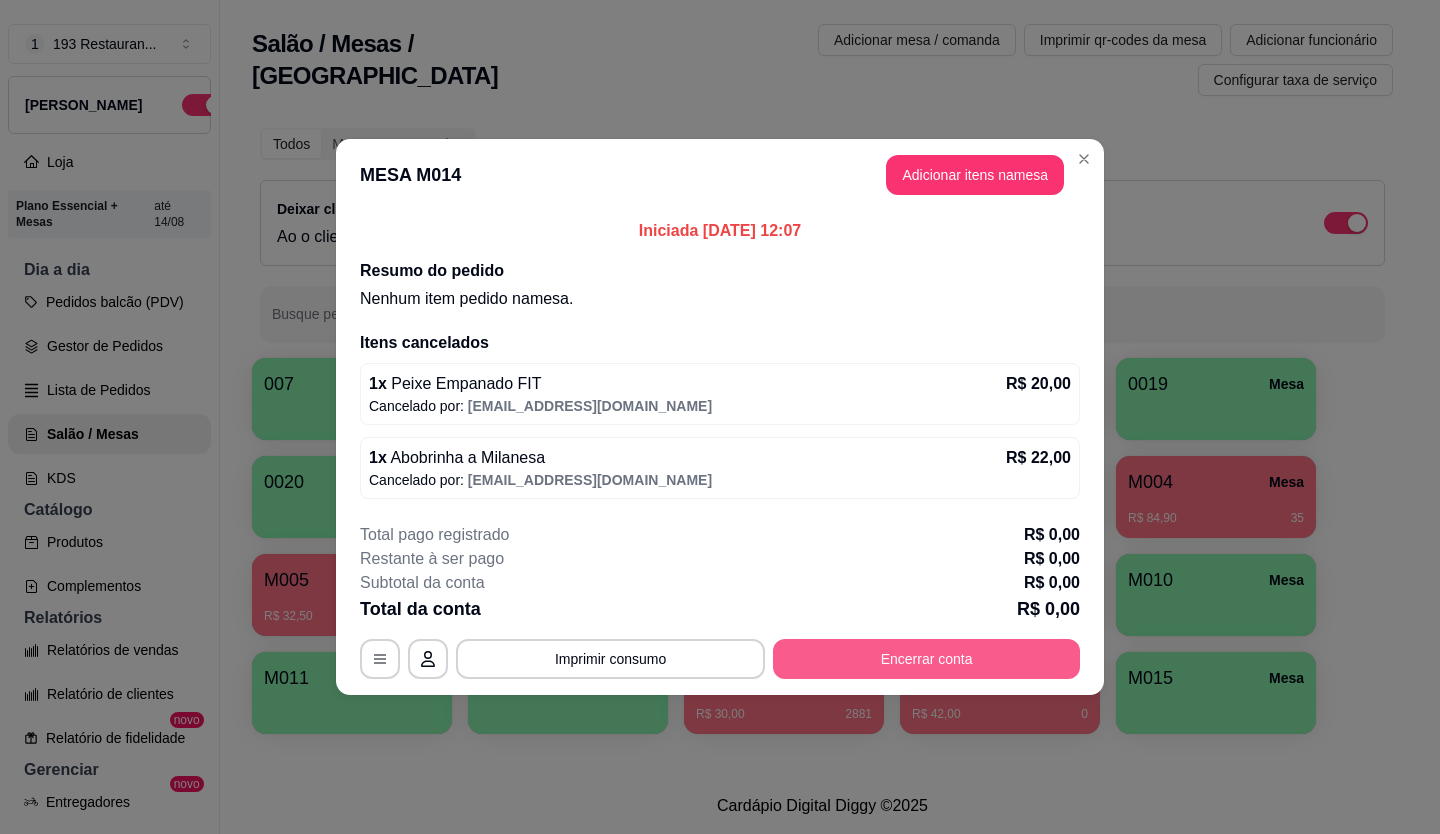 click on "Encerrar conta" at bounding box center (926, 659) 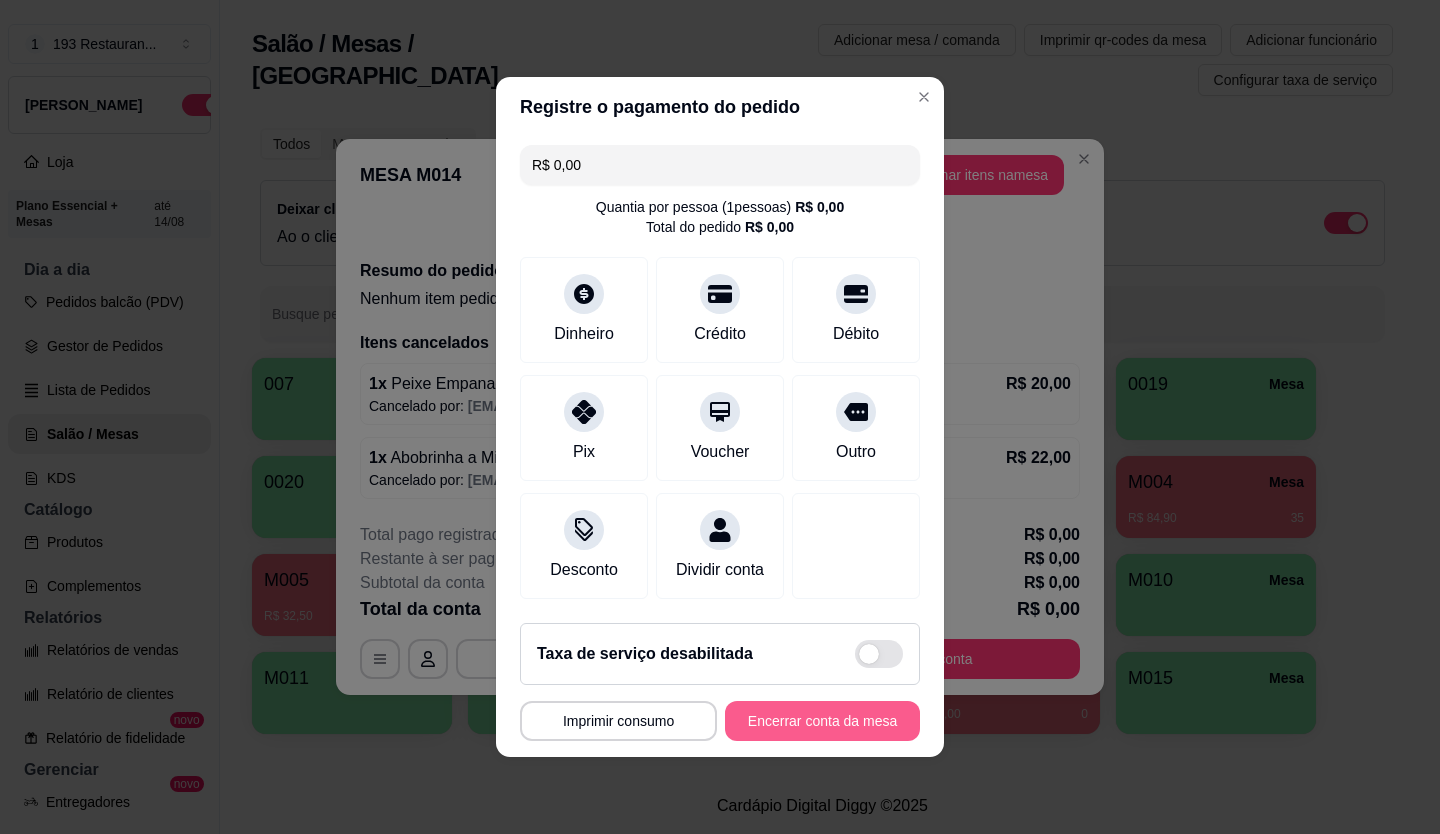 click on "Taxa de serviço   desabilitada MESA  M014 Tempo de permanência:   0  minutos Cod. Segurança:   6859 Qtd. de Pedidos:   1 Clientes da mesa:   ** CONSUMO ** ** TOTAL ** Subtotal 0,00 Total 0,00 Imprimir consumo Encerrar conta da mesa" at bounding box center [720, 682] 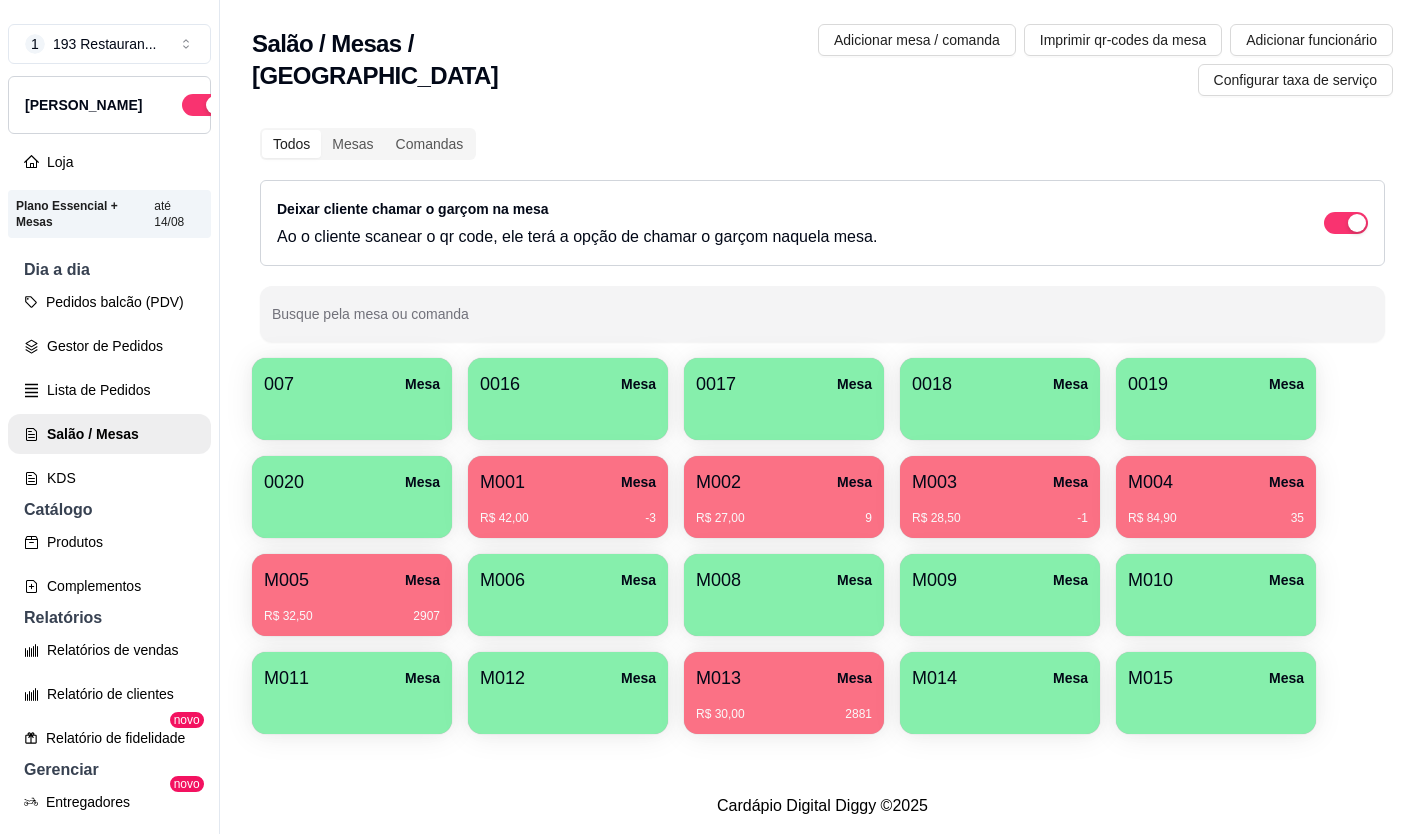 click on "R$ 84,90 35" at bounding box center (1216, 511) 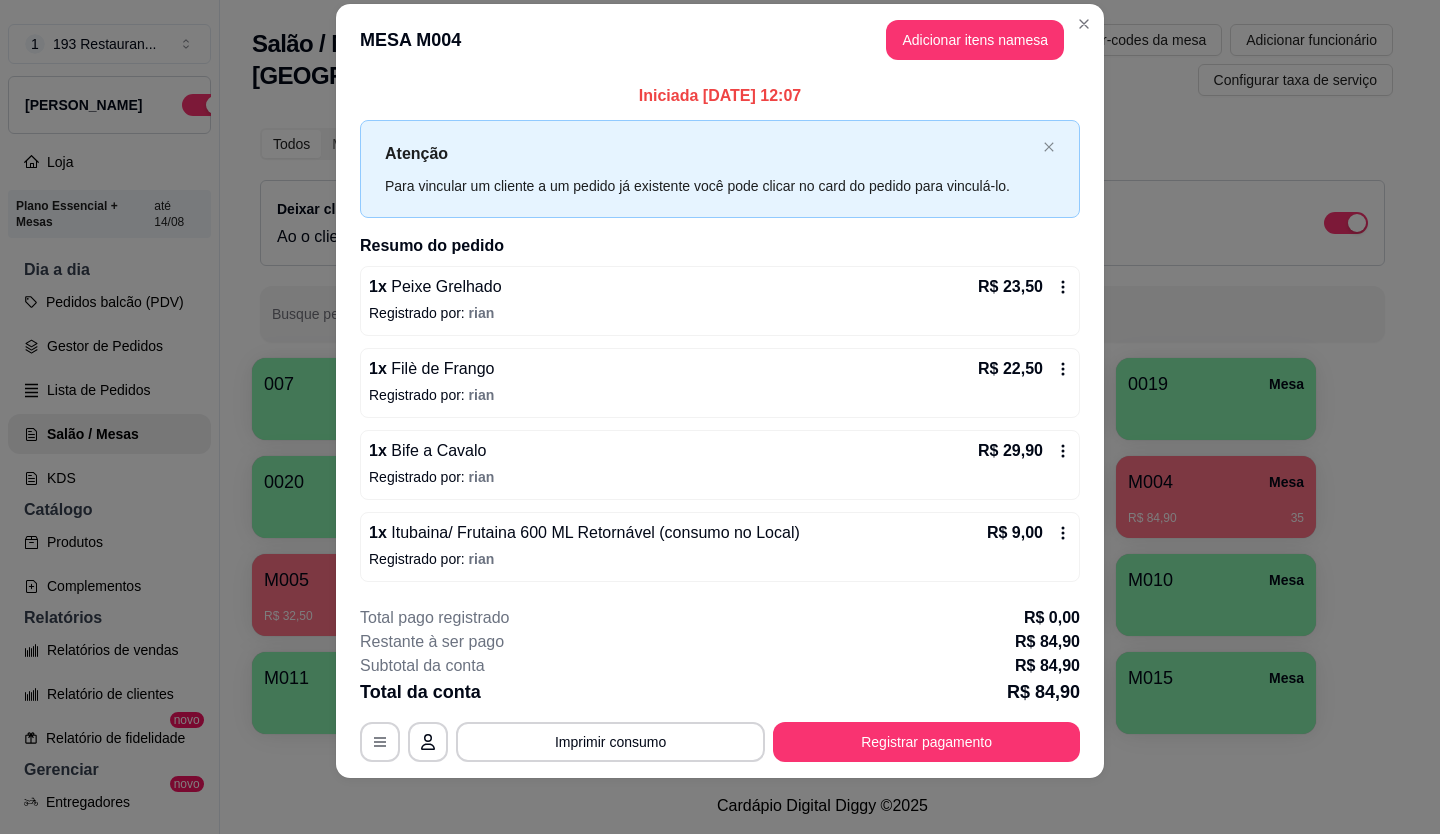 scroll, scrollTop: 34, scrollLeft: 0, axis: vertical 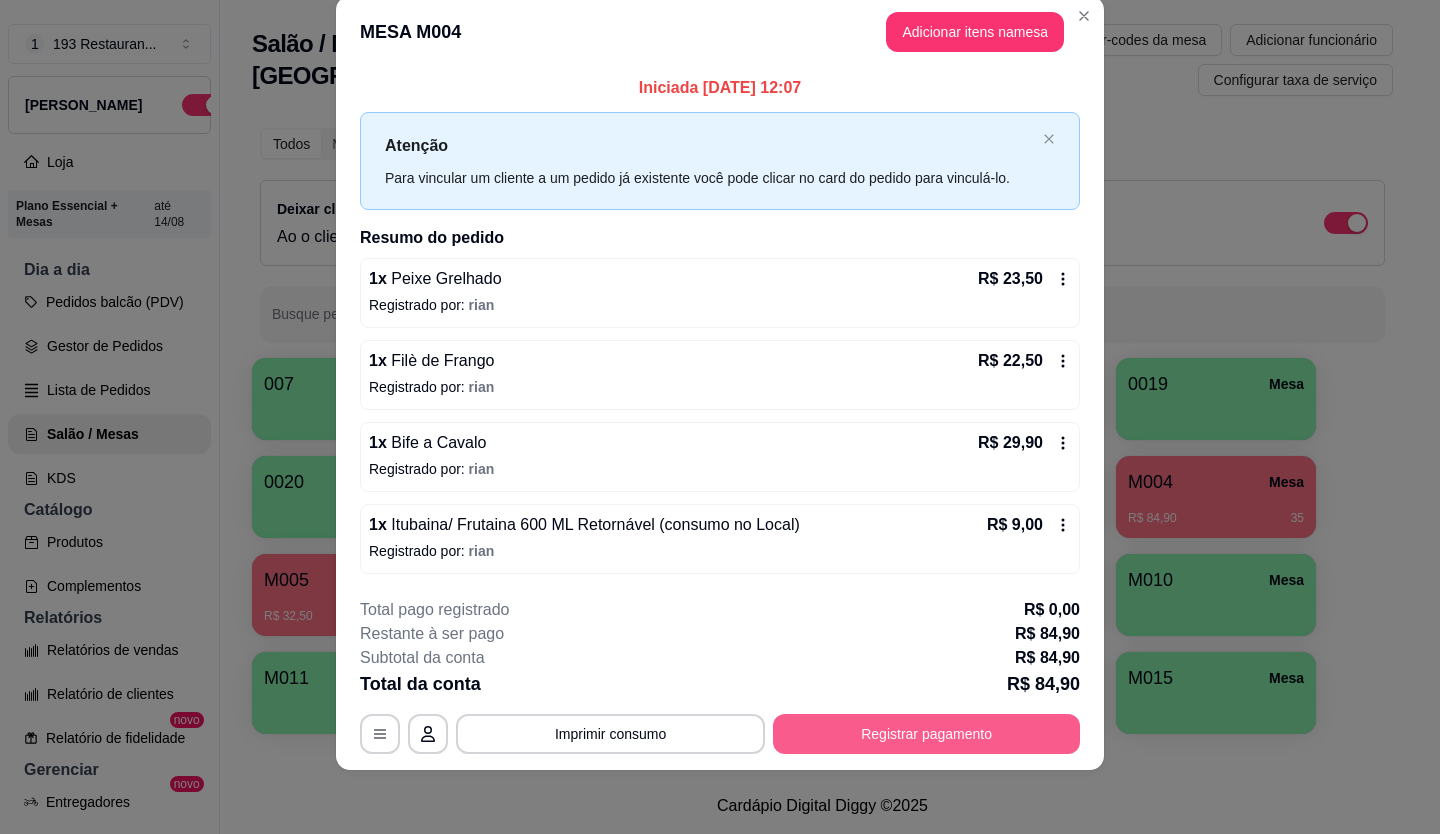 click on "Registrar pagamento" at bounding box center (926, 734) 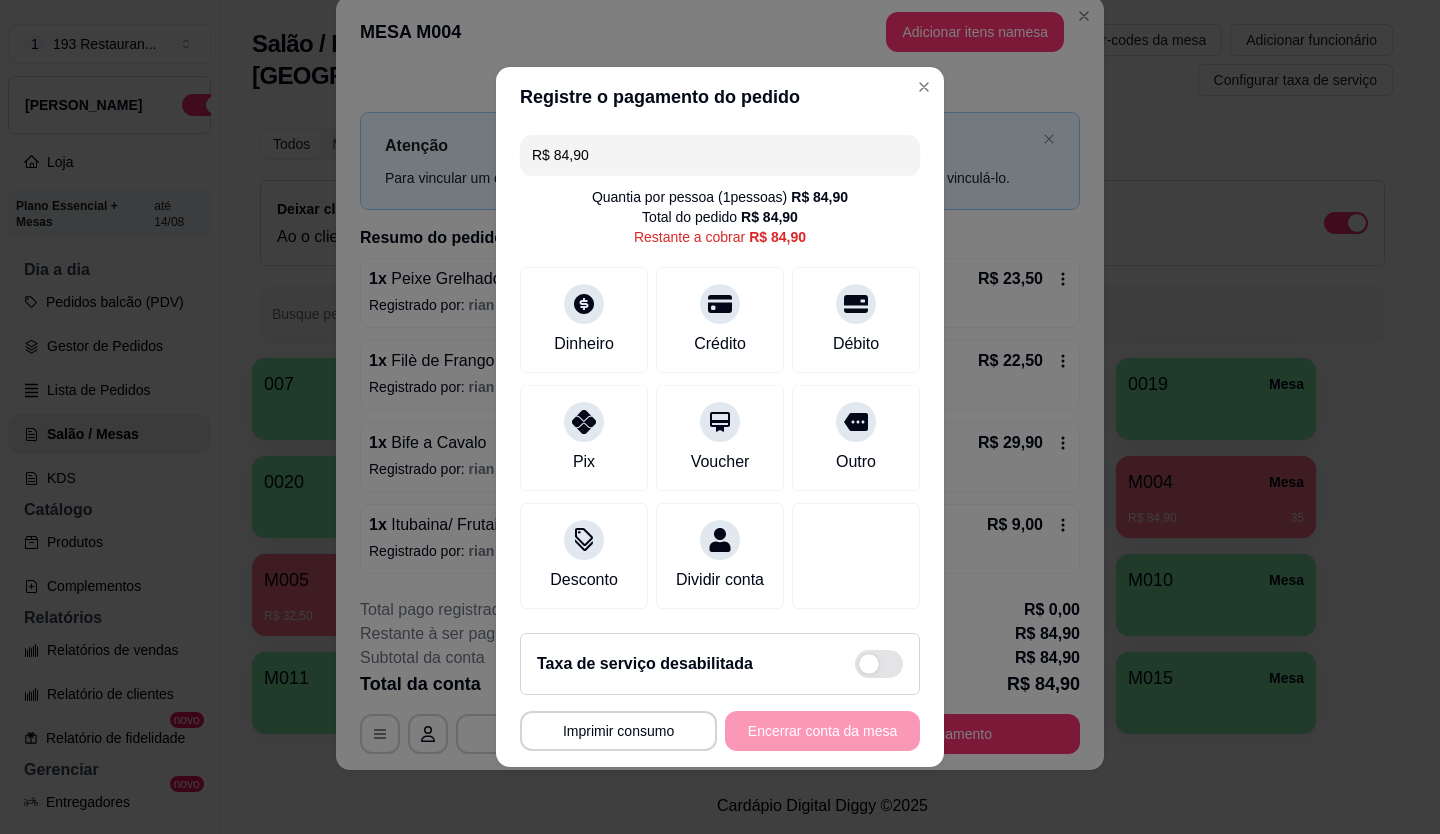 drag, startPoint x: 611, startPoint y: 137, endPoint x: 286, endPoint y: 169, distance: 326.5716 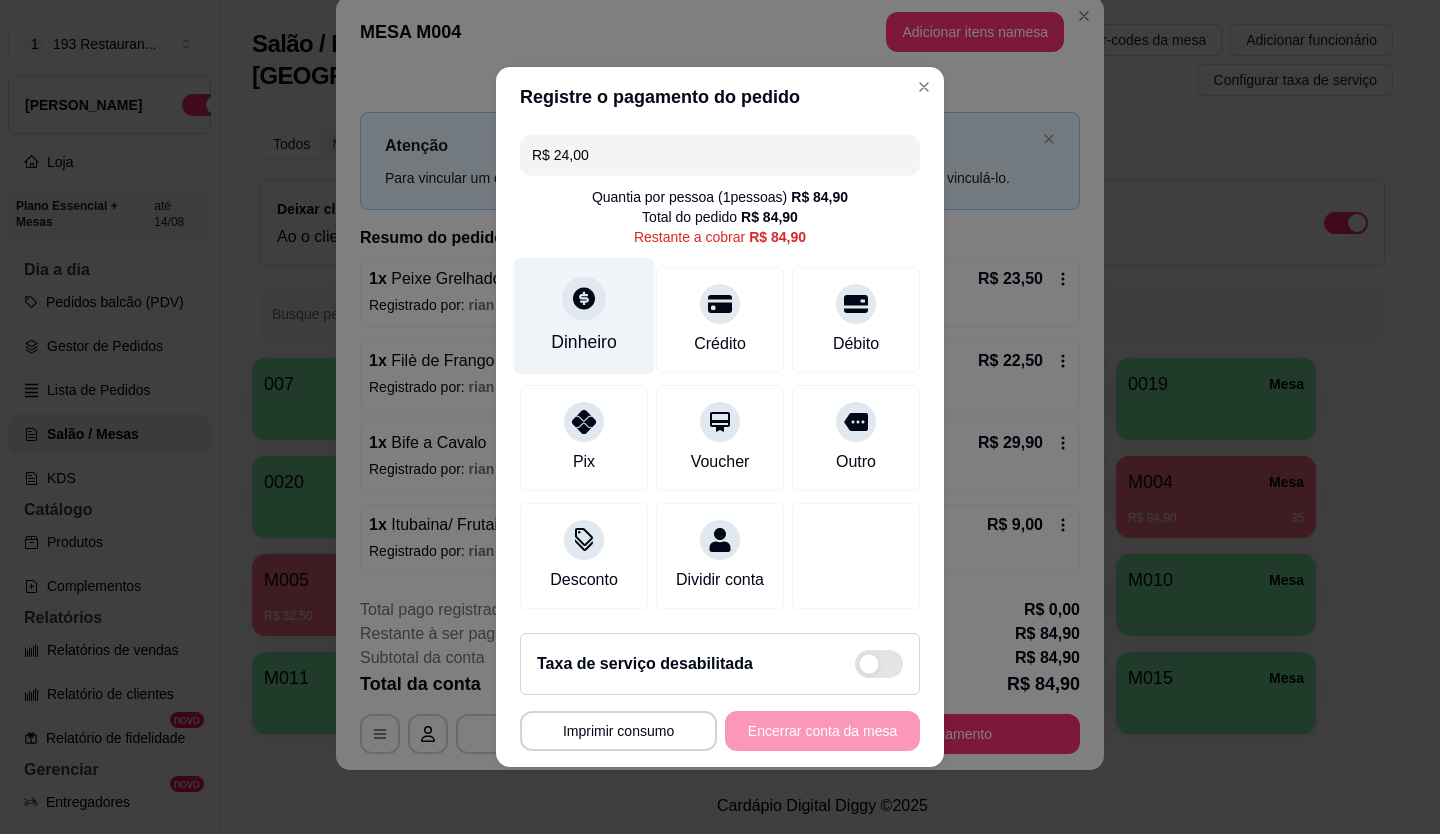 click on "Dinheiro" at bounding box center (584, 342) 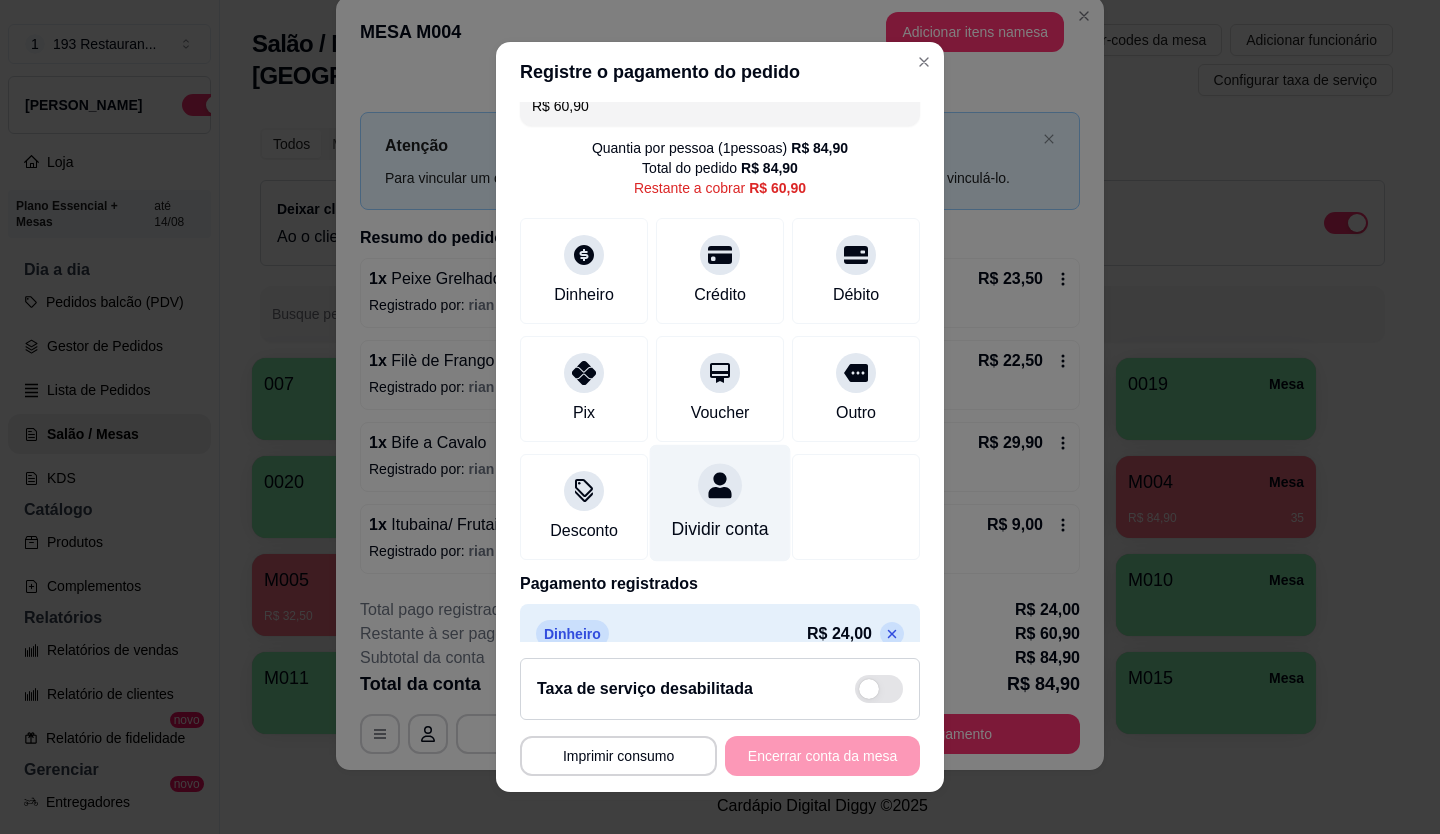 scroll, scrollTop: 0, scrollLeft: 0, axis: both 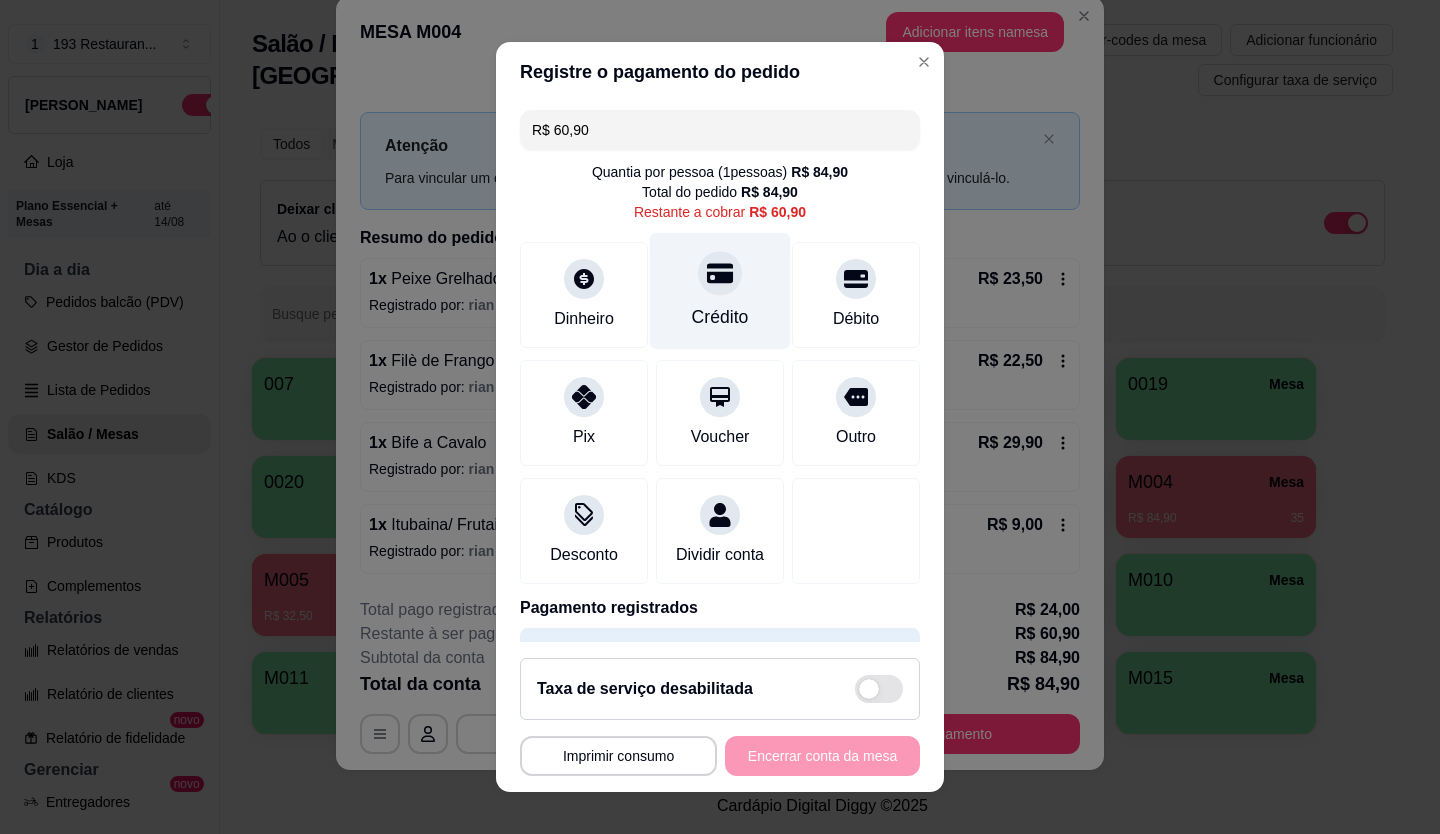 click 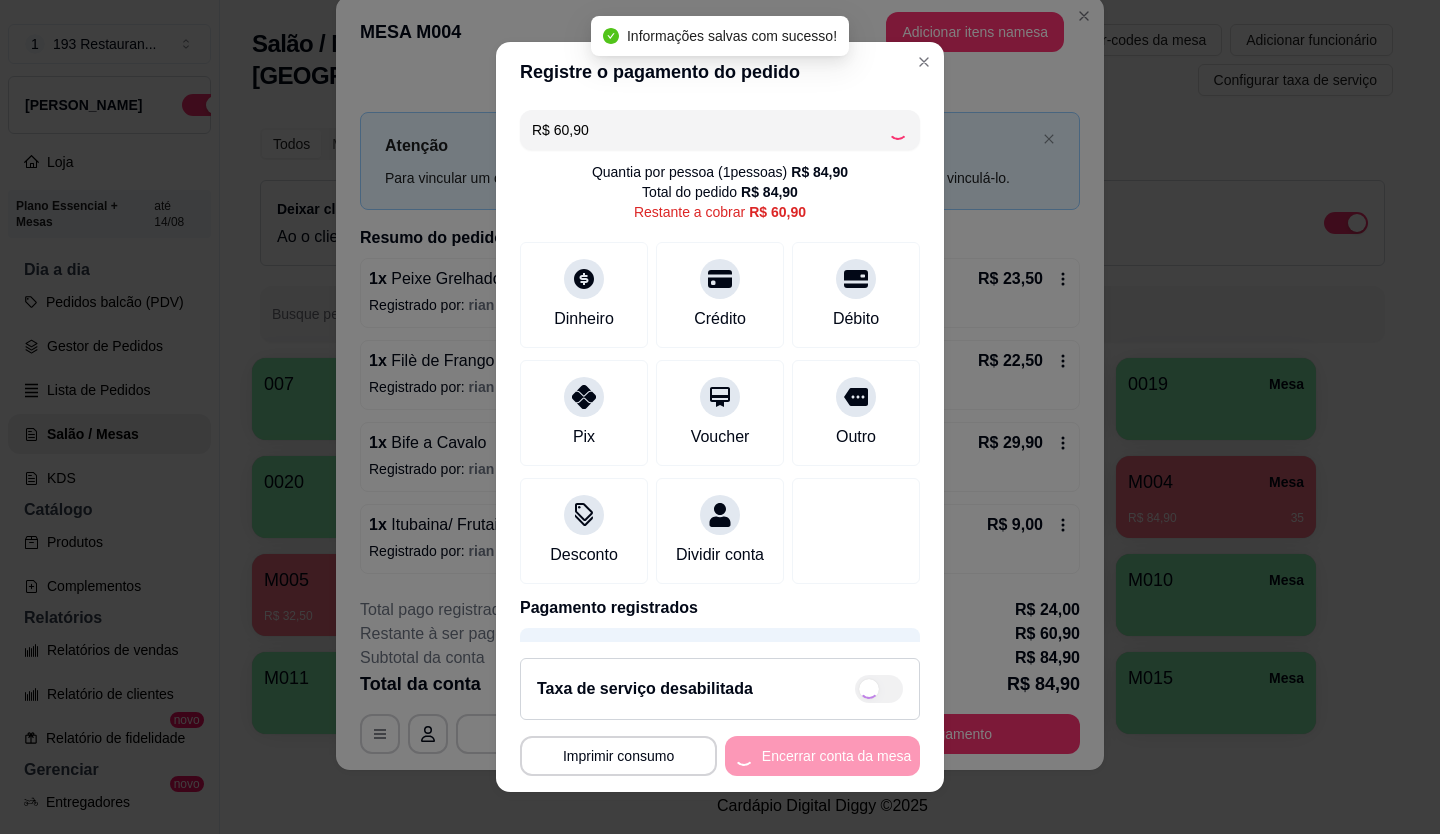 type on "R$ 0,00" 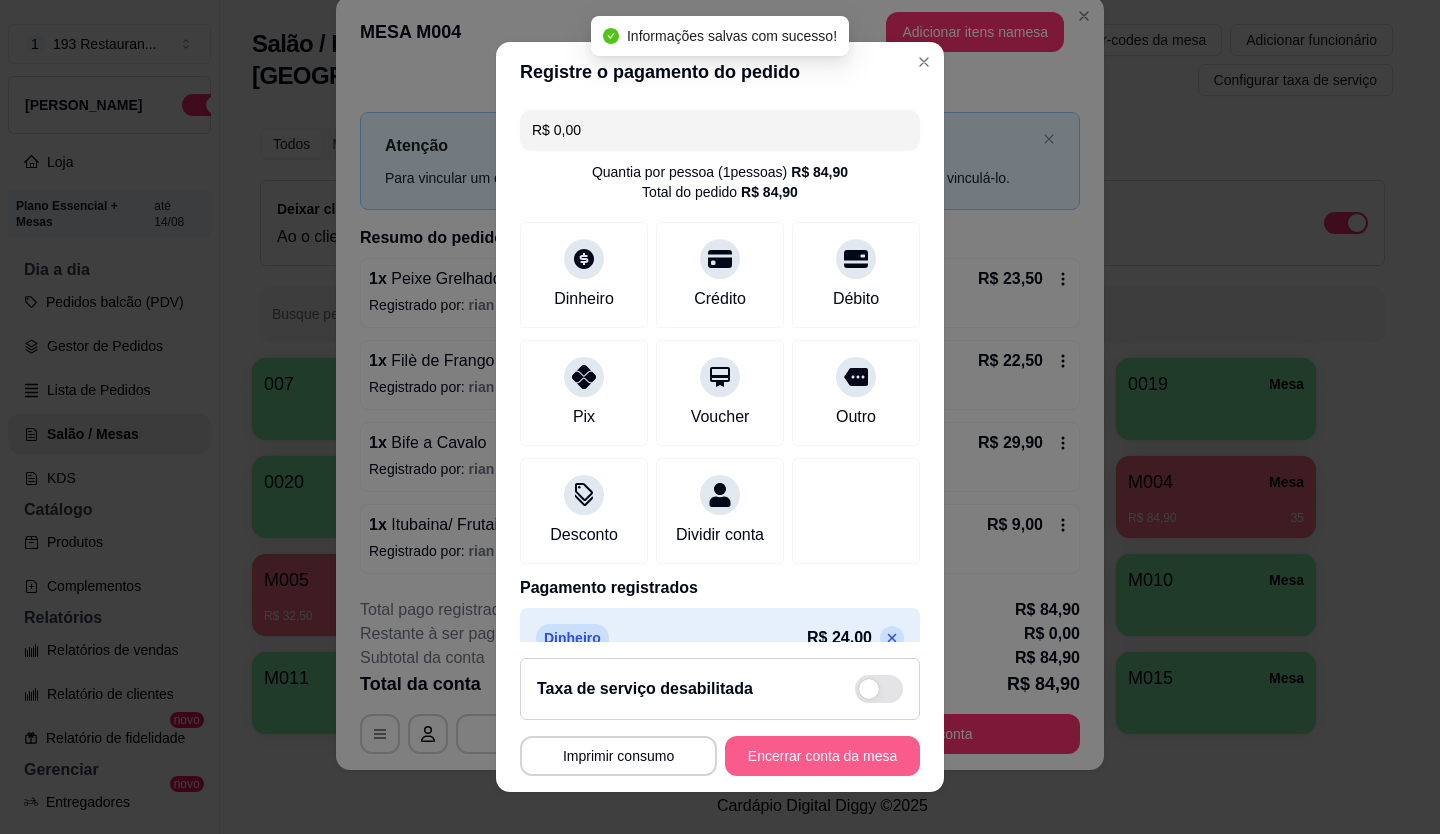 click on "Encerrar conta da mesa" at bounding box center [822, 756] 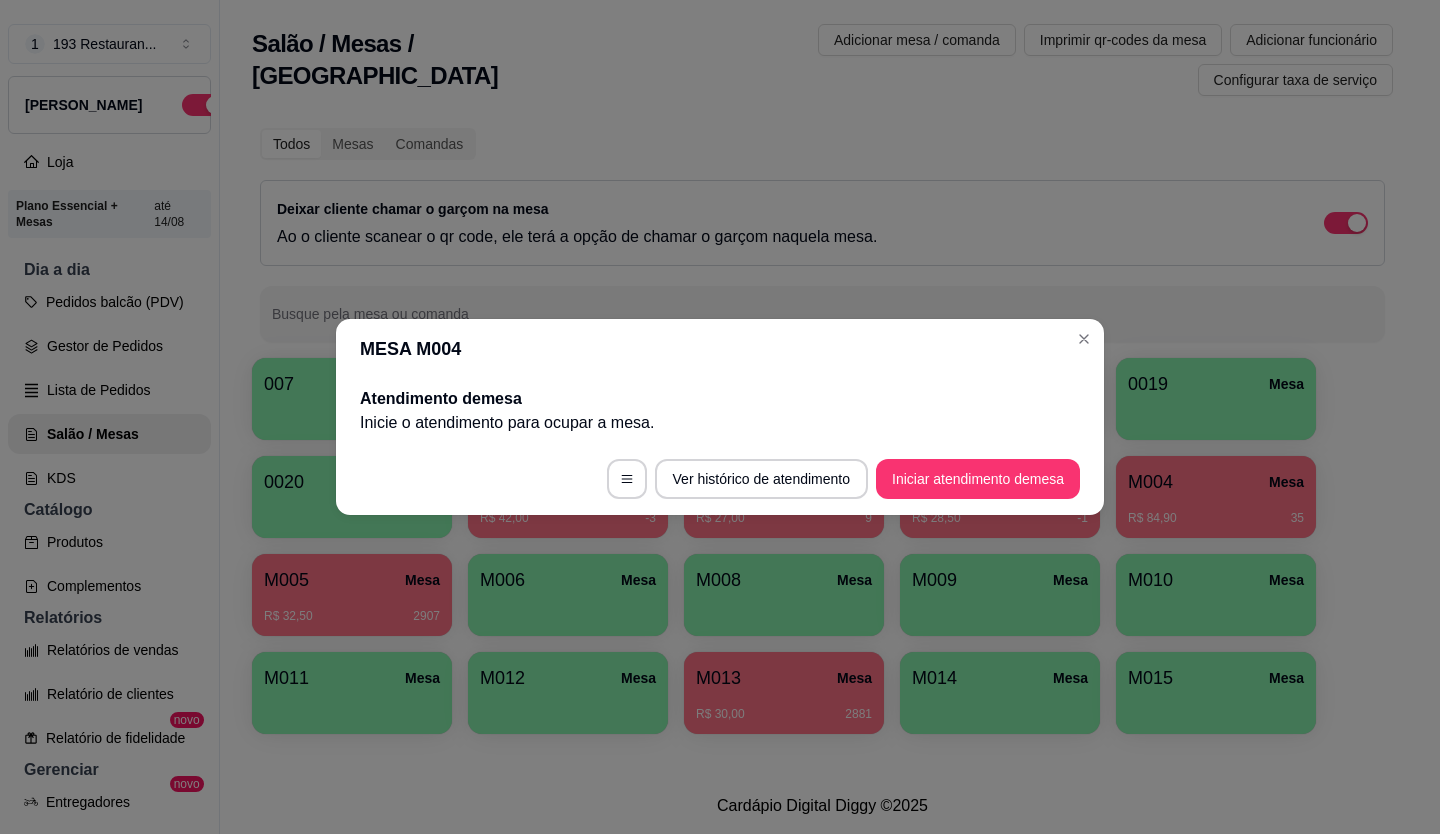 scroll, scrollTop: 0, scrollLeft: 0, axis: both 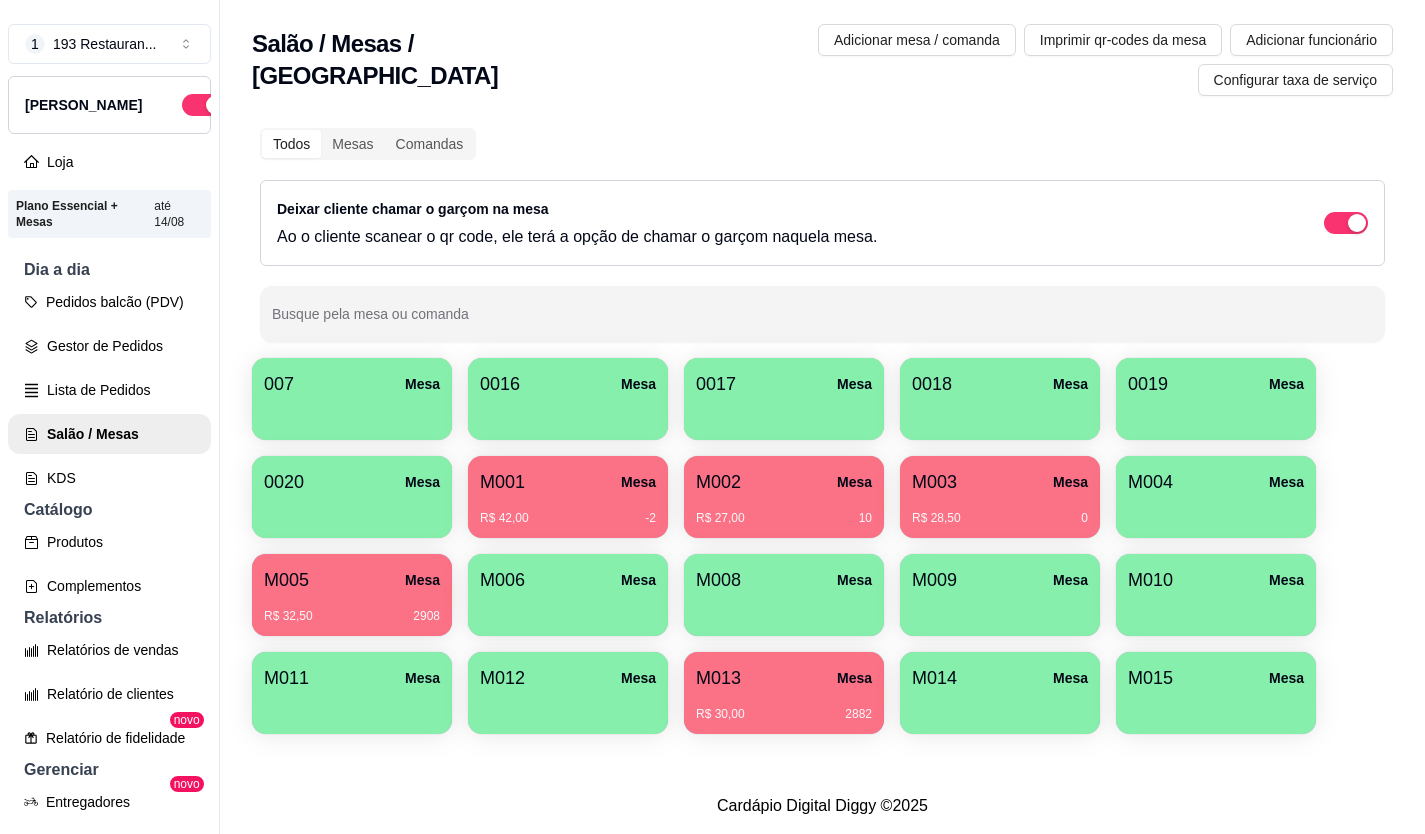 click on "M005 Mesa R$ 32,50 2908" at bounding box center [352, 595] 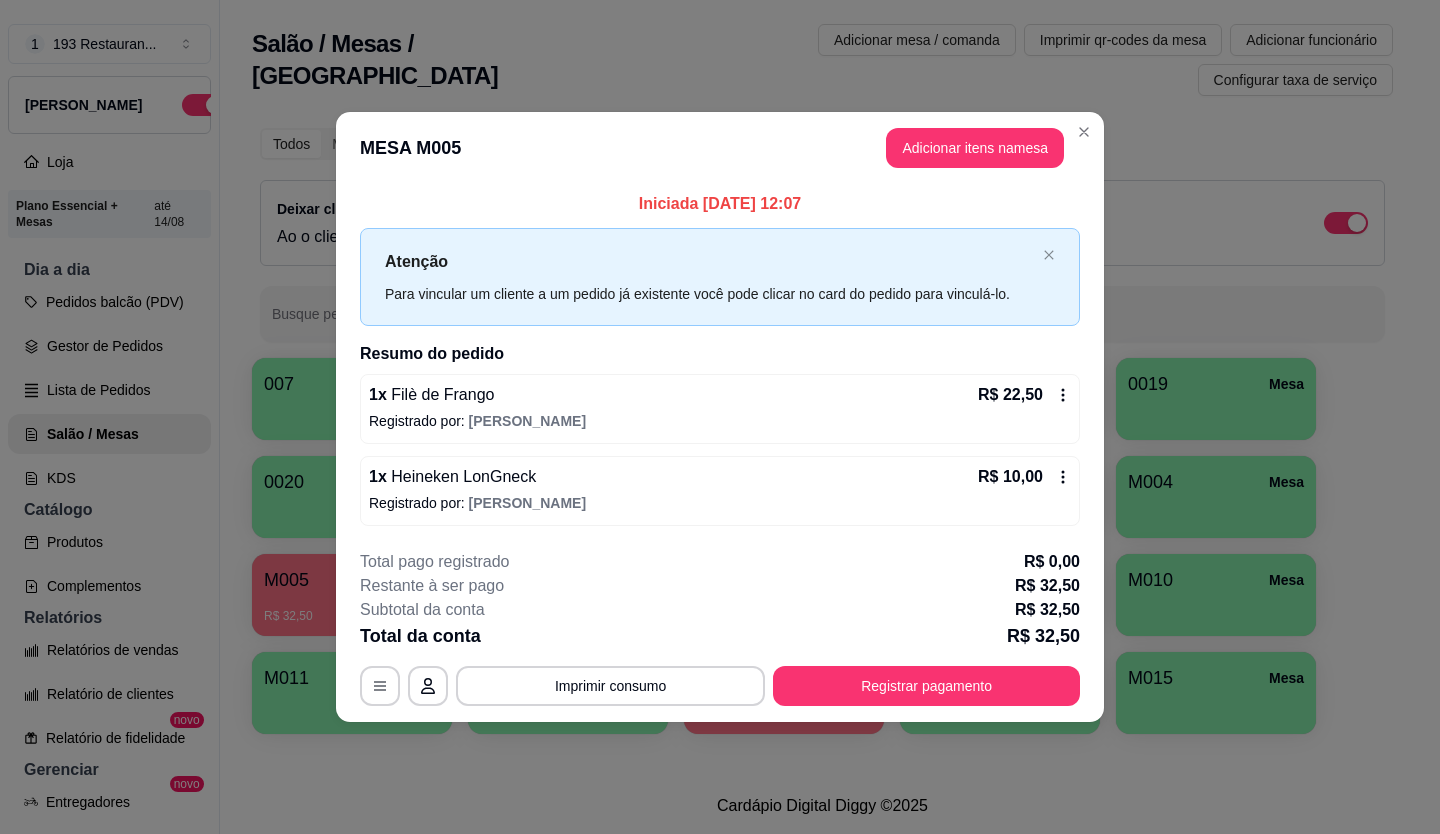click on "R$ 22,50" at bounding box center [1024, 395] 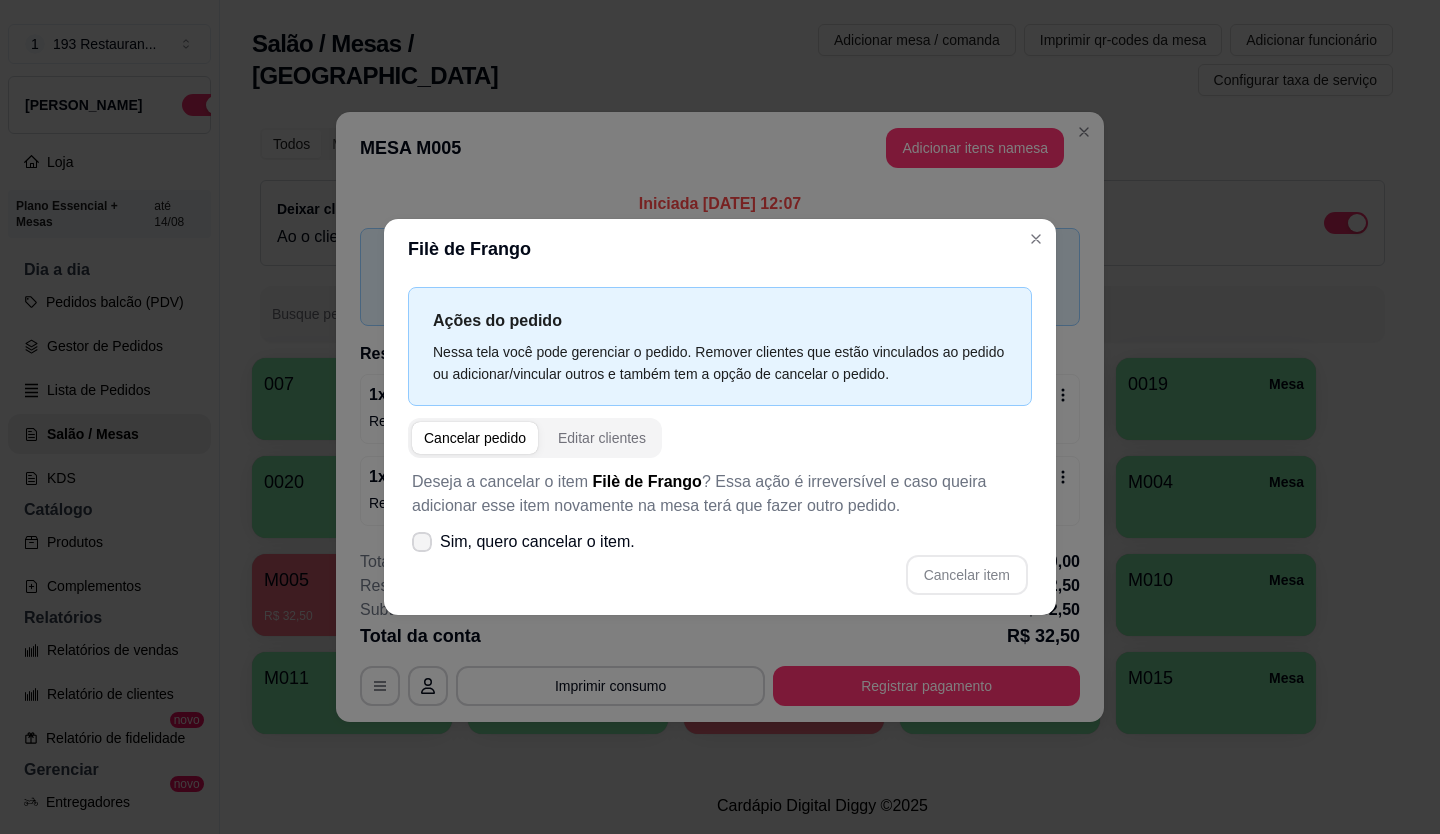click on "Sim, quero cancelar o item." at bounding box center [523, 542] 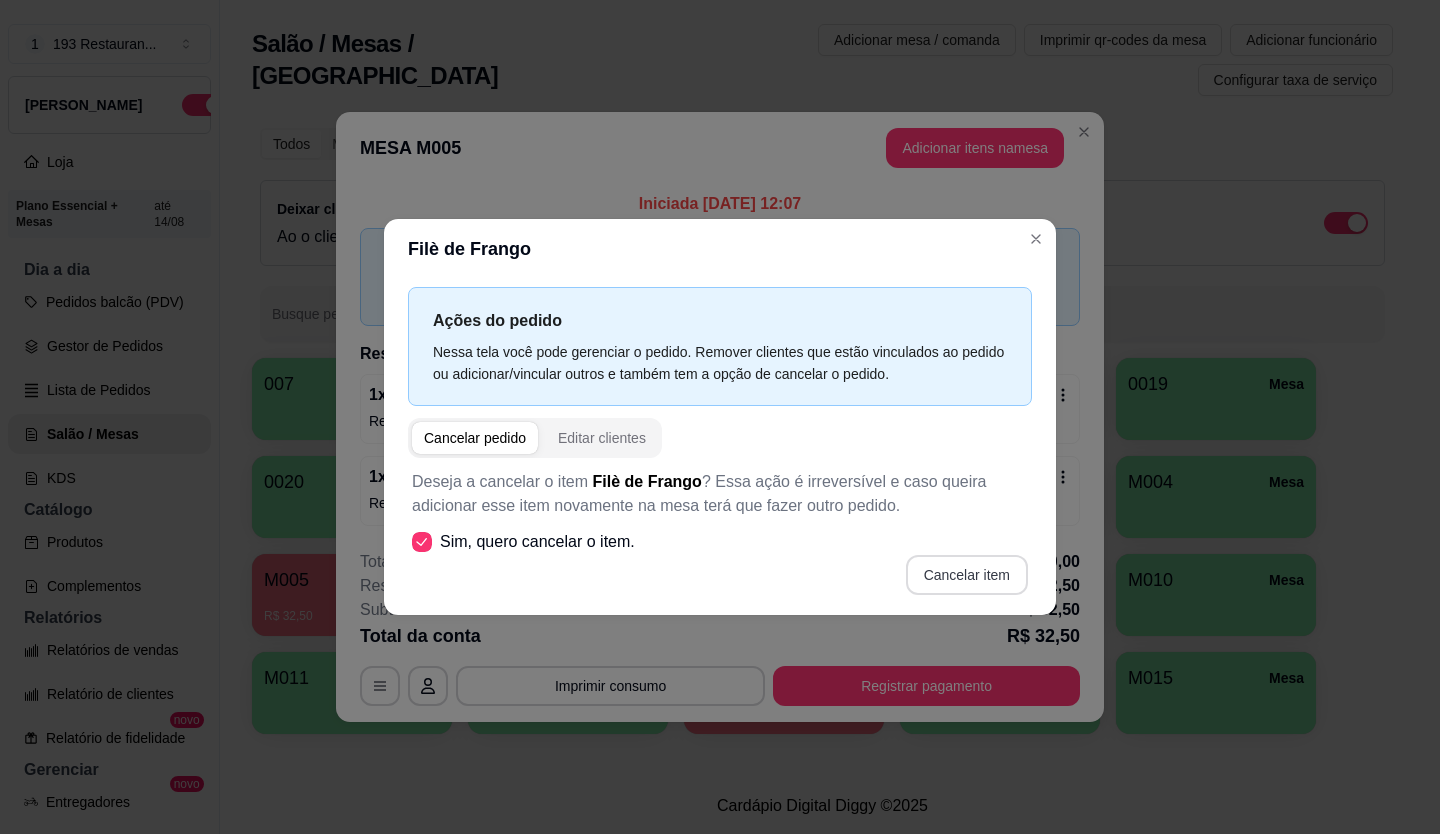 click on "Cancelar item" at bounding box center [967, 575] 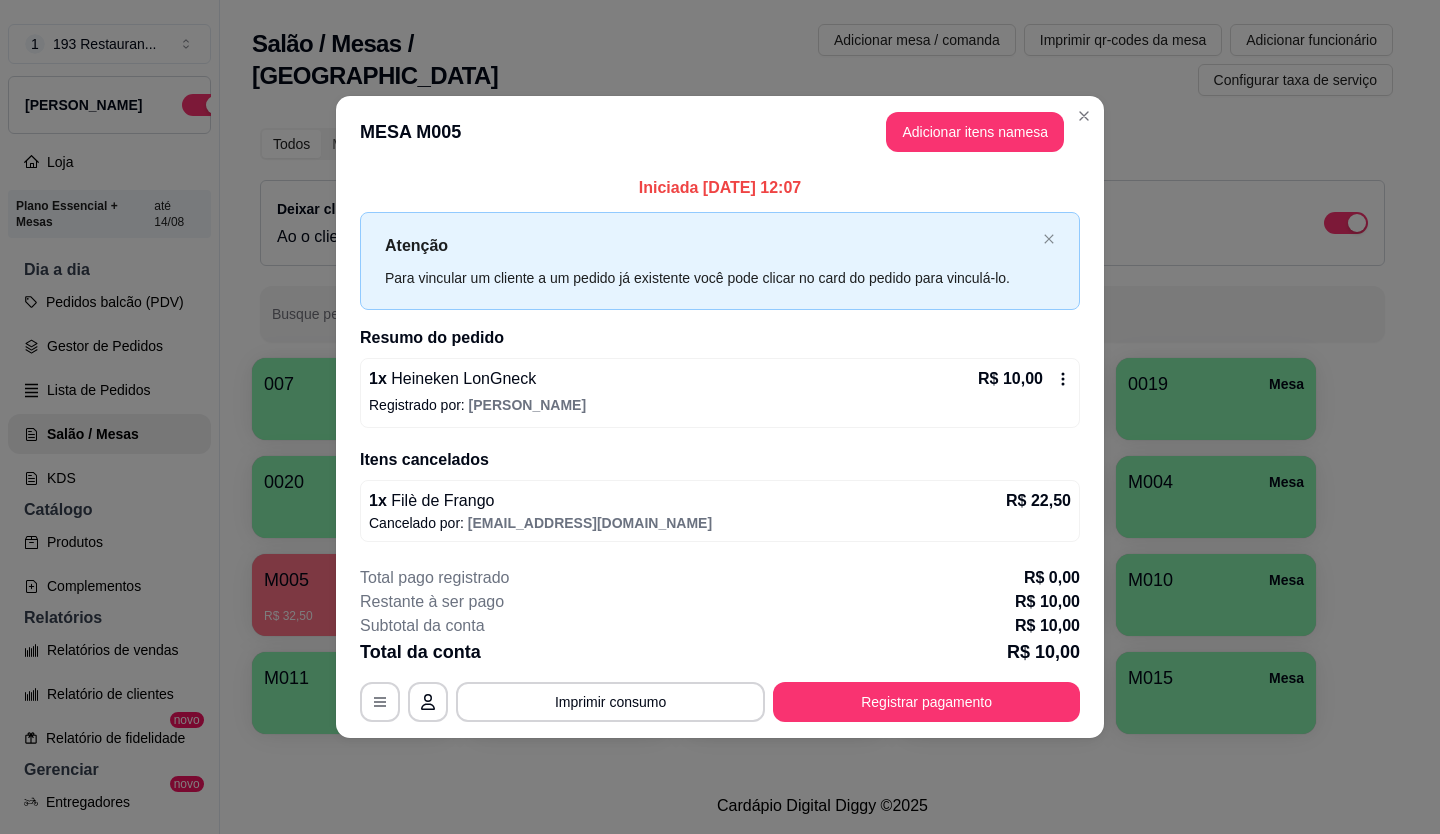 click on "1 x   Heineken LonGneck  R$ 10,00 Registrado por:   [PERSON_NAME]" at bounding box center [720, 393] 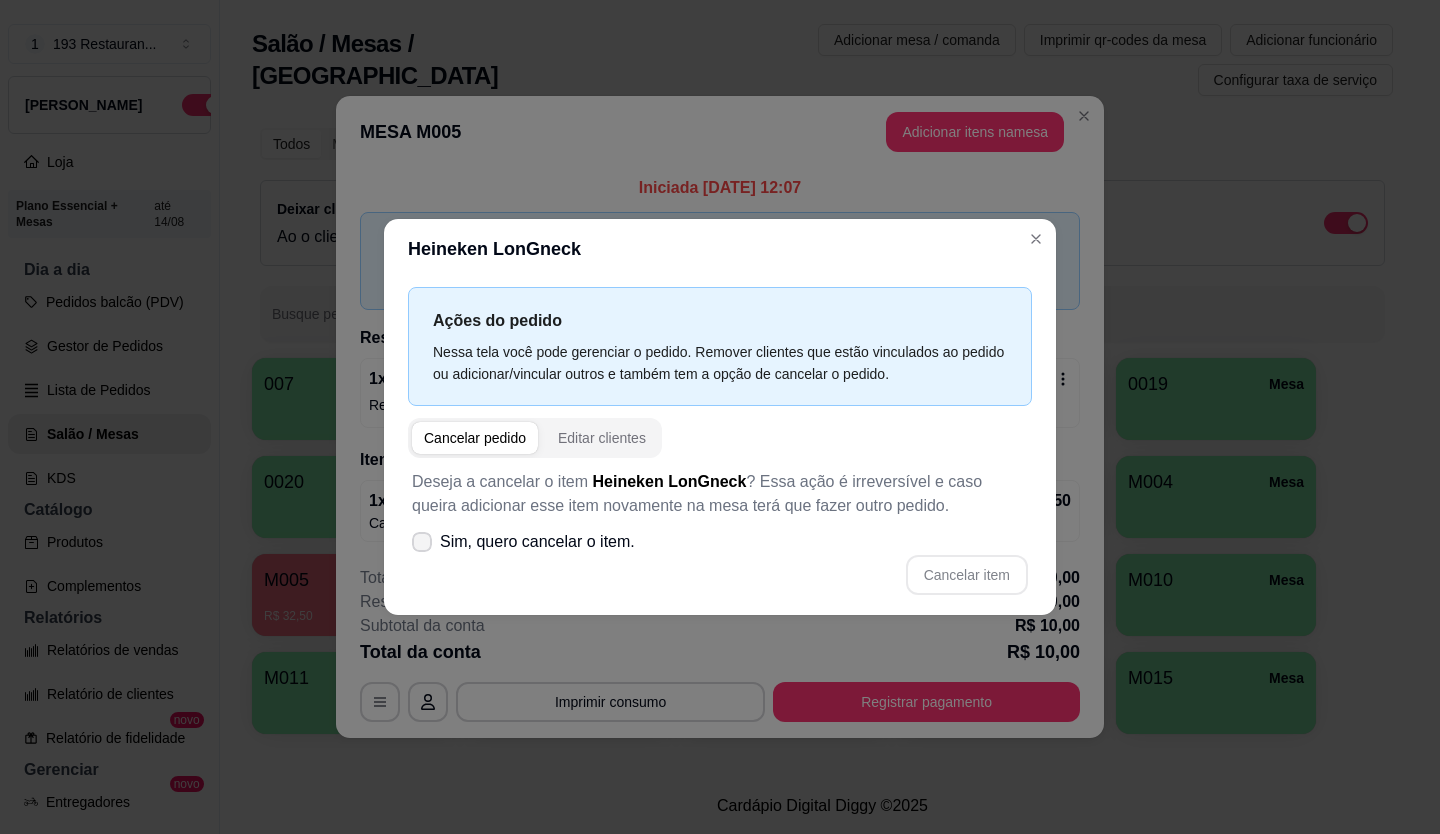 click on "Sim, quero cancelar o item." at bounding box center (537, 542) 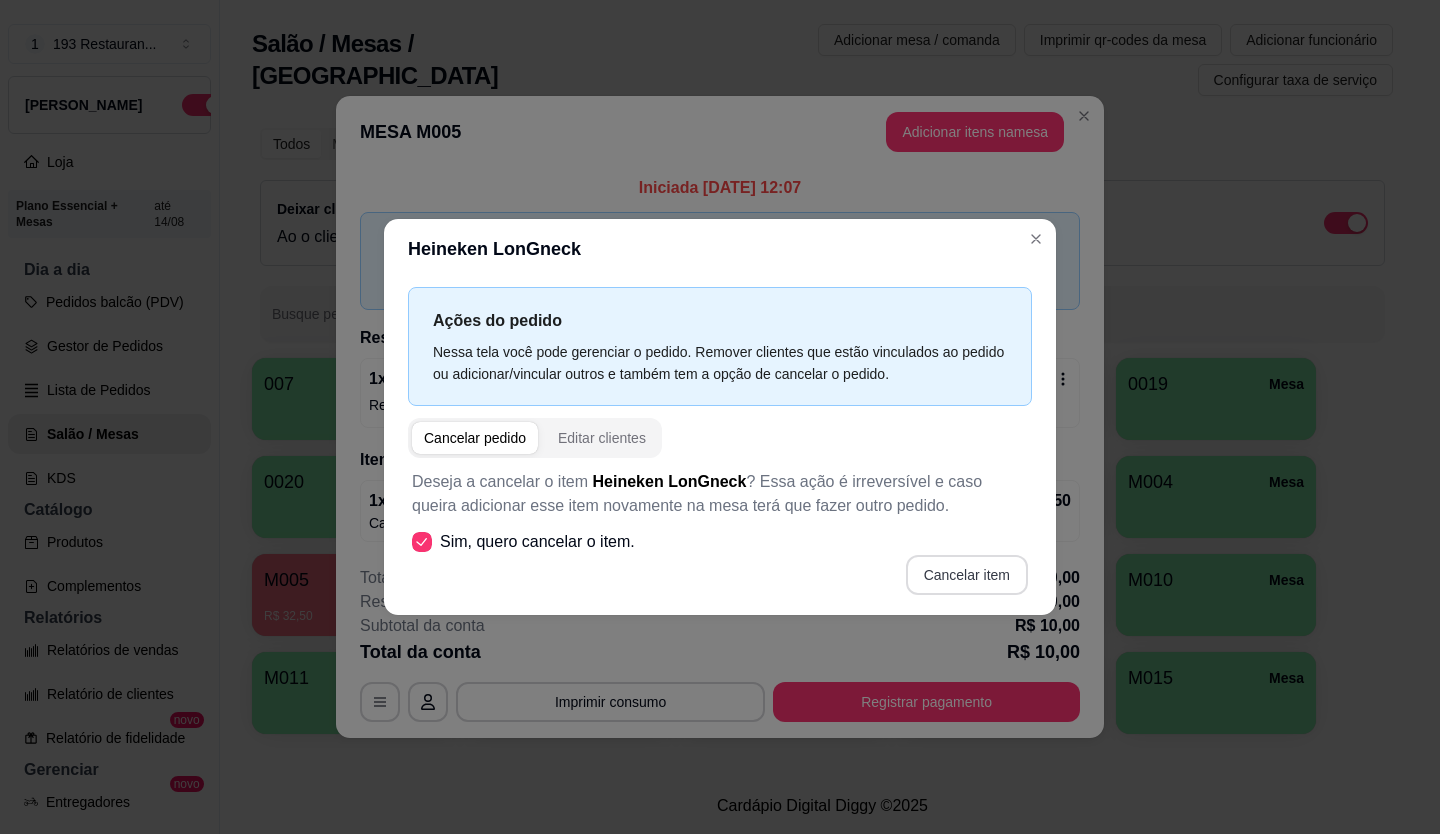 click on "Cancelar item" at bounding box center [967, 575] 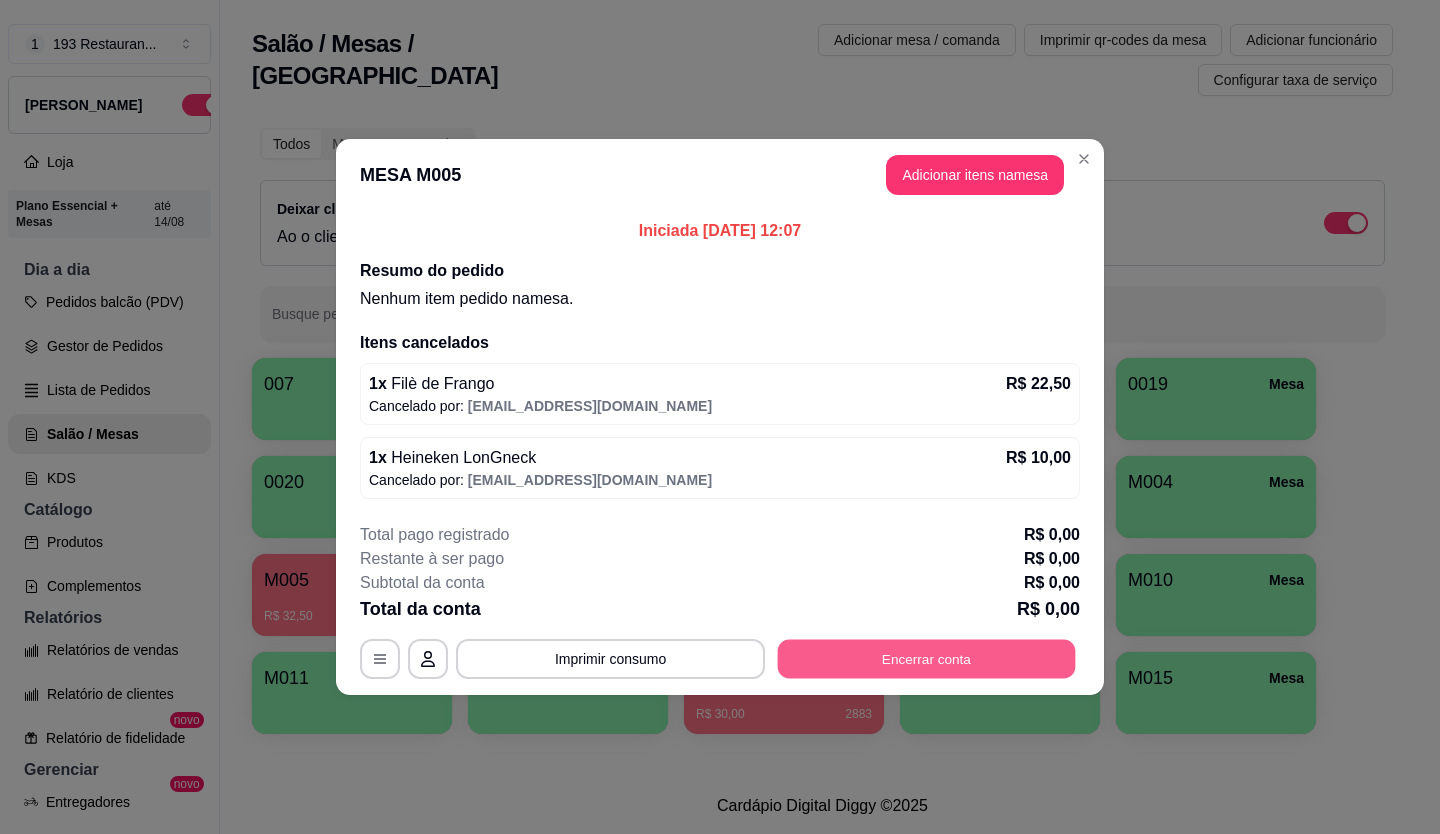 click on "Encerrar conta" at bounding box center [927, 659] 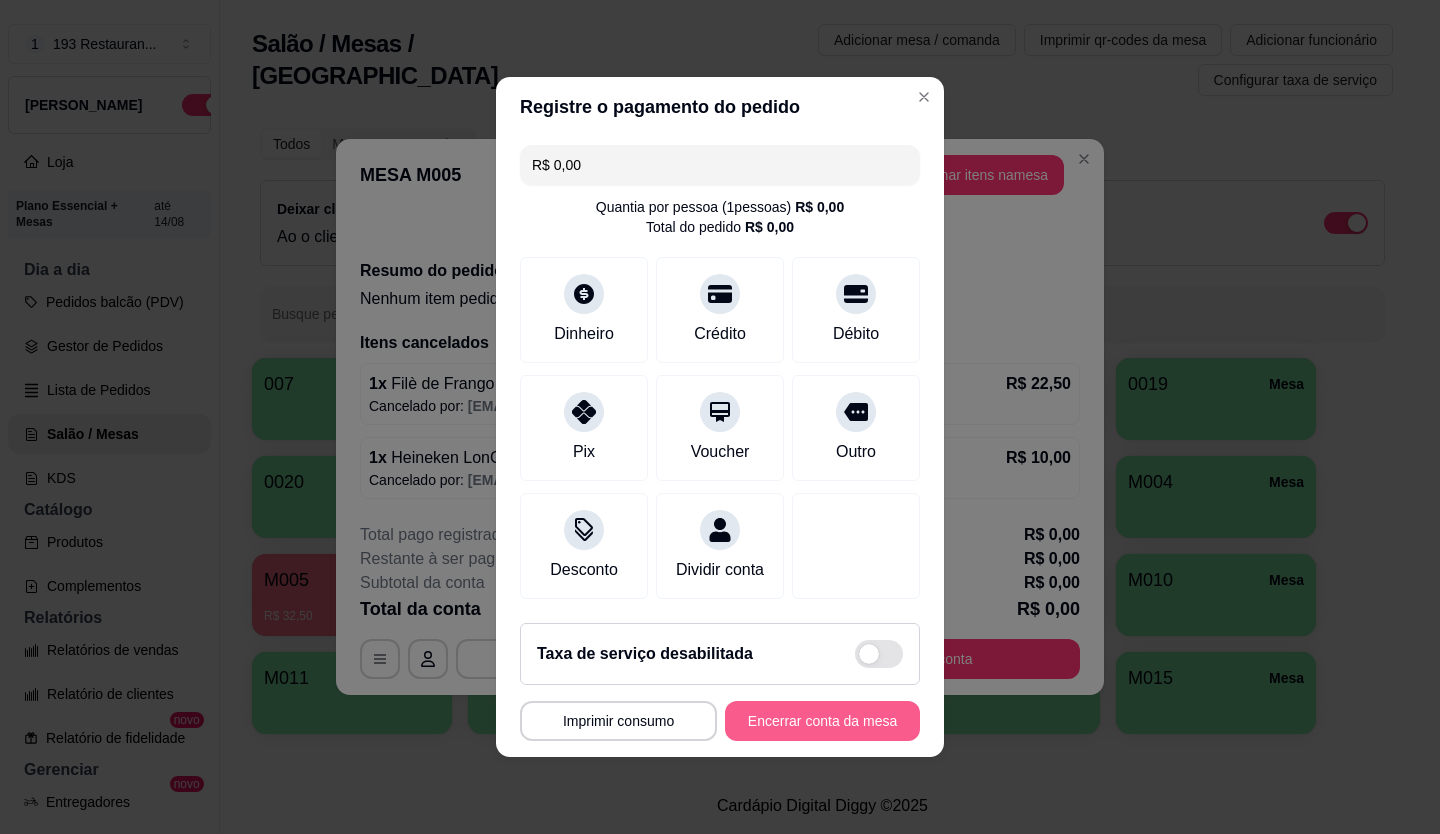 click on "Encerrar conta da mesa" at bounding box center [822, 721] 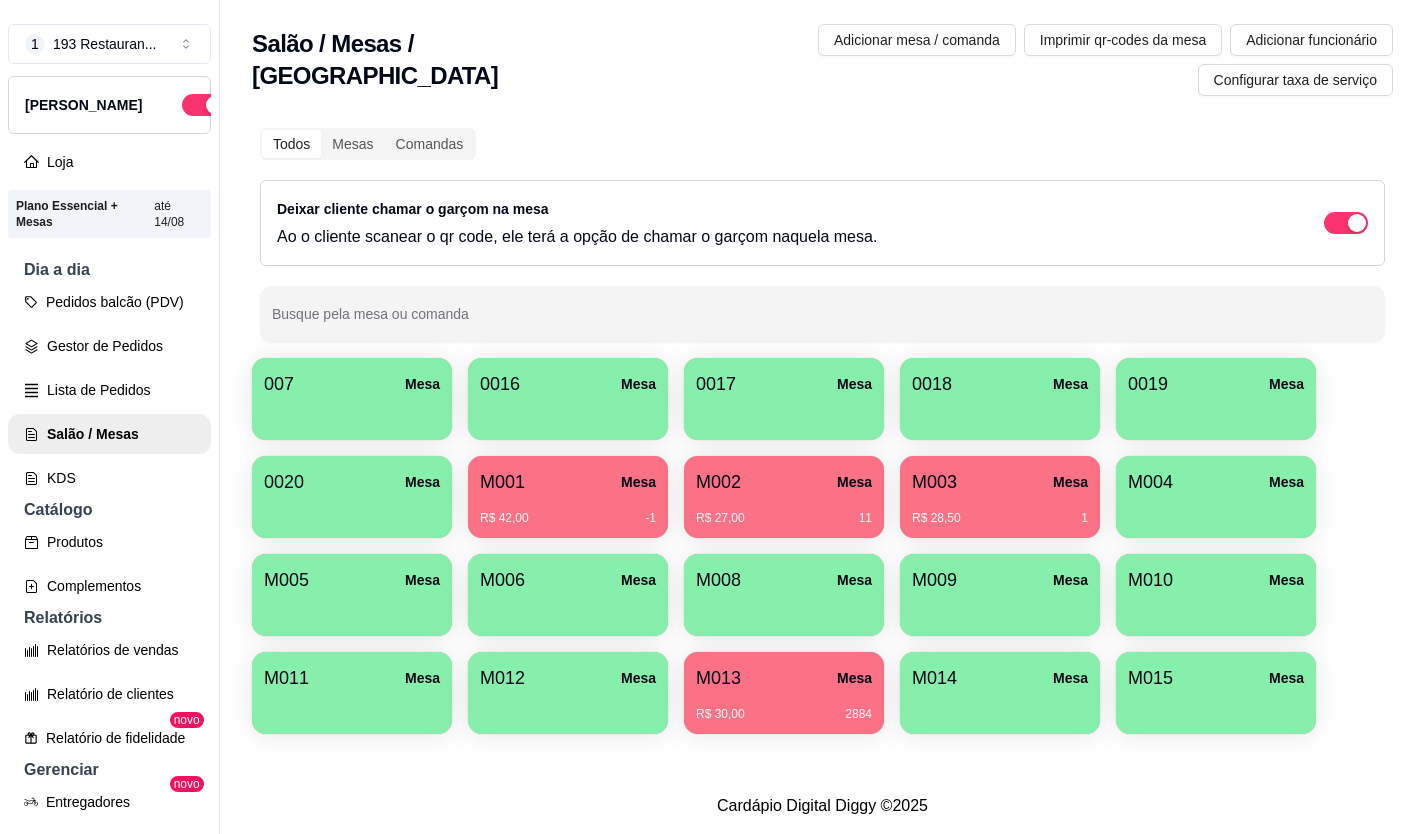 click on "R$ 30,00 2884" at bounding box center (784, 707) 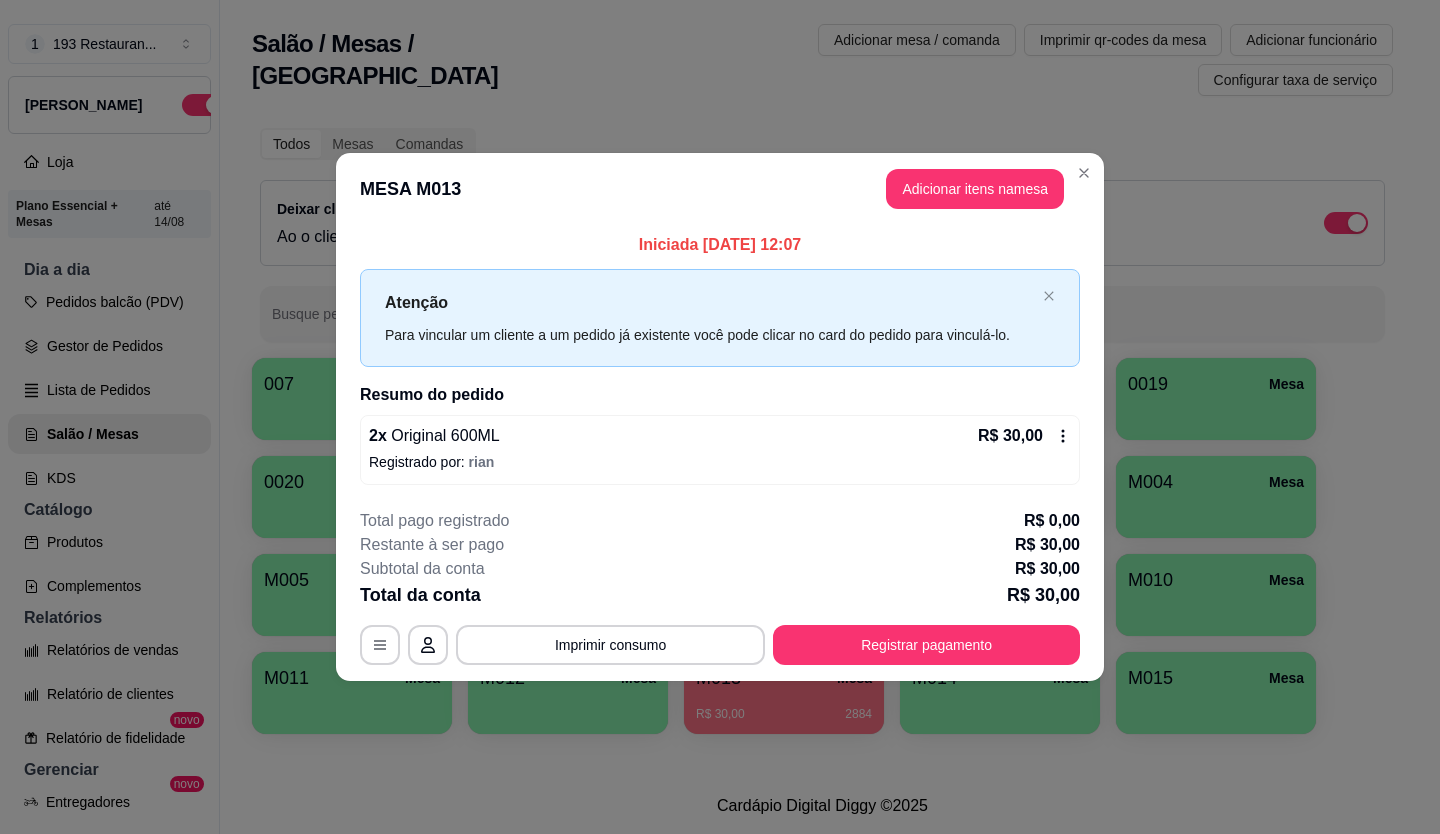click 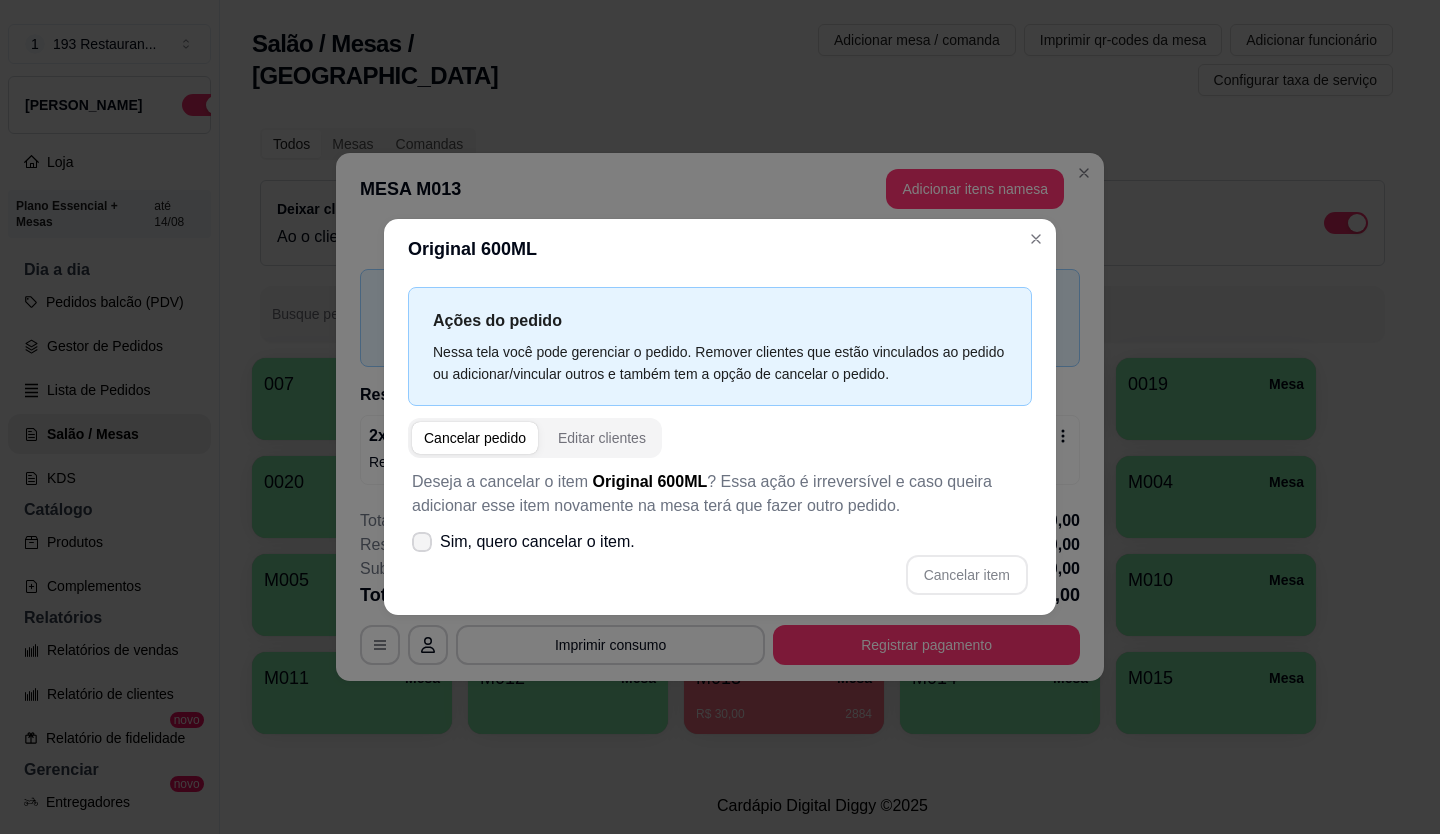 click on "Sim, quero cancelar o item." at bounding box center [523, 542] 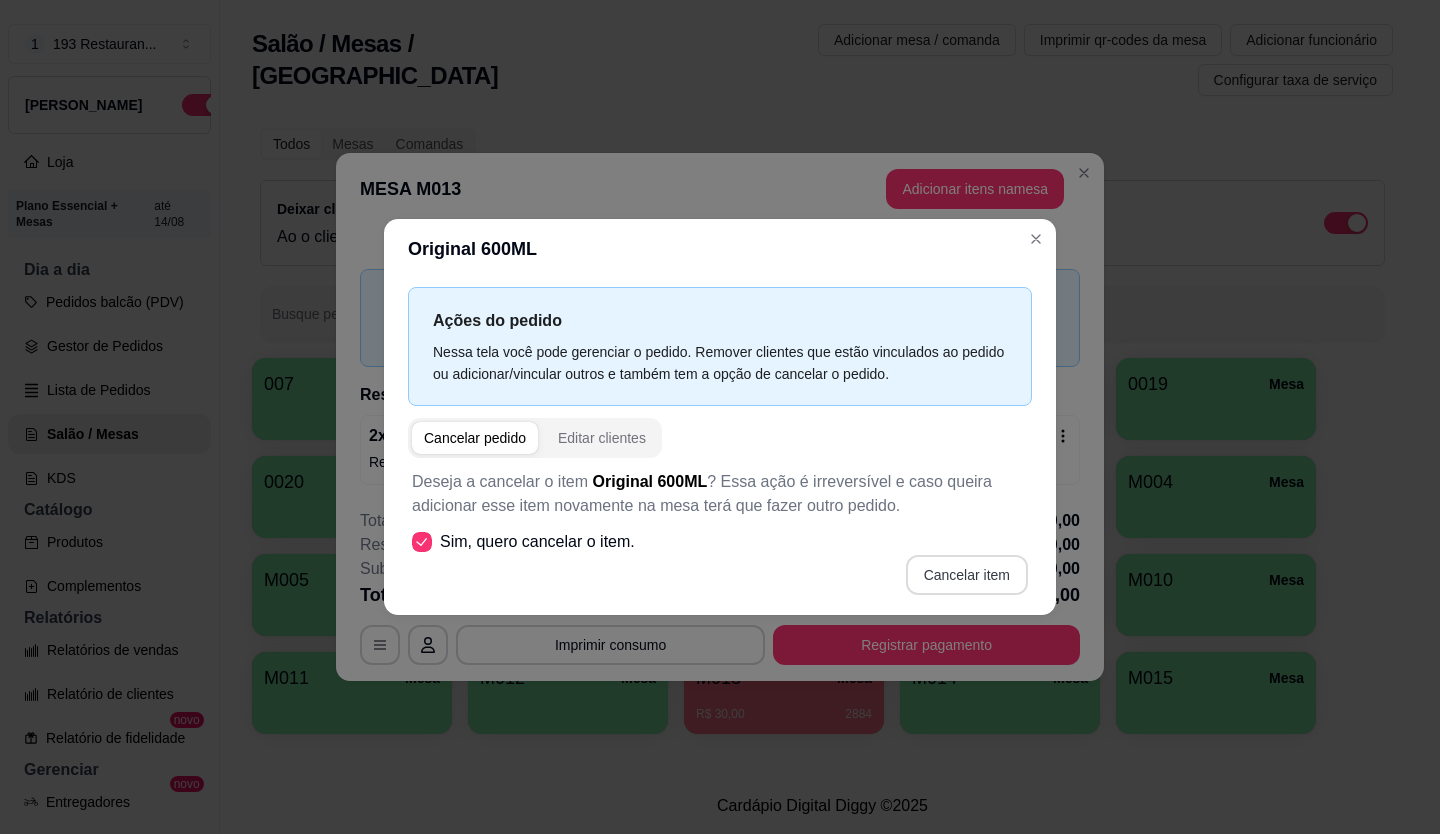 click on "Cancelar item" at bounding box center [967, 575] 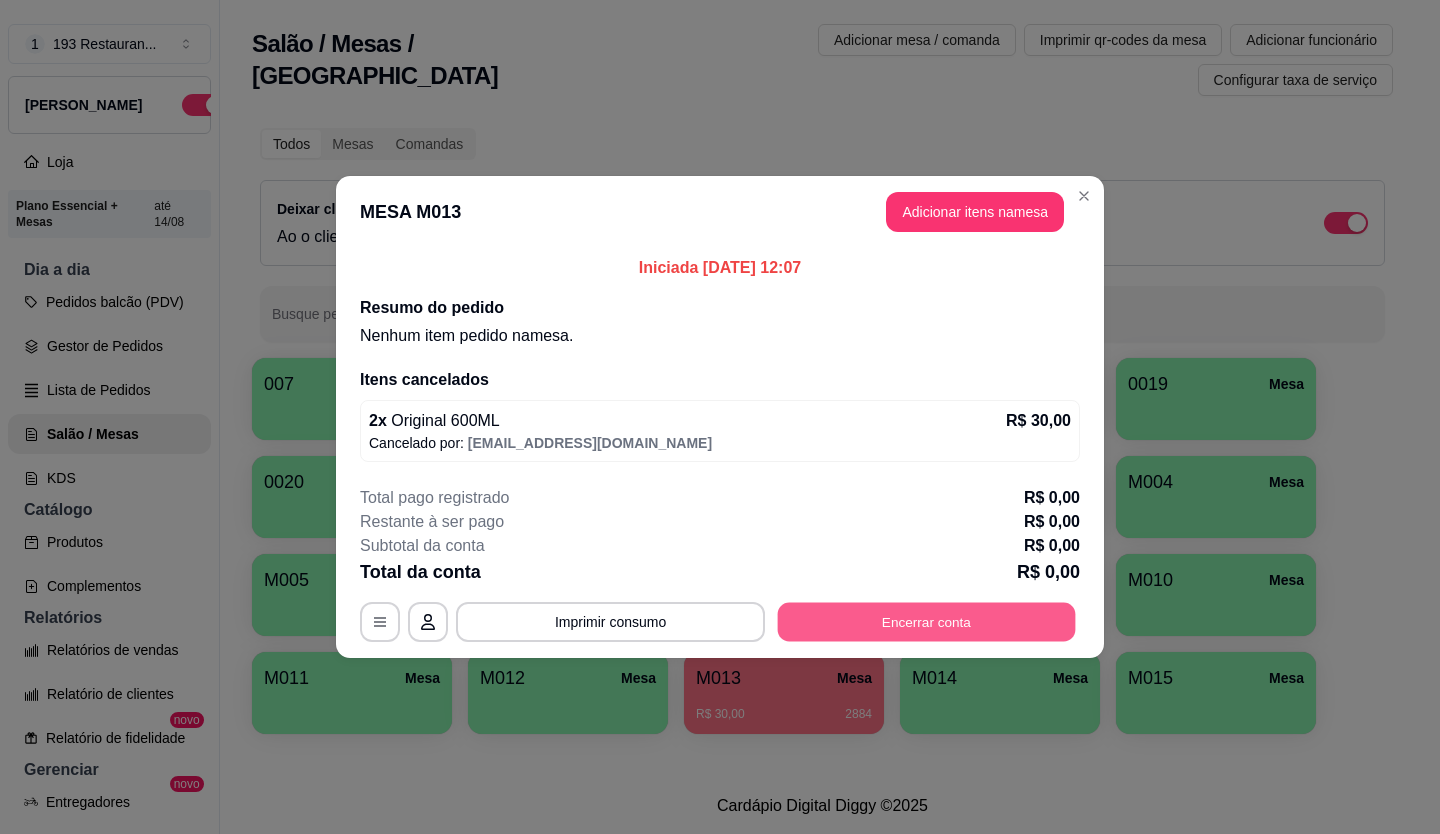 click on "Encerrar conta" at bounding box center [927, 622] 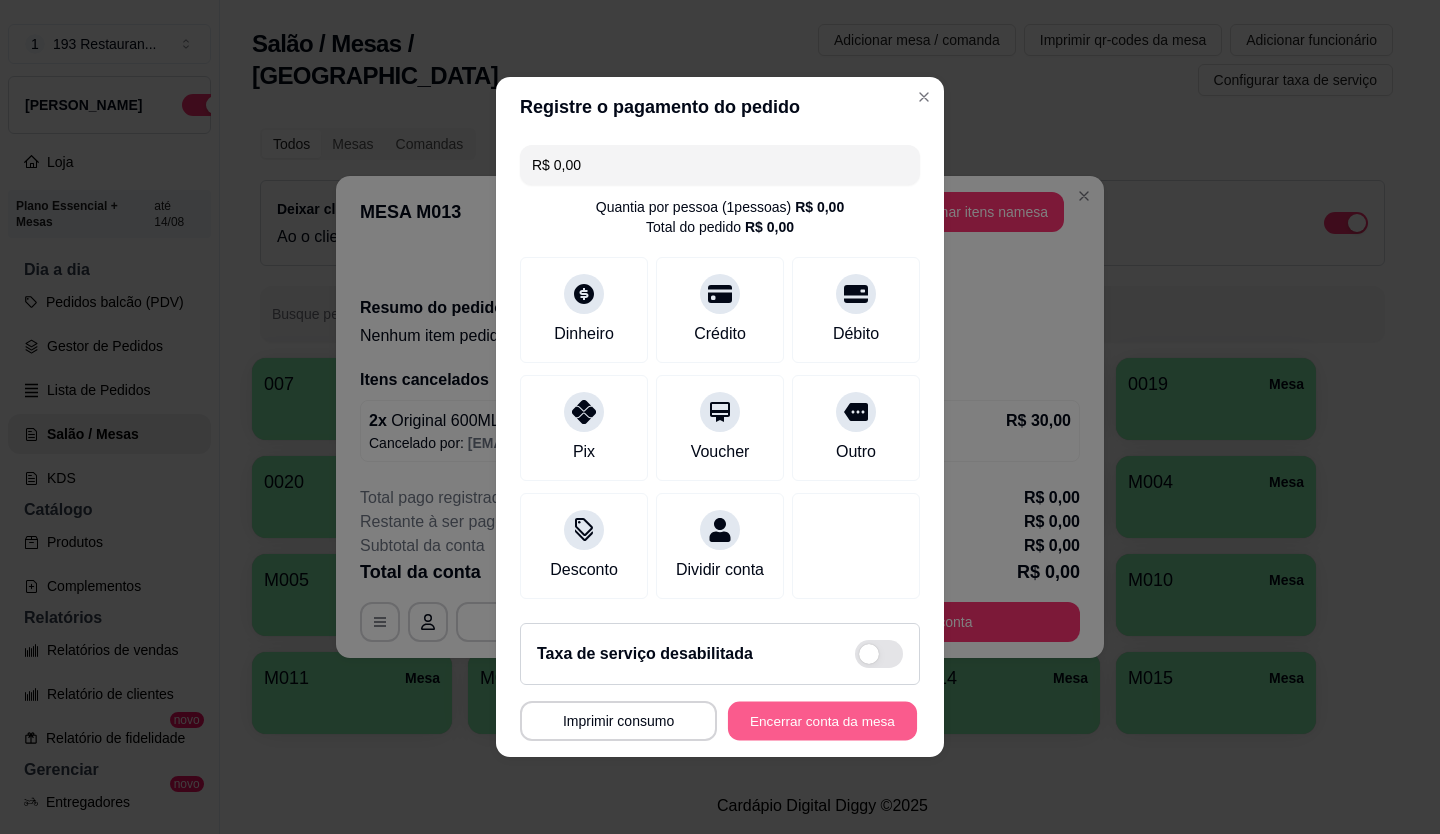 click on "Encerrar conta da mesa" at bounding box center (822, 721) 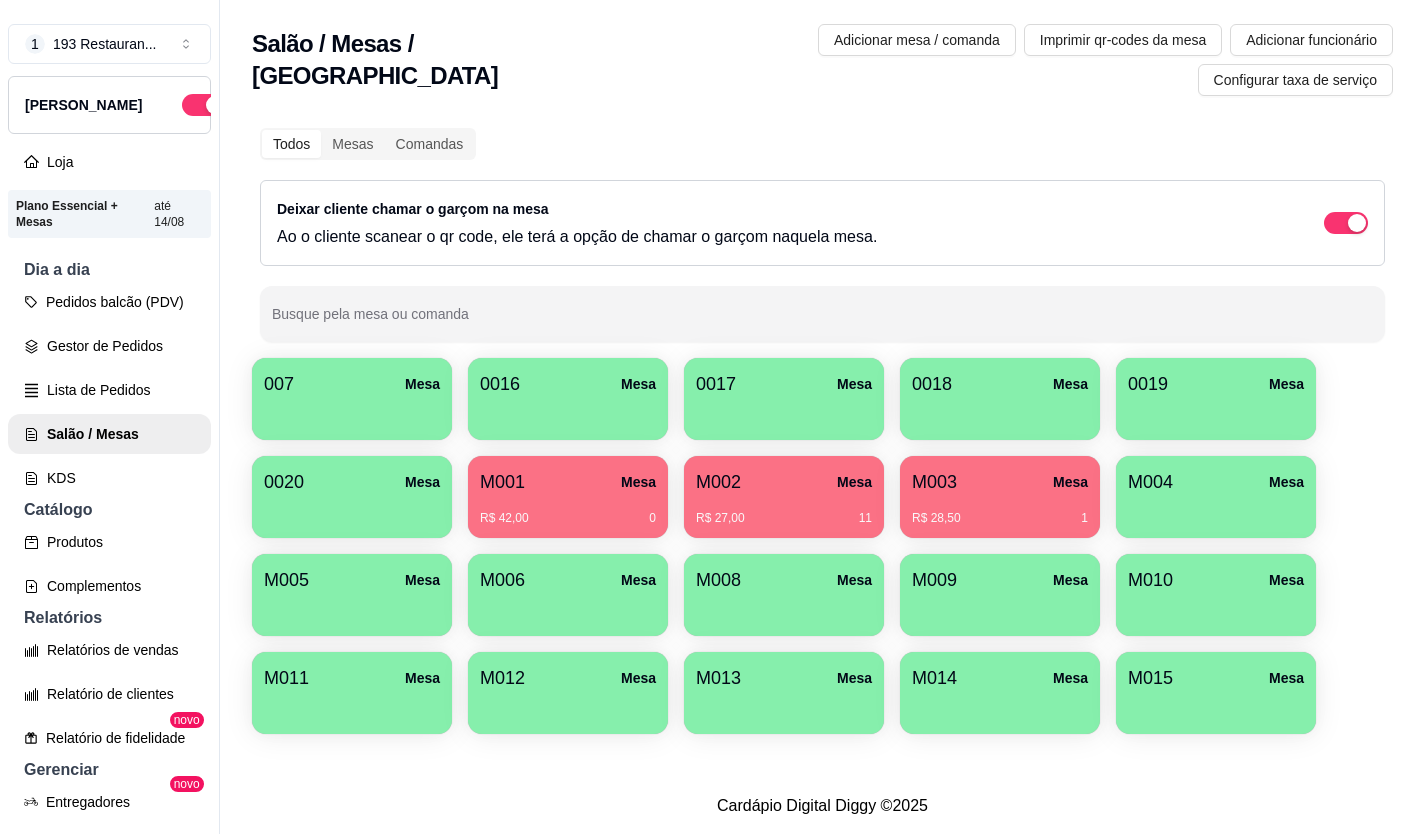 click on "Mesa" at bounding box center (638, 482) 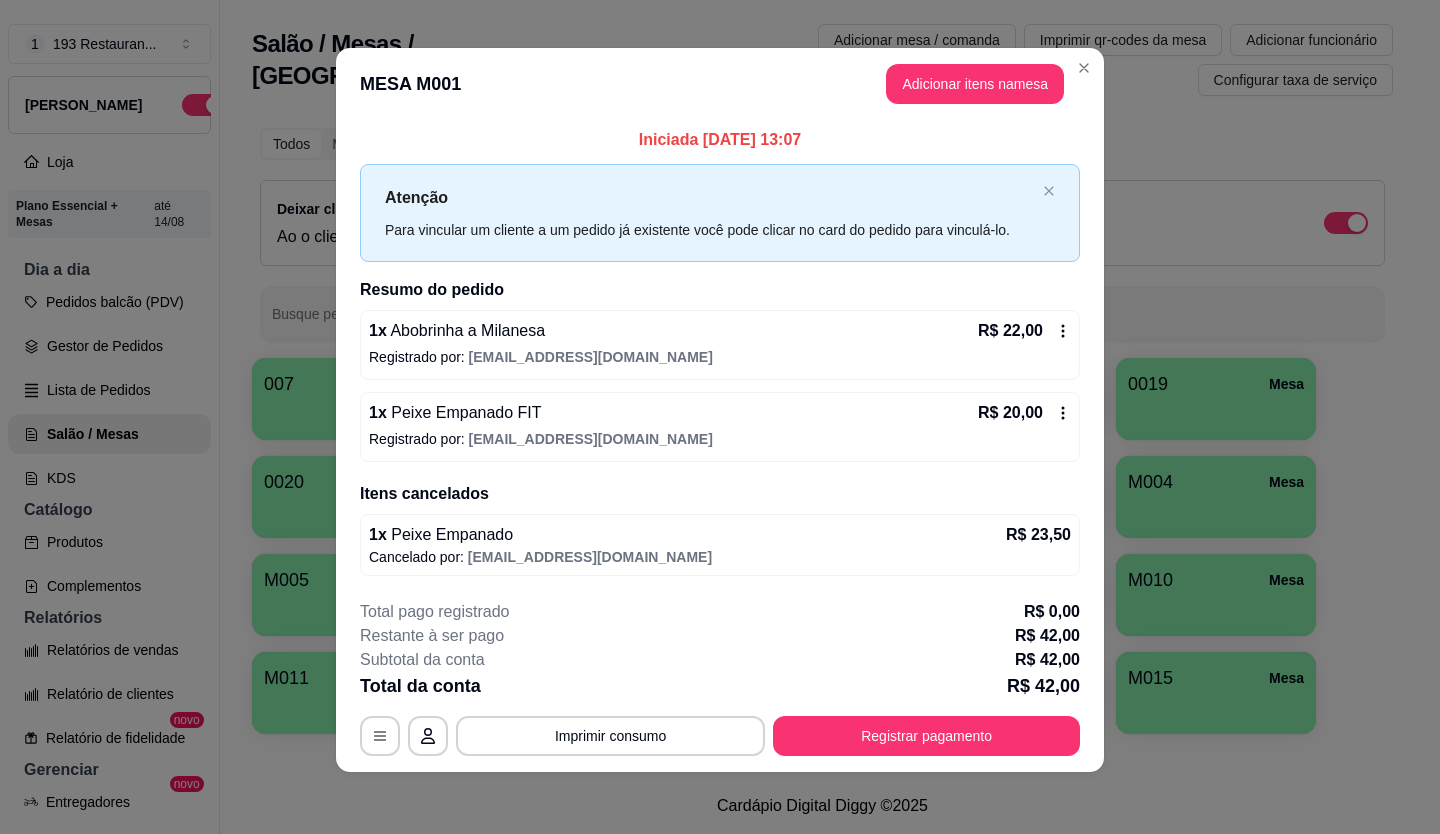 scroll, scrollTop: 9, scrollLeft: 0, axis: vertical 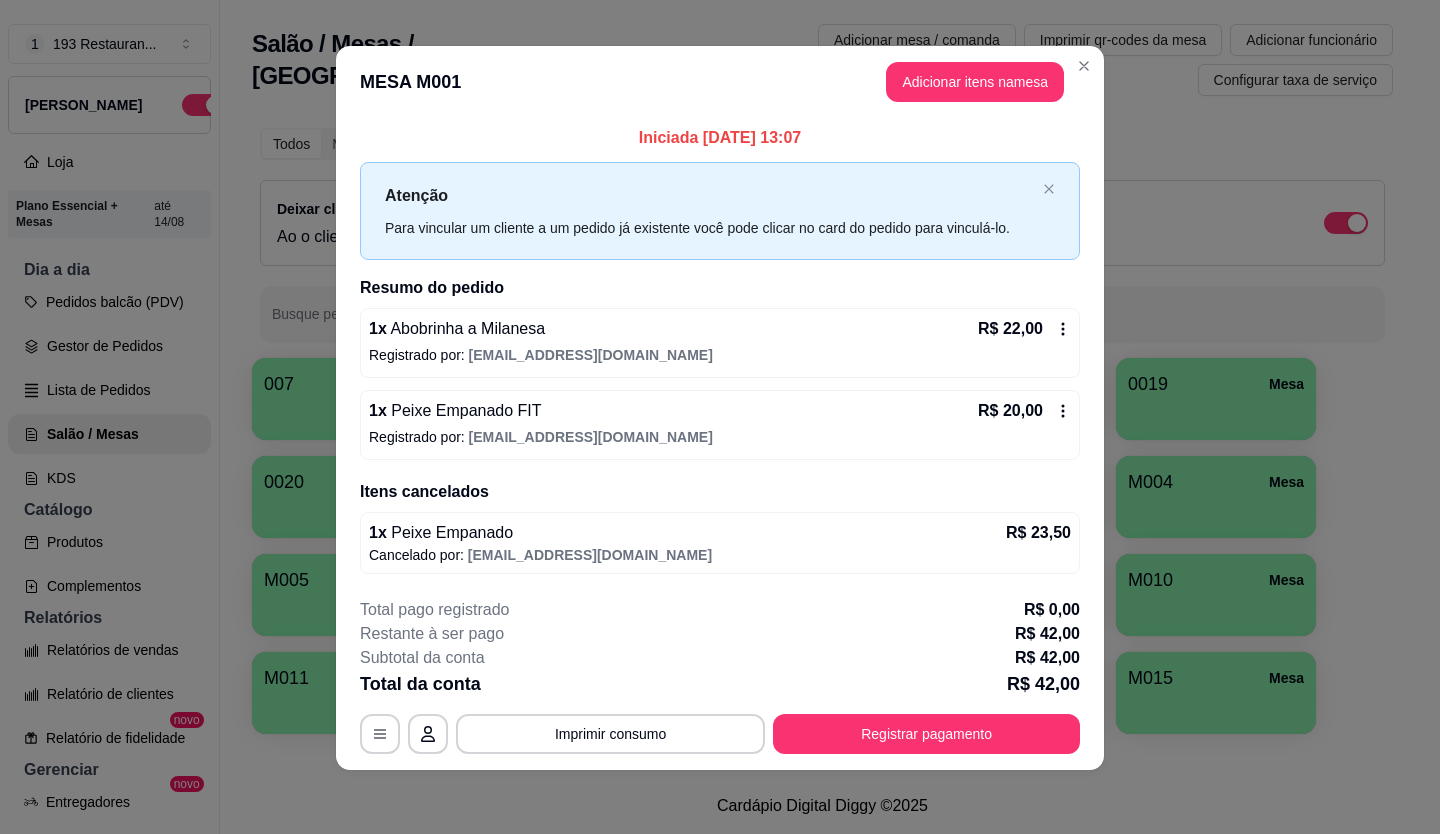 click on "MESA M001 Adicionar itens na  mesa" at bounding box center (720, 82) 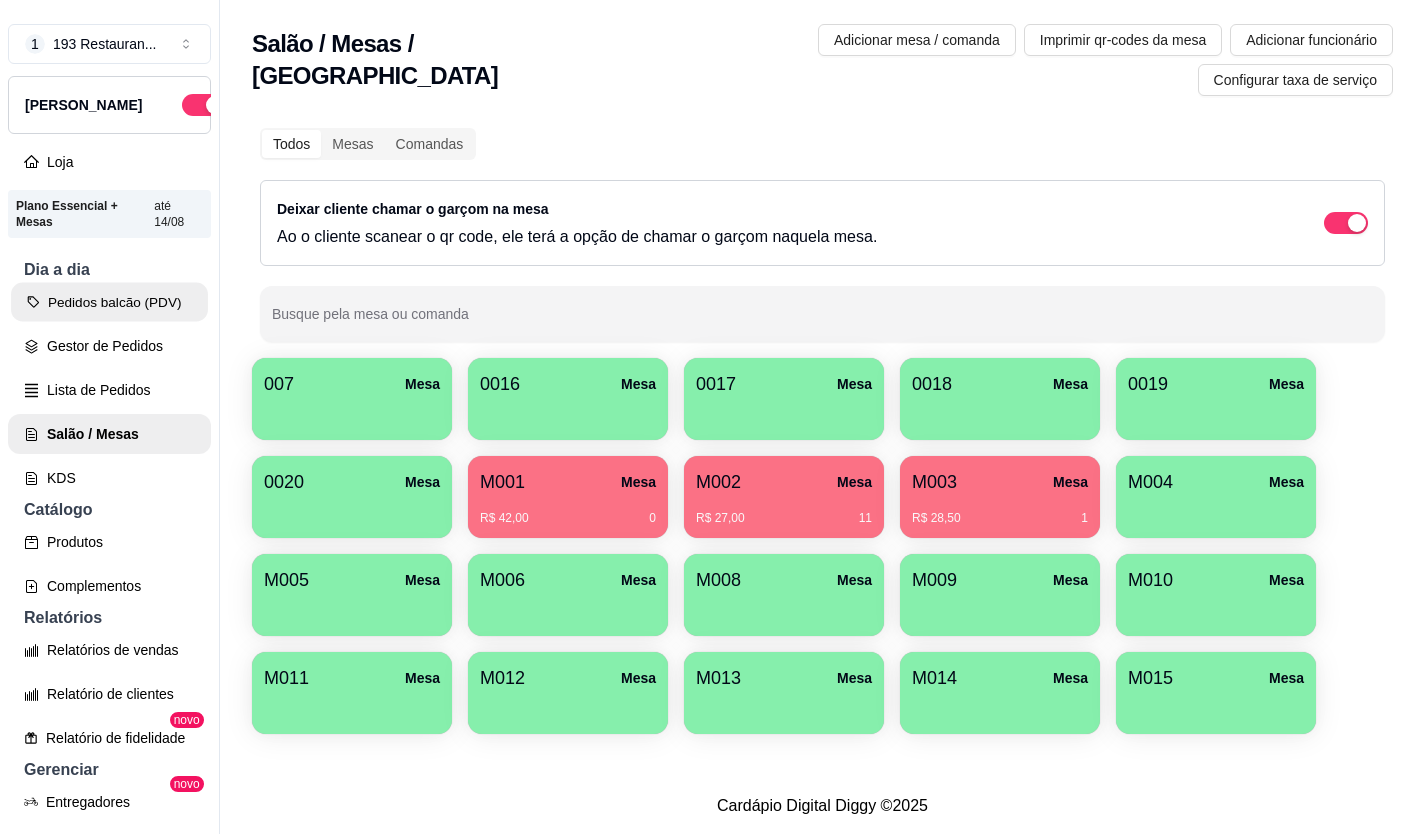 click on "Pedidos balcão (PDV)" at bounding box center [109, 302] 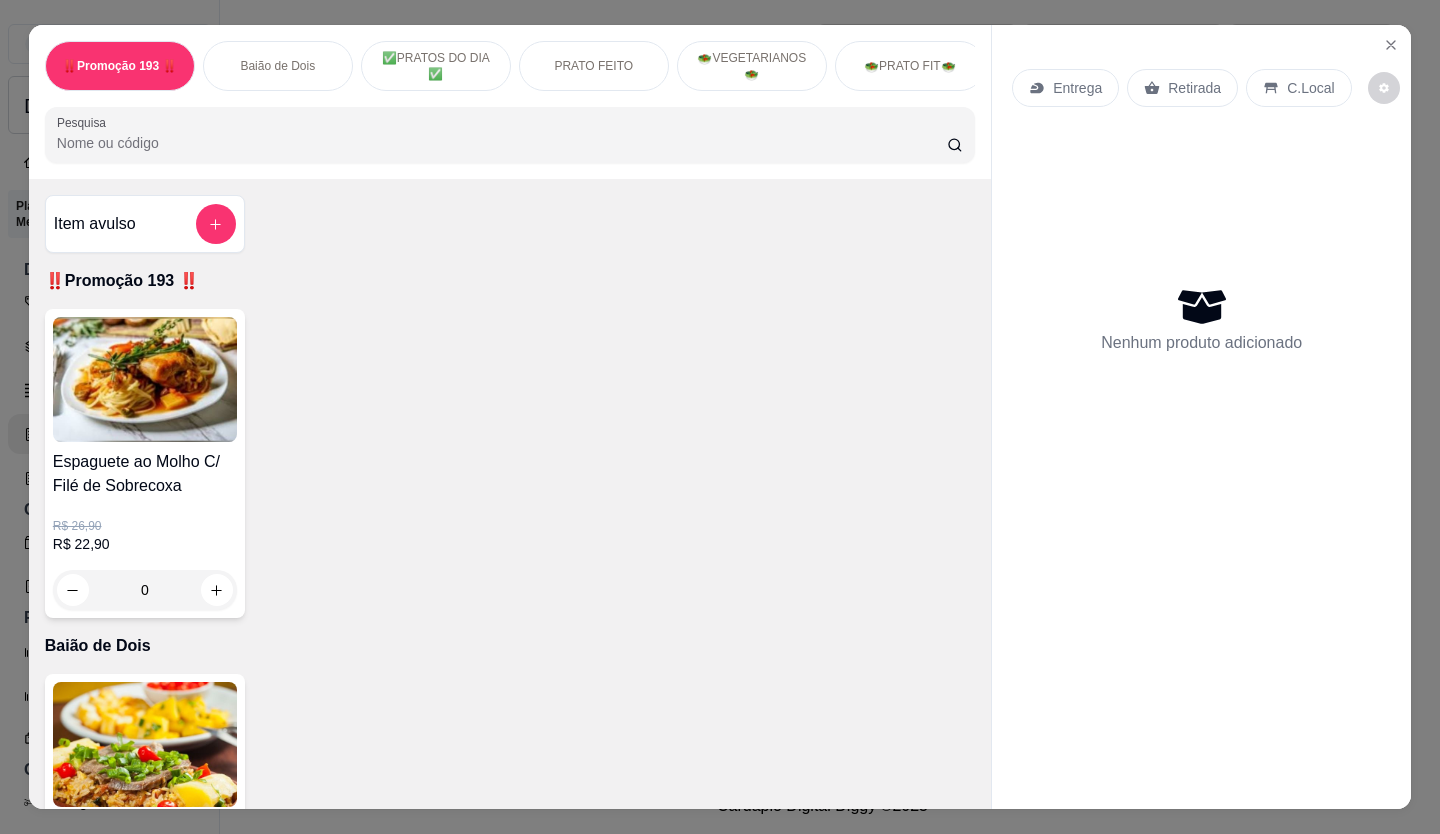click on "Retirada" at bounding box center (1194, 88) 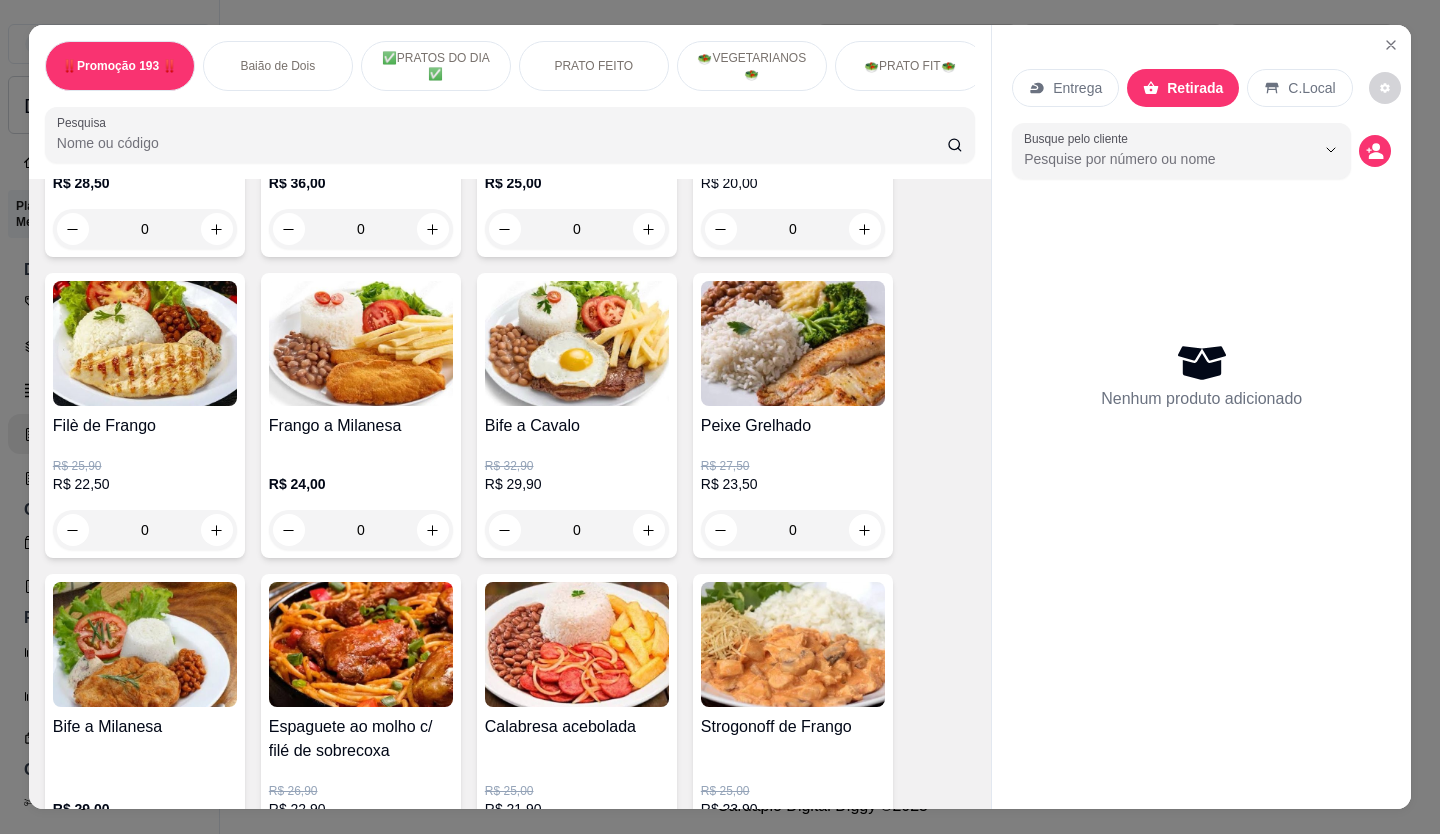 scroll, scrollTop: 800, scrollLeft: 0, axis: vertical 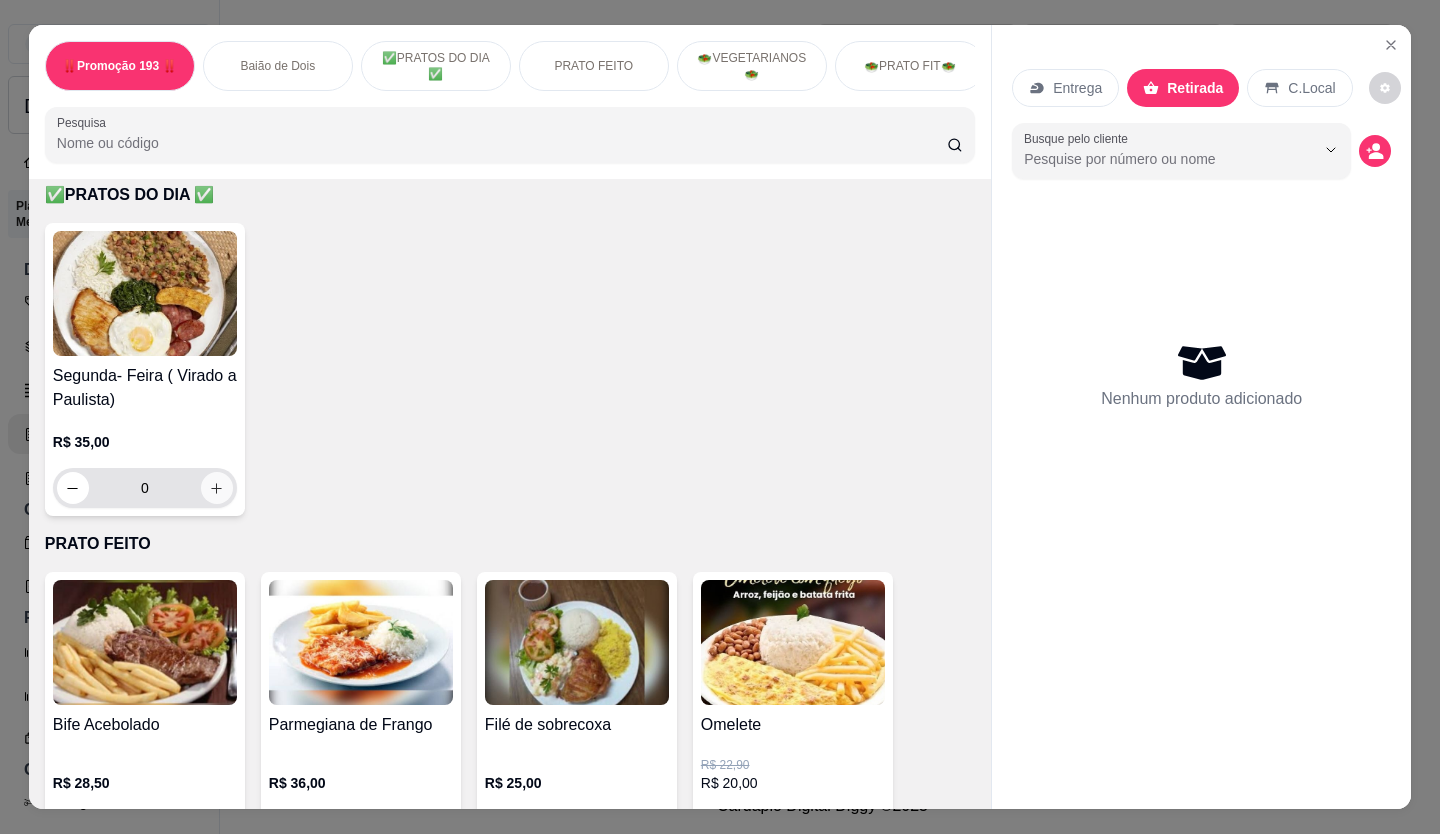 click 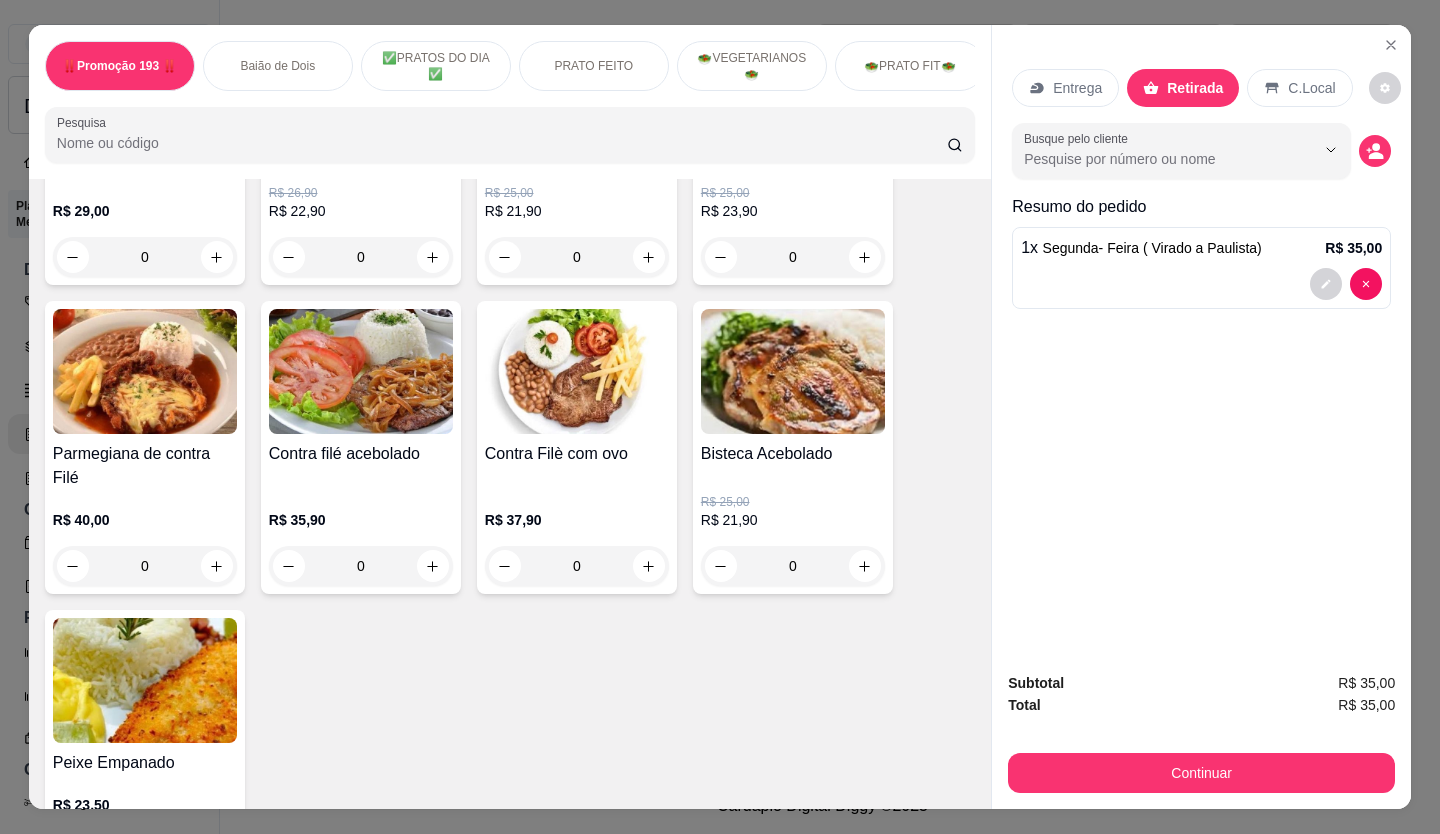 scroll, scrollTop: 1400, scrollLeft: 0, axis: vertical 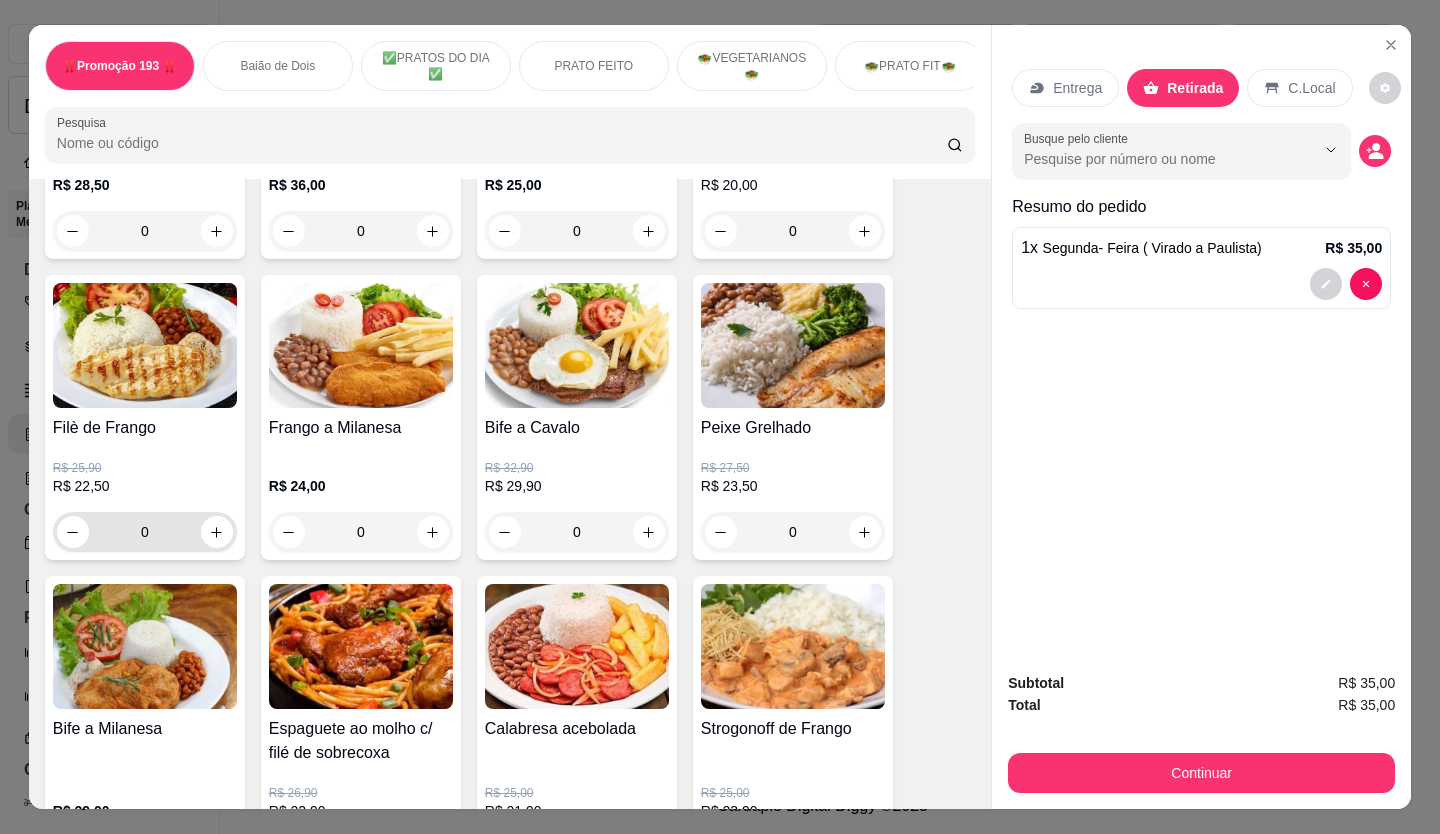 click at bounding box center (217, 532) 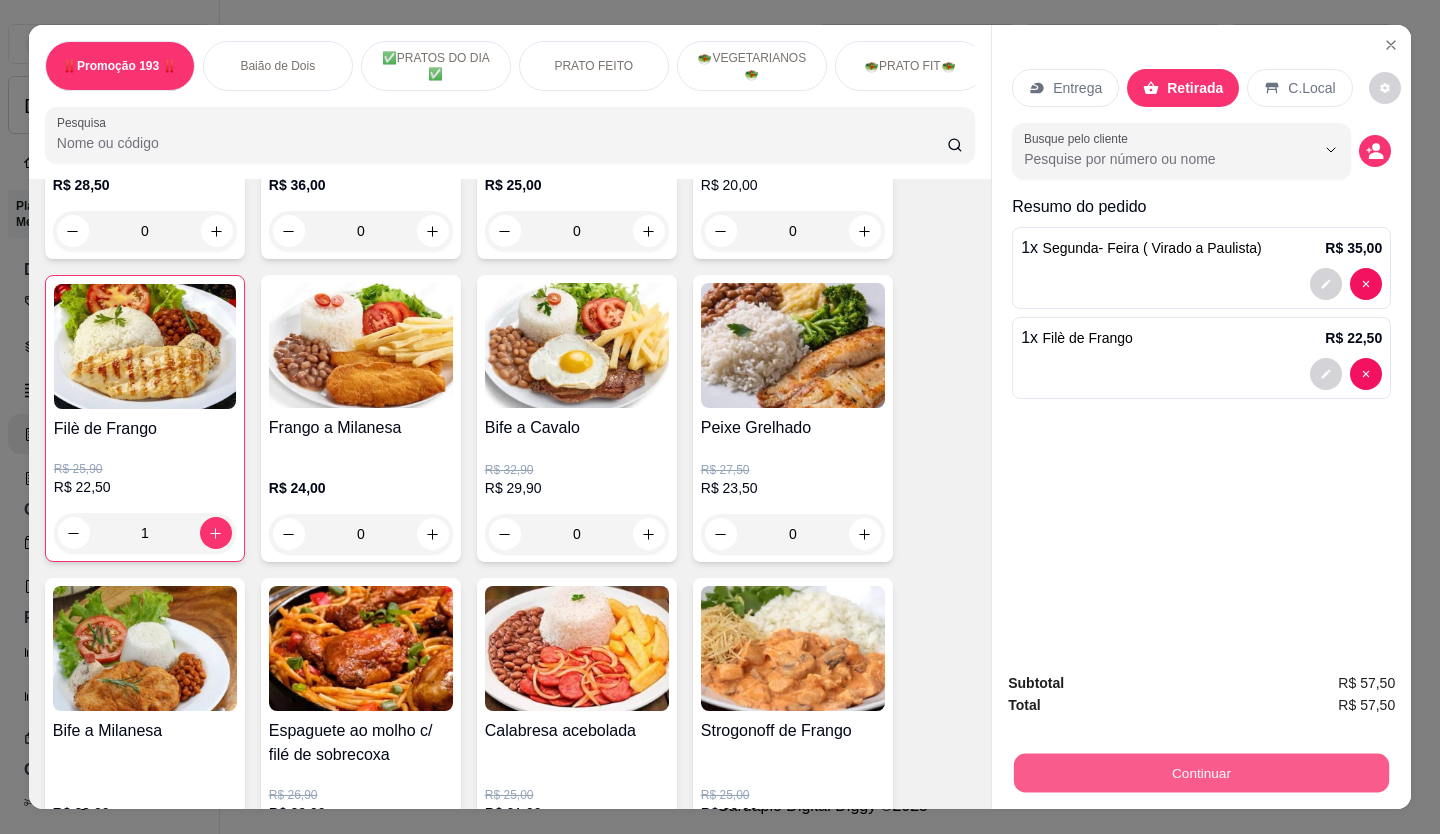 click on "Continuar" at bounding box center [1201, 773] 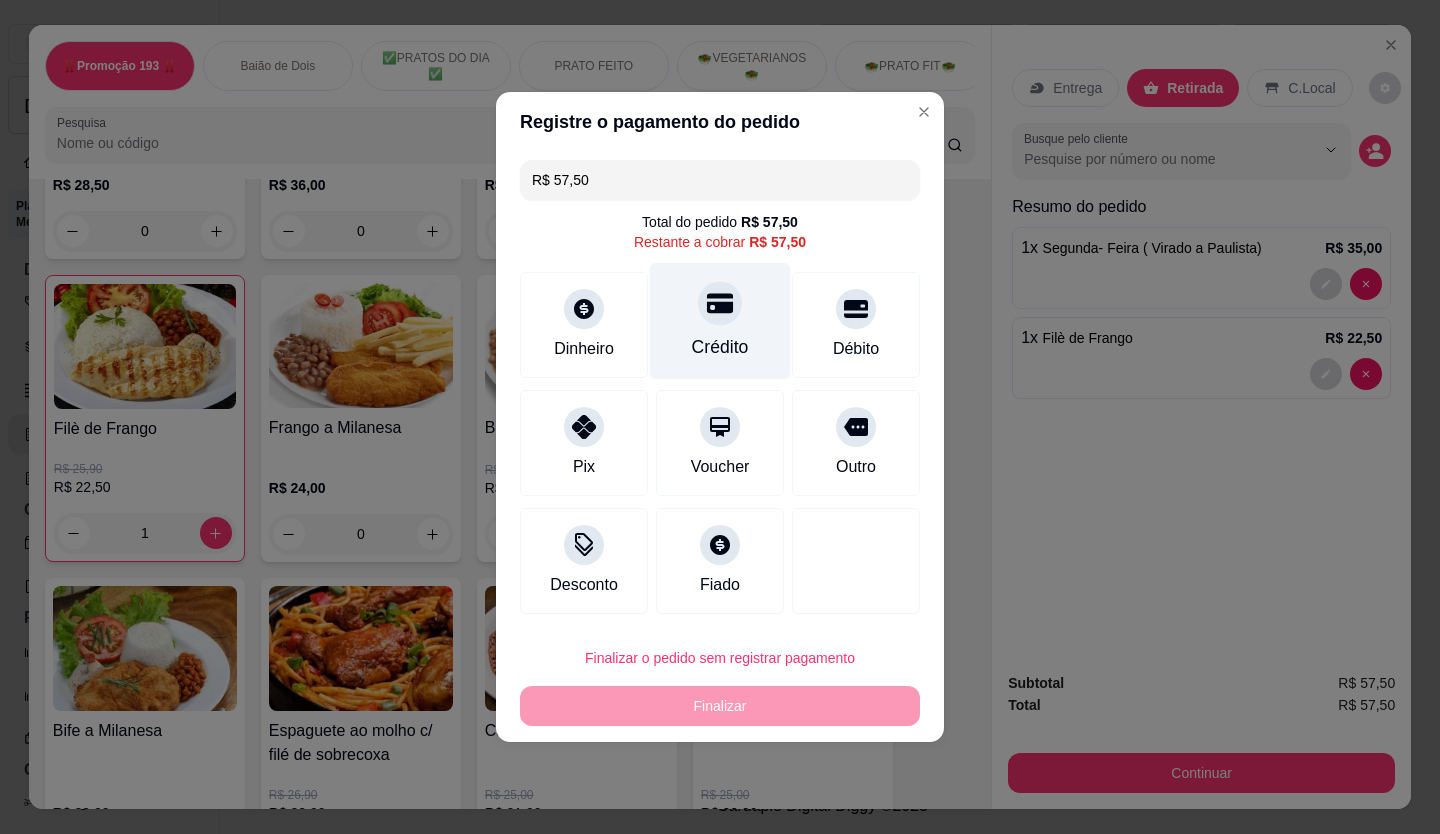 click on "Crédito" at bounding box center (720, 321) 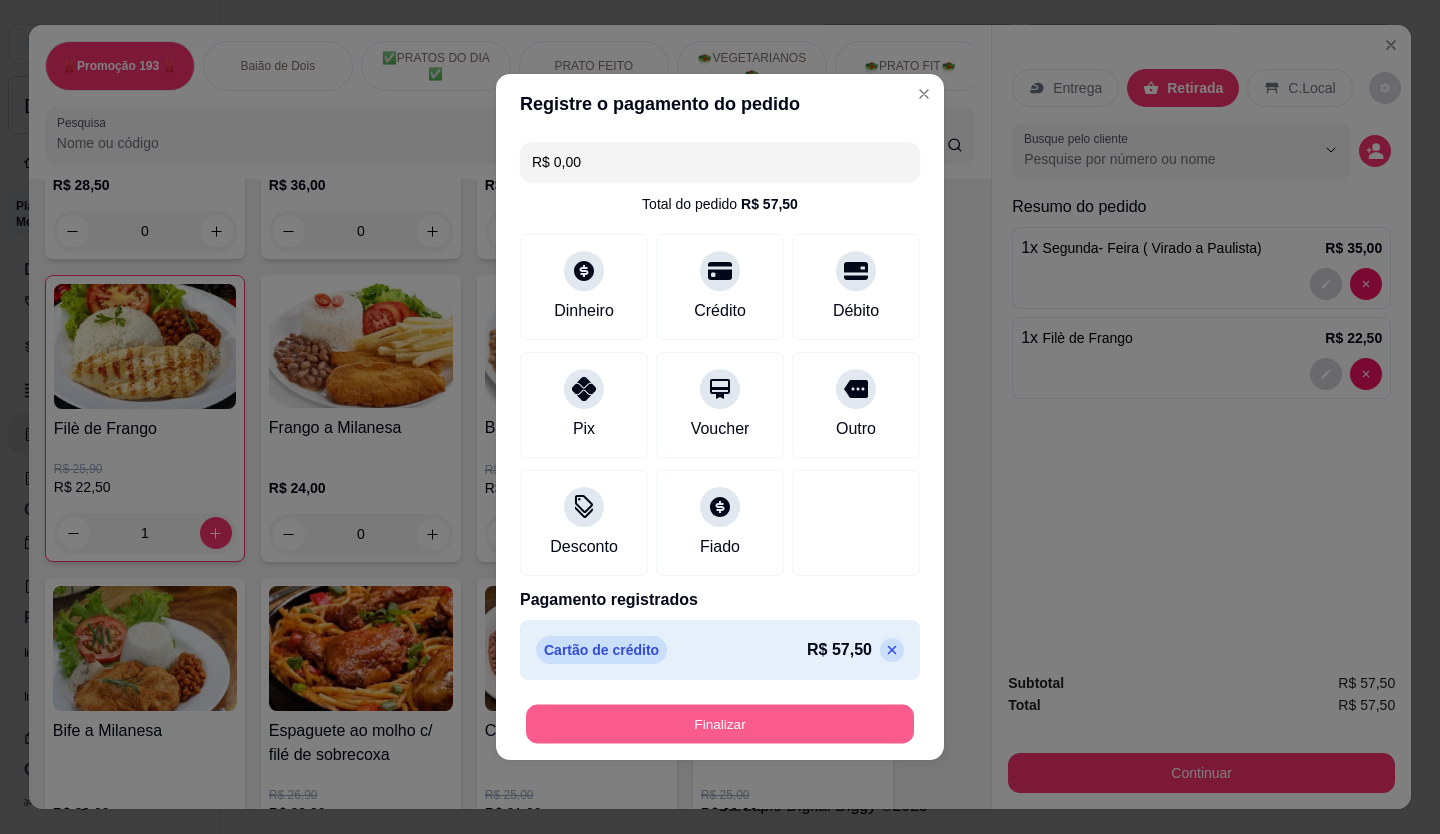 click on "Finalizar" at bounding box center [720, 724] 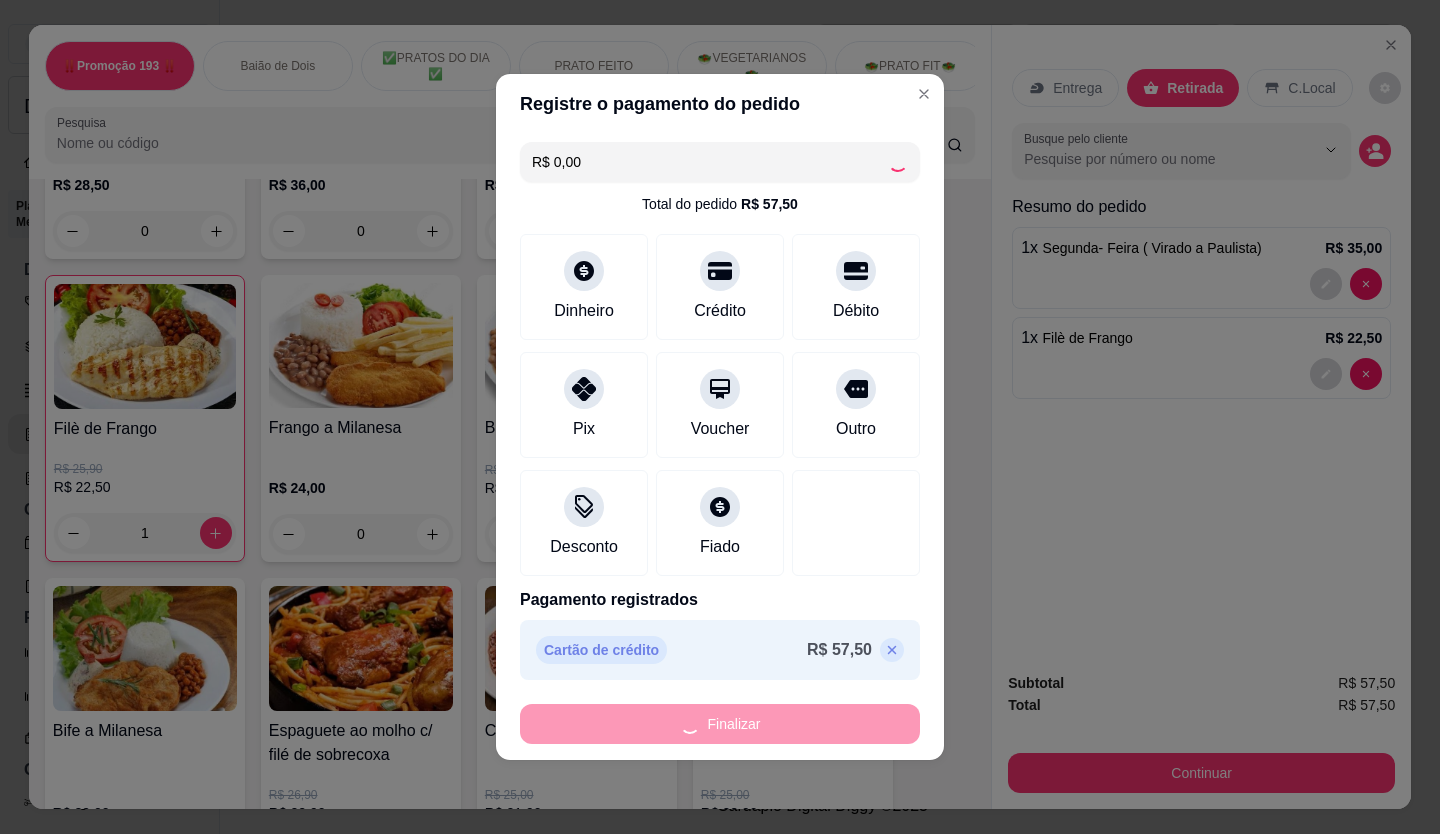 type on "0" 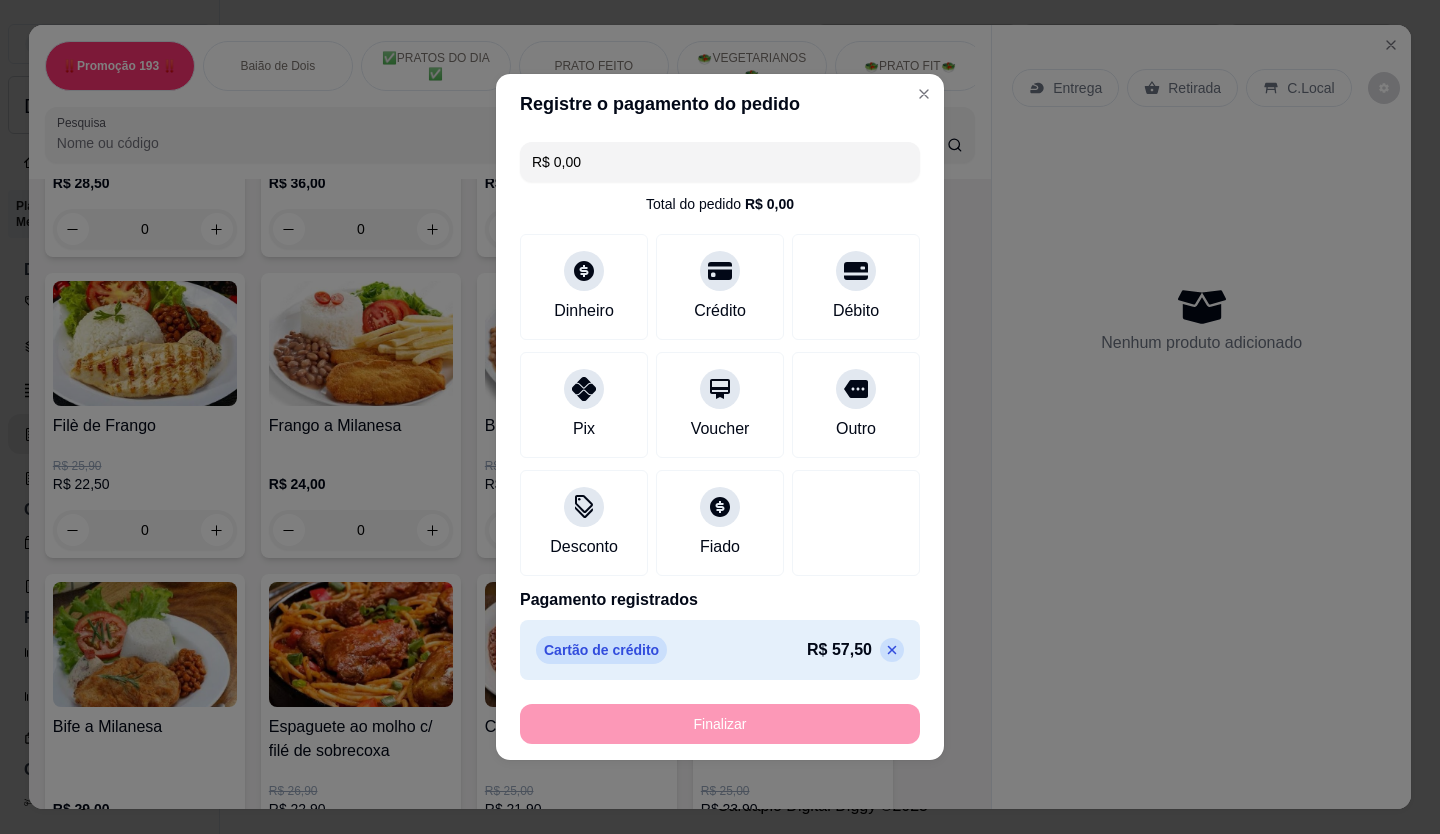 type on "-R$ 57,50" 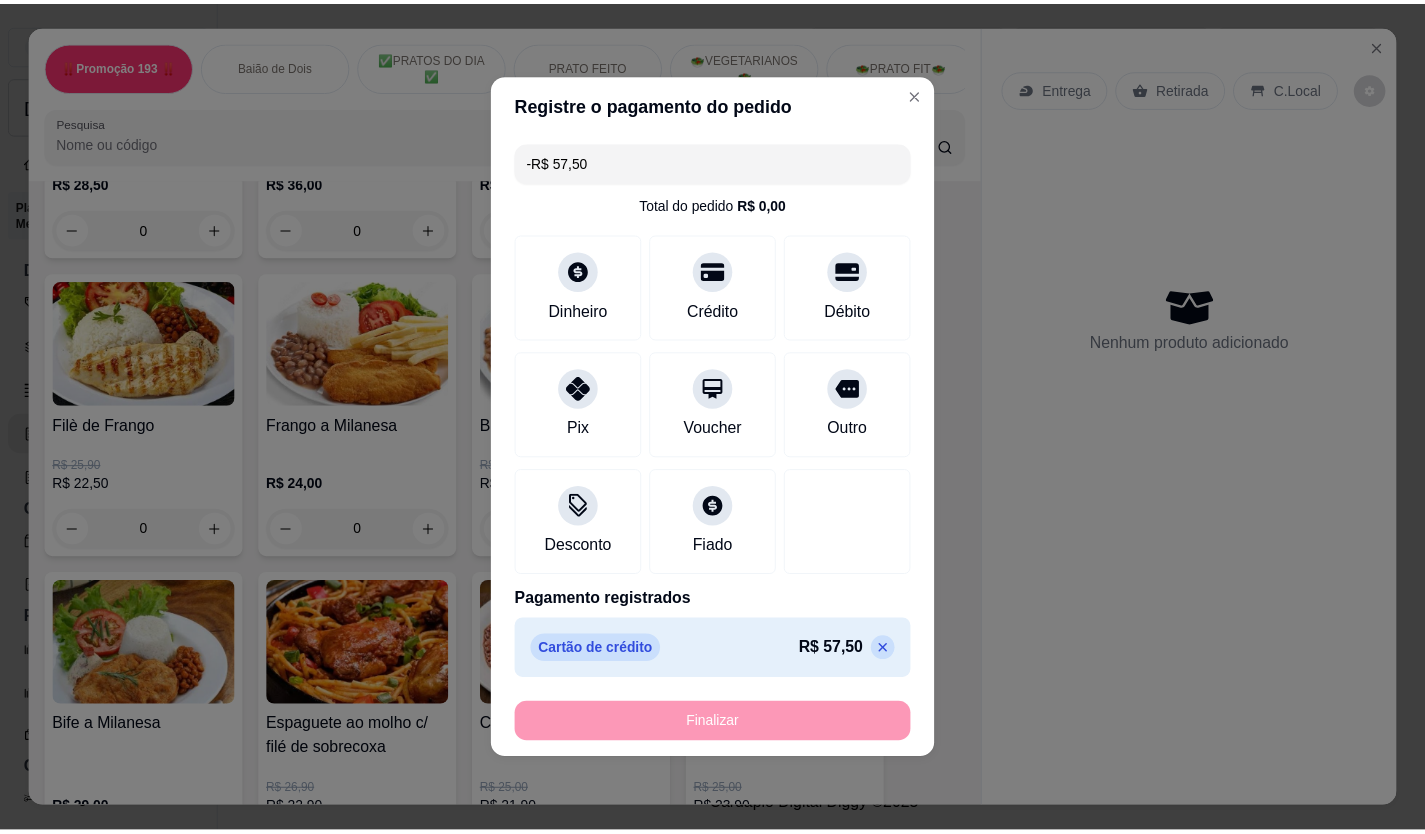 scroll, scrollTop: 1398, scrollLeft: 0, axis: vertical 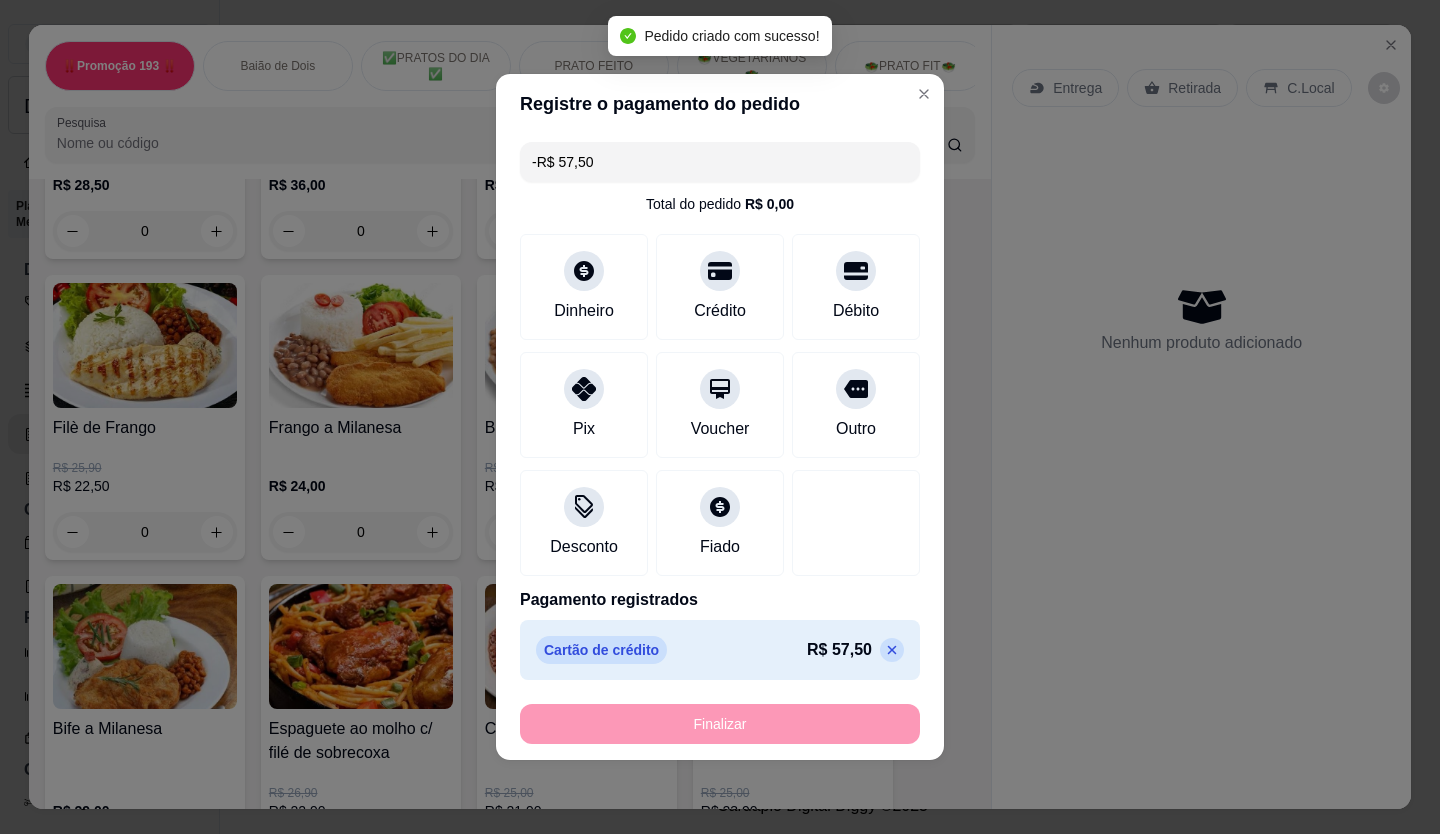 click on "Finalizar" at bounding box center [720, 724] 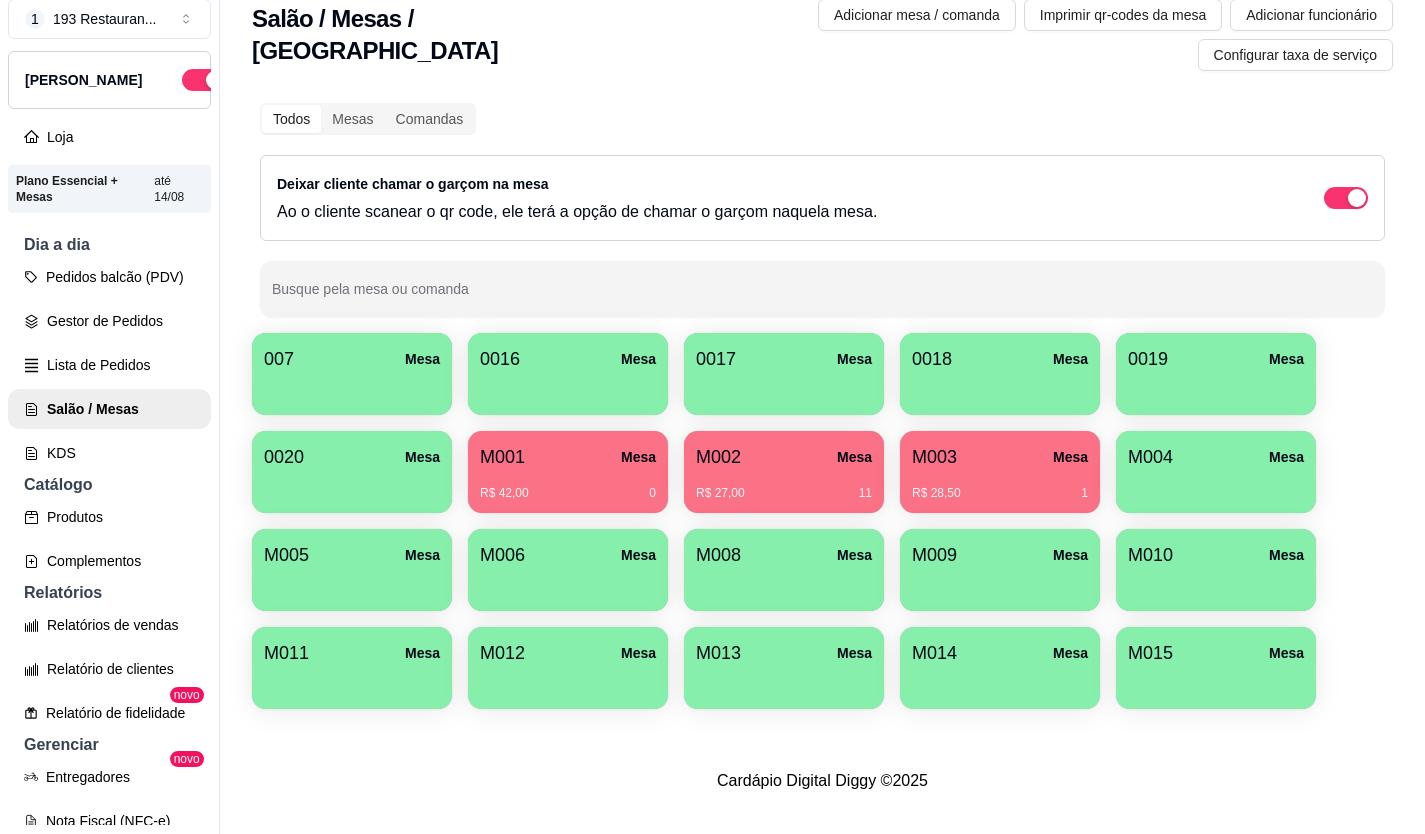scroll, scrollTop: 32, scrollLeft: 0, axis: vertical 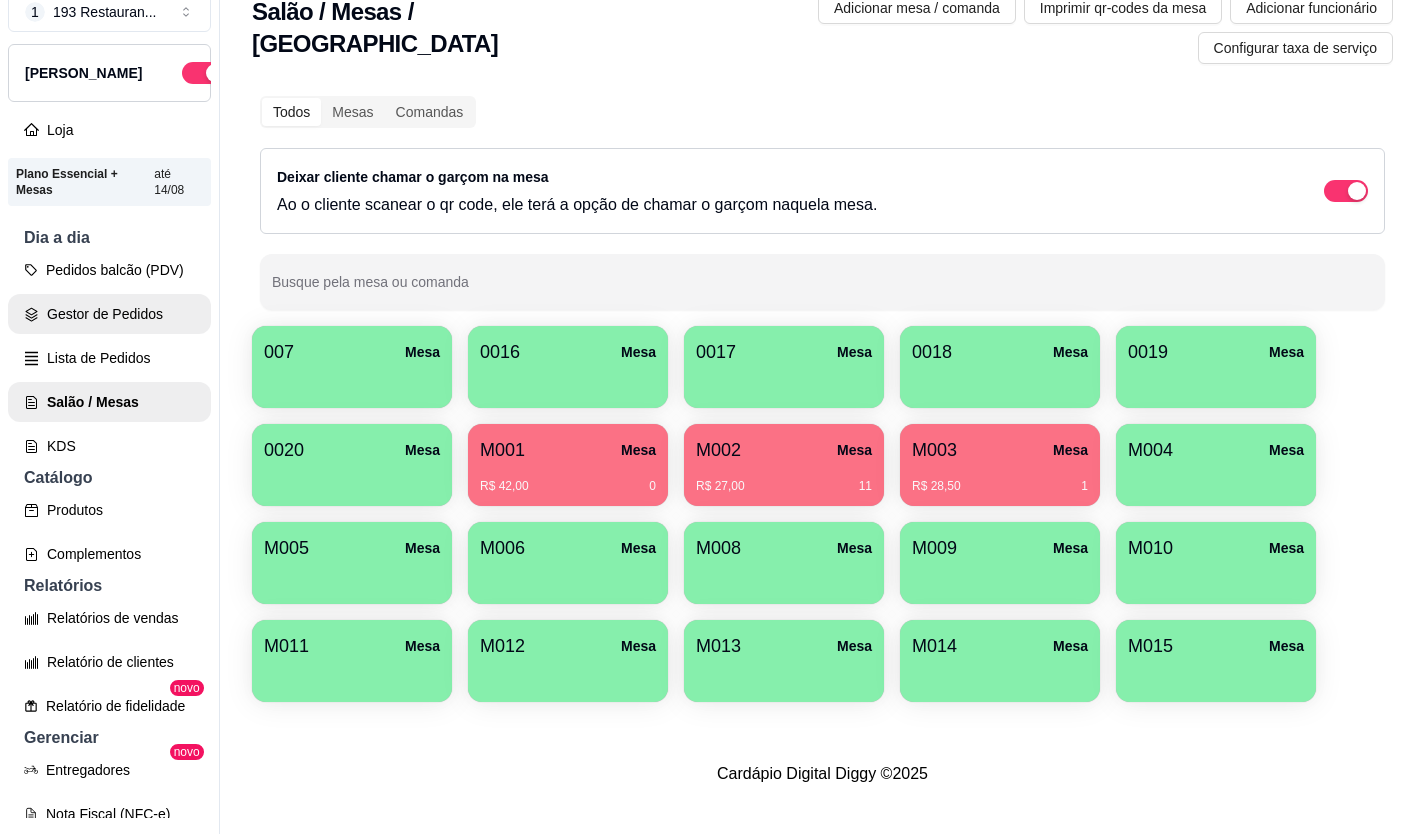 click on "Gestor de Pedidos" at bounding box center [109, 314] 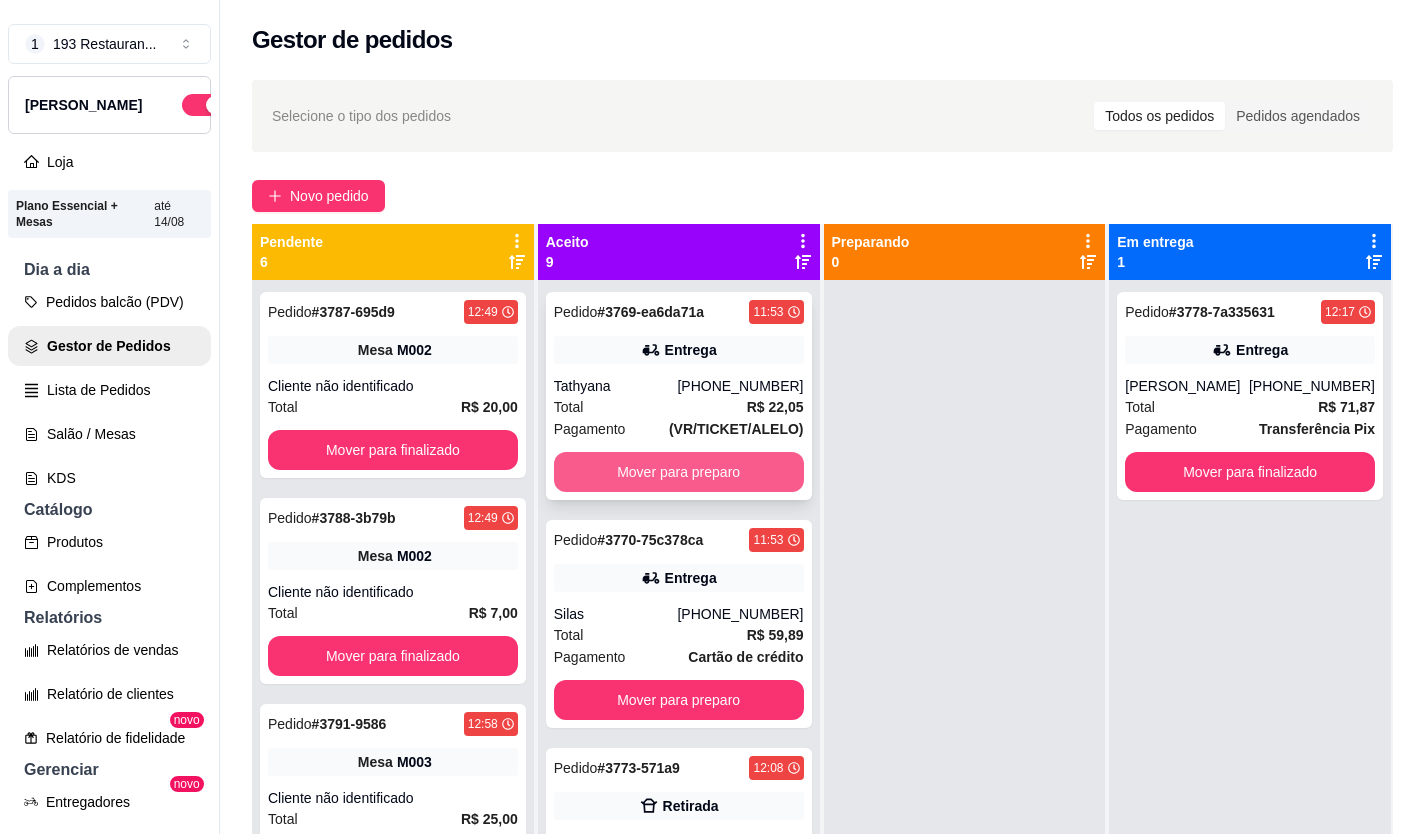 click on "Mover para preparo" at bounding box center [679, 472] 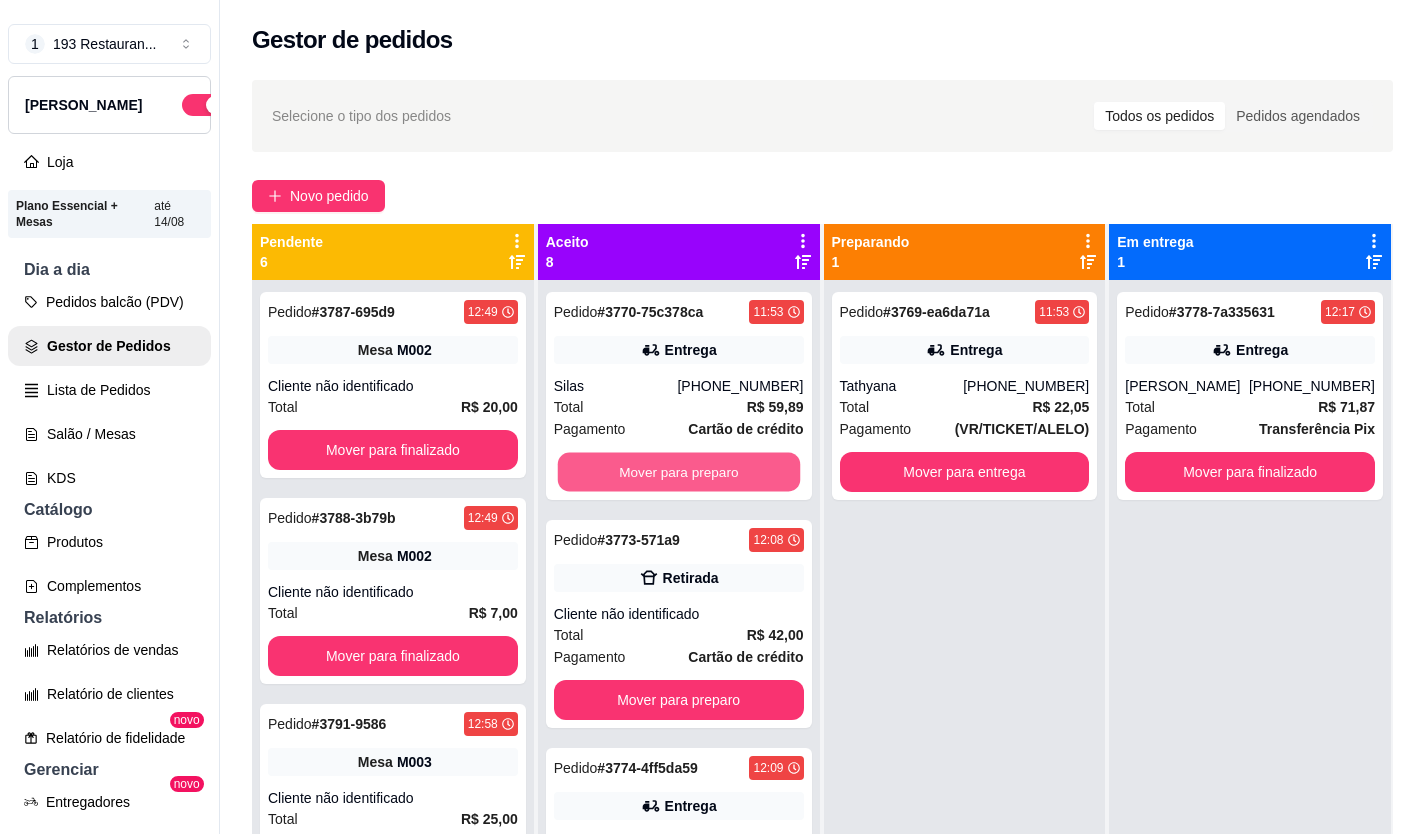 click on "Mover para preparo" at bounding box center [678, 472] 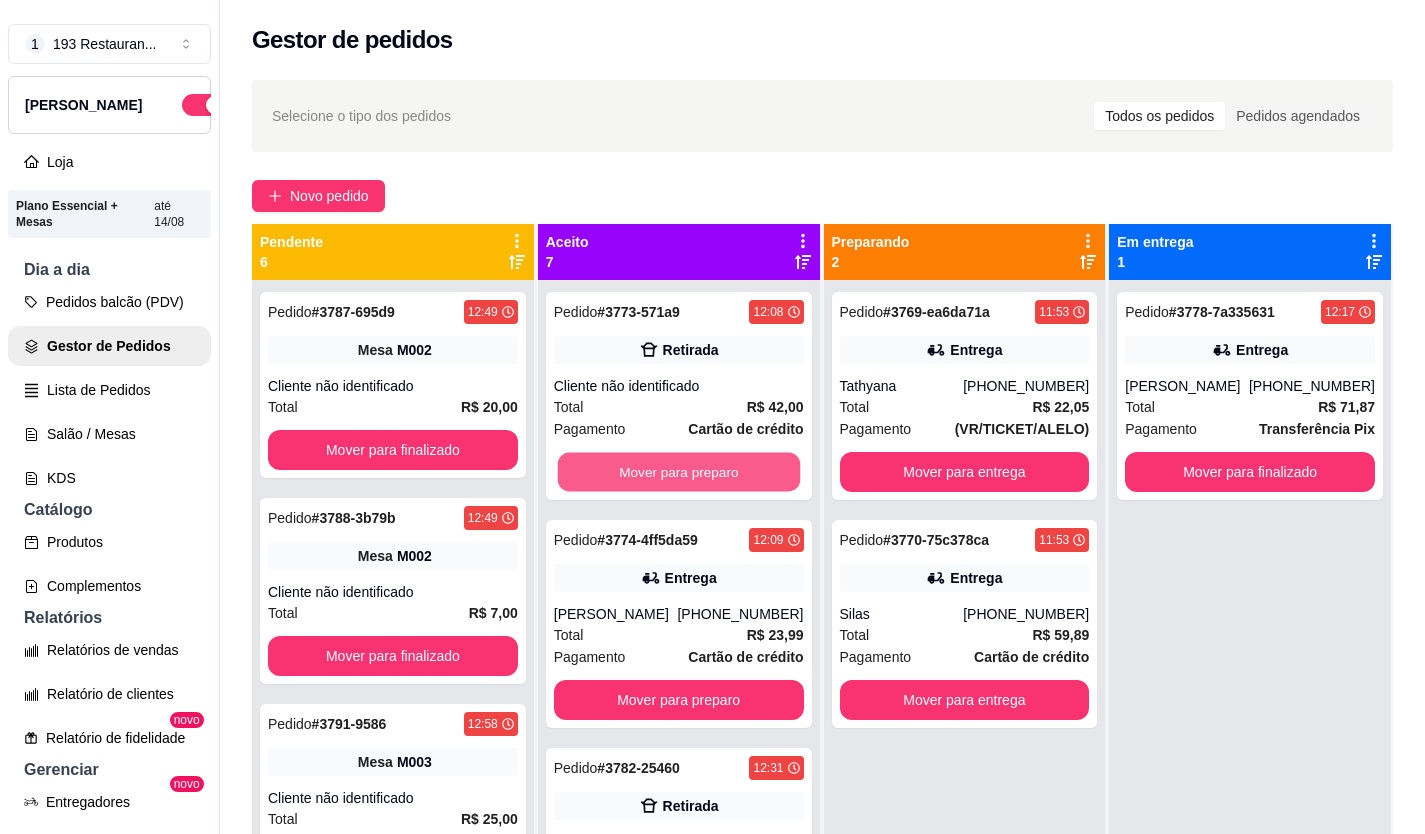 click on "Mover para preparo" at bounding box center [678, 472] 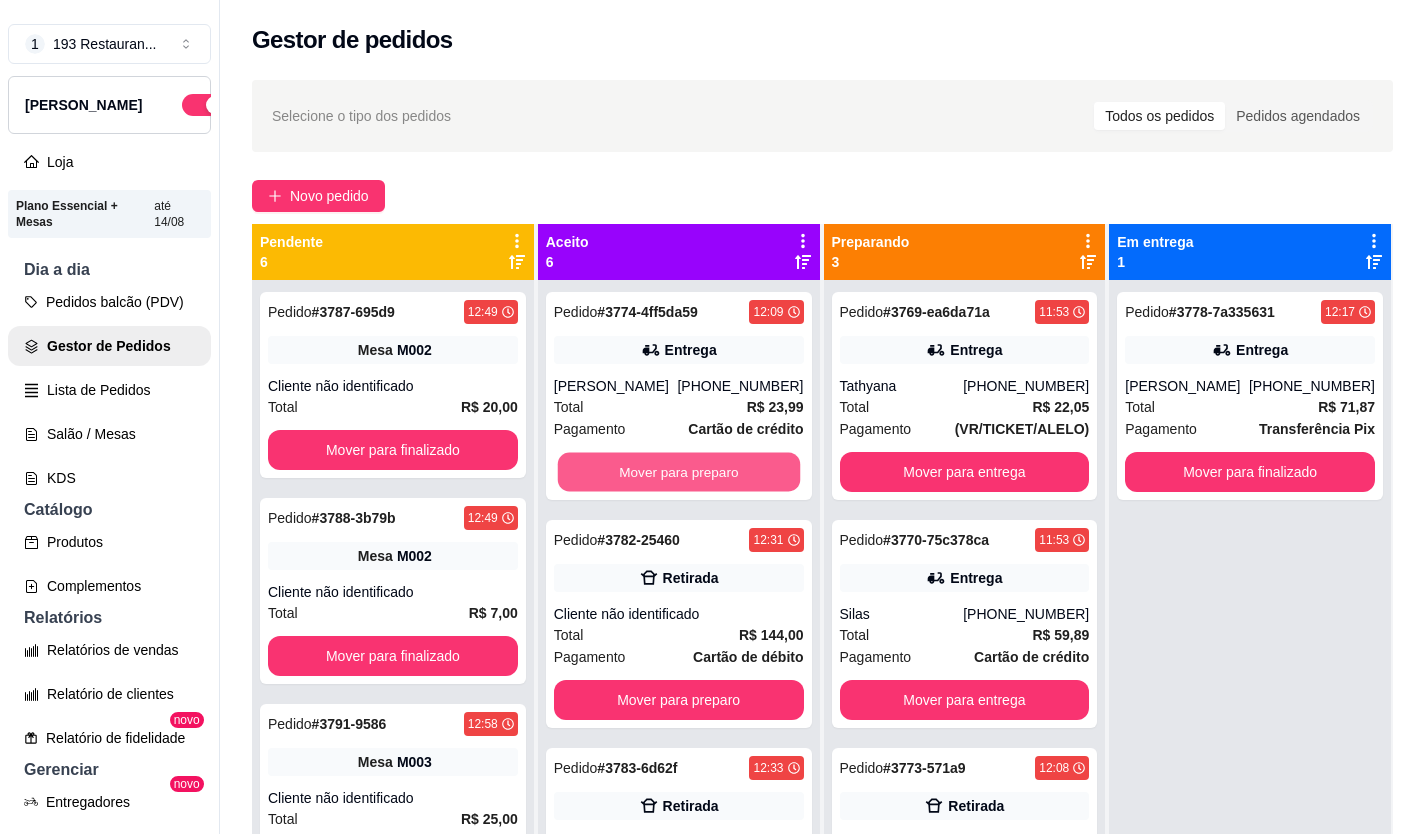 click on "Mover para preparo" at bounding box center (678, 472) 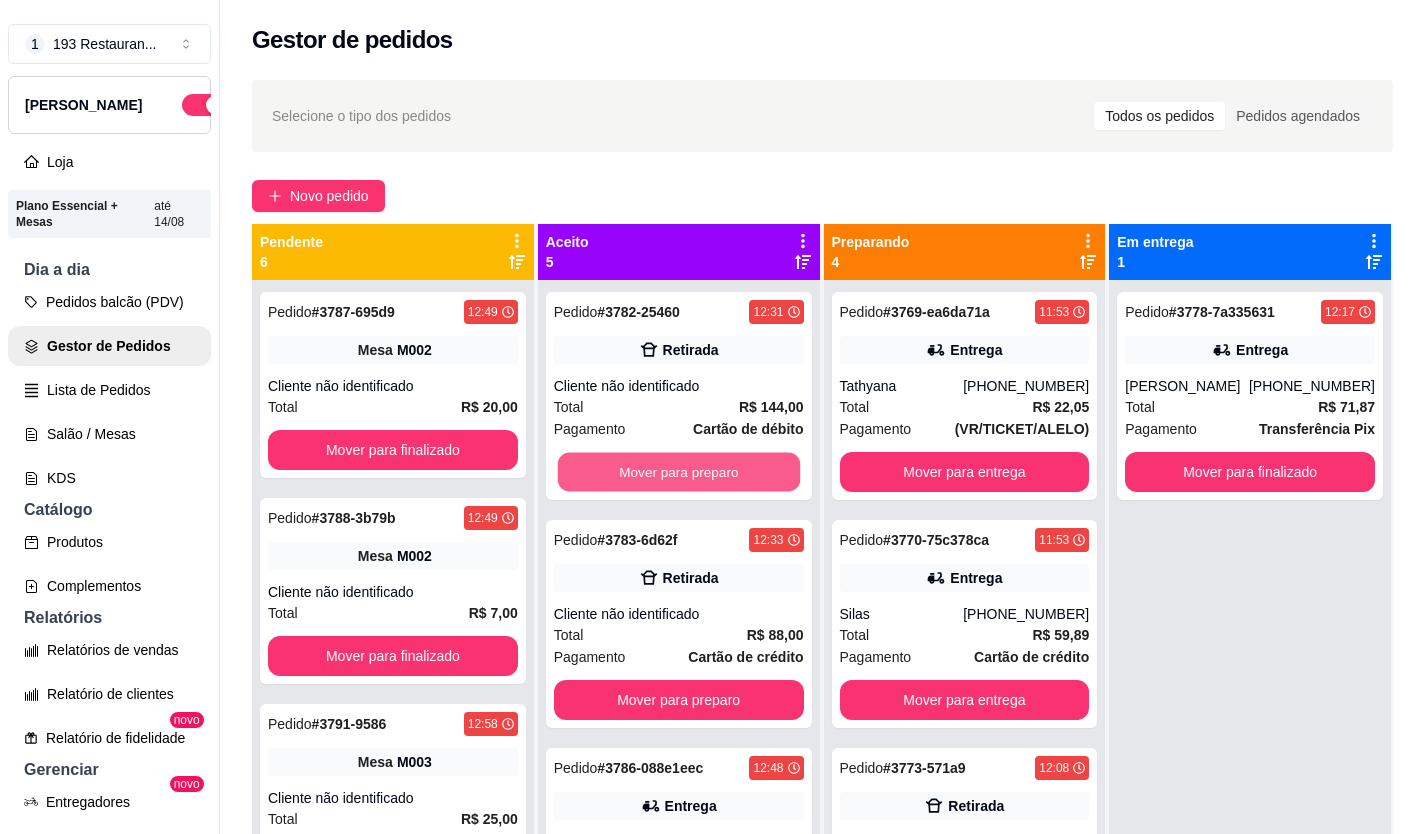click on "Mover para preparo" at bounding box center [678, 472] 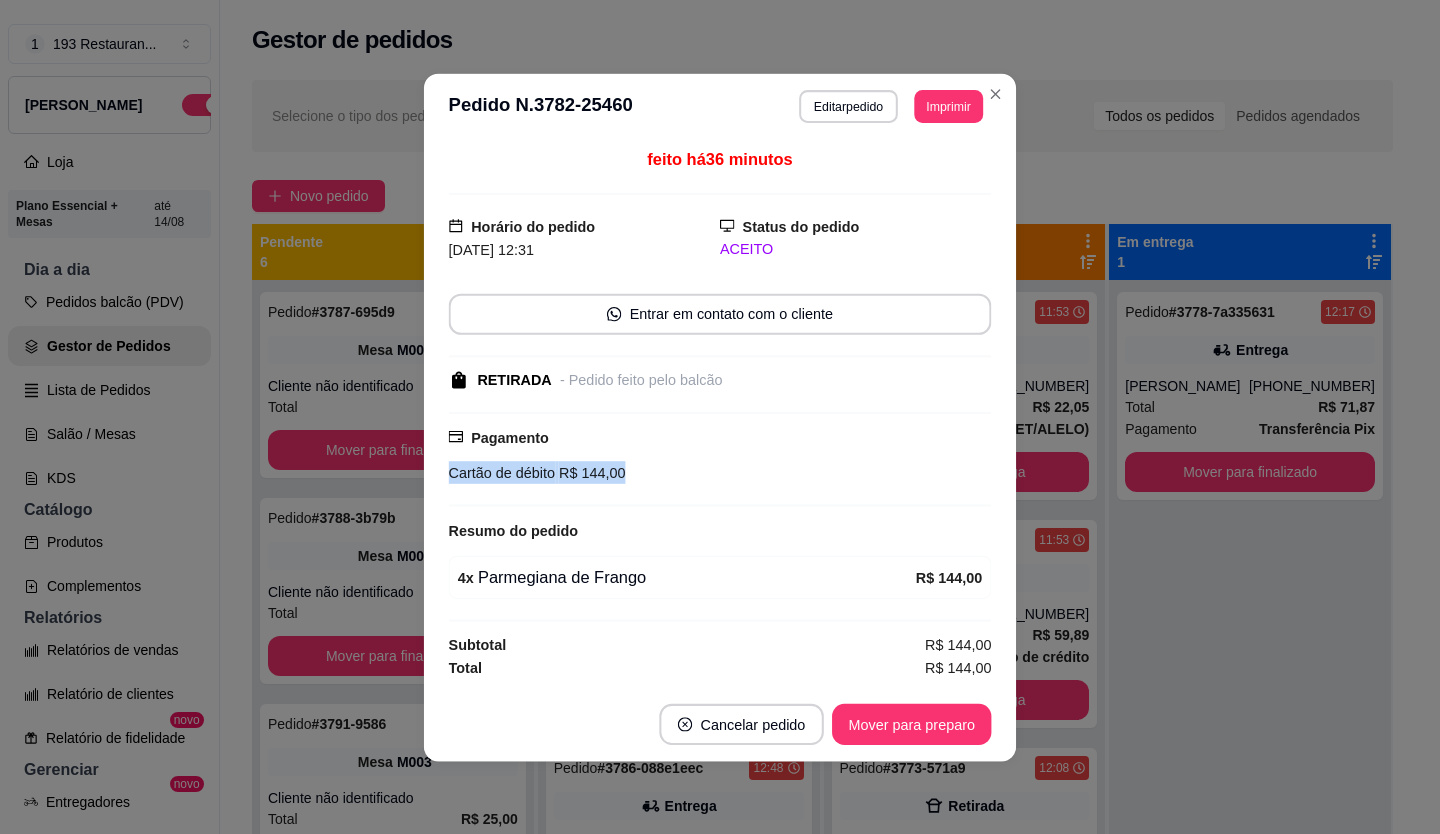 click on "Cartão de débito   R$ 144,00" at bounding box center [720, 472] 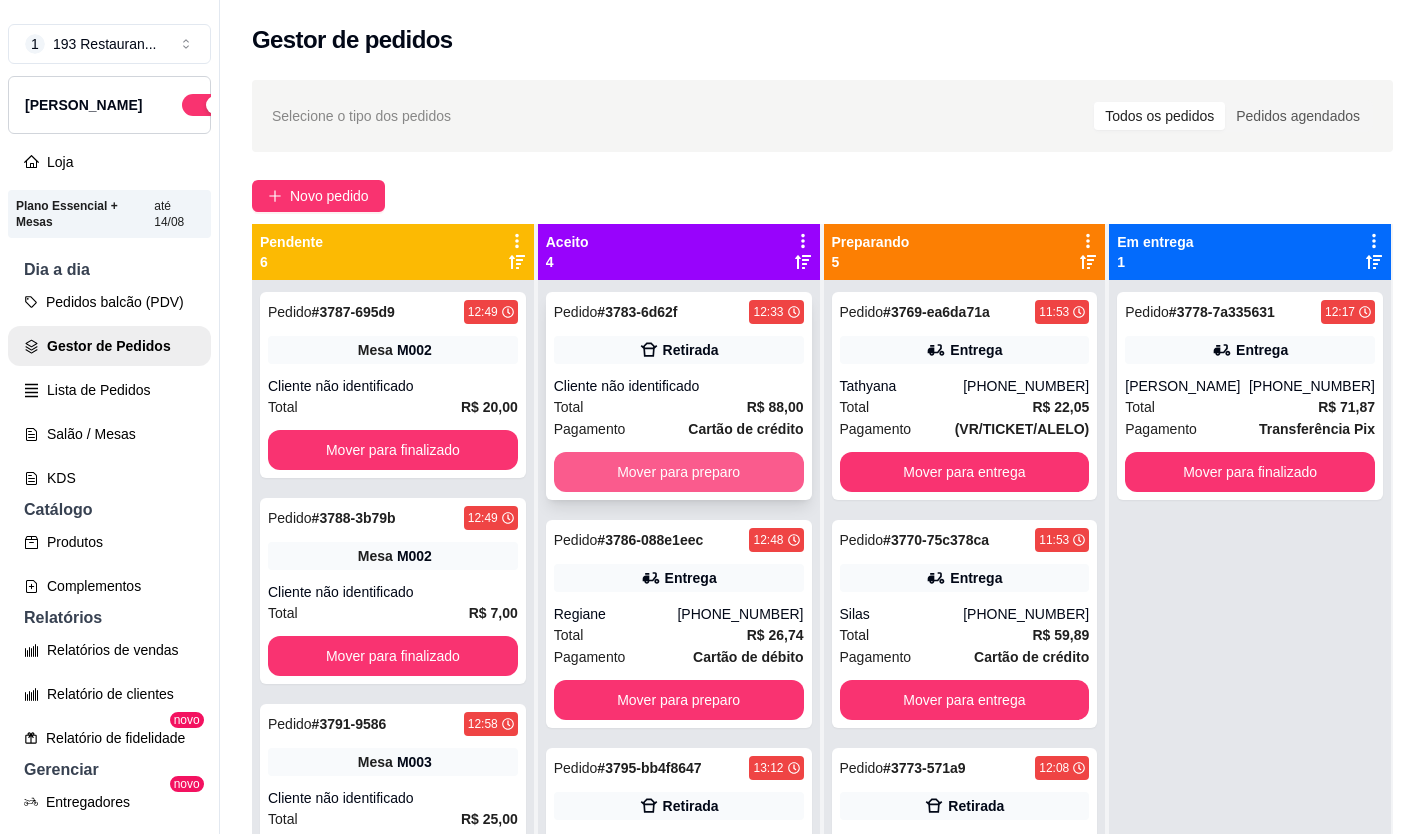 click on "Mover para preparo" at bounding box center (679, 472) 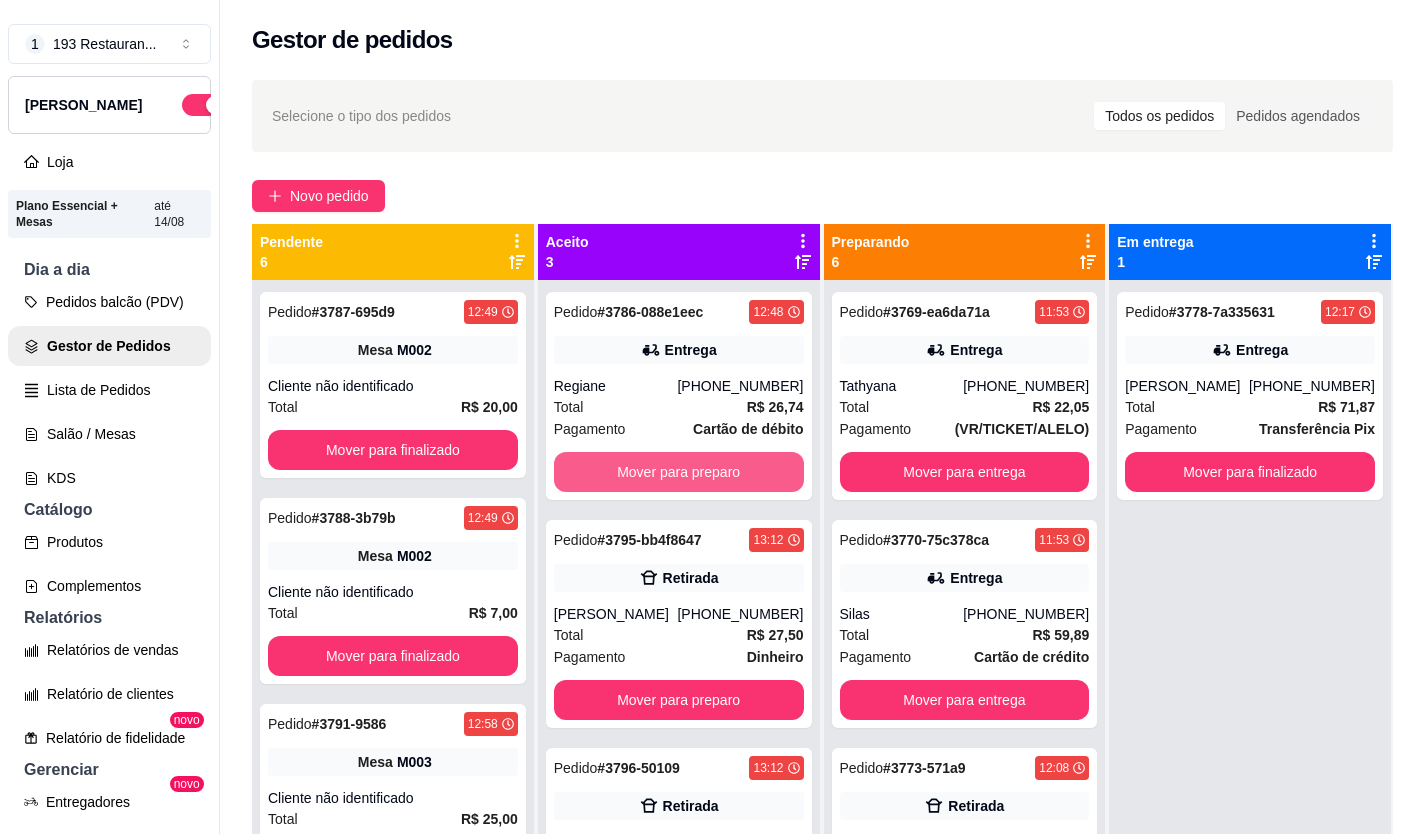 click on "Mover para preparo" at bounding box center [679, 472] 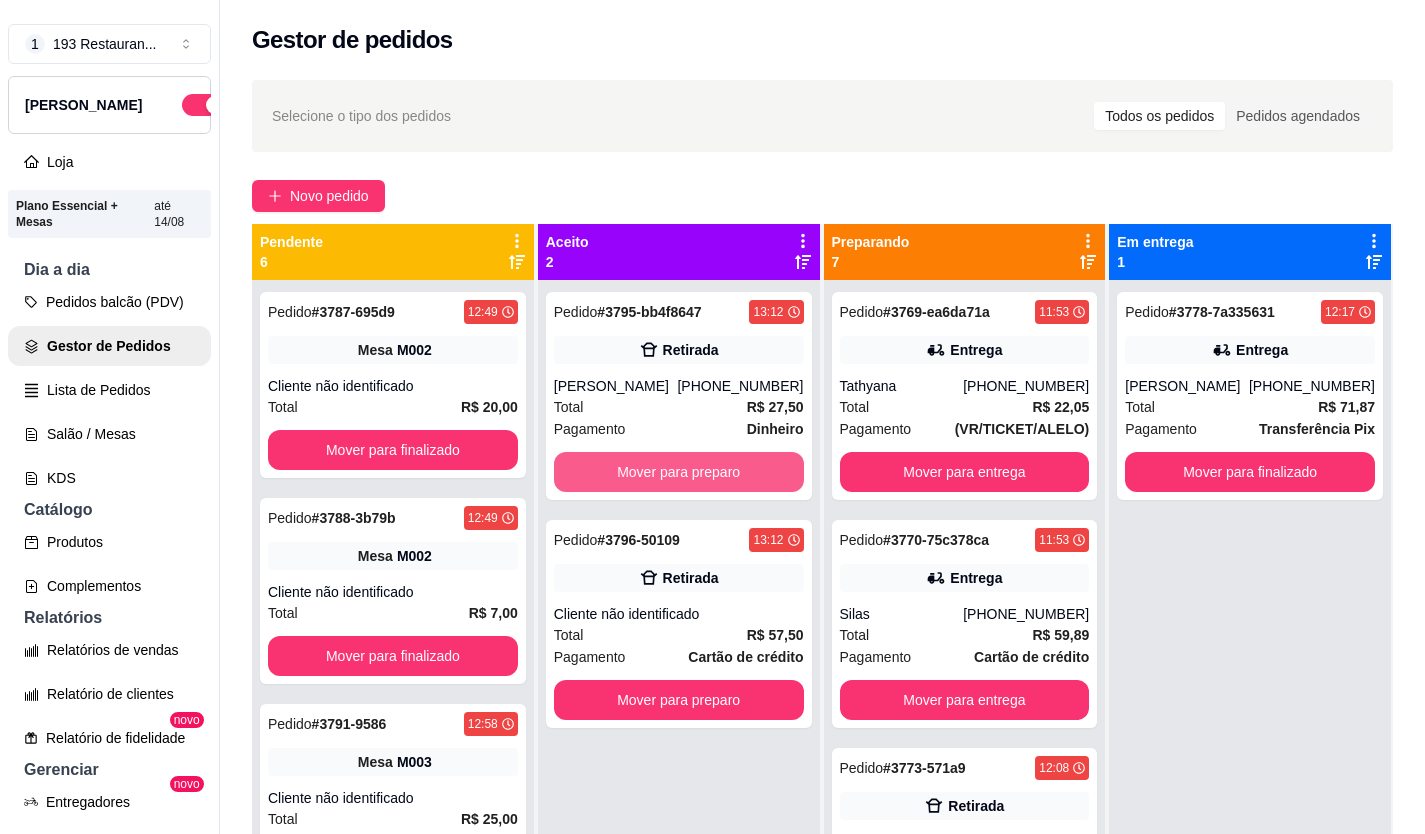 click on "Mover para preparo" at bounding box center (679, 472) 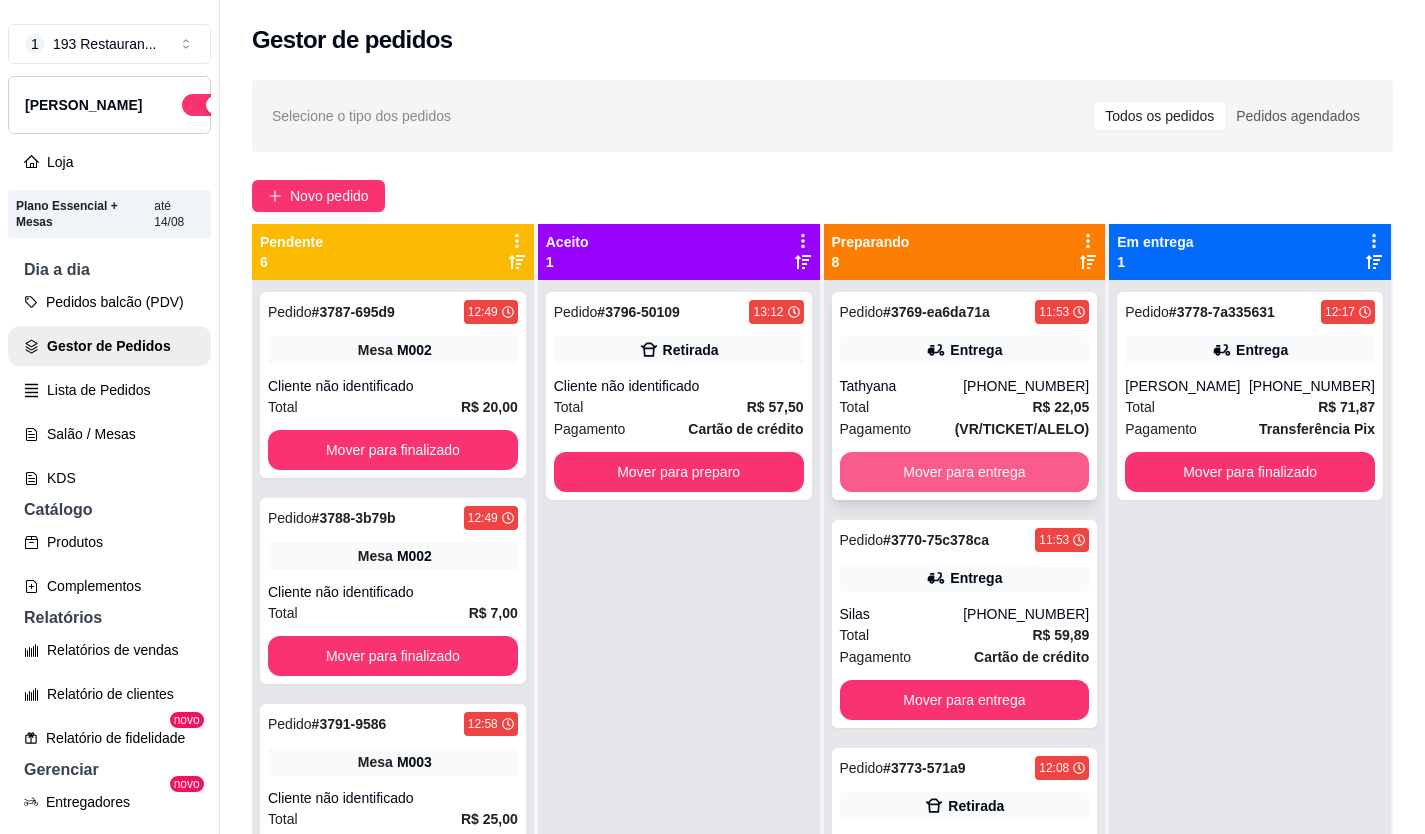 click on "Mover para entrega" at bounding box center (965, 472) 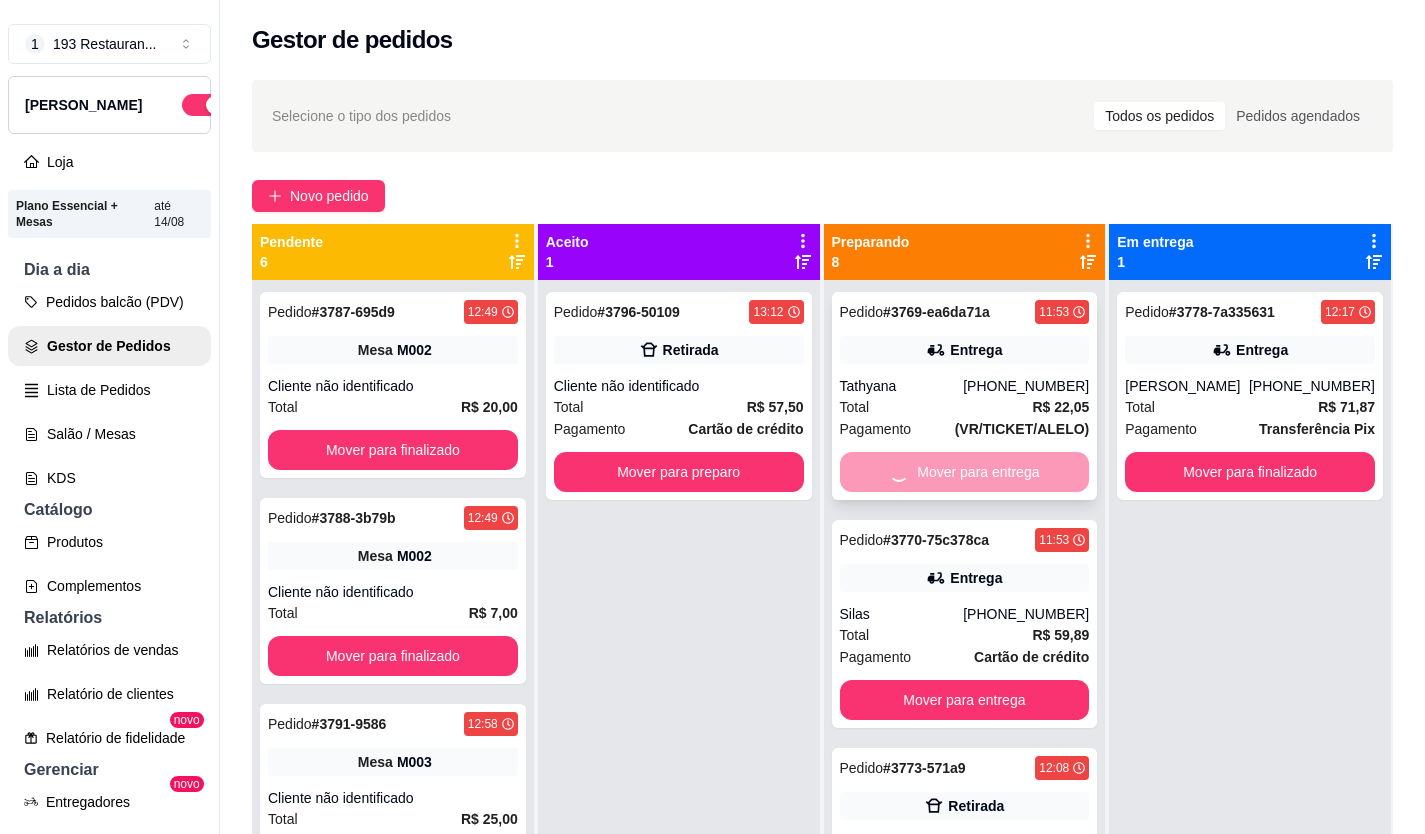 click on "Mover para entrega" at bounding box center [965, 472] 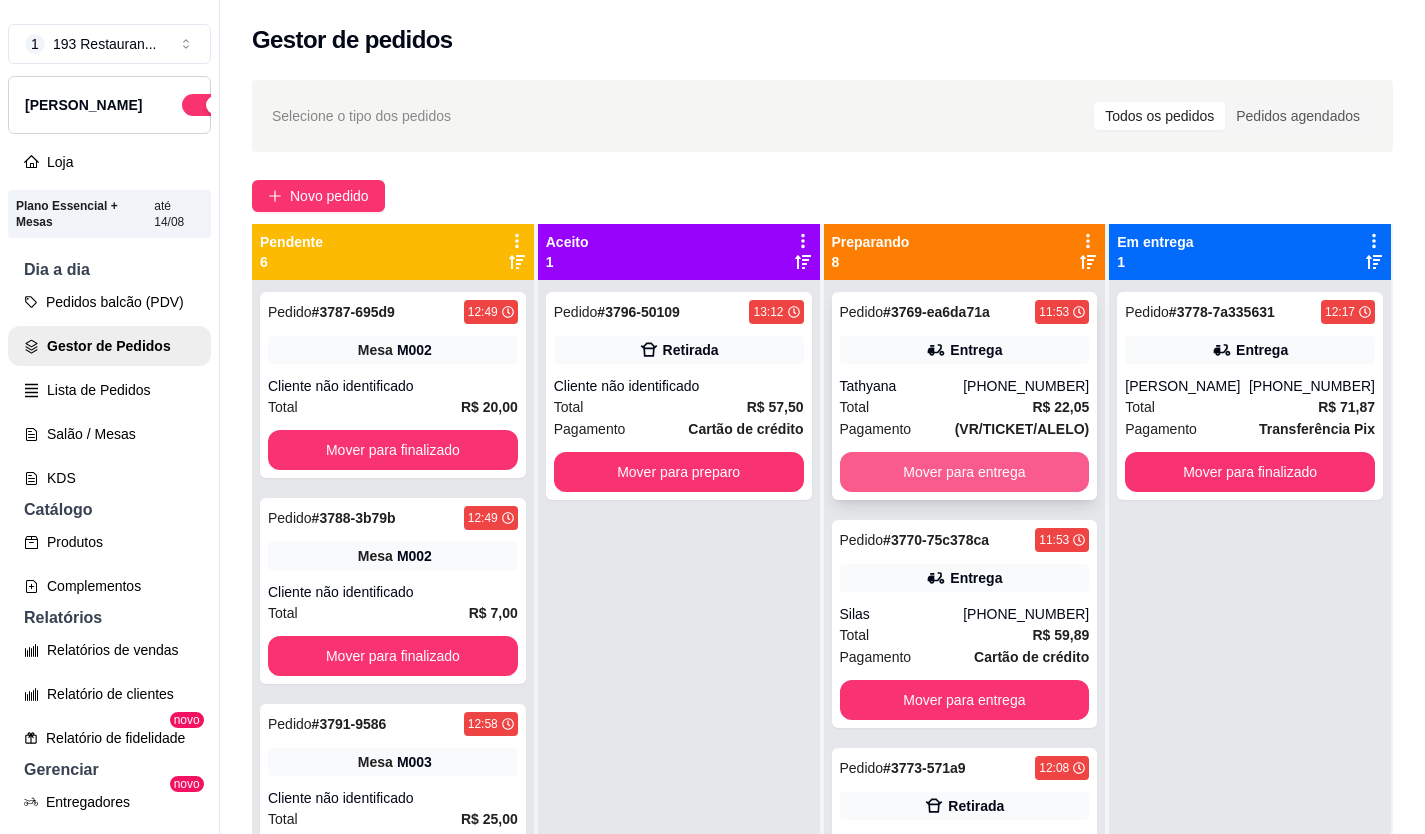 click on "Mover para entrega" at bounding box center (965, 472) 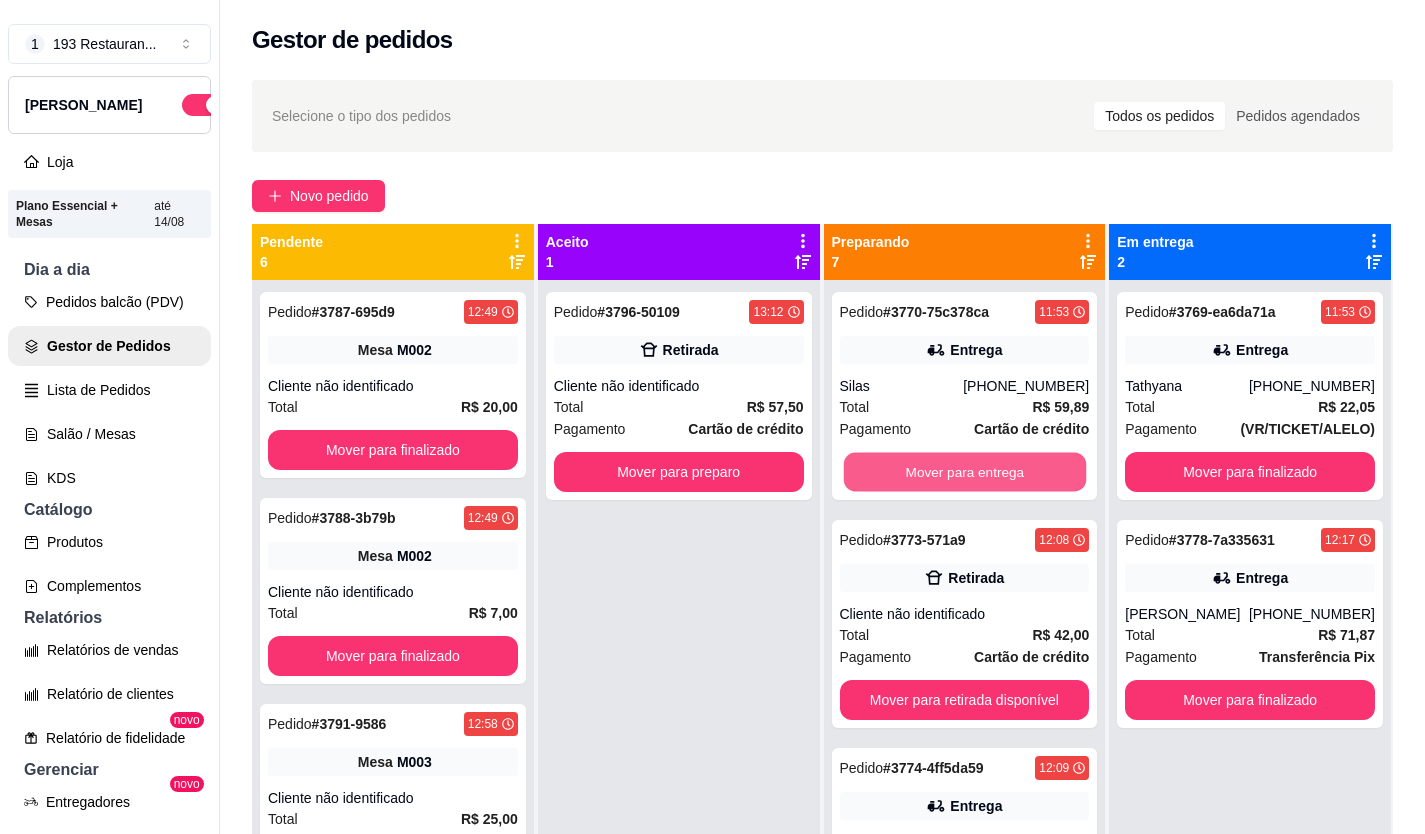 click on "Mover para entrega" at bounding box center (964, 472) 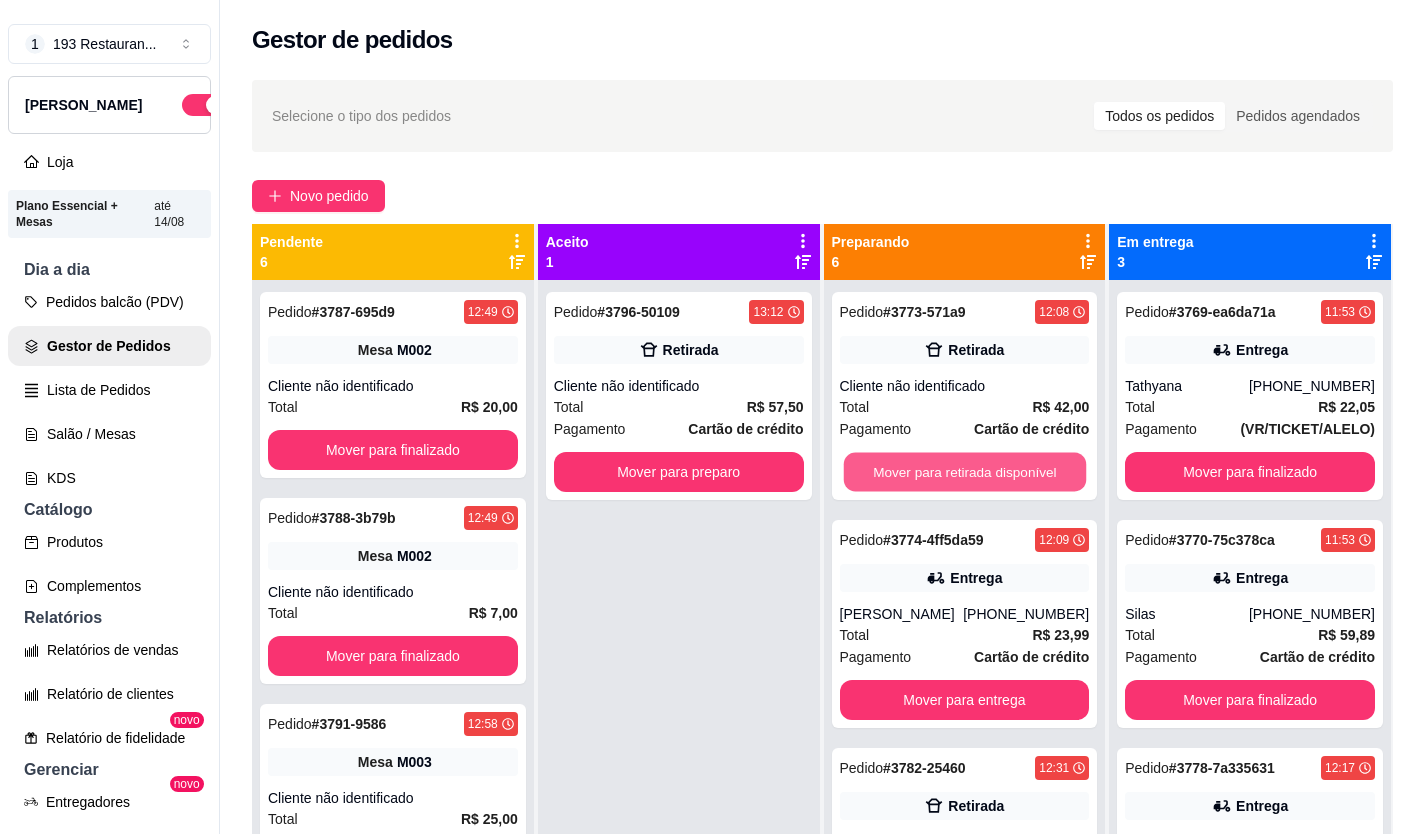 click on "Mover para retirada disponível" at bounding box center [964, 472] 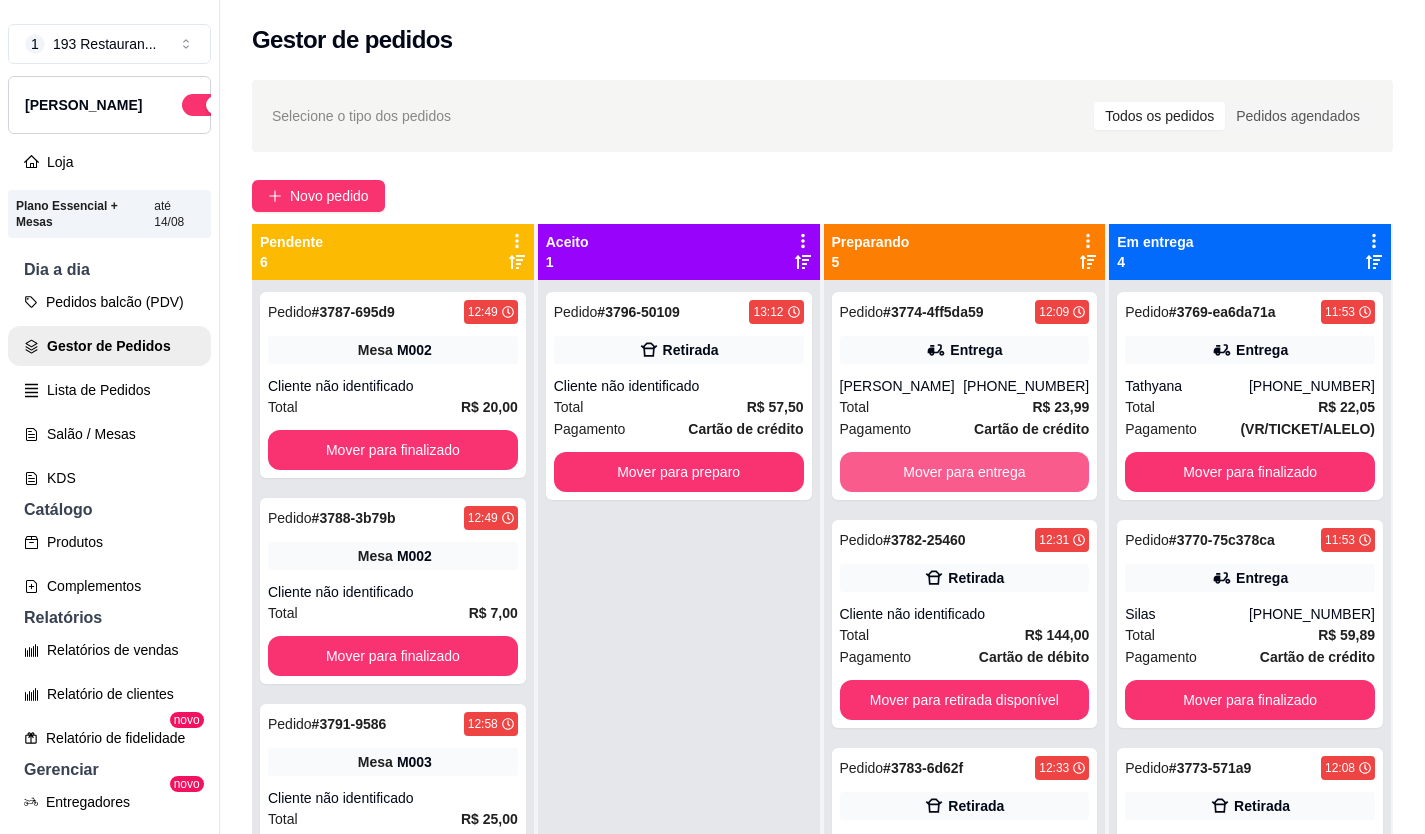 click on "Mover para entrega" at bounding box center (965, 472) 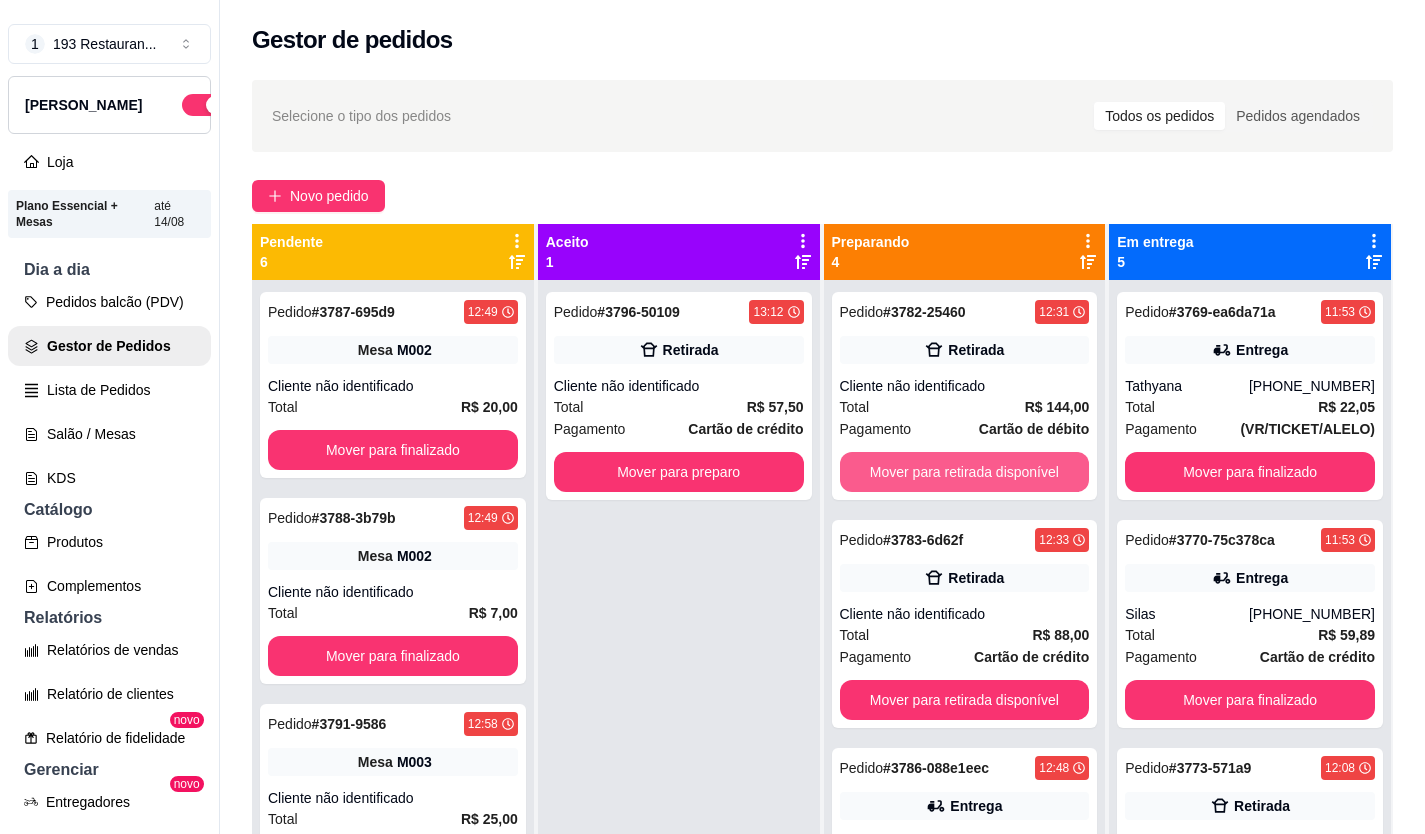 click on "Mover para retirada disponível" at bounding box center (965, 472) 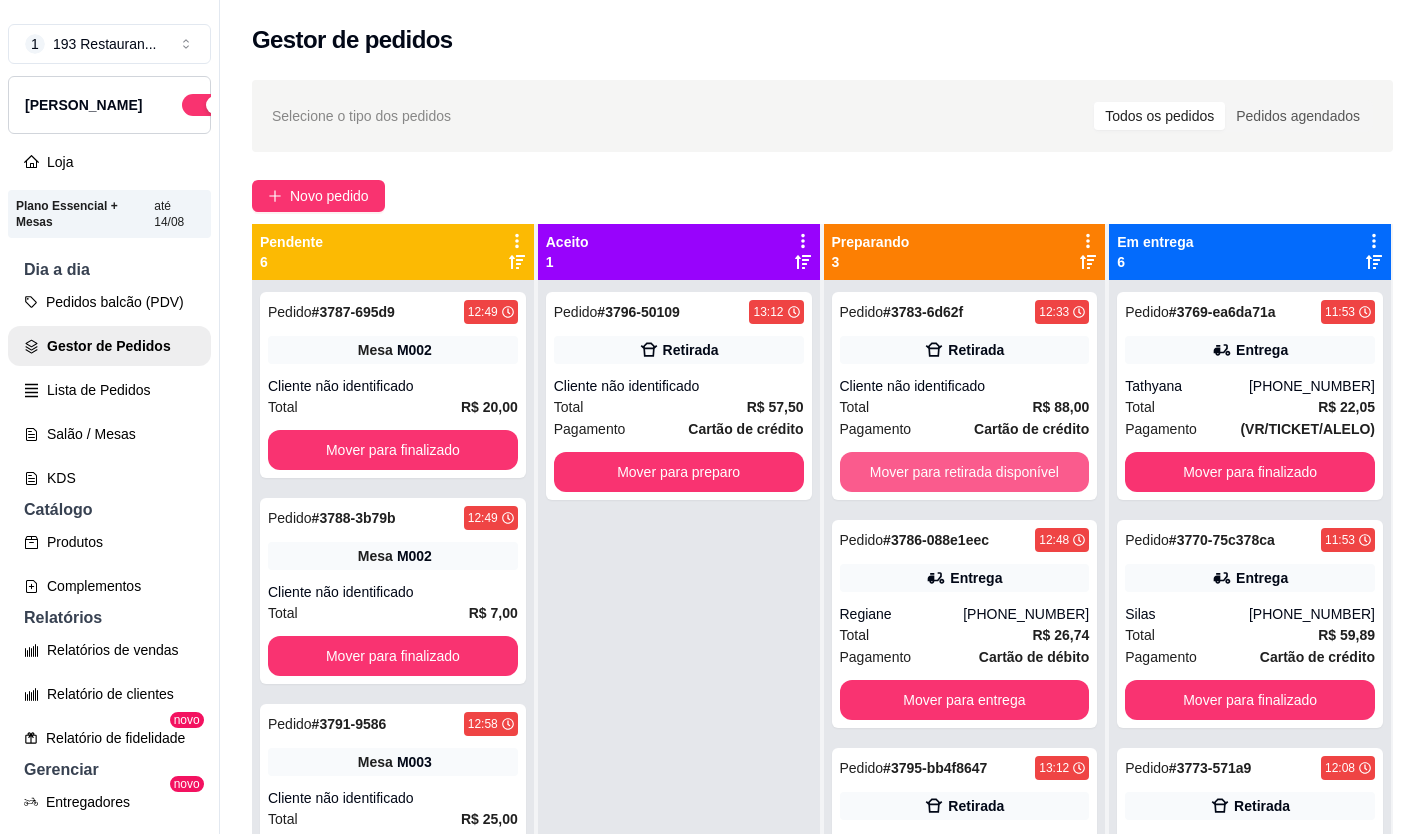 click on "Mover para retirada disponível" at bounding box center [965, 472] 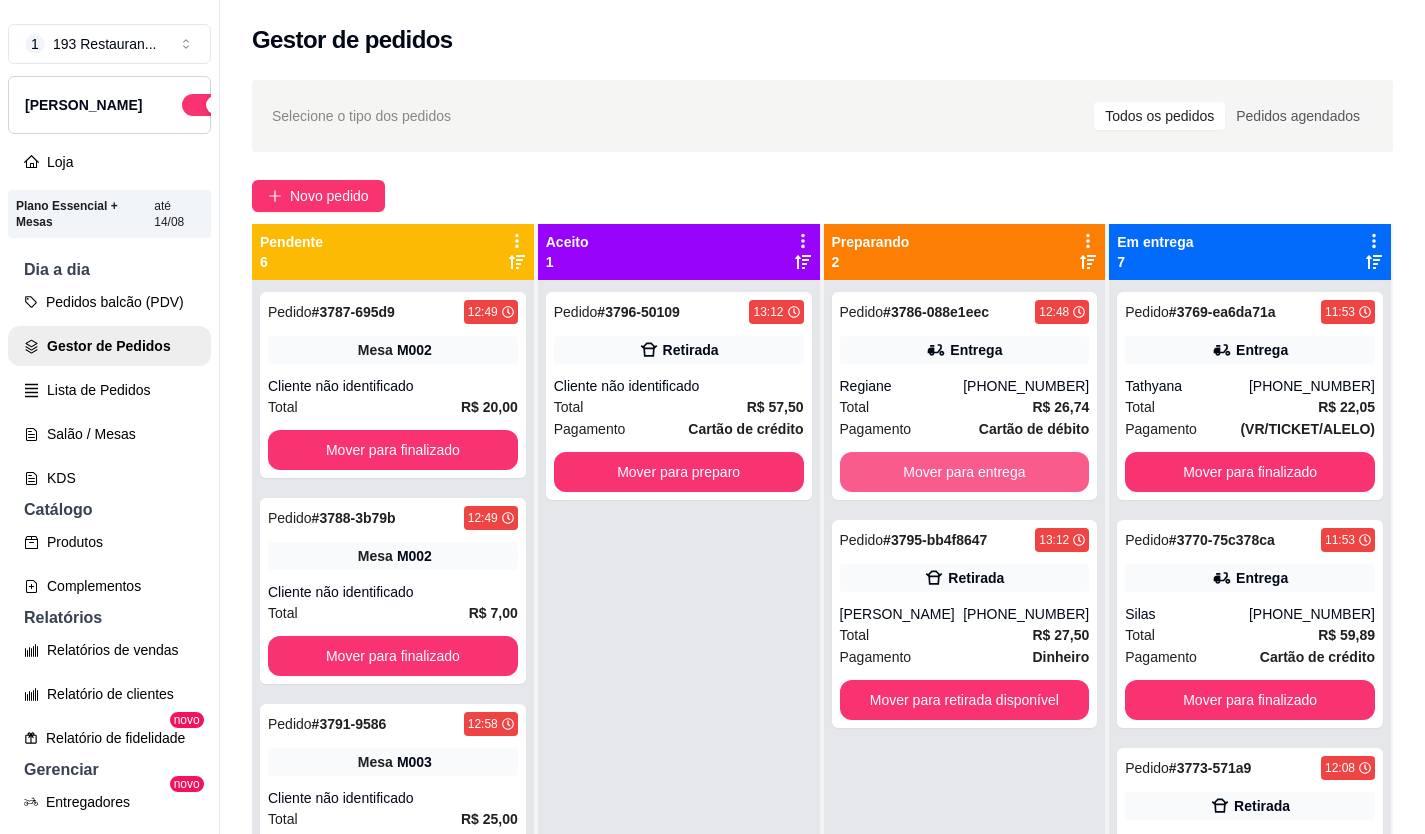 click on "Mover para entrega" at bounding box center (965, 472) 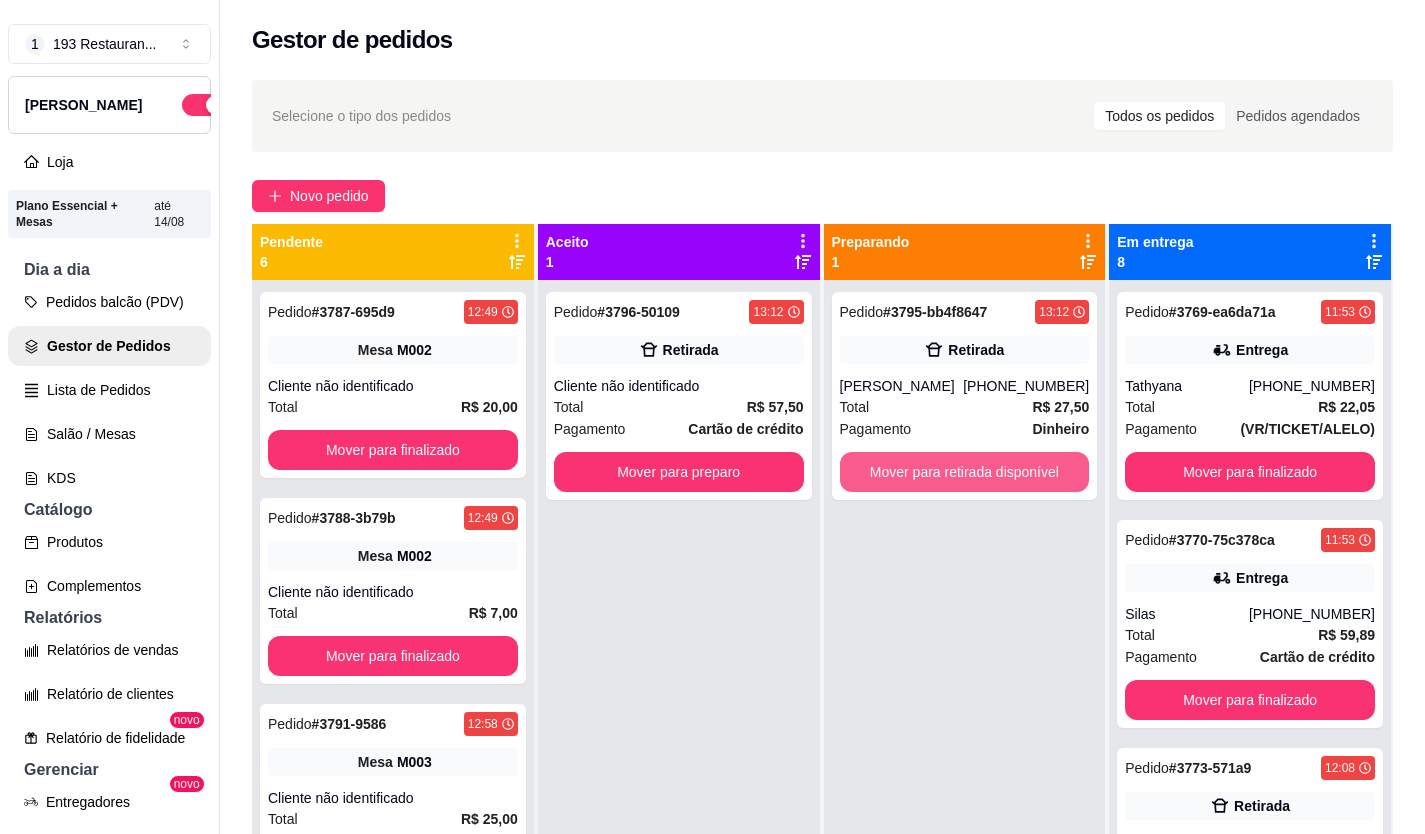 click on "Mover para retirada disponível" at bounding box center (965, 472) 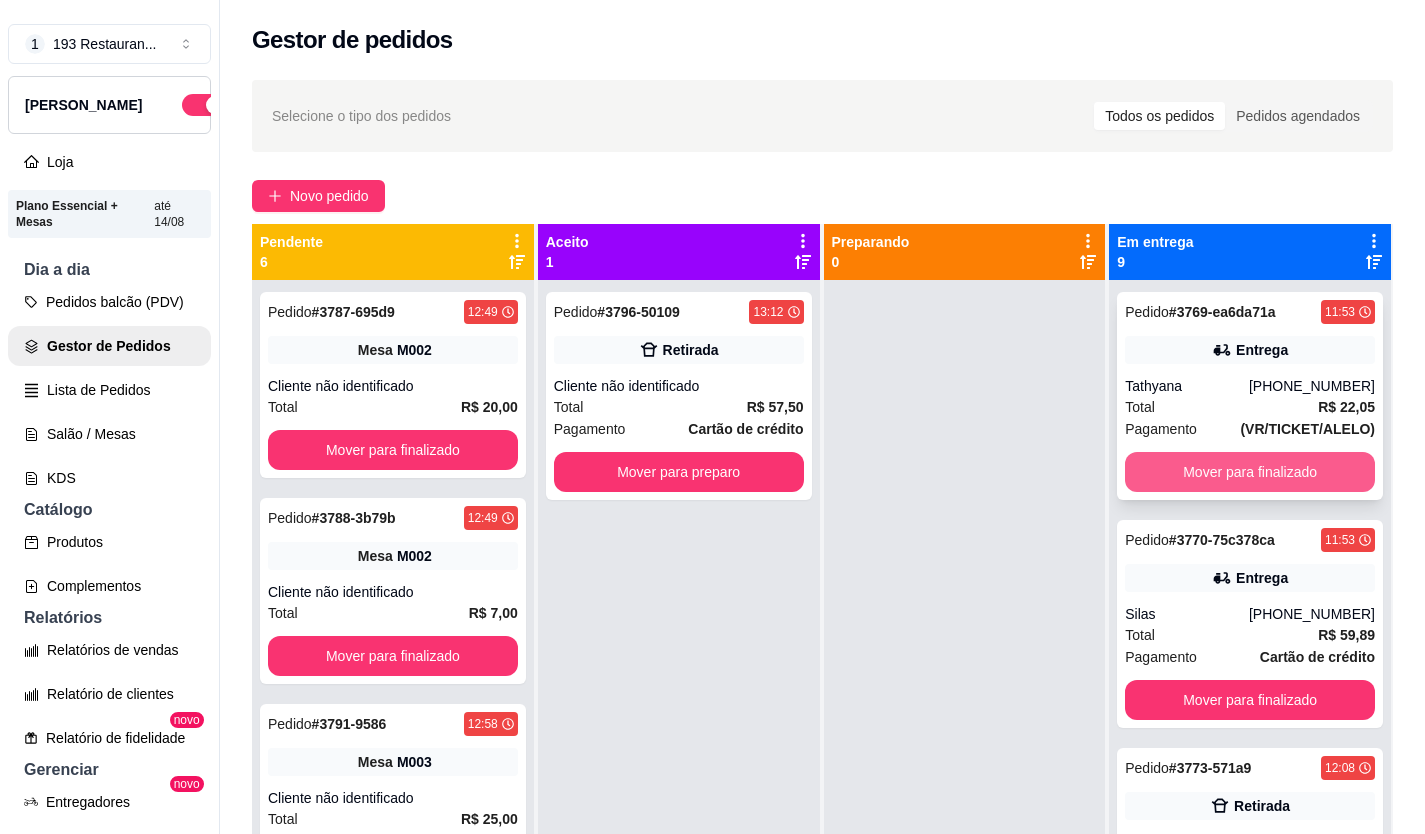 click on "Mover para finalizado" at bounding box center [1250, 472] 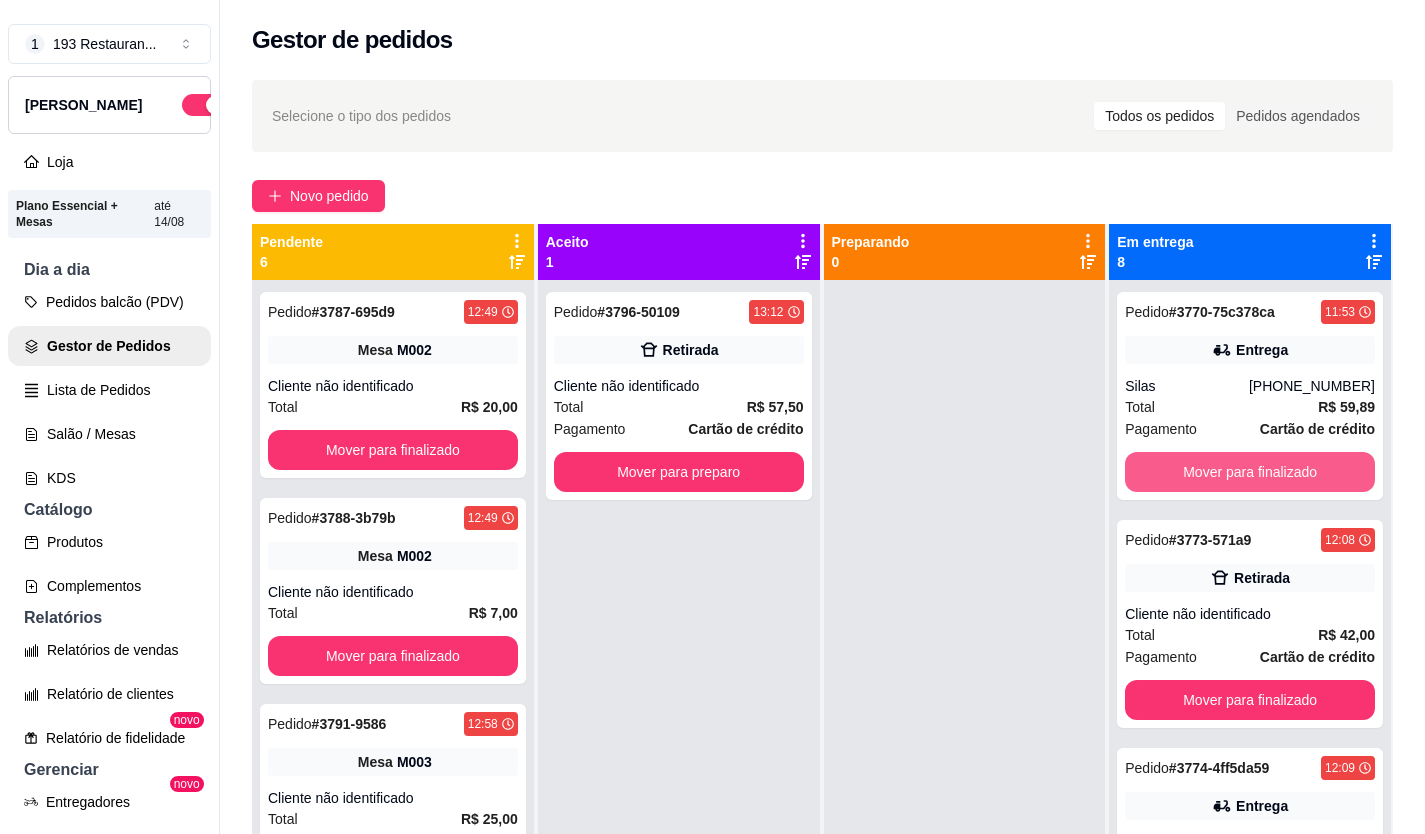 click on "Mover para finalizado" at bounding box center [1250, 472] 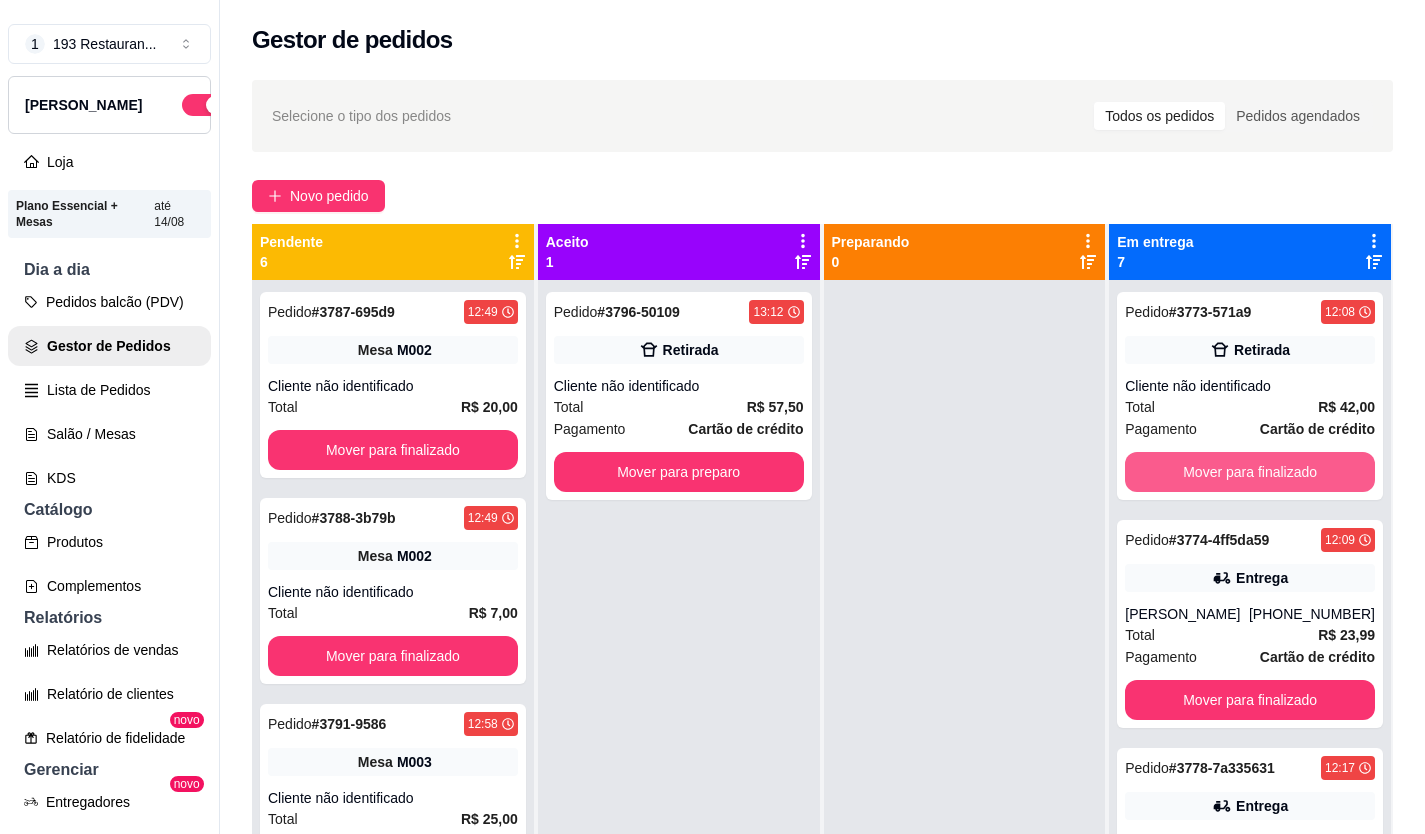 click on "Mover para finalizado" at bounding box center [1250, 472] 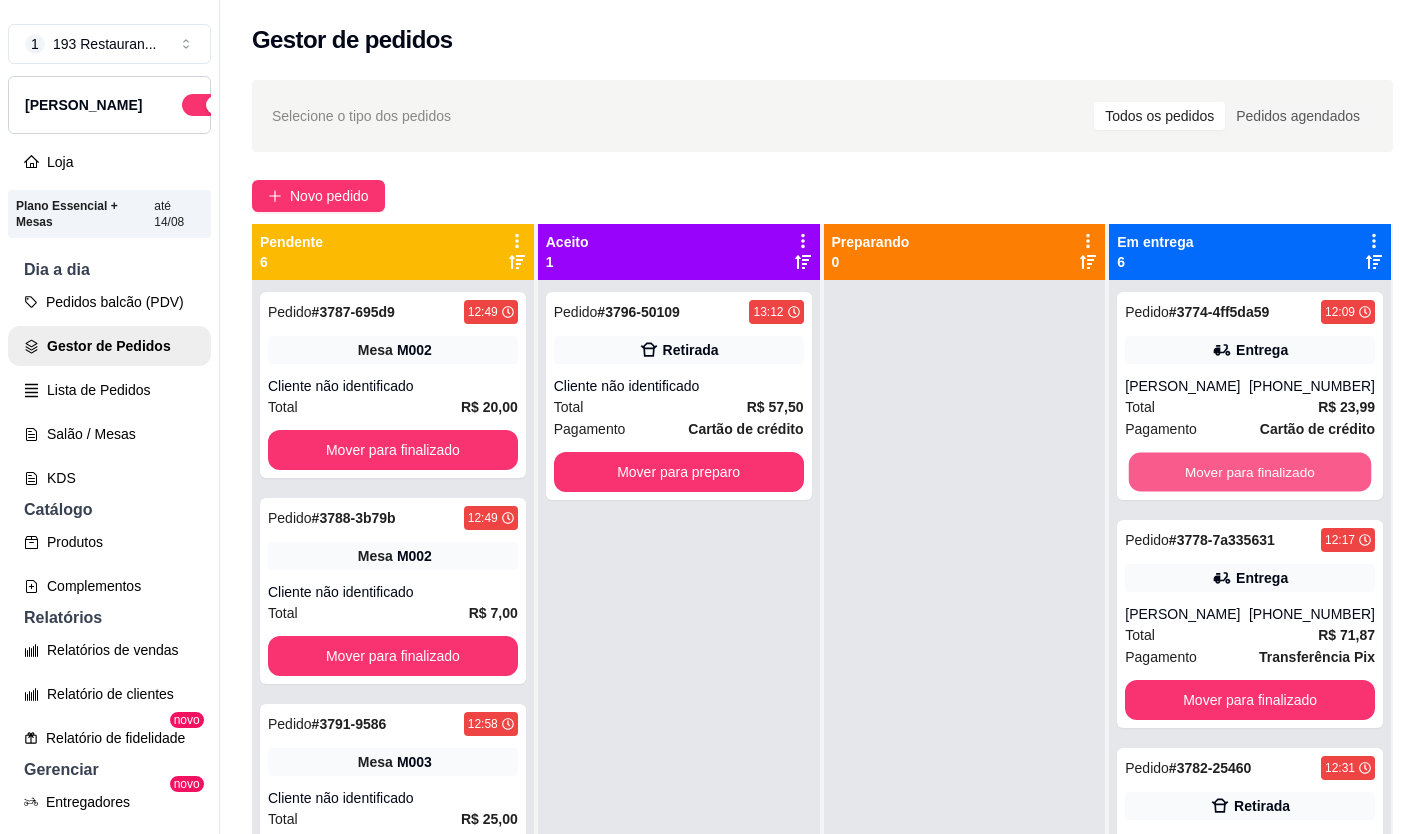 click on "Mover para finalizado" at bounding box center [1250, 472] 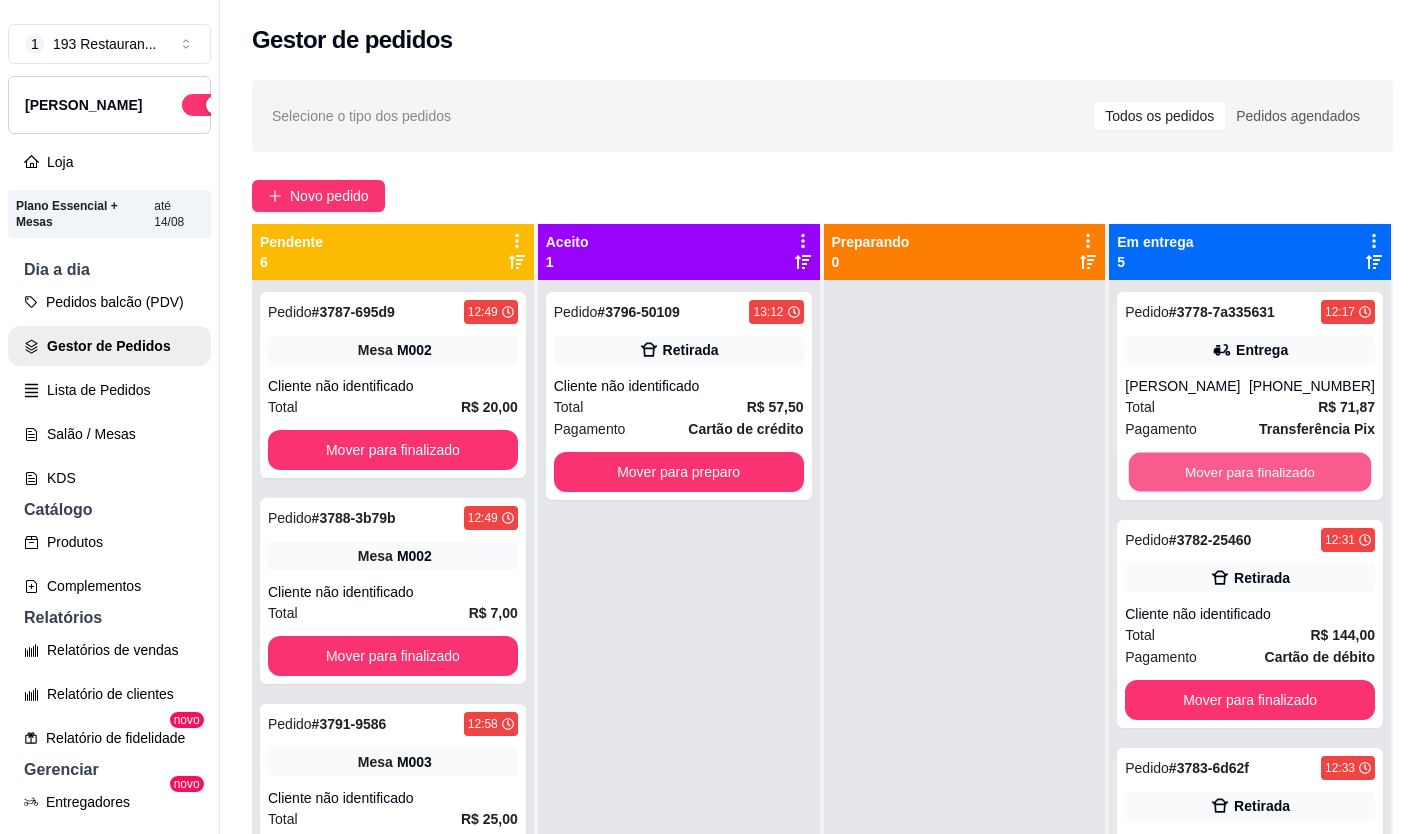 click on "Mover para finalizado" at bounding box center [1250, 472] 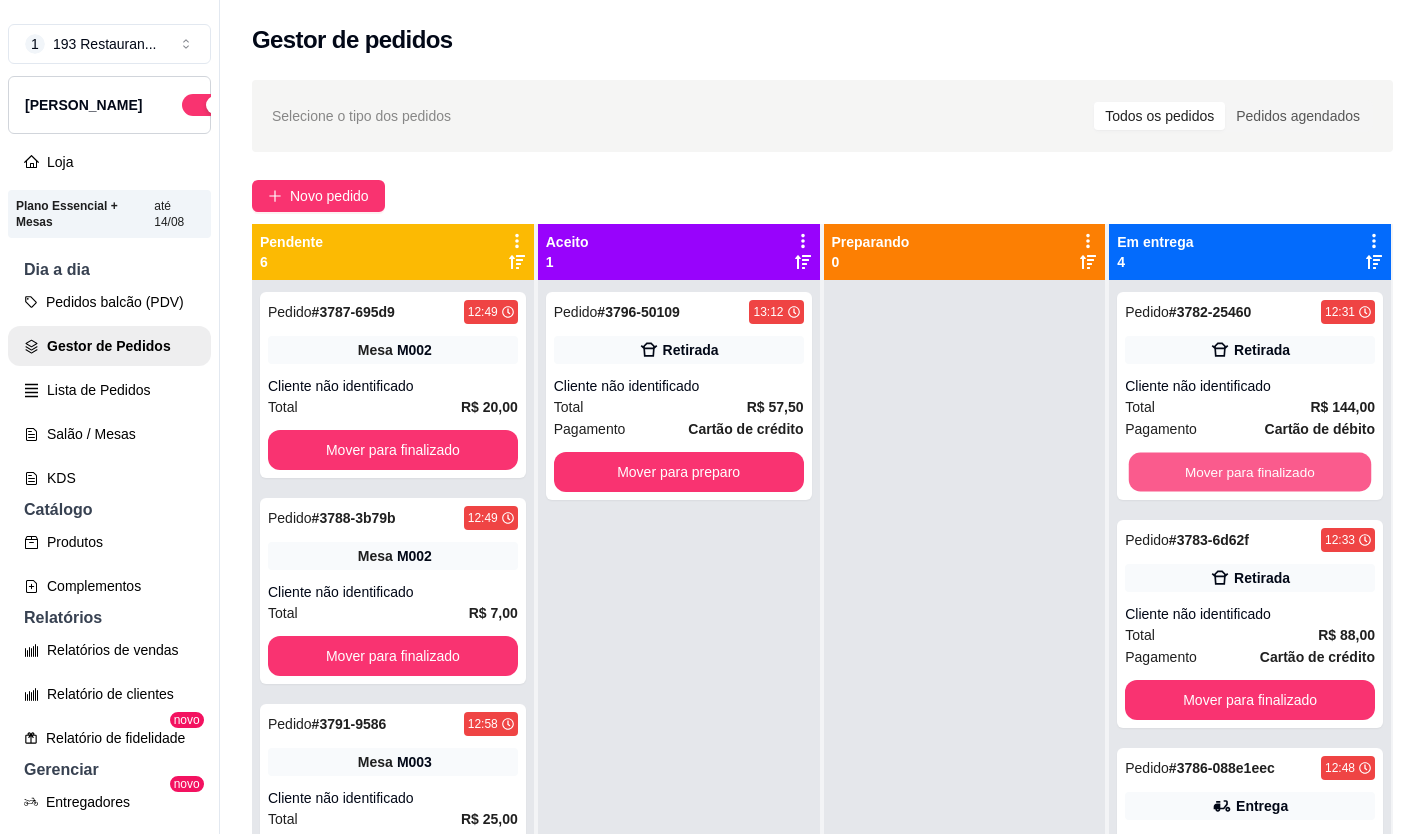 click on "Mover para finalizado" at bounding box center [1250, 472] 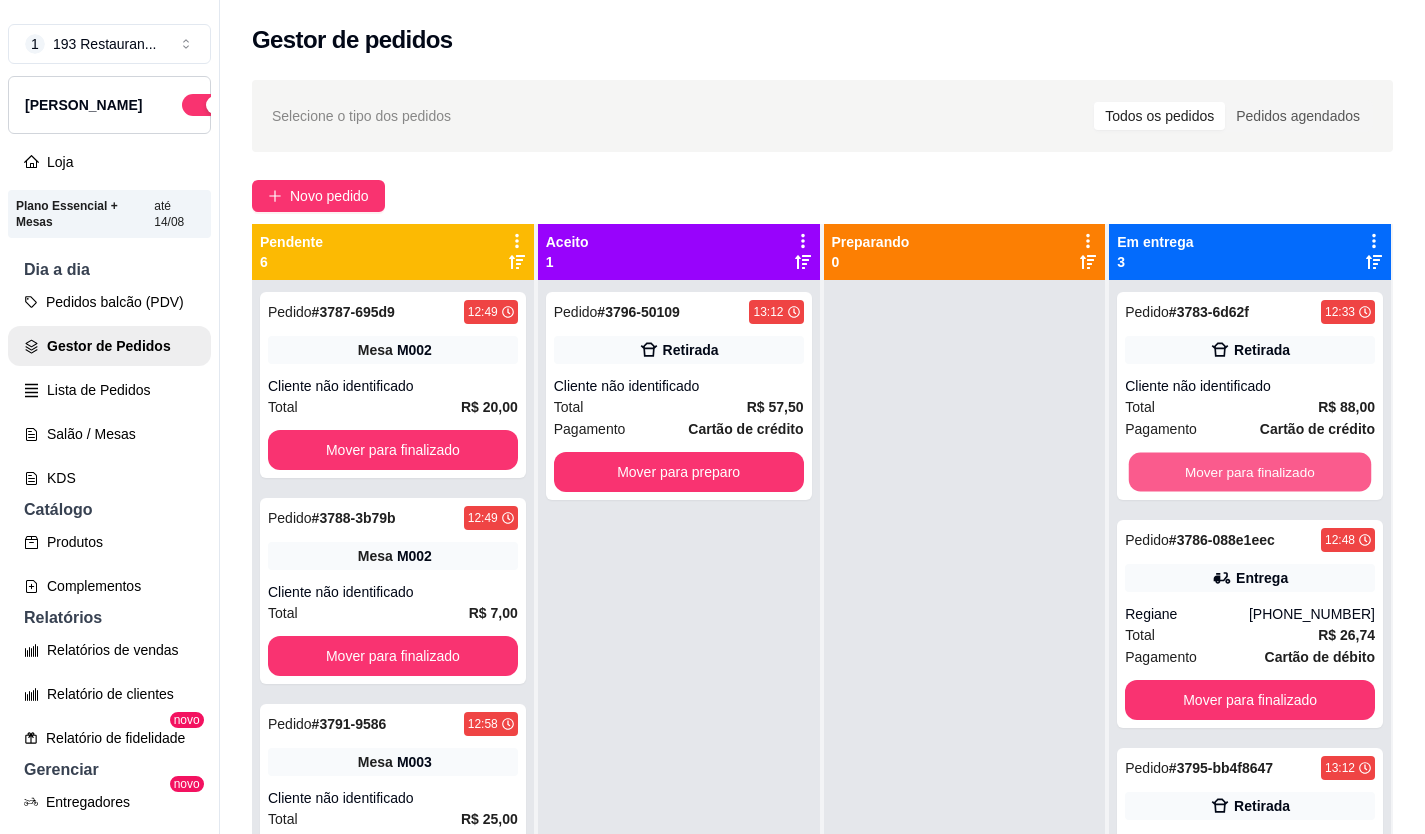 click on "Mover para finalizado" at bounding box center [1250, 472] 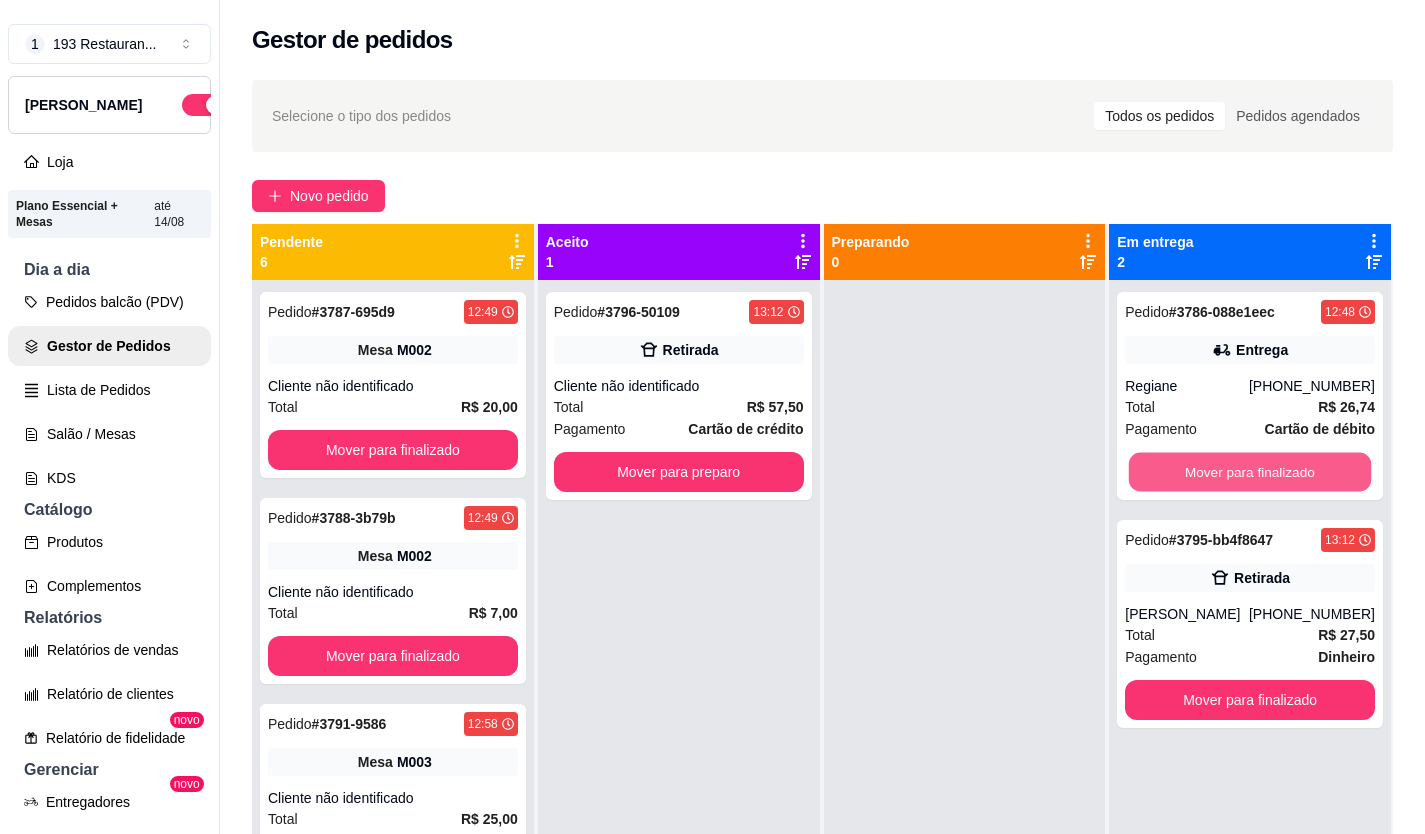 click on "Mover para finalizado" at bounding box center (1250, 472) 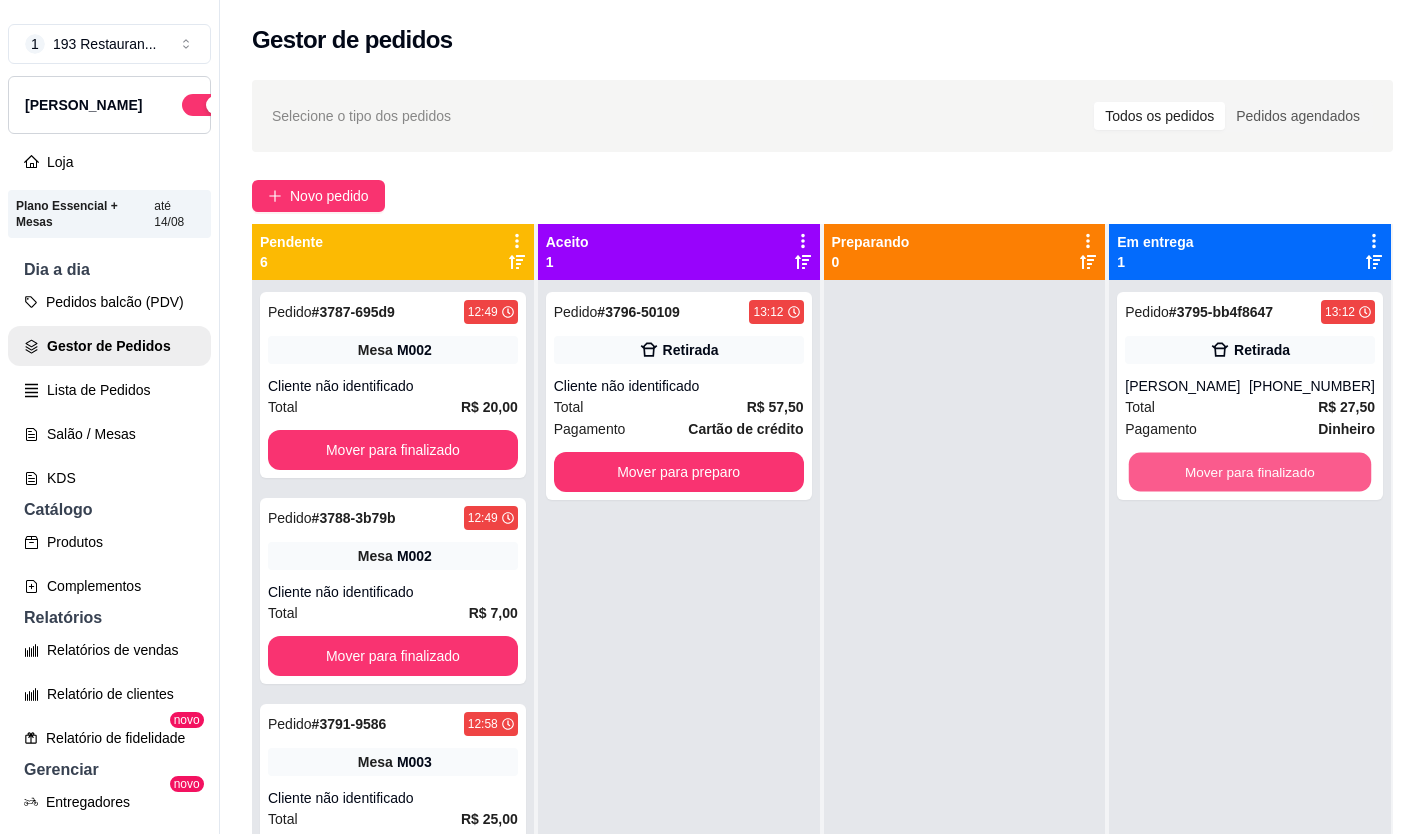 click on "Mover para finalizado" at bounding box center (1250, 472) 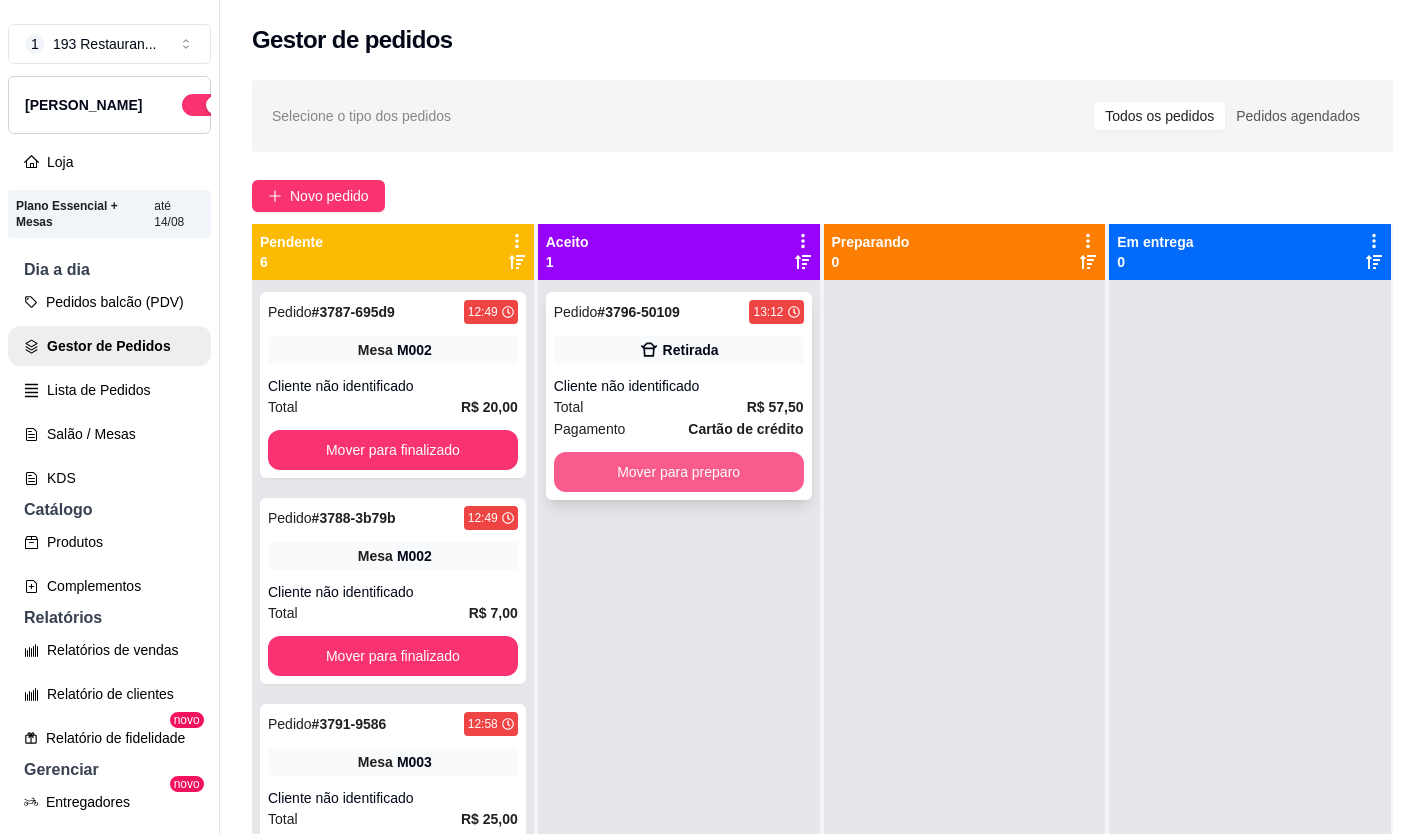 click on "Mover para preparo" at bounding box center [679, 472] 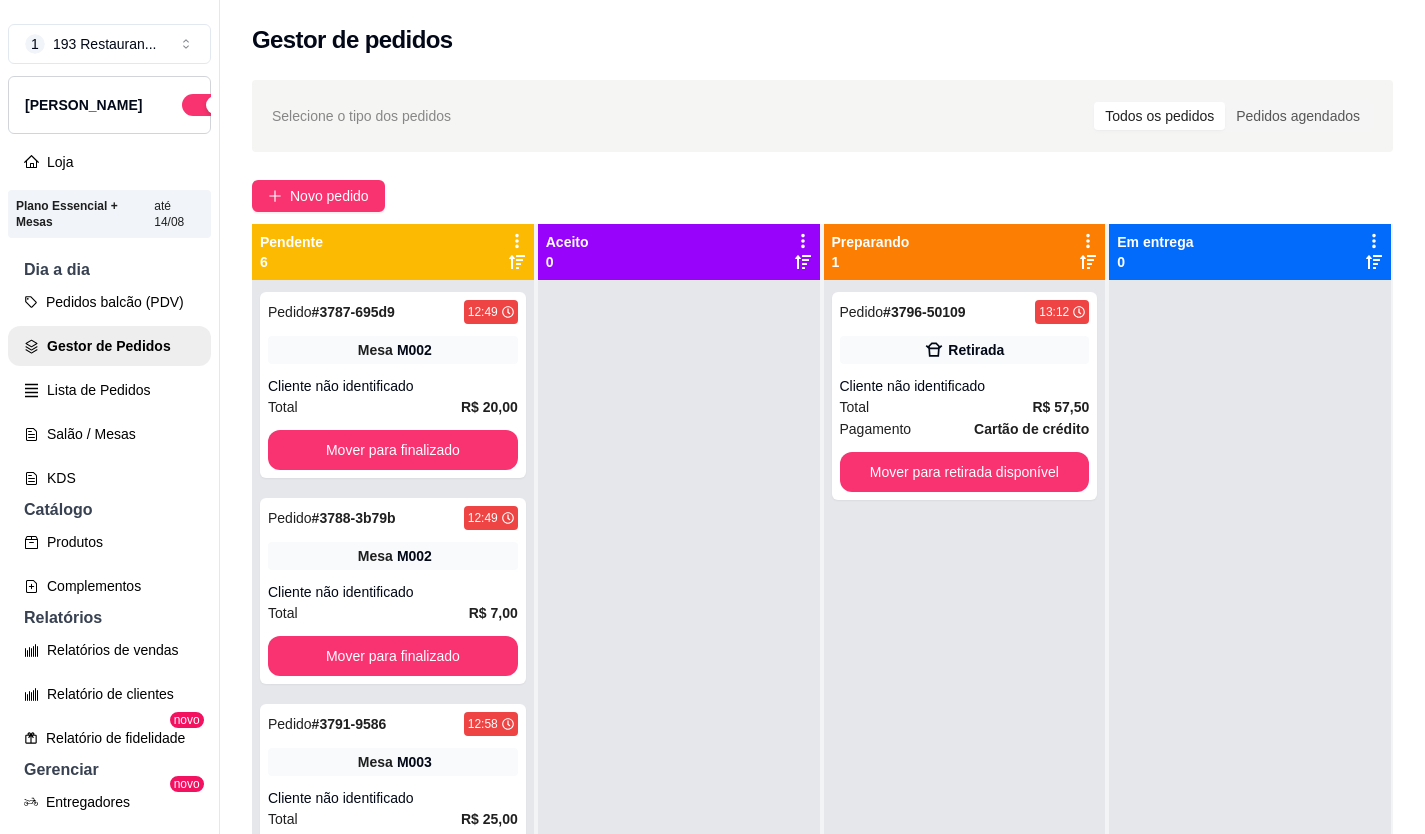 drag, startPoint x: 736, startPoint y: 597, endPoint x: 759, endPoint y: 581, distance: 28.01785 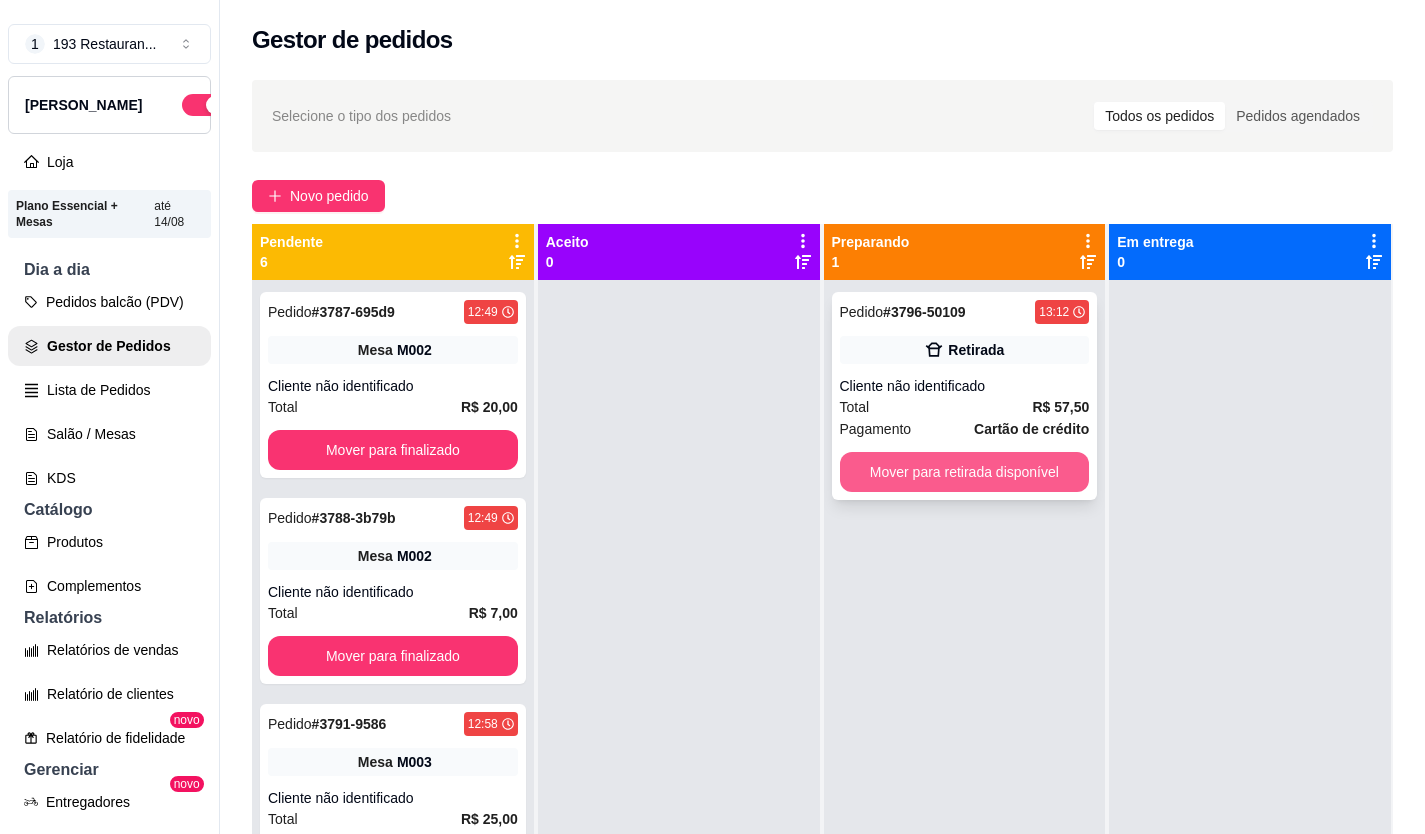 click on "Mover para retirada disponível" at bounding box center (965, 472) 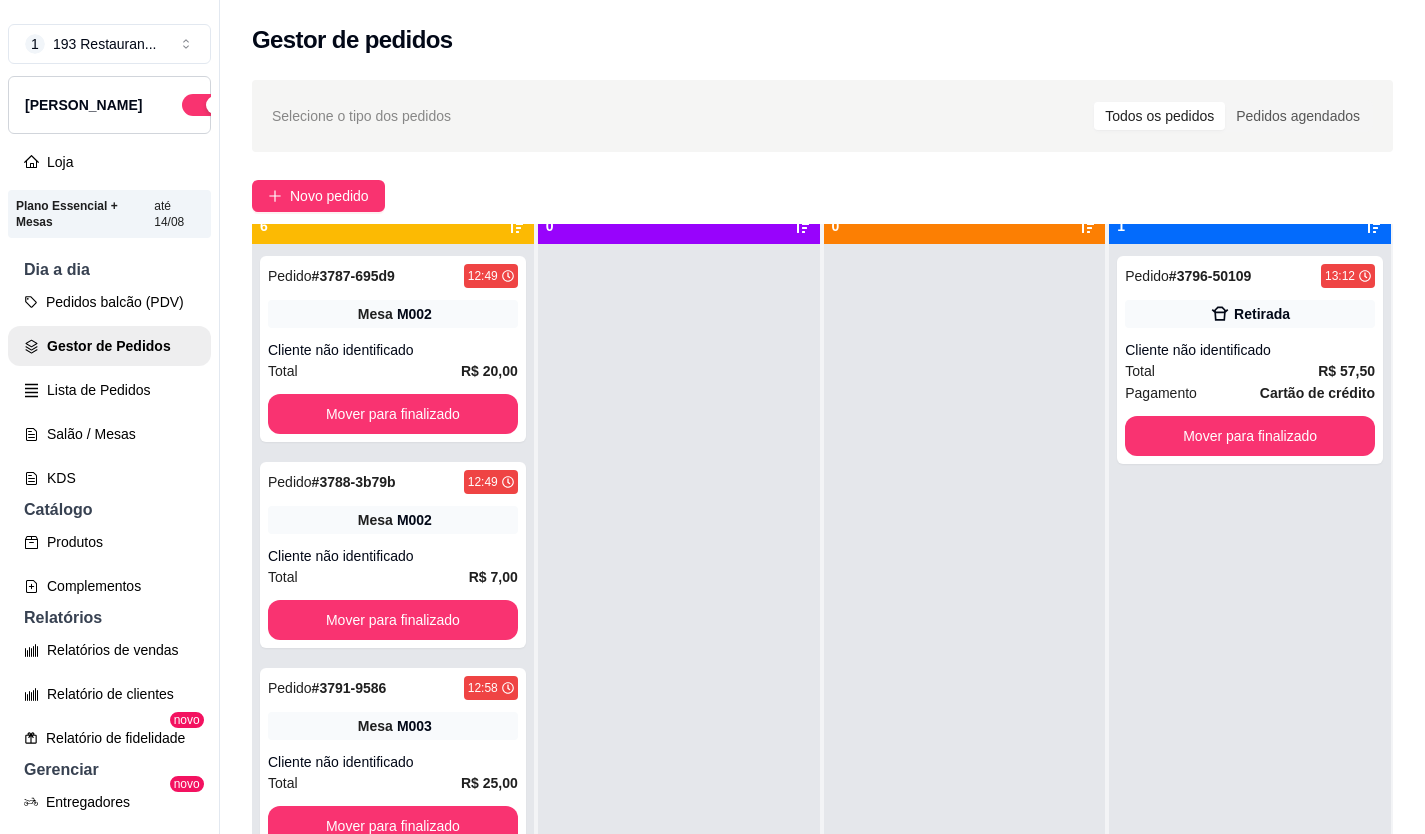 scroll, scrollTop: 56, scrollLeft: 0, axis: vertical 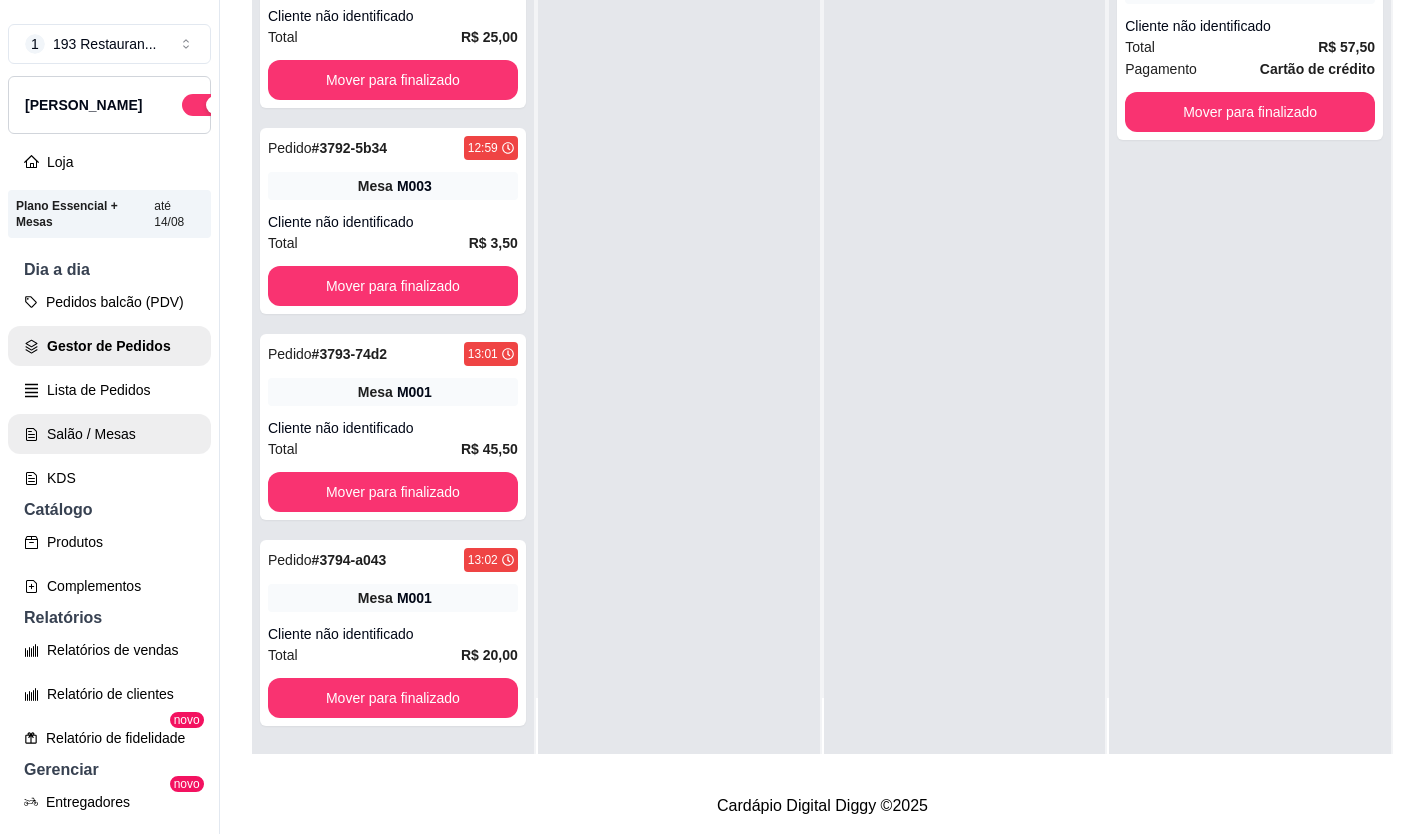 click on "Salão / Mesas" at bounding box center (109, 434) 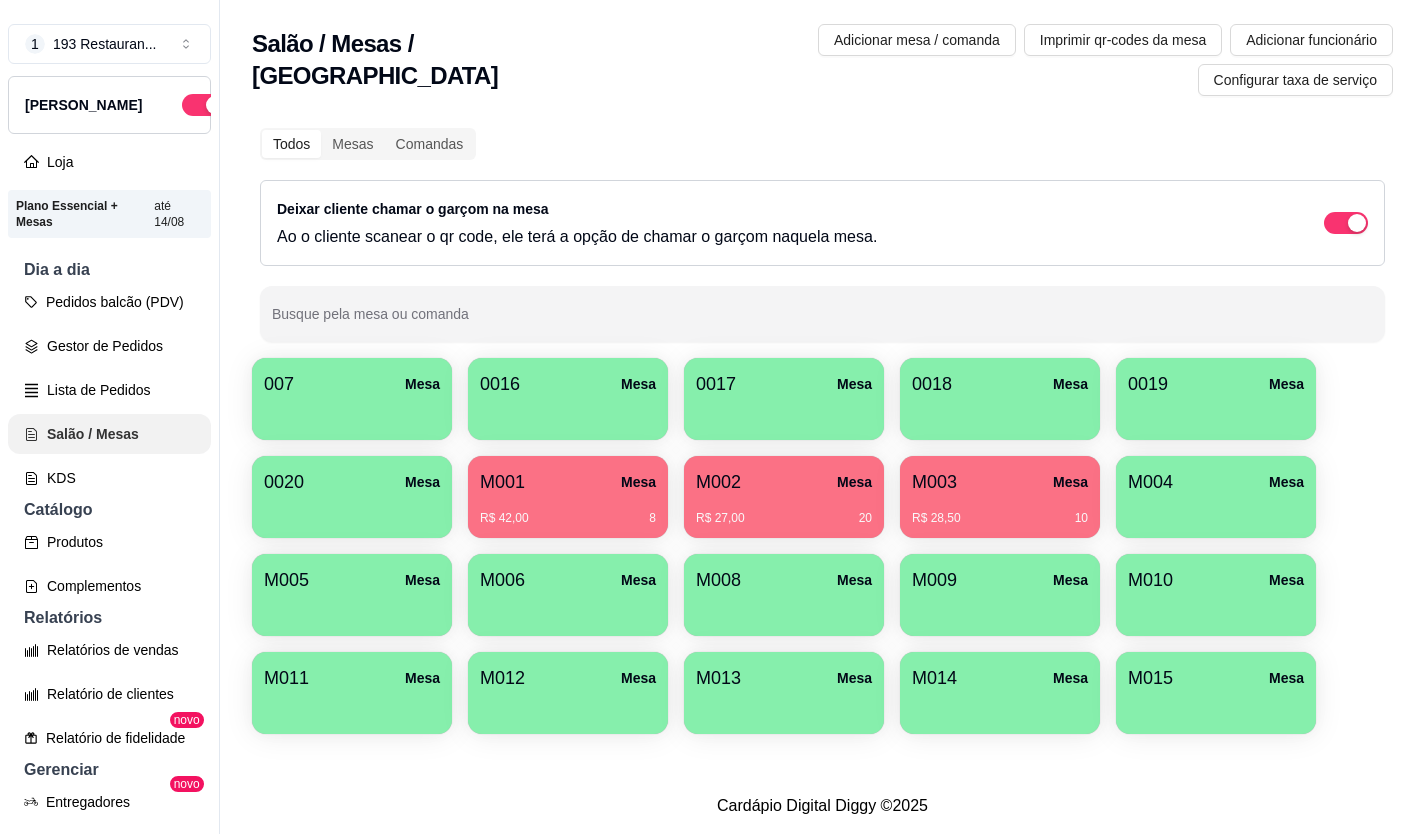 scroll, scrollTop: 0, scrollLeft: 0, axis: both 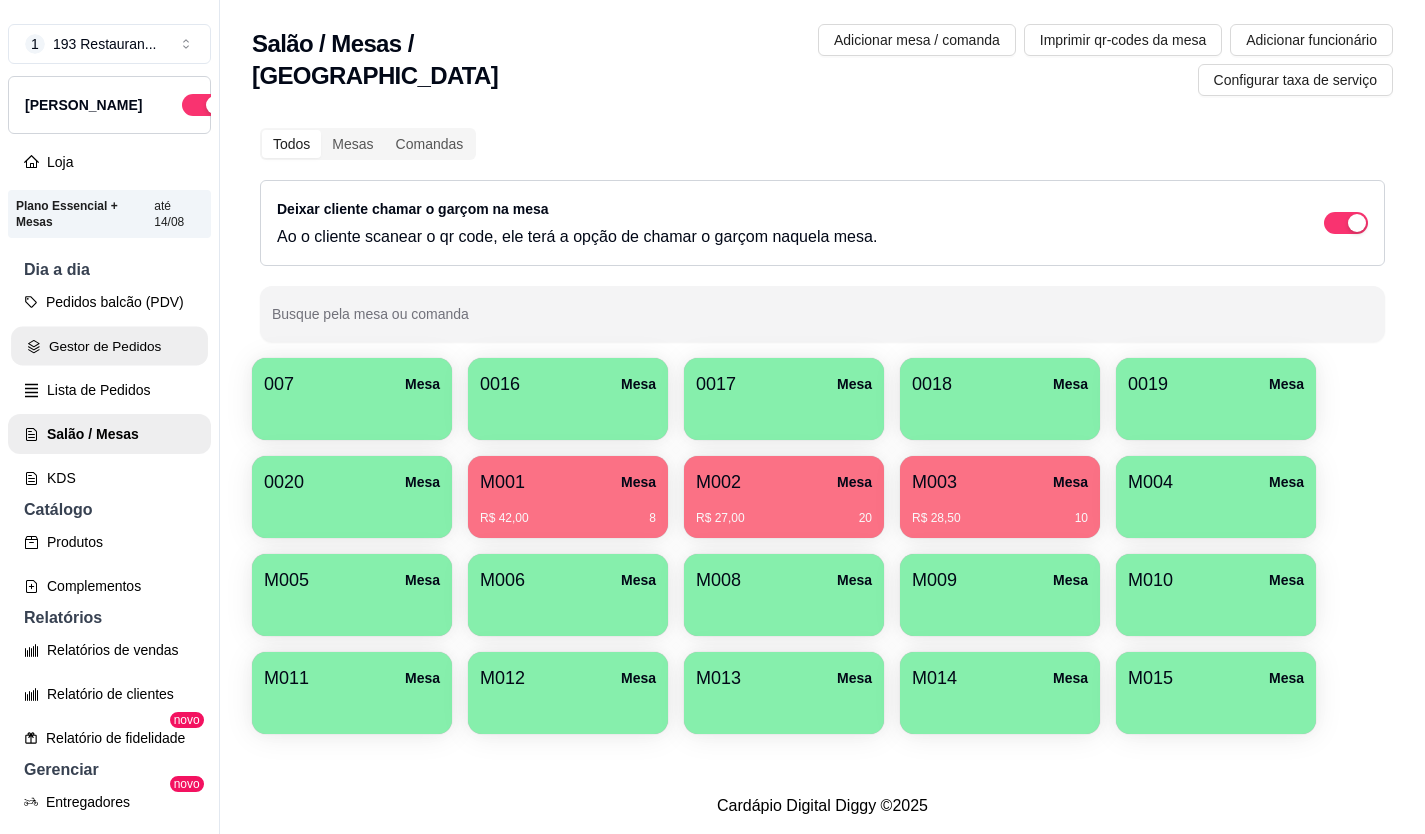 click on "Gestor de Pedidos" at bounding box center (109, 346) 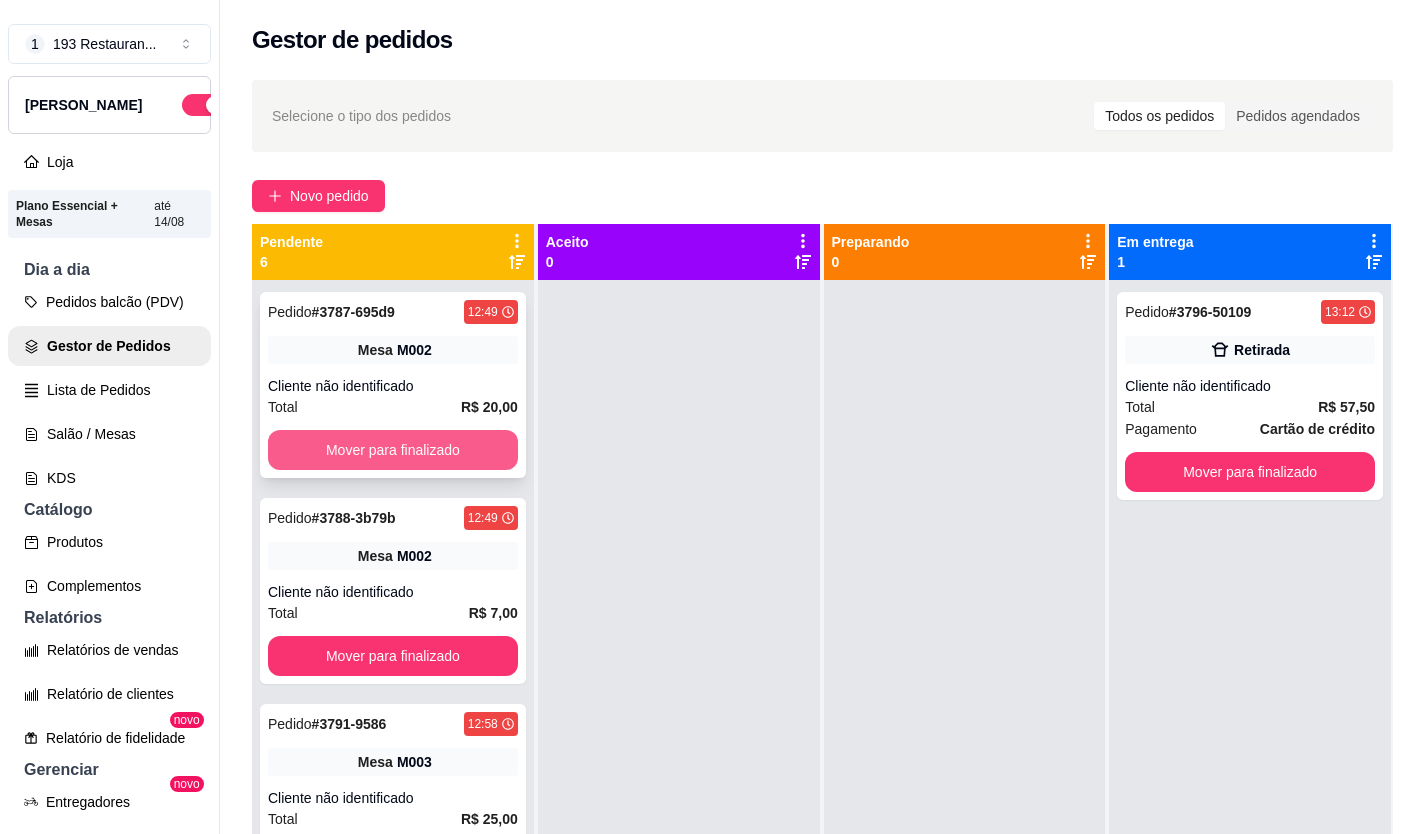 click on "Mover para finalizado" at bounding box center [393, 450] 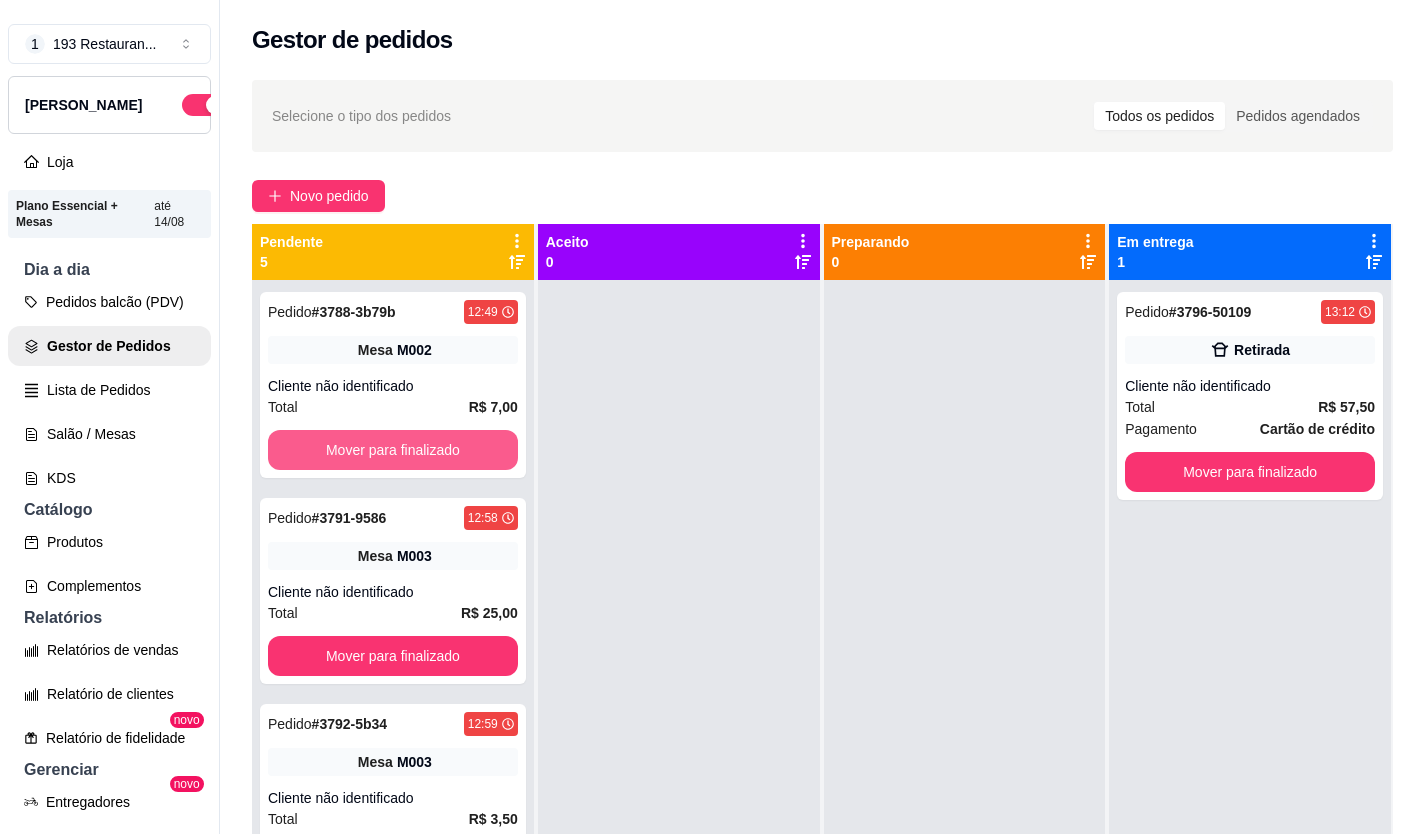 click on "Mover para finalizado" at bounding box center (393, 450) 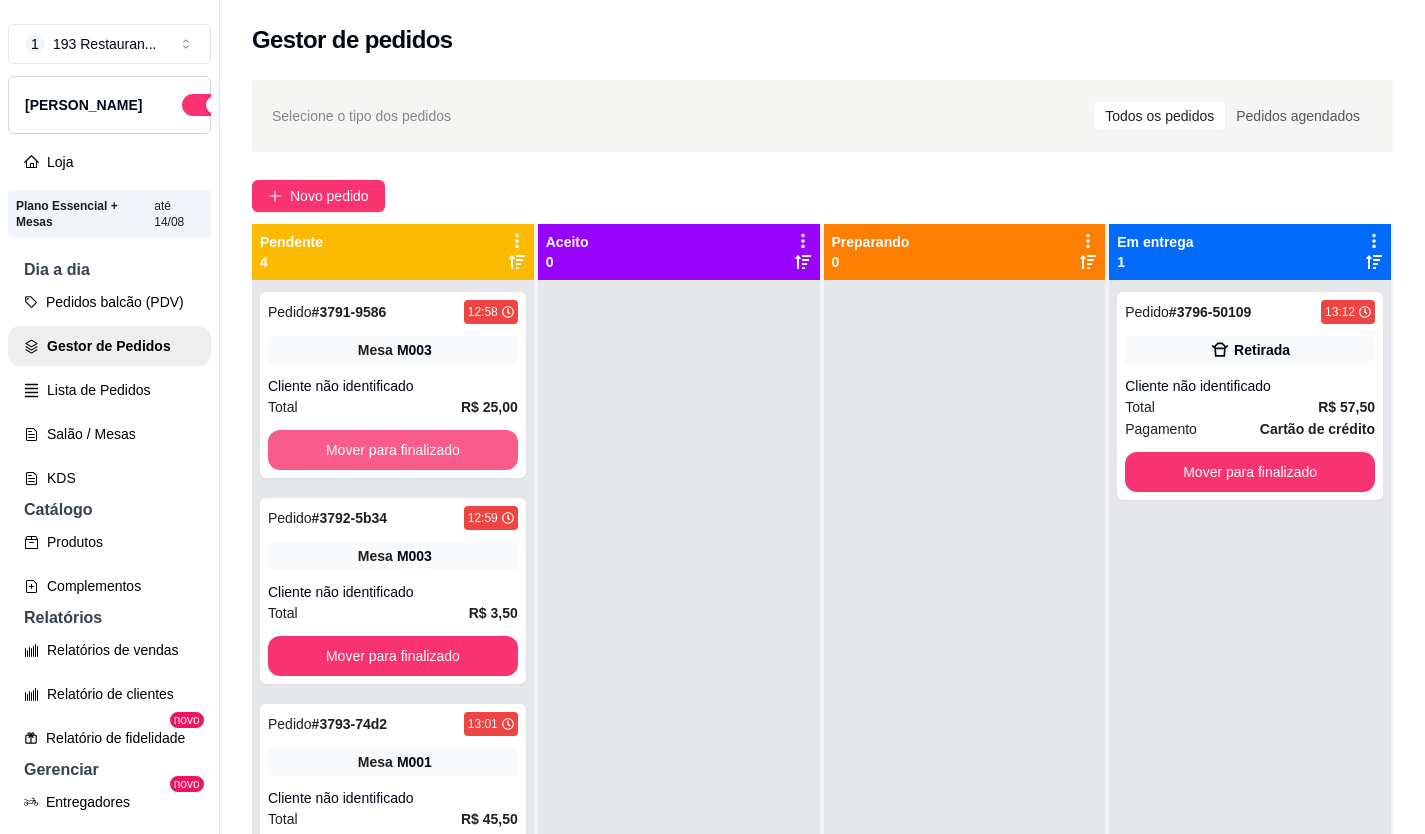click on "Mover para finalizado" at bounding box center [393, 450] 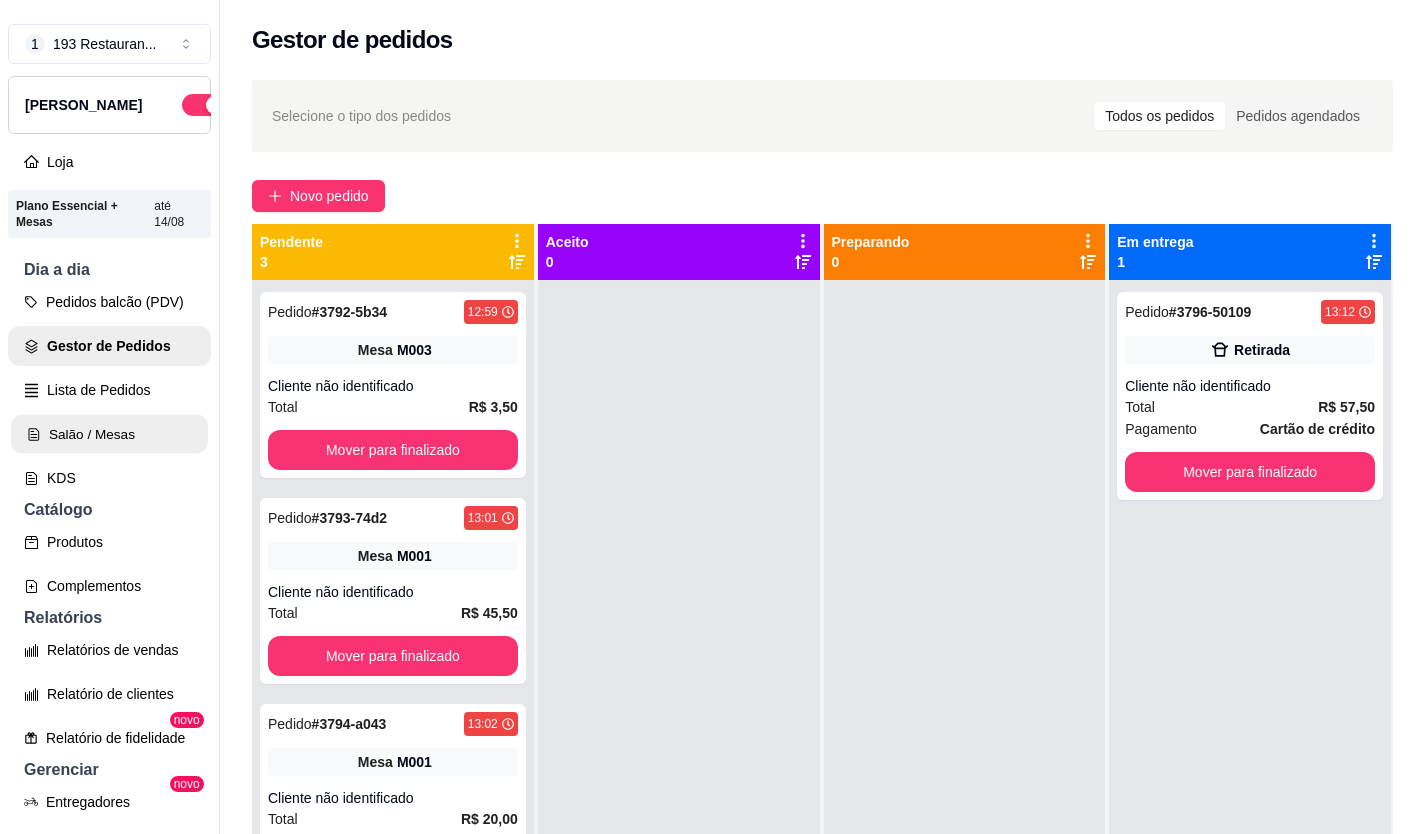 click on "Salão / Mesas" at bounding box center (109, 434) 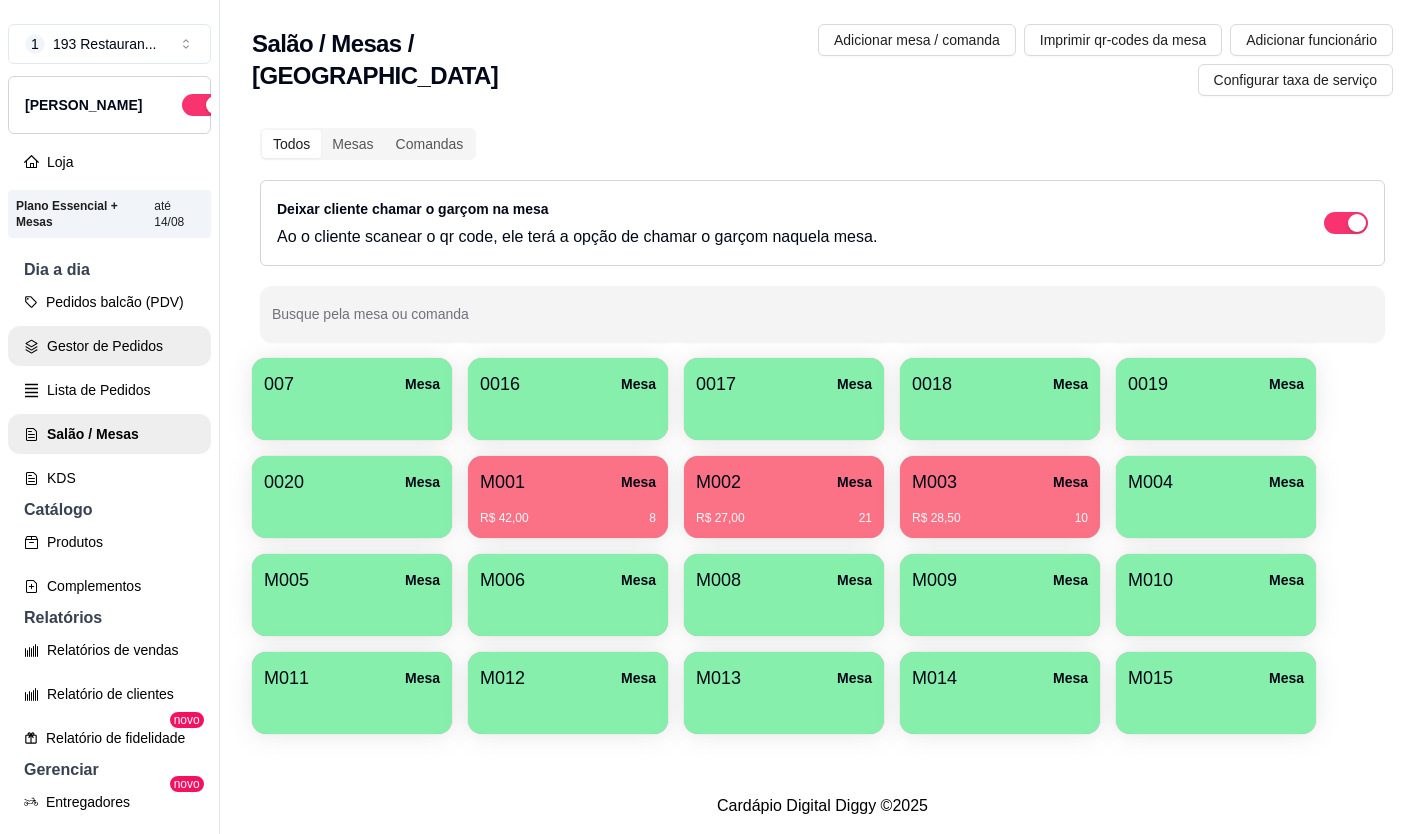 click on "Gestor de Pedidos" at bounding box center (109, 346) 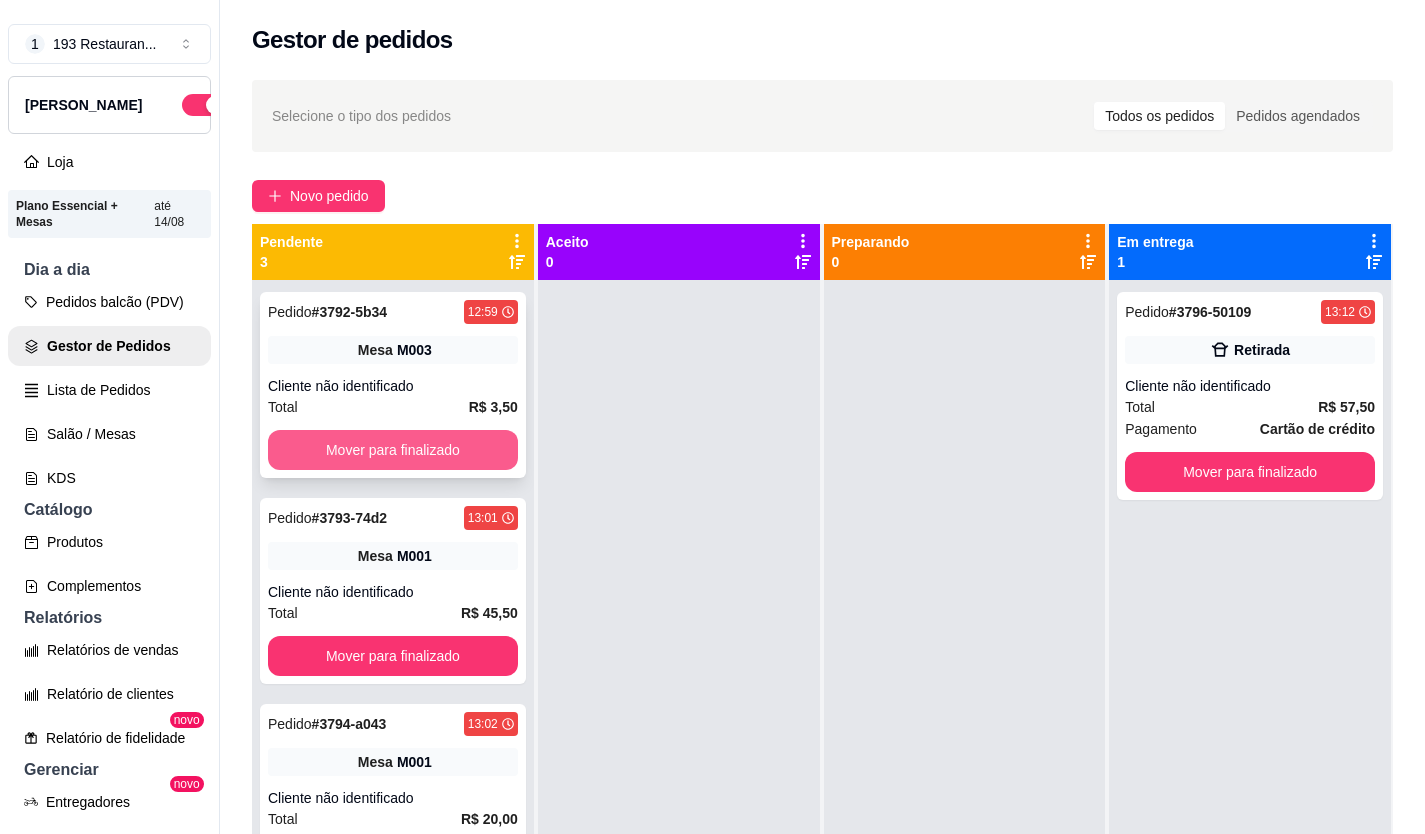 click on "Mover para finalizado" at bounding box center (393, 450) 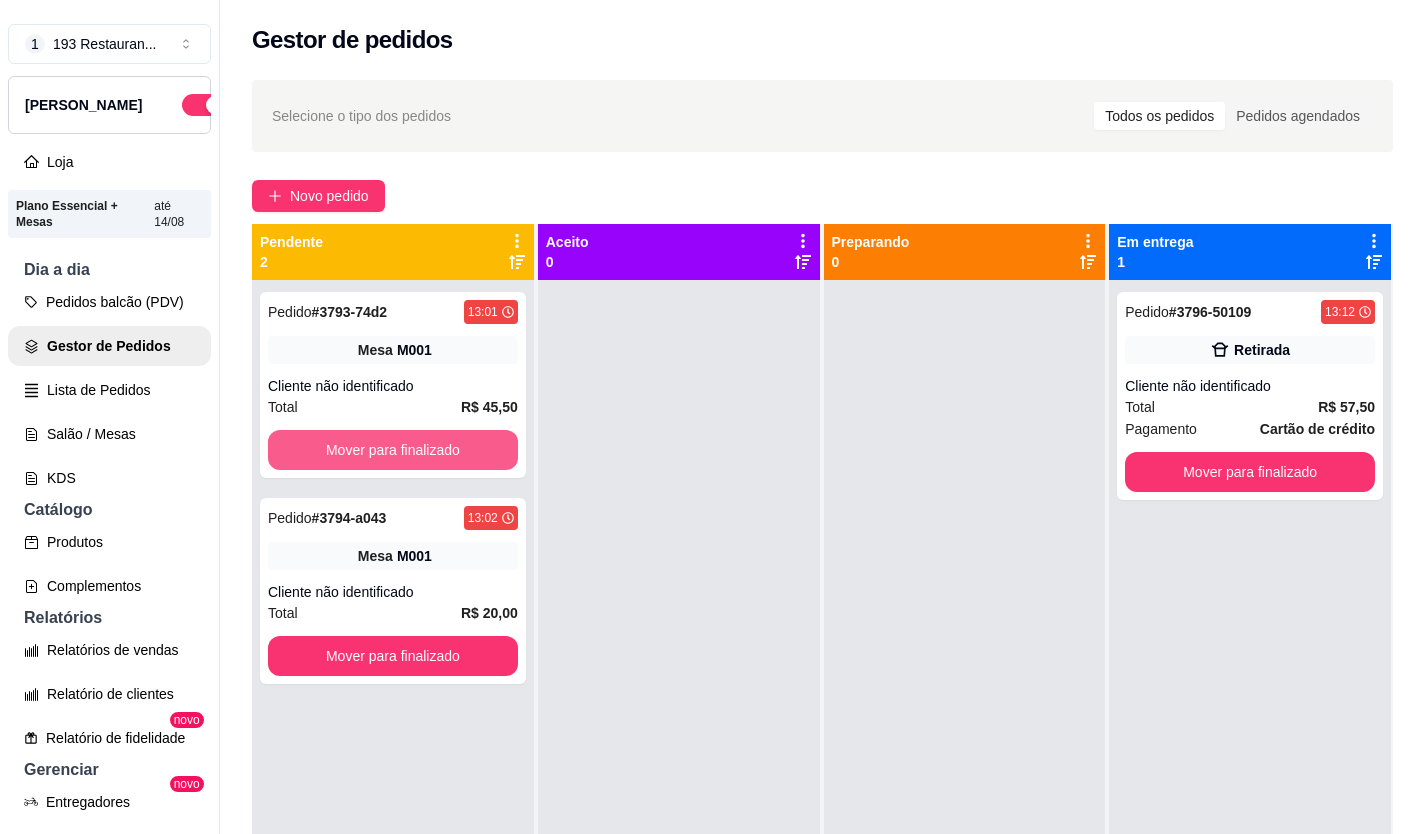 click on "Mover para finalizado" at bounding box center (393, 450) 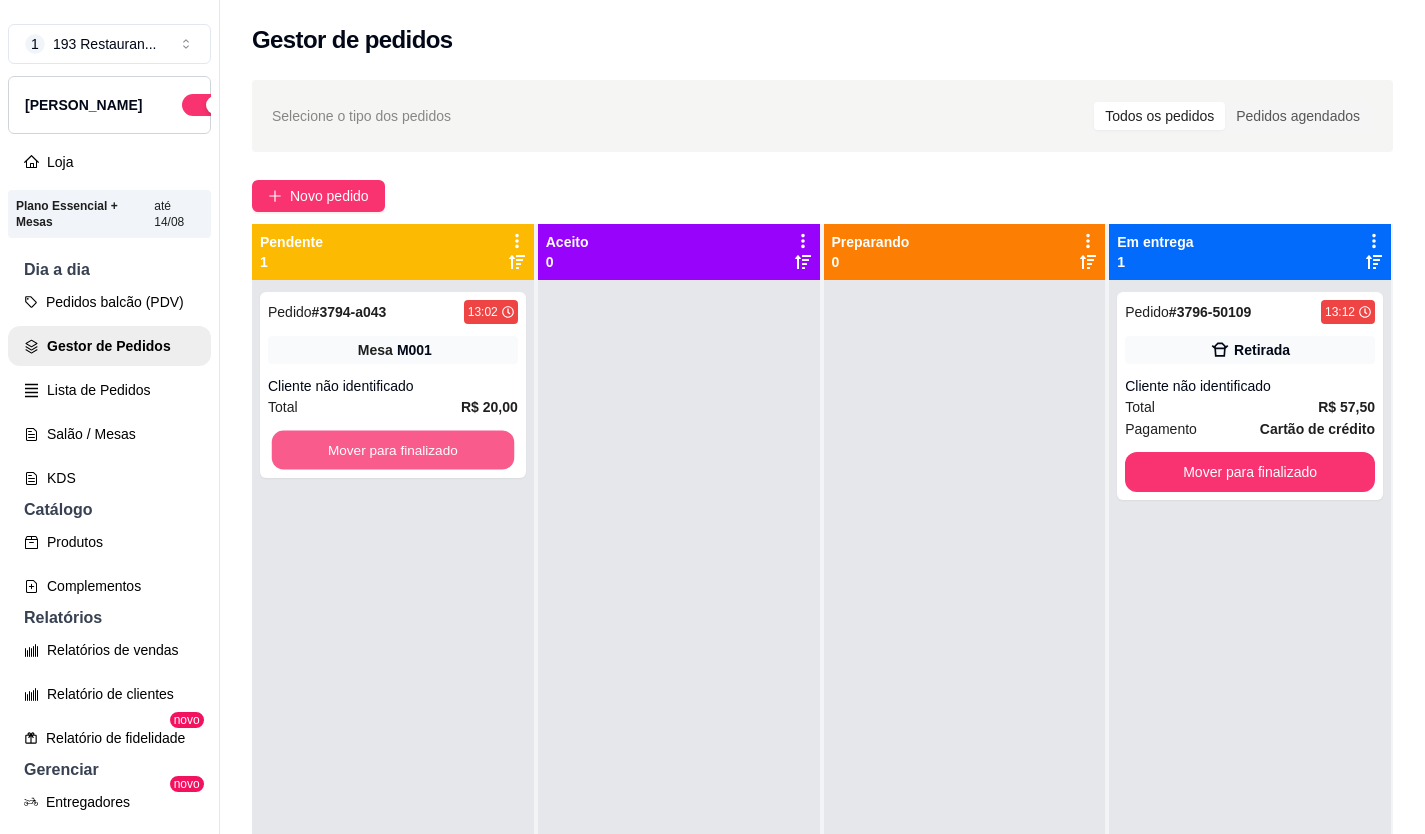 click on "Mover para finalizado" at bounding box center [393, 450] 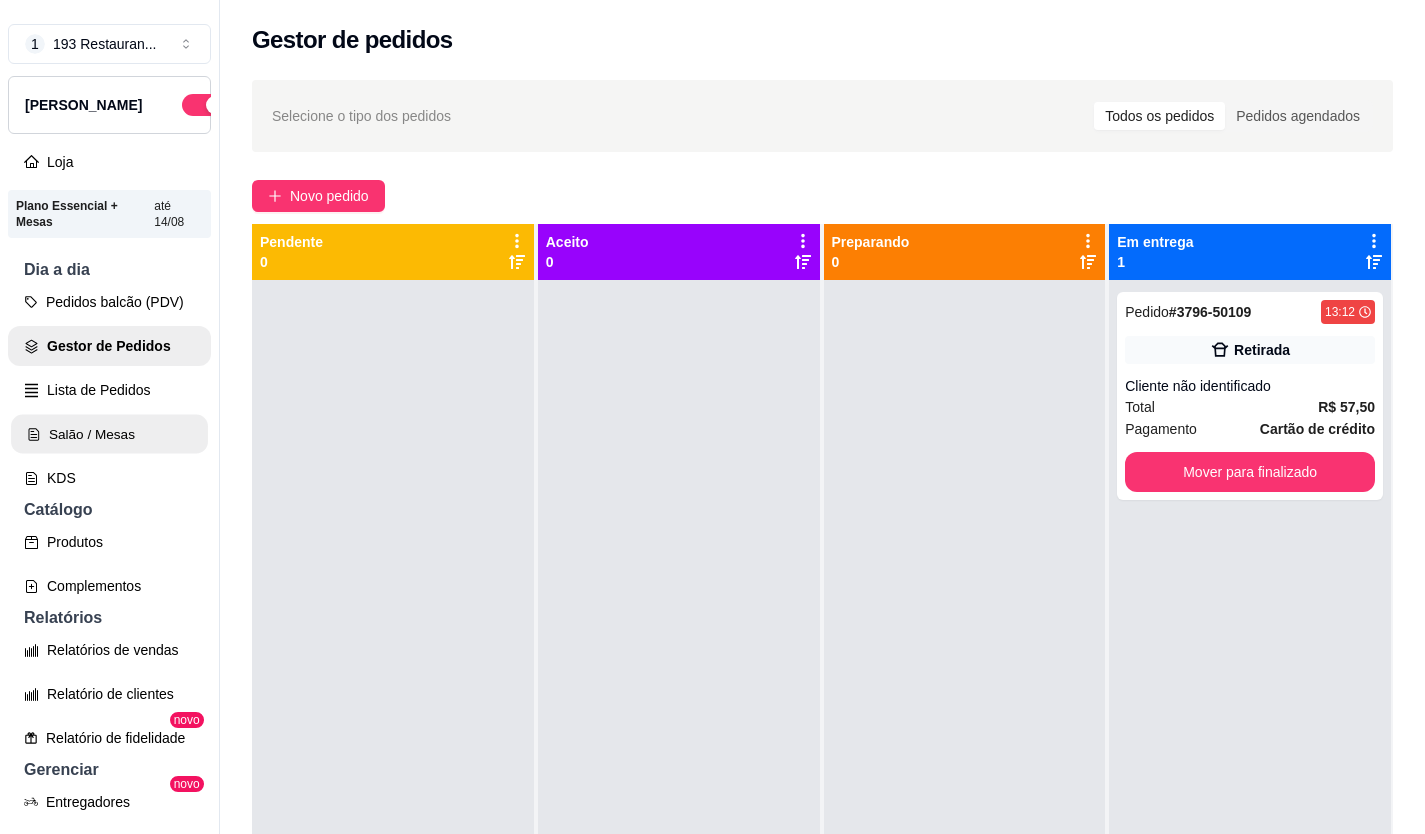 click on "Salão / Mesas" at bounding box center [109, 434] 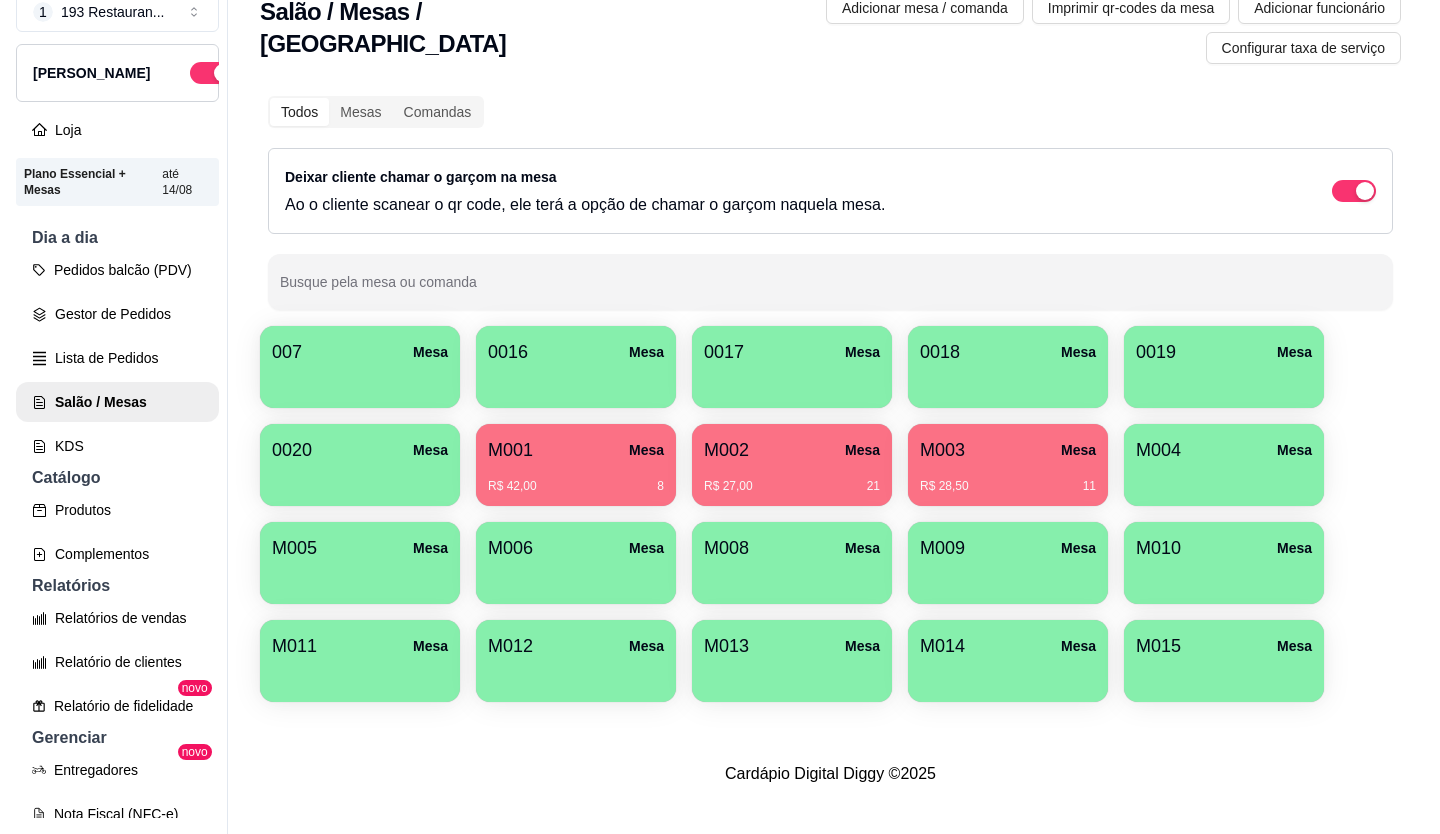 scroll, scrollTop: 0, scrollLeft: 0, axis: both 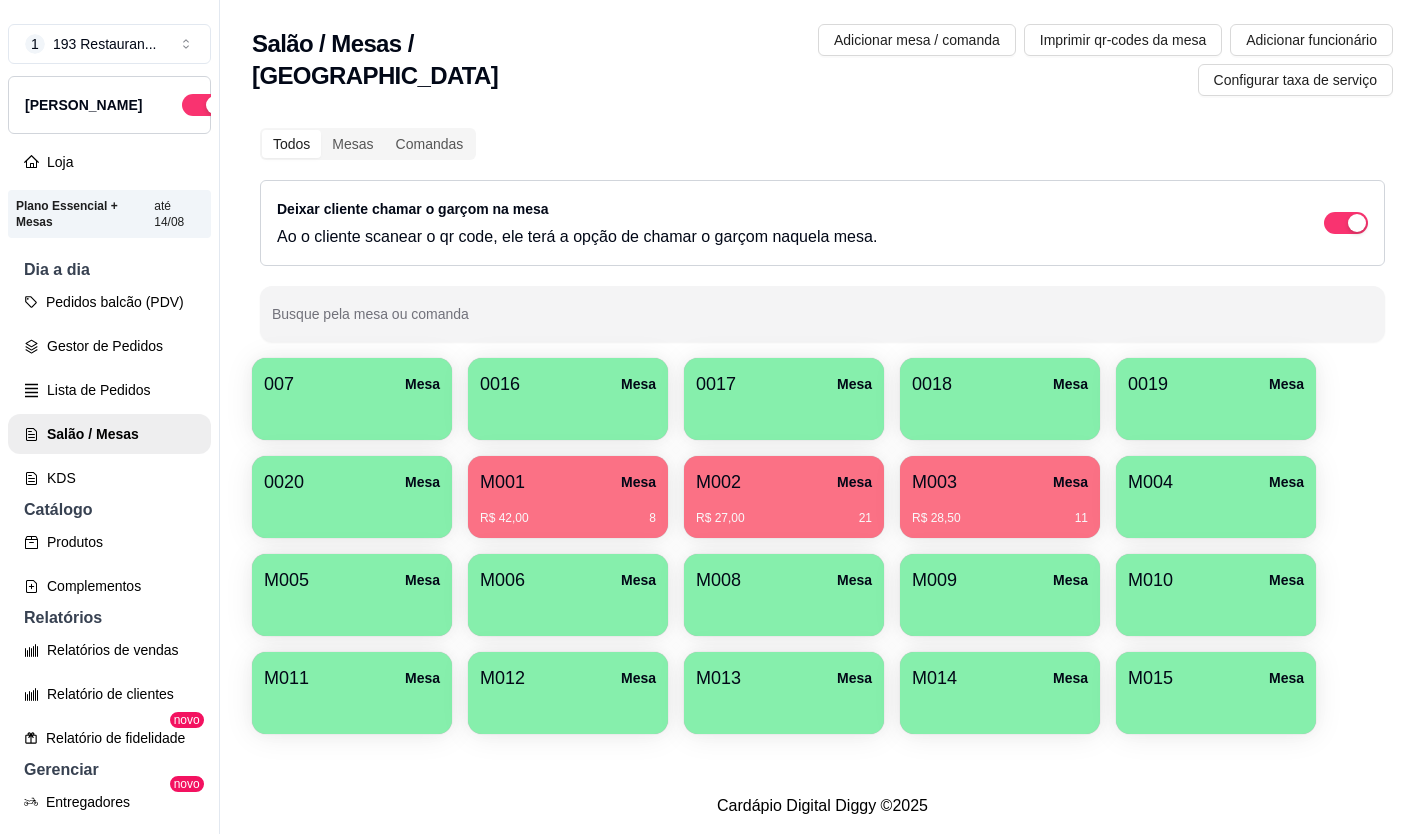 click on "M002 Mesa" at bounding box center [784, 482] 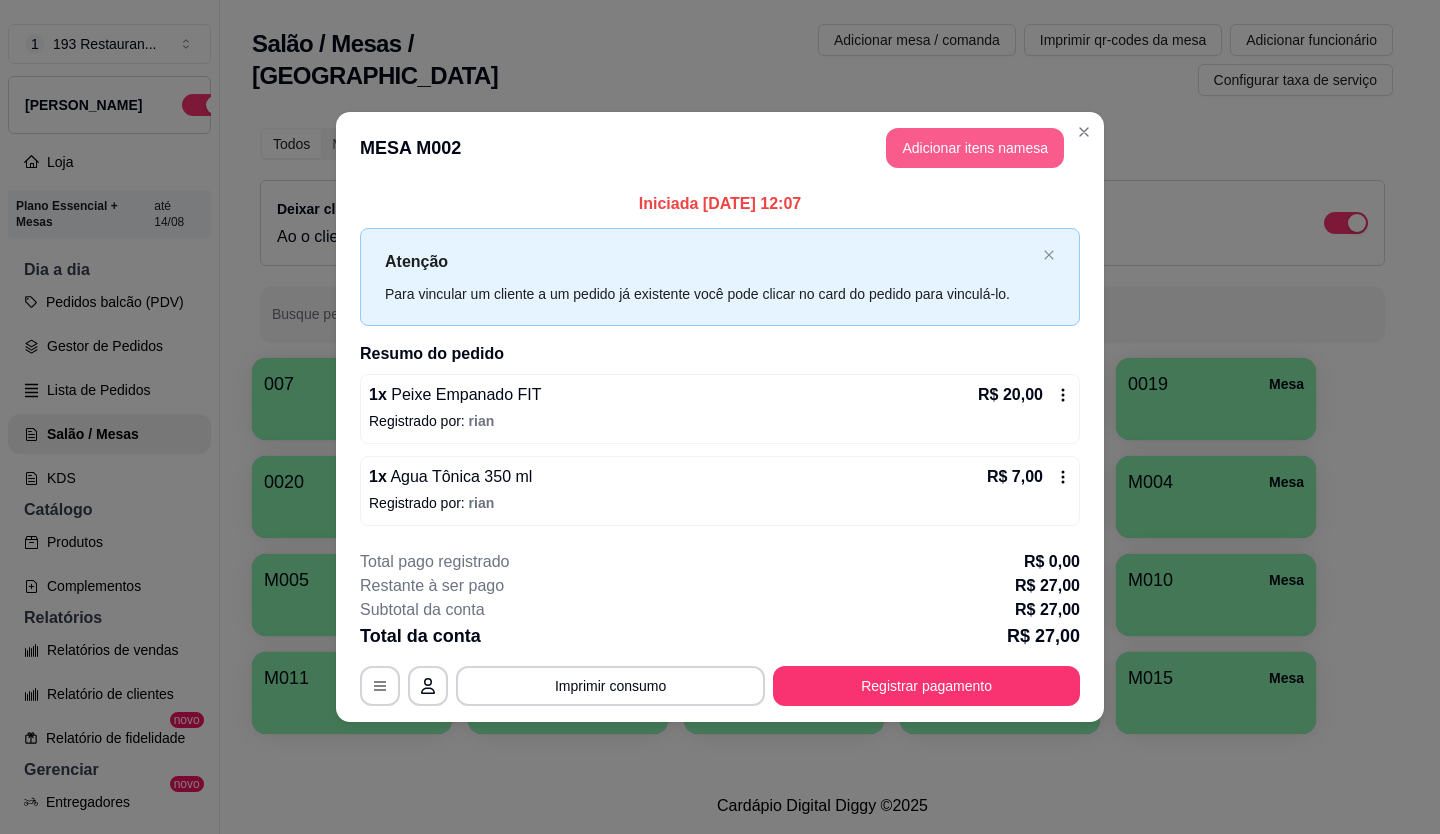 click on "Adicionar itens na  mesa" at bounding box center (975, 148) 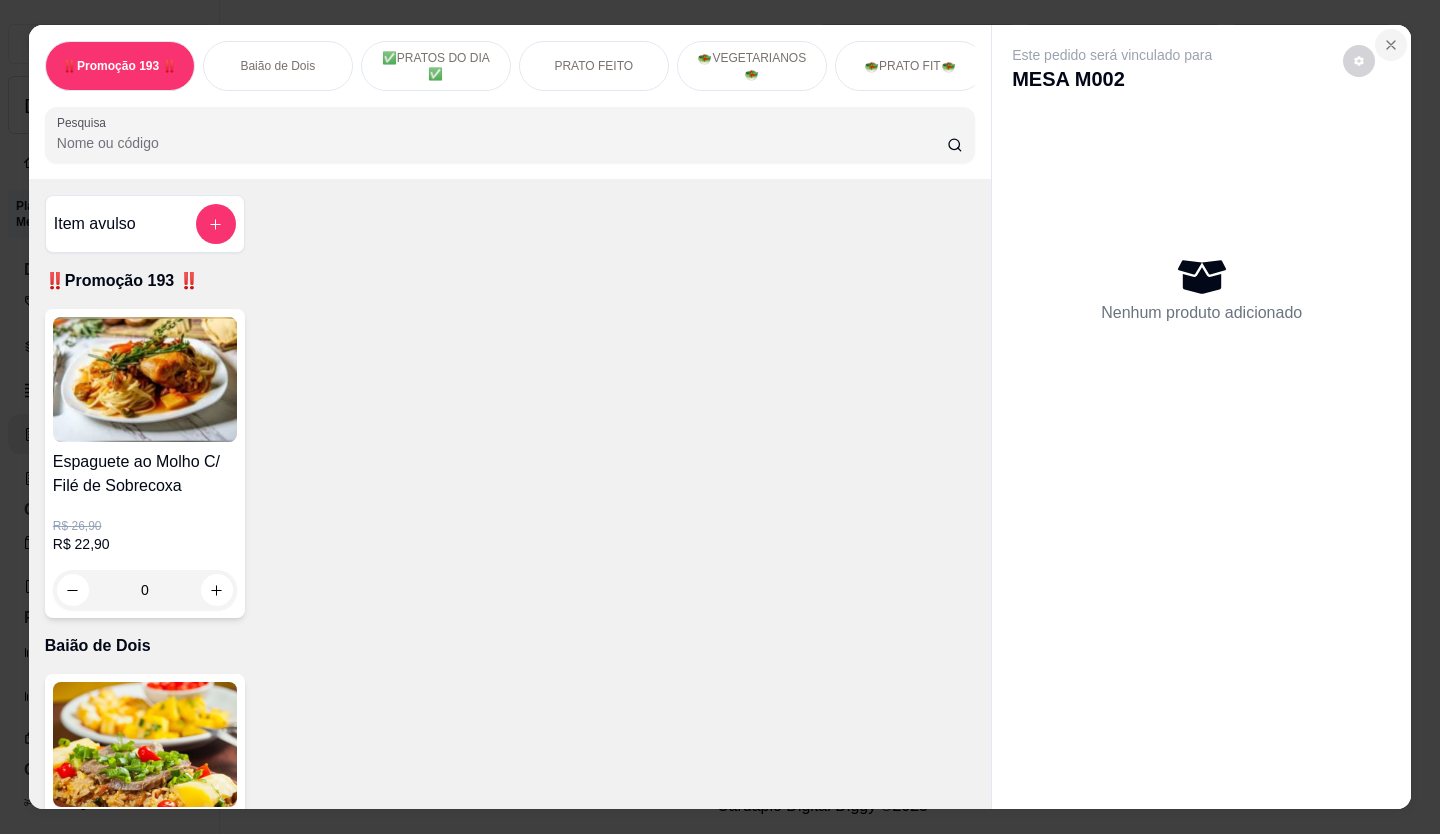 click at bounding box center [1391, 45] 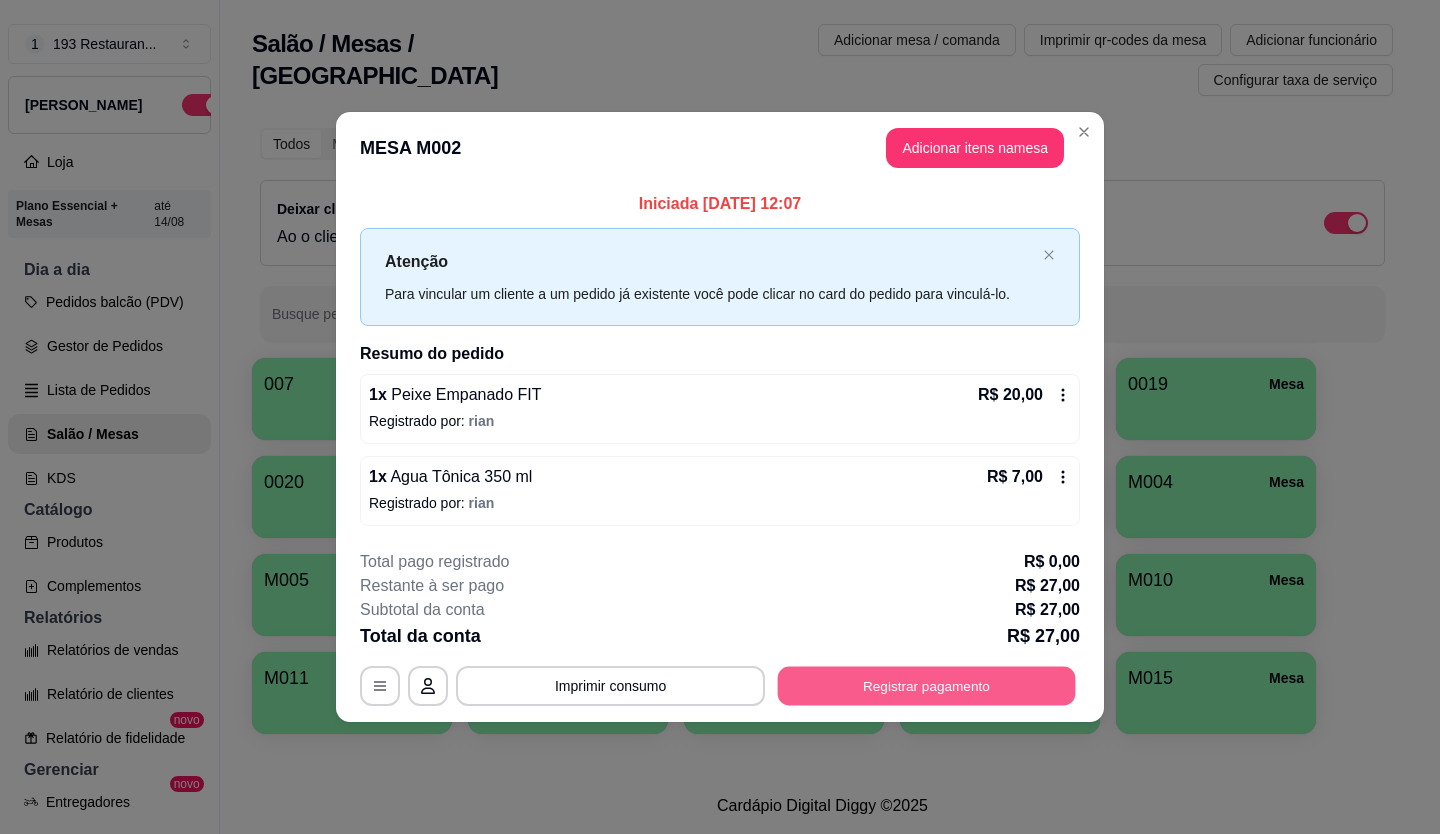 click on "Registrar pagamento" at bounding box center [927, 685] 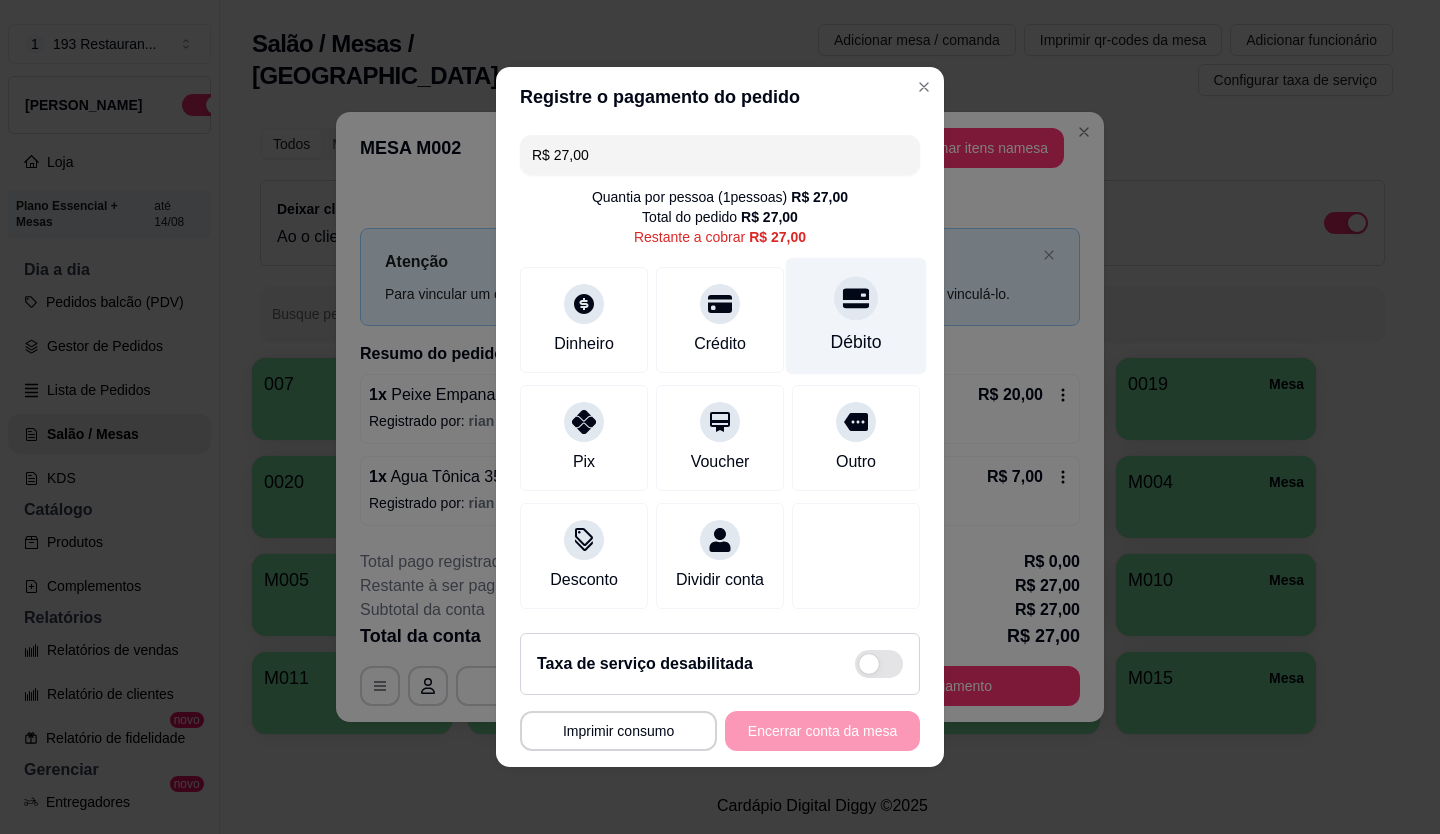 click on "Débito" at bounding box center (856, 316) 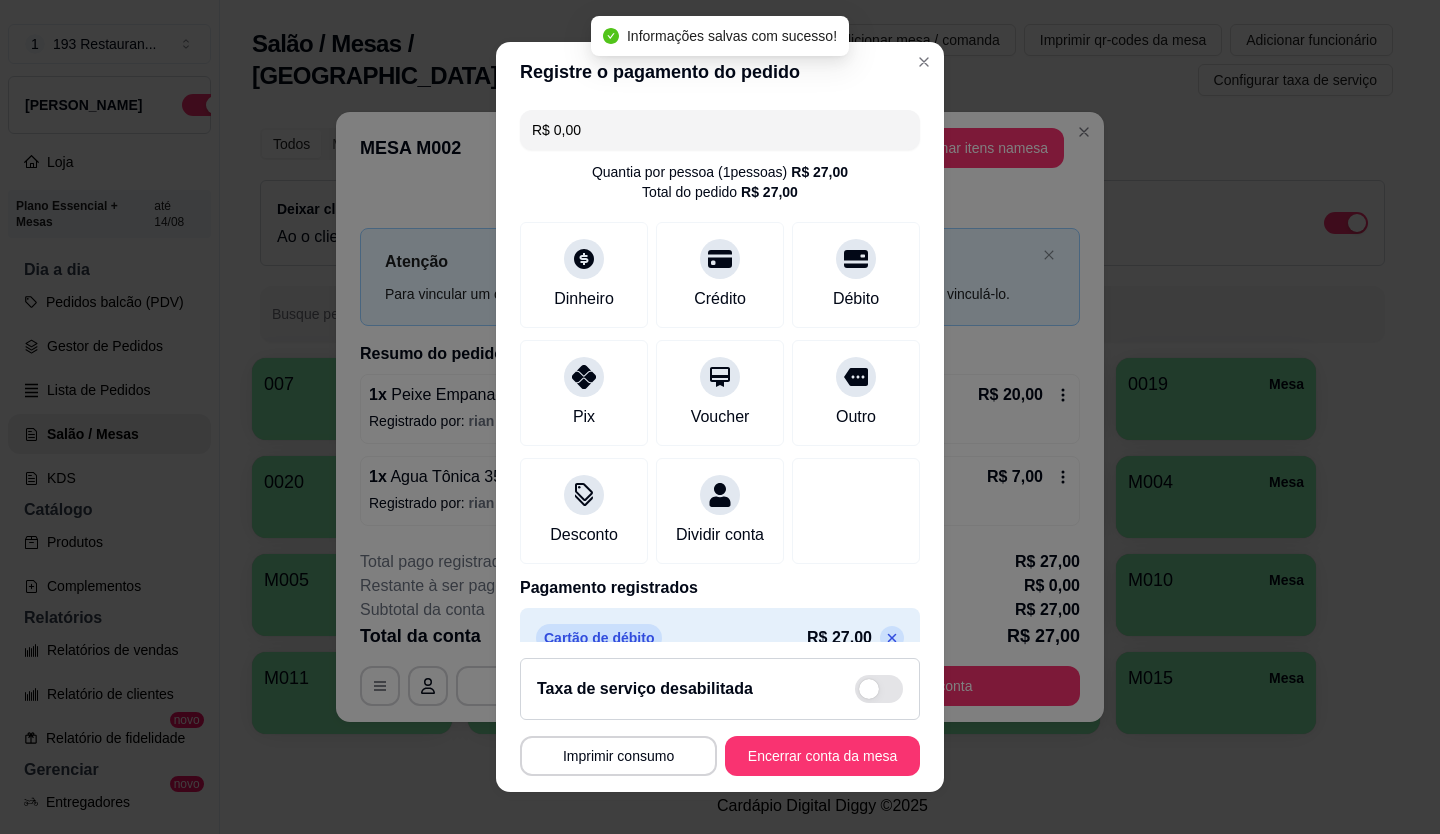 type on "R$ 0,00" 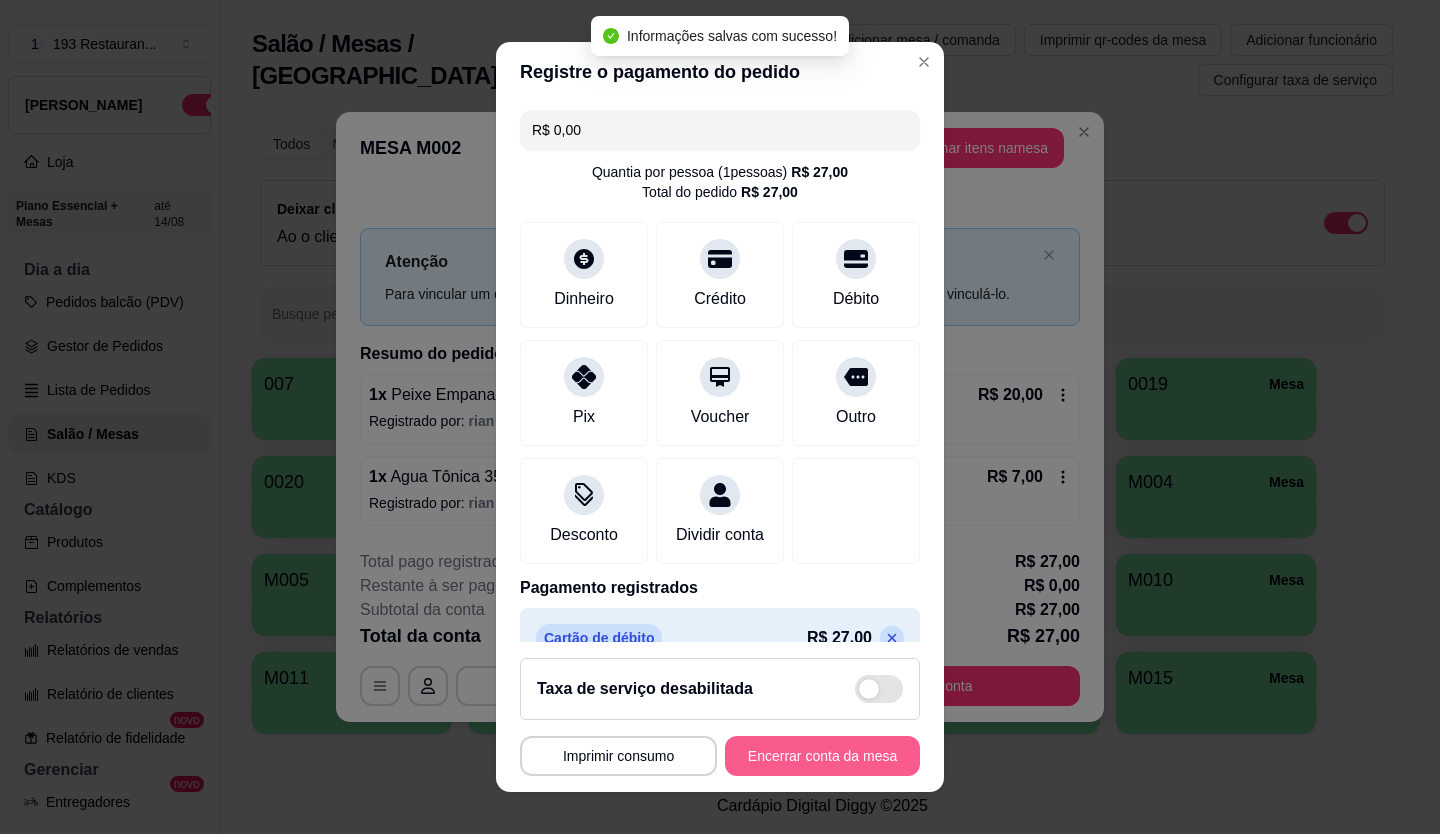 click on "Encerrar conta da mesa" at bounding box center (822, 756) 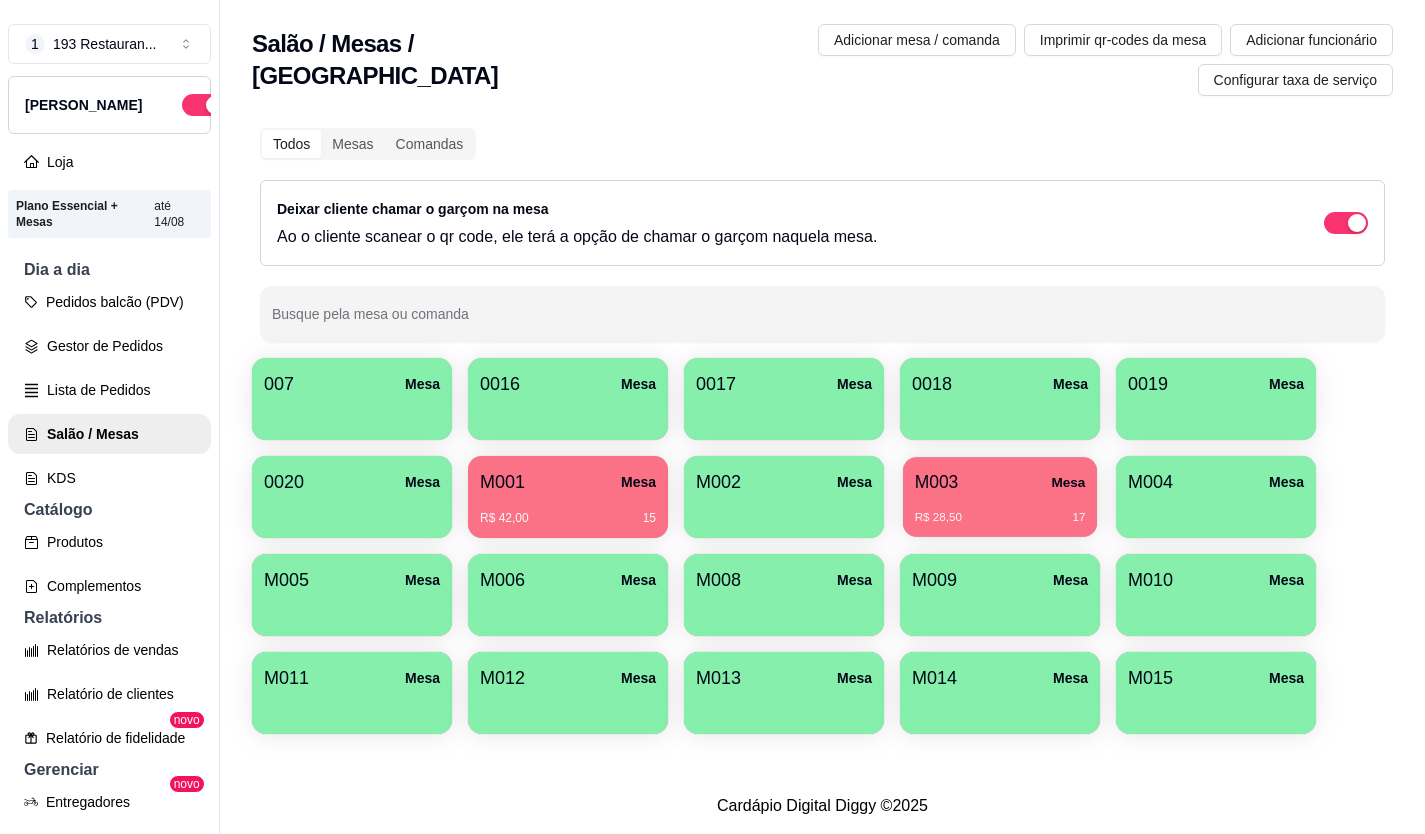 click on "M003 Mesa" at bounding box center (1000, 482) 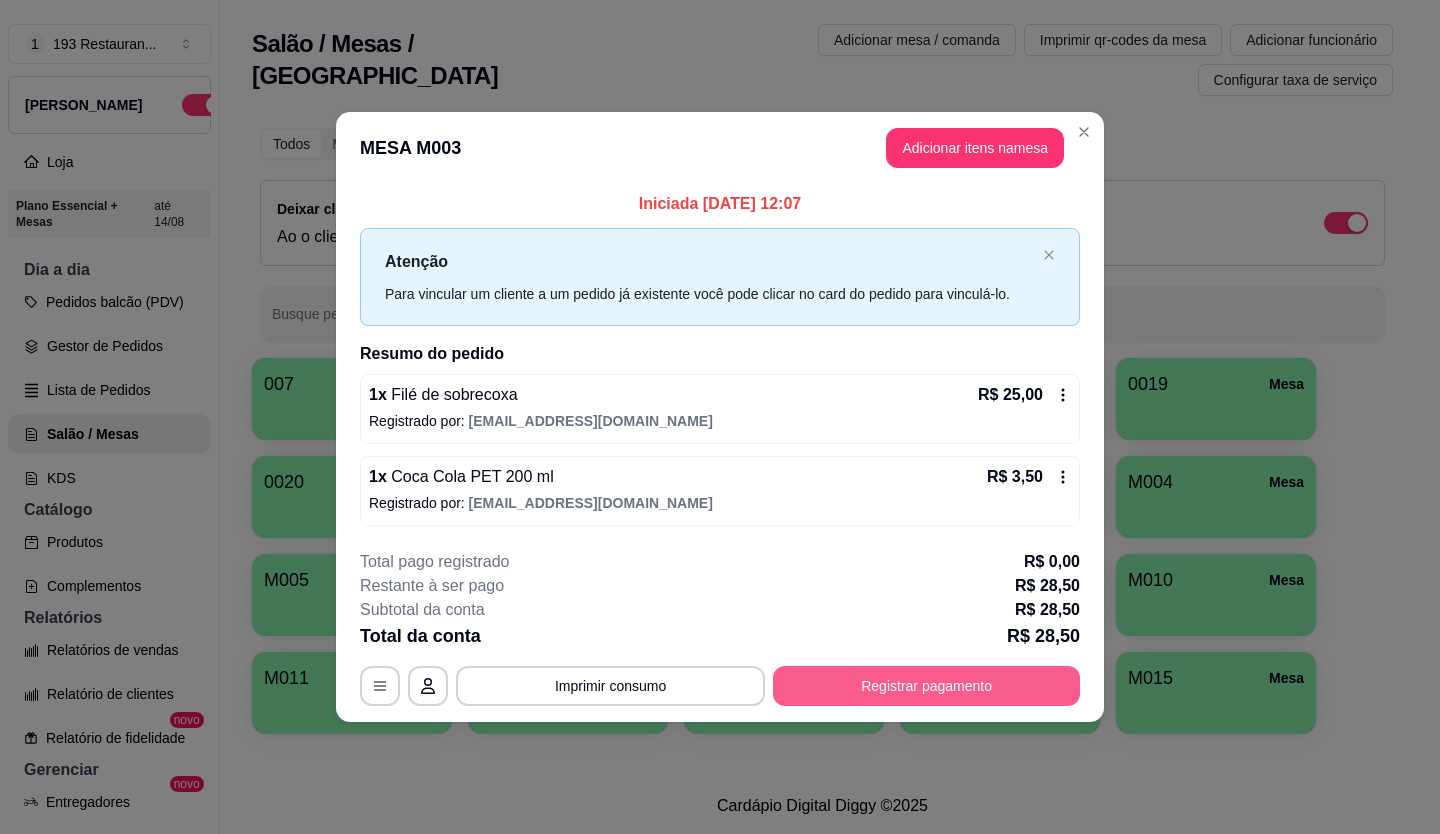 click on "Registrar pagamento" at bounding box center (926, 686) 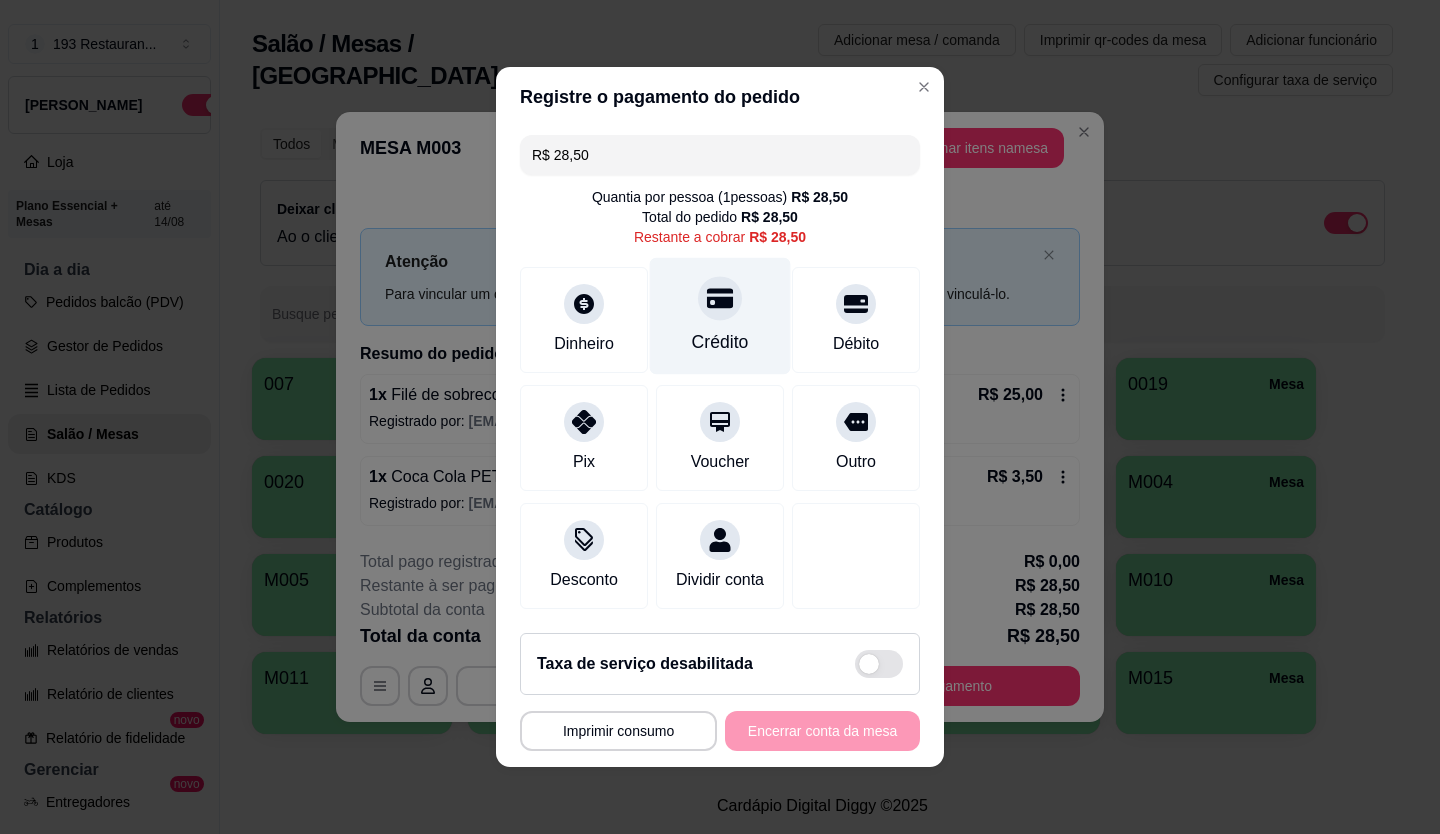 click on "Crédito" at bounding box center (720, 316) 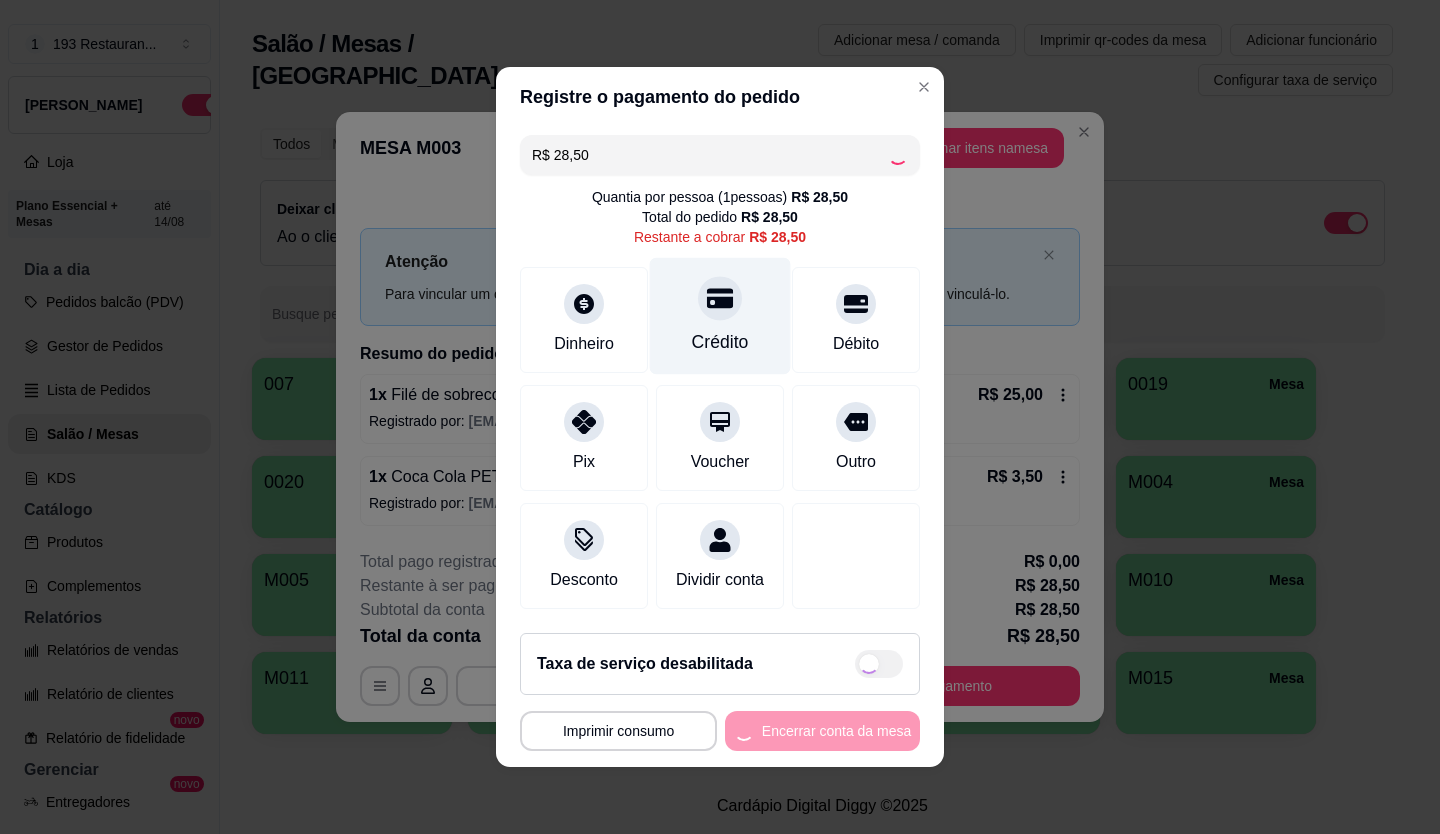 type on "R$ 0,00" 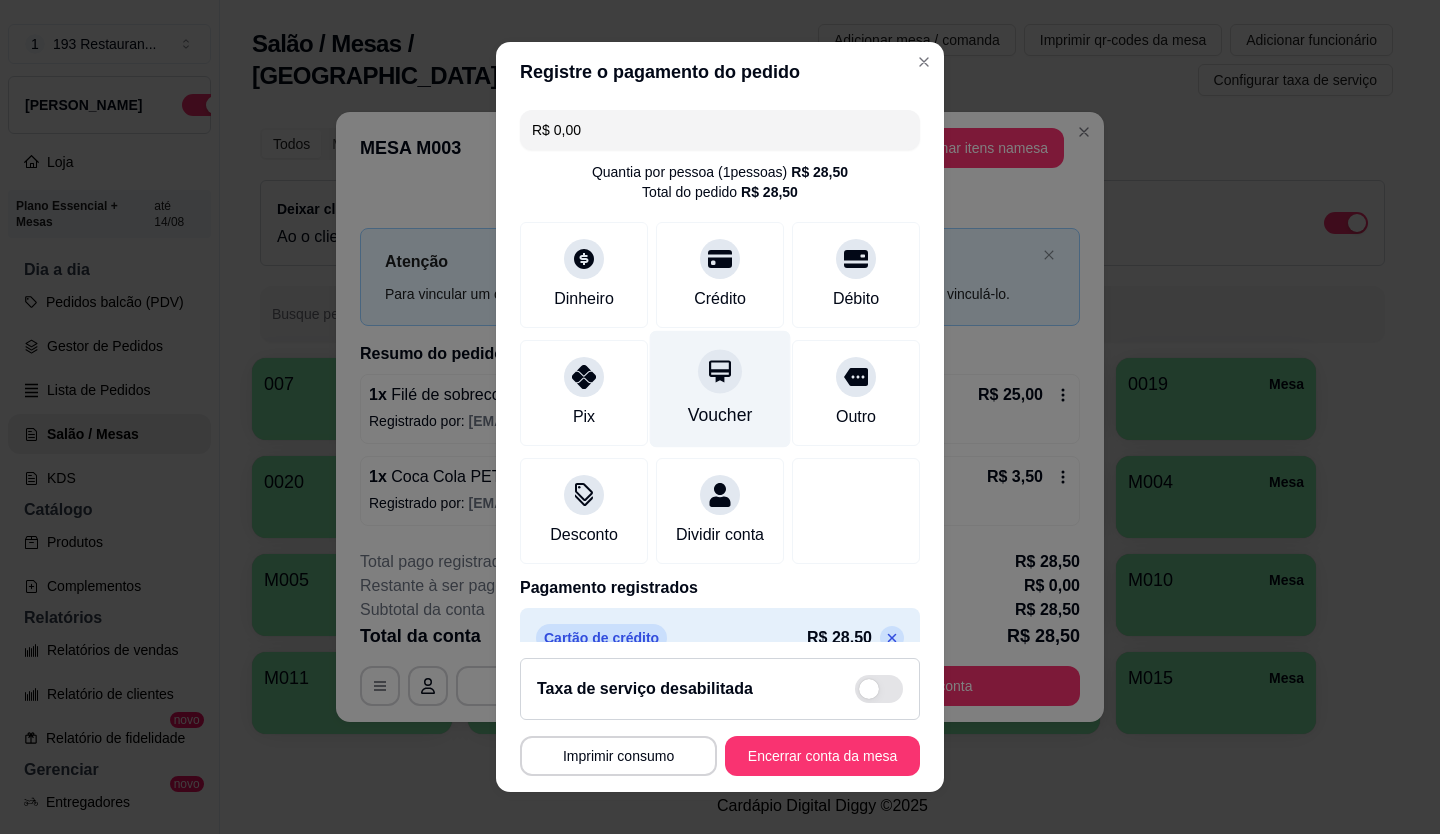 scroll, scrollTop: 57, scrollLeft: 0, axis: vertical 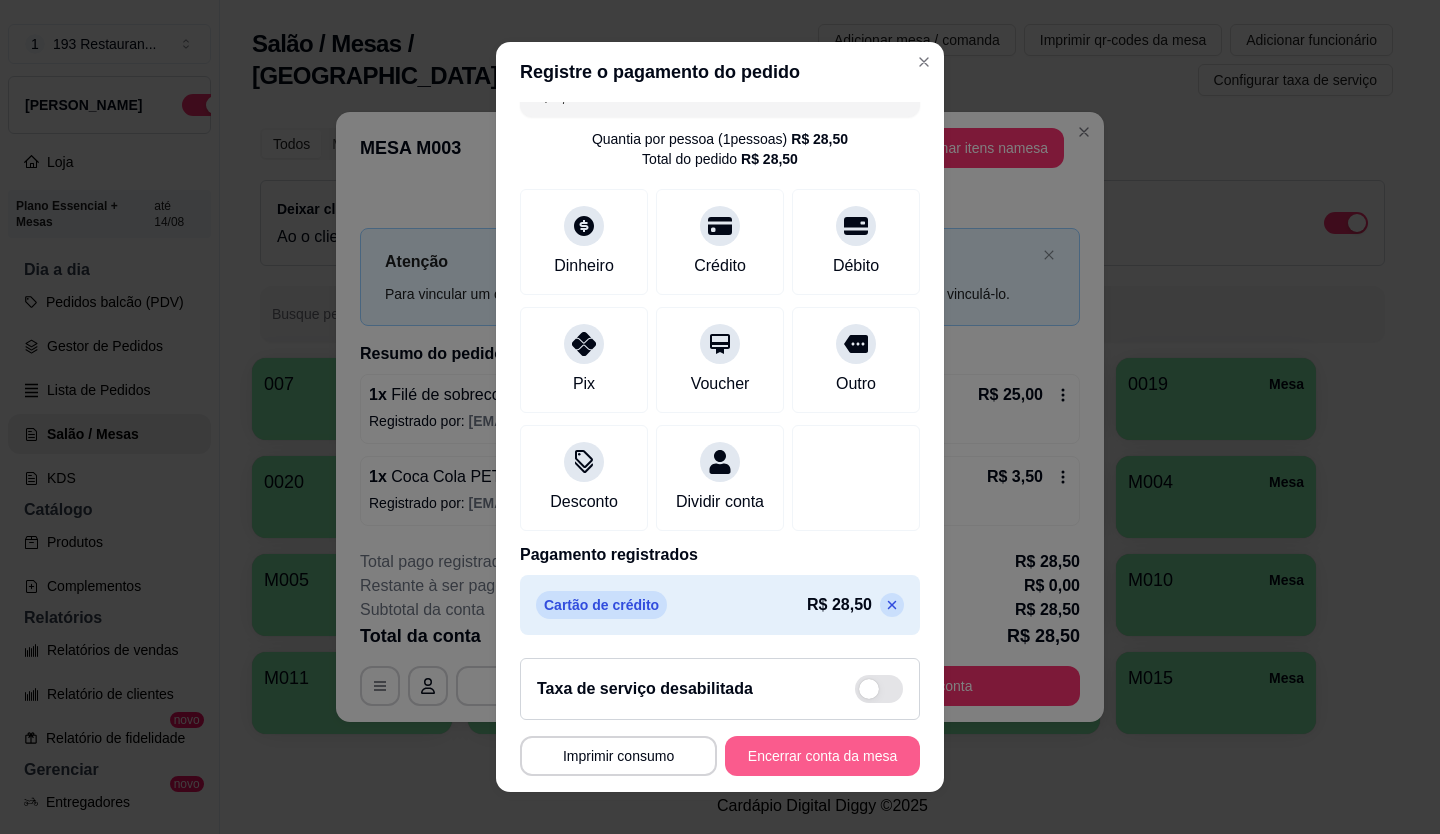 click on "Encerrar conta da mesa" at bounding box center [822, 756] 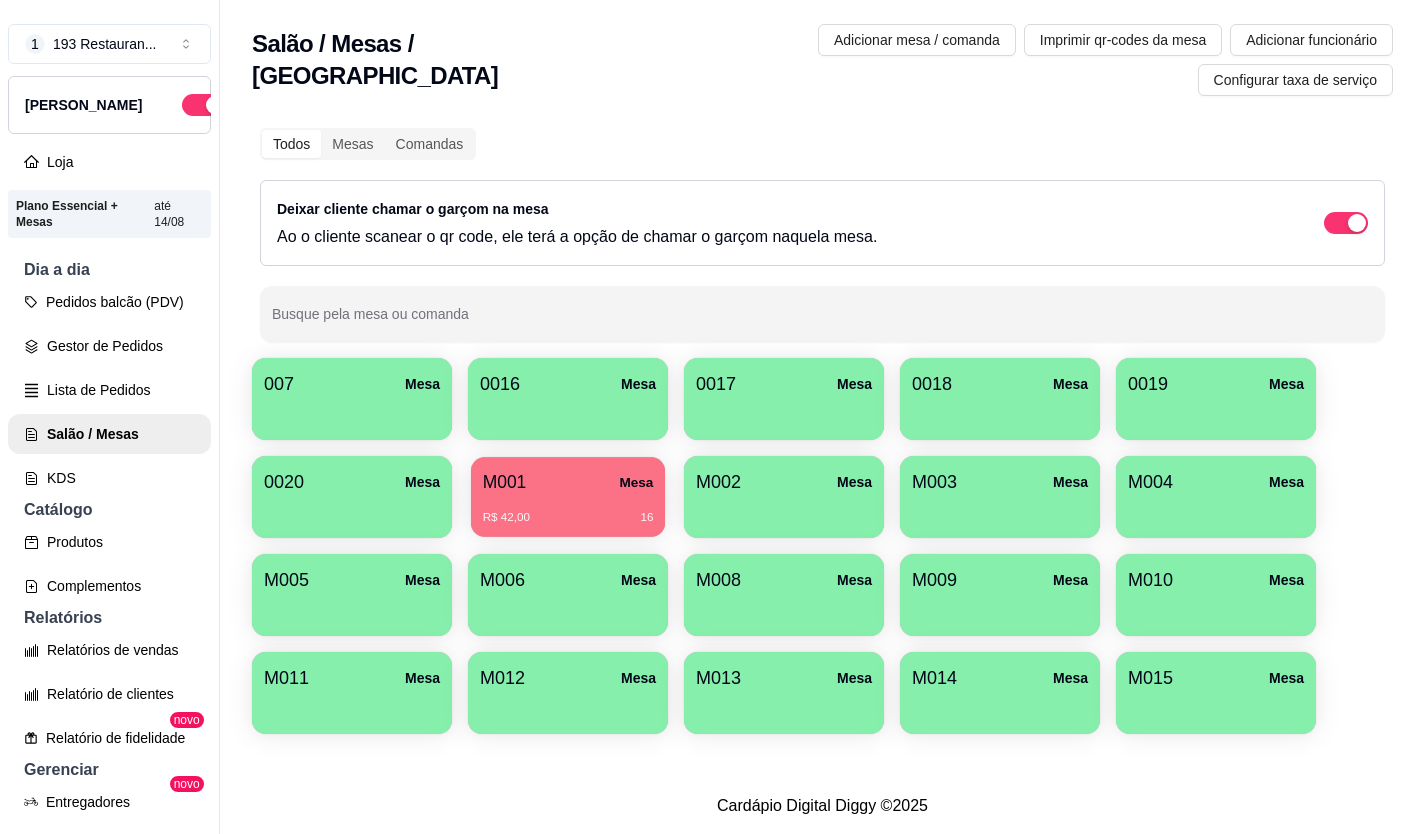 click on "M001 Mesa" at bounding box center [568, 482] 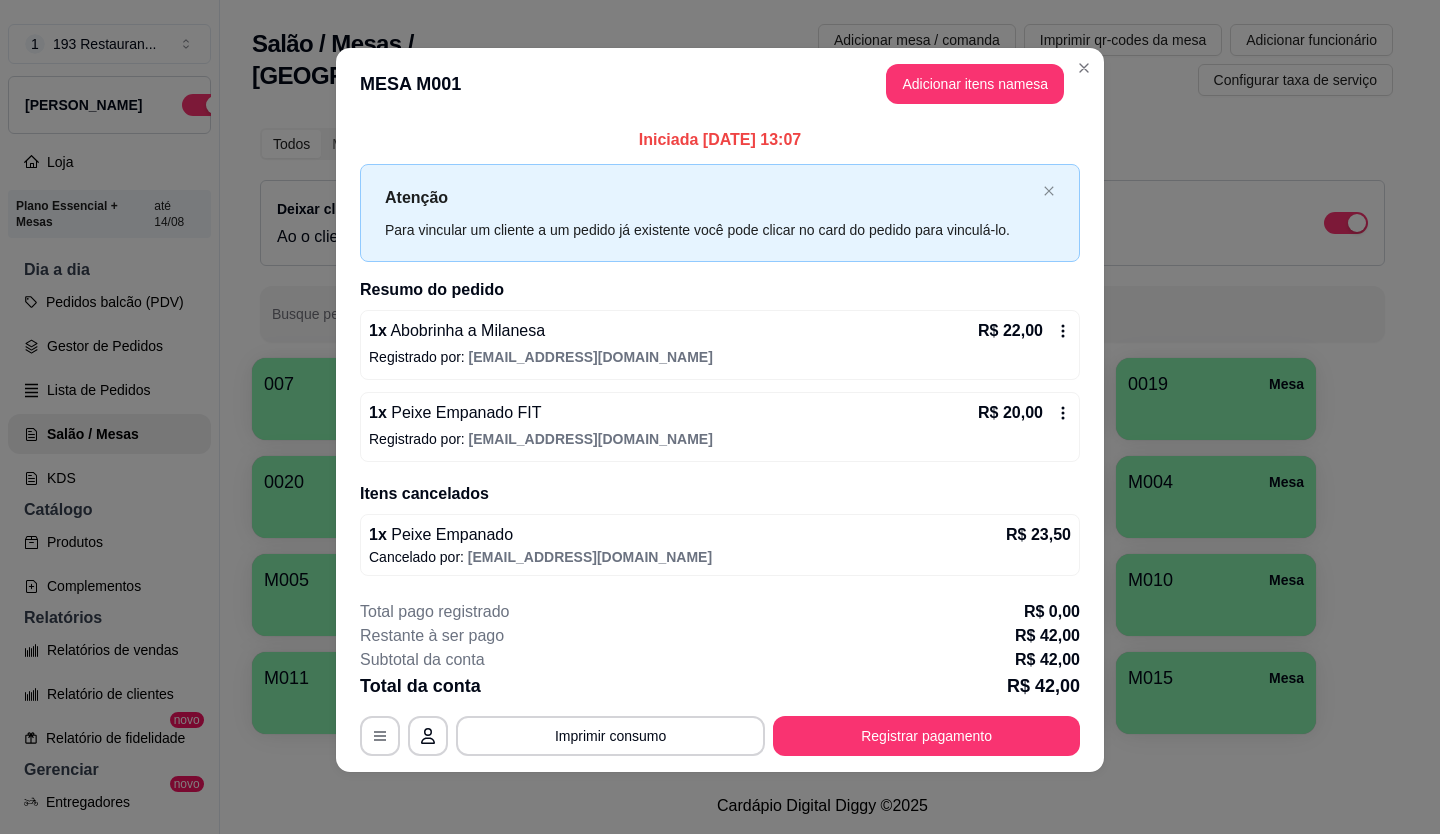 scroll, scrollTop: 9, scrollLeft: 0, axis: vertical 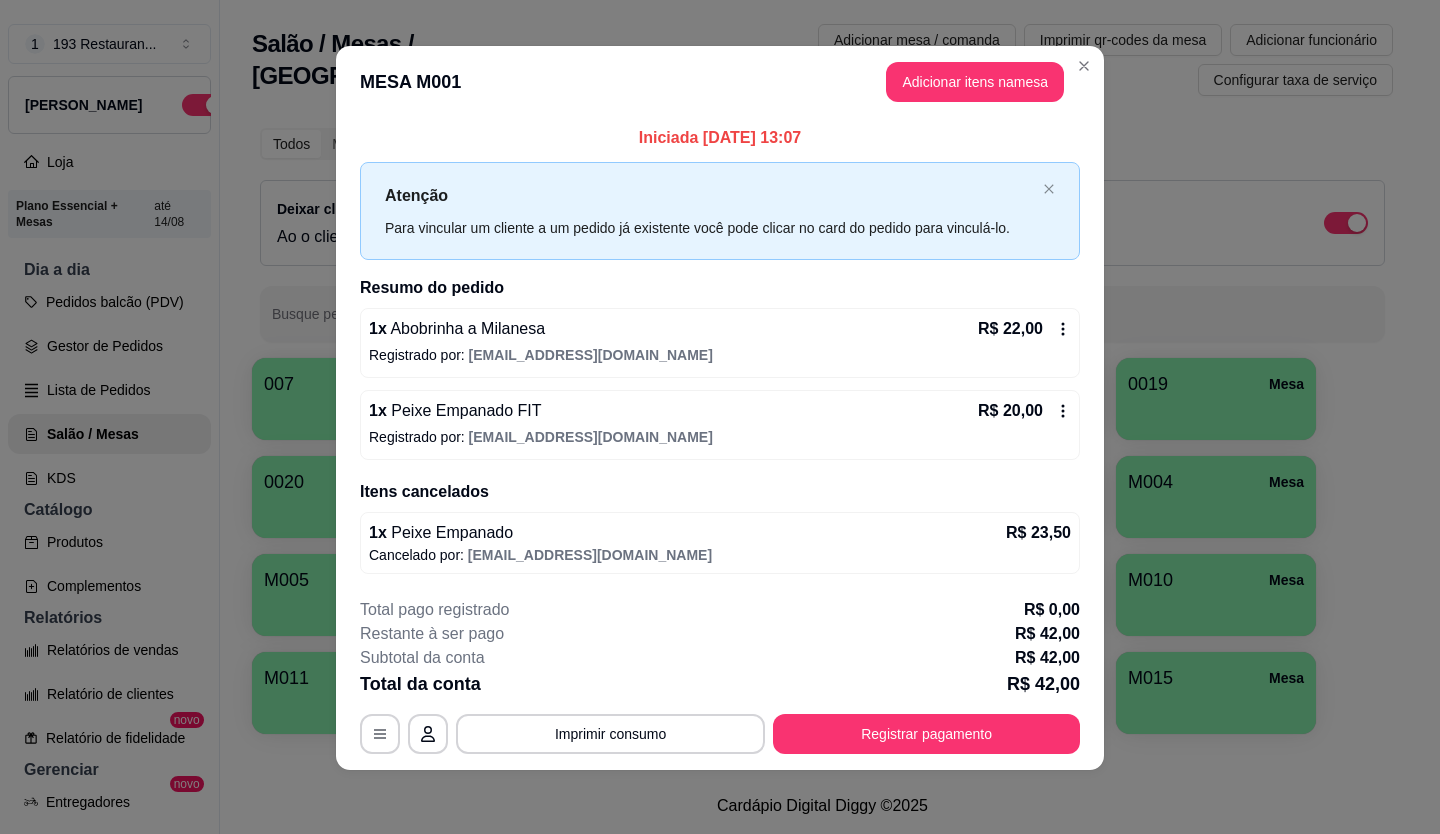 click on "Registrar pagamento" at bounding box center (926, 734) 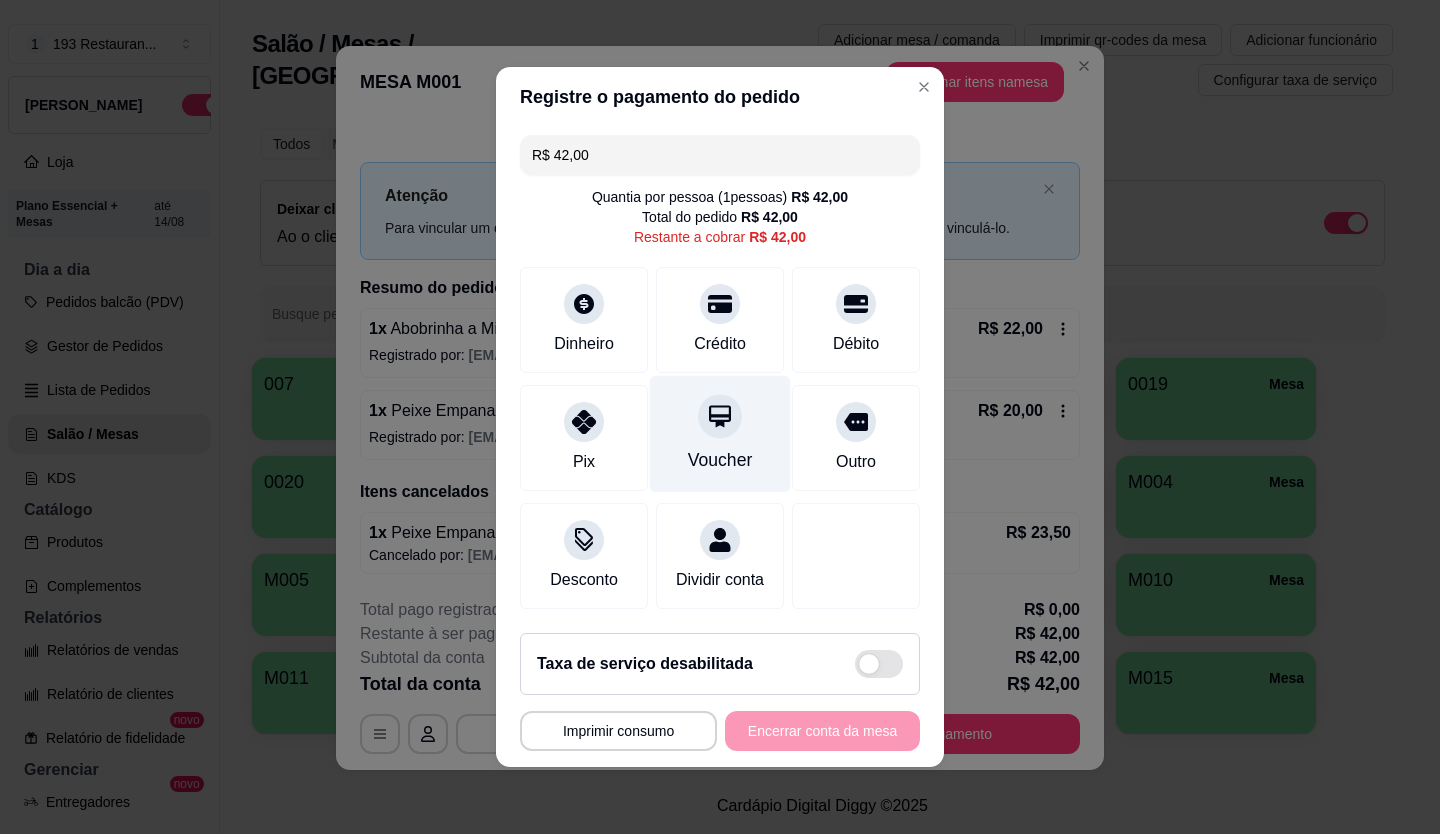 click on "Voucher" at bounding box center [720, 434] 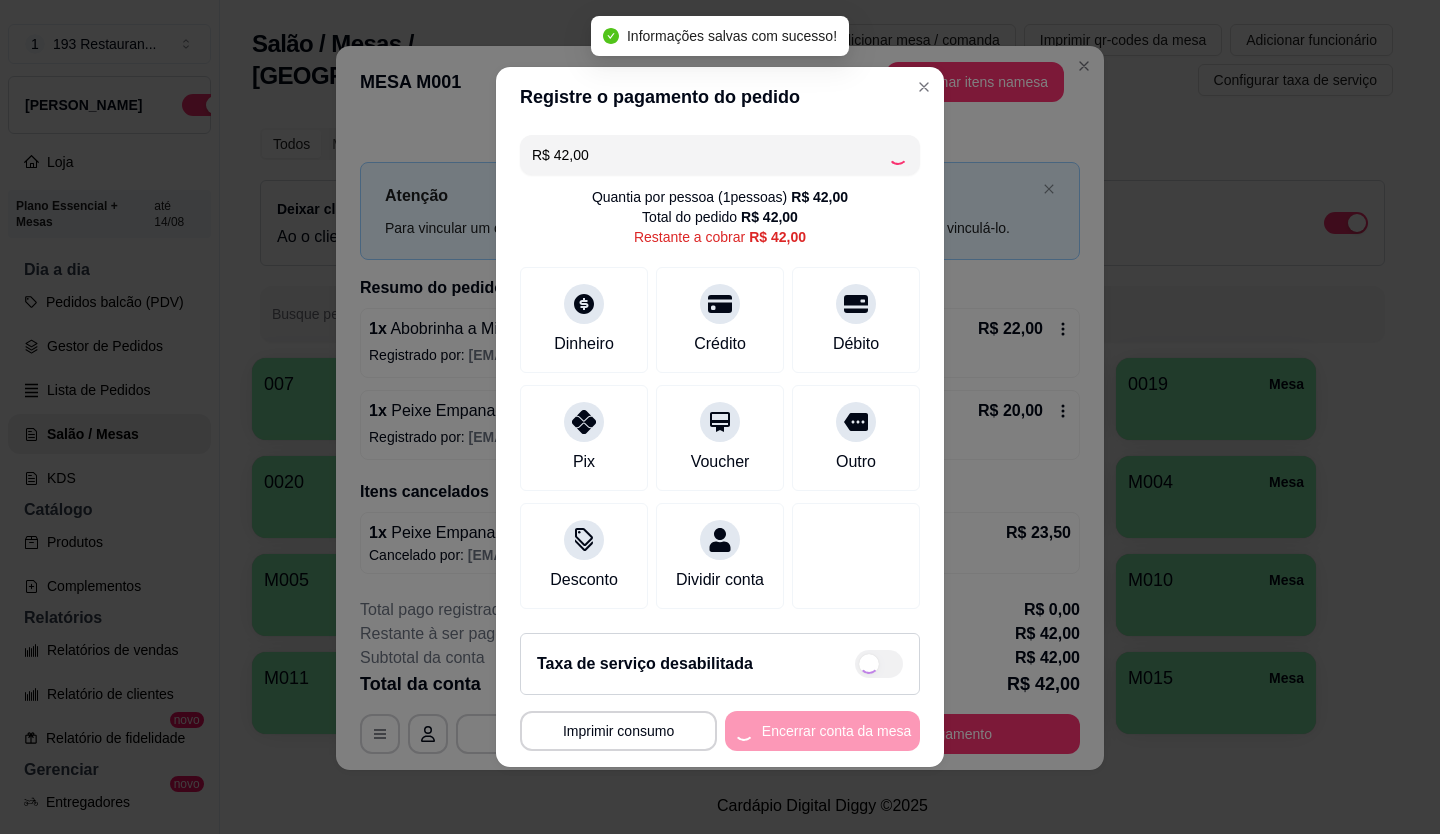 type on "R$ 0,00" 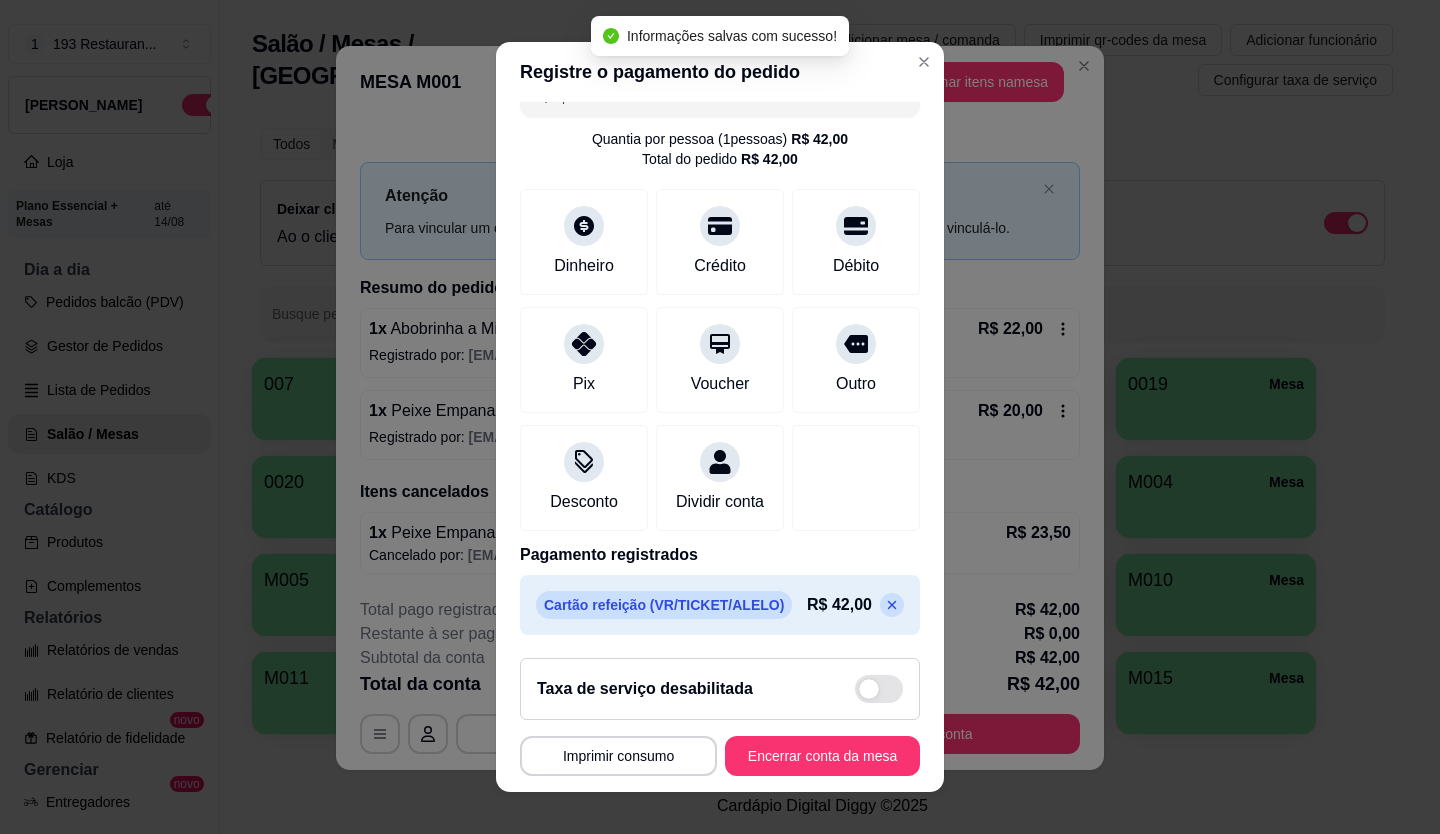 scroll, scrollTop: 57, scrollLeft: 0, axis: vertical 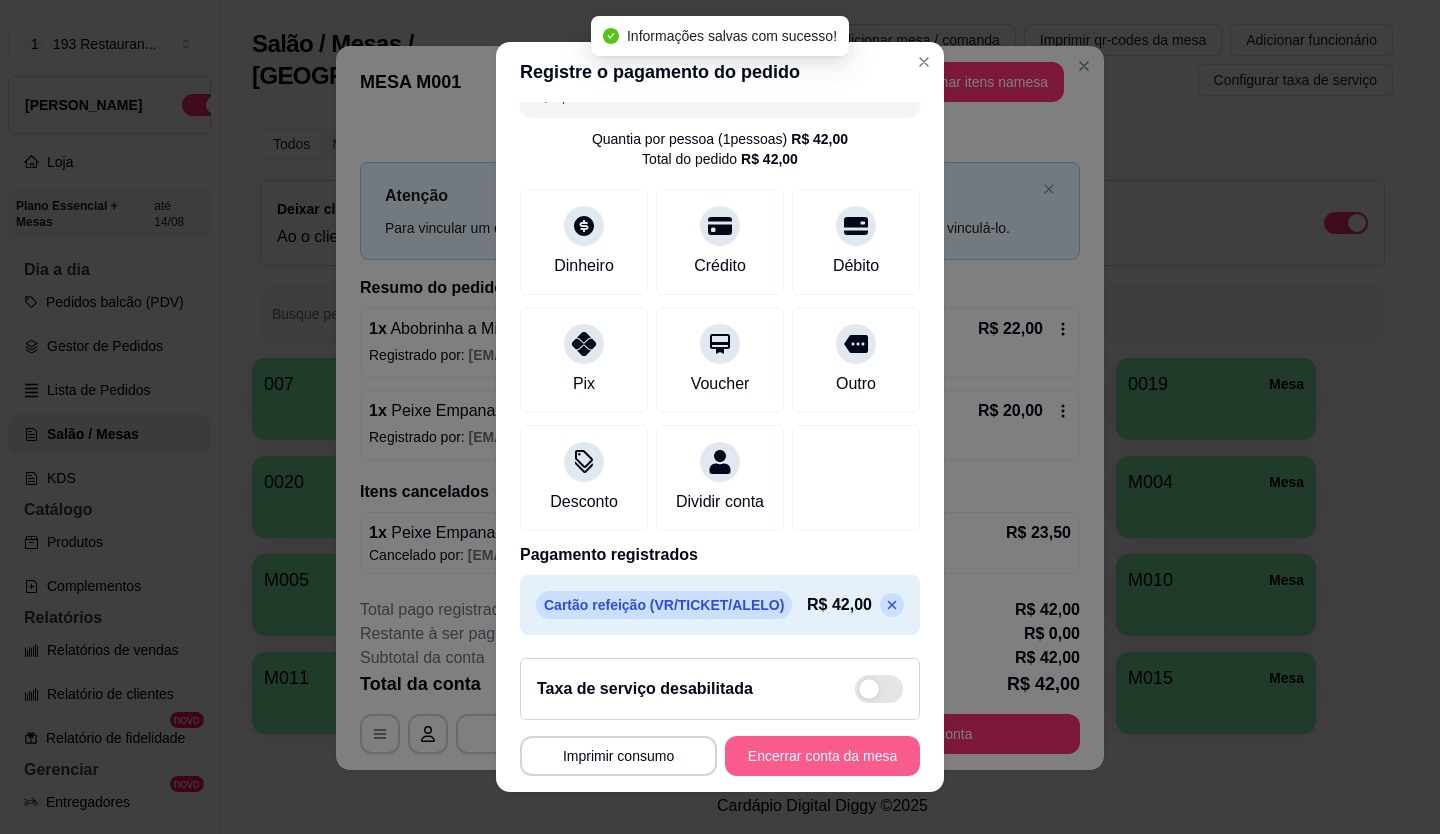 click on "Encerrar conta da mesa" at bounding box center (822, 756) 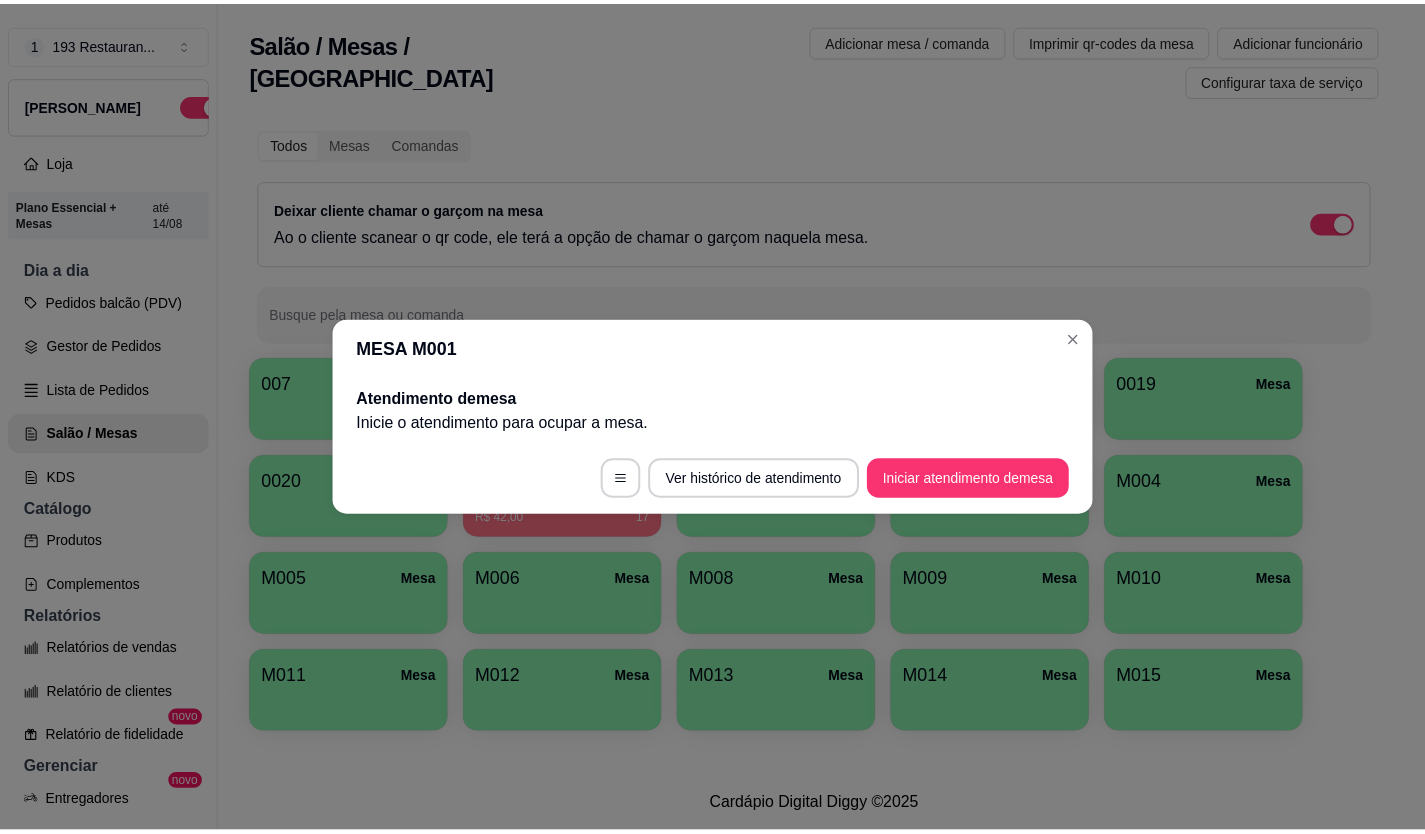 scroll, scrollTop: 0, scrollLeft: 0, axis: both 